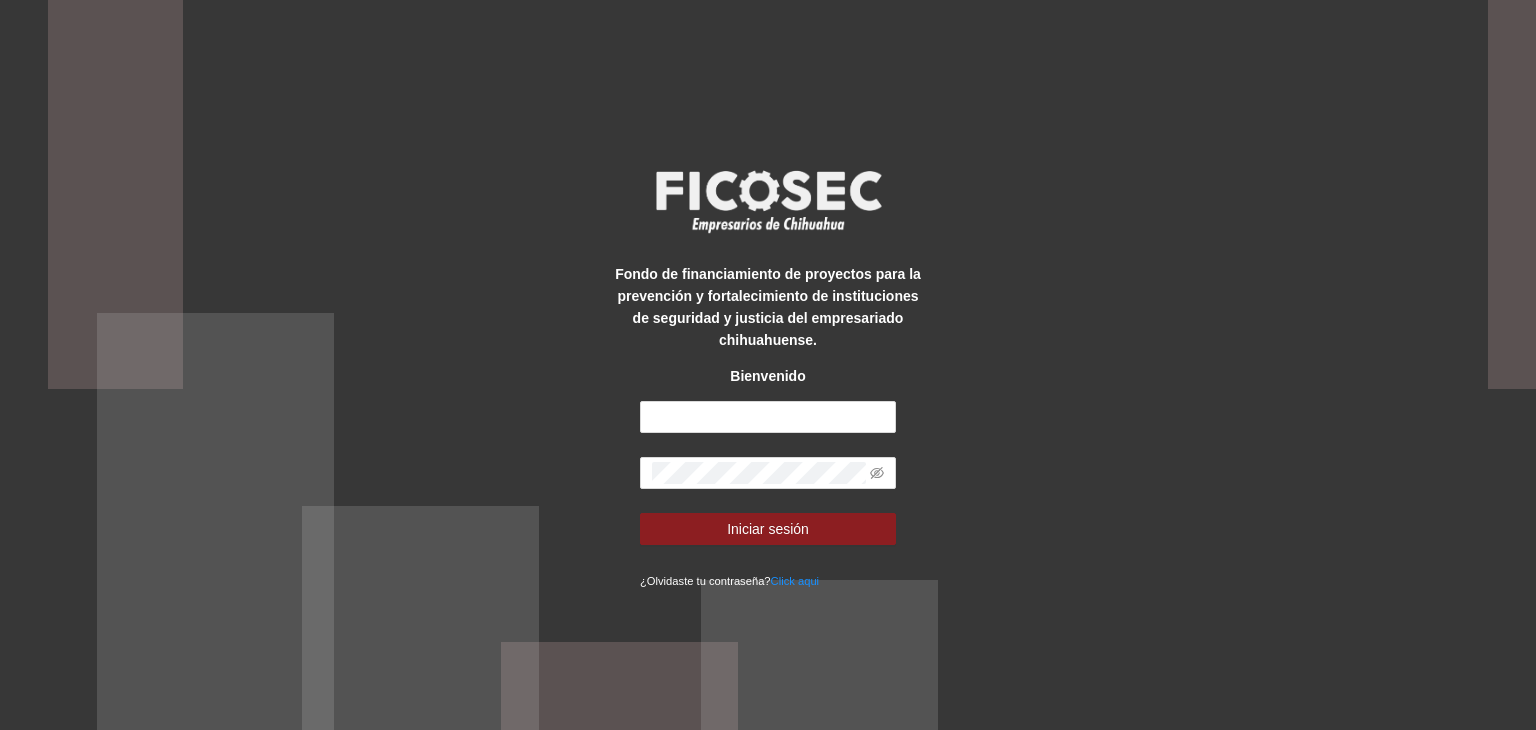 scroll, scrollTop: 0, scrollLeft: 0, axis: both 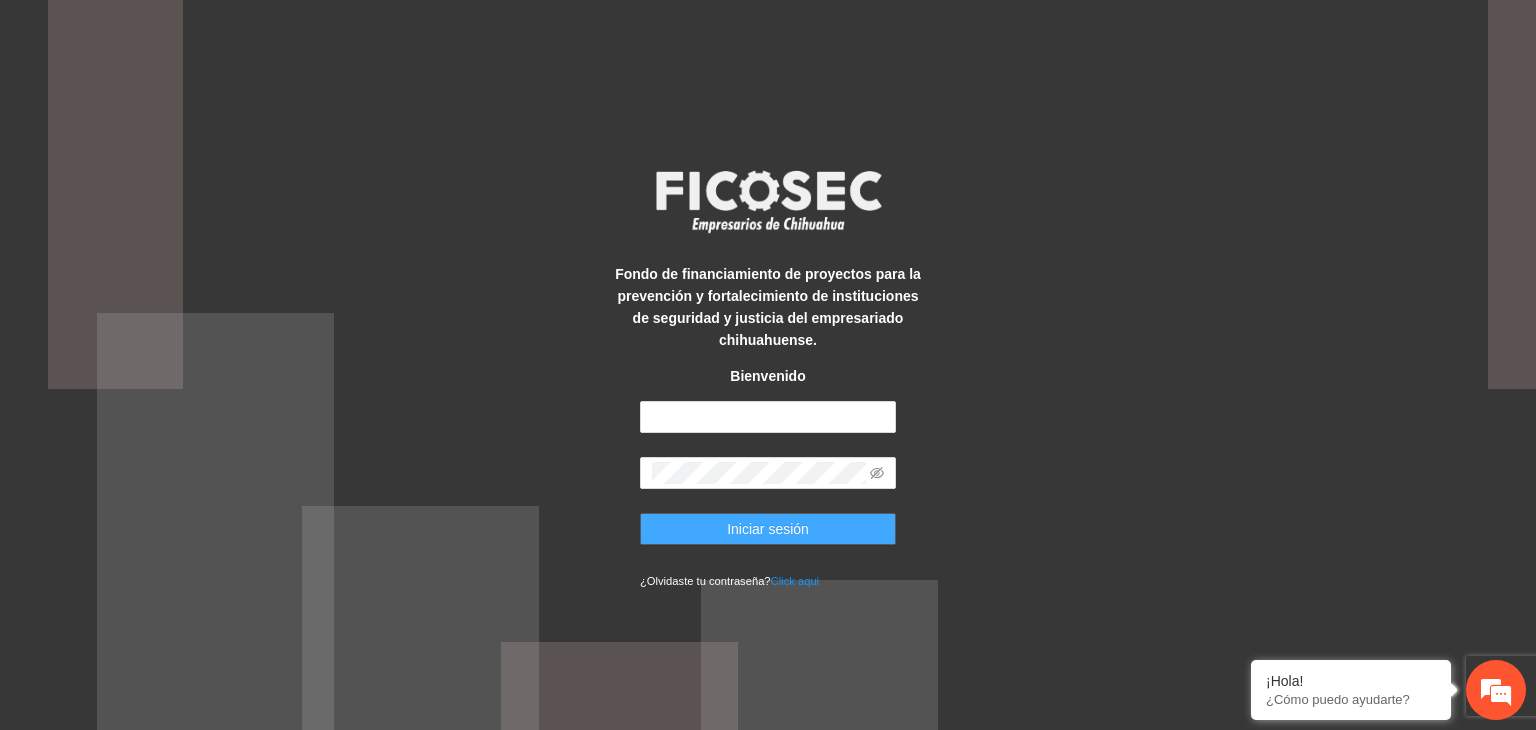 click on "Iniciar sesión" at bounding box center (768, 529) 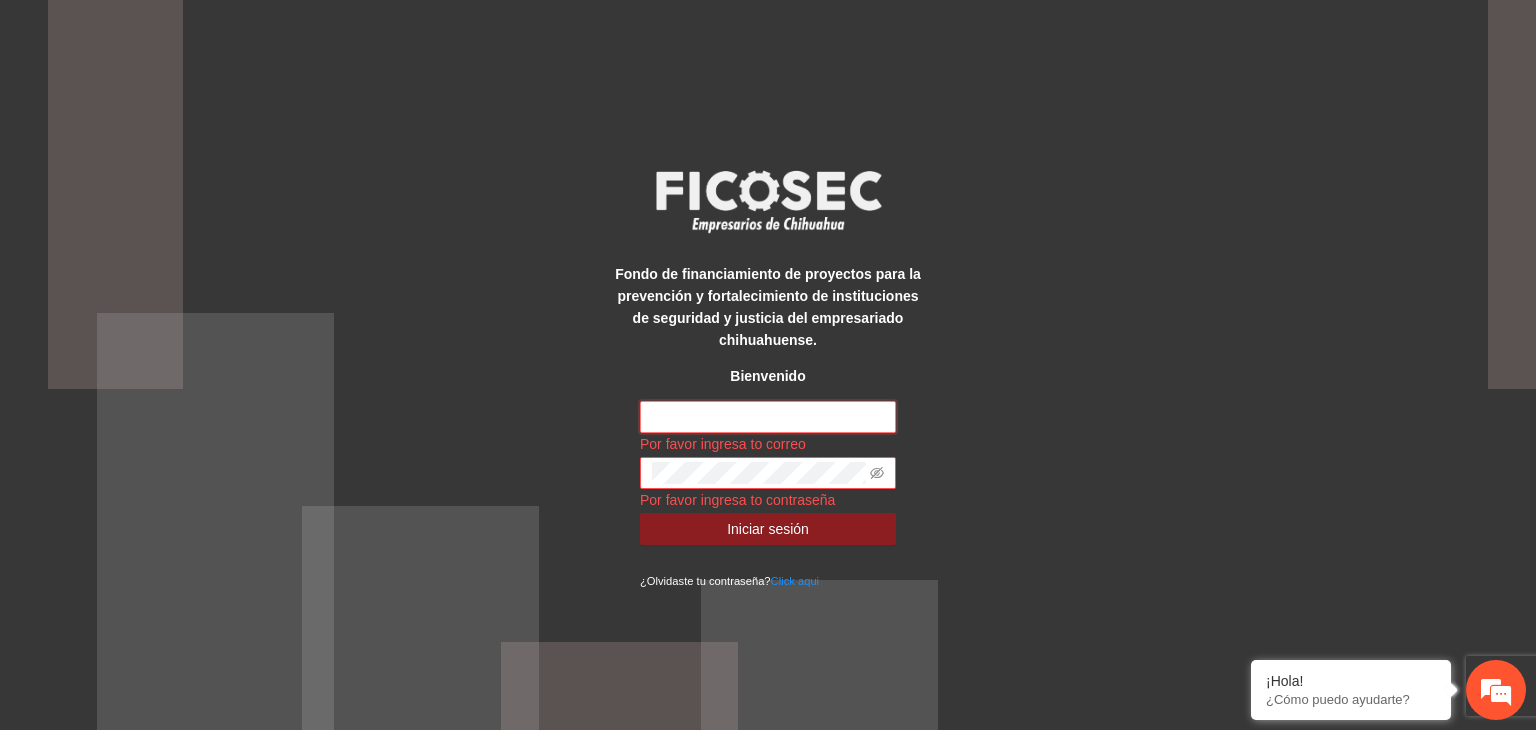 click at bounding box center [768, 417] 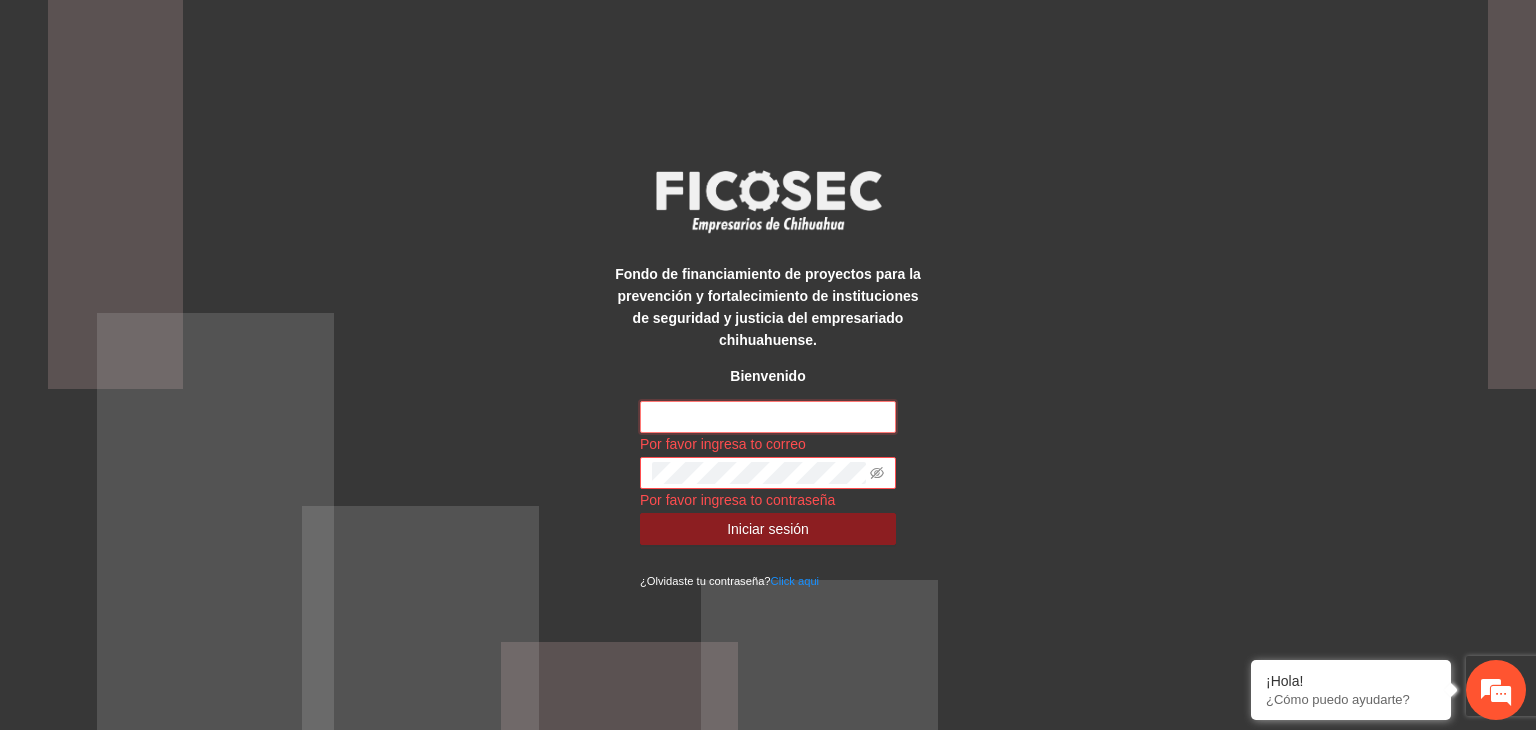 type on "**********" 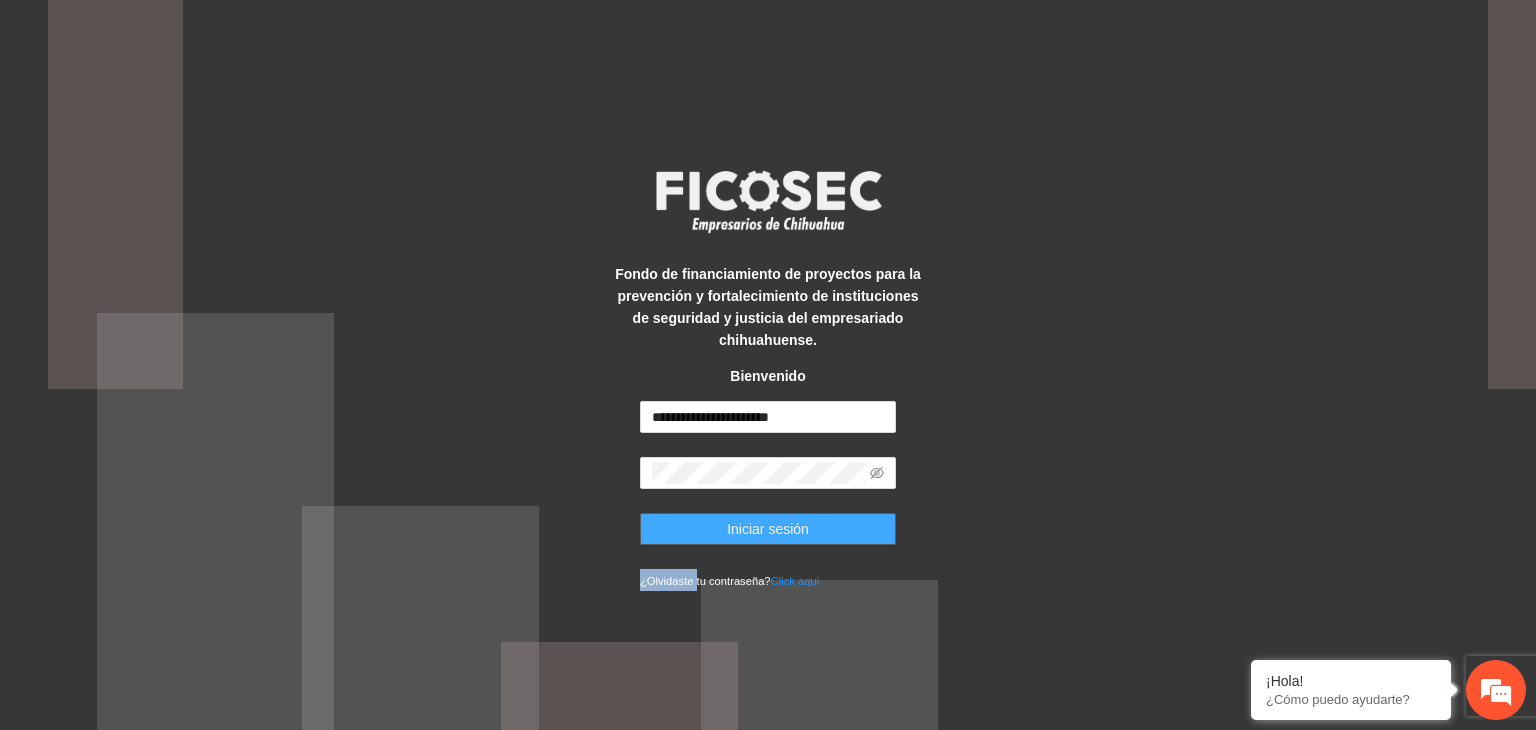 drag, startPoint x: 693, startPoint y: 545, endPoint x: 678, endPoint y: 527, distance: 23.43075 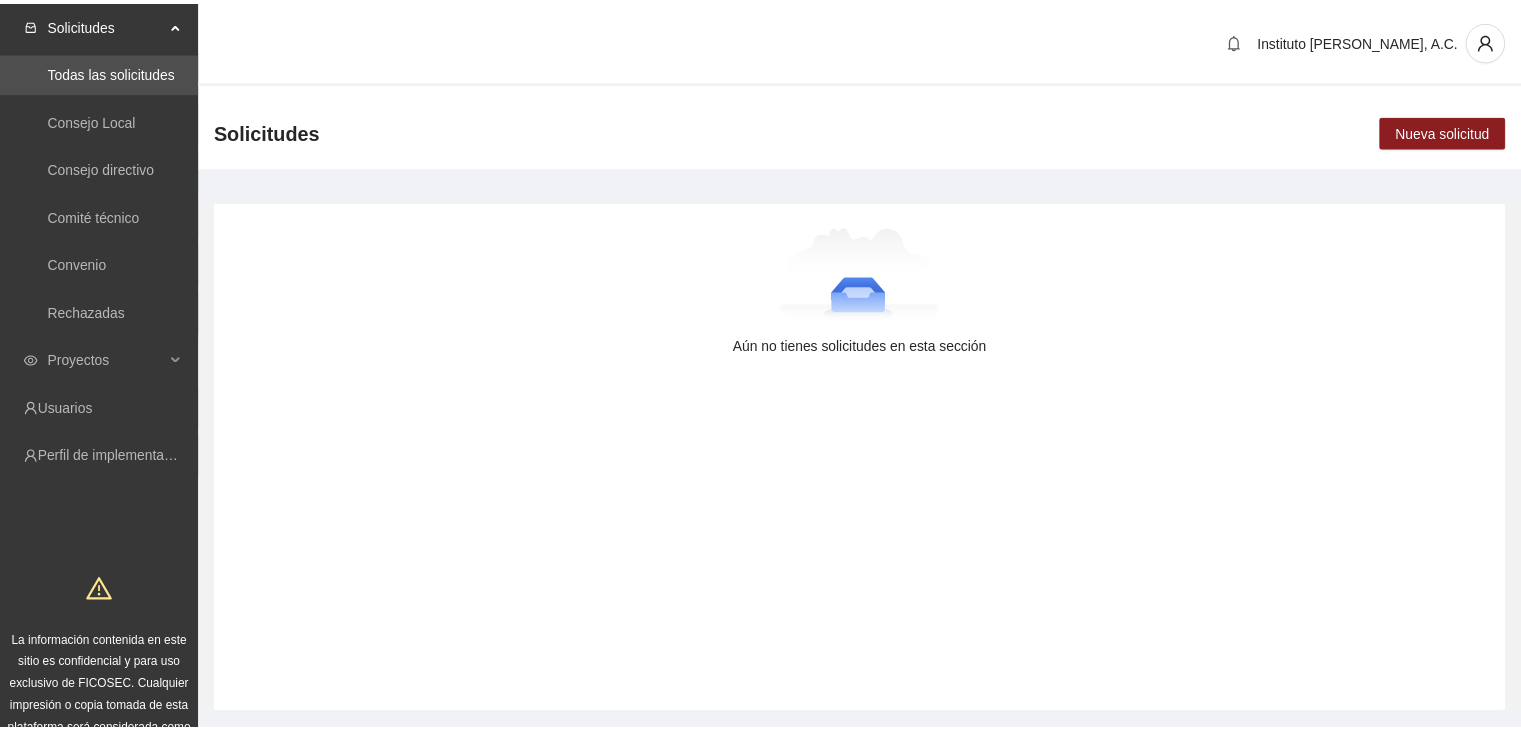 scroll, scrollTop: 0, scrollLeft: 0, axis: both 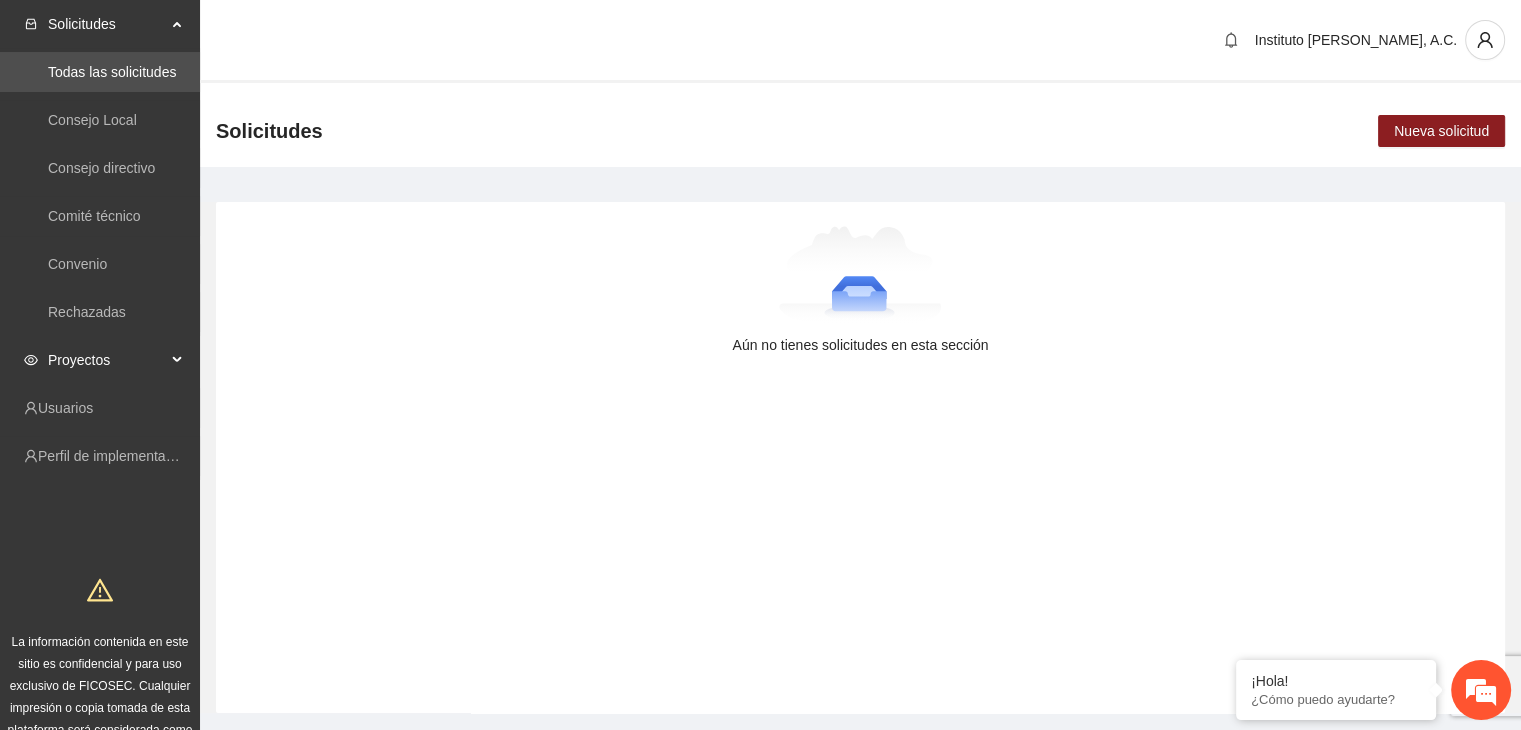 click on "Proyectos" at bounding box center (107, 360) 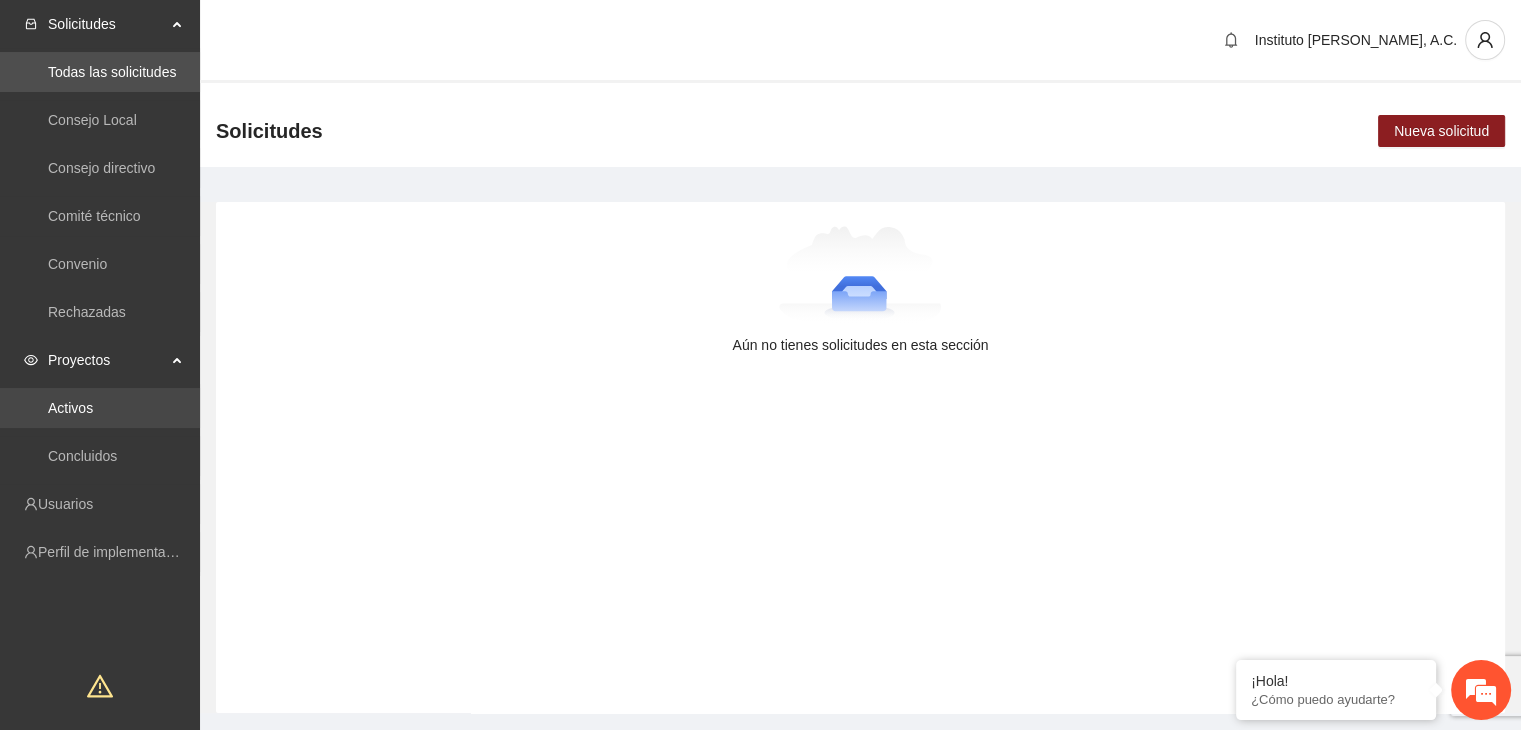click on "Activos" at bounding box center (70, 408) 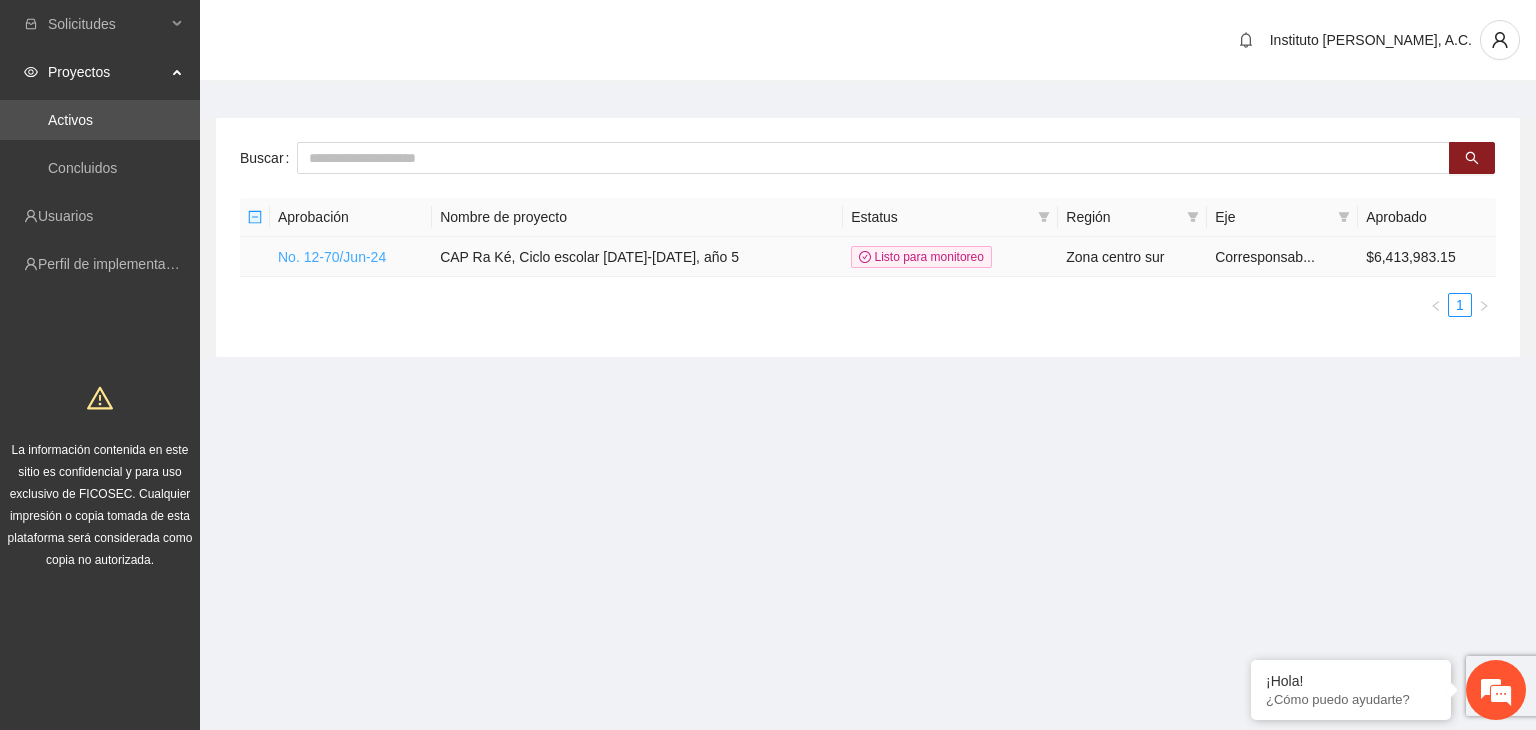 click on "No. 12-70/Jun-24" at bounding box center [332, 257] 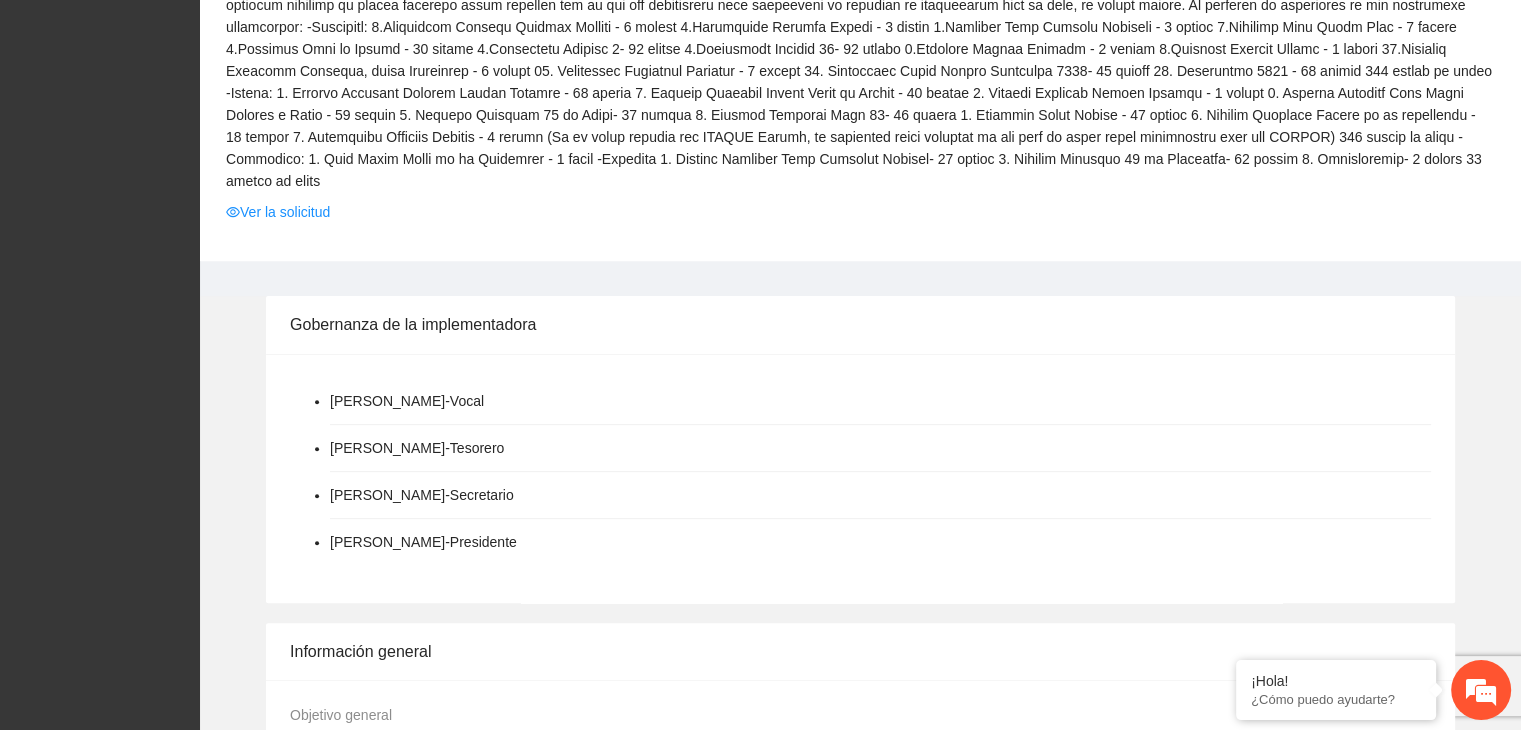 scroll, scrollTop: 0, scrollLeft: 0, axis: both 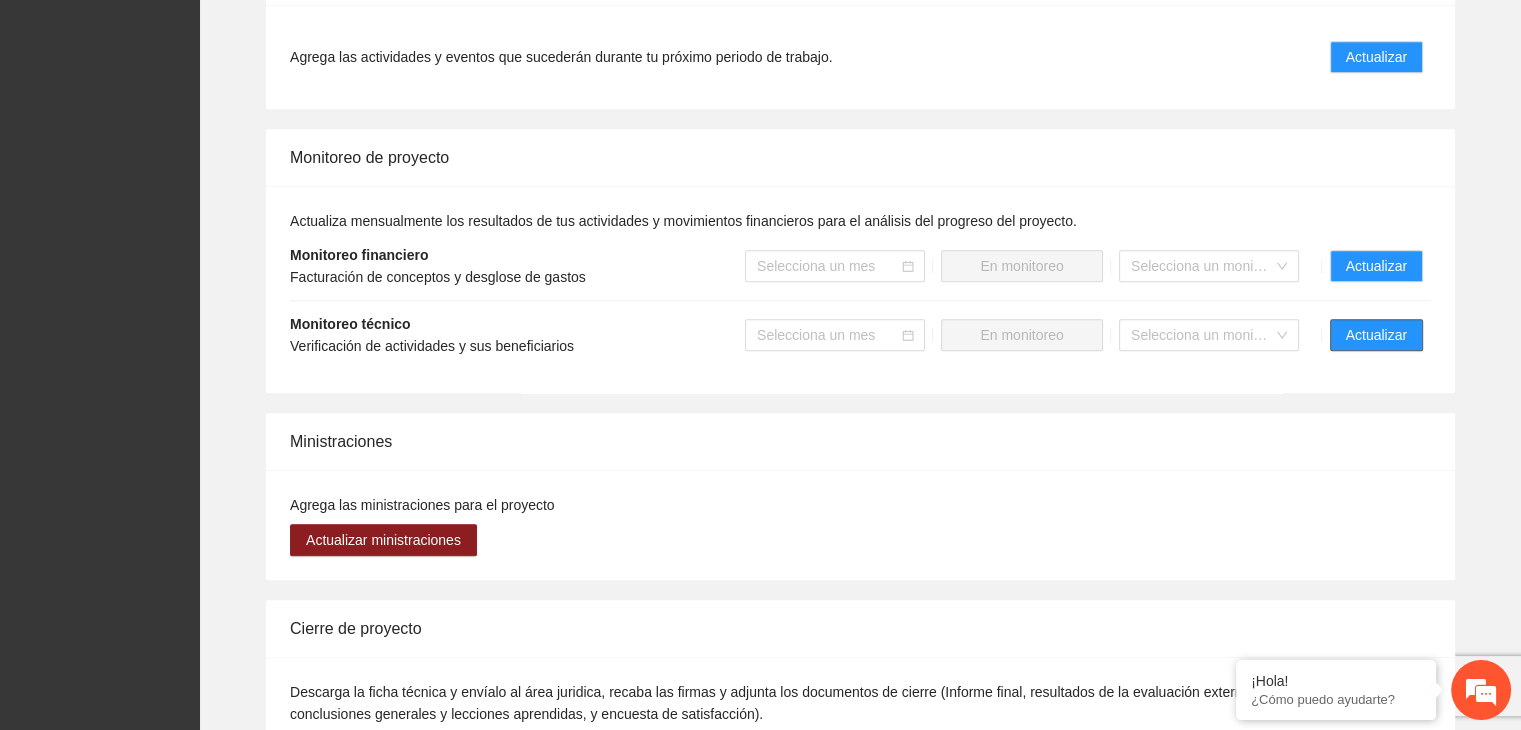 click on "Actualizar" at bounding box center (1376, 335) 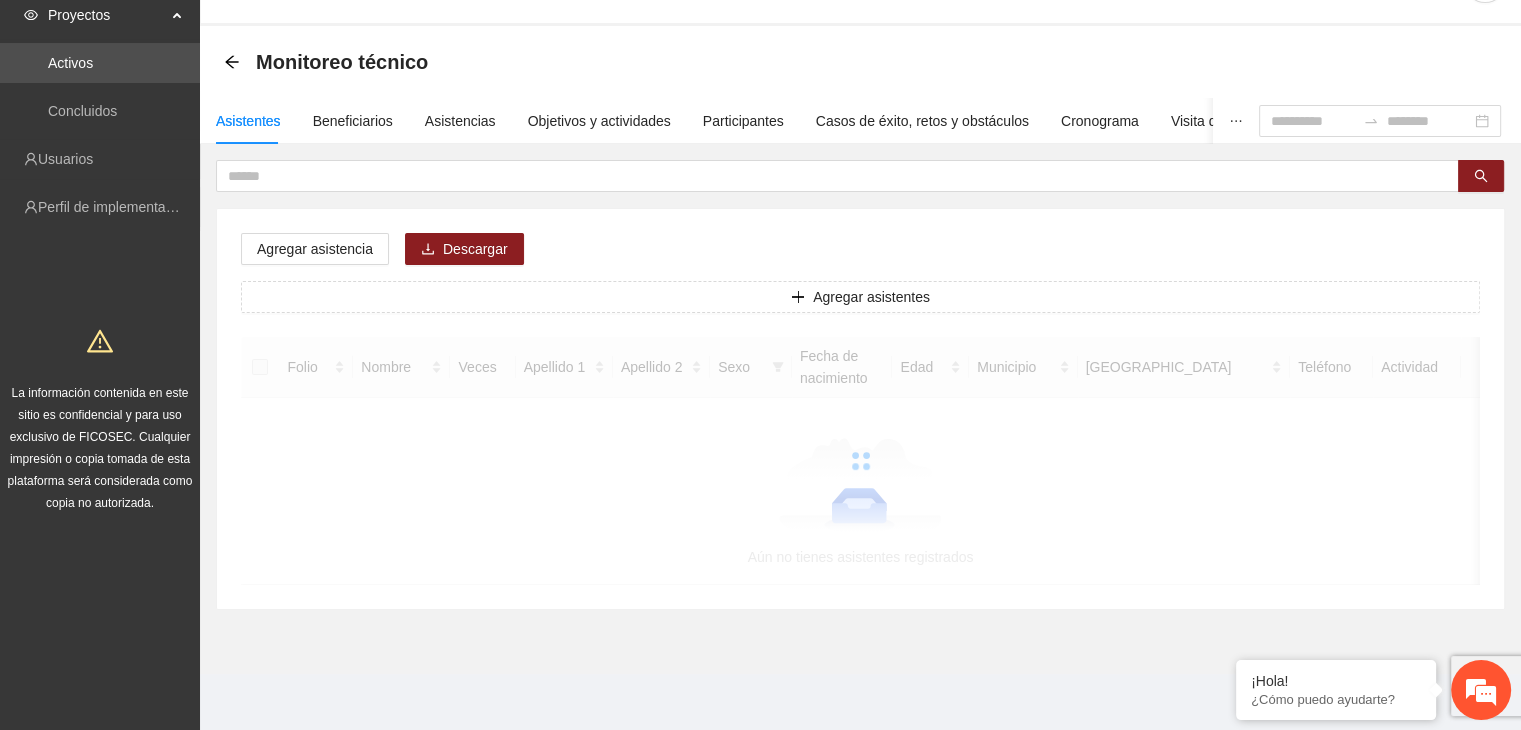 scroll, scrollTop: 0, scrollLeft: 0, axis: both 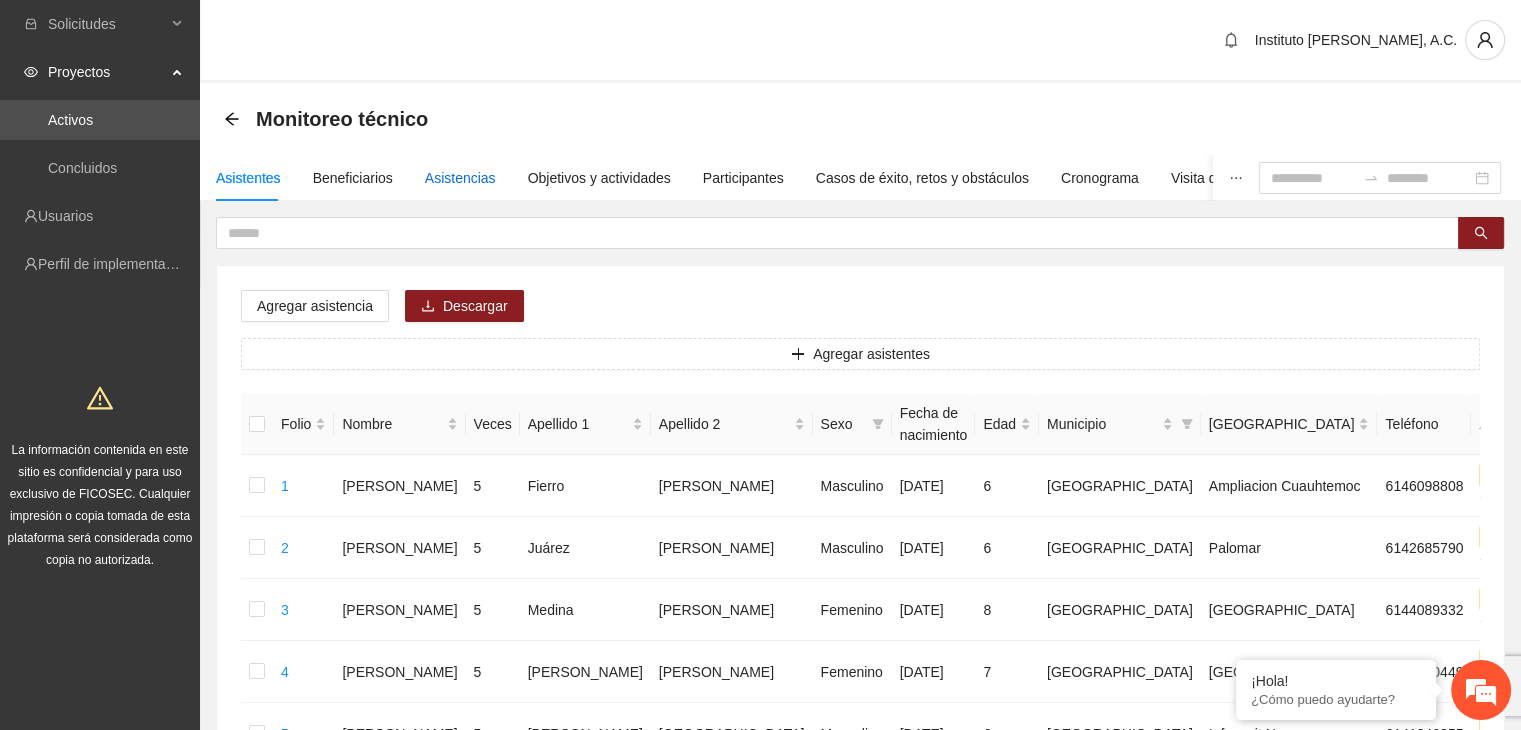 click on "Asistencias" at bounding box center (460, 178) 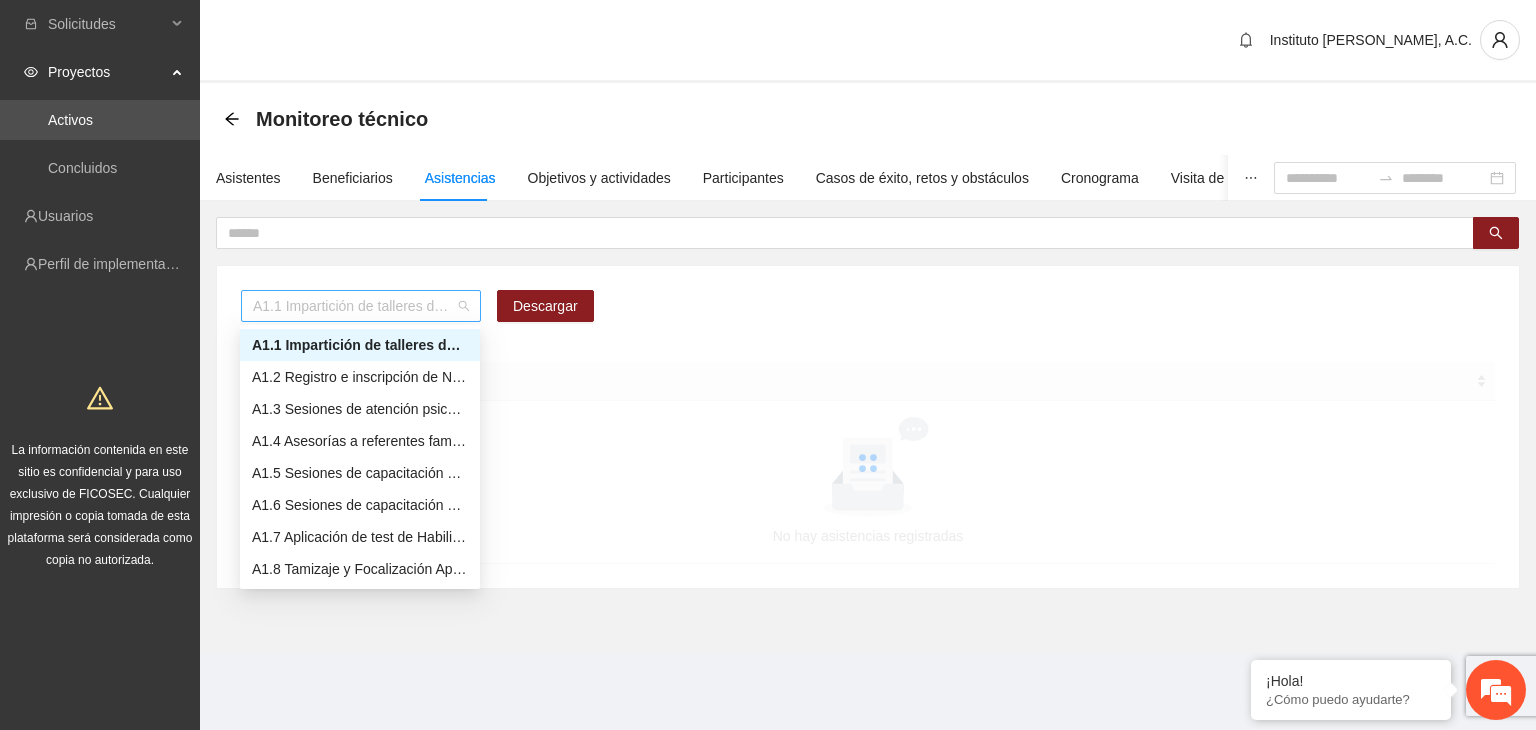 click on "A1.1 Impartición de talleres de habilidades para la vida-[GEOGRAPHIC_DATA]" at bounding box center (361, 306) 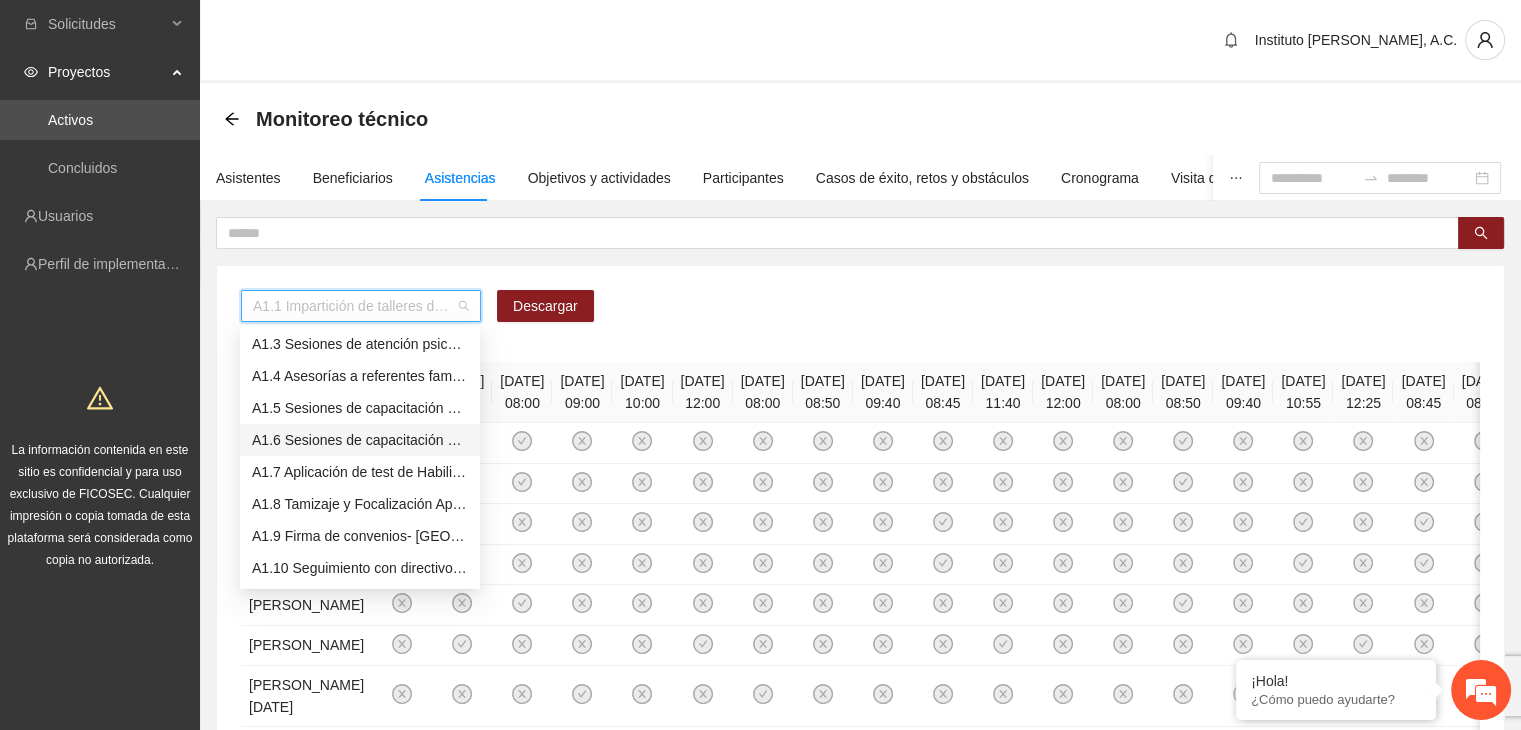 scroll, scrollTop: 66, scrollLeft: 0, axis: vertical 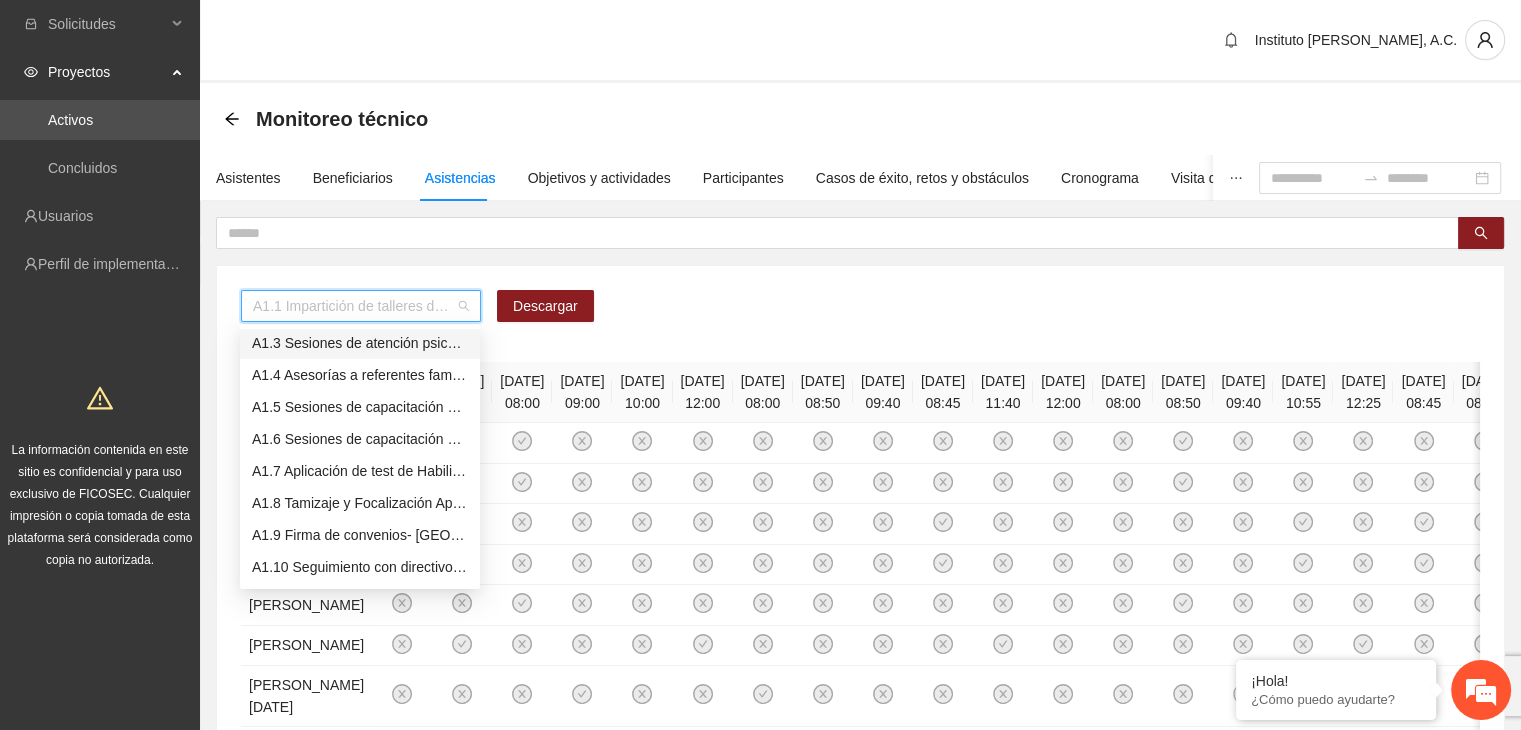 click on "A1.3 Sesiones de atención psicológica a NNA detectados con factores de riesgo -Chihuahua" at bounding box center [360, 343] 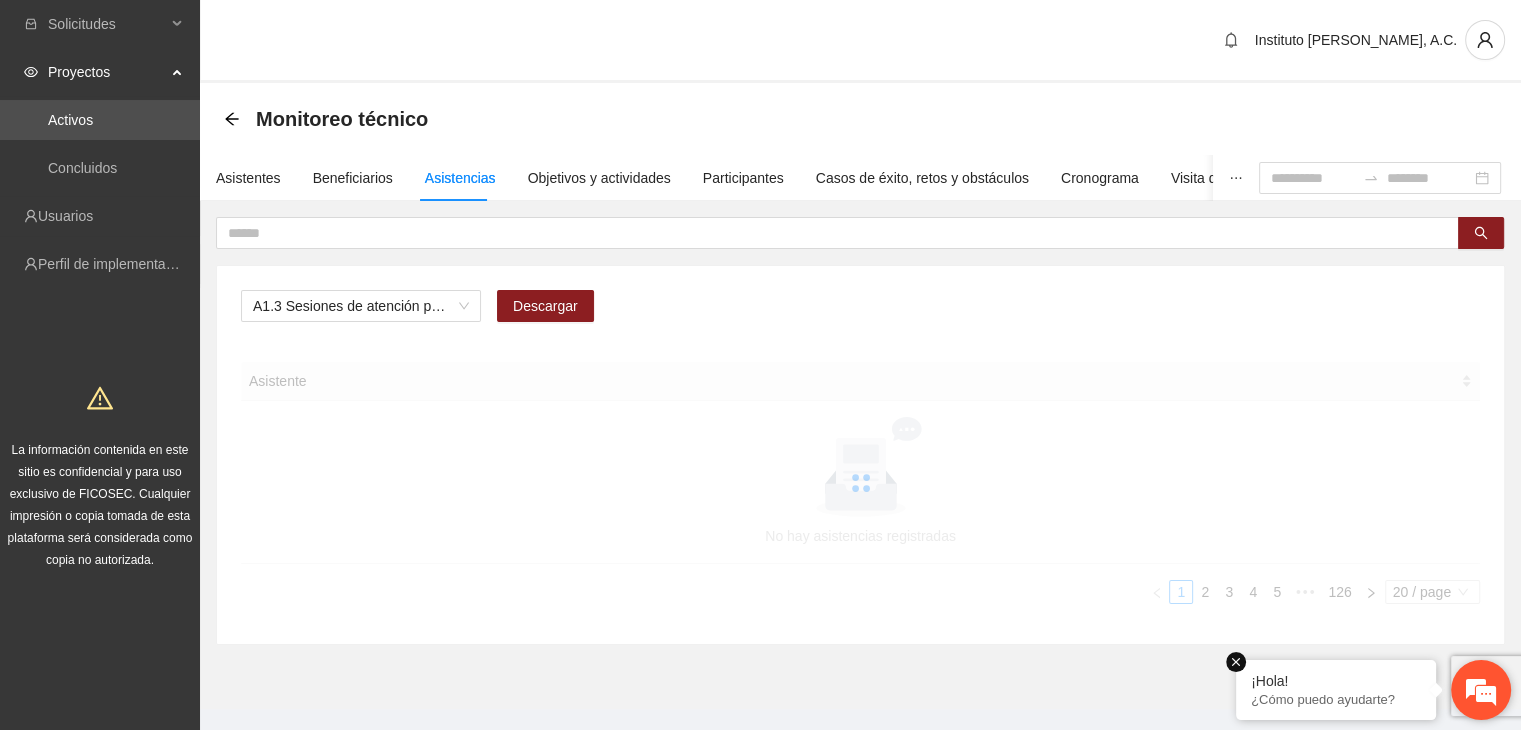 click at bounding box center (1236, 662) 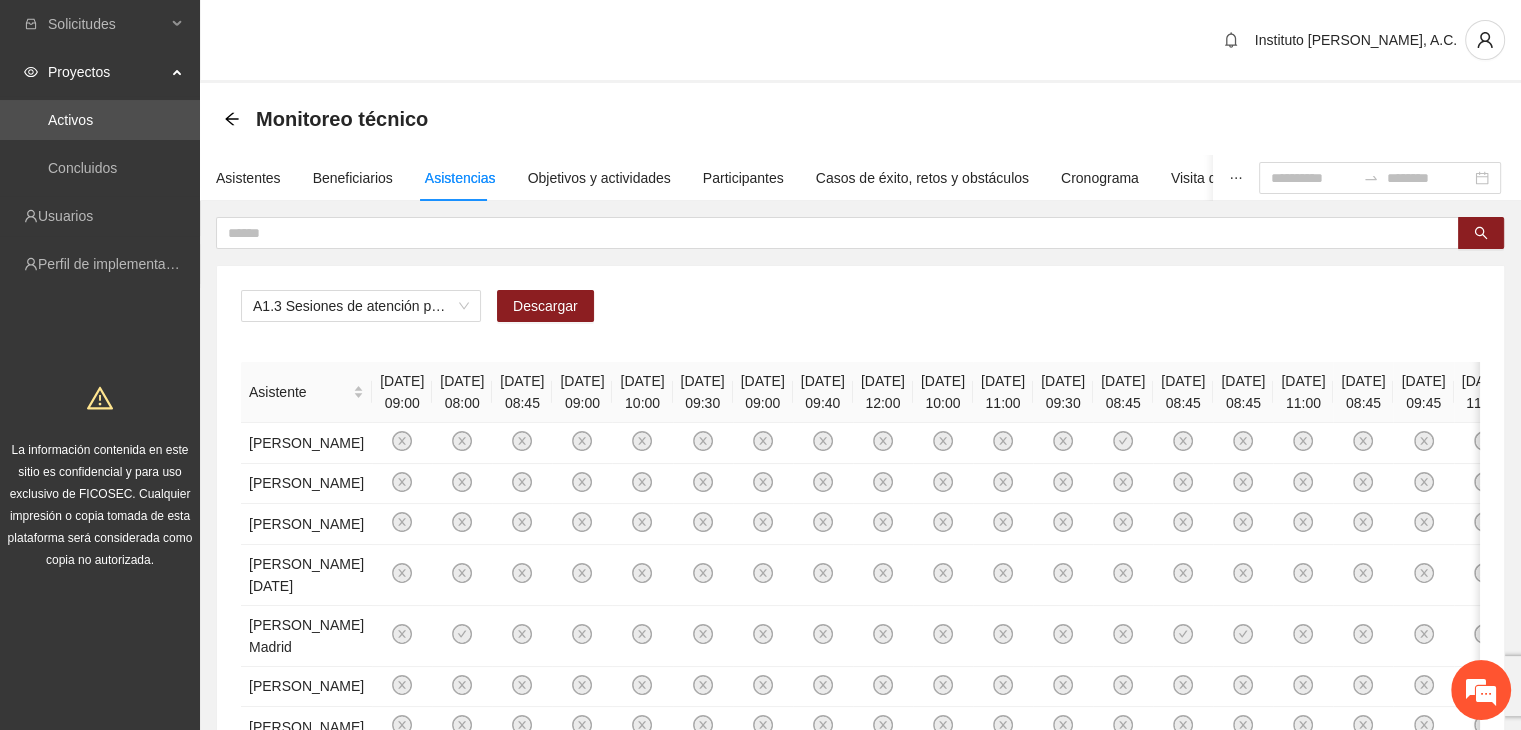 scroll, scrollTop: 0, scrollLeft: 0, axis: both 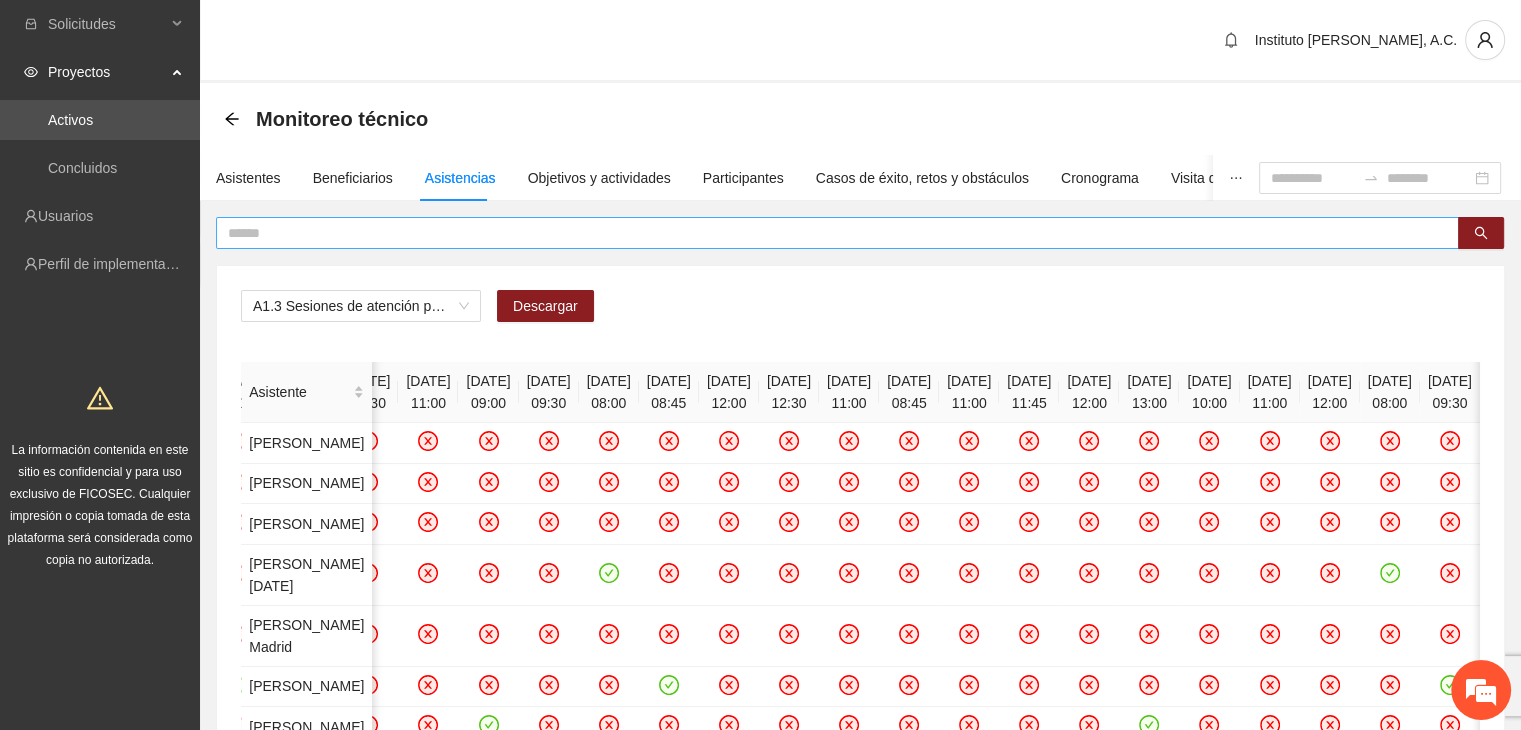 click at bounding box center (829, 233) 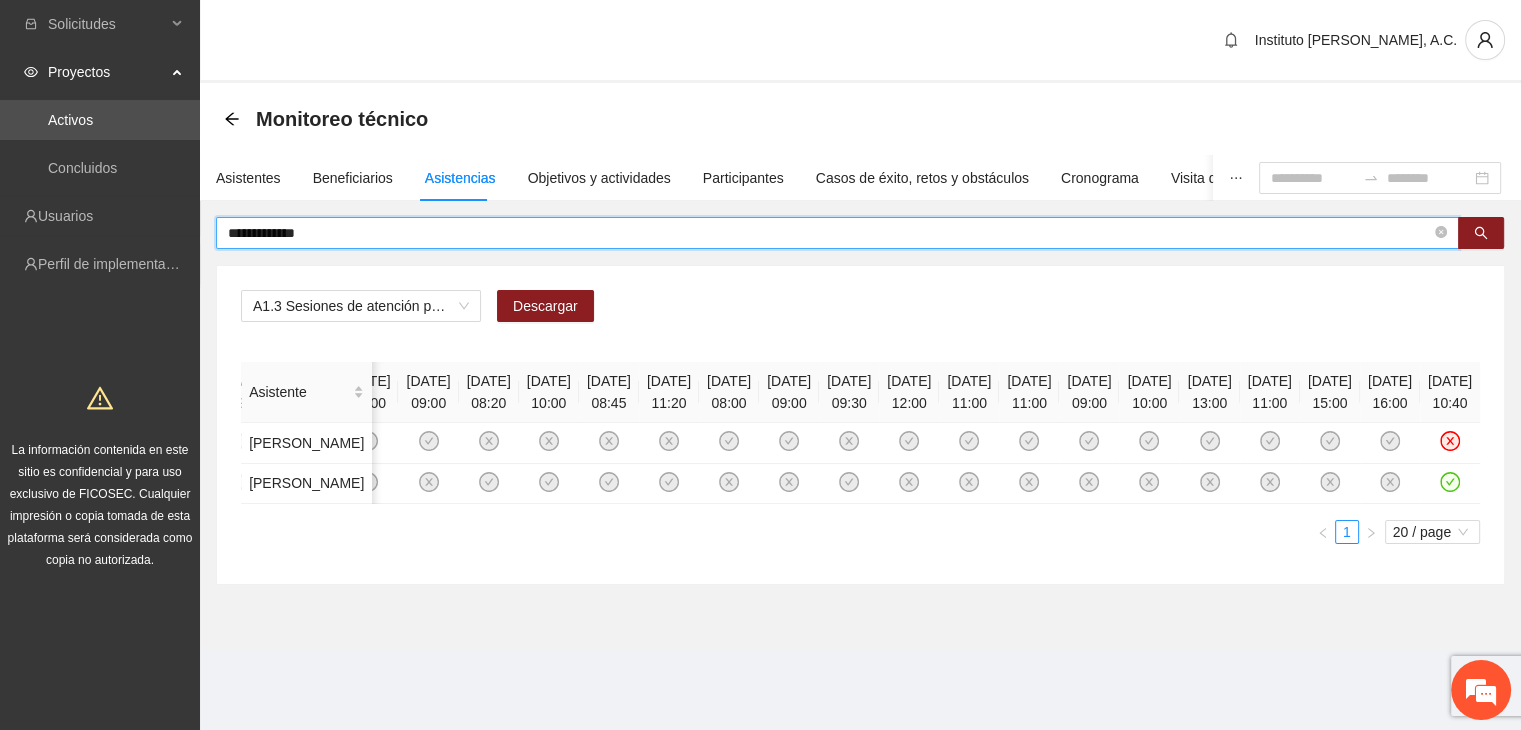 scroll, scrollTop: 0, scrollLeft: 1990, axis: horizontal 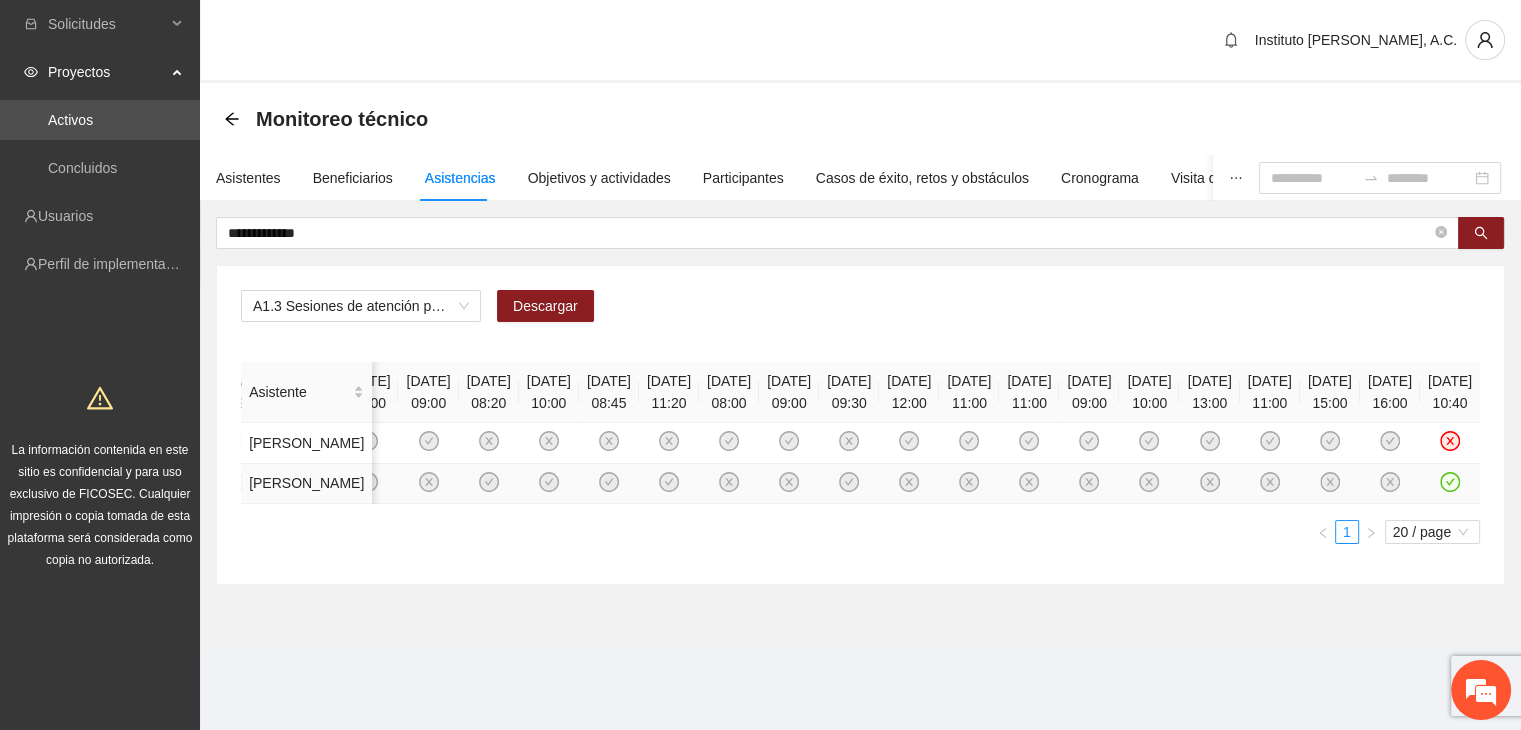 click 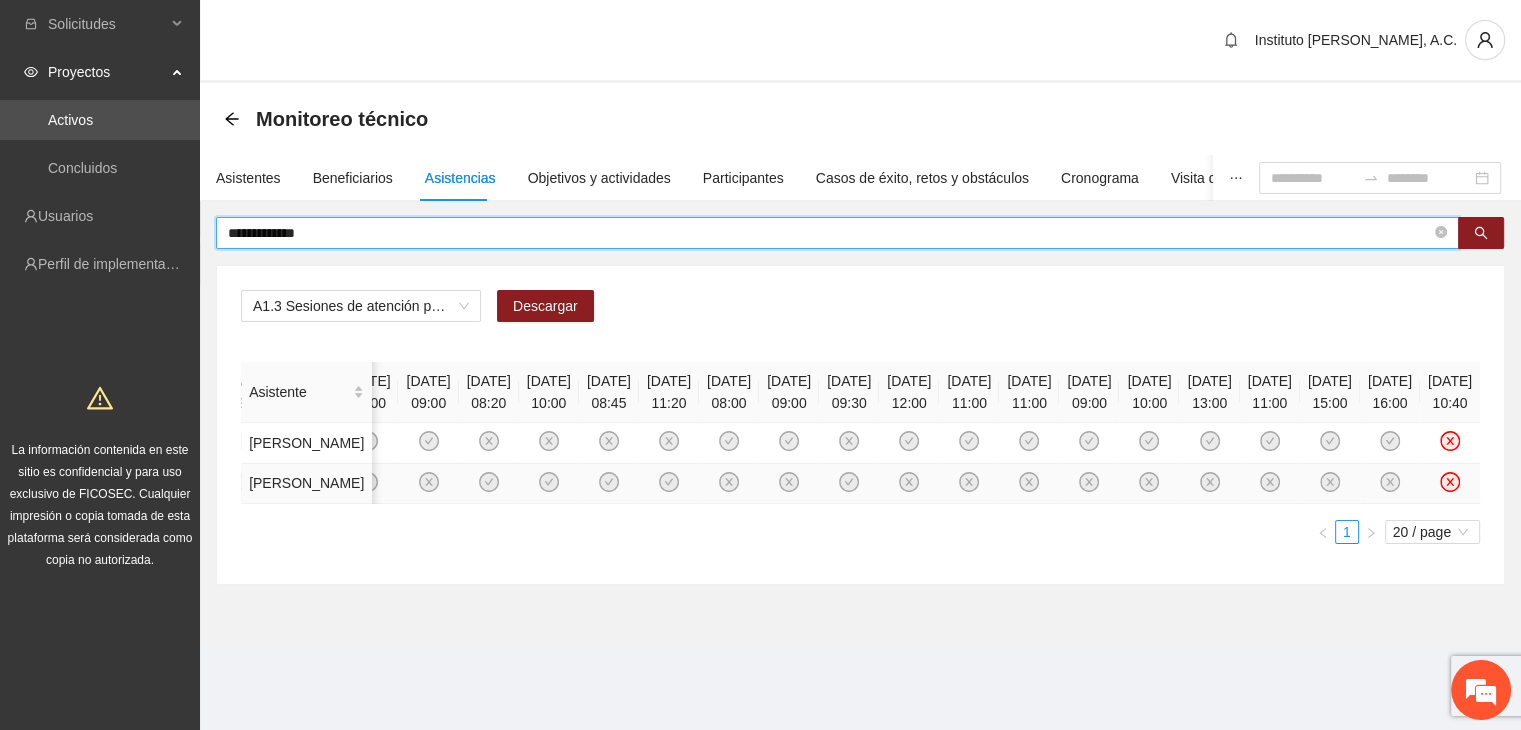 click on "**********" at bounding box center (829, 233) 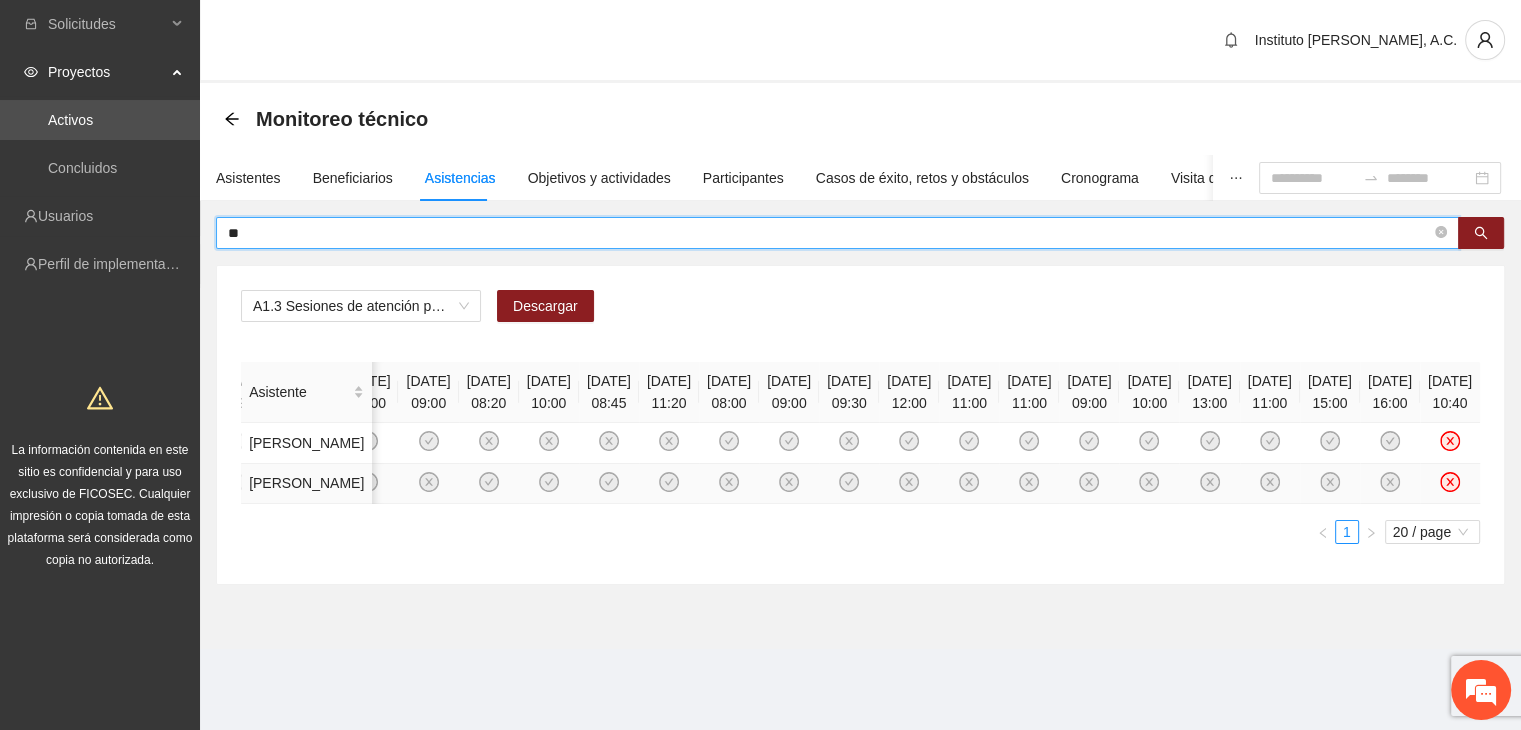 type on "*" 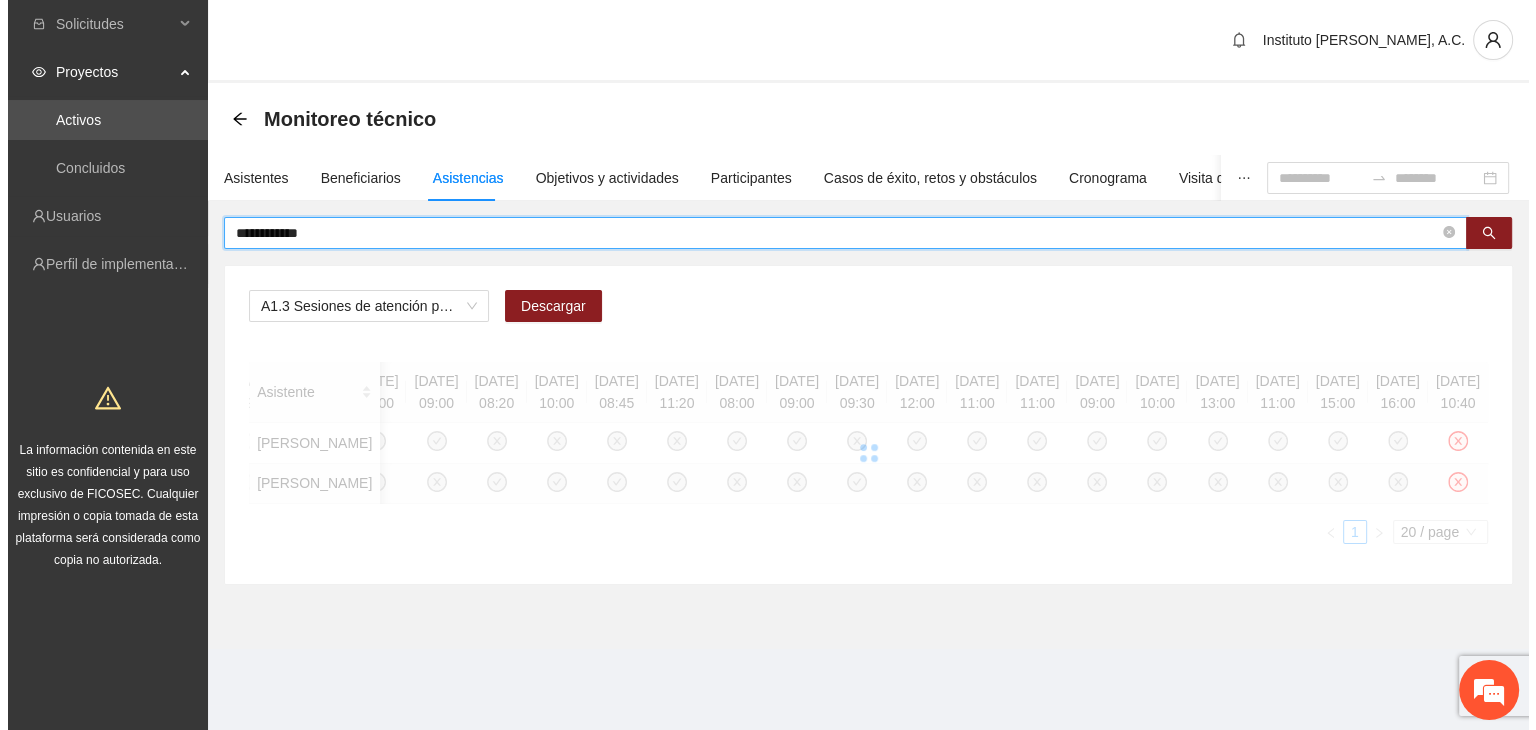 scroll, scrollTop: 0, scrollLeft: 0, axis: both 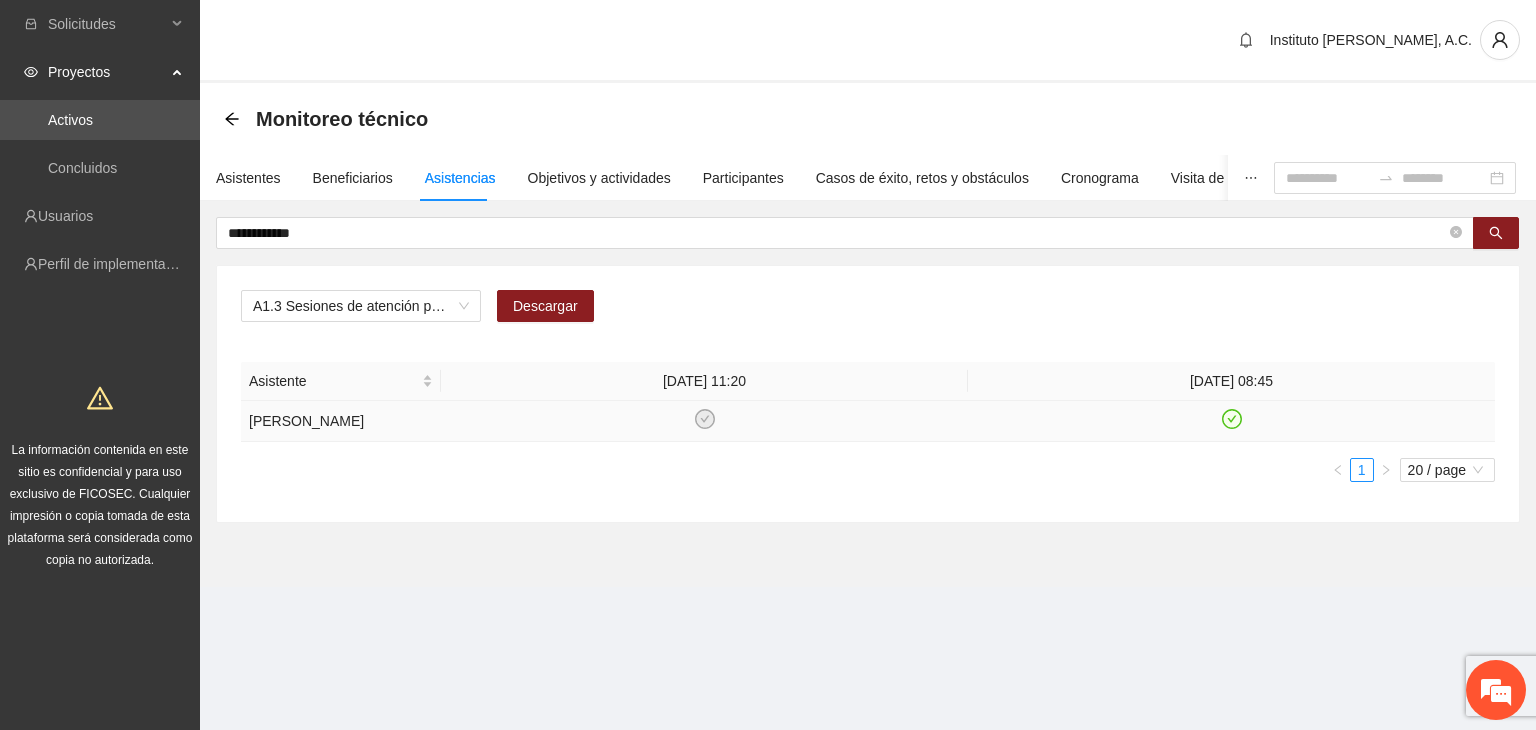 click 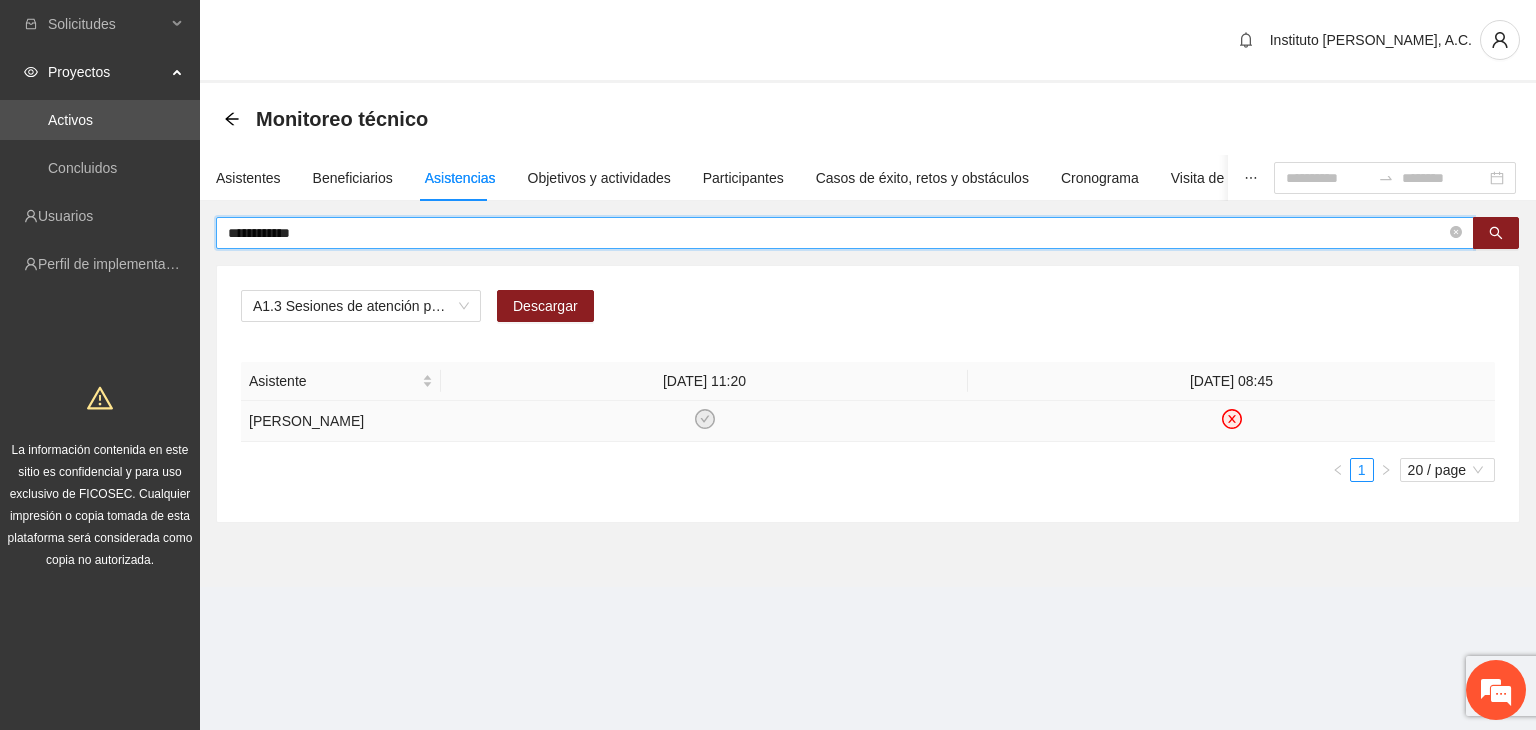 click on "**********" at bounding box center (837, 233) 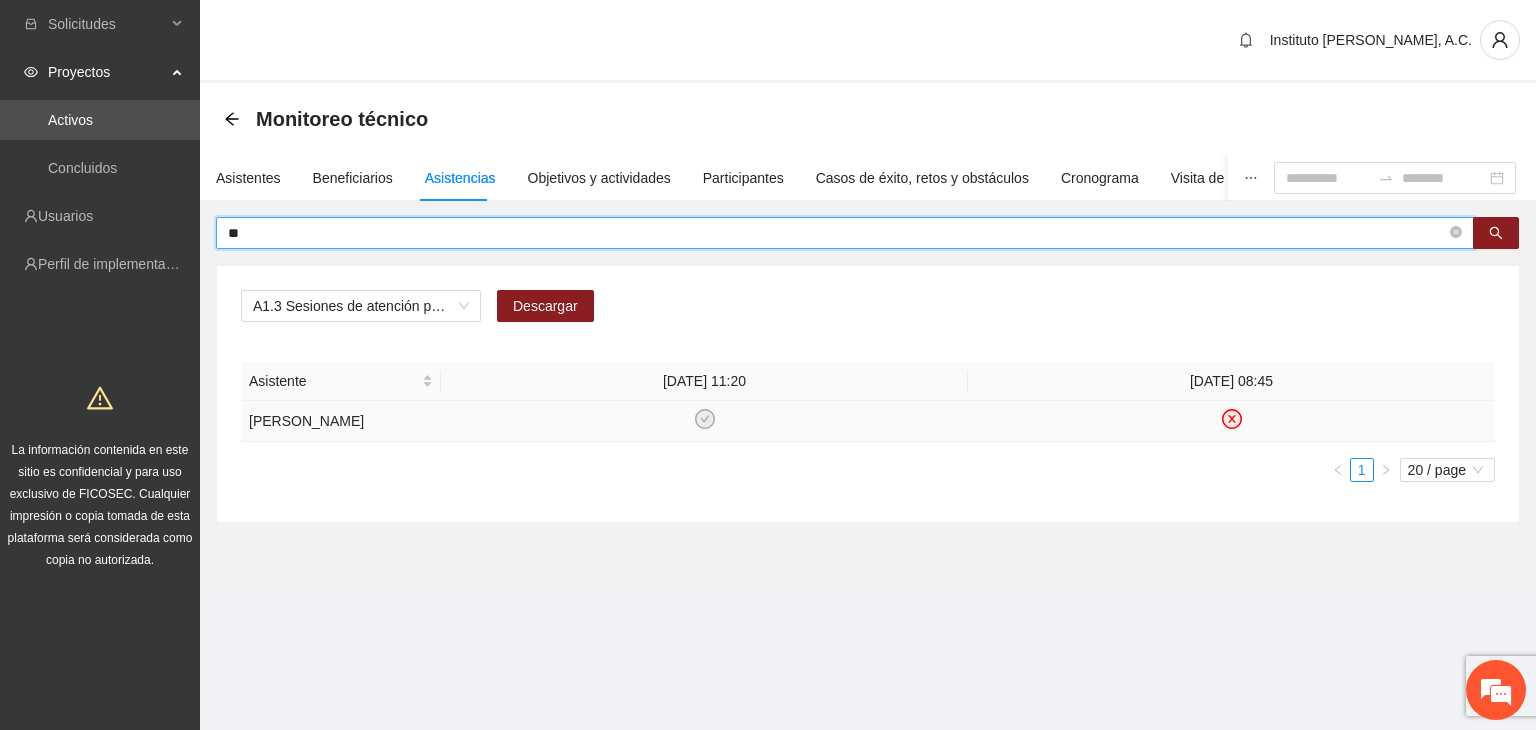 type on "*" 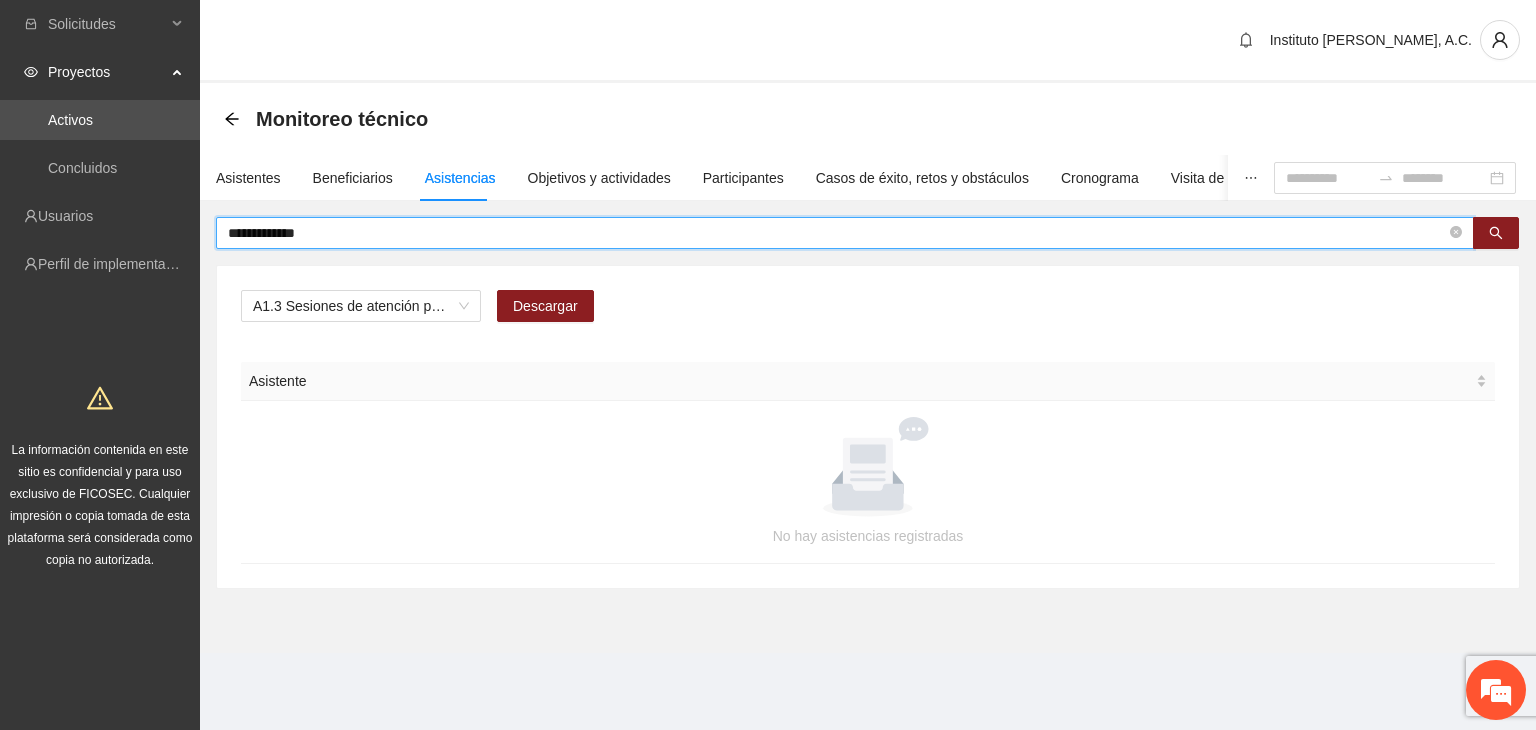 click on "**********" at bounding box center [837, 233] 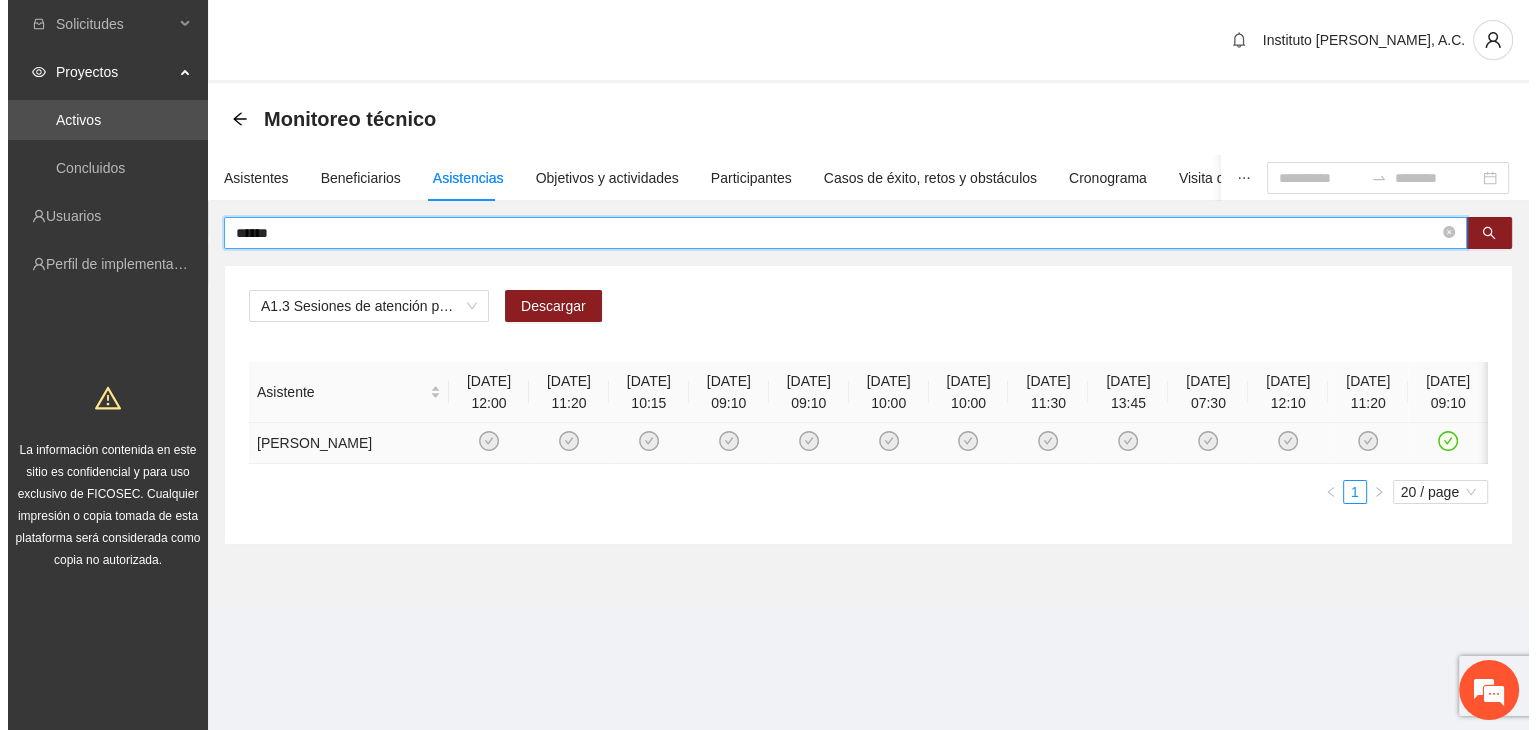 scroll, scrollTop: 0, scrollLeft: 16, axis: horizontal 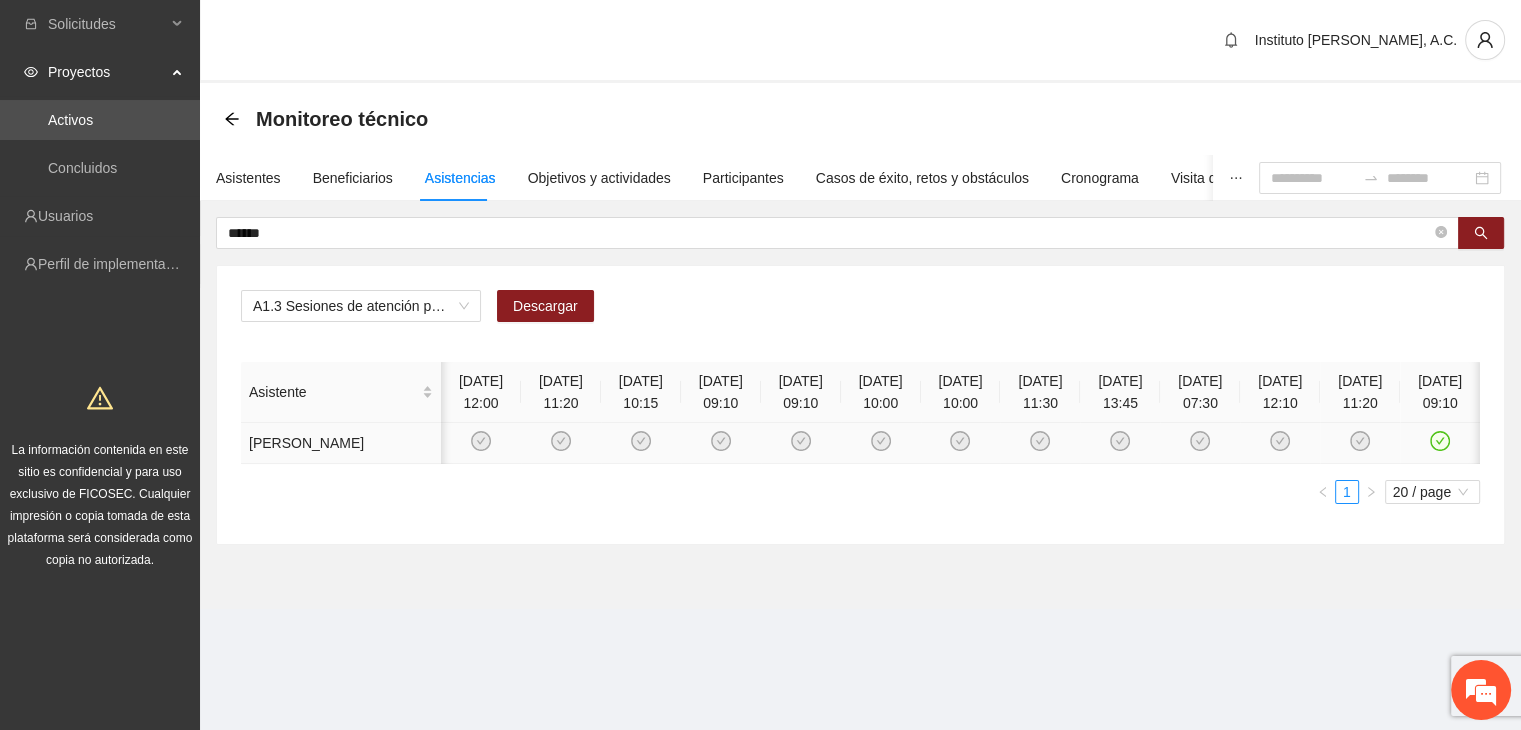click 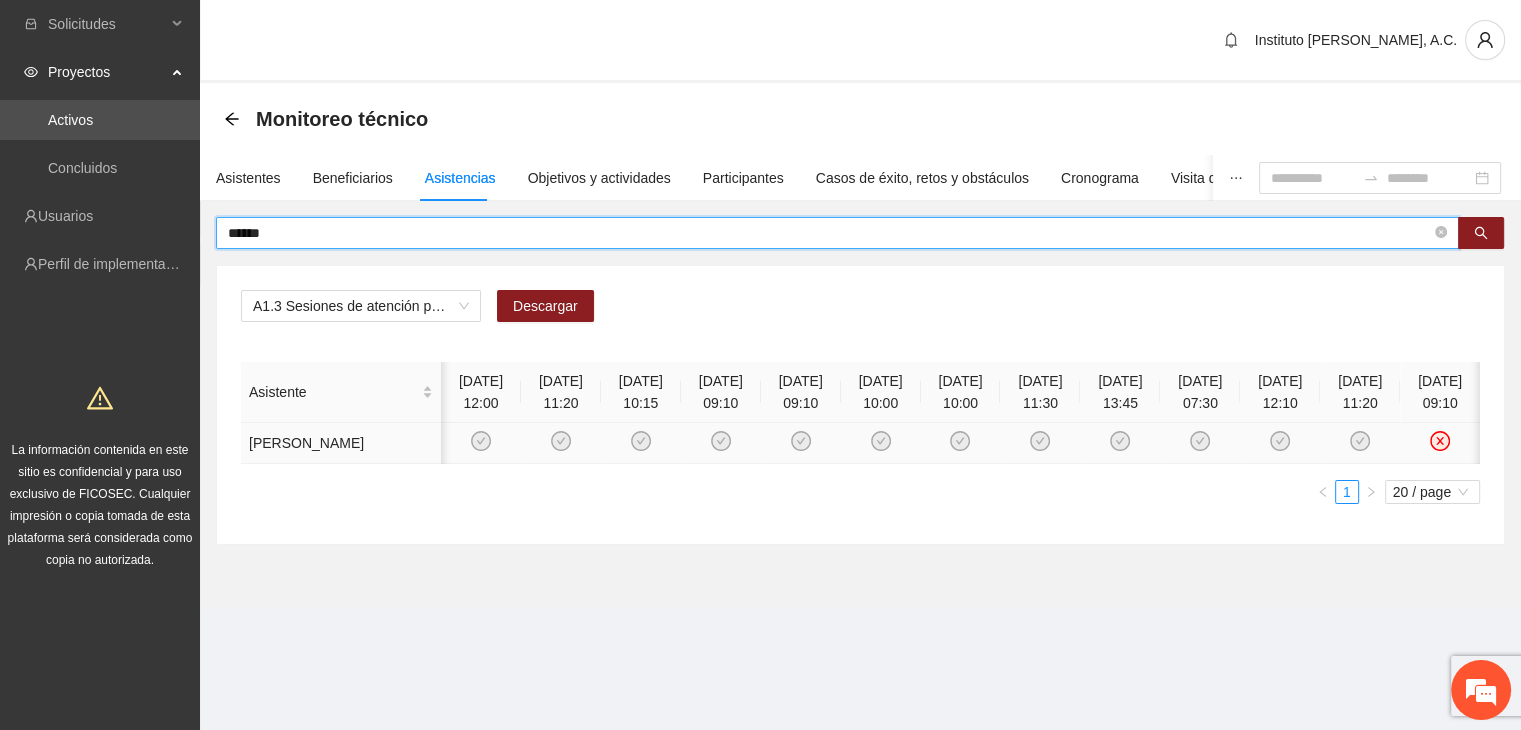 click on "******" at bounding box center [829, 233] 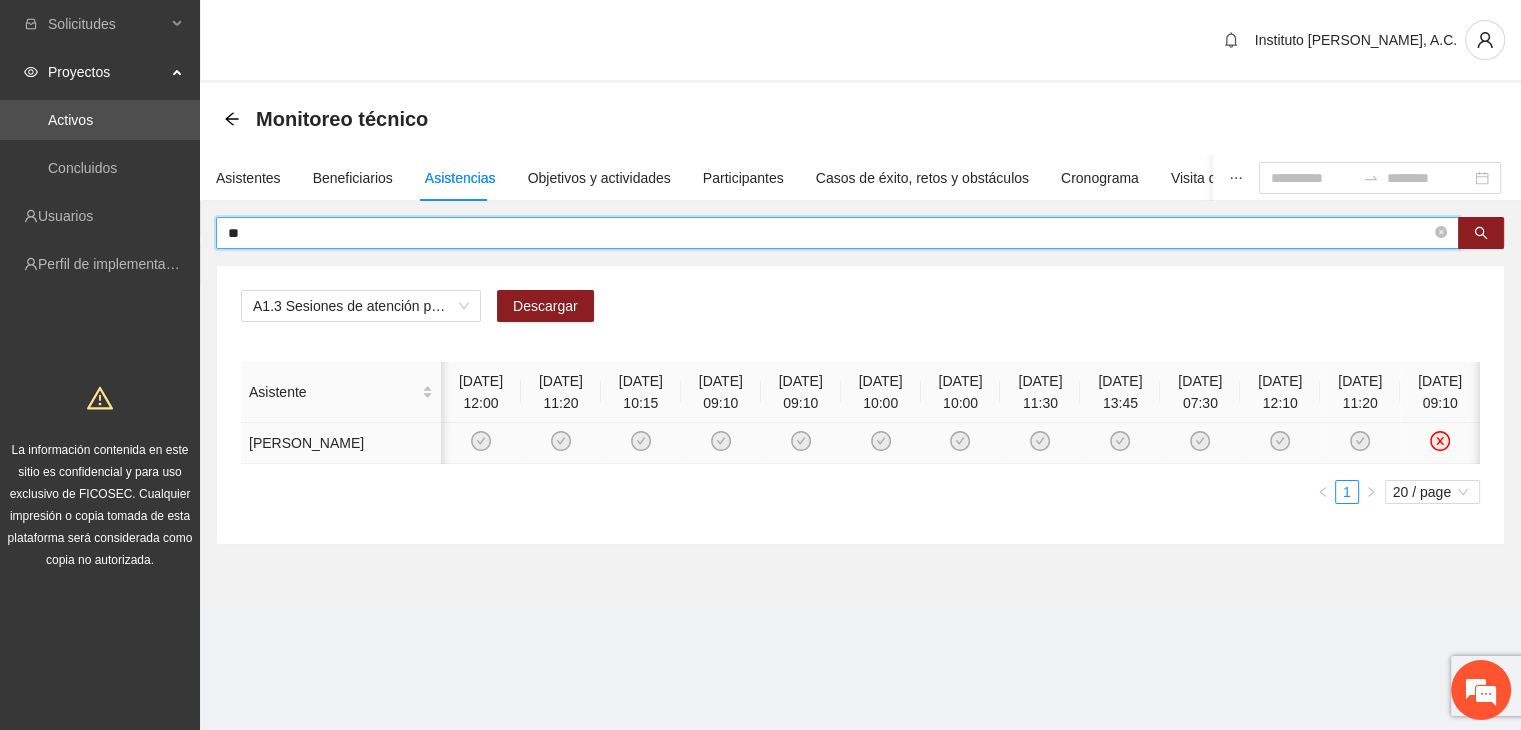 type on "*" 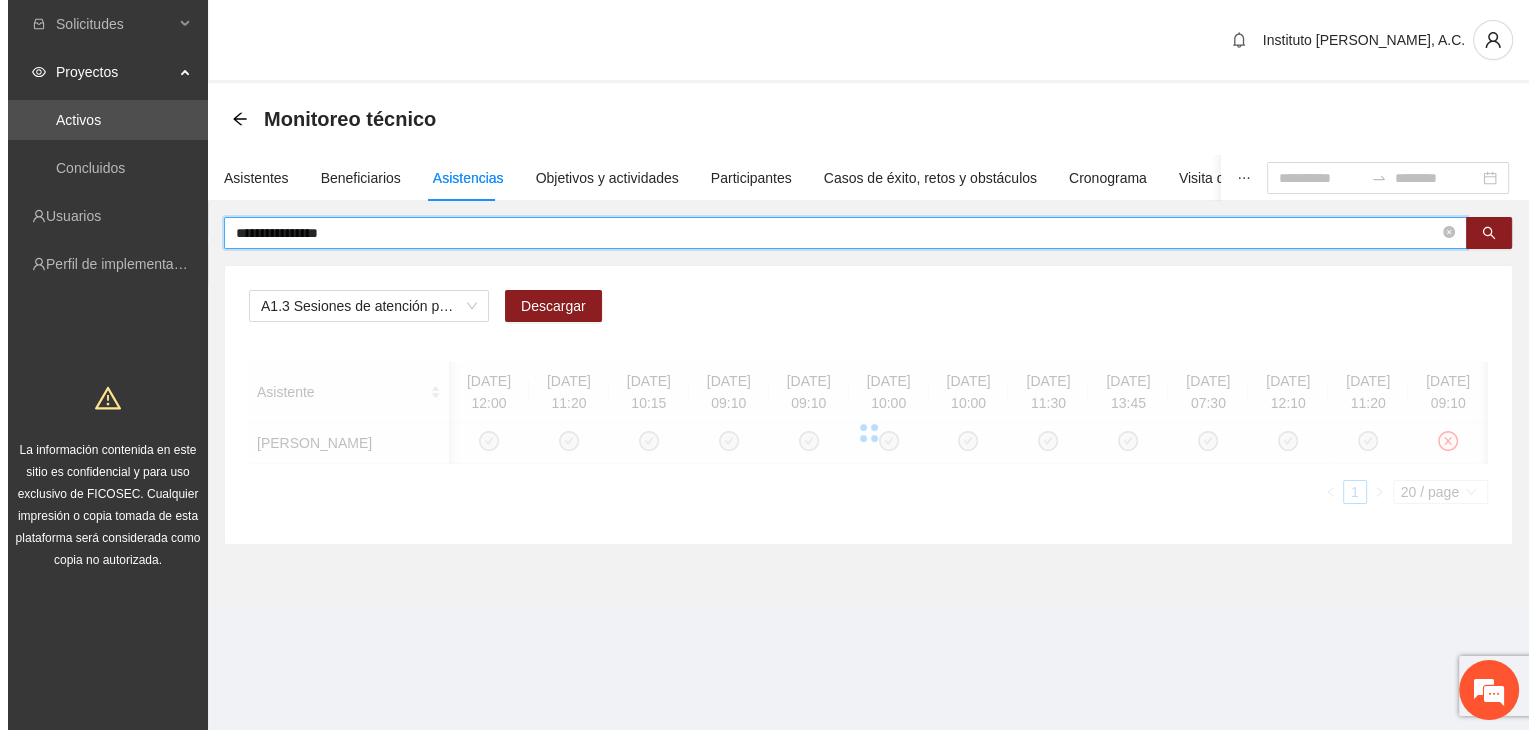 scroll, scrollTop: 0, scrollLeft: 0, axis: both 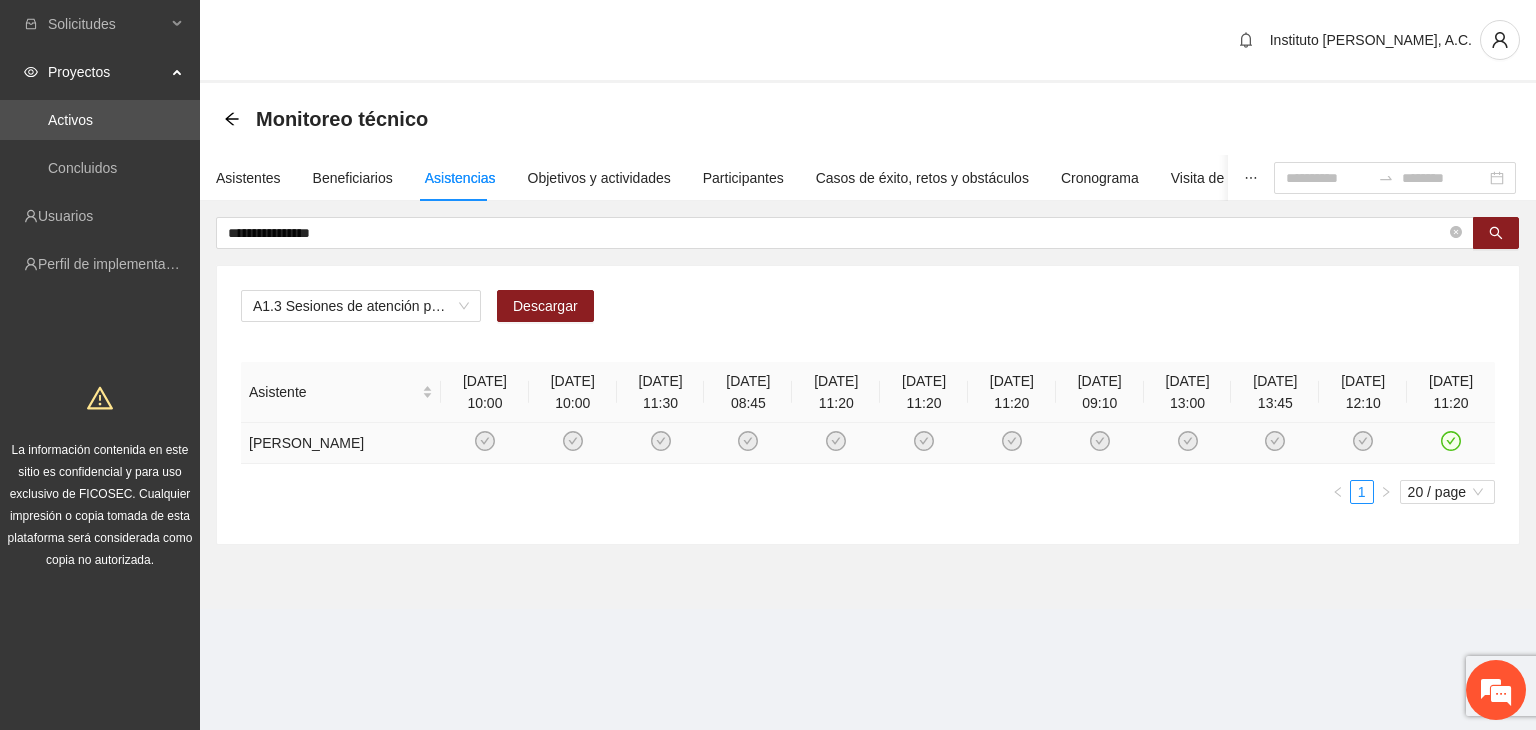 click 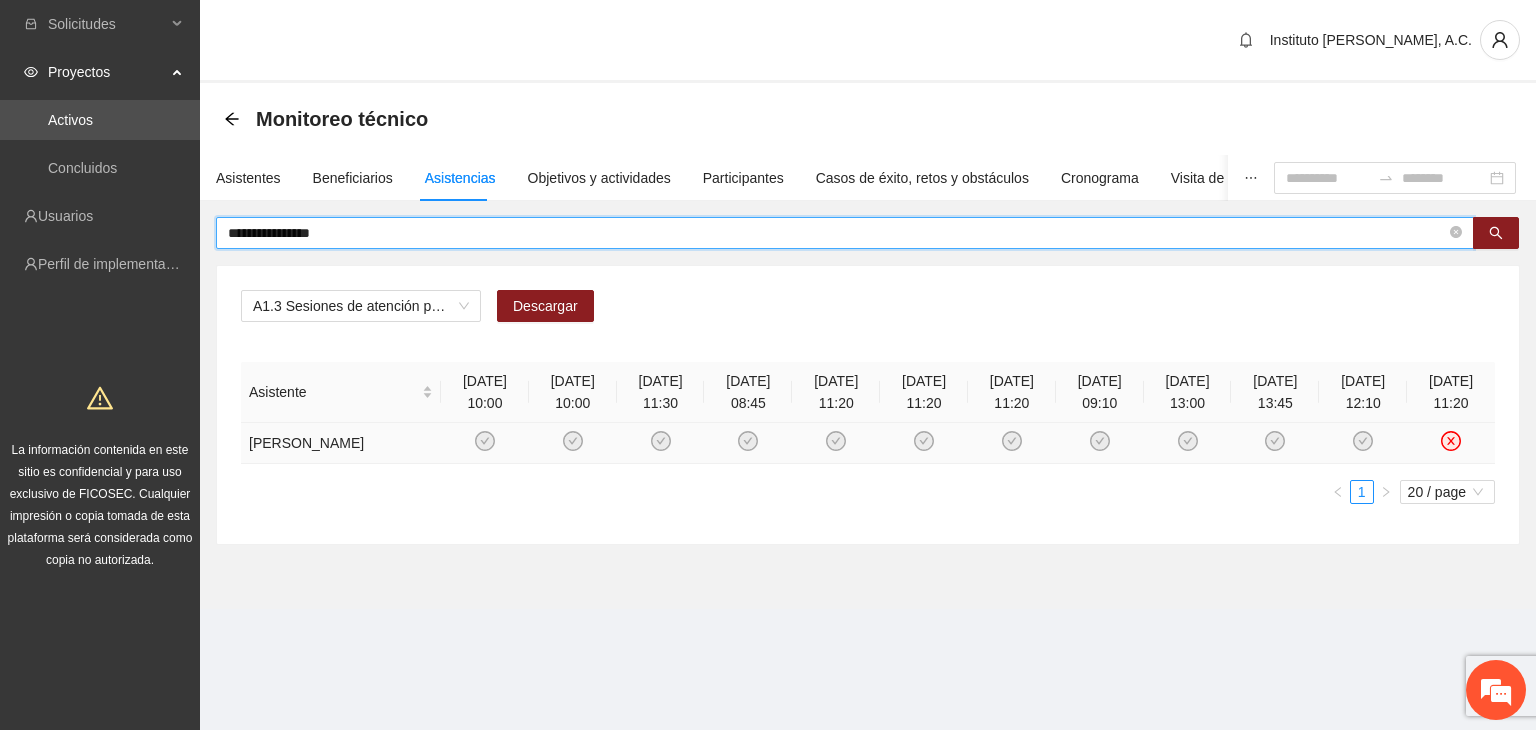 click on "**********" at bounding box center [837, 233] 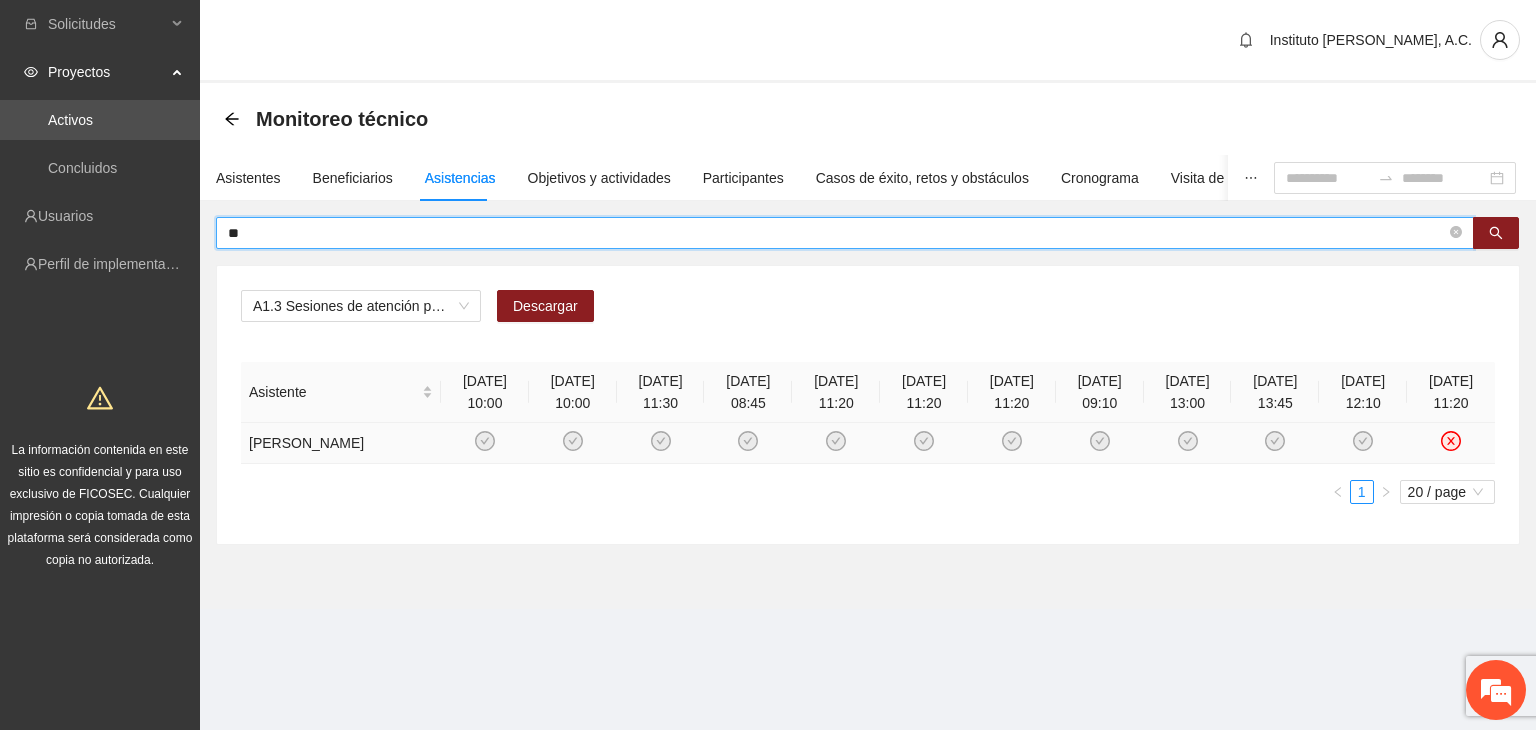 type on "*" 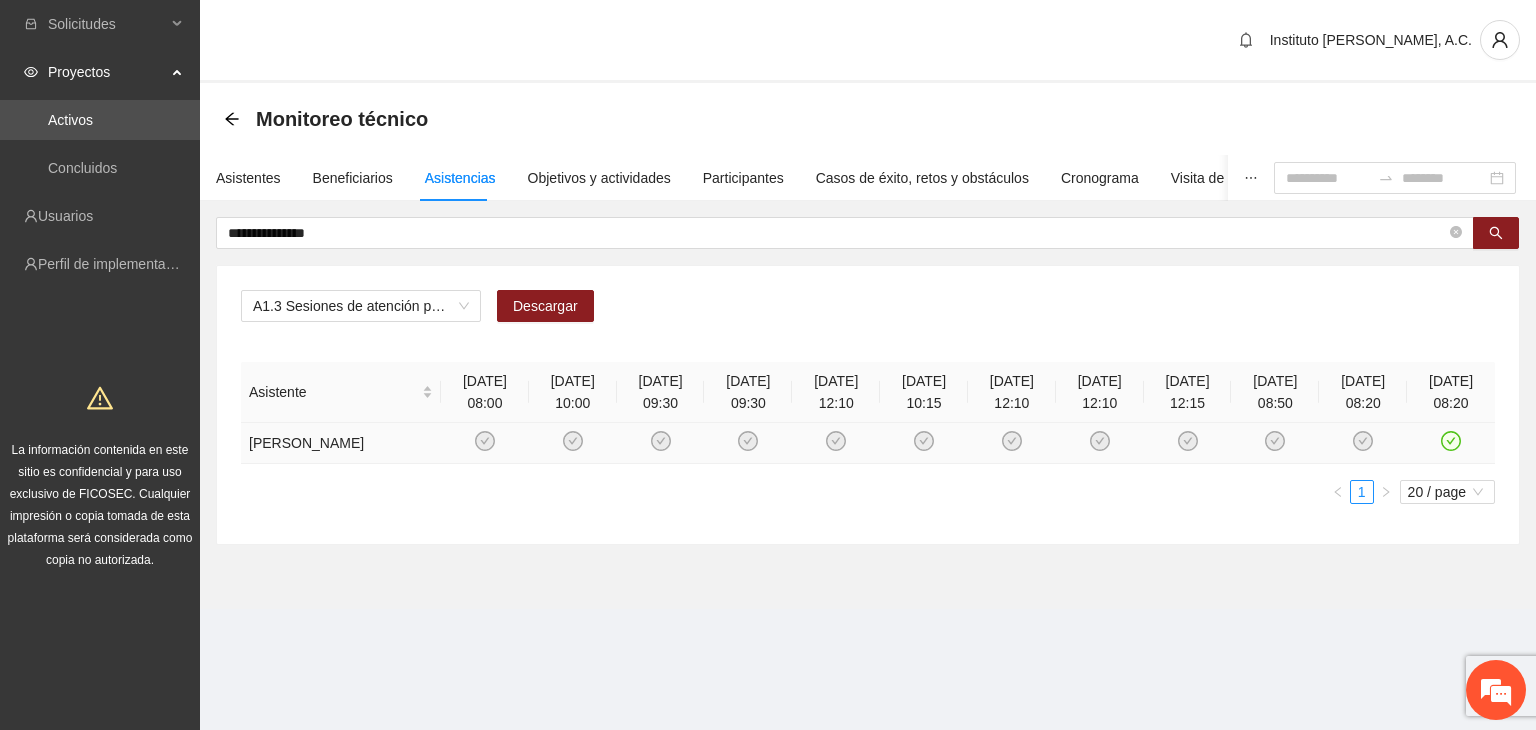 click 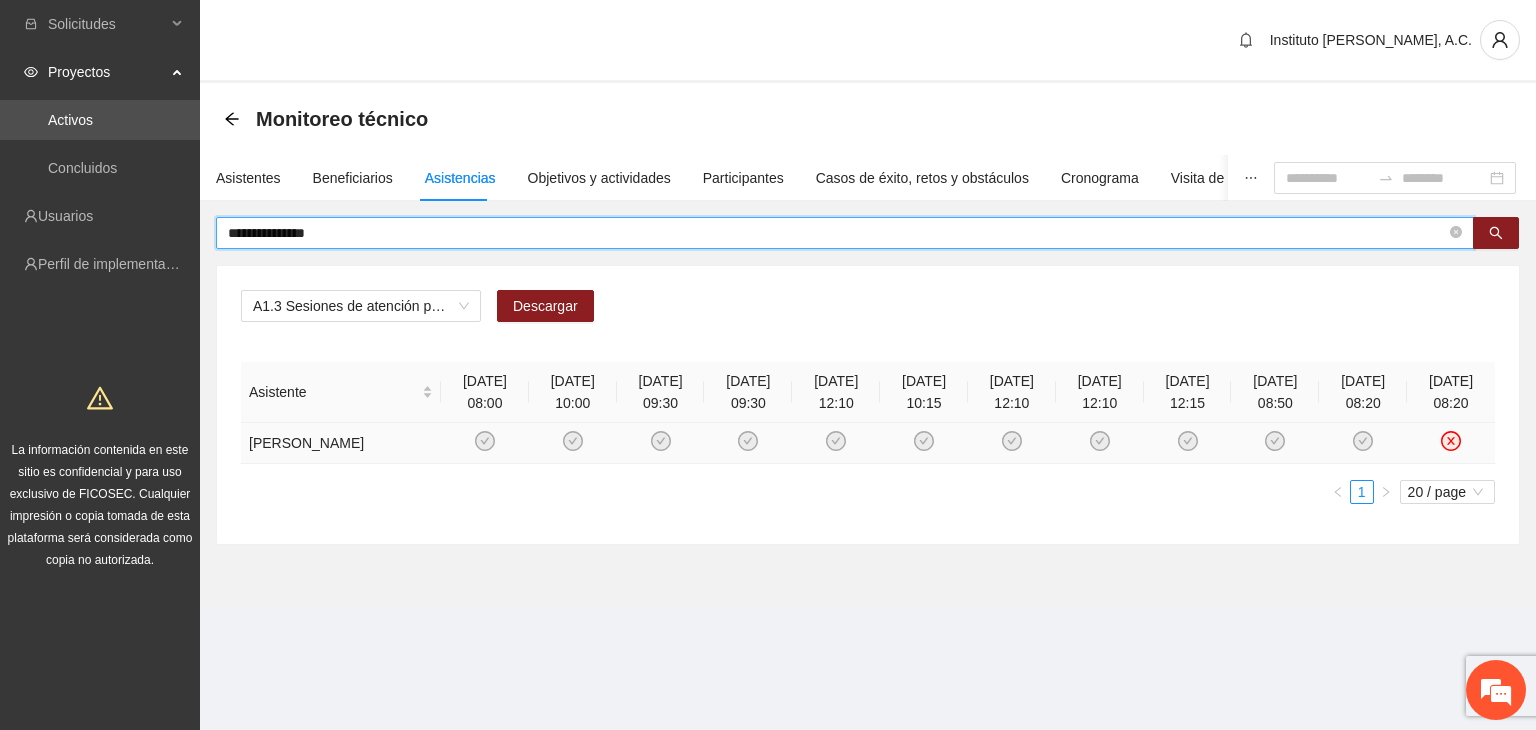 click on "**********" at bounding box center [837, 233] 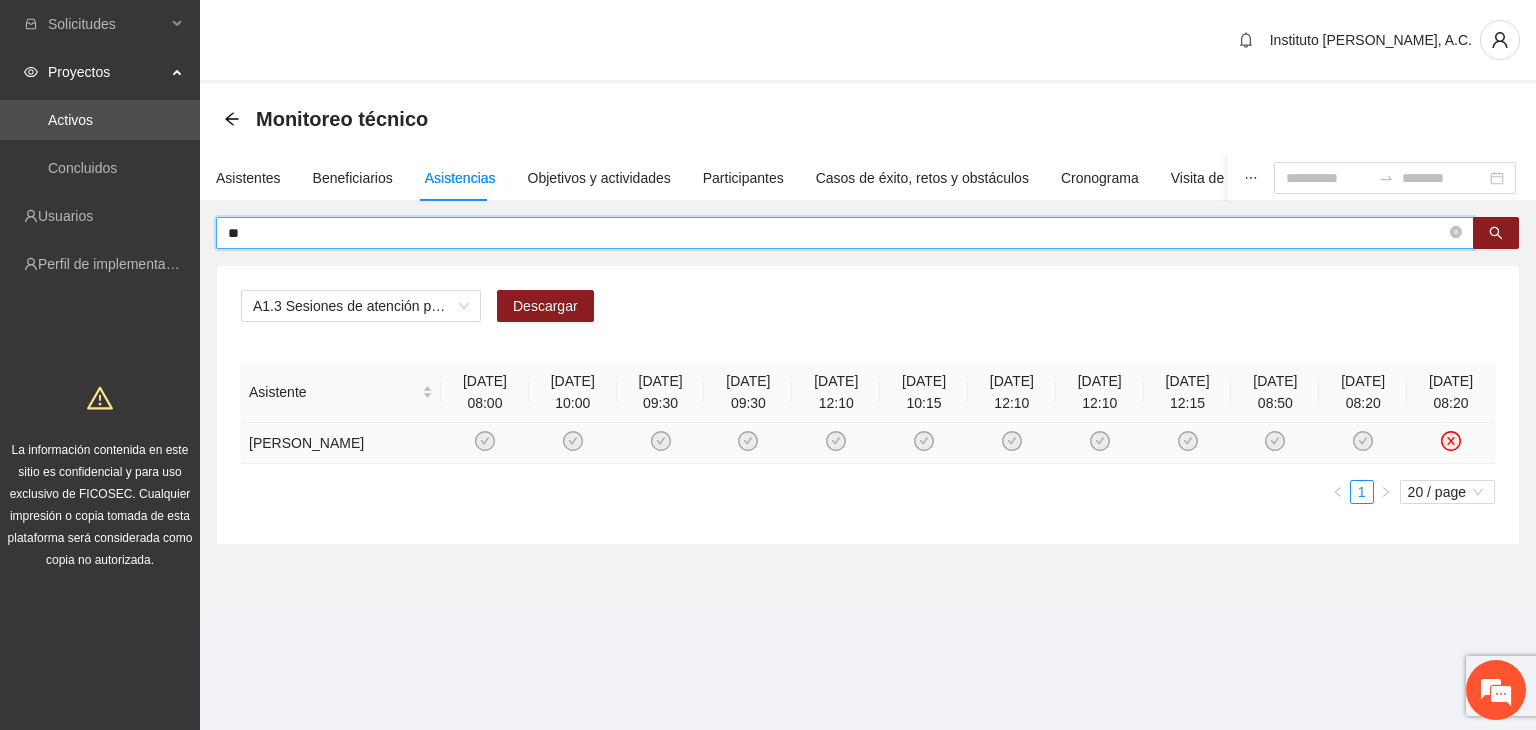 type on "*" 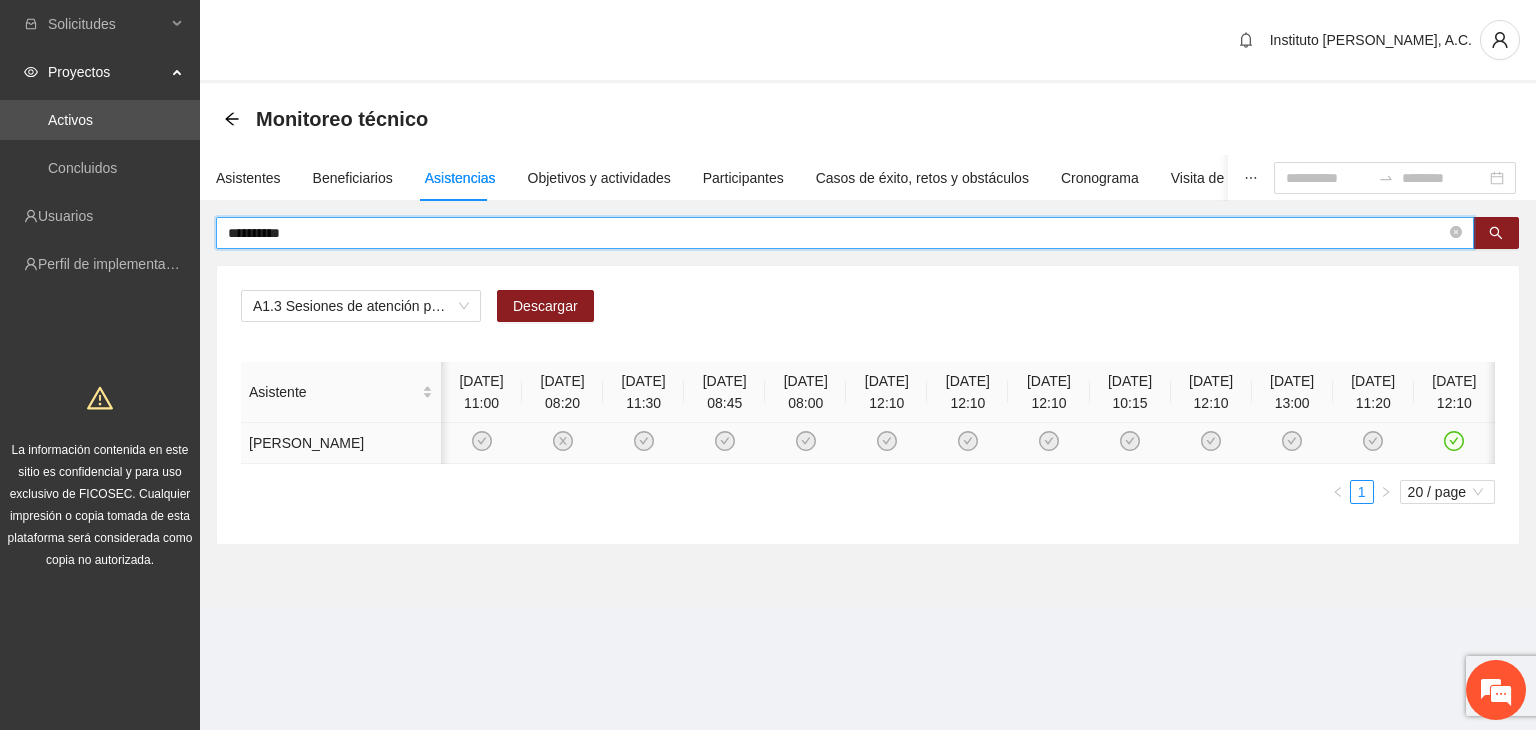 scroll, scrollTop: 0, scrollLeft: 1, axis: horizontal 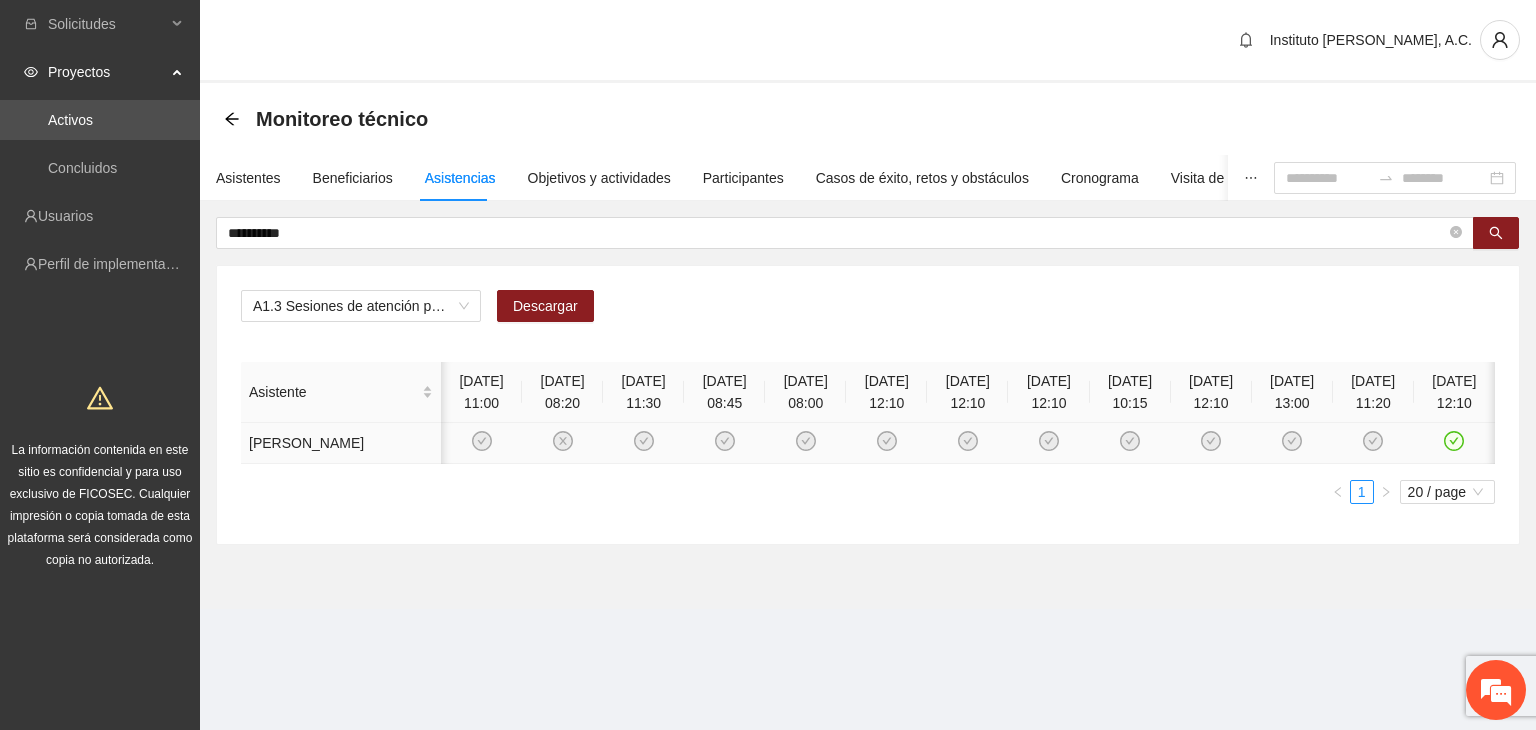 click 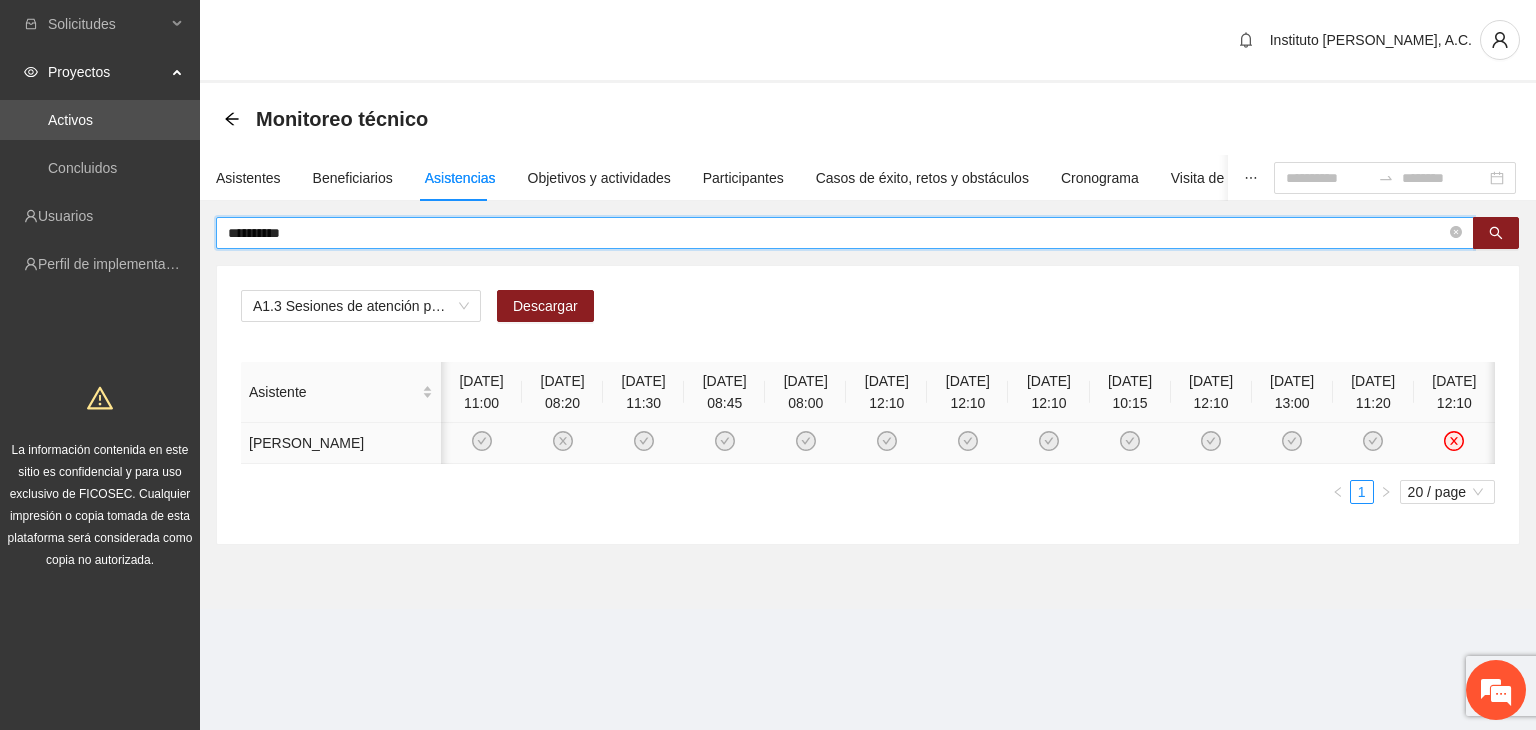 click on "**********" at bounding box center (837, 233) 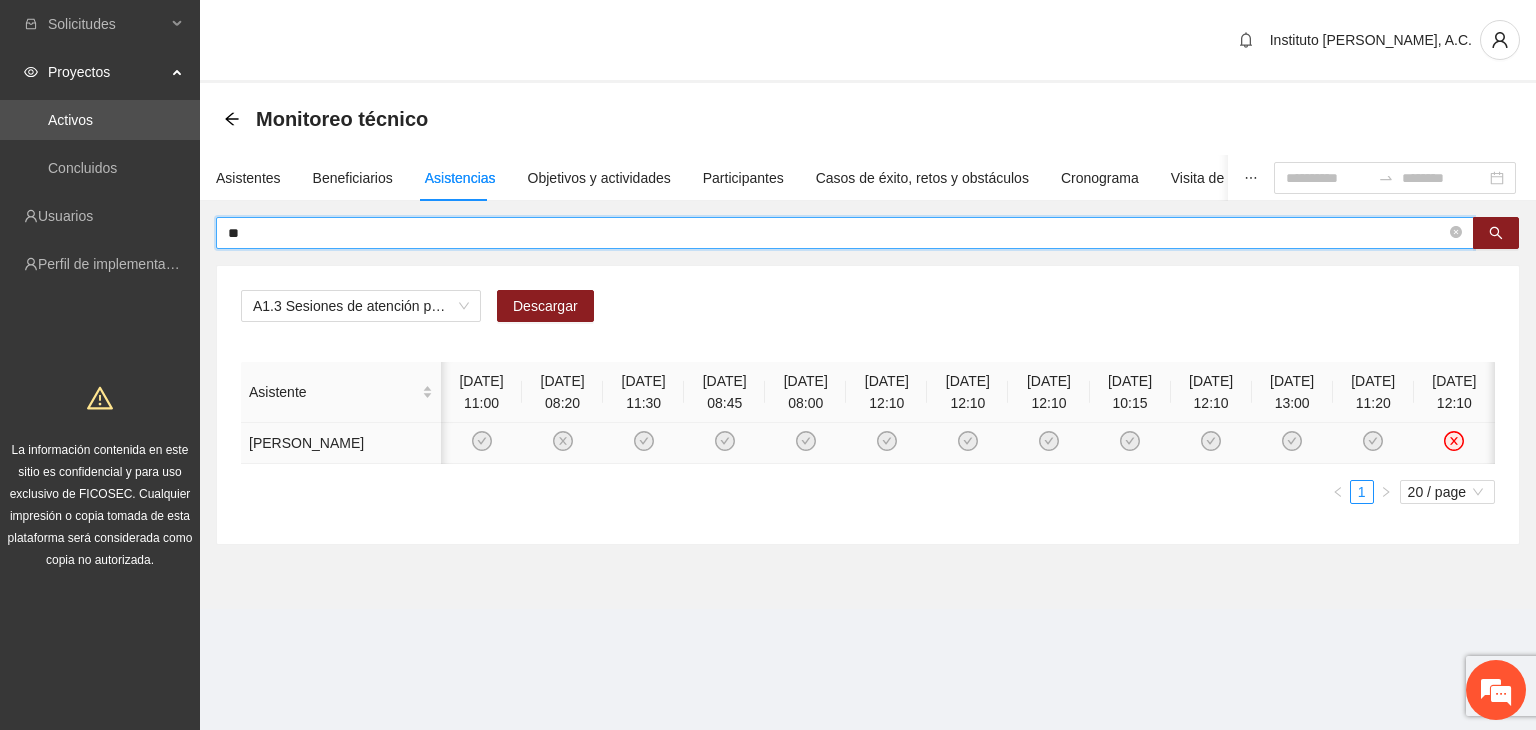 type on "*" 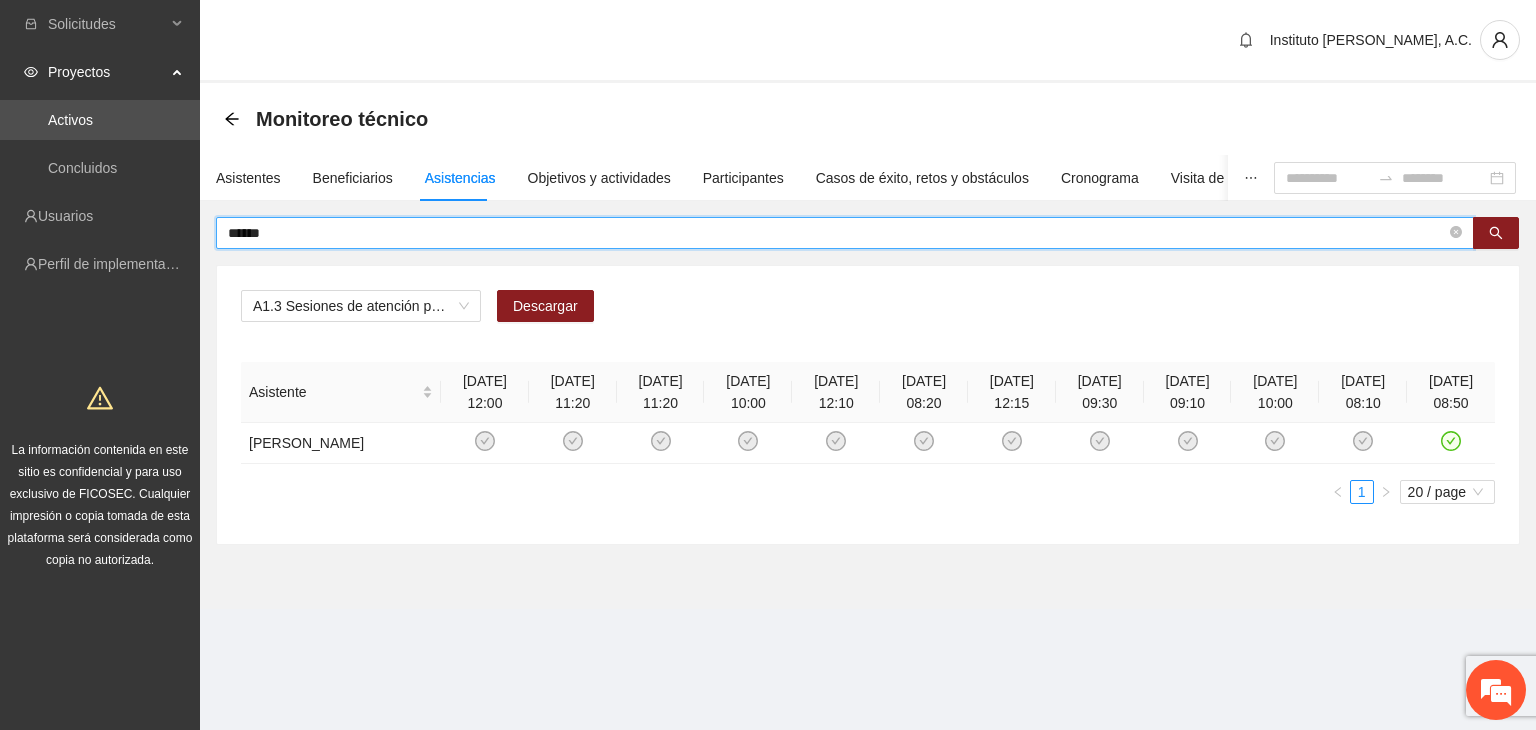 scroll, scrollTop: 0, scrollLeft: 0, axis: both 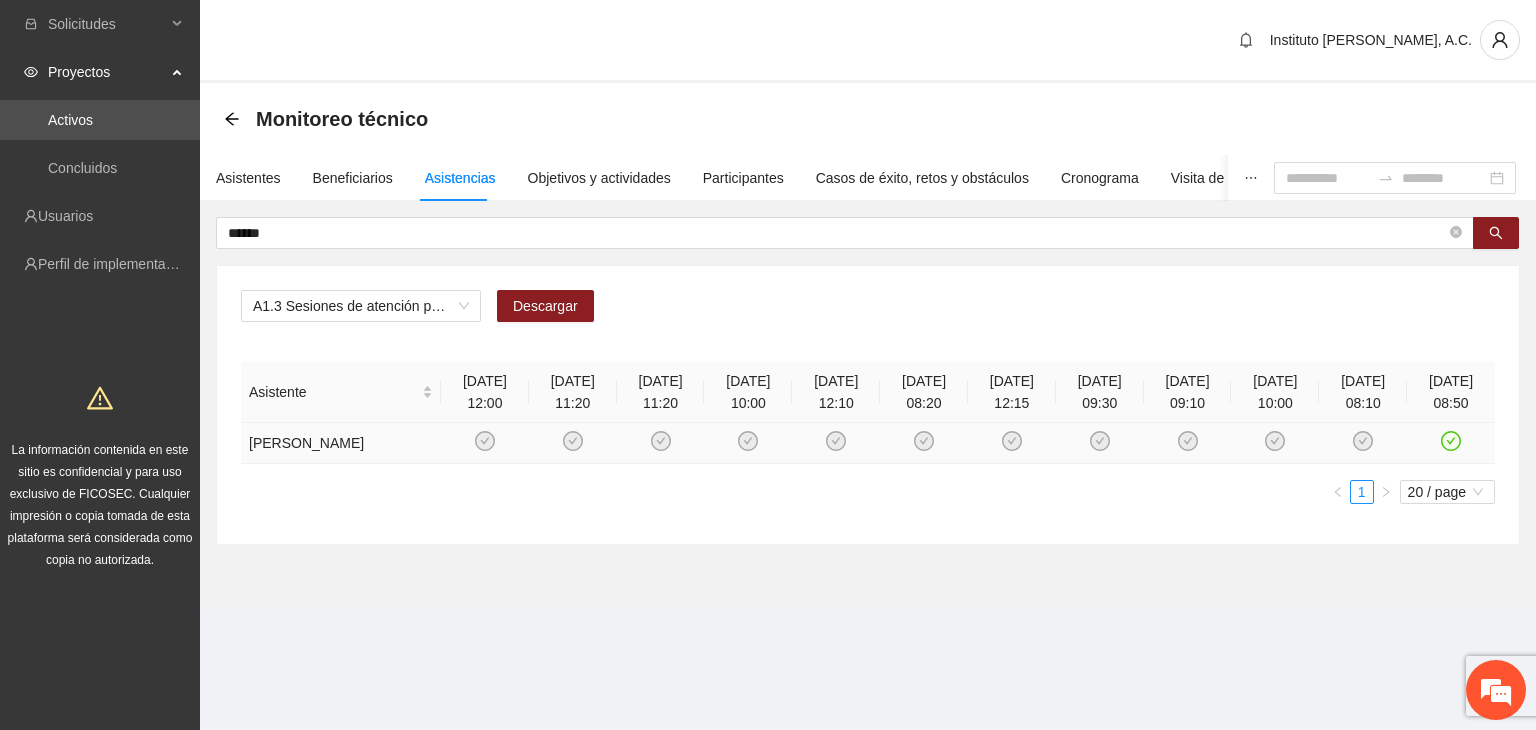 click 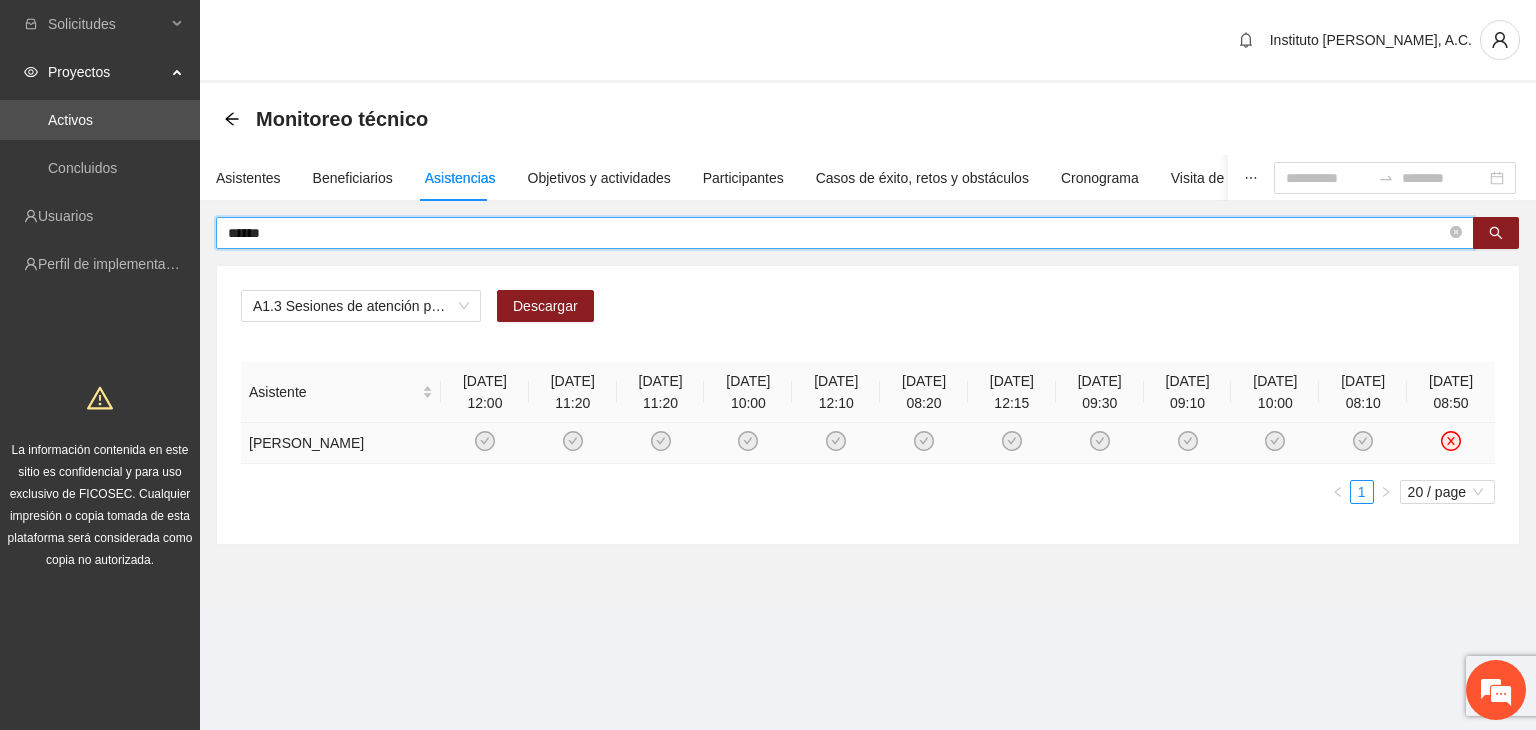 click on "******" at bounding box center (837, 233) 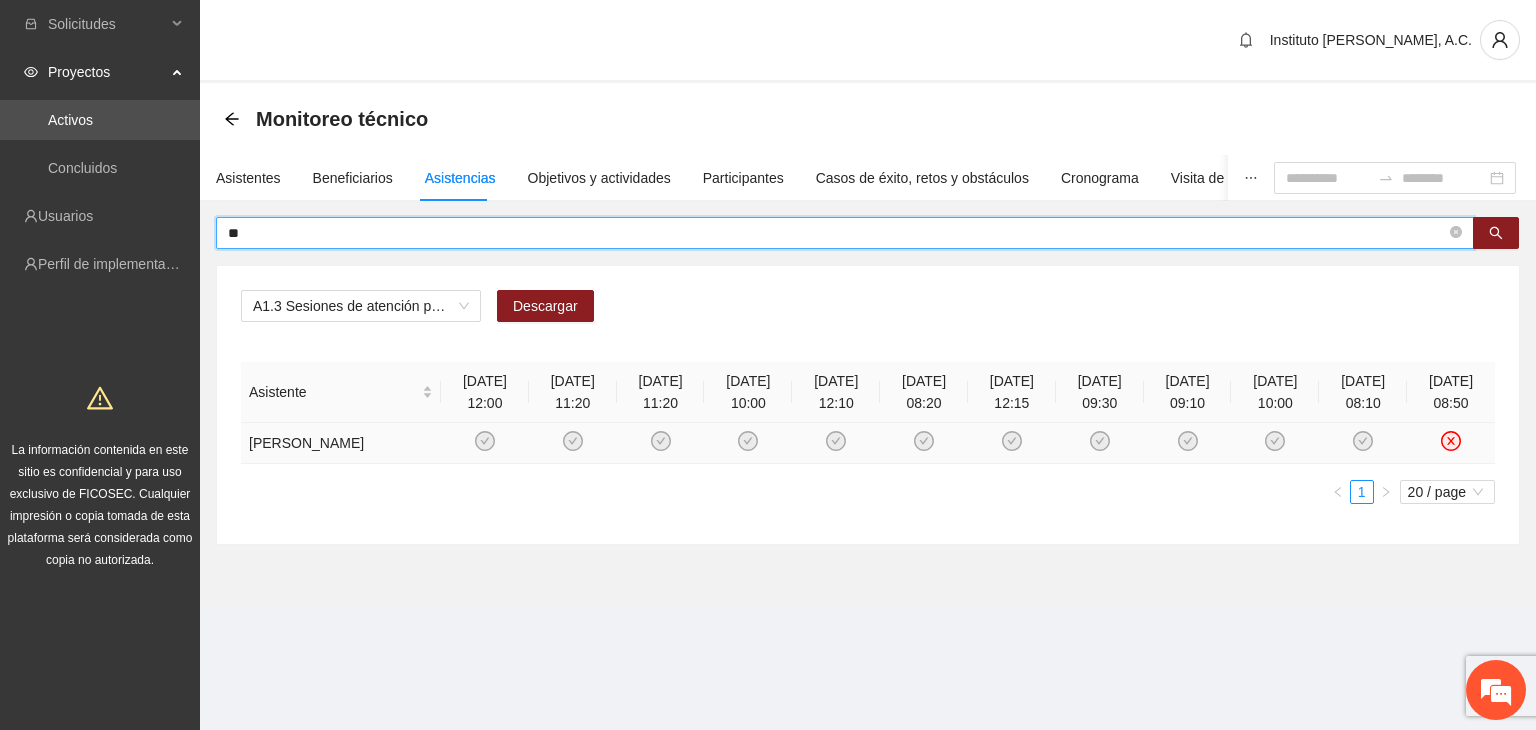 type on "*" 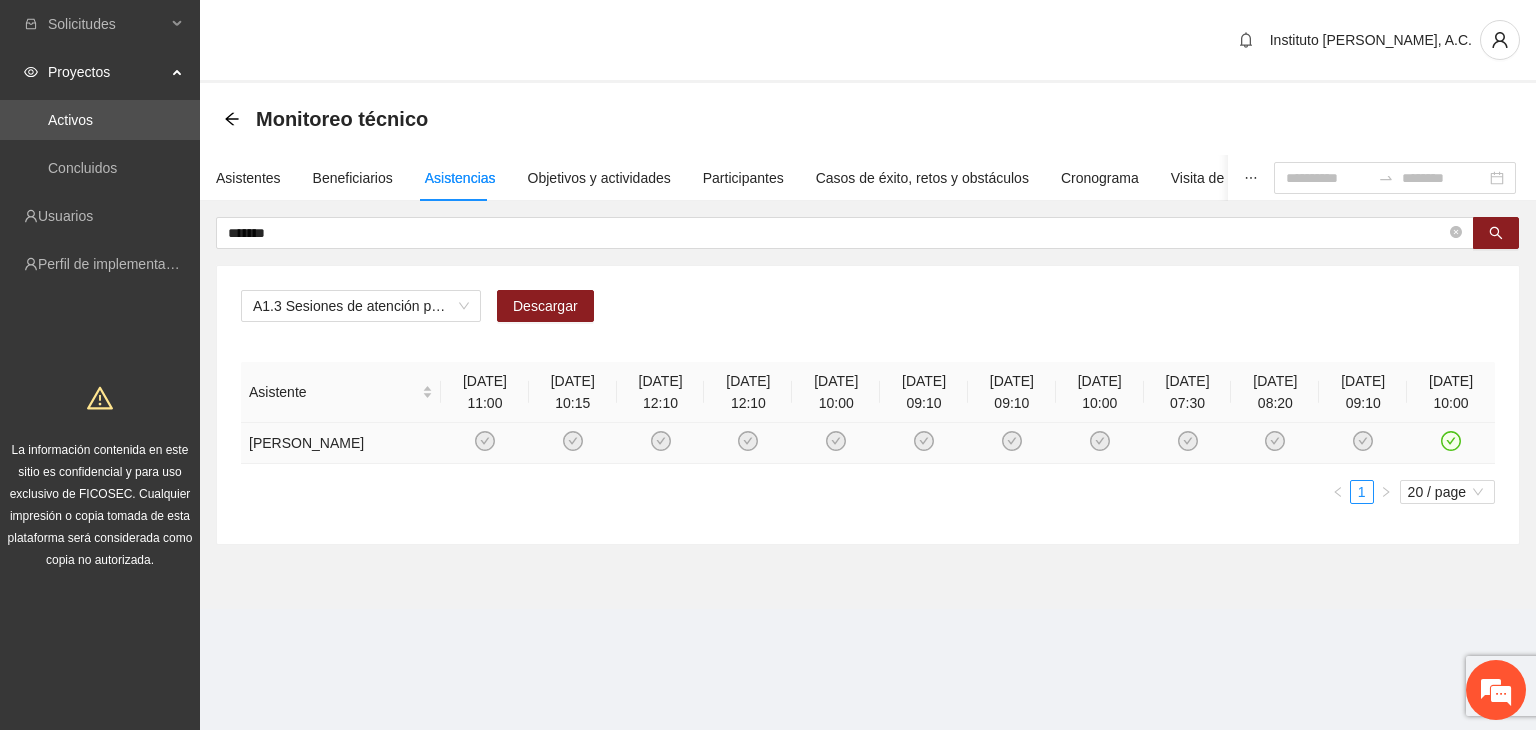 click 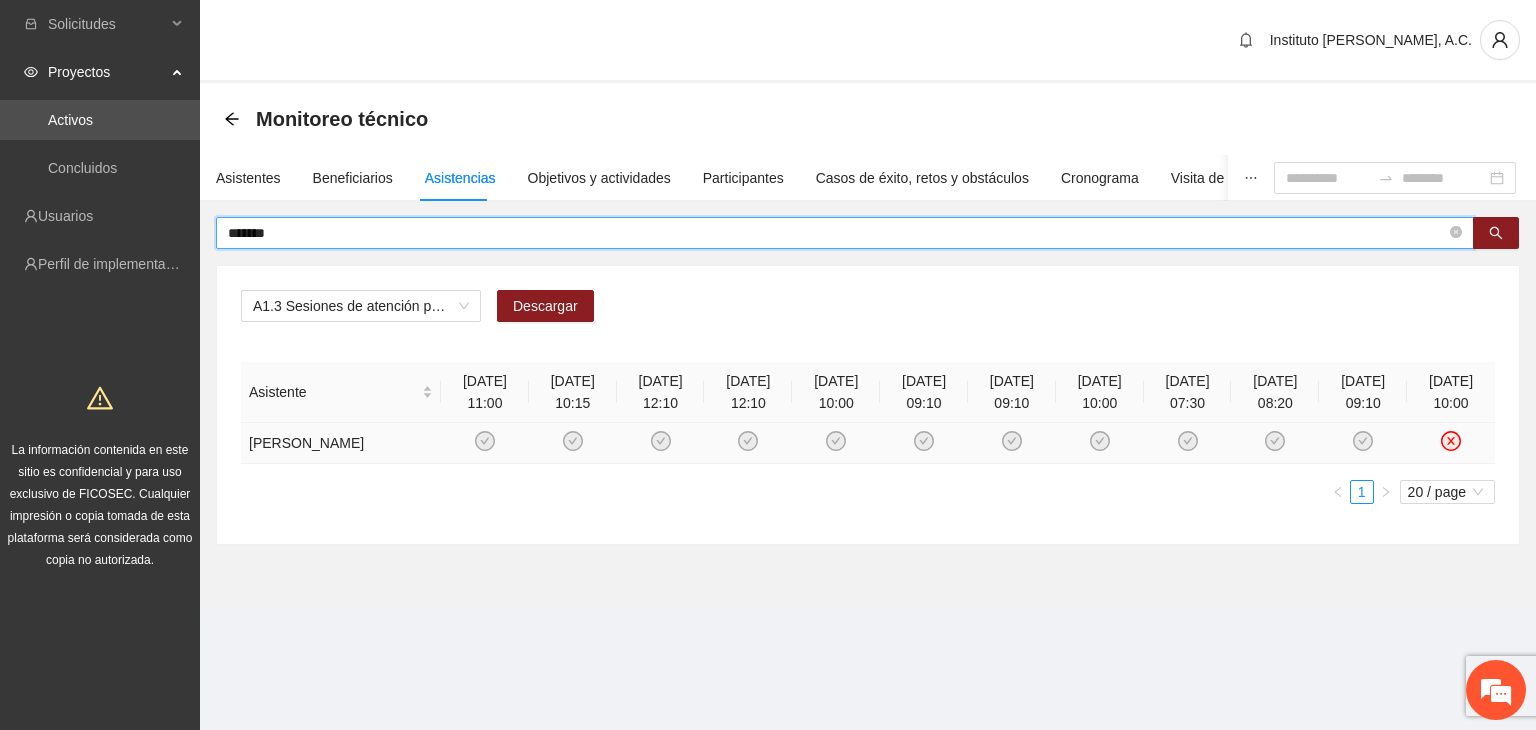 click on "*******" at bounding box center [837, 233] 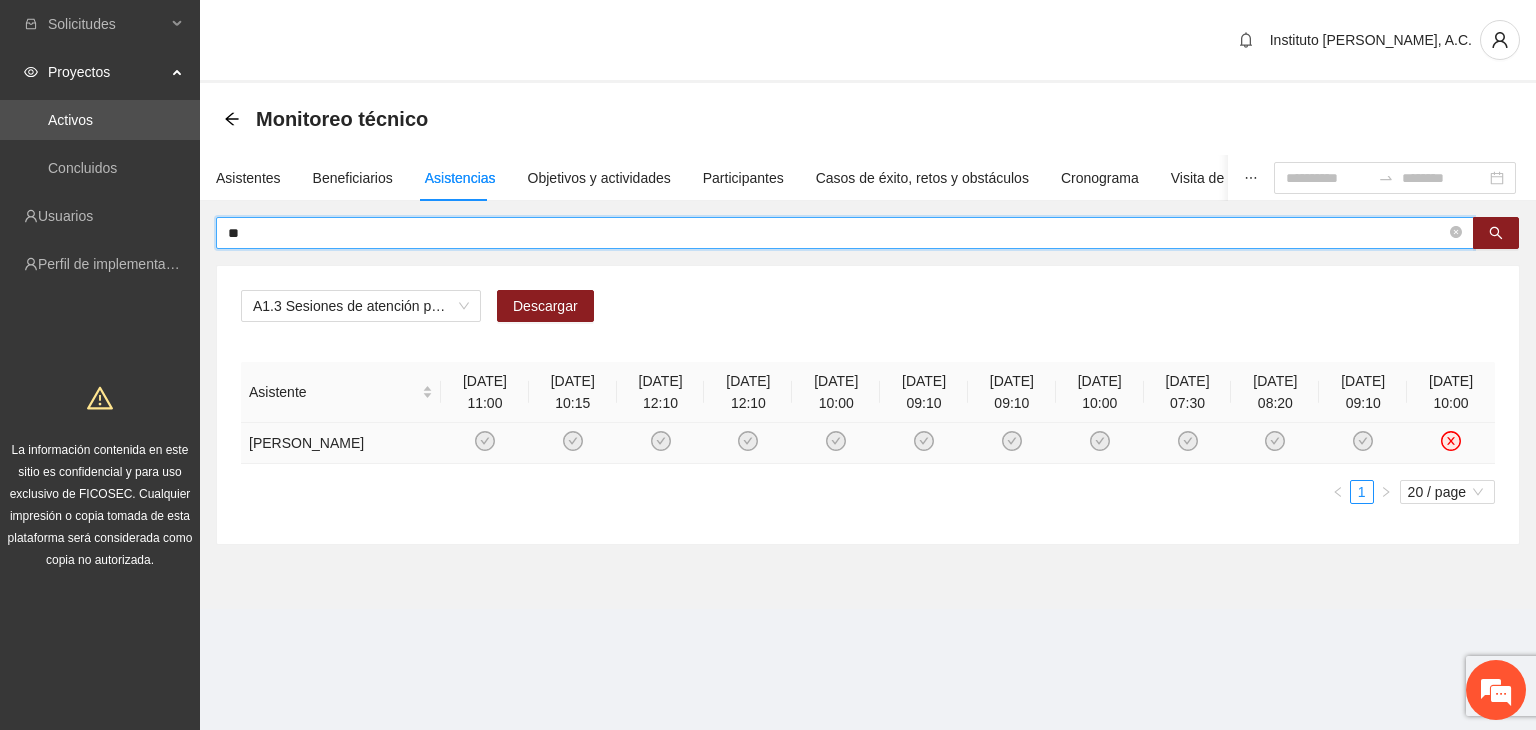 type on "*" 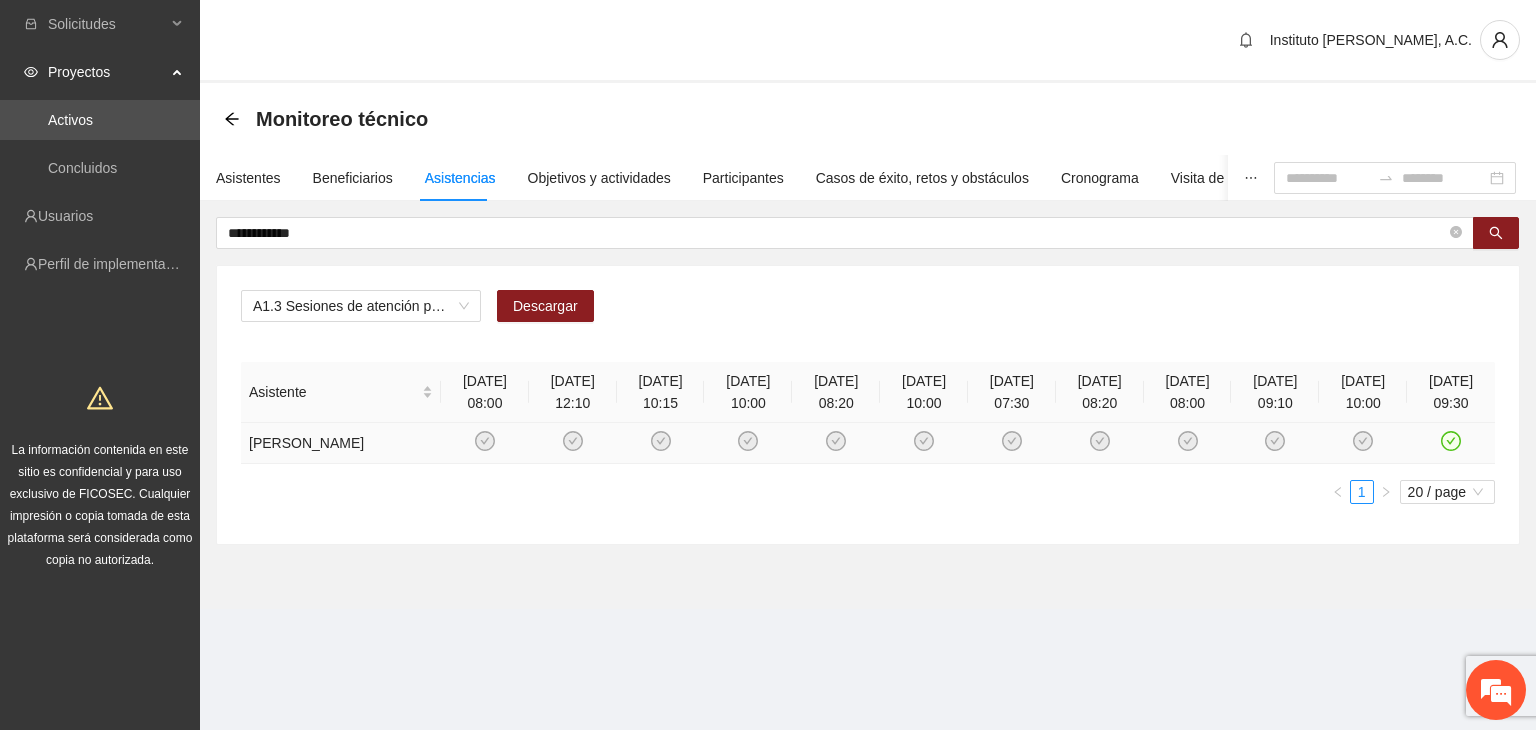 click 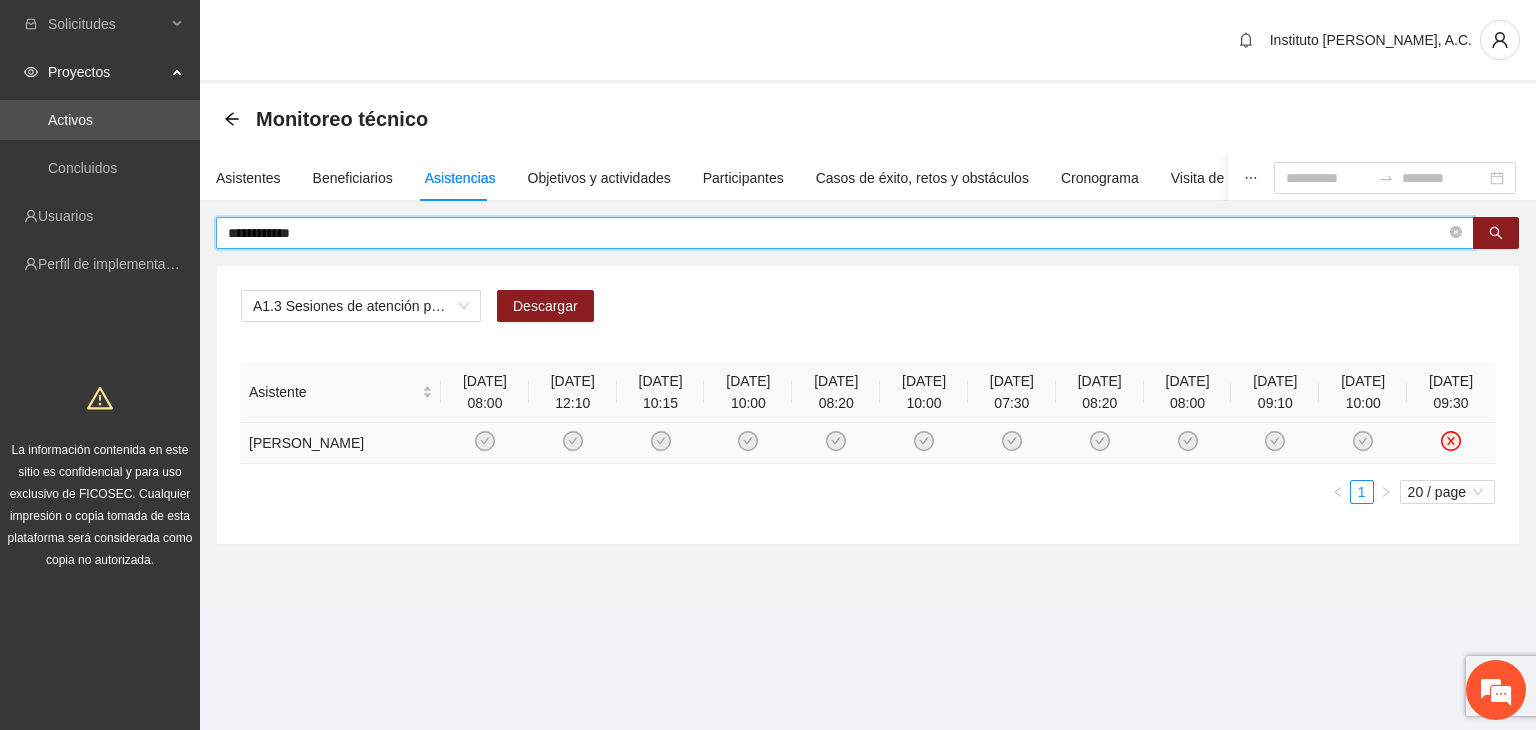 click on "**********" at bounding box center [837, 233] 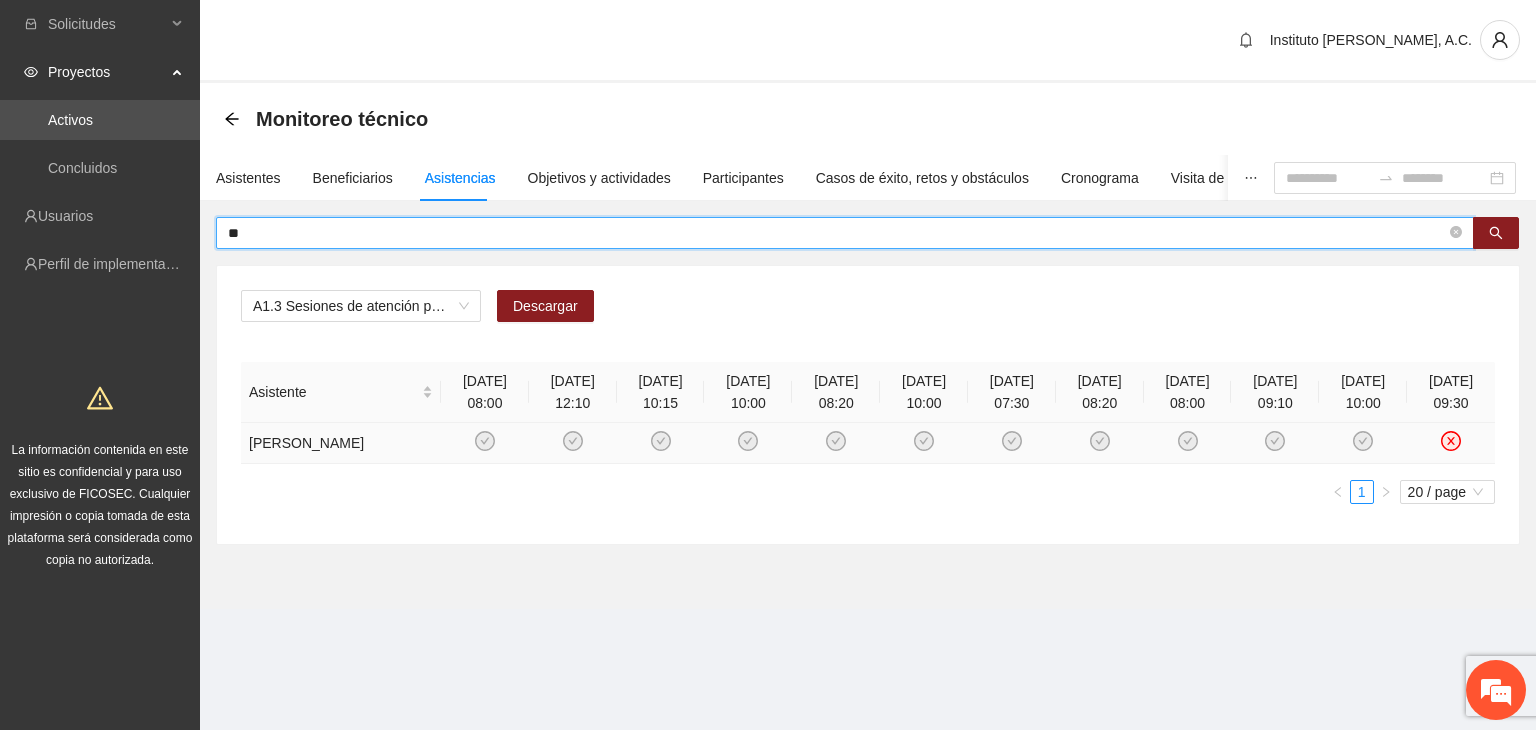 type on "*" 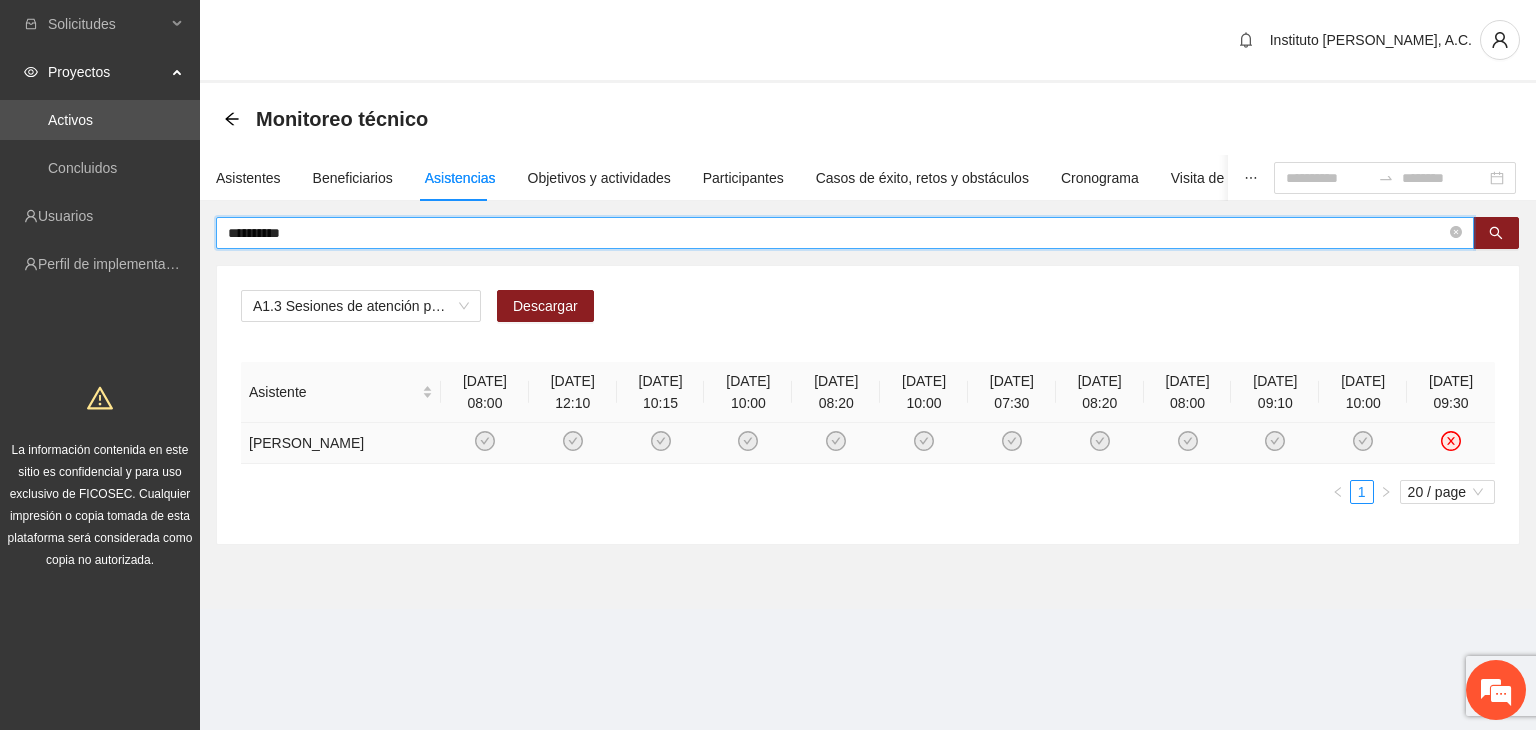 type on "**********" 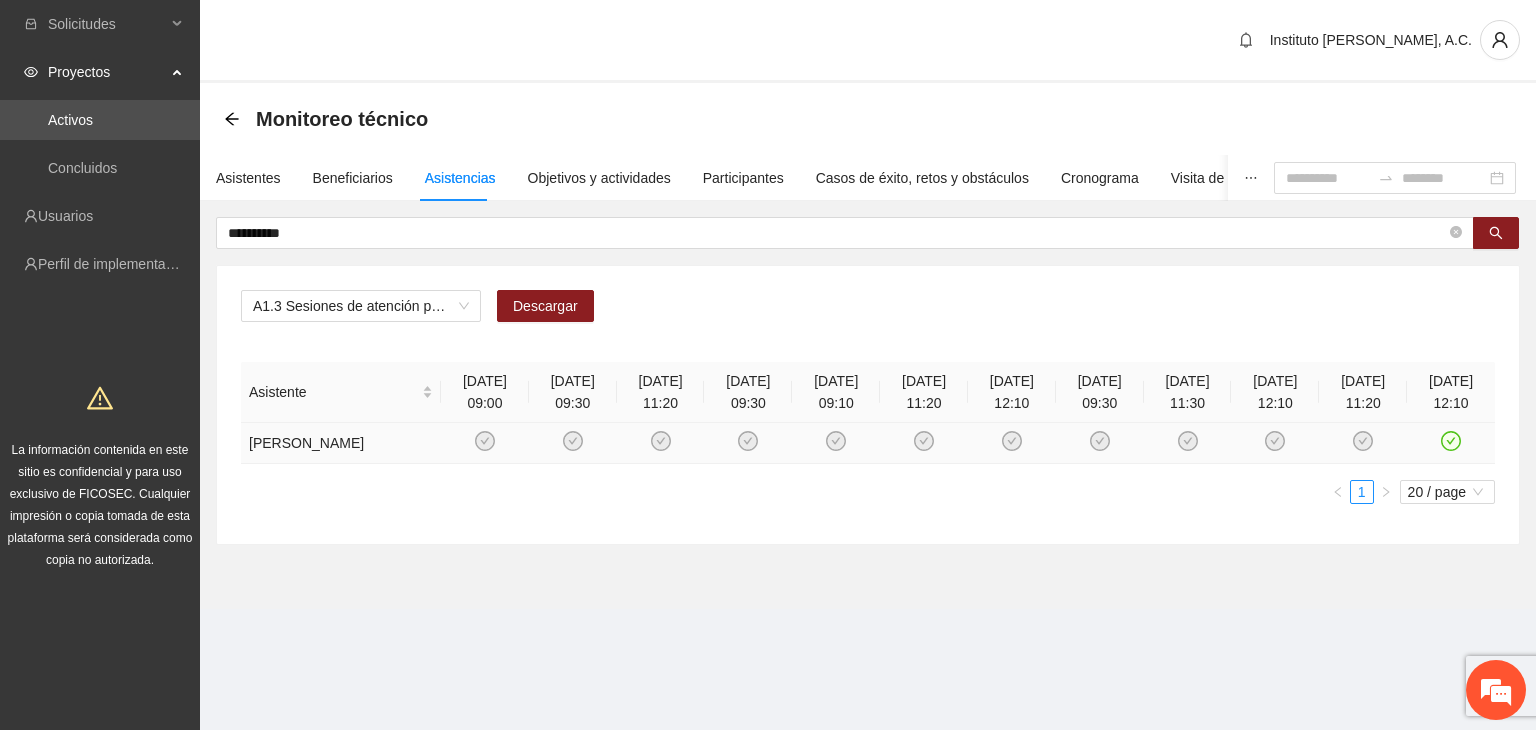 click 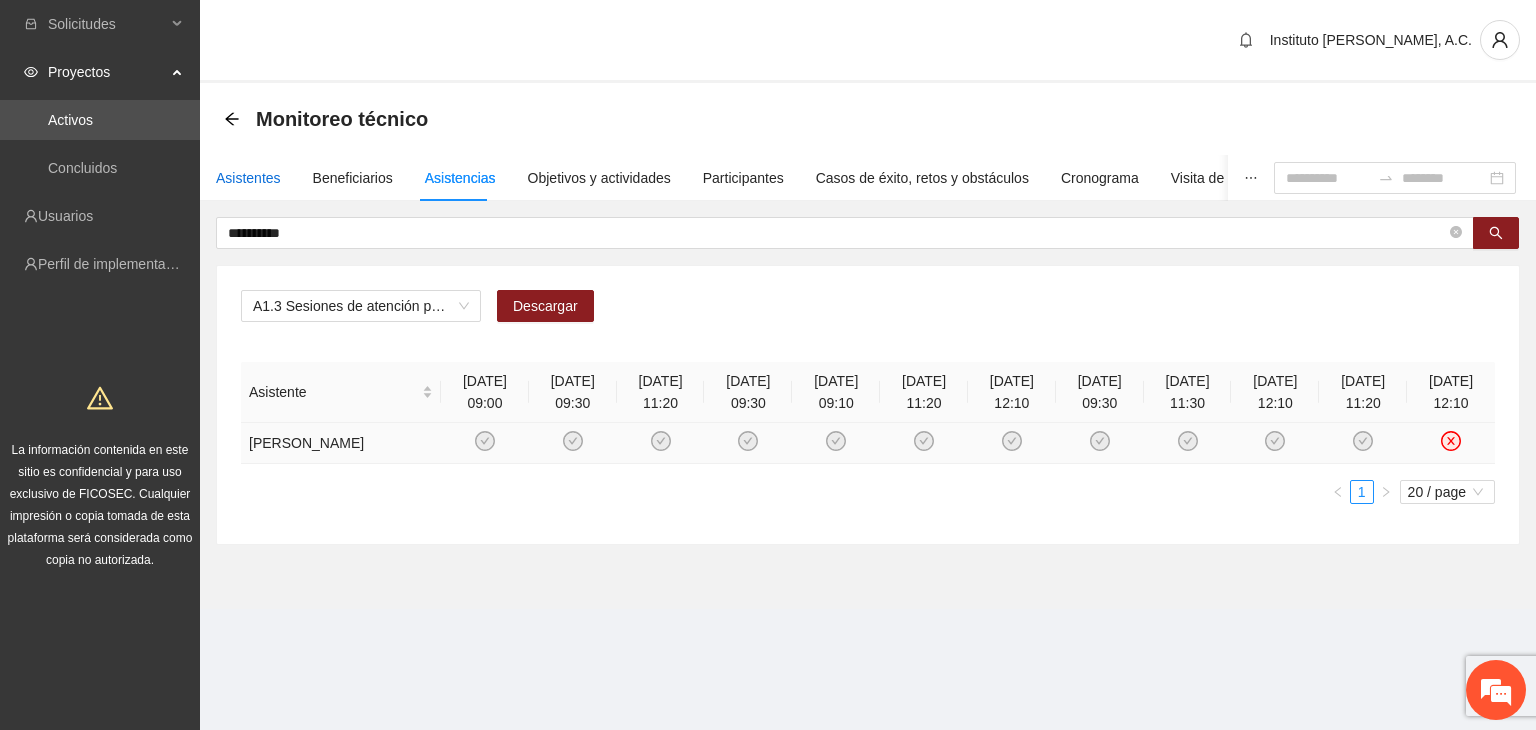 click on "Asistentes" at bounding box center [248, 178] 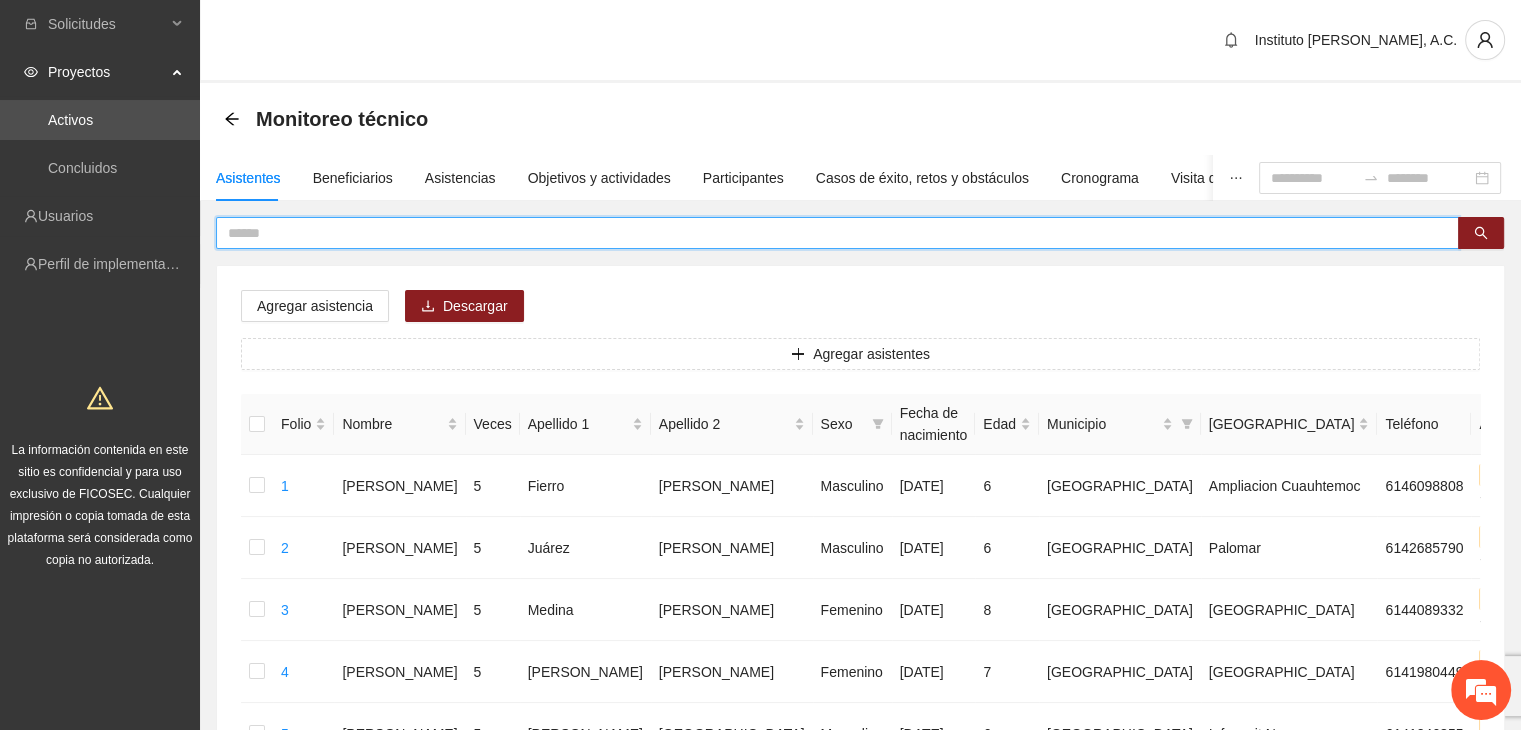 click at bounding box center [829, 233] 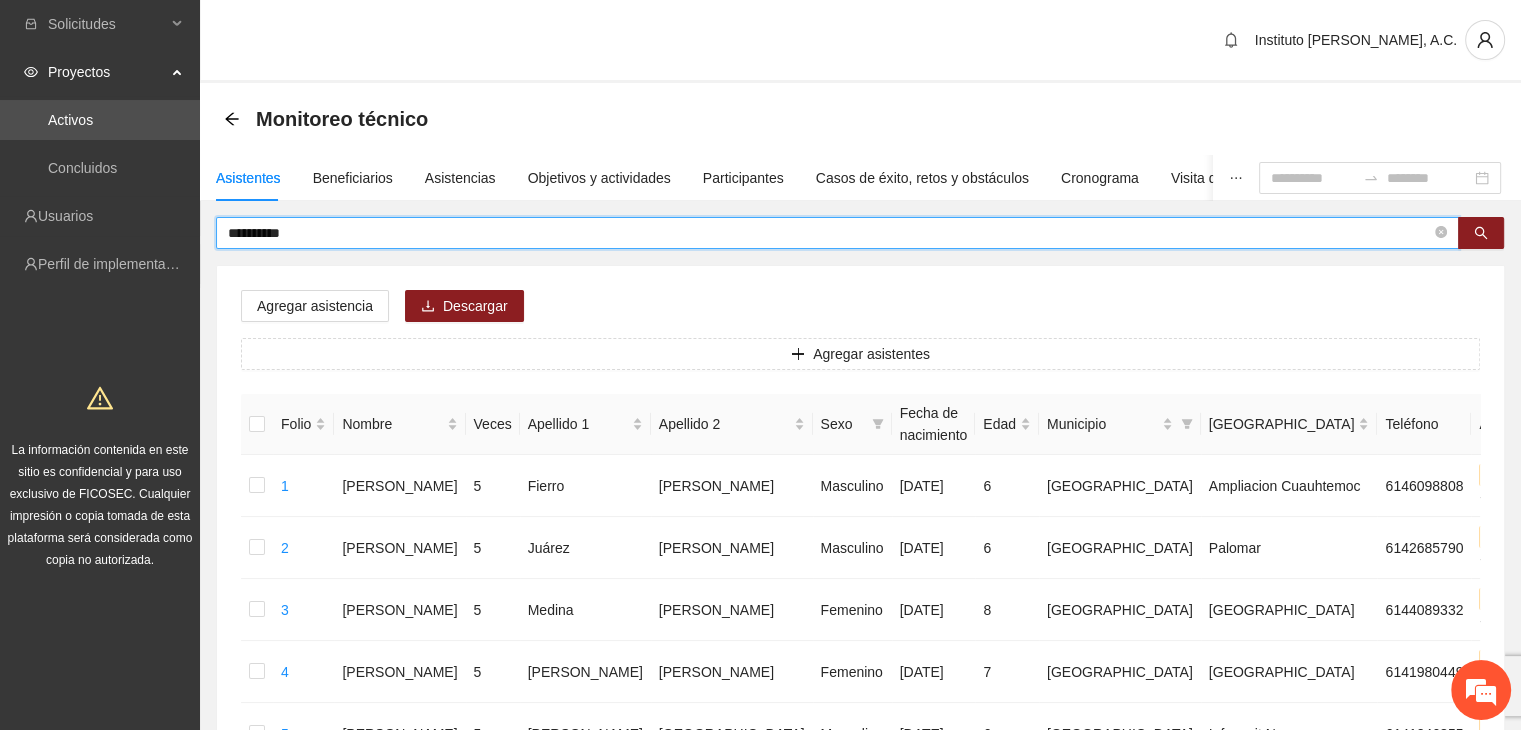 type on "**********" 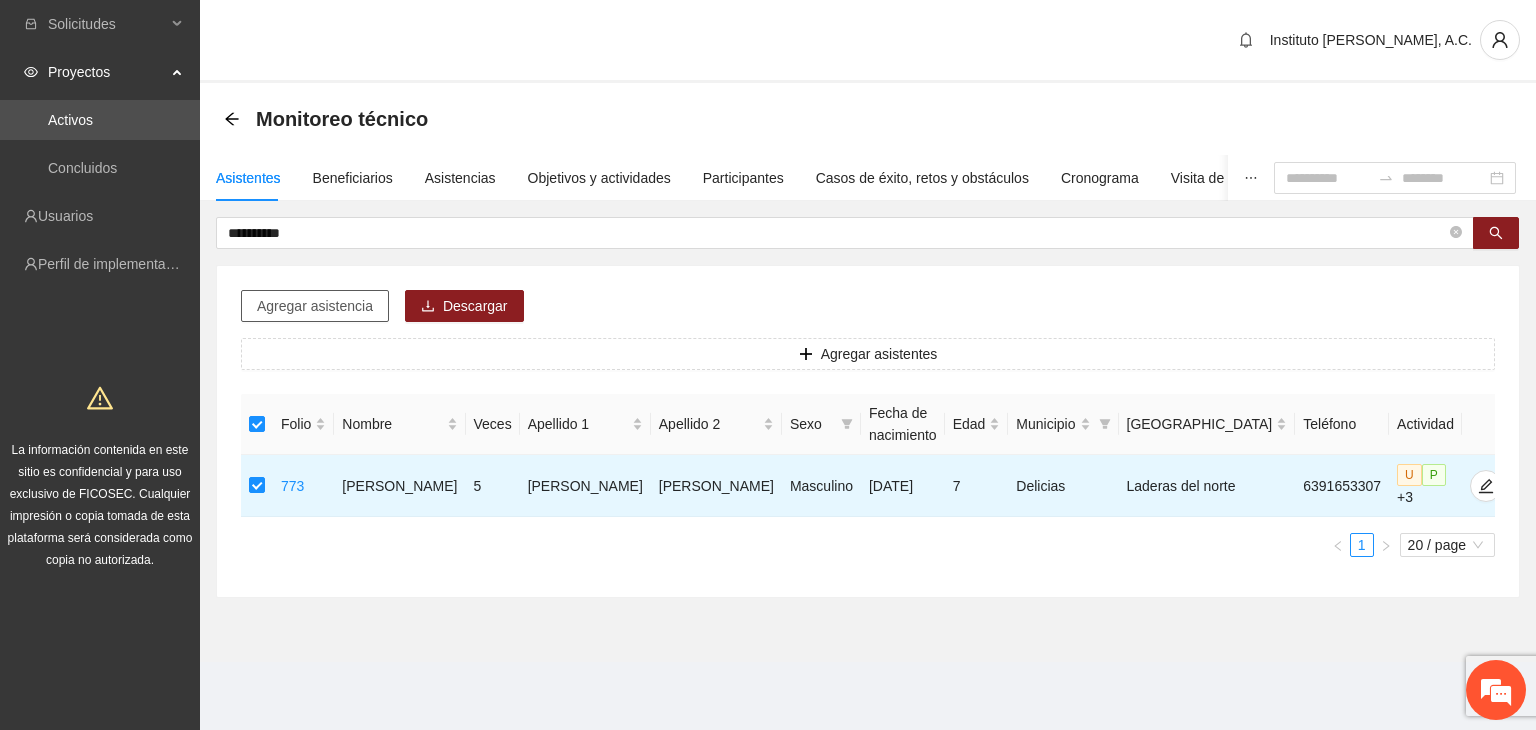 click on "Agregar asistencia" at bounding box center (315, 306) 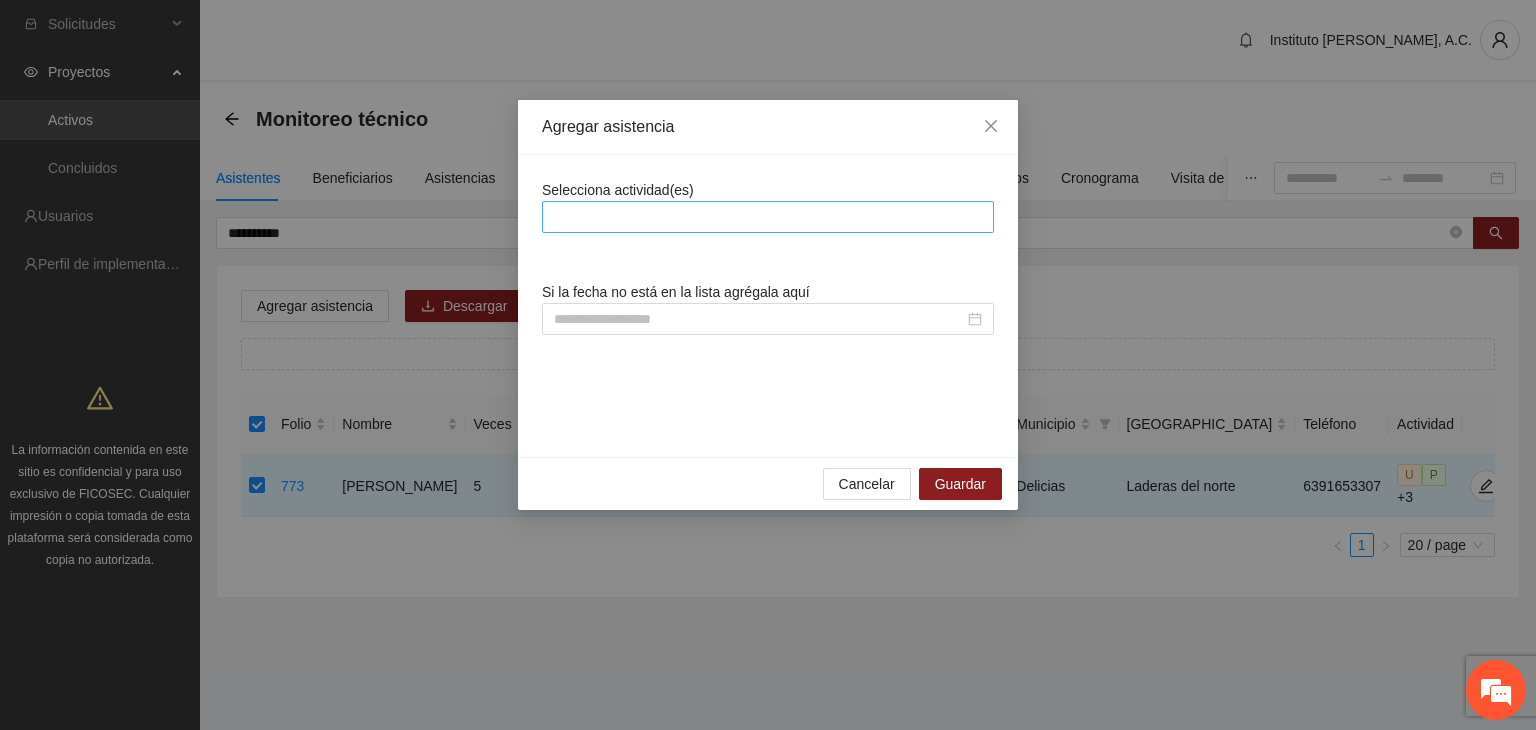 click at bounding box center [768, 217] 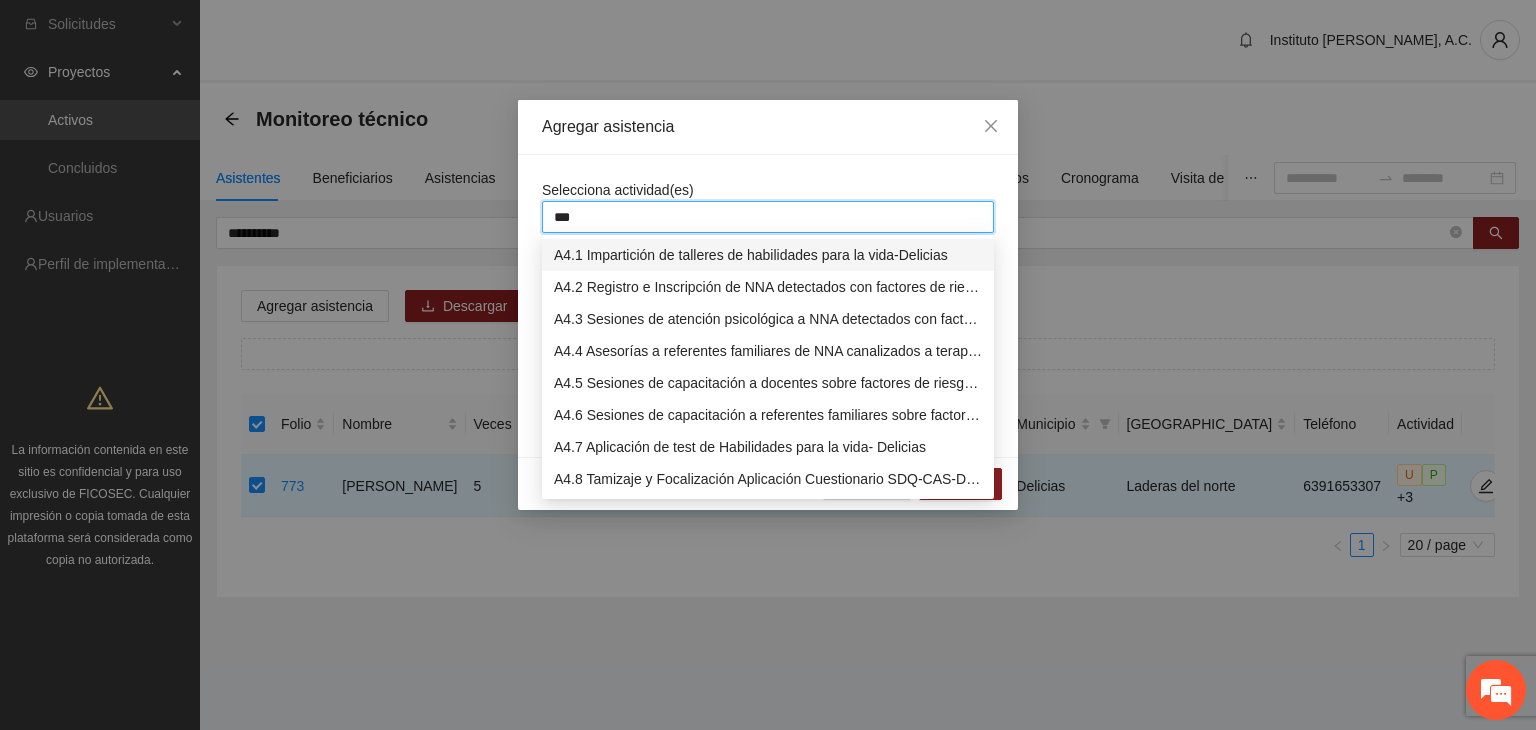 type on "****" 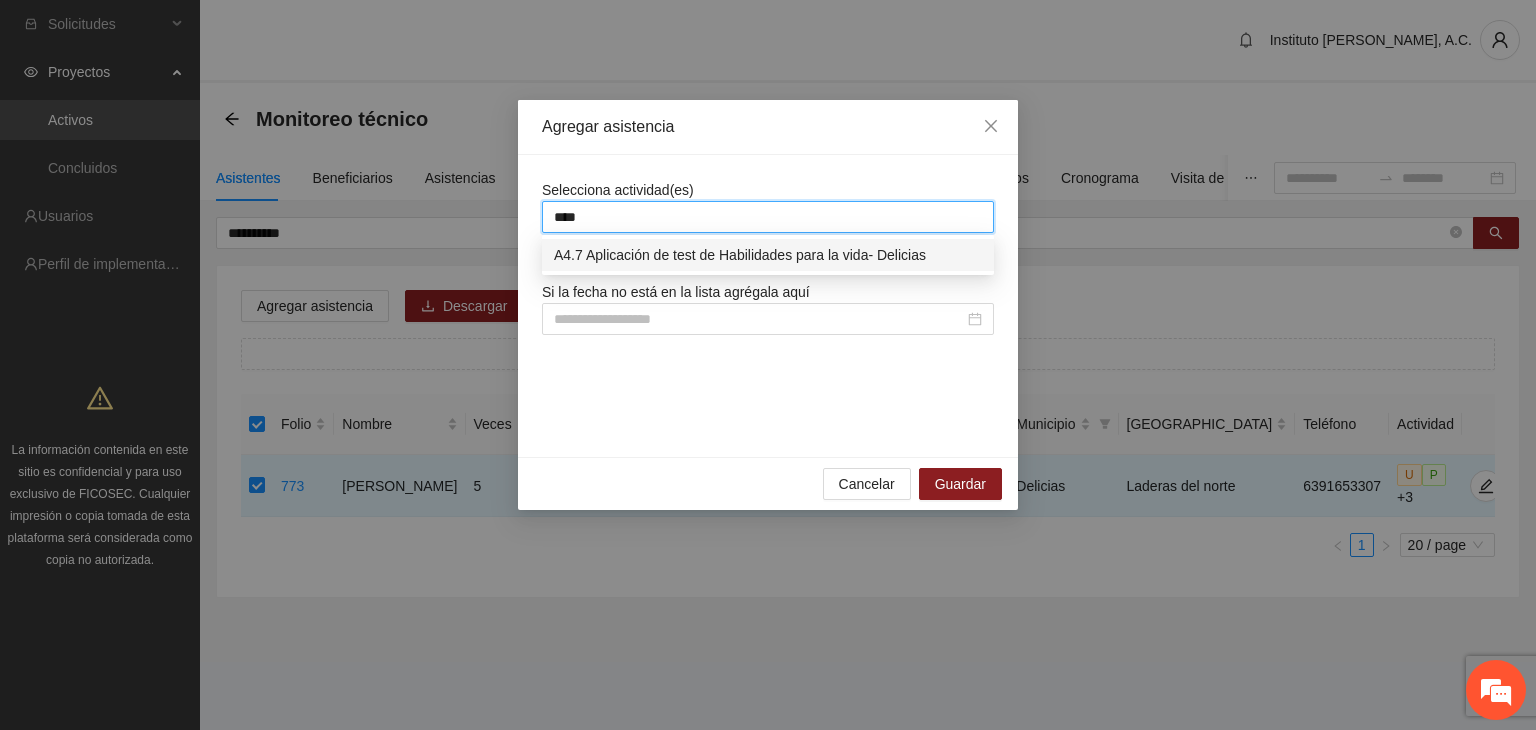 click on "A4.7 Aplicación de test de Habilidades para la vida- Delicias" at bounding box center (768, 255) 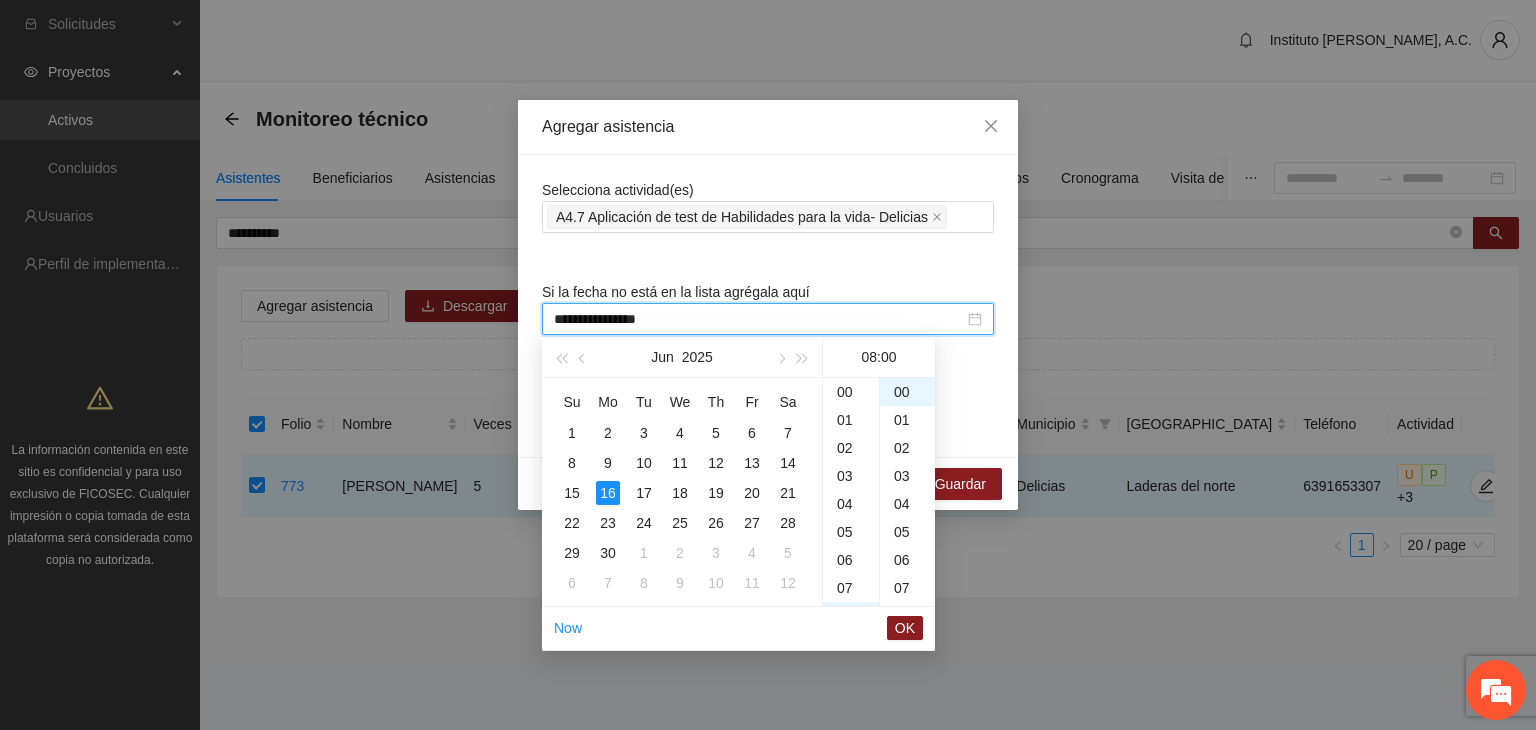 scroll, scrollTop: 224, scrollLeft: 0, axis: vertical 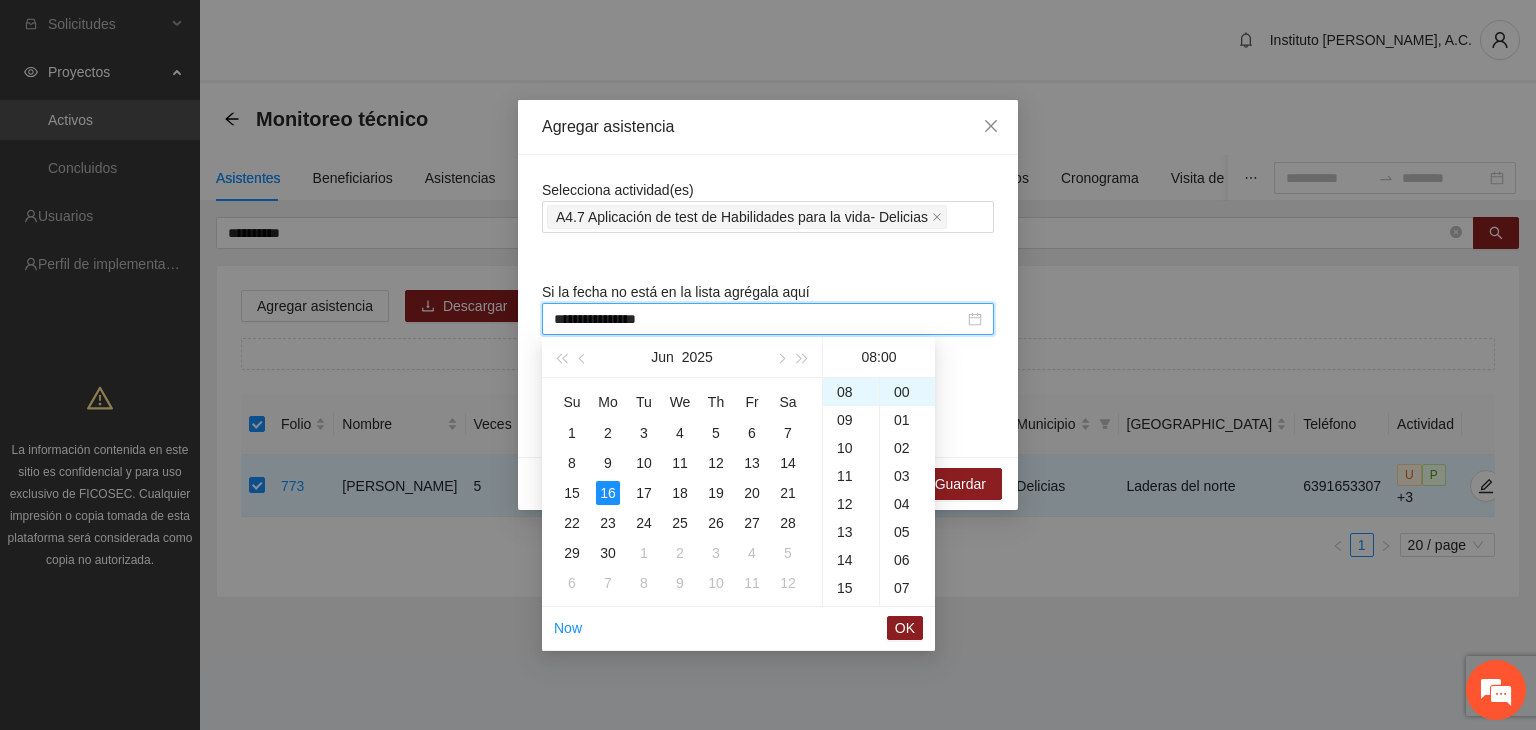 drag, startPoint x: 672, startPoint y: 313, endPoint x: 529, endPoint y: 325, distance: 143.50261 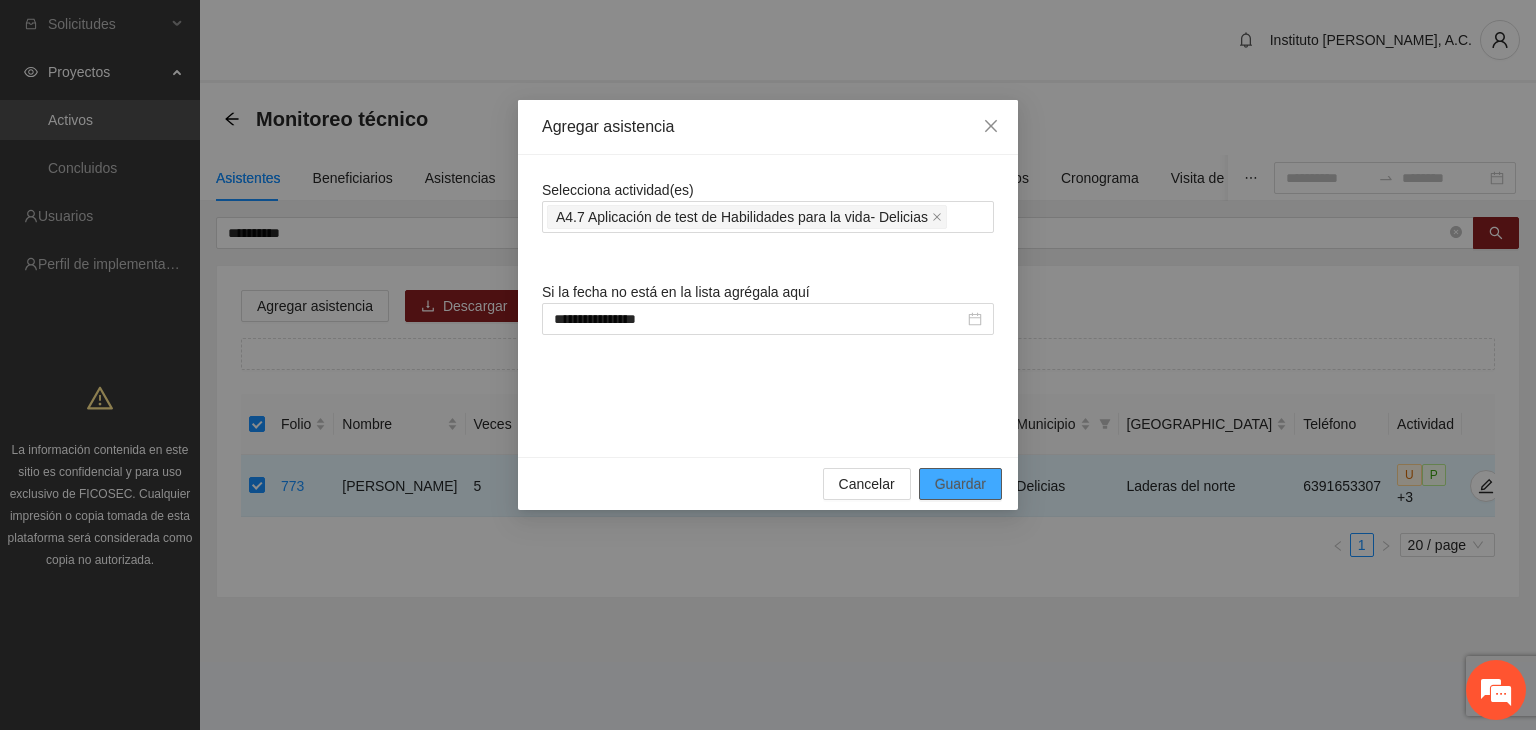 click on "Guardar" at bounding box center [960, 484] 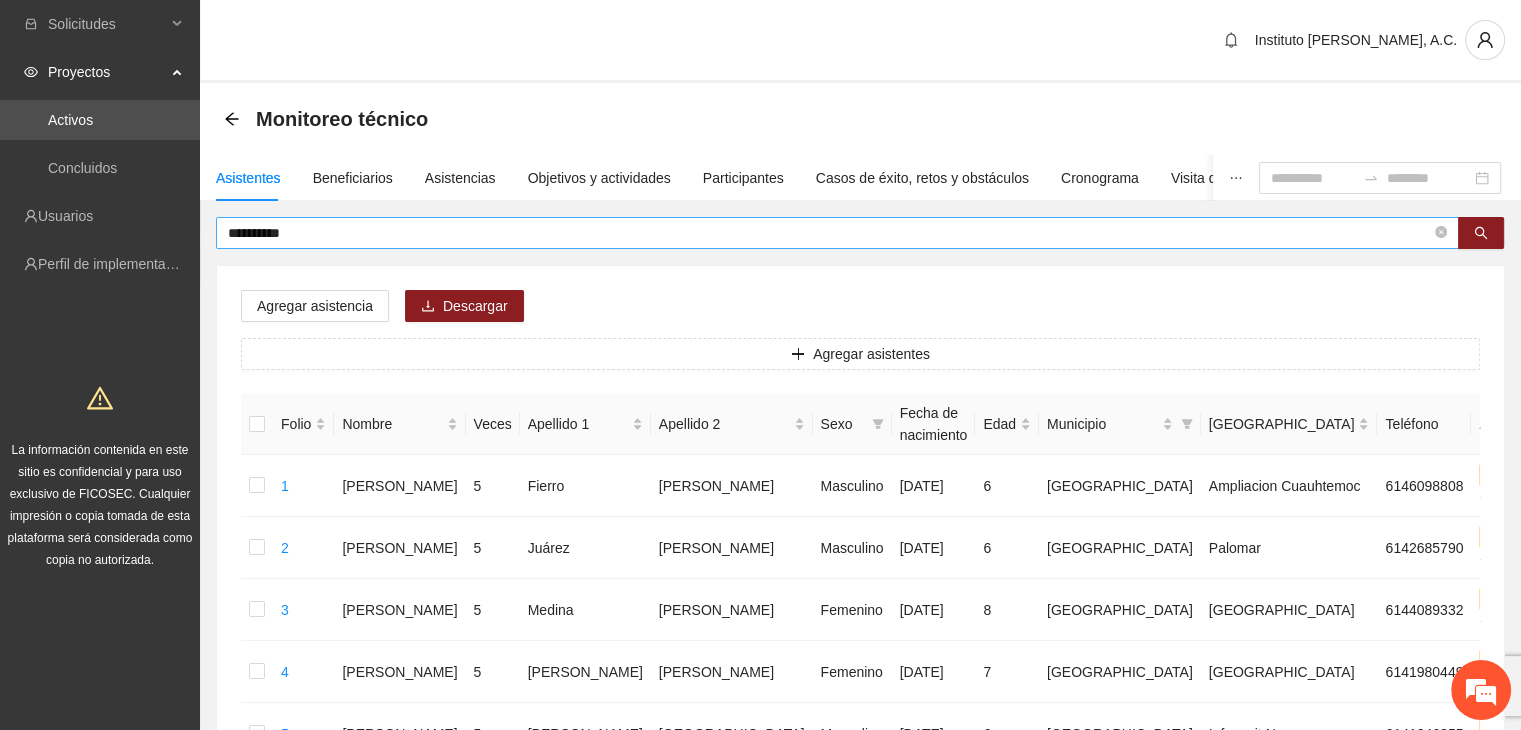 click on "**********" at bounding box center [837, 233] 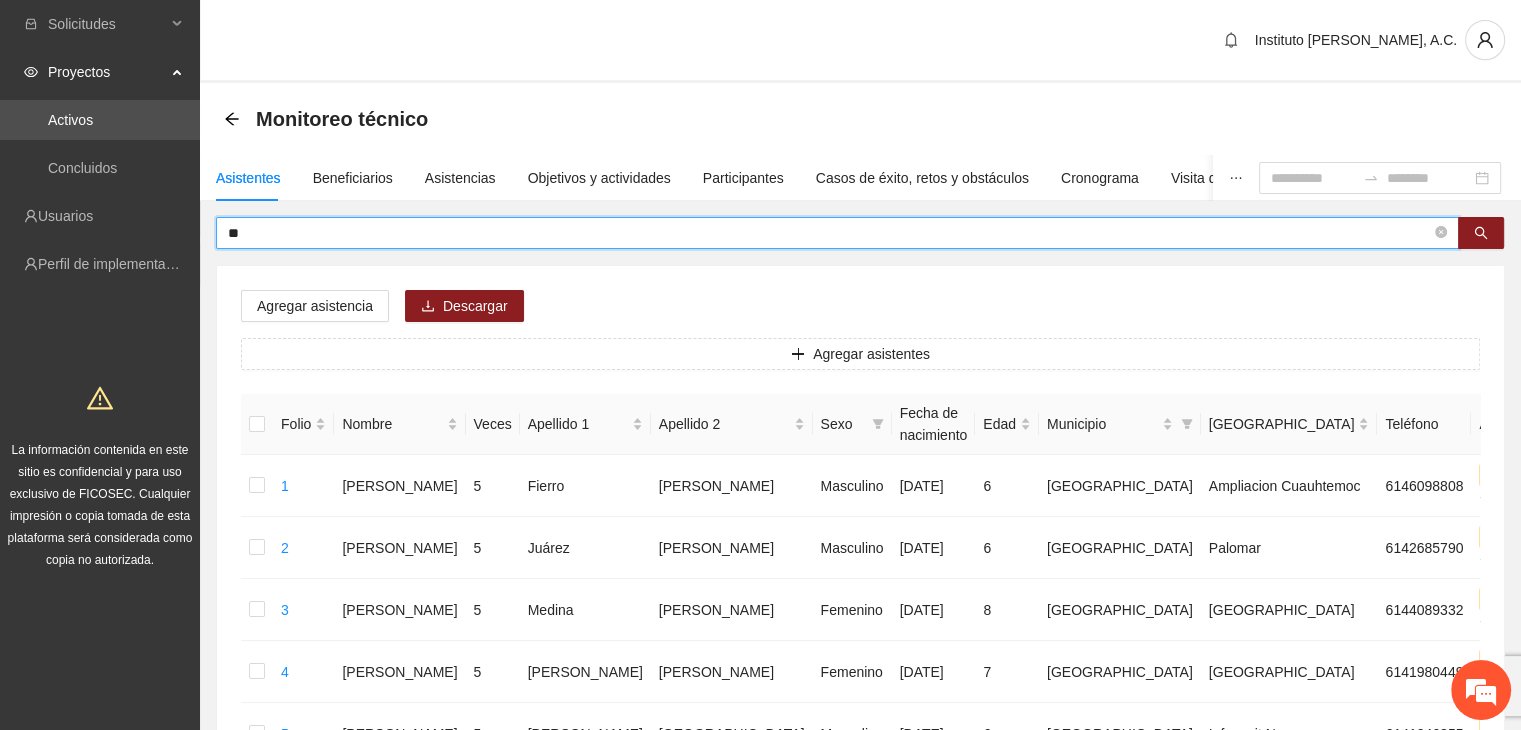 type on "*" 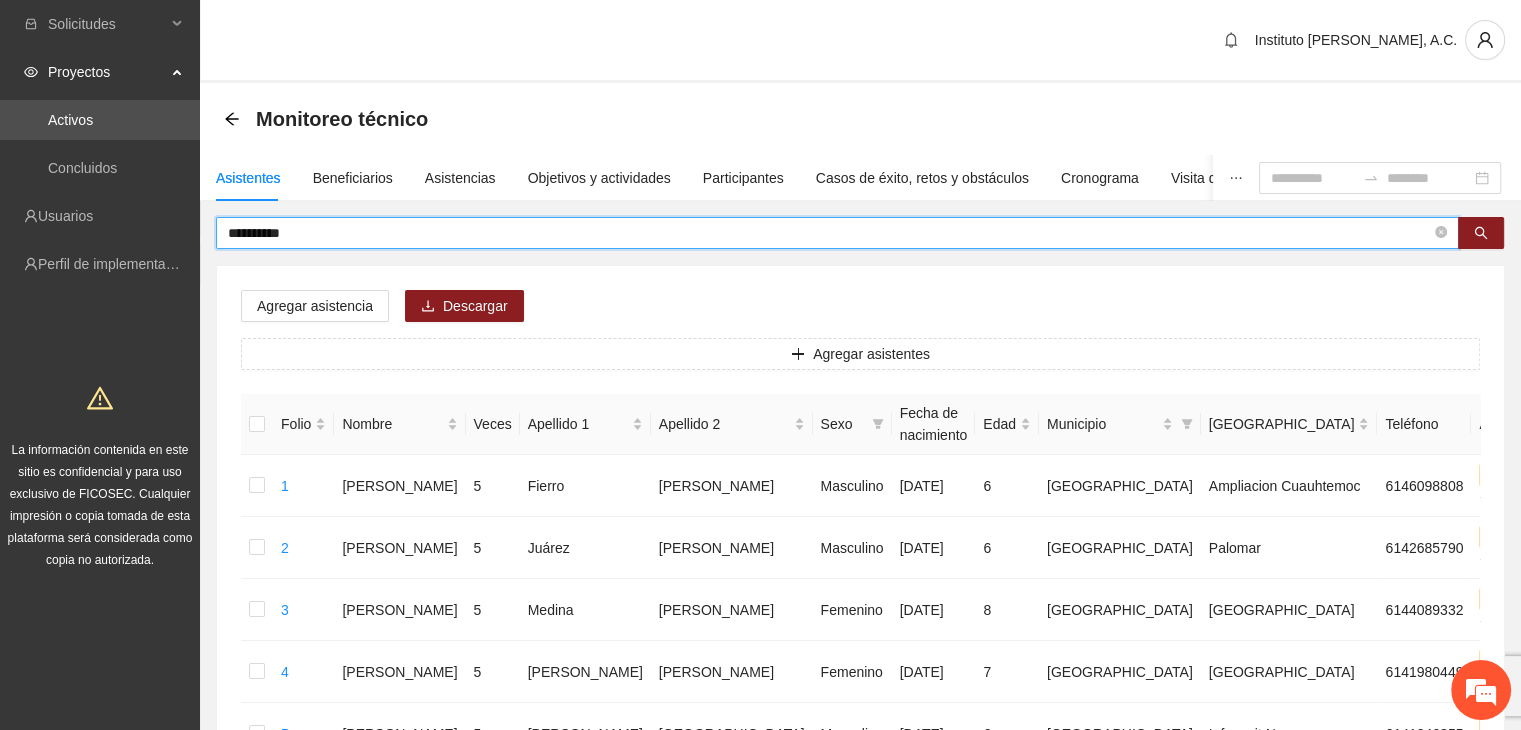 type on "**********" 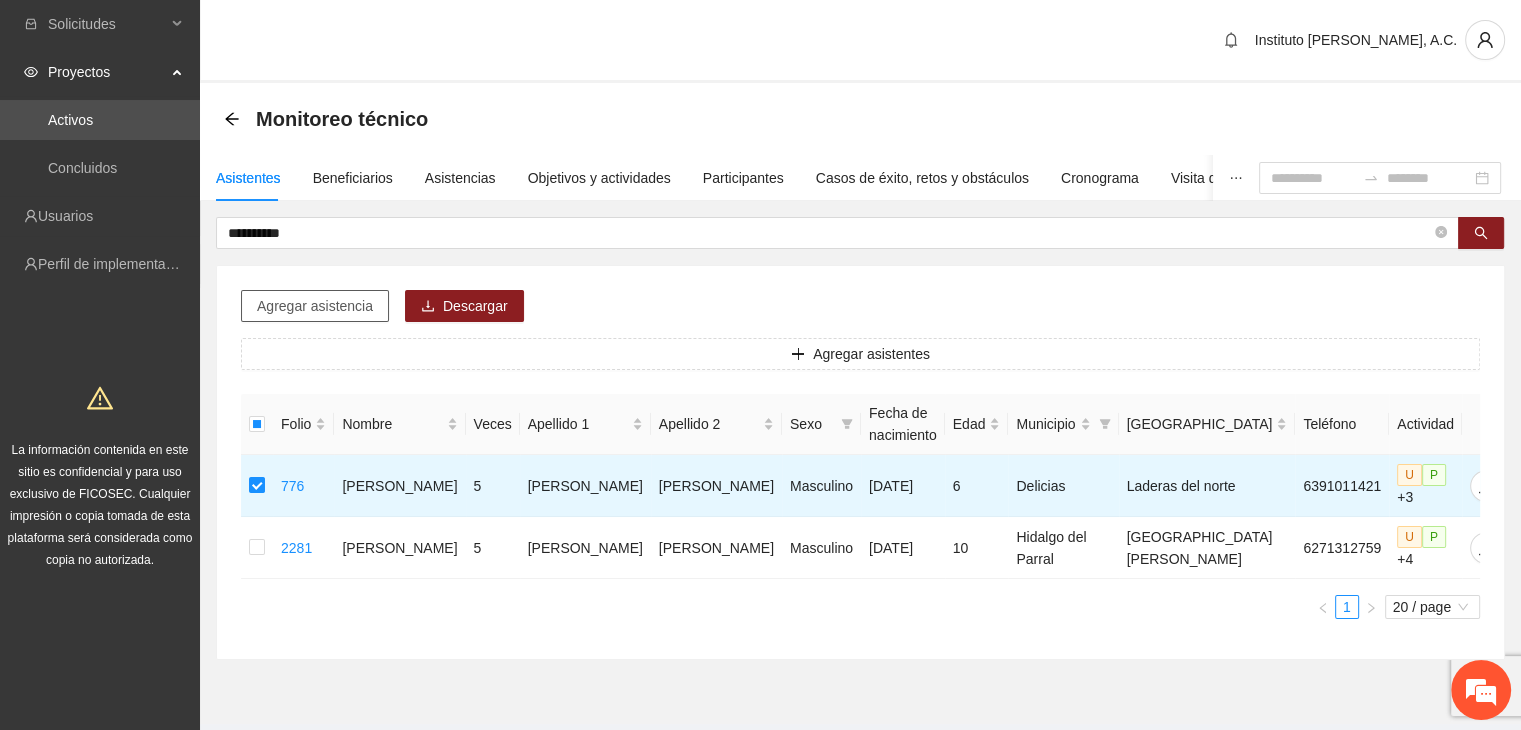 click on "Agregar asistencia" at bounding box center (315, 306) 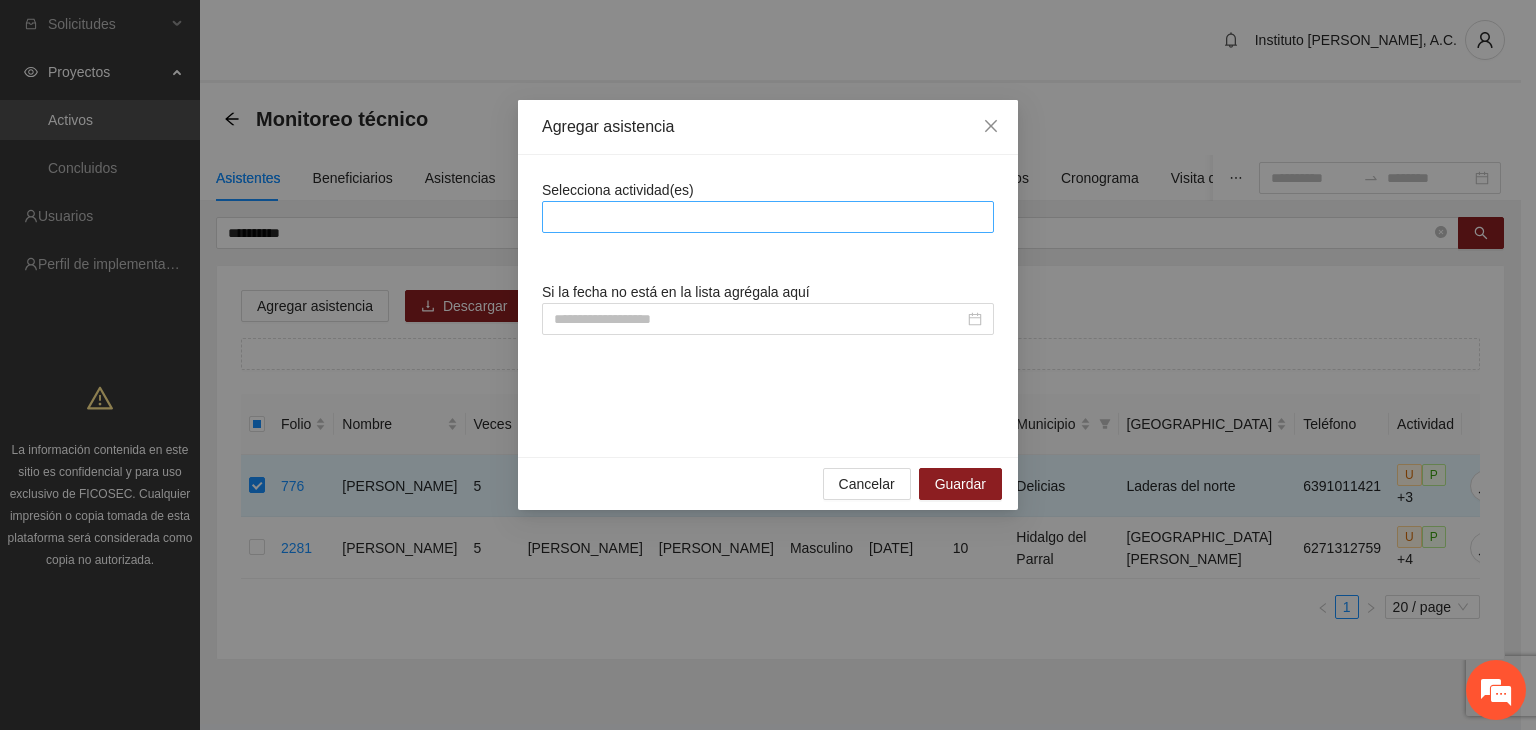 click at bounding box center (768, 217) 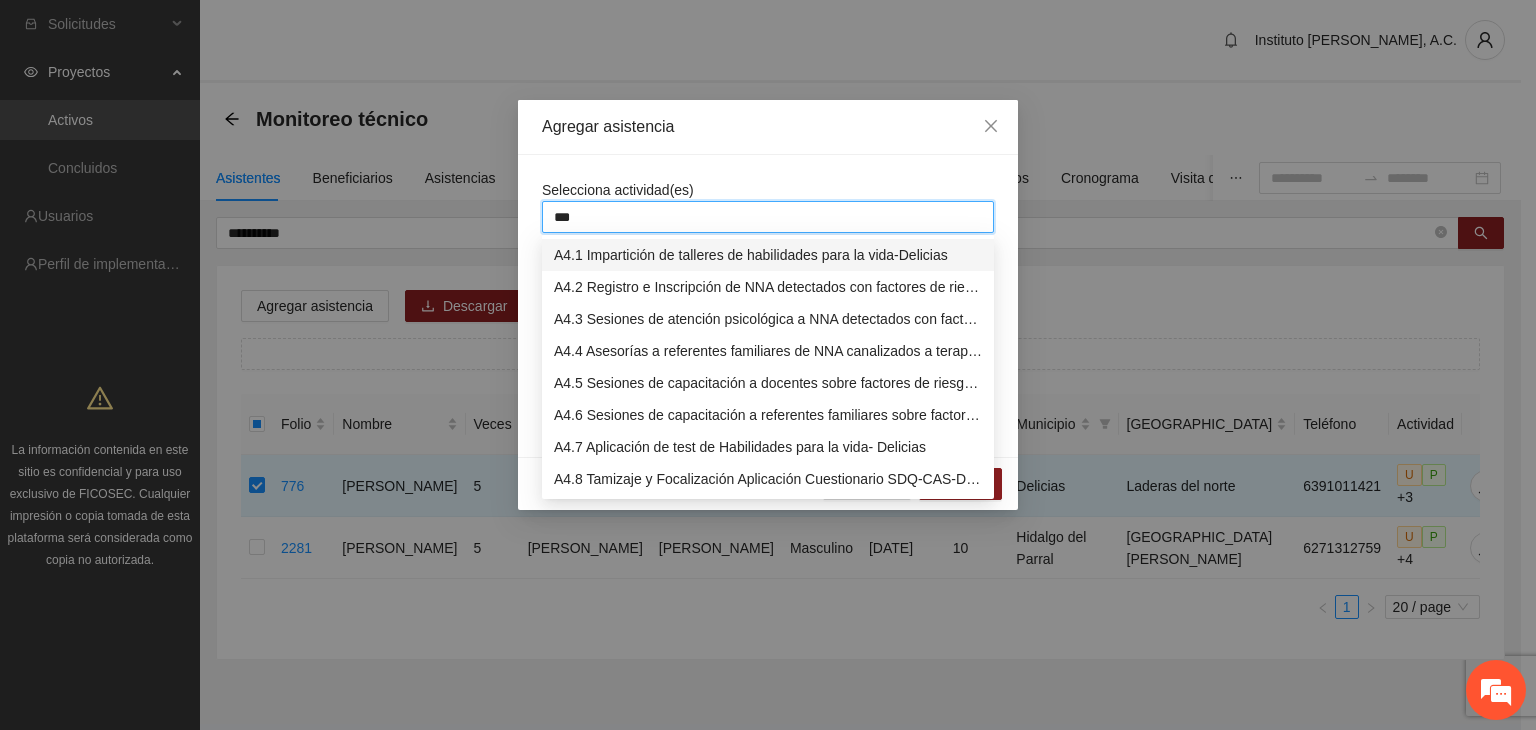 type on "****" 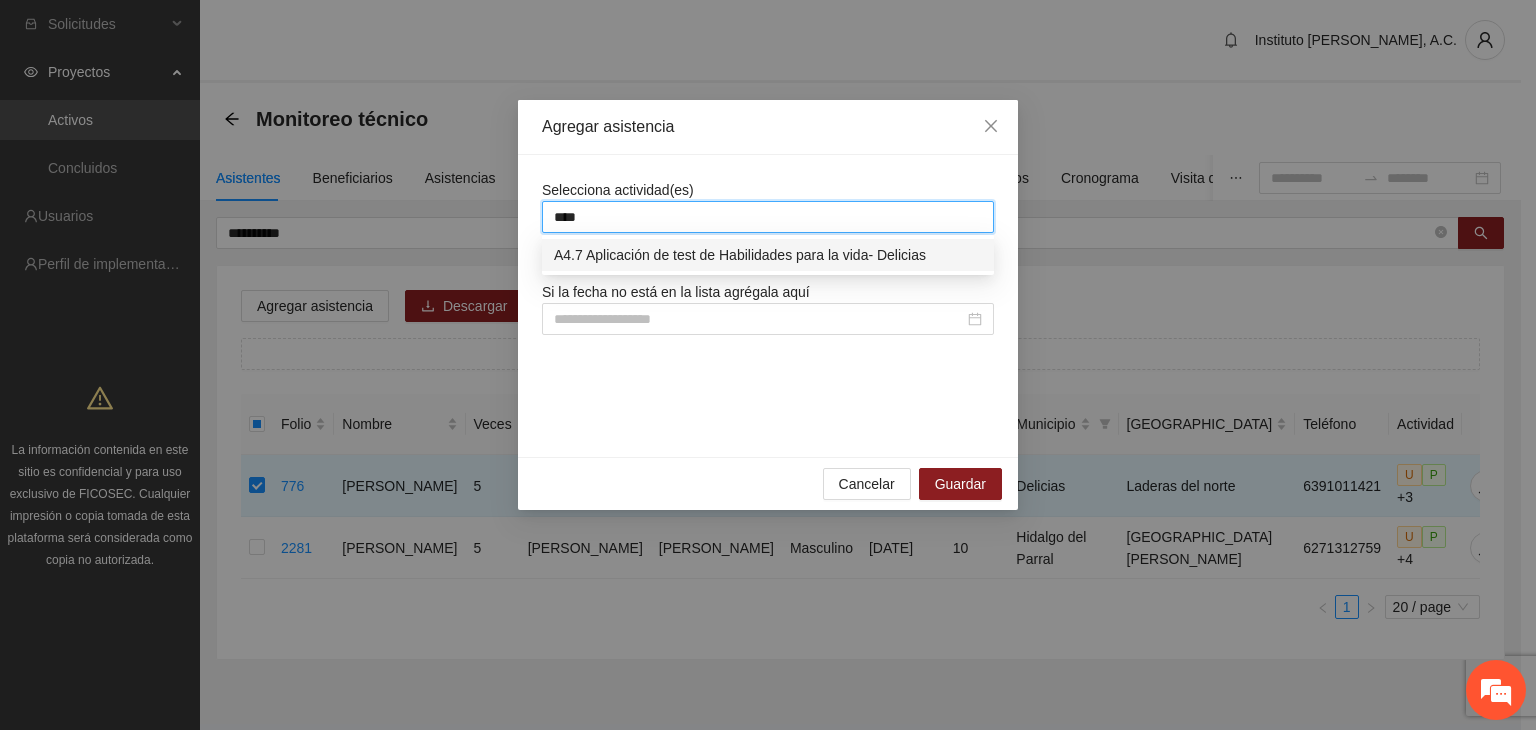 click on "A4.7 Aplicación de test de Habilidades para la vida- Delicias" at bounding box center (768, 255) 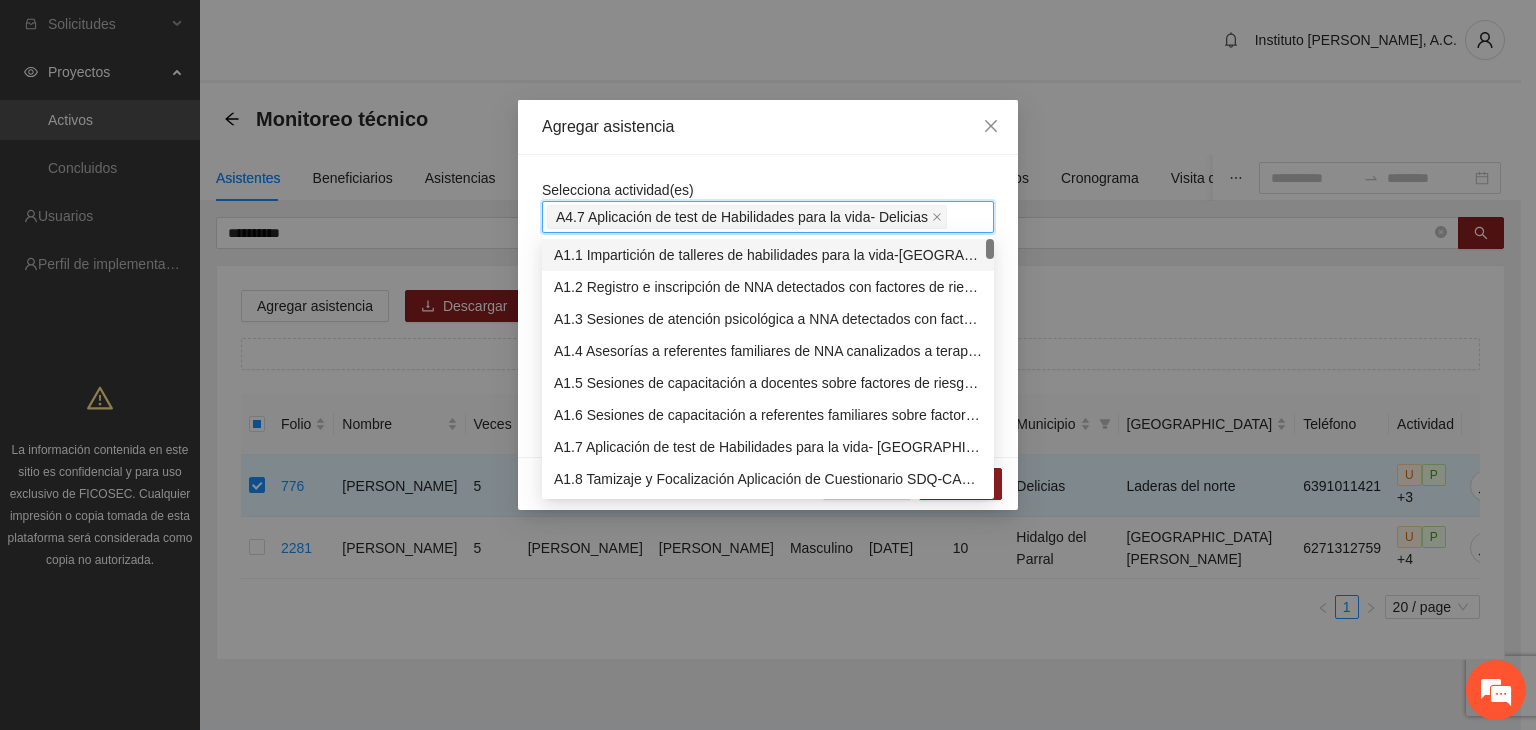 click on "Selecciona actividad(es) A4.7 Aplicación de test de Habilidades para la vida- Delicias   Si la fecha no está en la lista agrégala aquí" at bounding box center (768, 306) 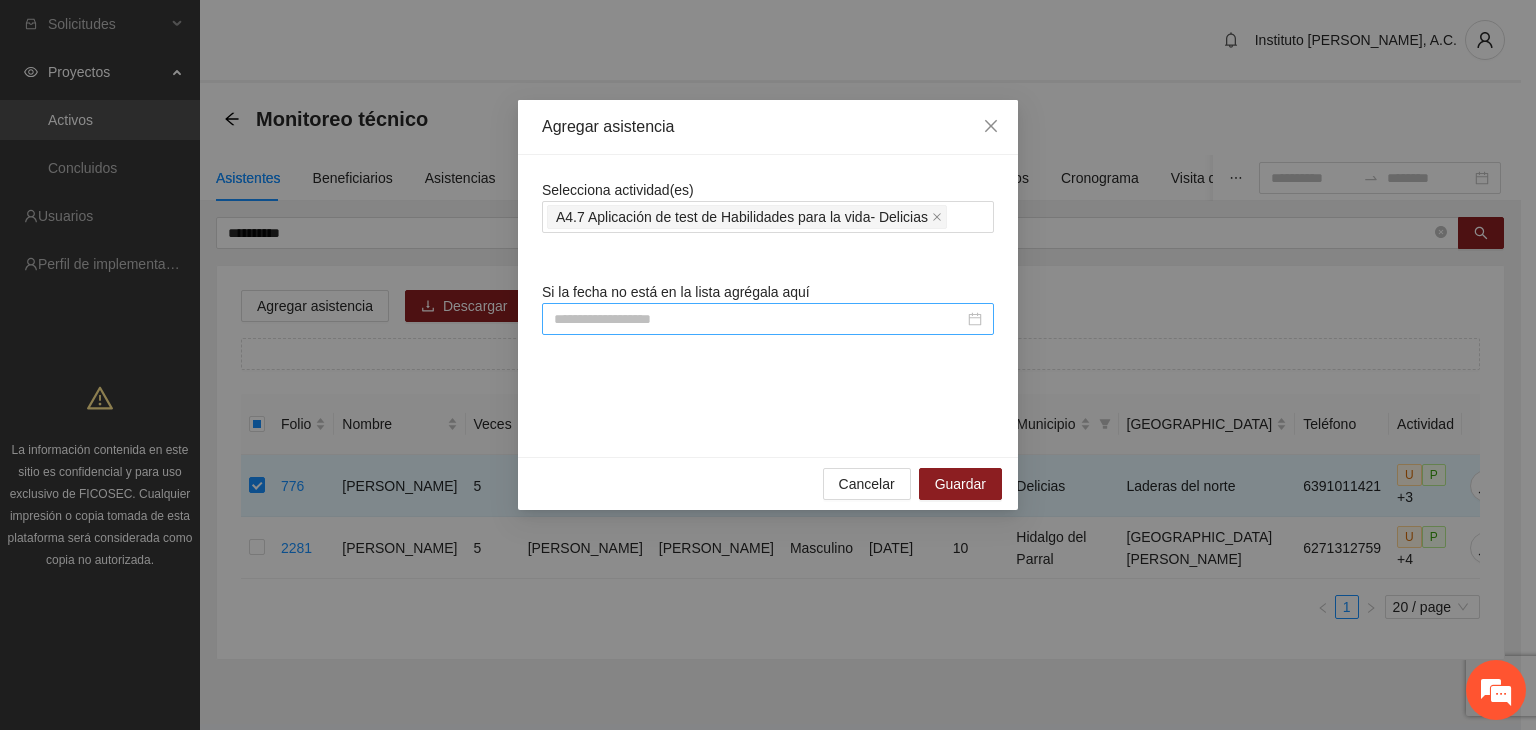 click at bounding box center (759, 319) 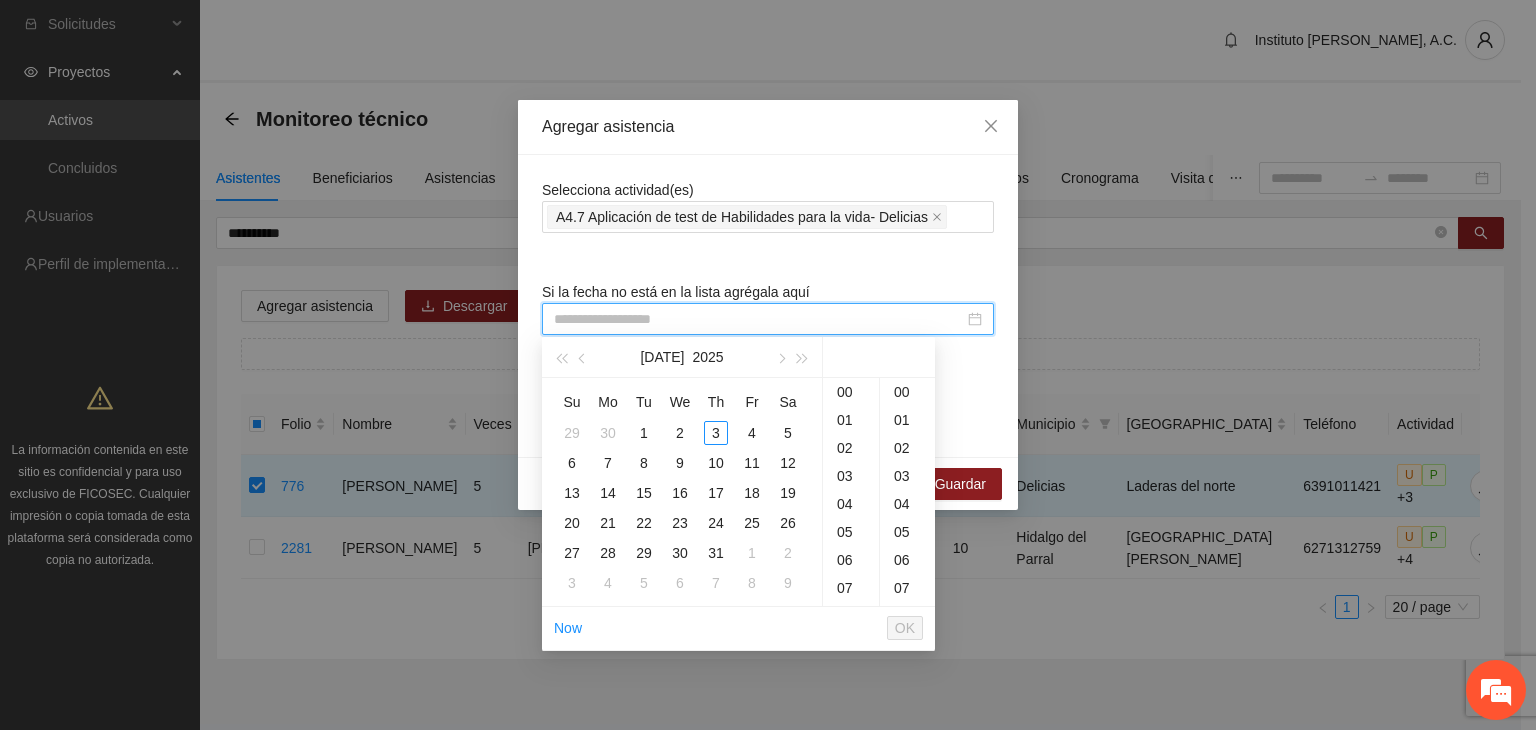 paste on "**********" 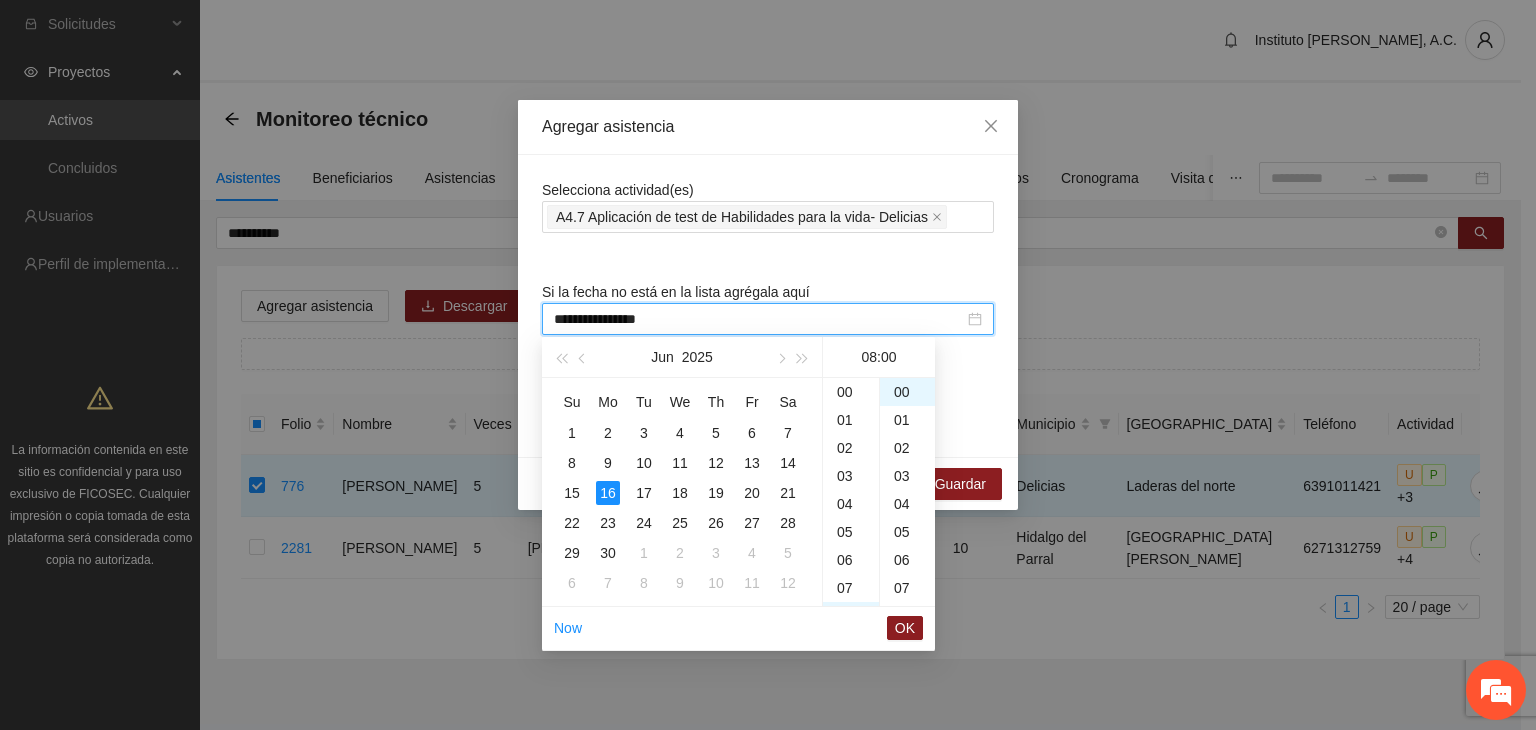 scroll, scrollTop: 224, scrollLeft: 0, axis: vertical 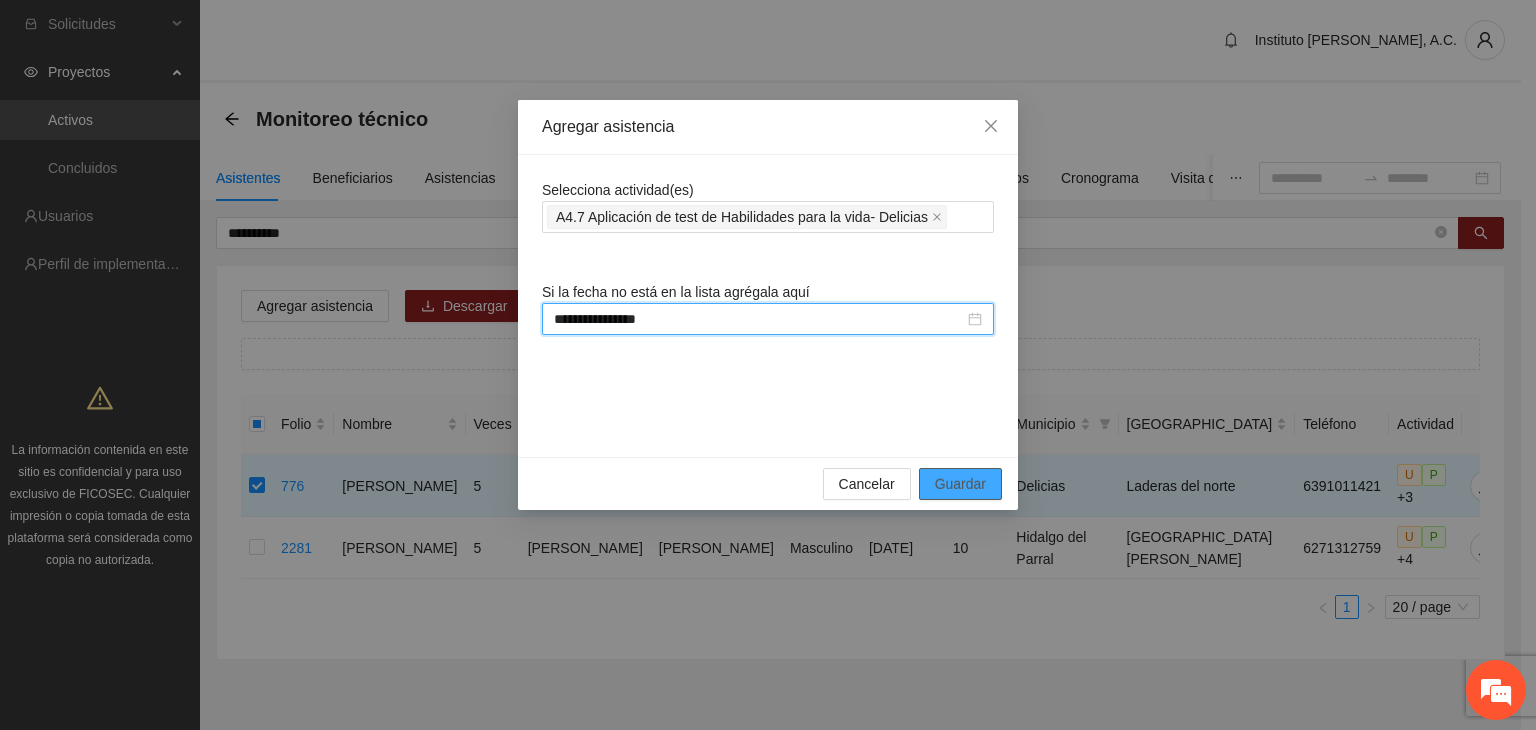 type on "**********" 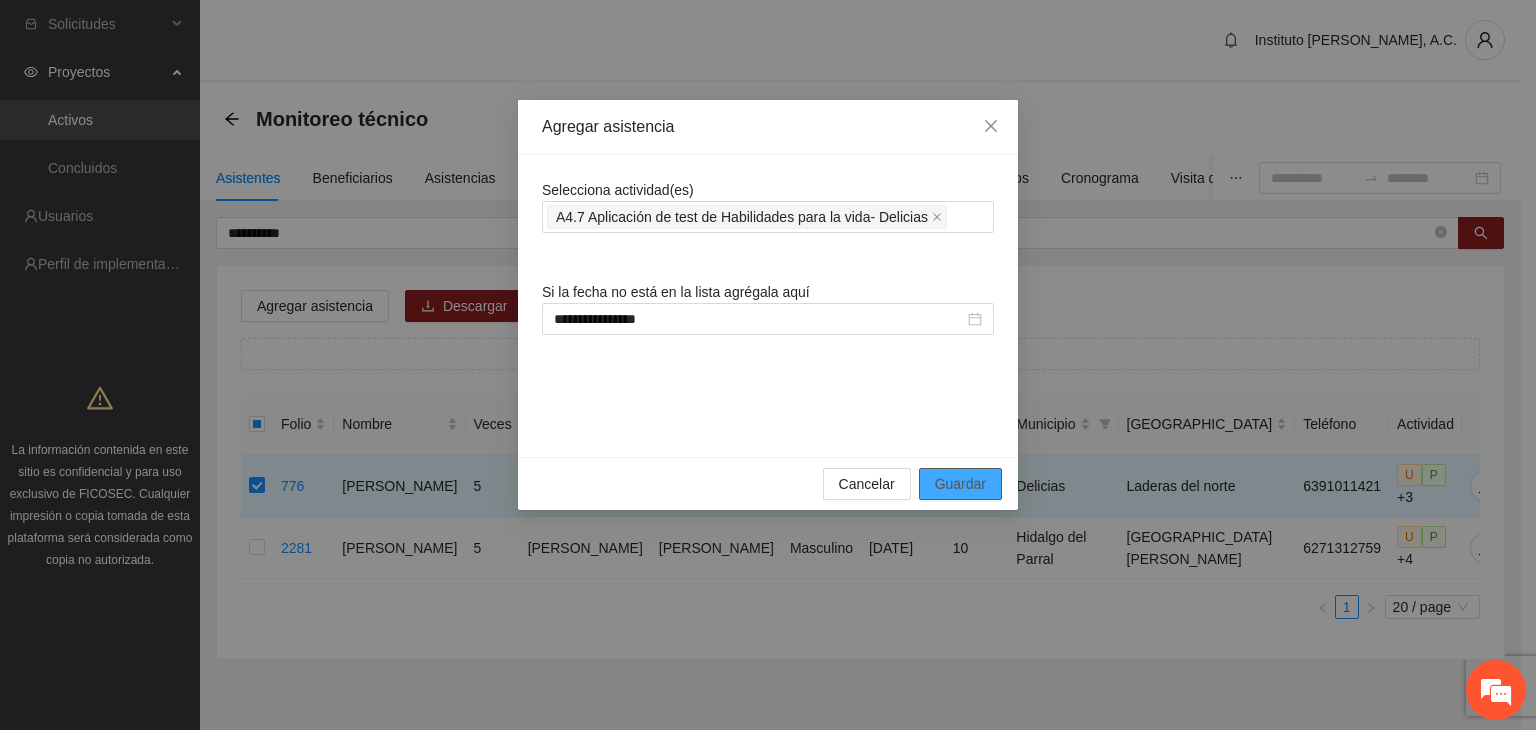 click on "Guardar" at bounding box center (960, 484) 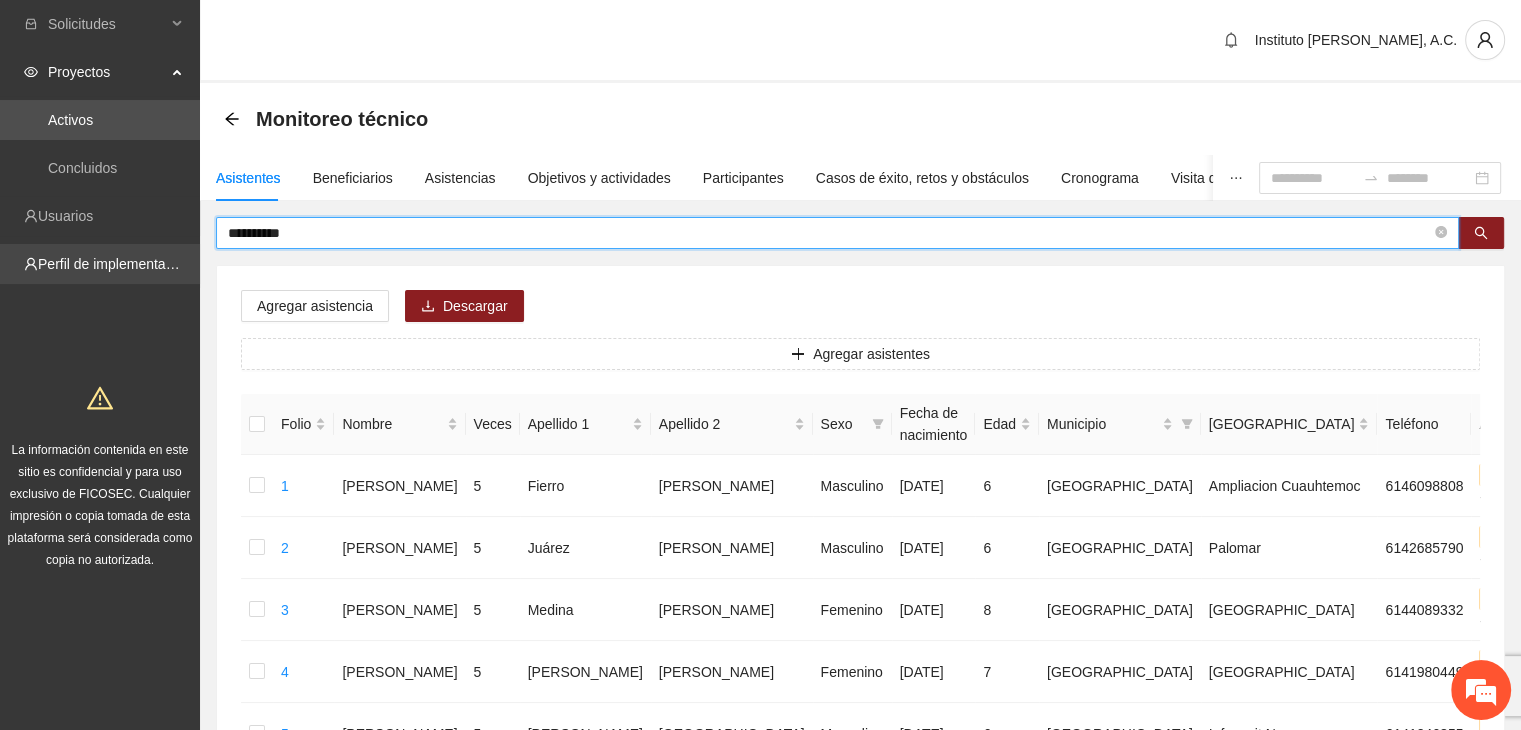 drag, startPoint x: 316, startPoint y: 234, endPoint x: 80, endPoint y: 276, distance: 239.70816 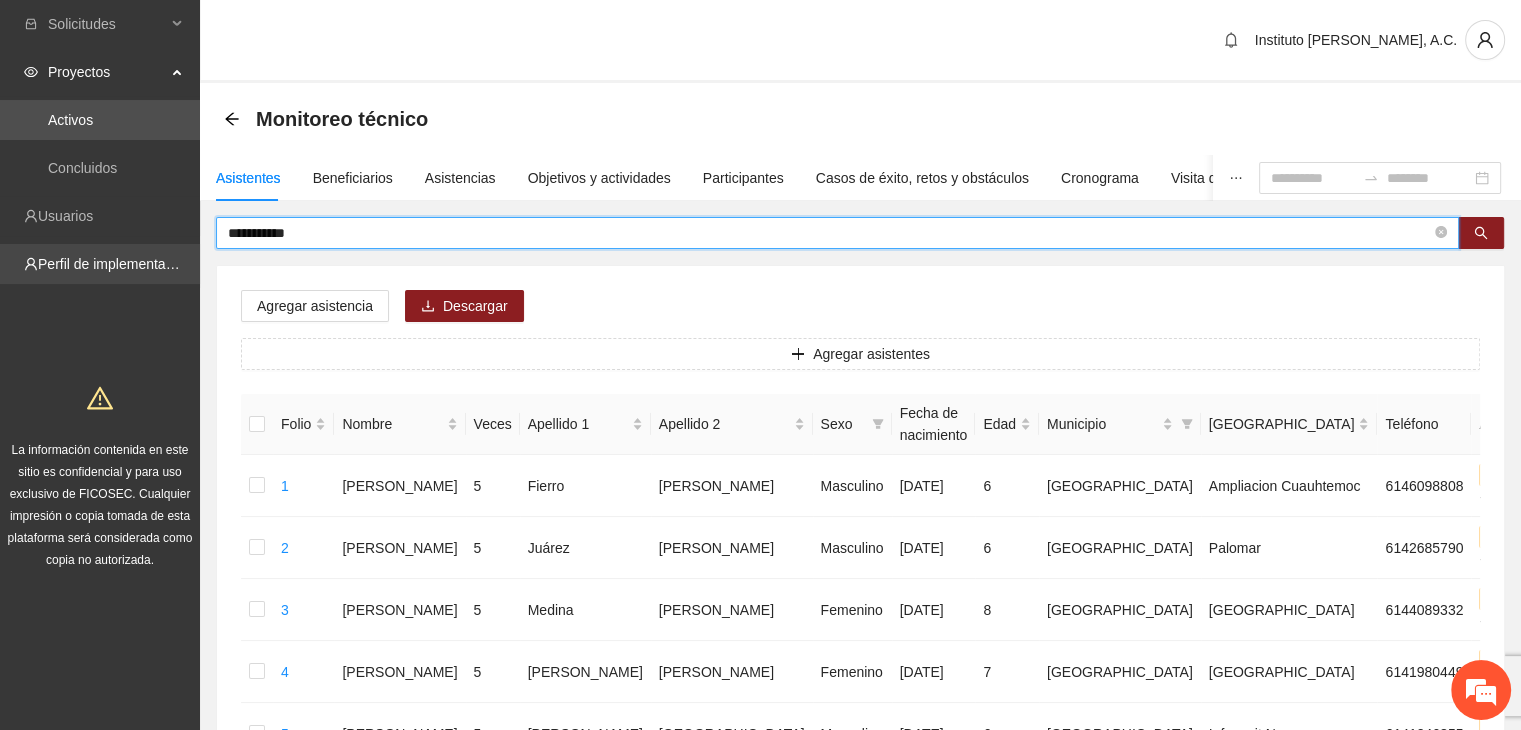 type on "**********" 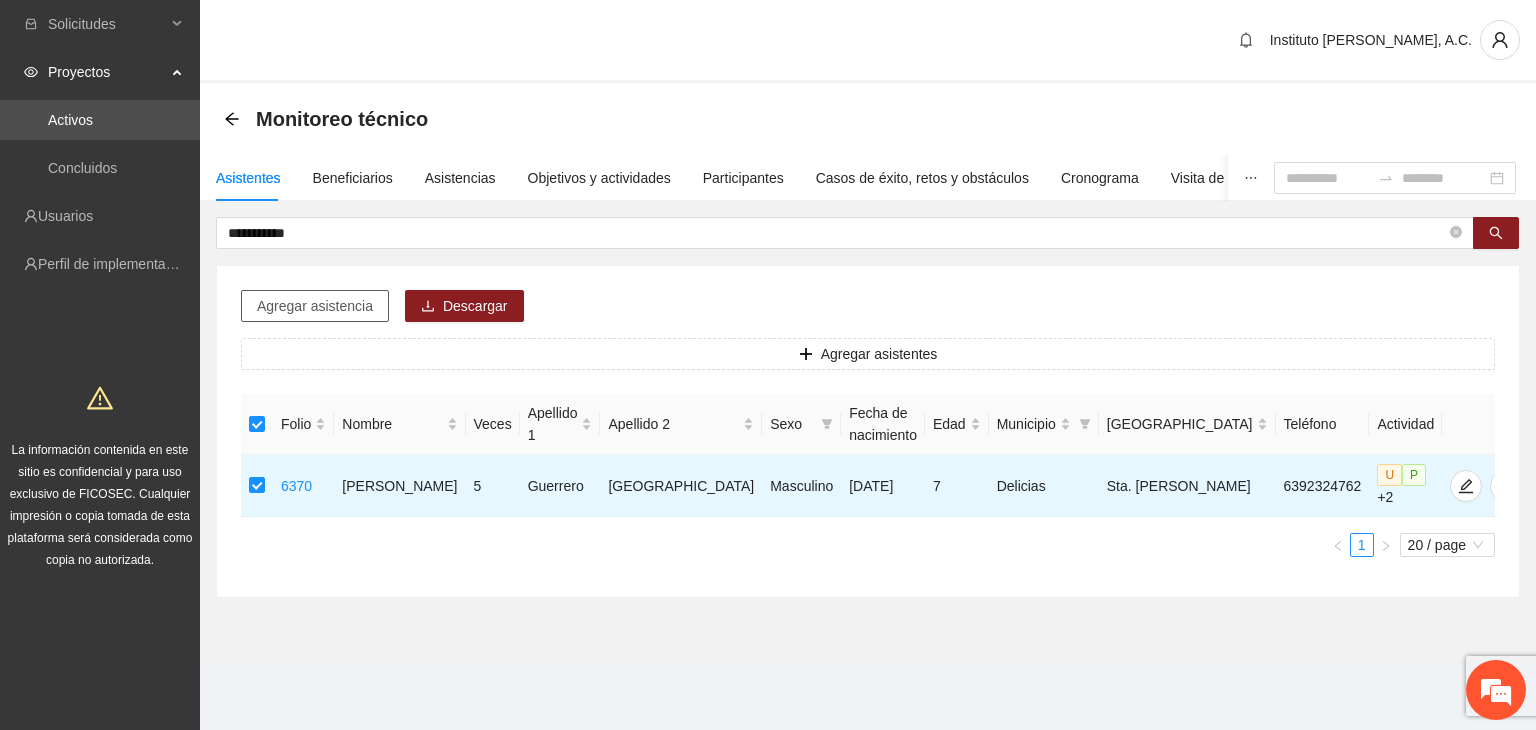 click on "Agregar asistencia" at bounding box center (315, 306) 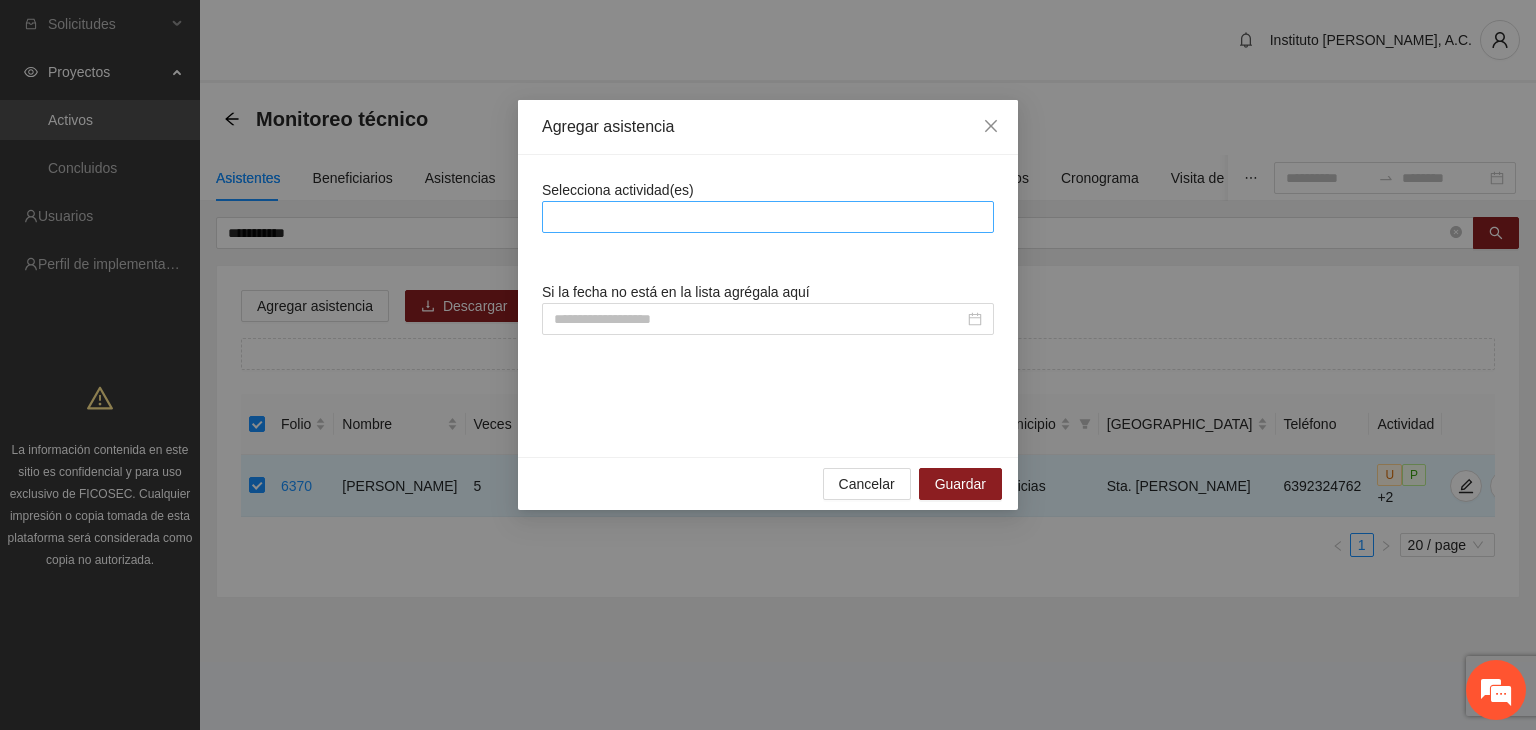 click at bounding box center [768, 217] 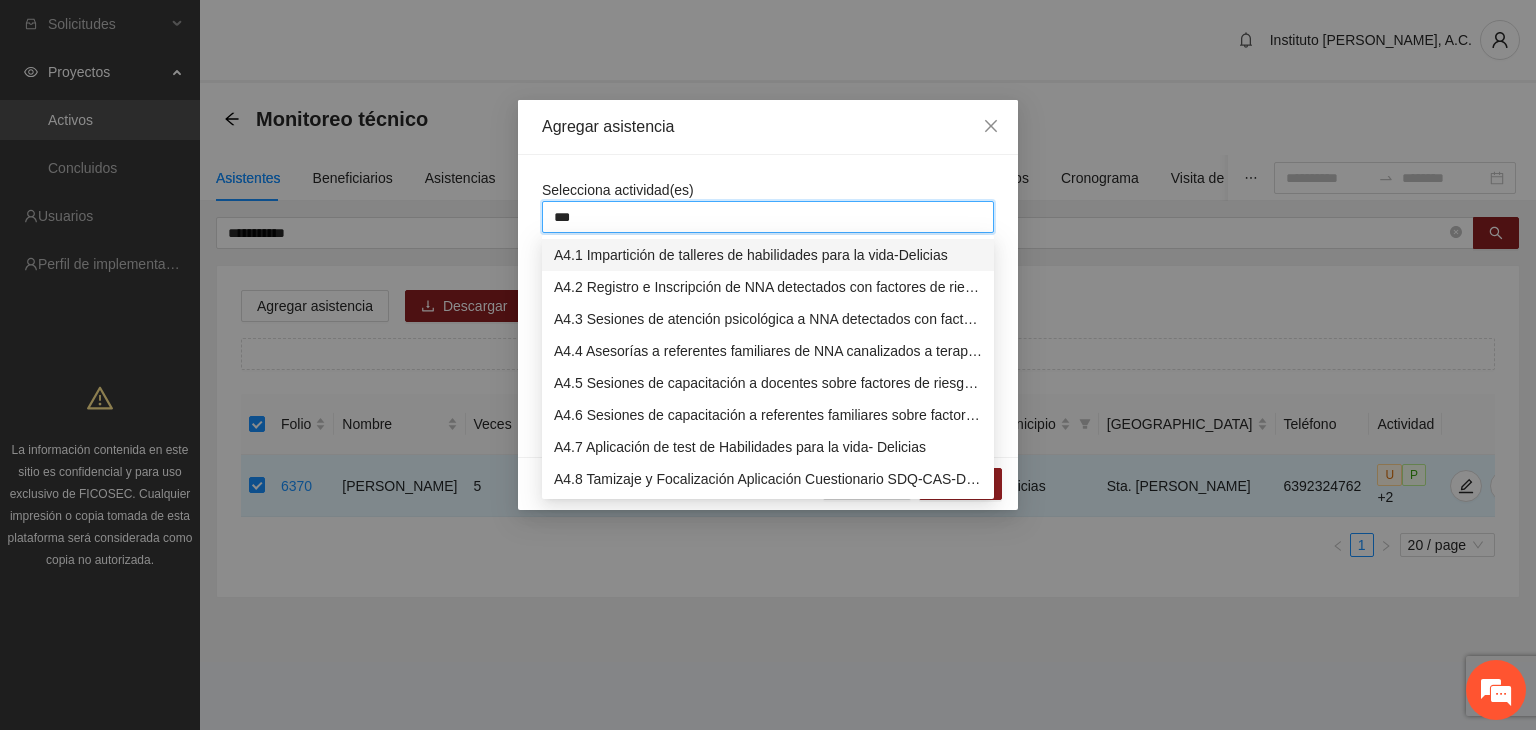 type on "****" 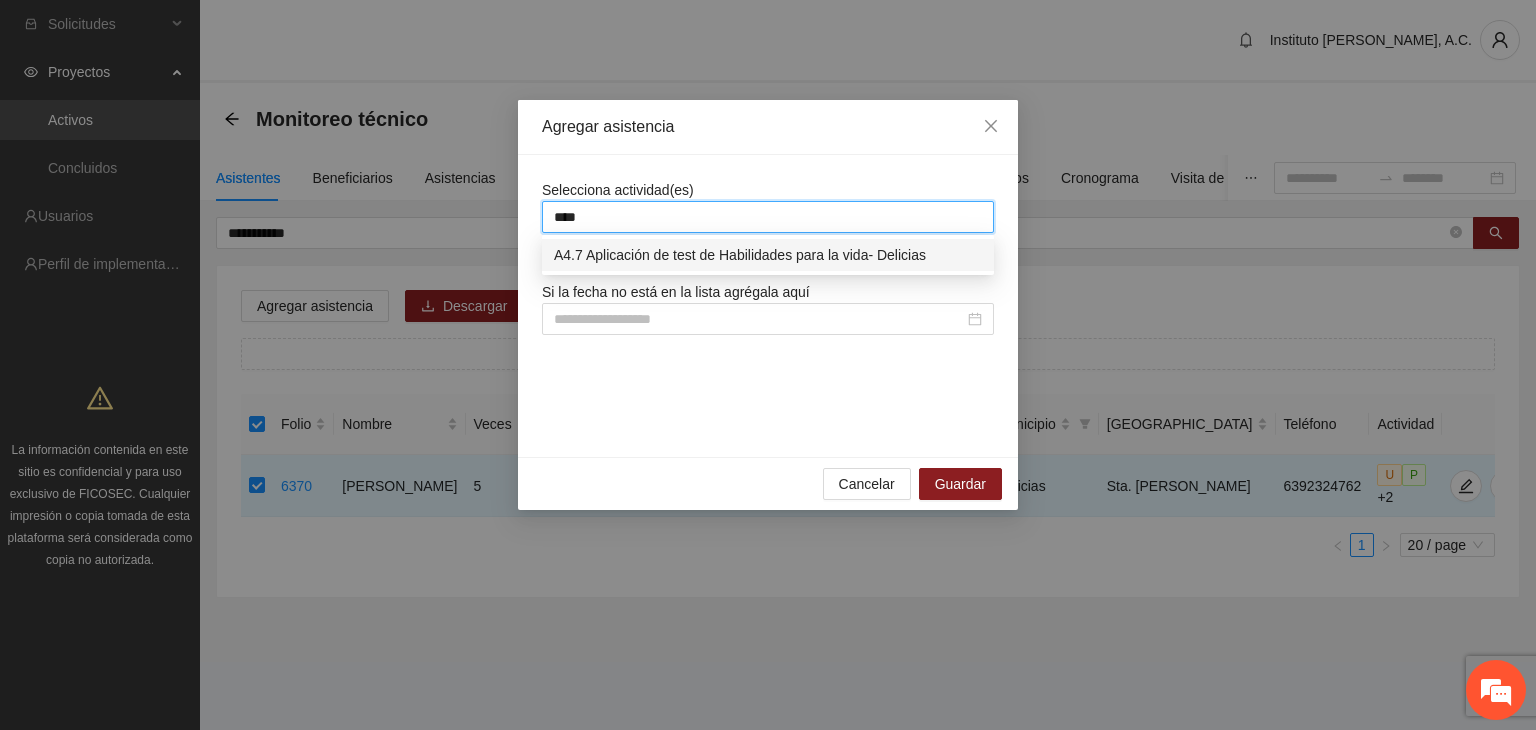 click on "A4.7 Aplicación de test de Habilidades para la vida- Delicias" at bounding box center (768, 255) 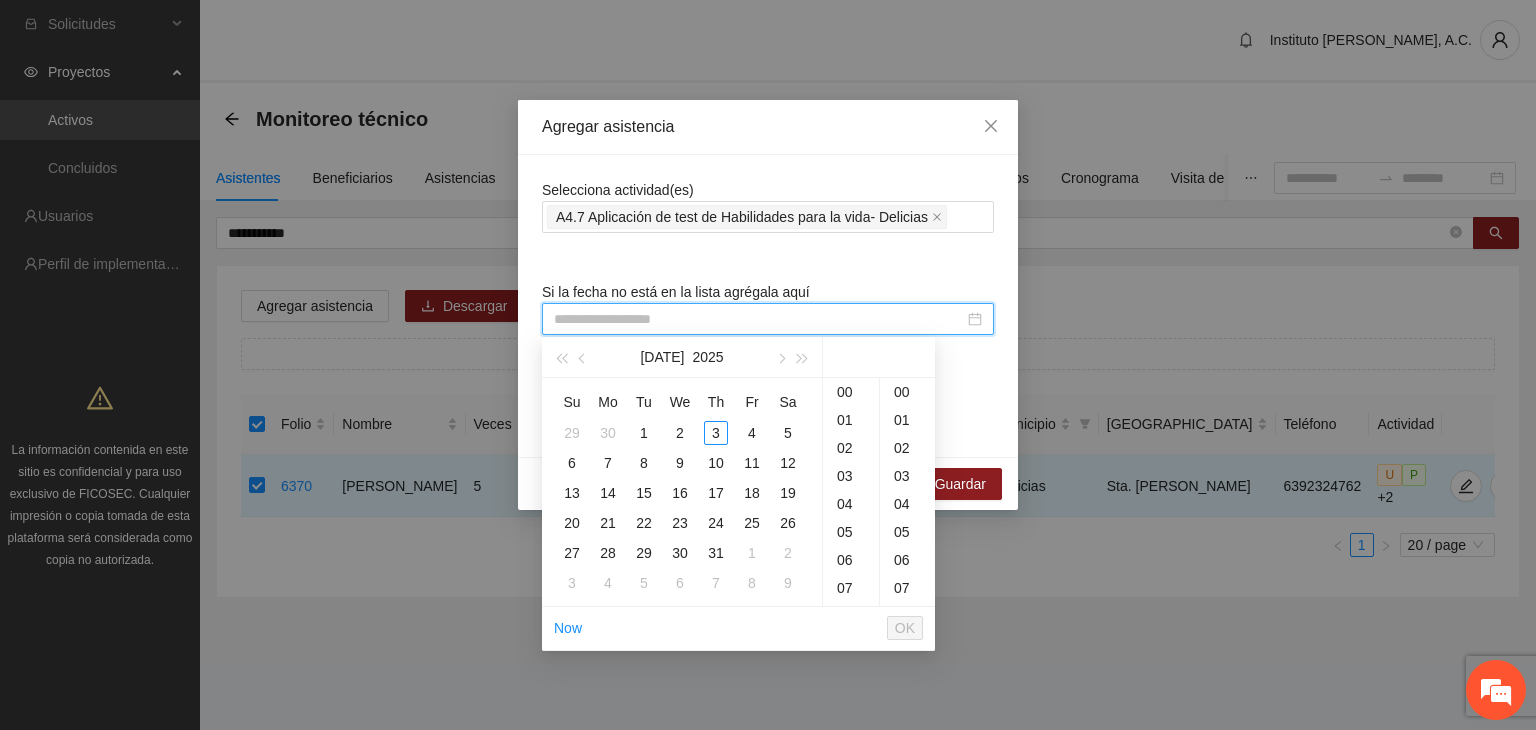 paste on "**********" 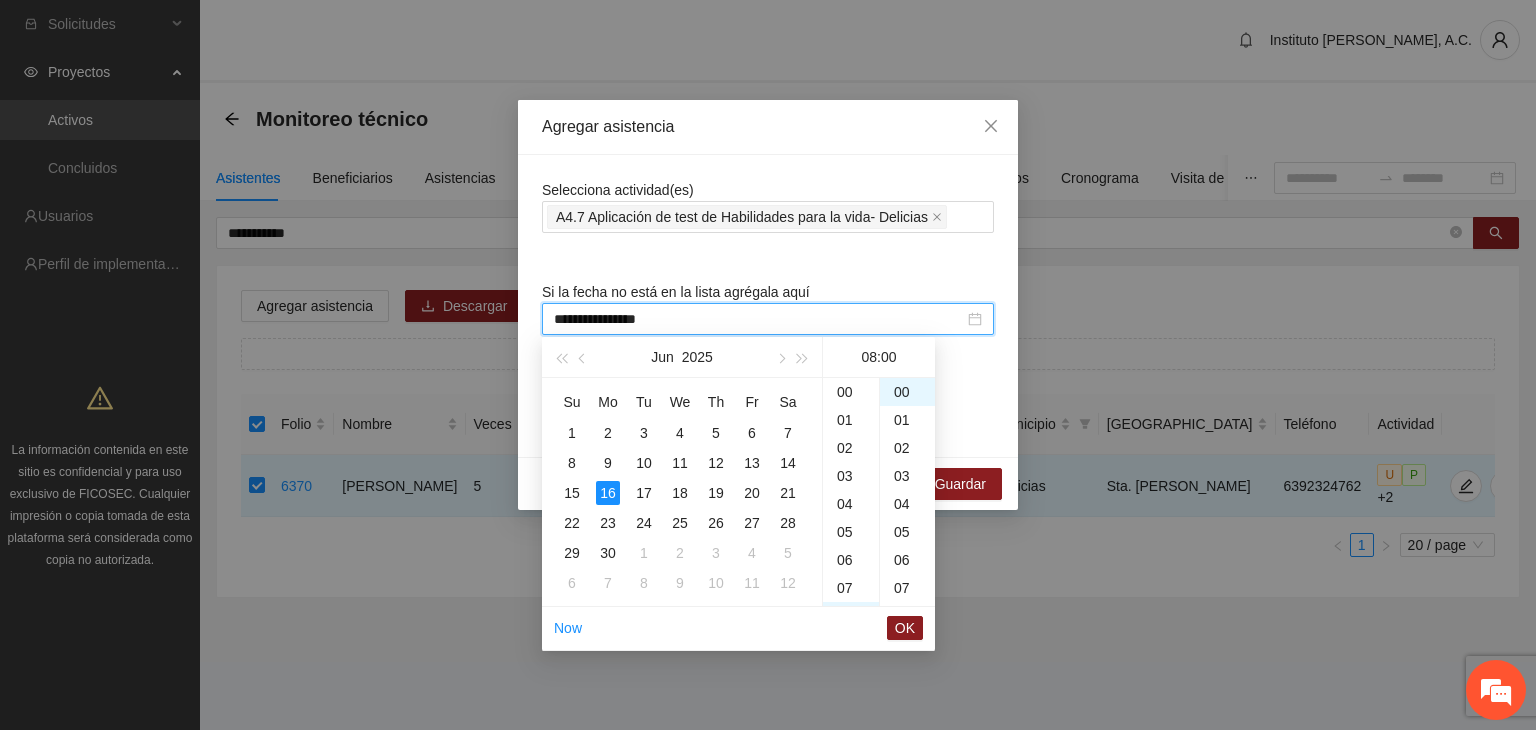 scroll, scrollTop: 224, scrollLeft: 0, axis: vertical 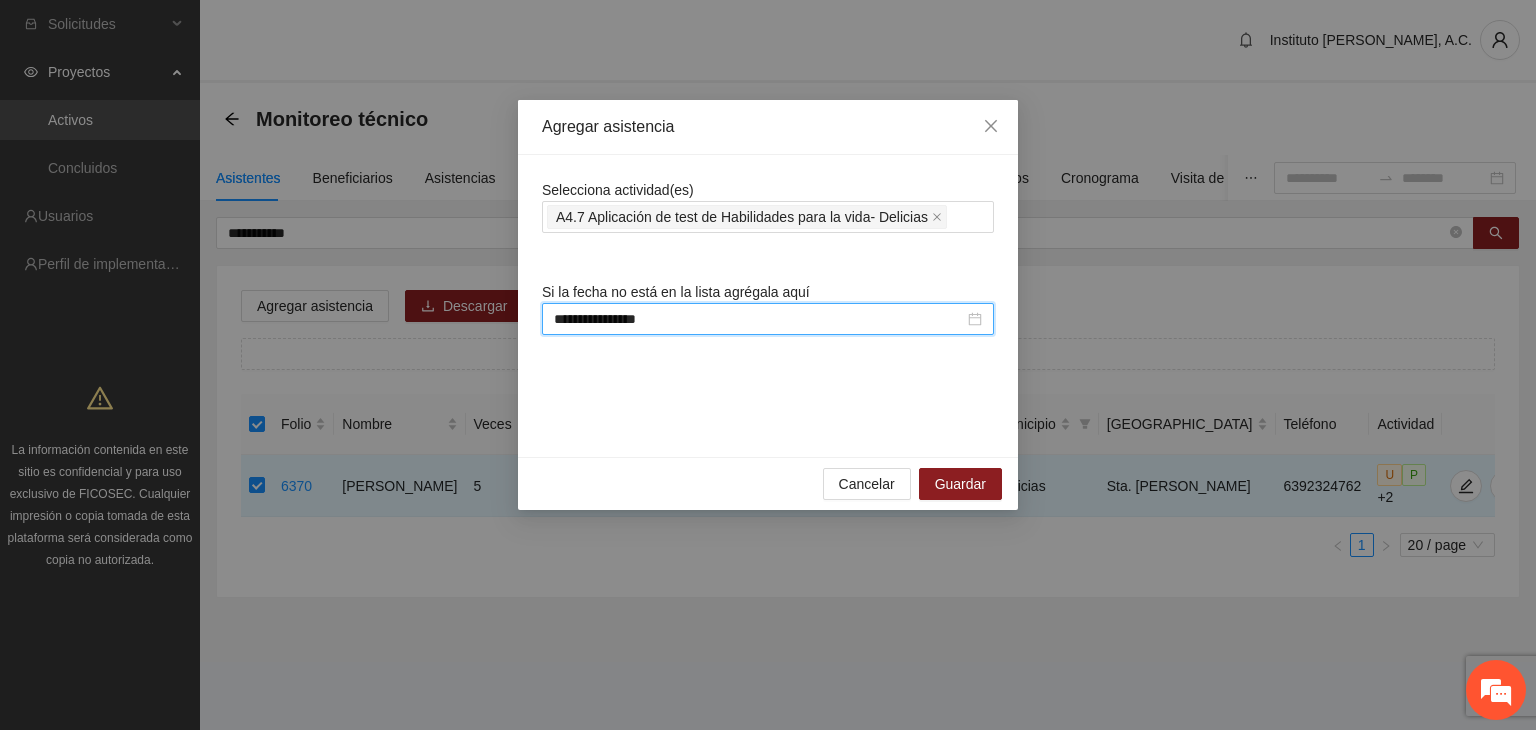 type on "**********" 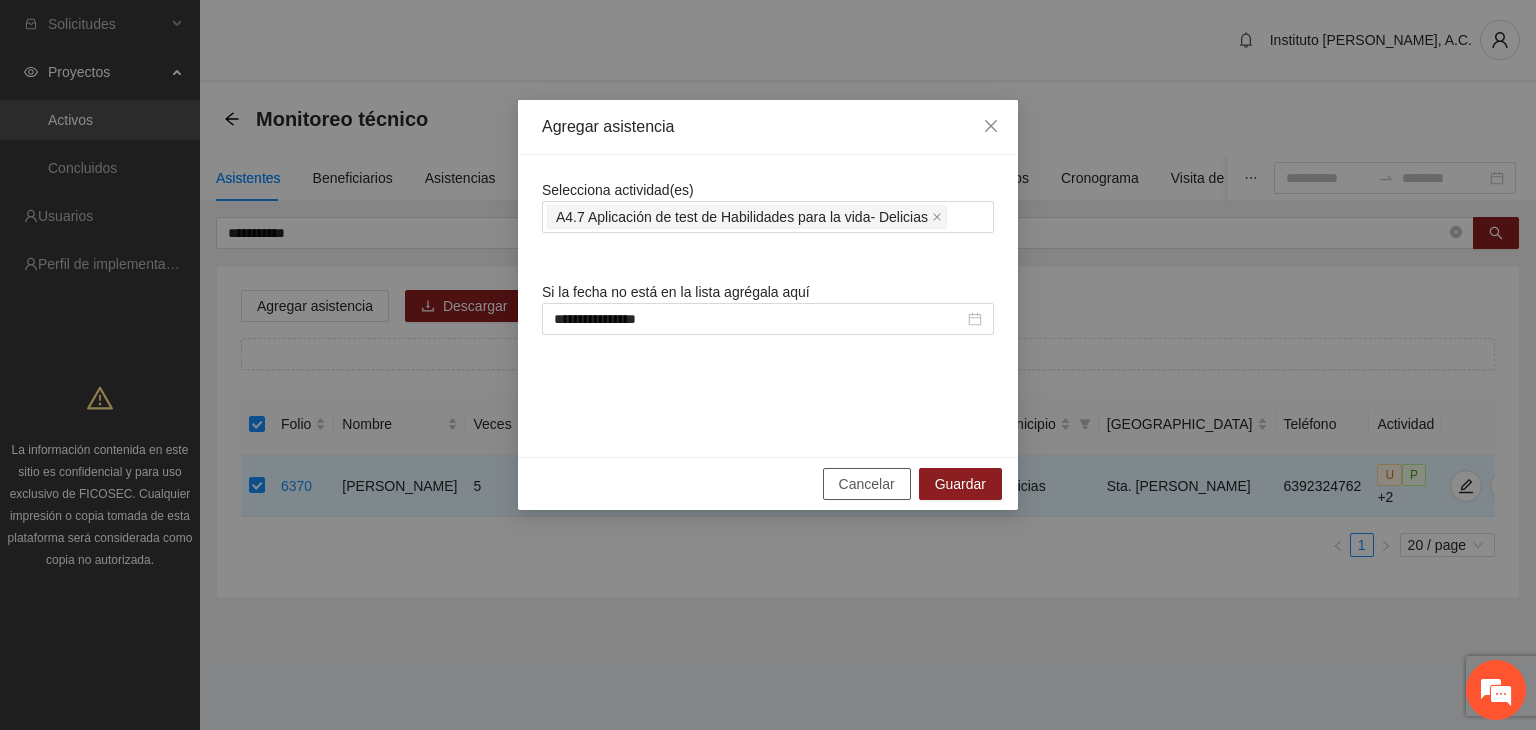 type 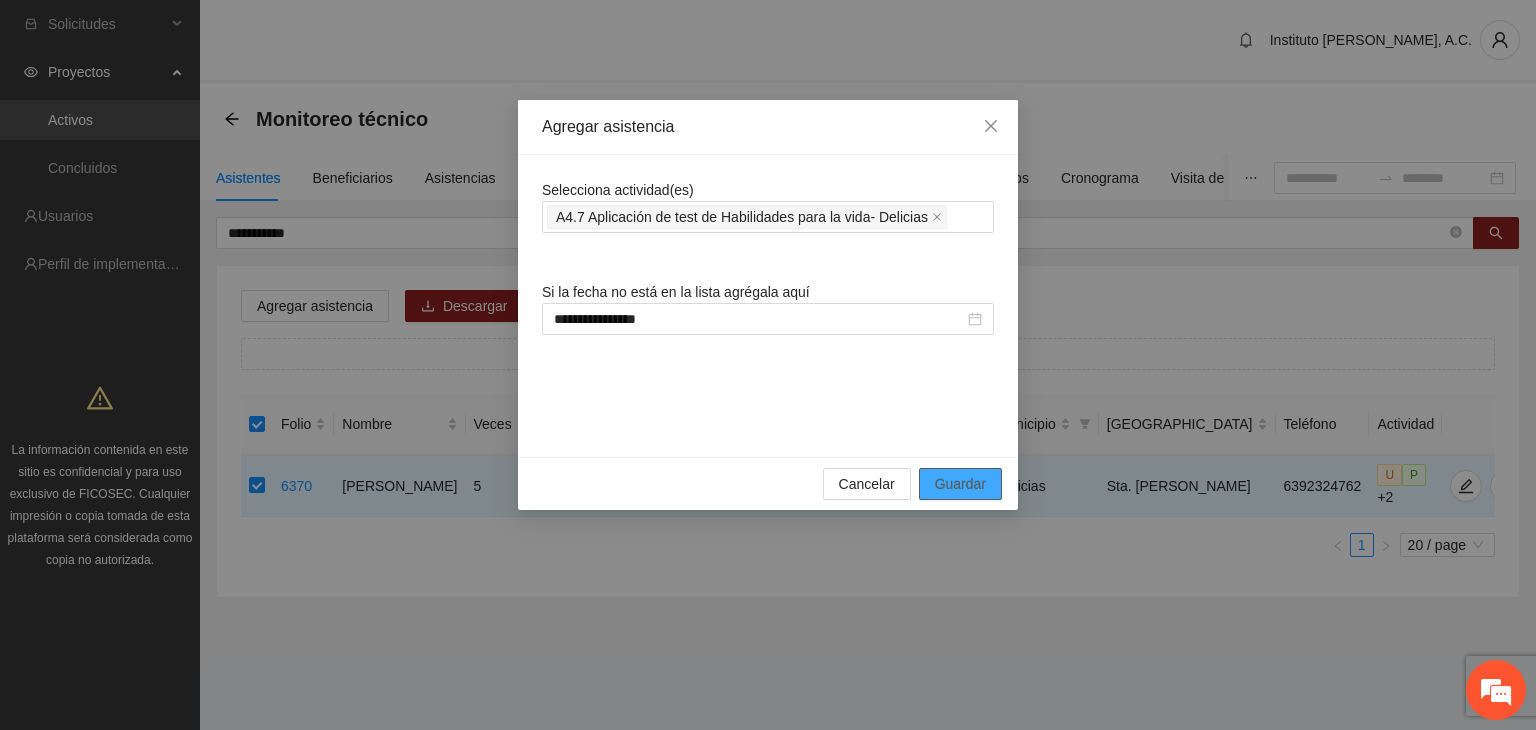 type 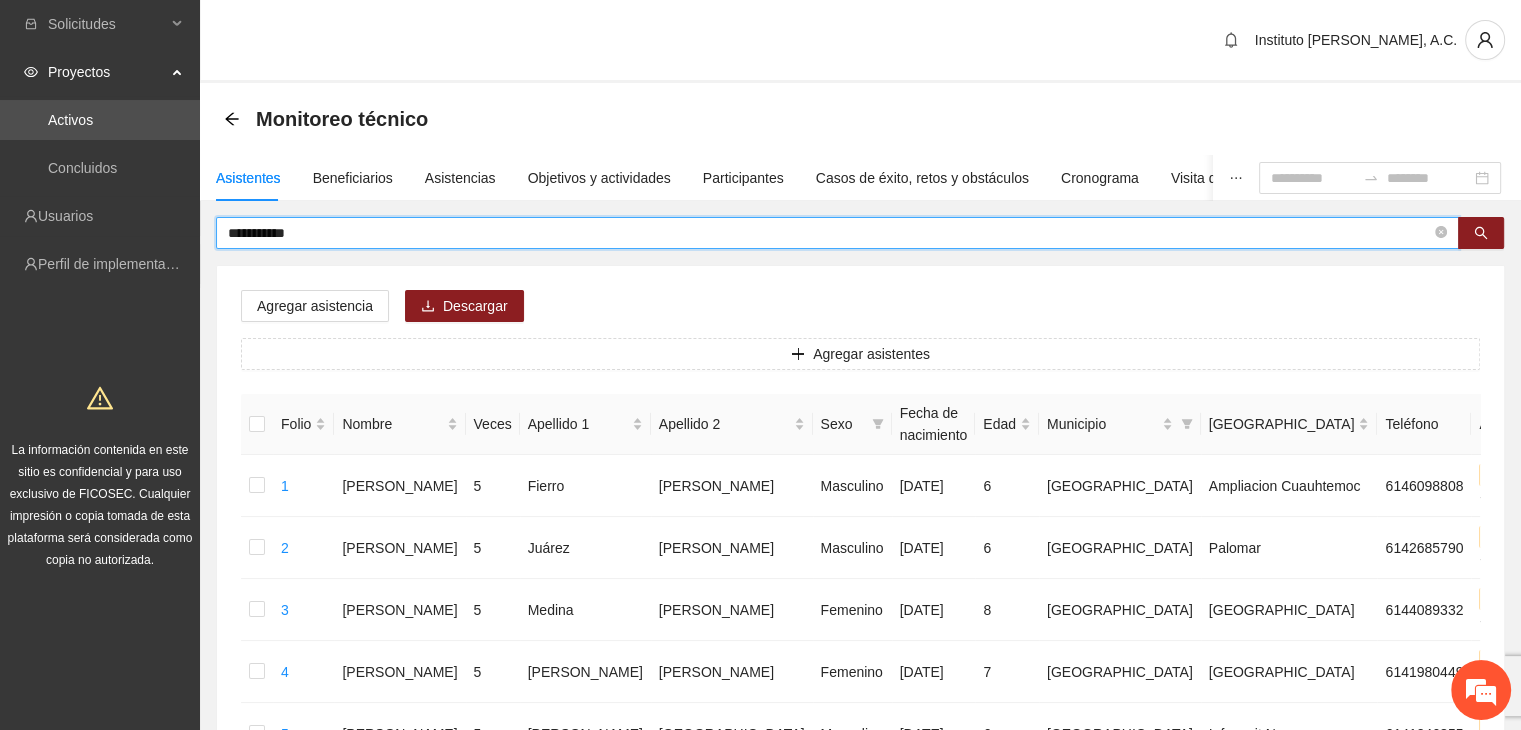 click on "**********" at bounding box center [829, 233] 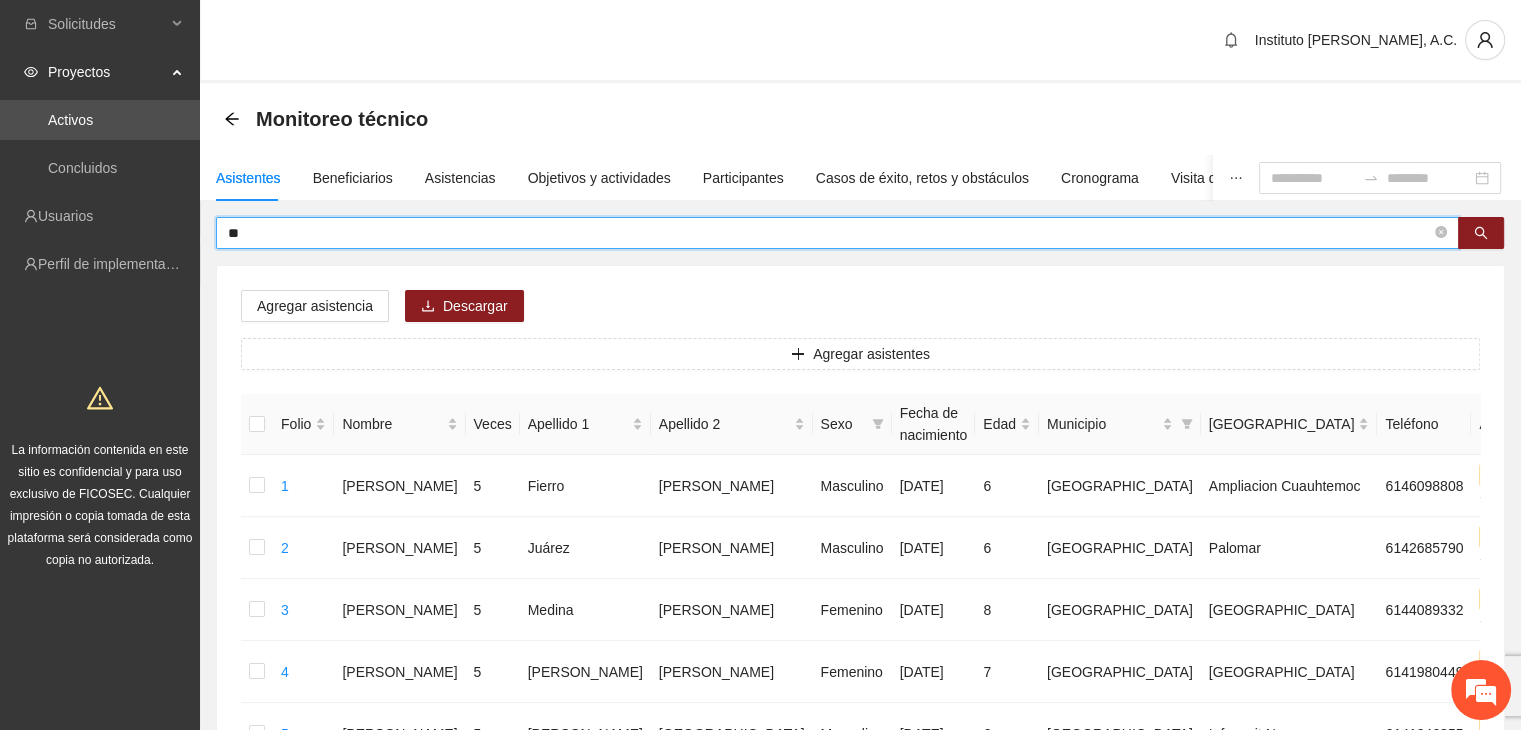 type on "*" 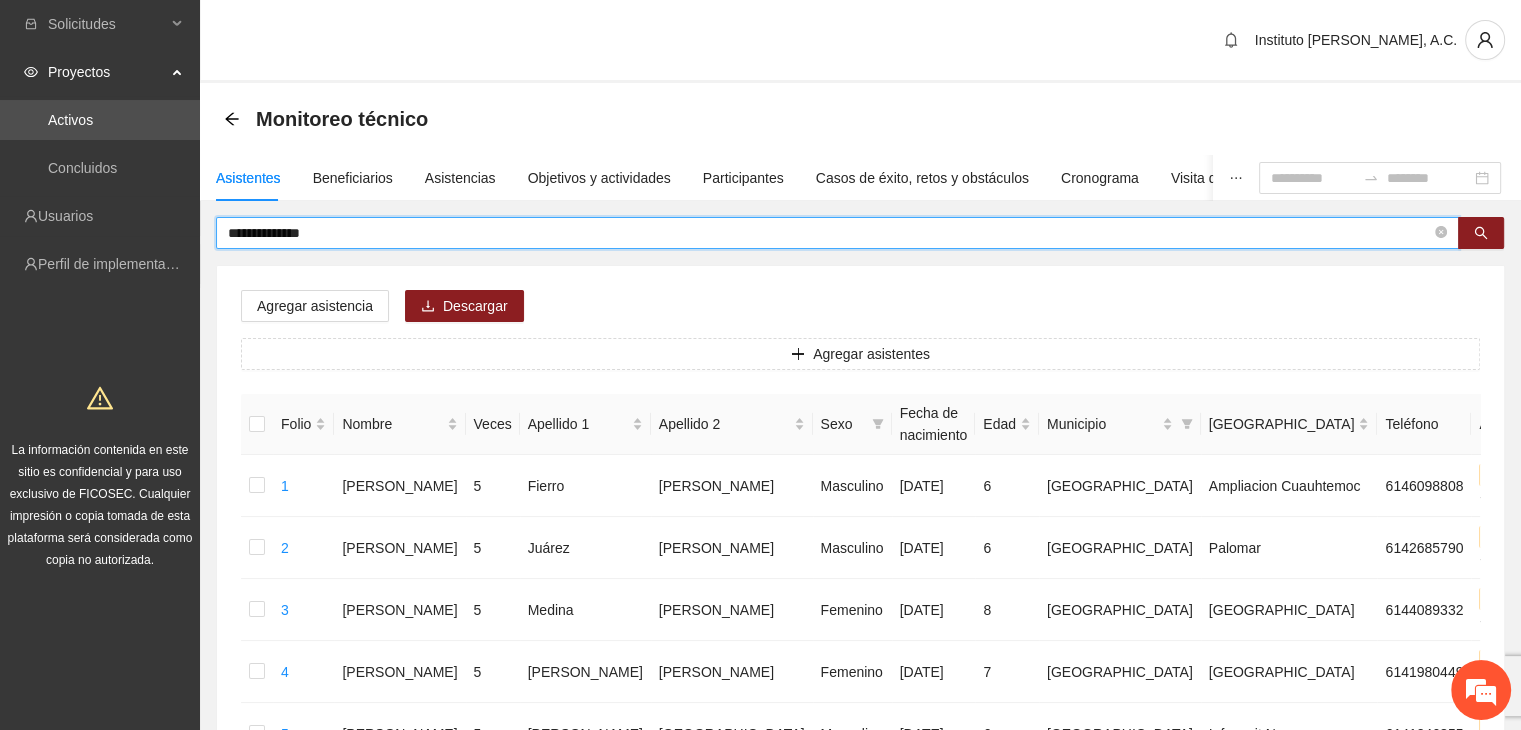 type on "**********" 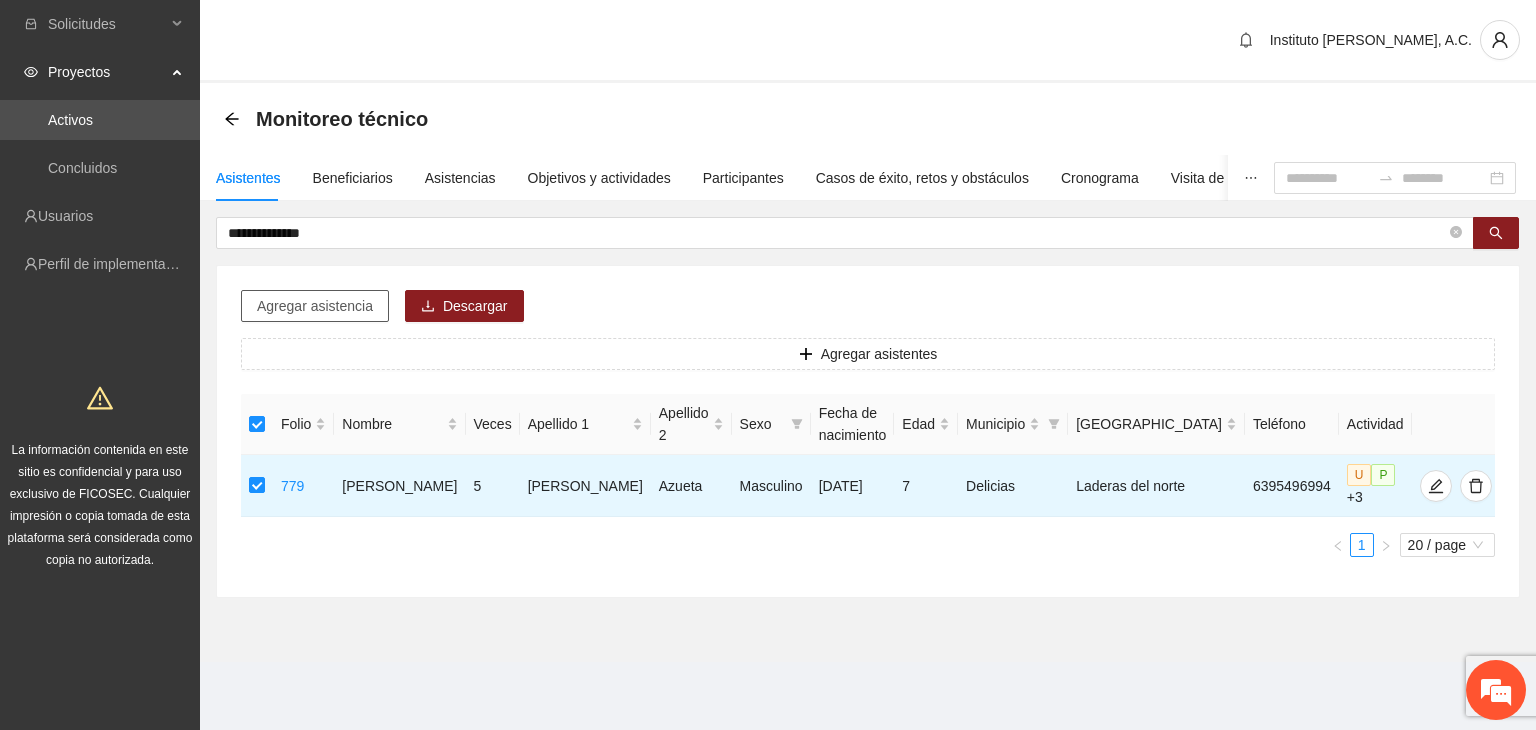 click on "Agregar asistencia" at bounding box center [315, 306] 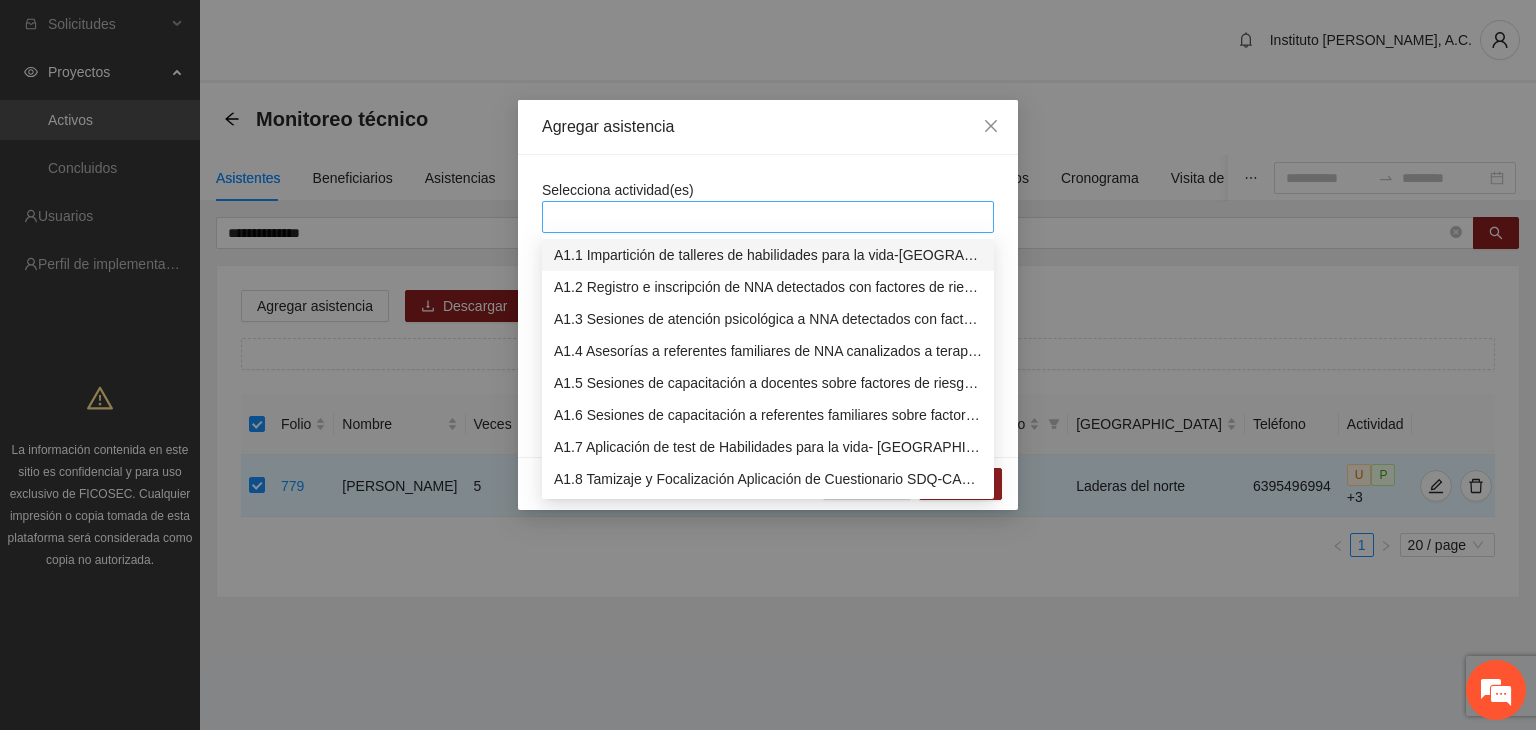 click at bounding box center (768, 217) 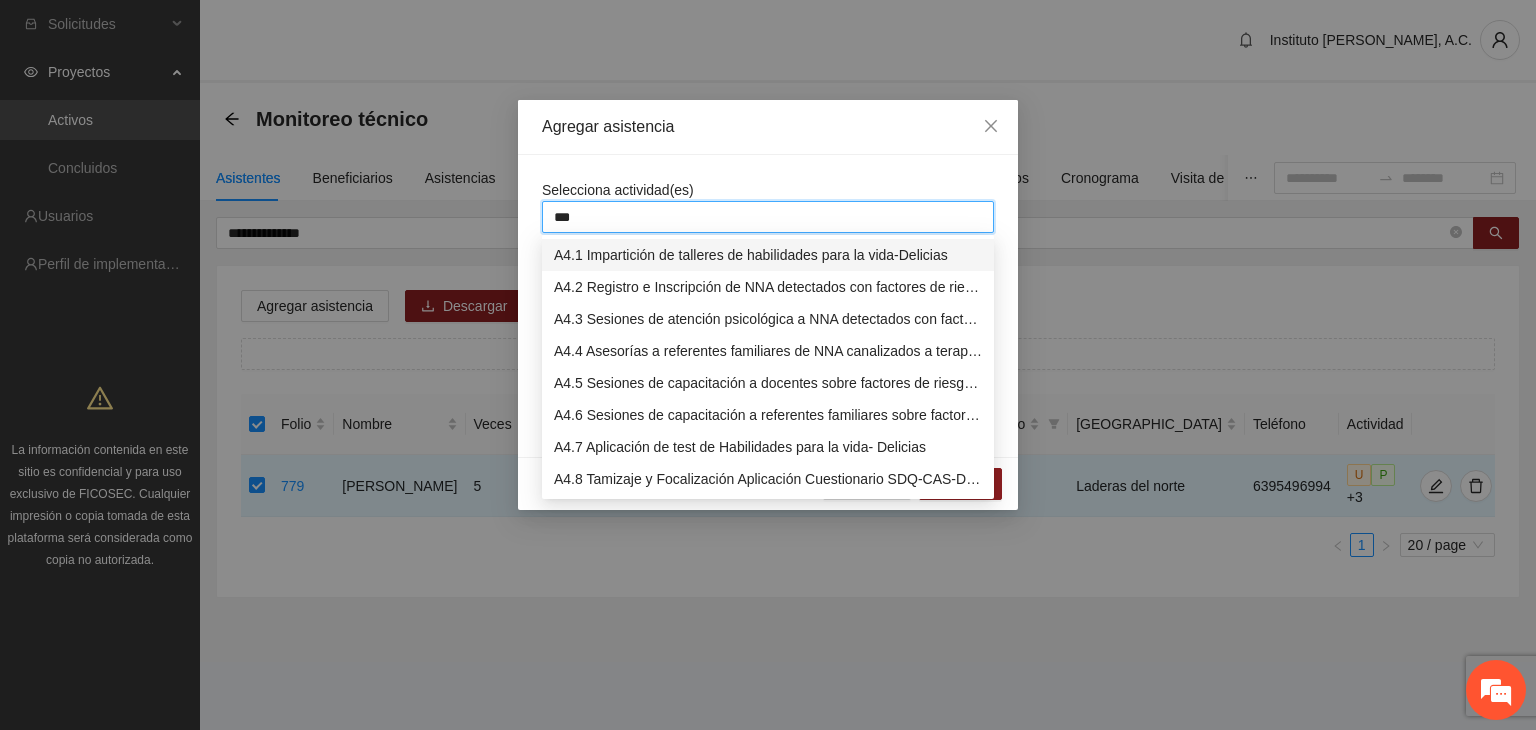 type on "****" 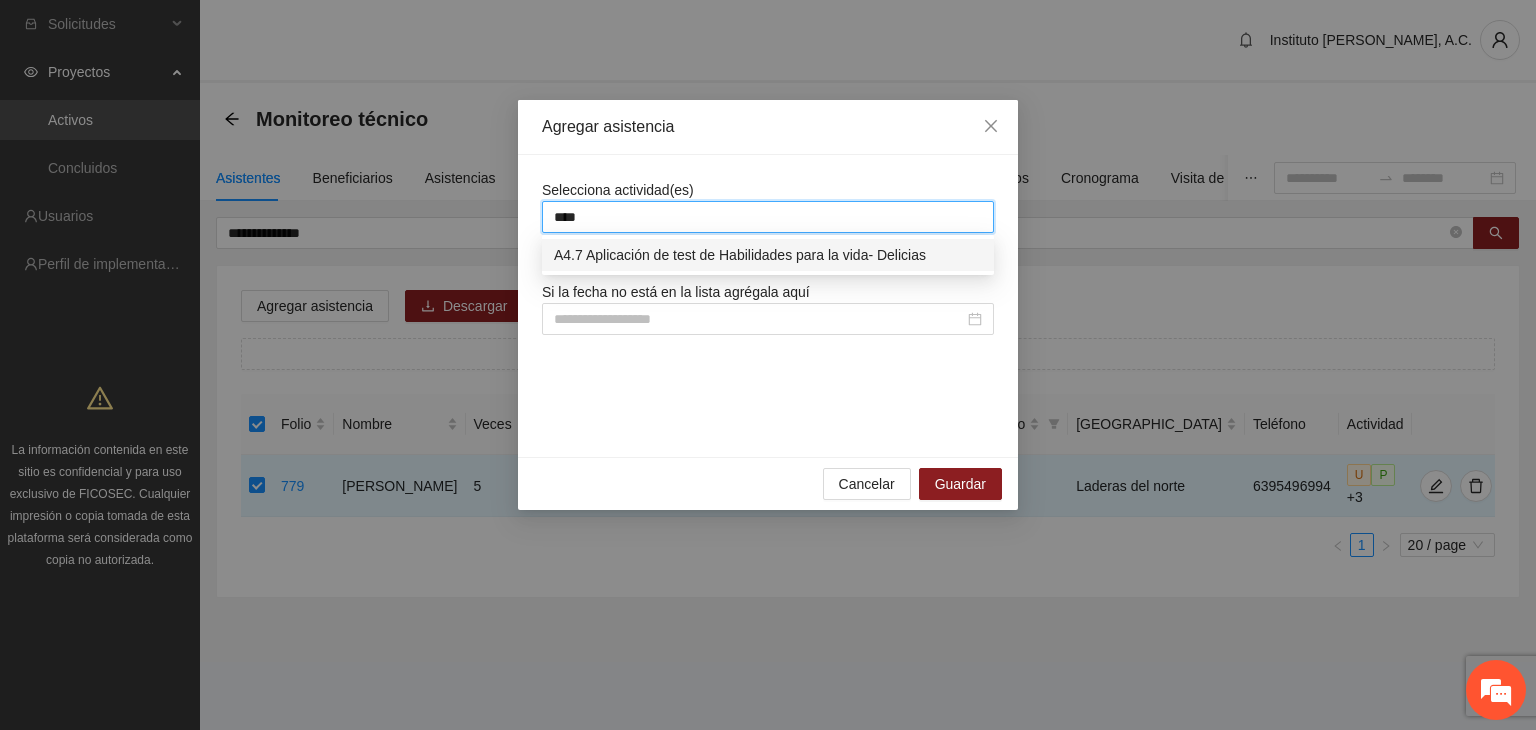 type 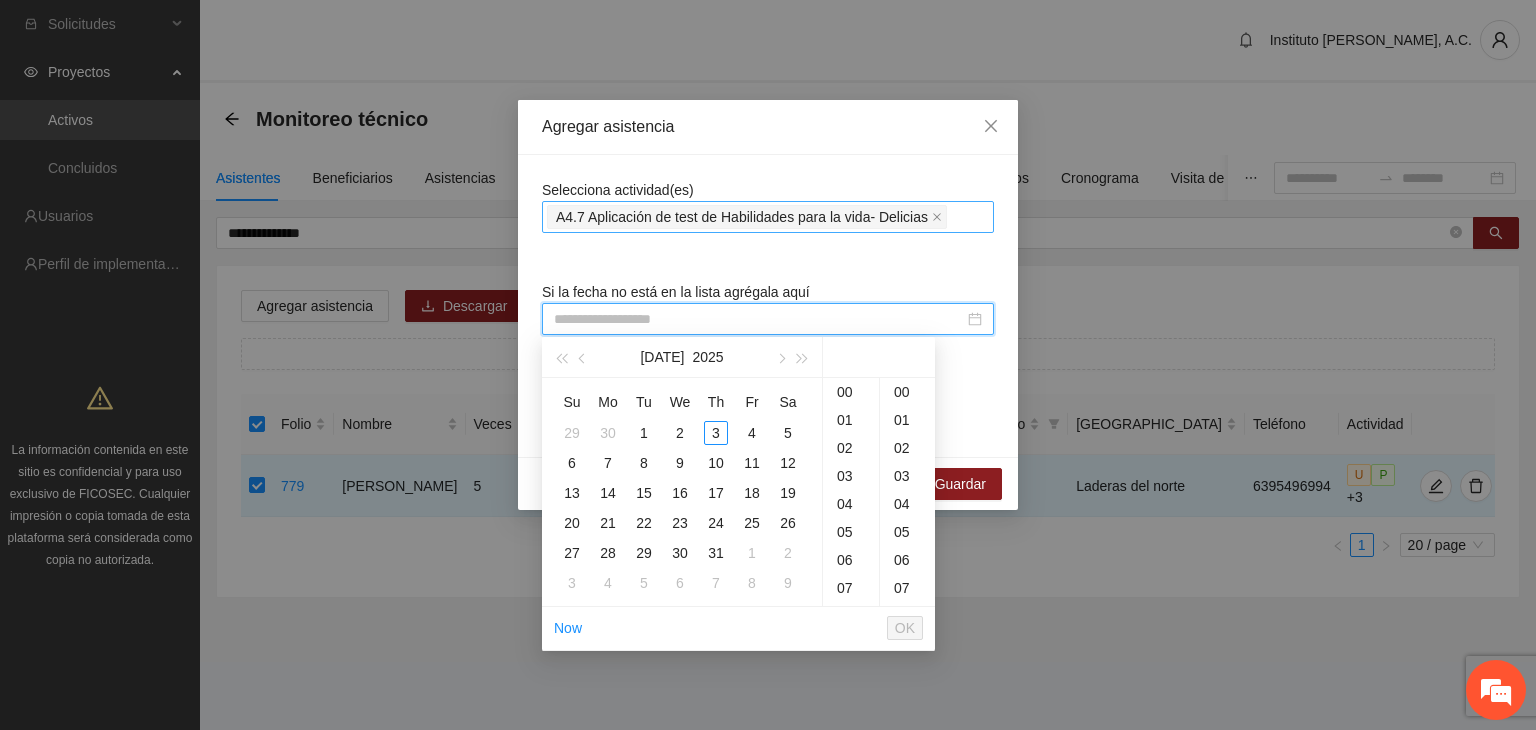 paste on "**********" 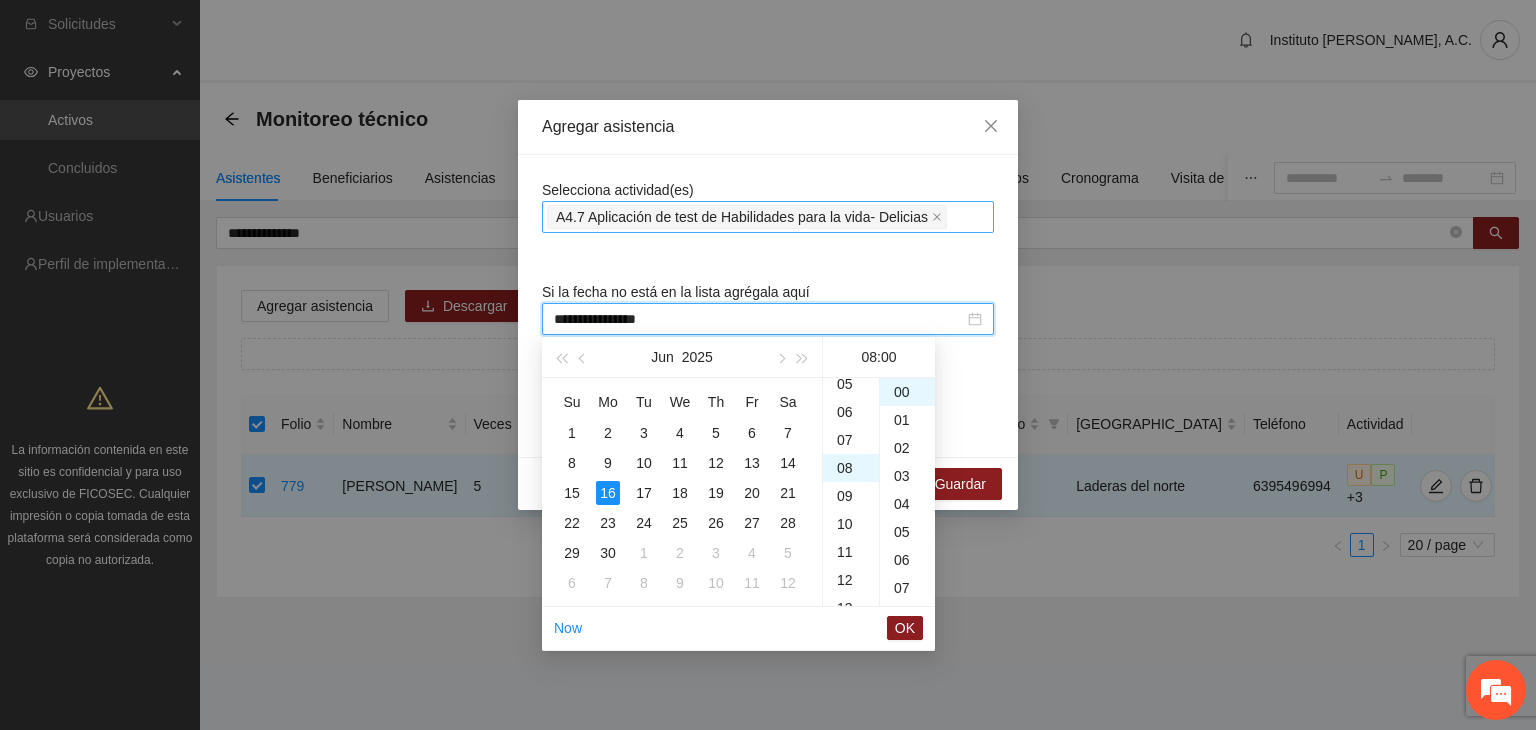 scroll, scrollTop: 224, scrollLeft: 0, axis: vertical 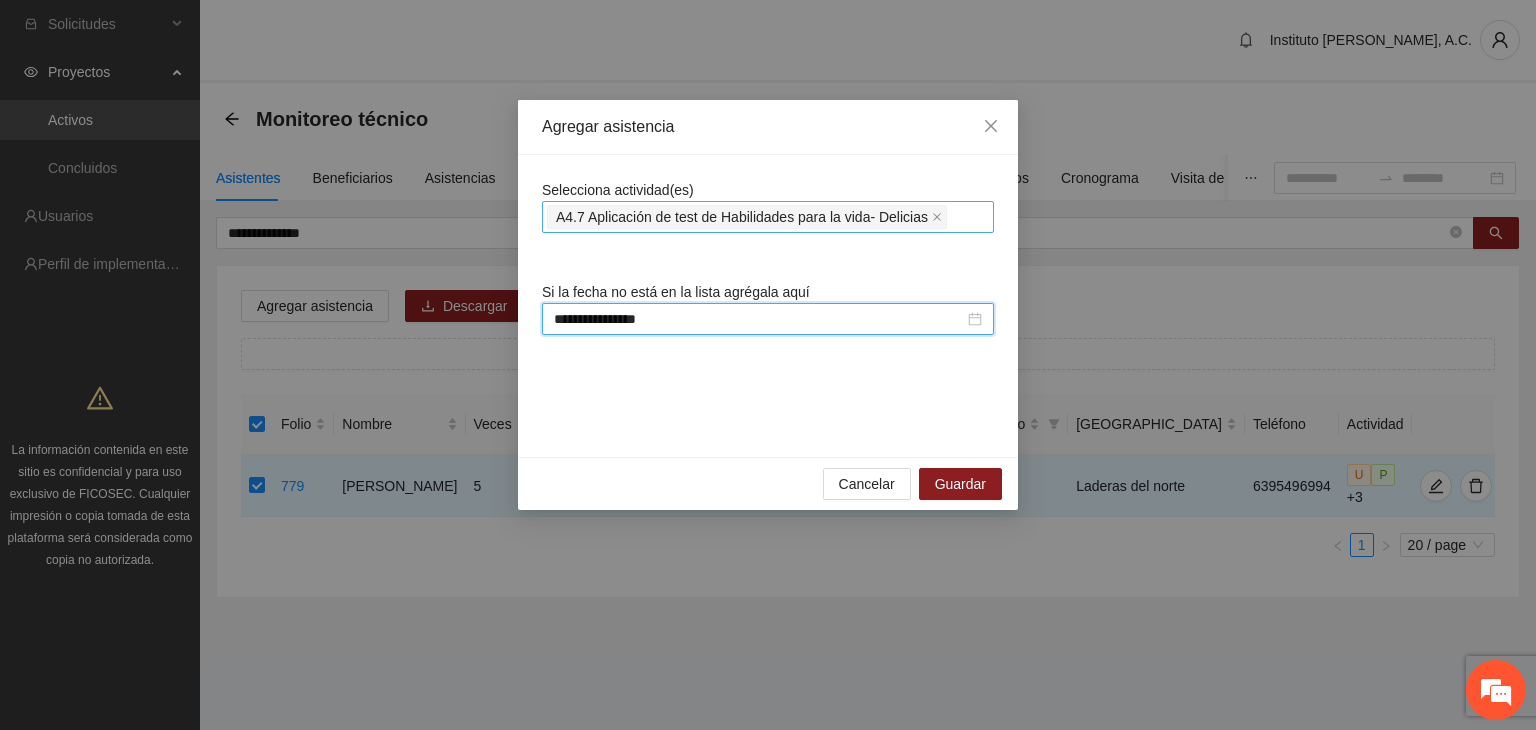 type on "**********" 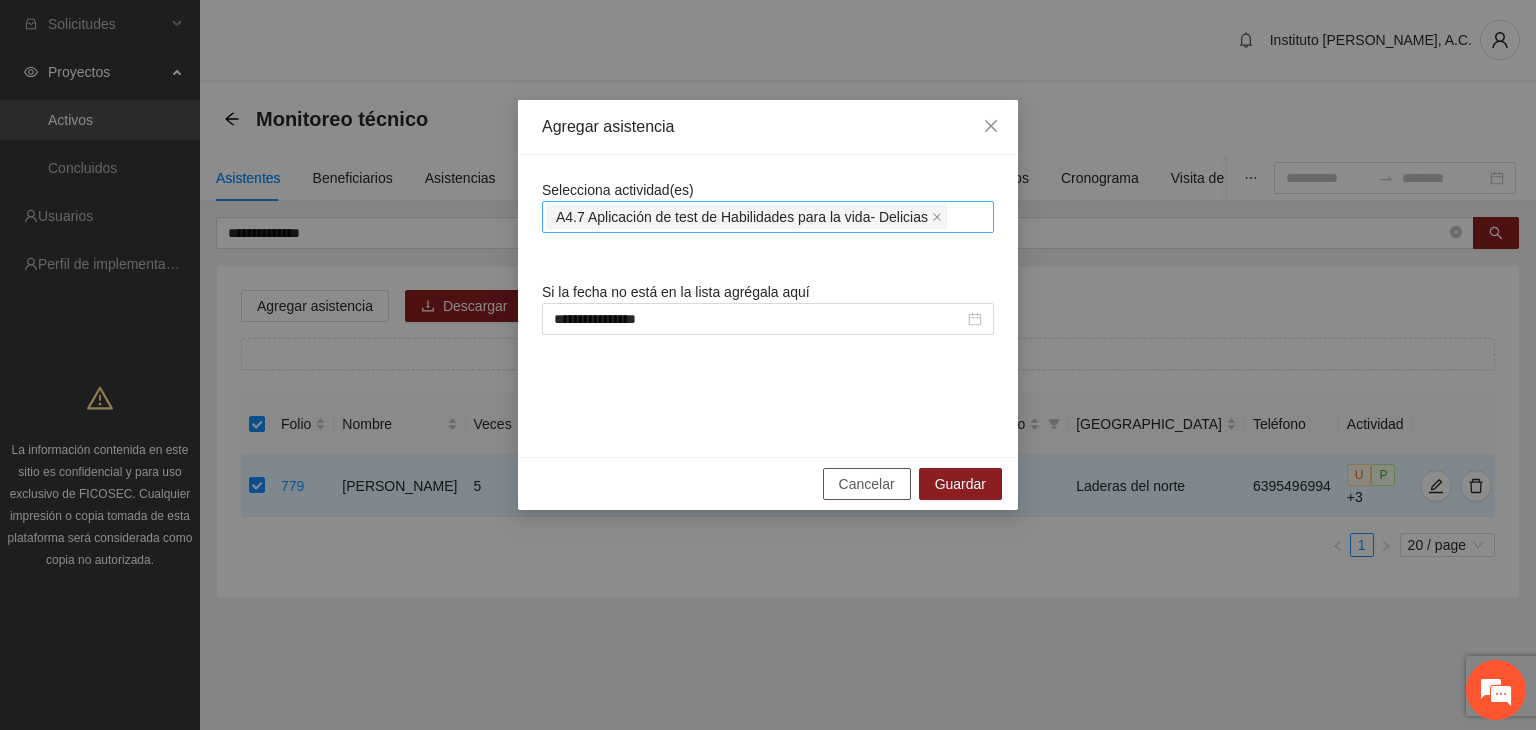 type 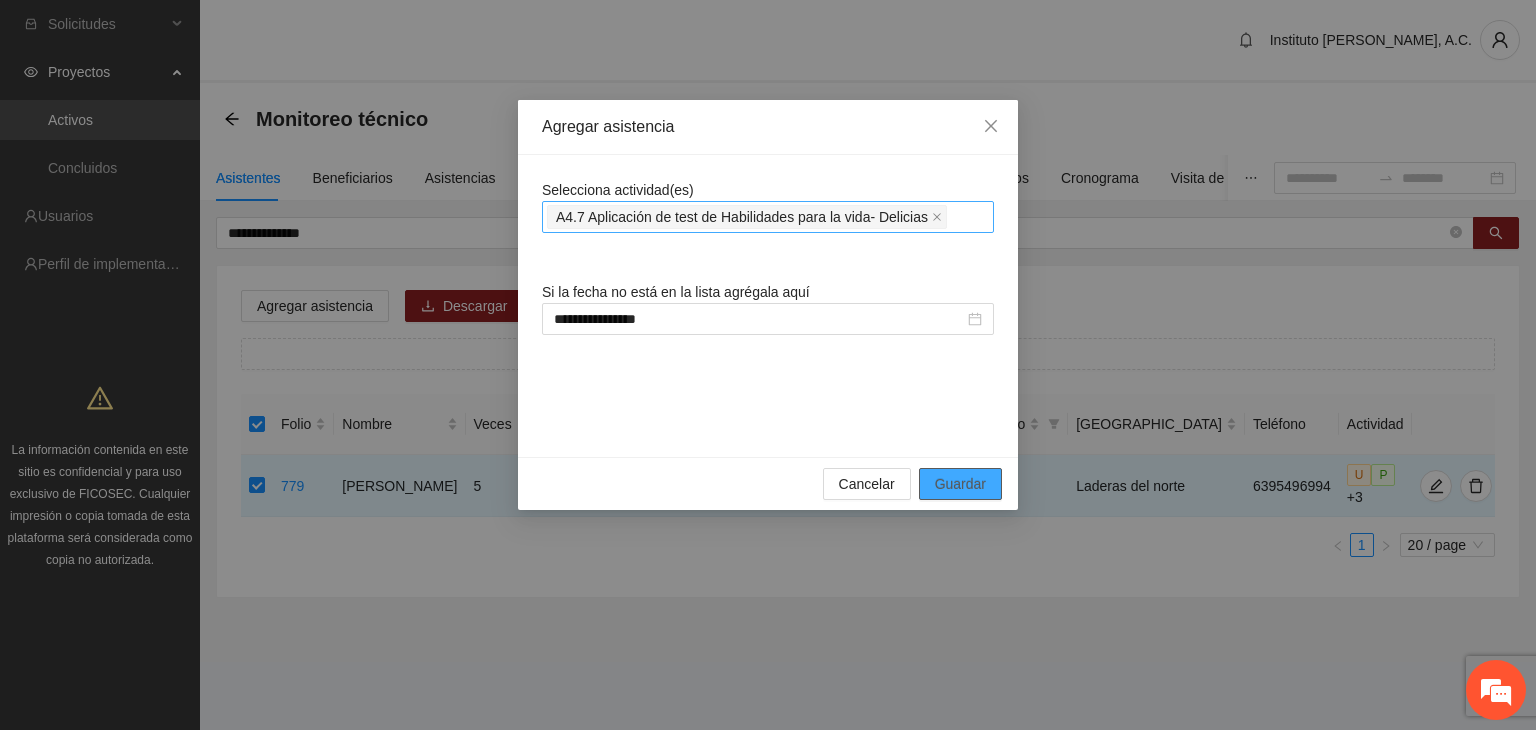 type 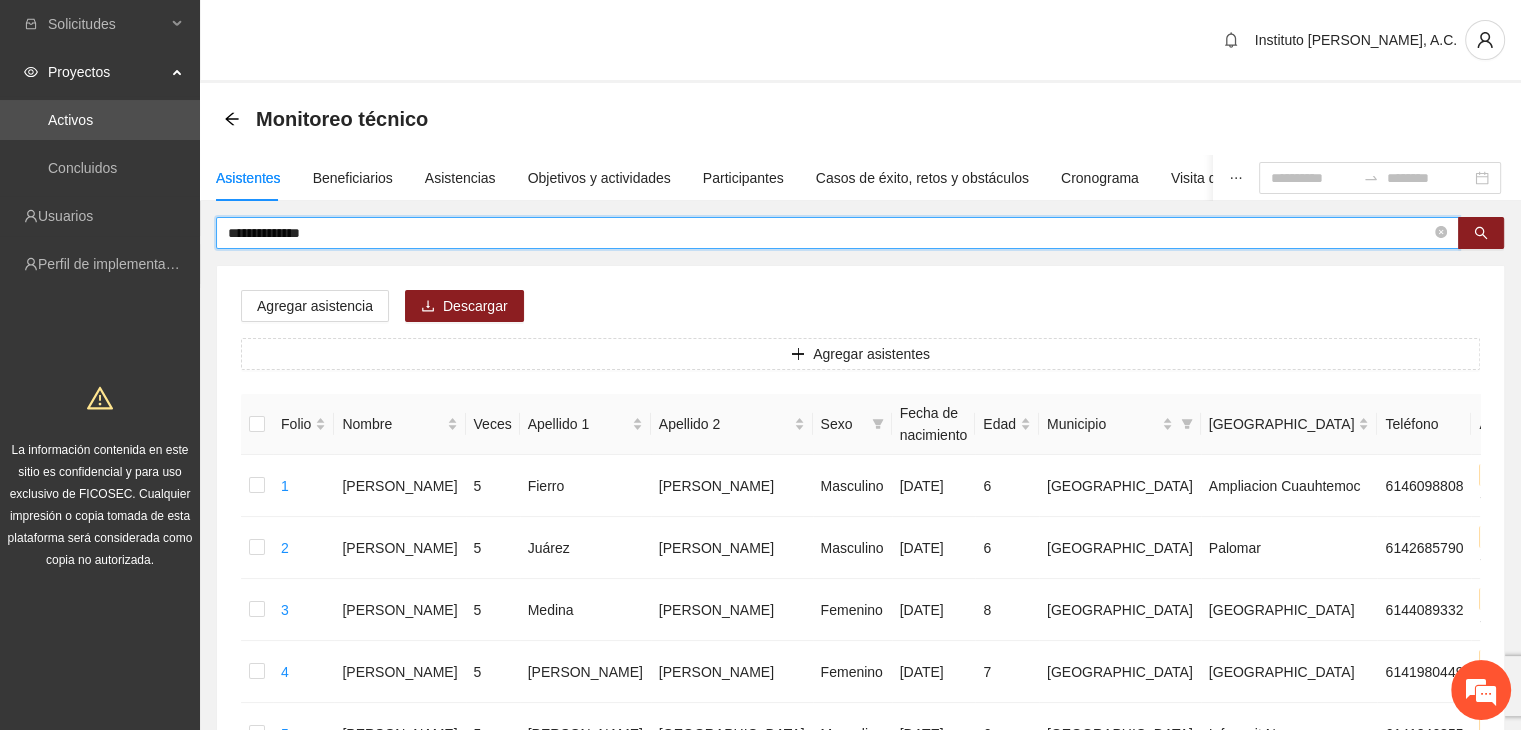 click on "**********" at bounding box center (829, 233) 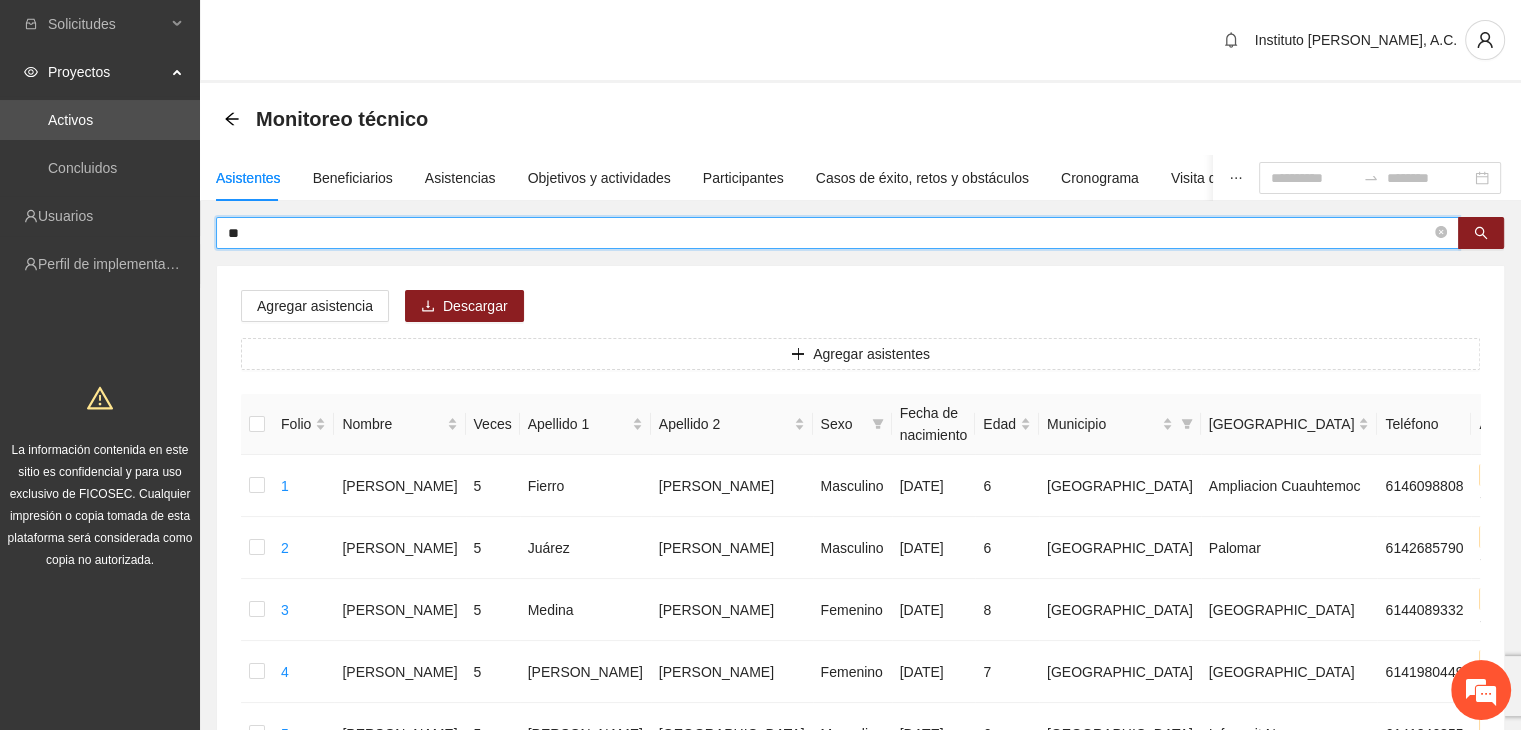 type on "*" 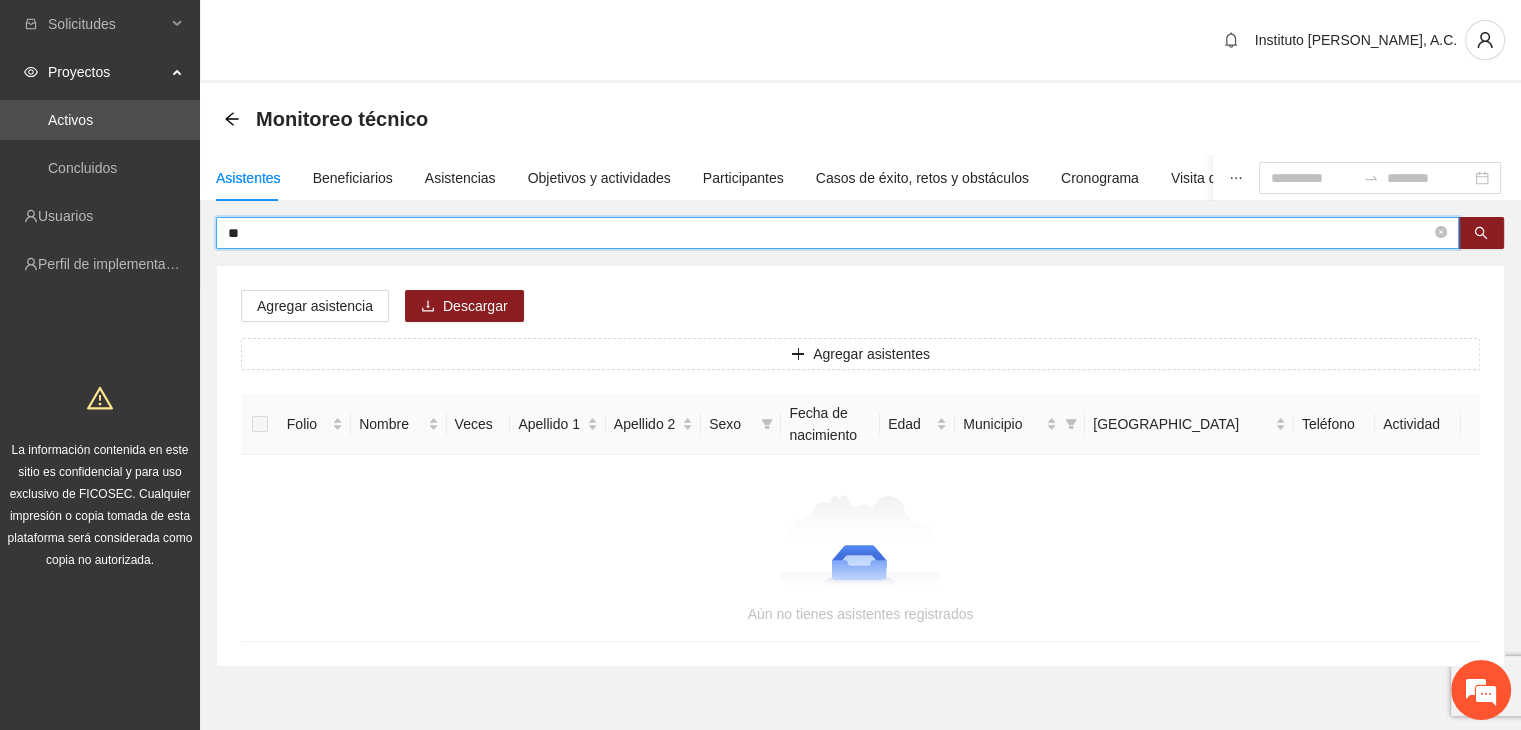 type on "*" 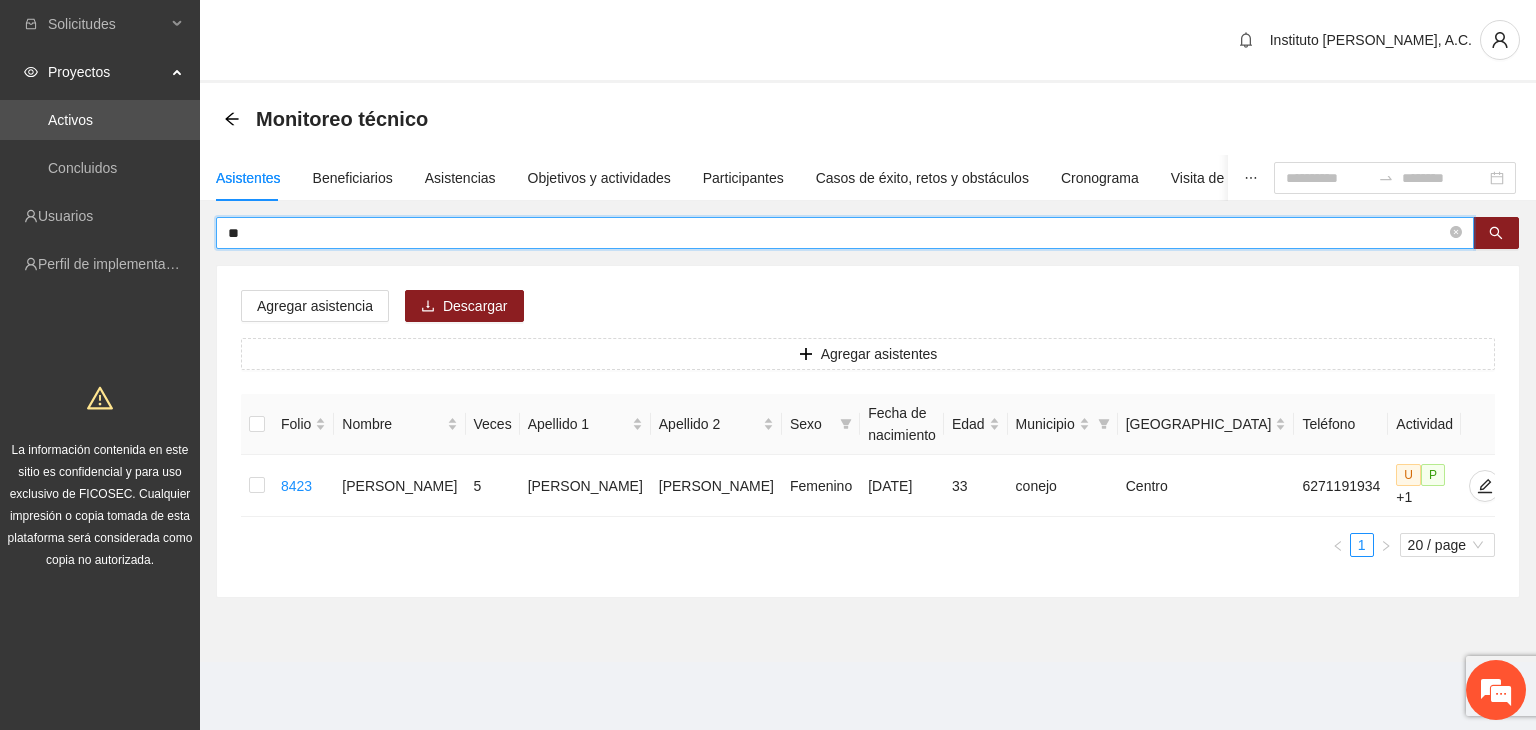 type on "*" 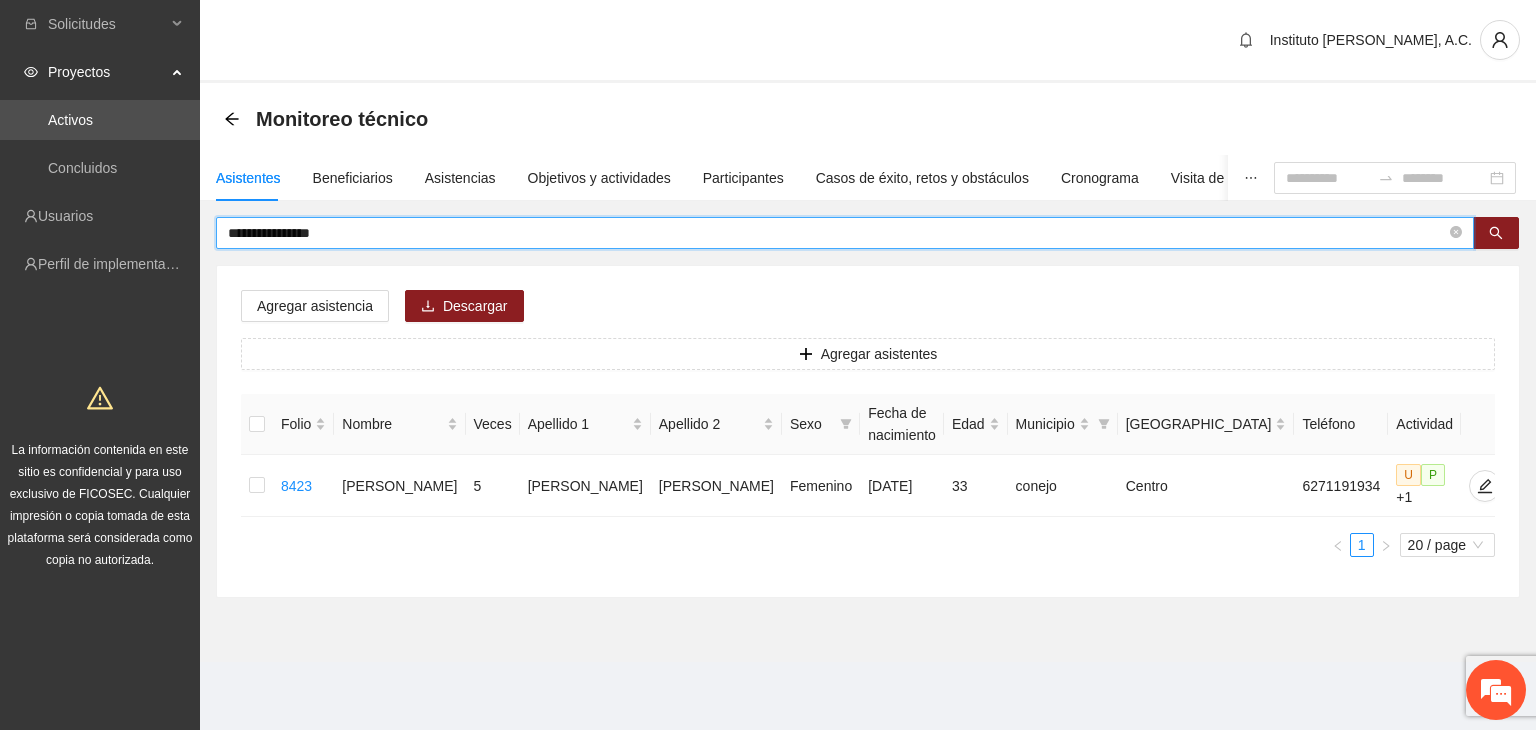 type on "**********" 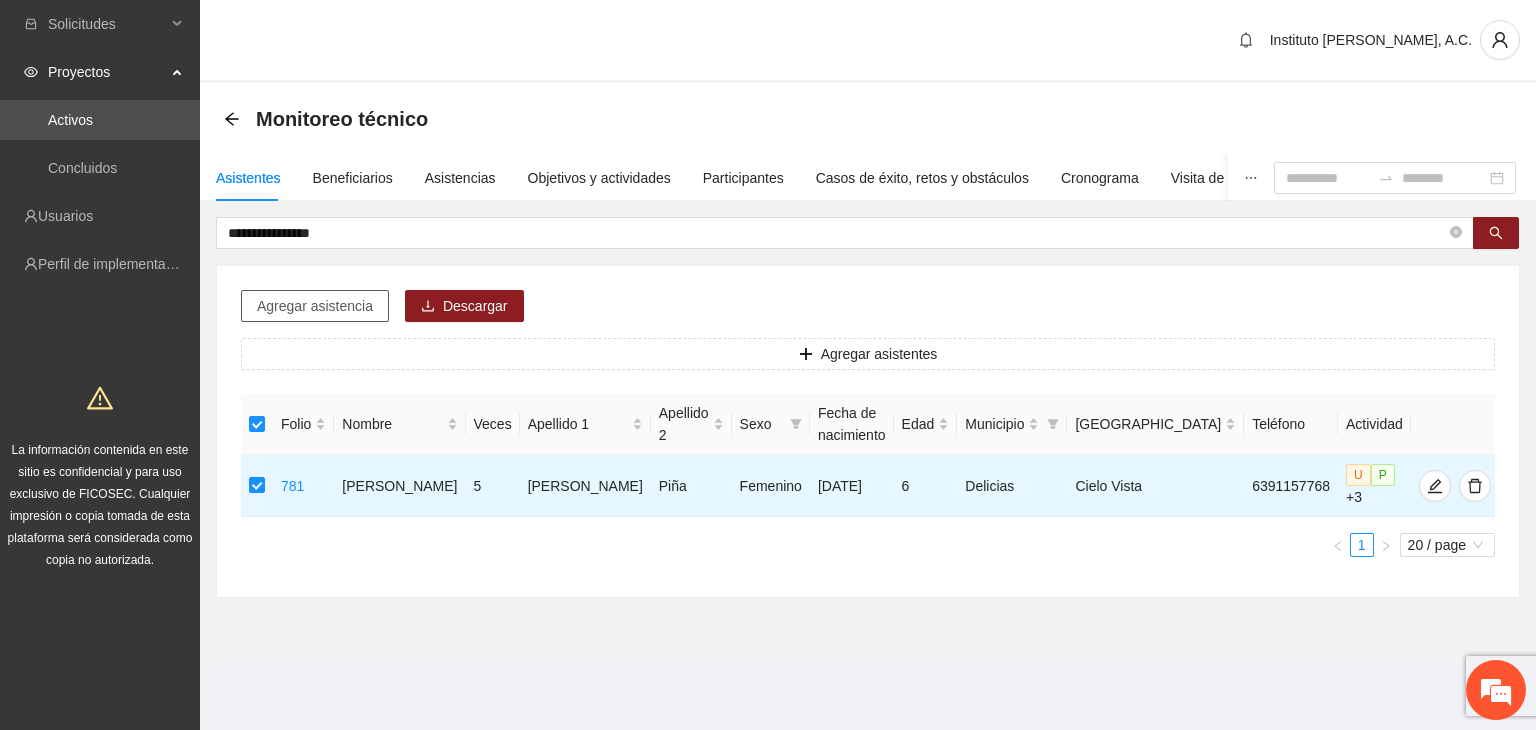 click on "Agregar asistencia" at bounding box center (315, 306) 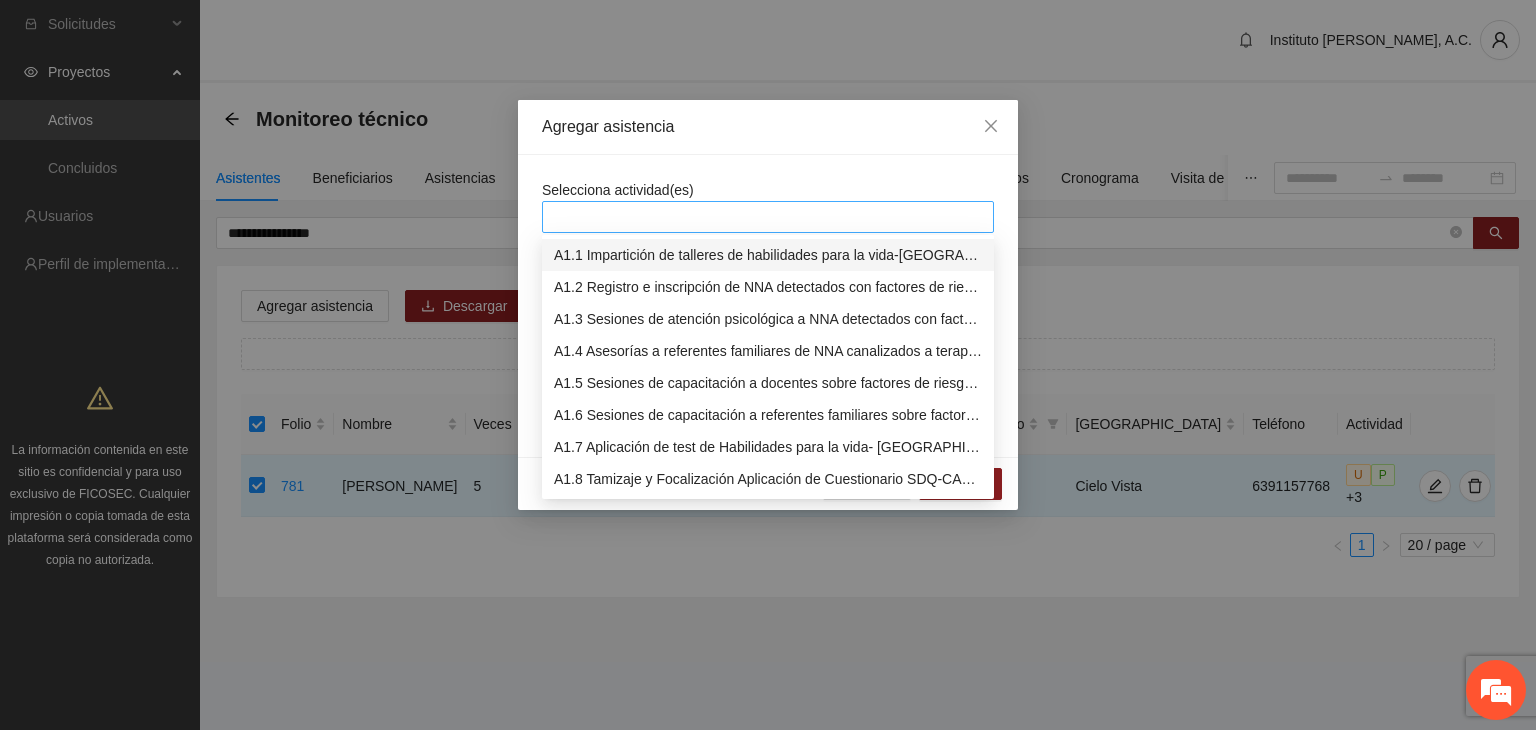 click at bounding box center (768, 217) 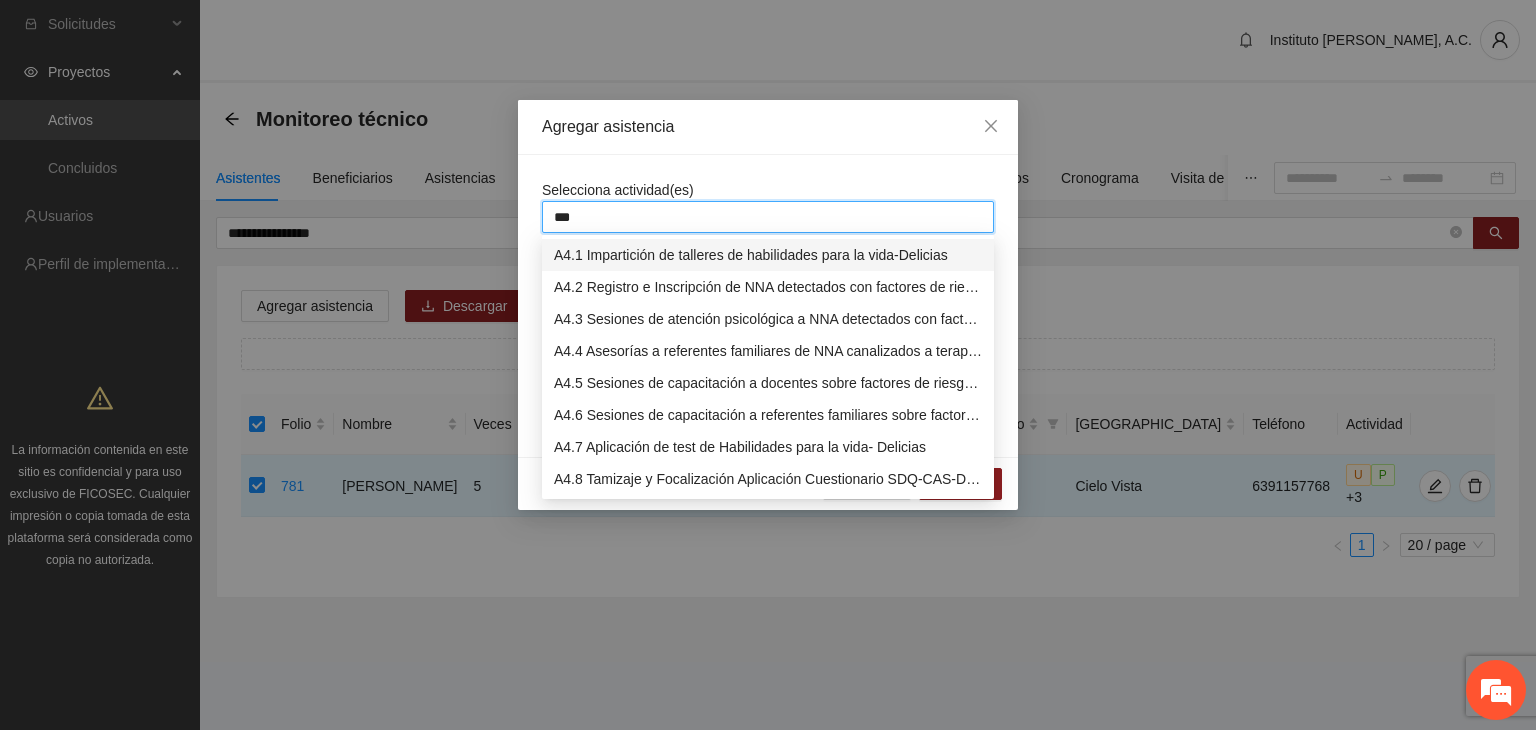 type on "****" 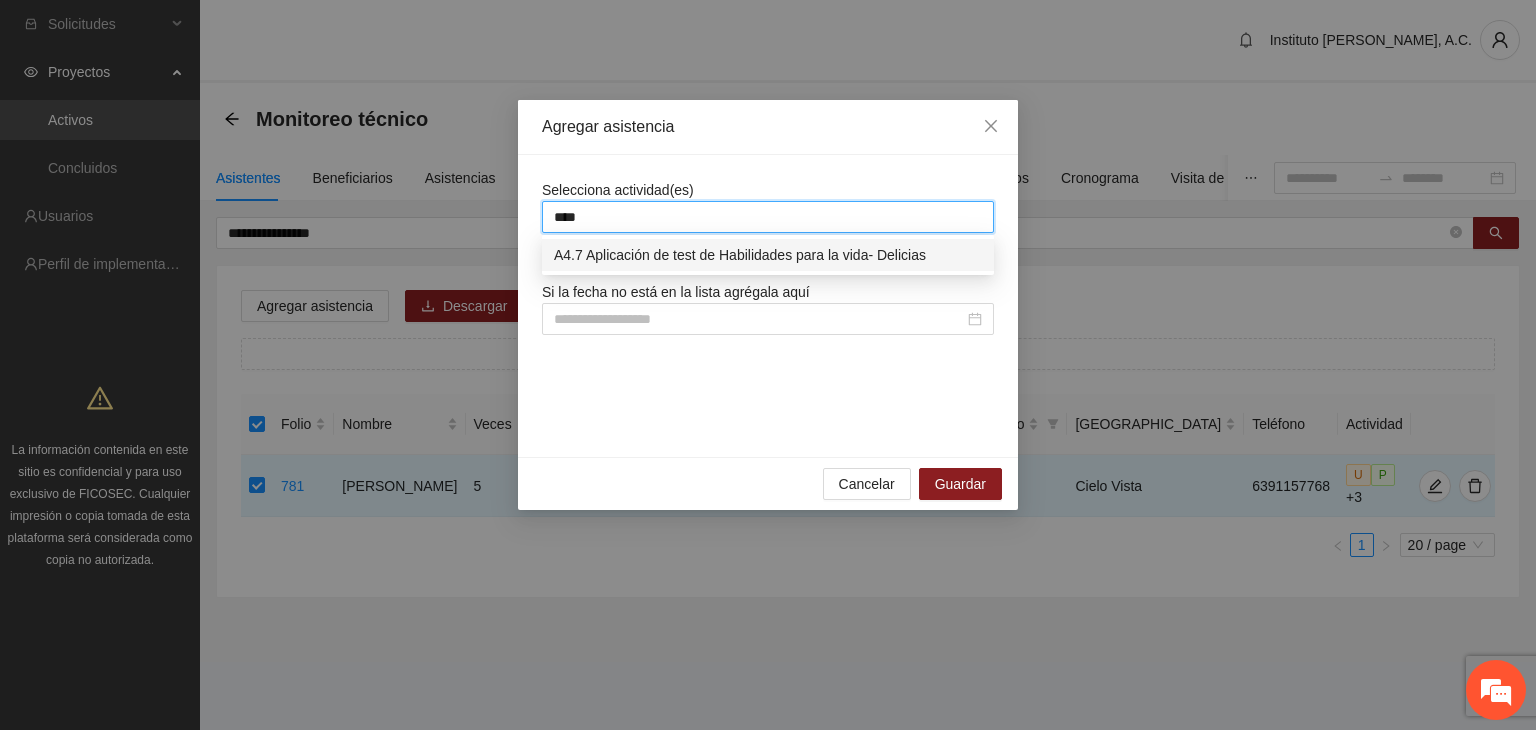type 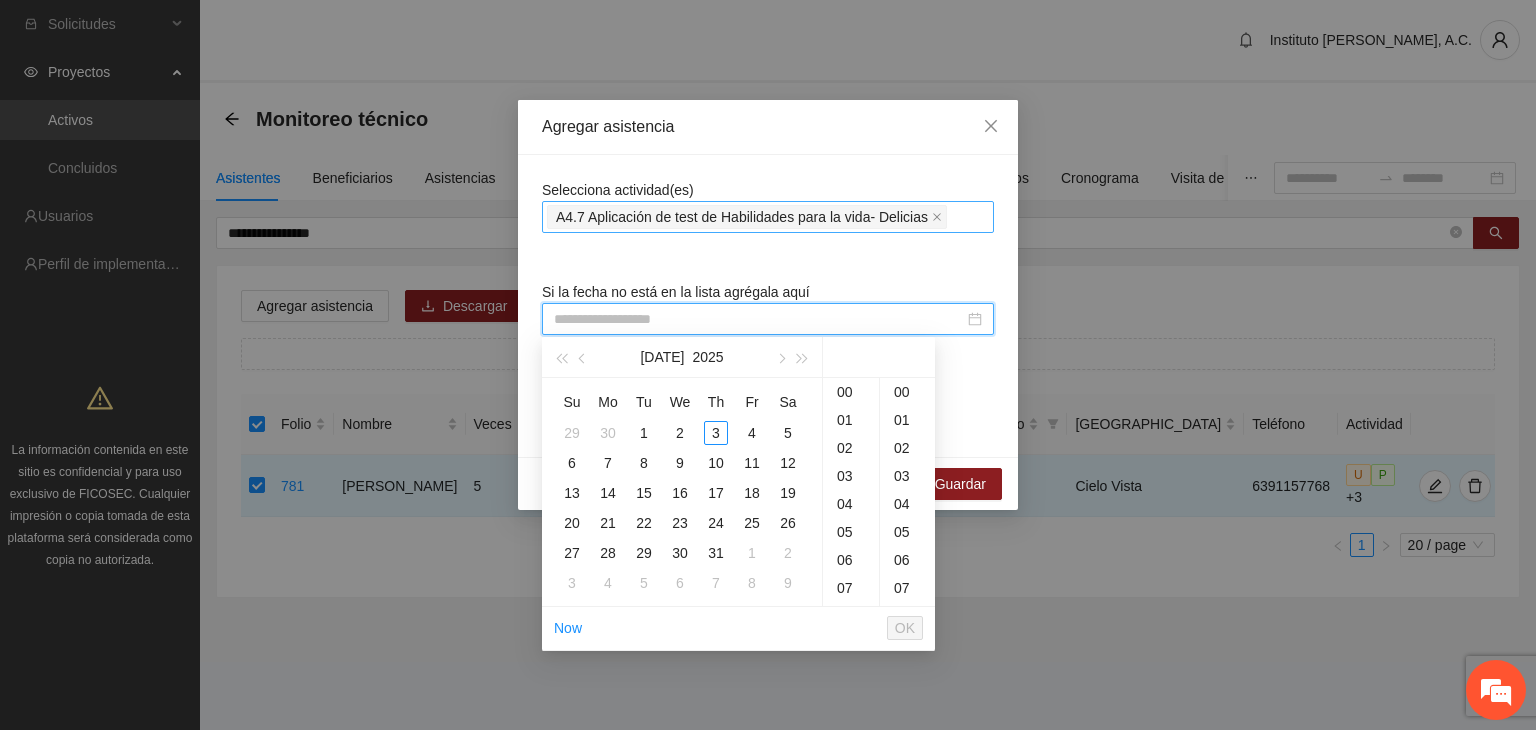 paste on "**********" 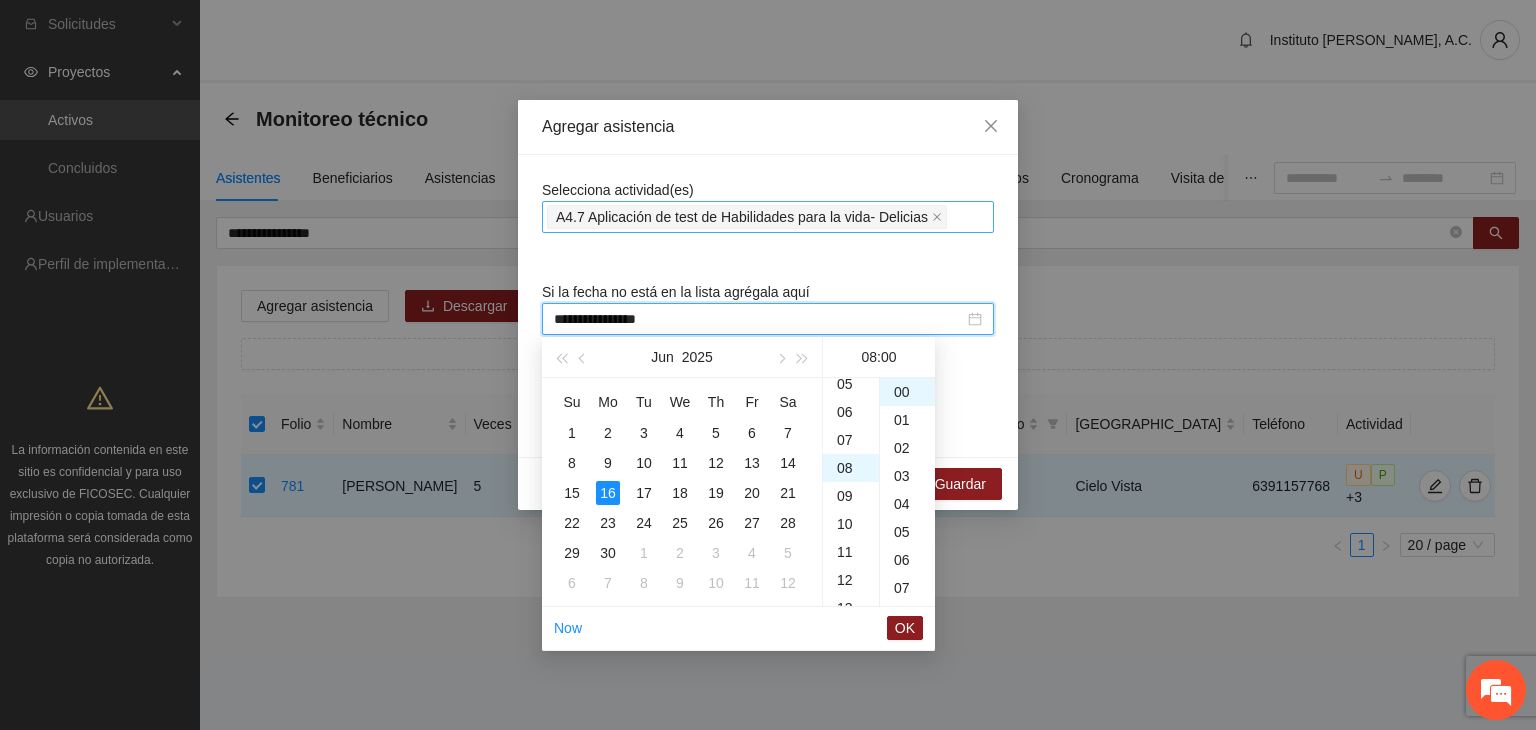 scroll, scrollTop: 224, scrollLeft: 0, axis: vertical 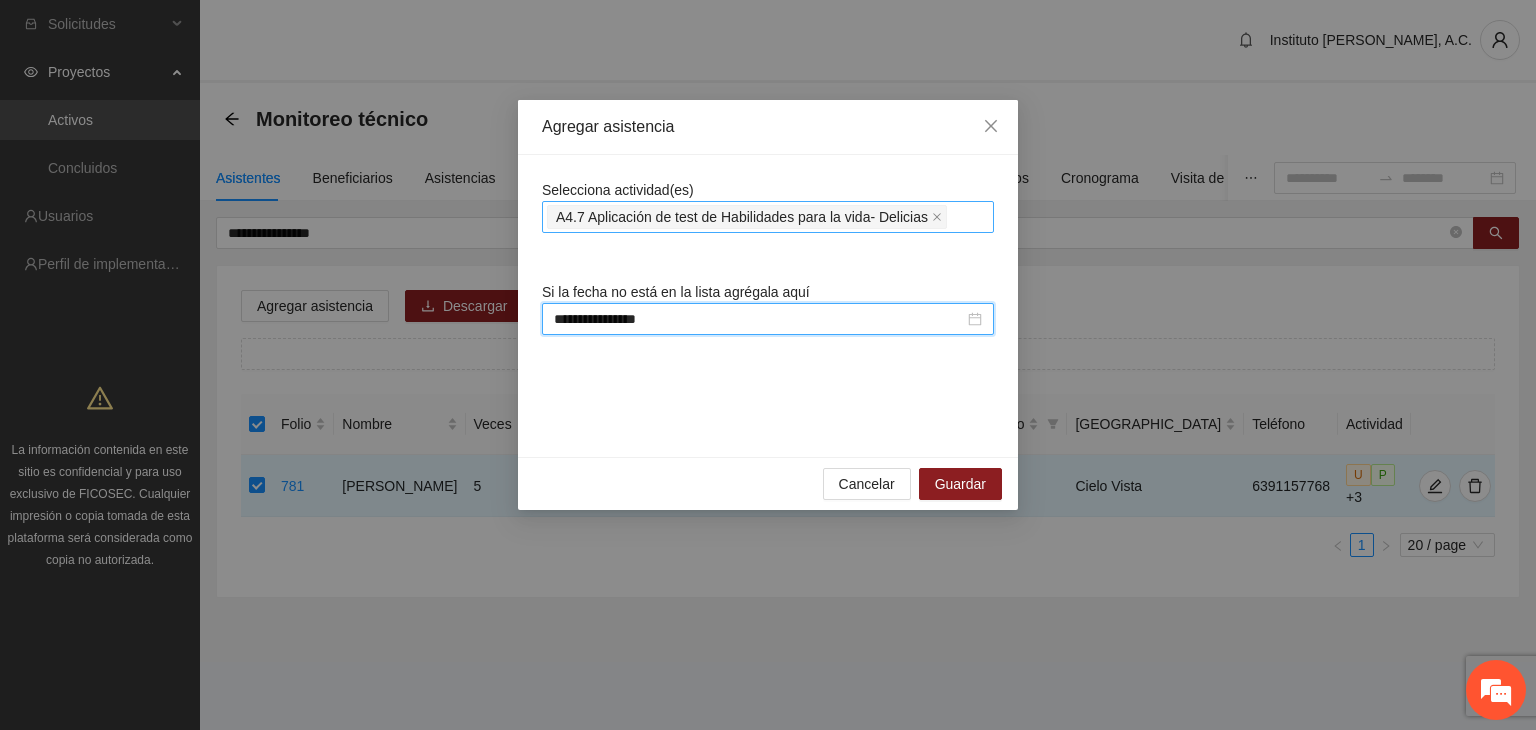 type on "**********" 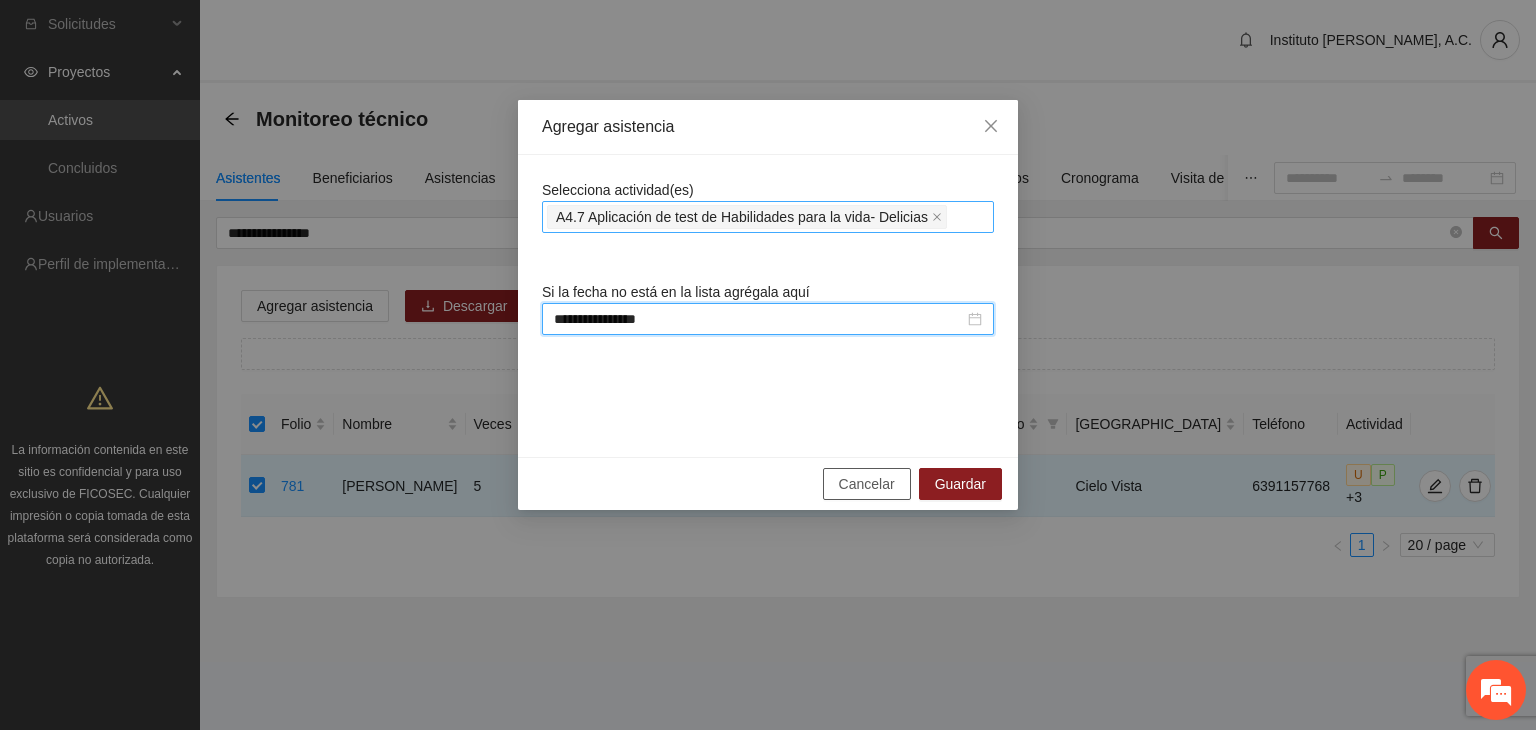 type 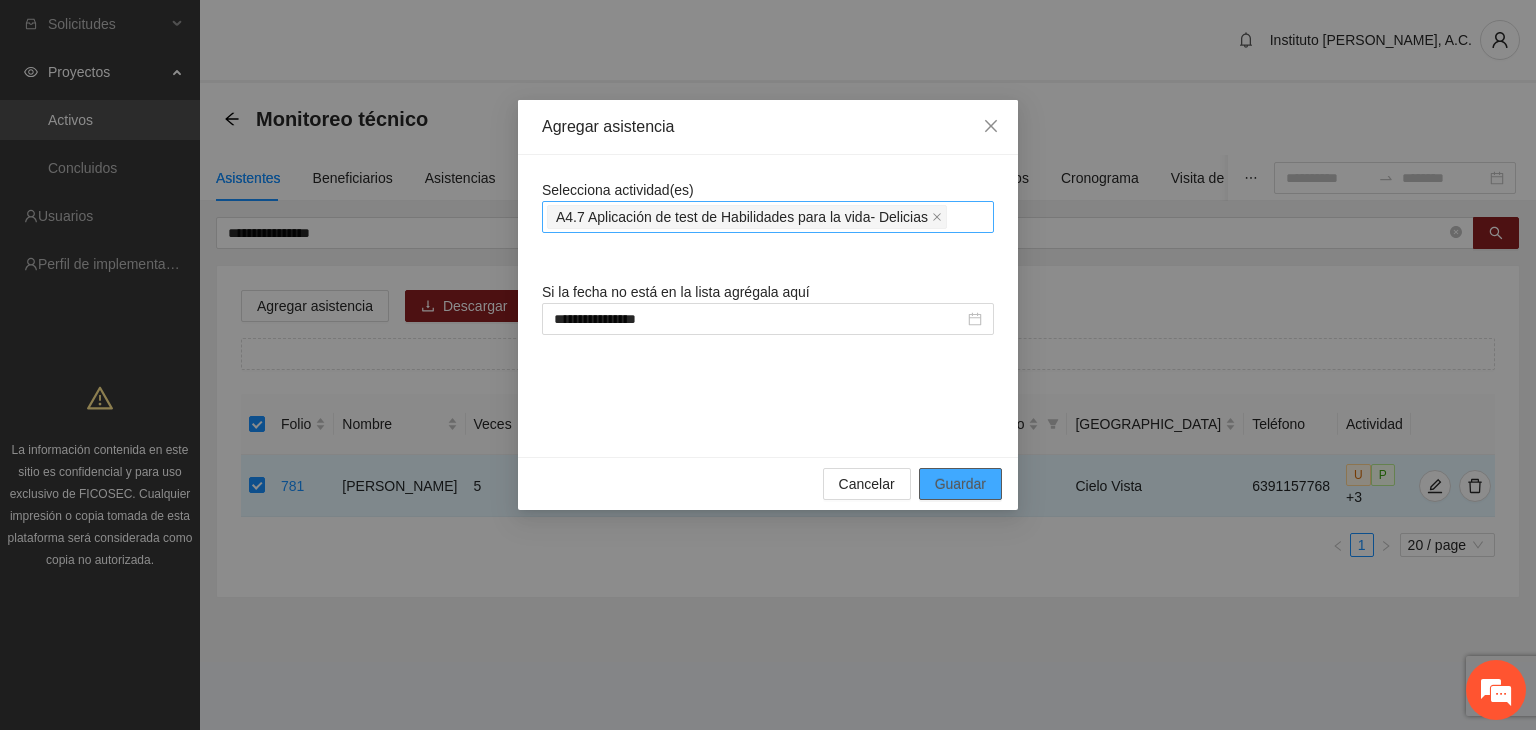 type 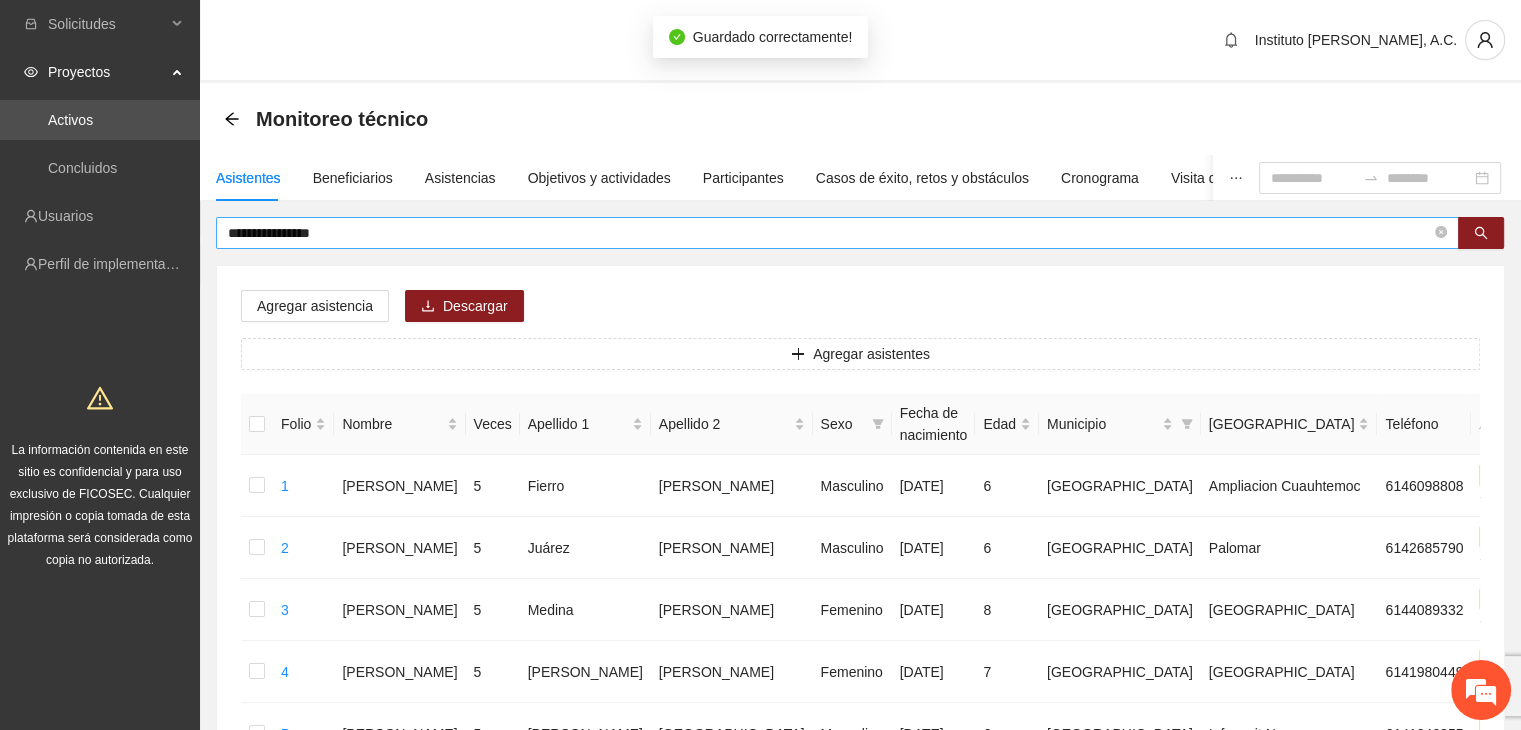 click on "**********" at bounding box center [829, 233] 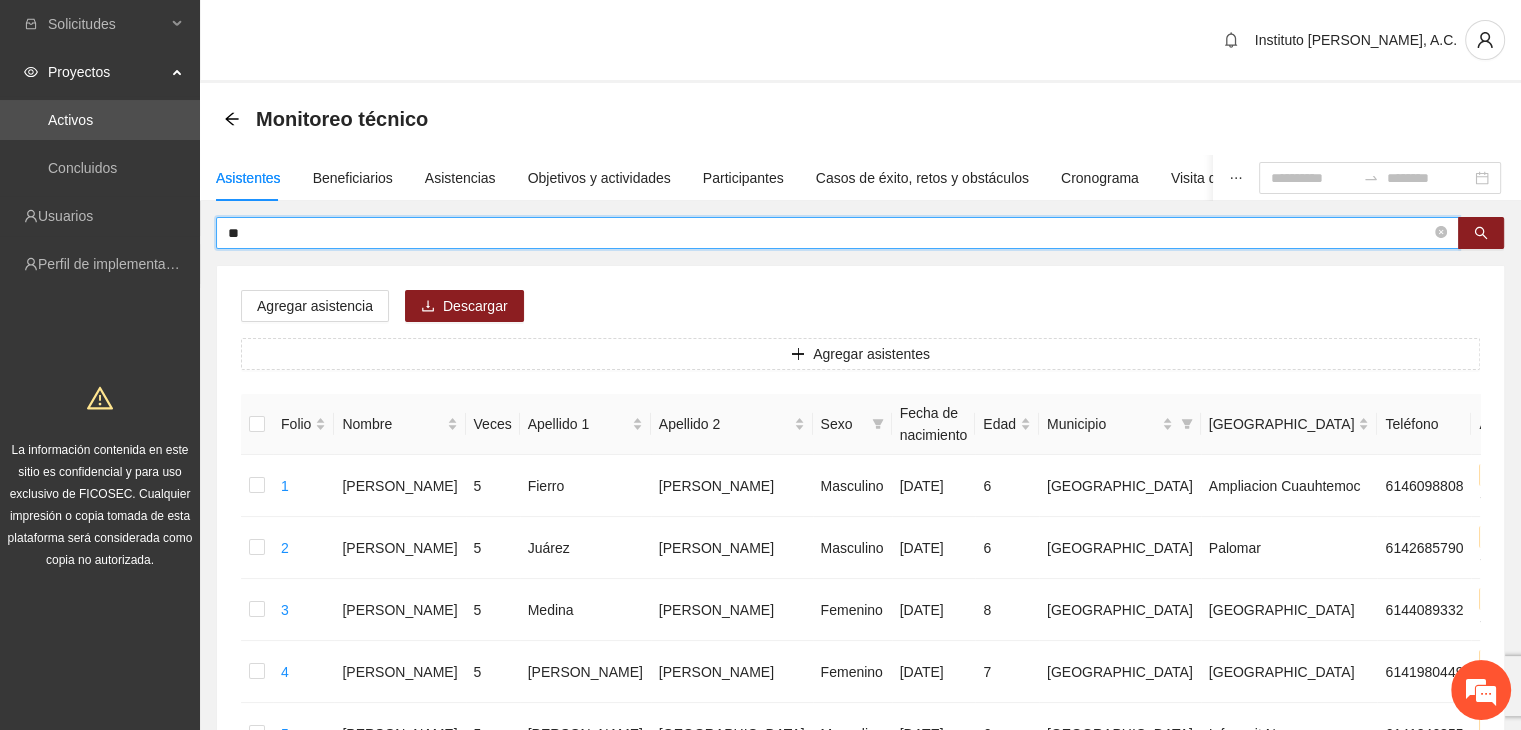 type on "*" 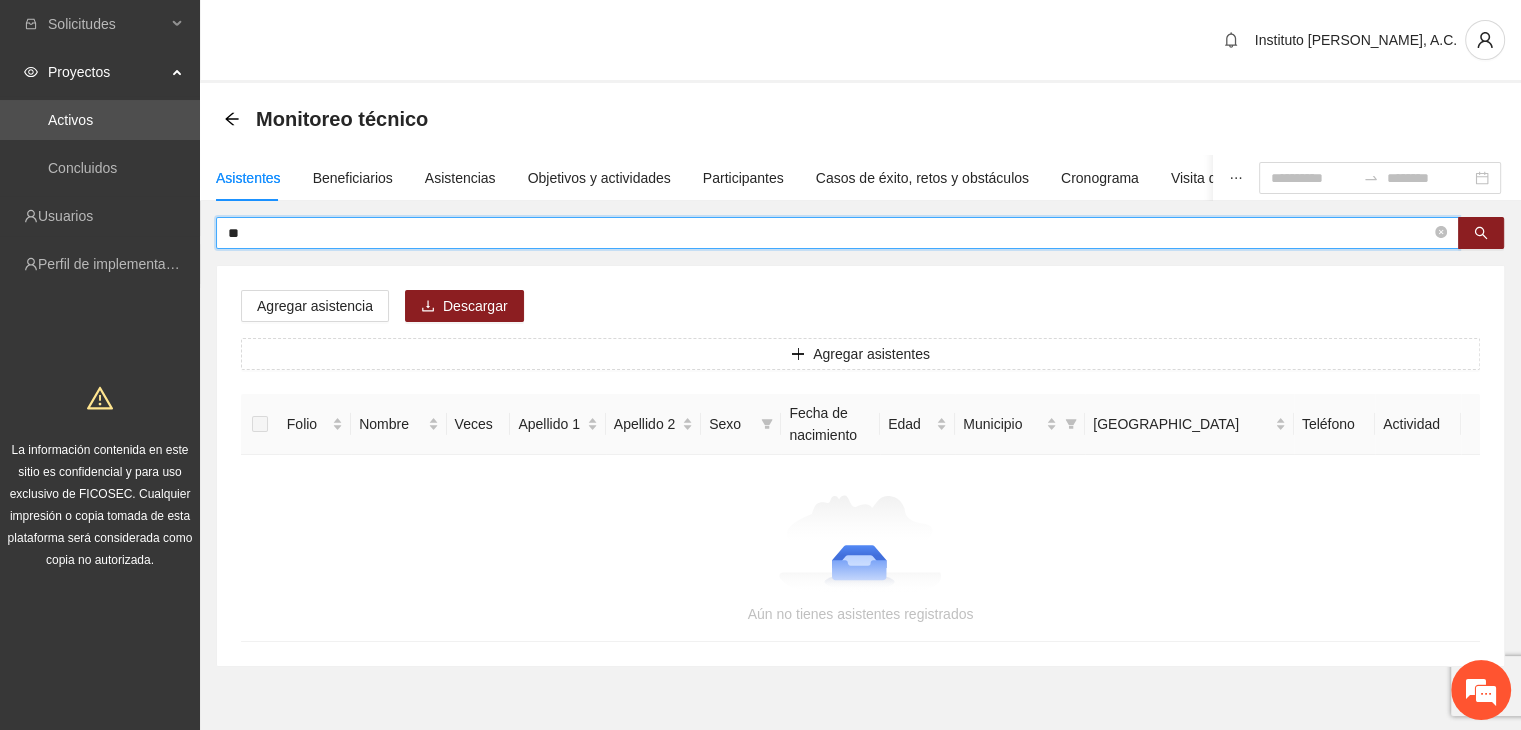 type on "*" 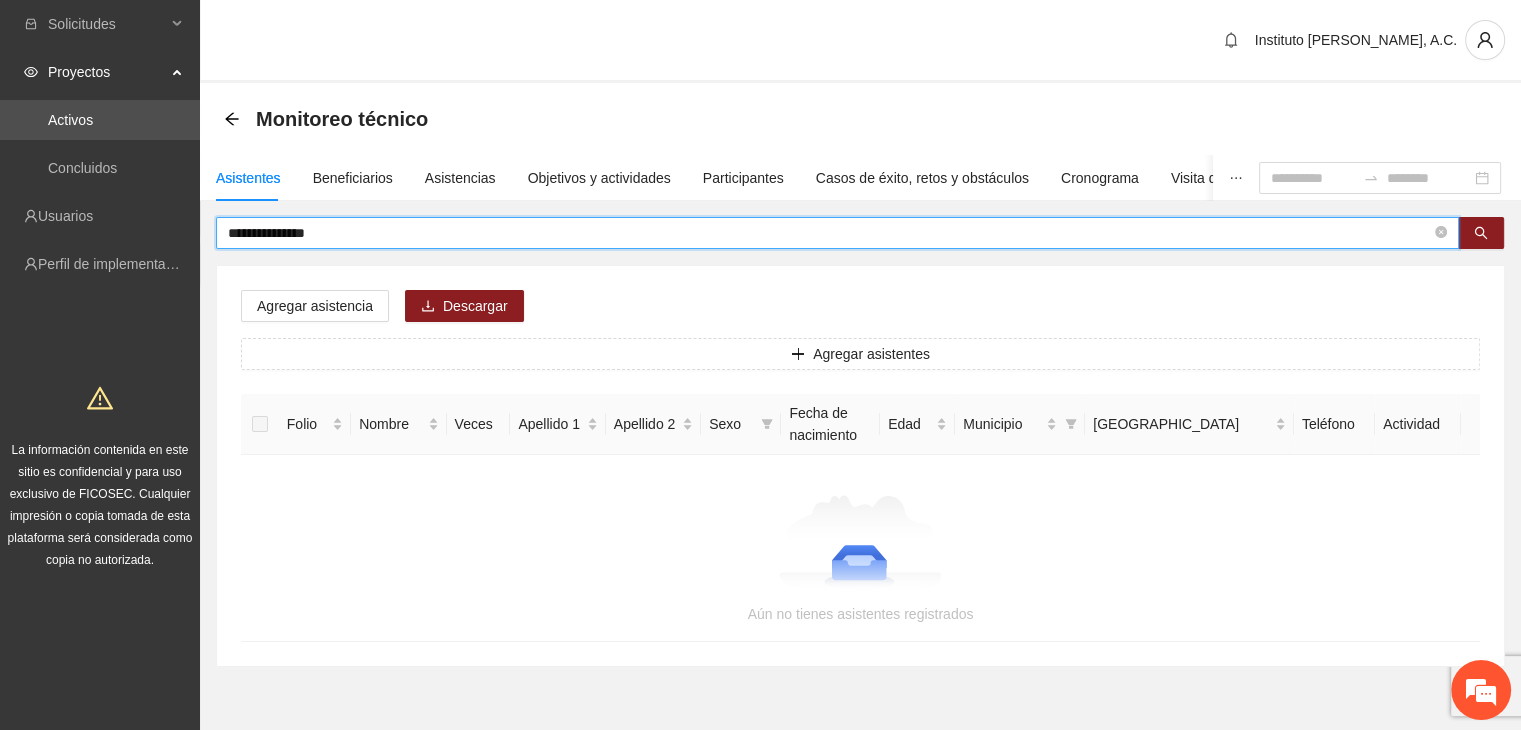 type on "**********" 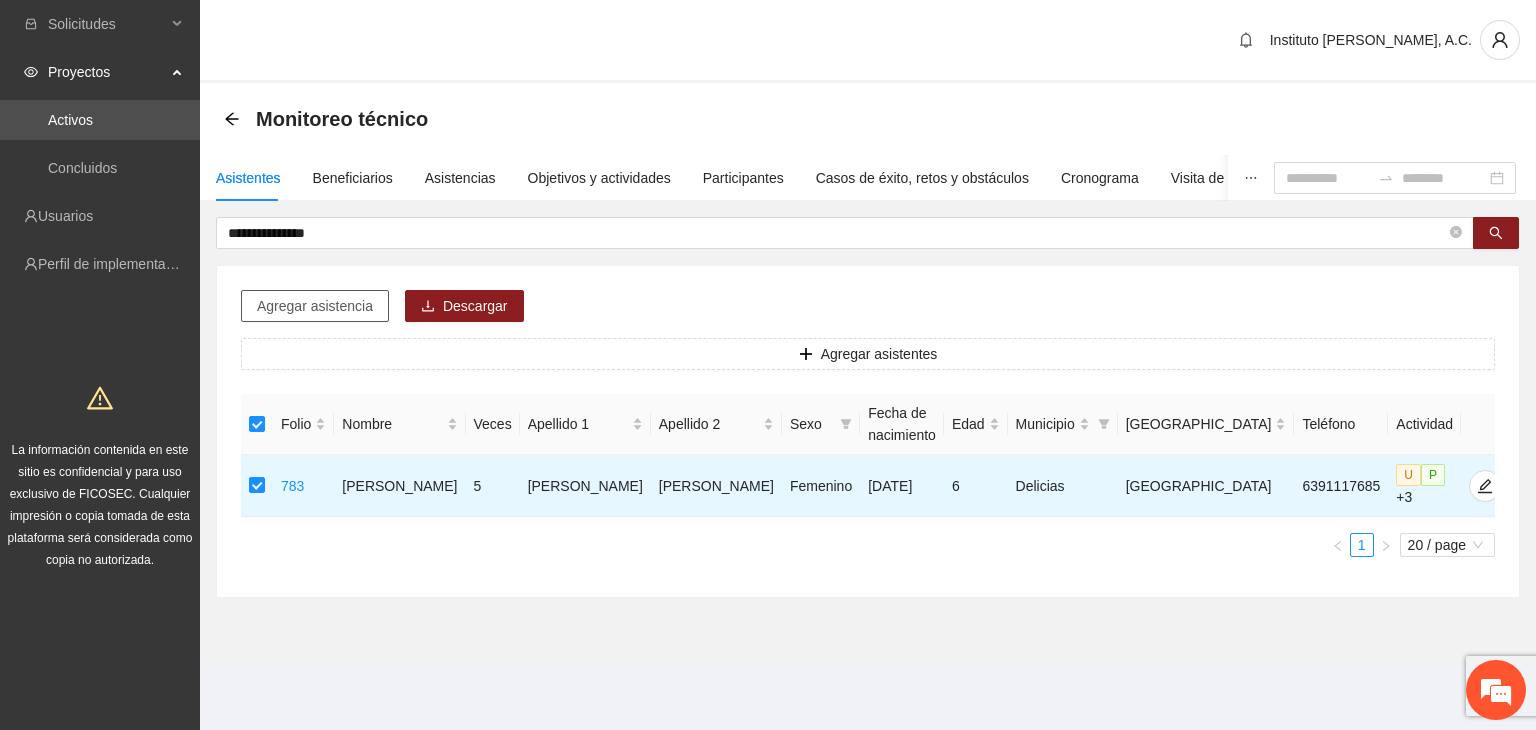 click on "Agregar asistencia" at bounding box center [315, 306] 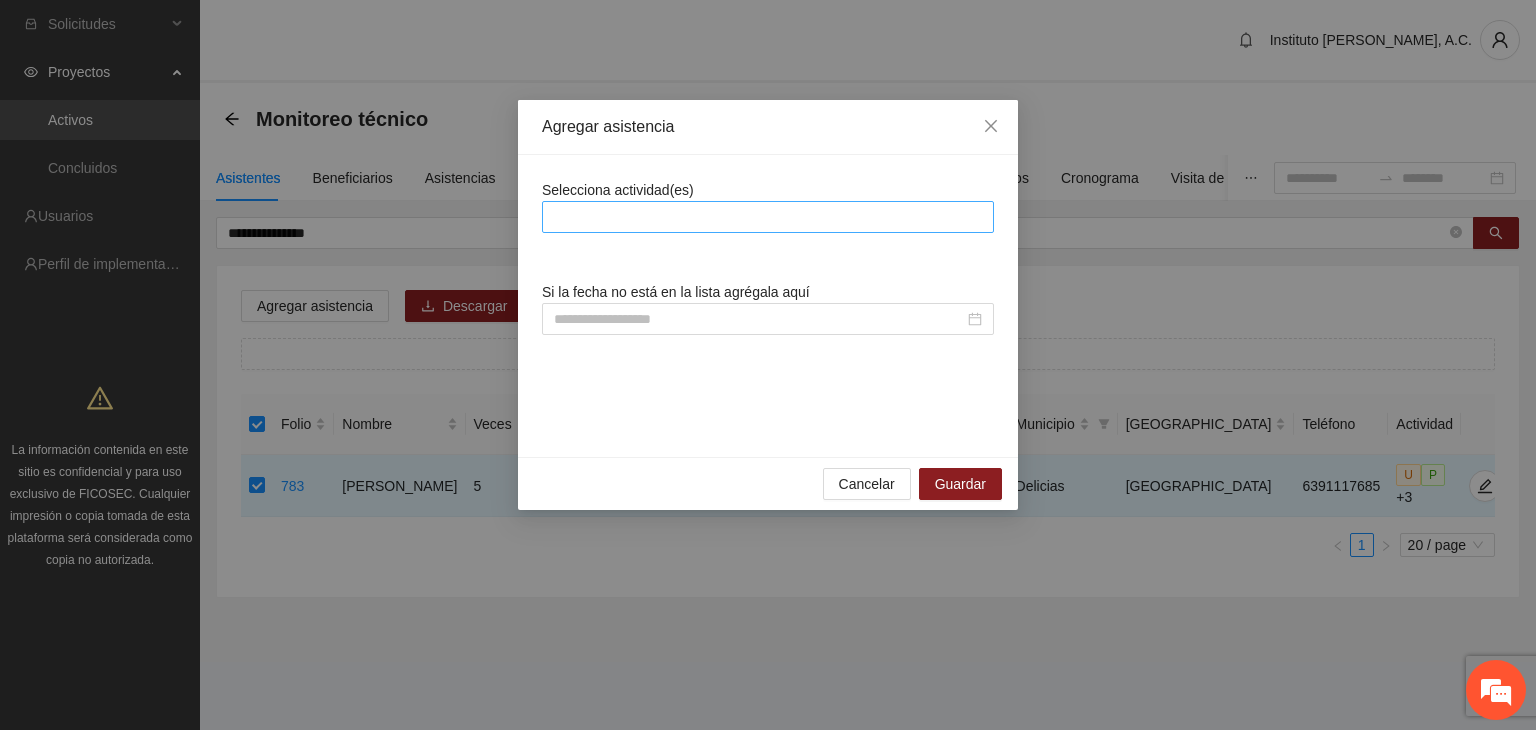 click at bounding box center (768, 217) 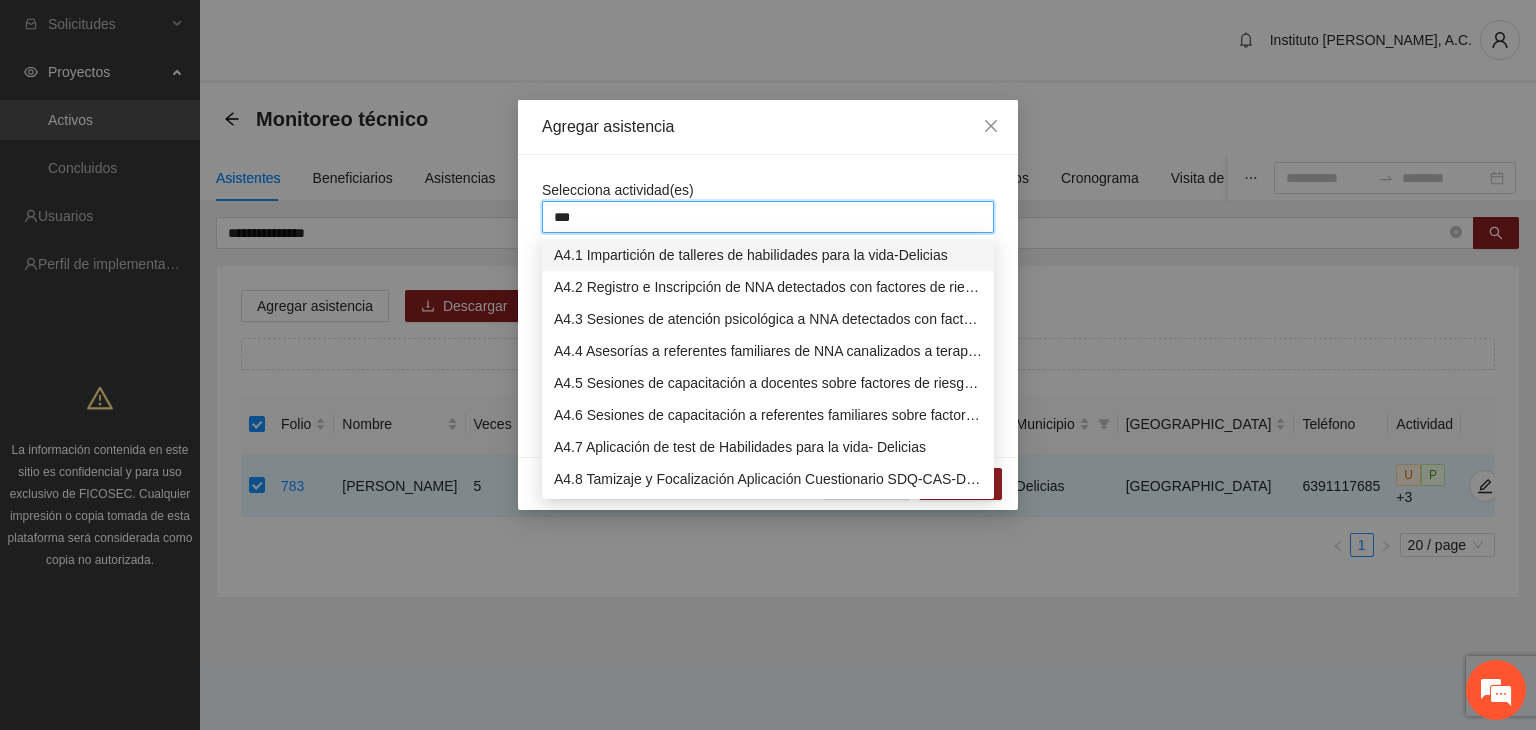 type on "****" 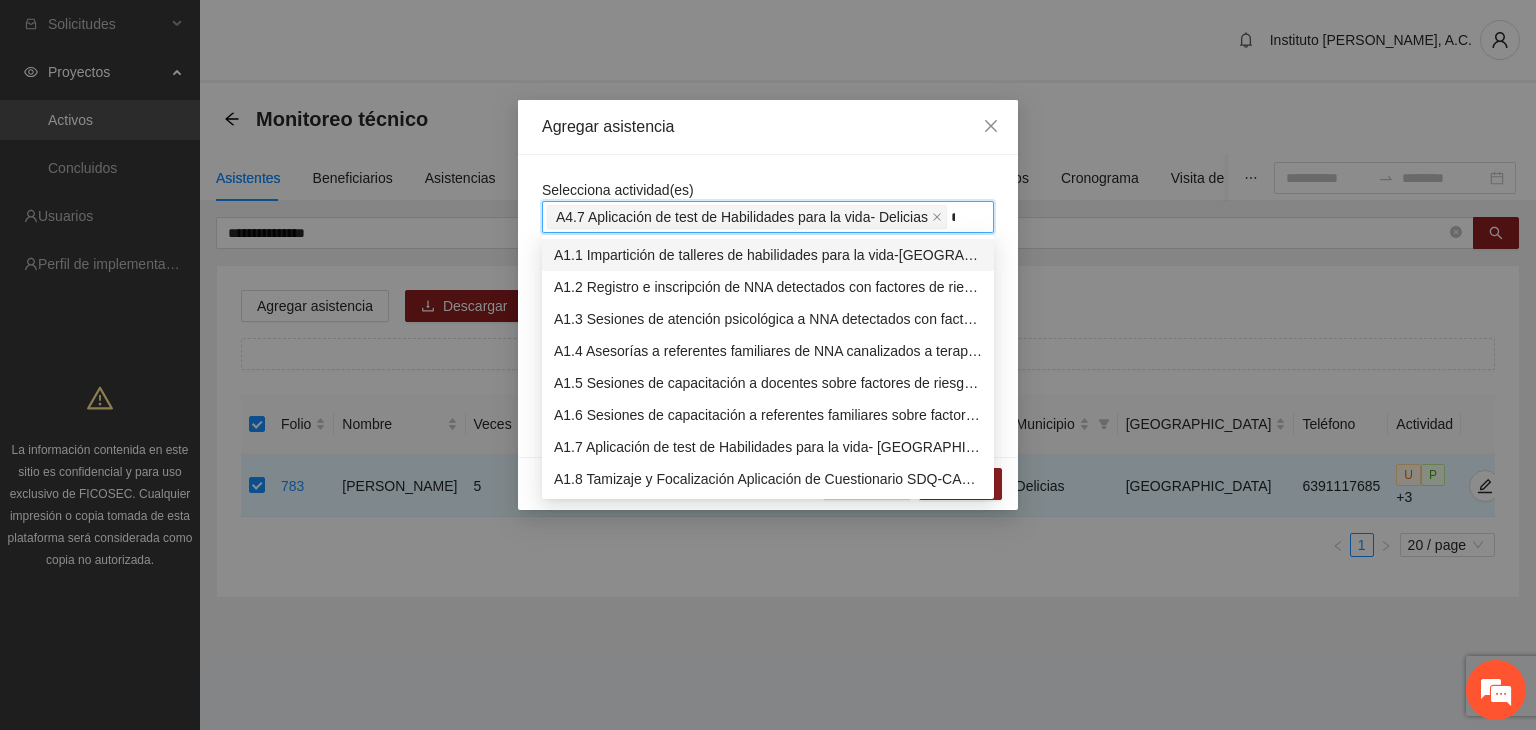 type 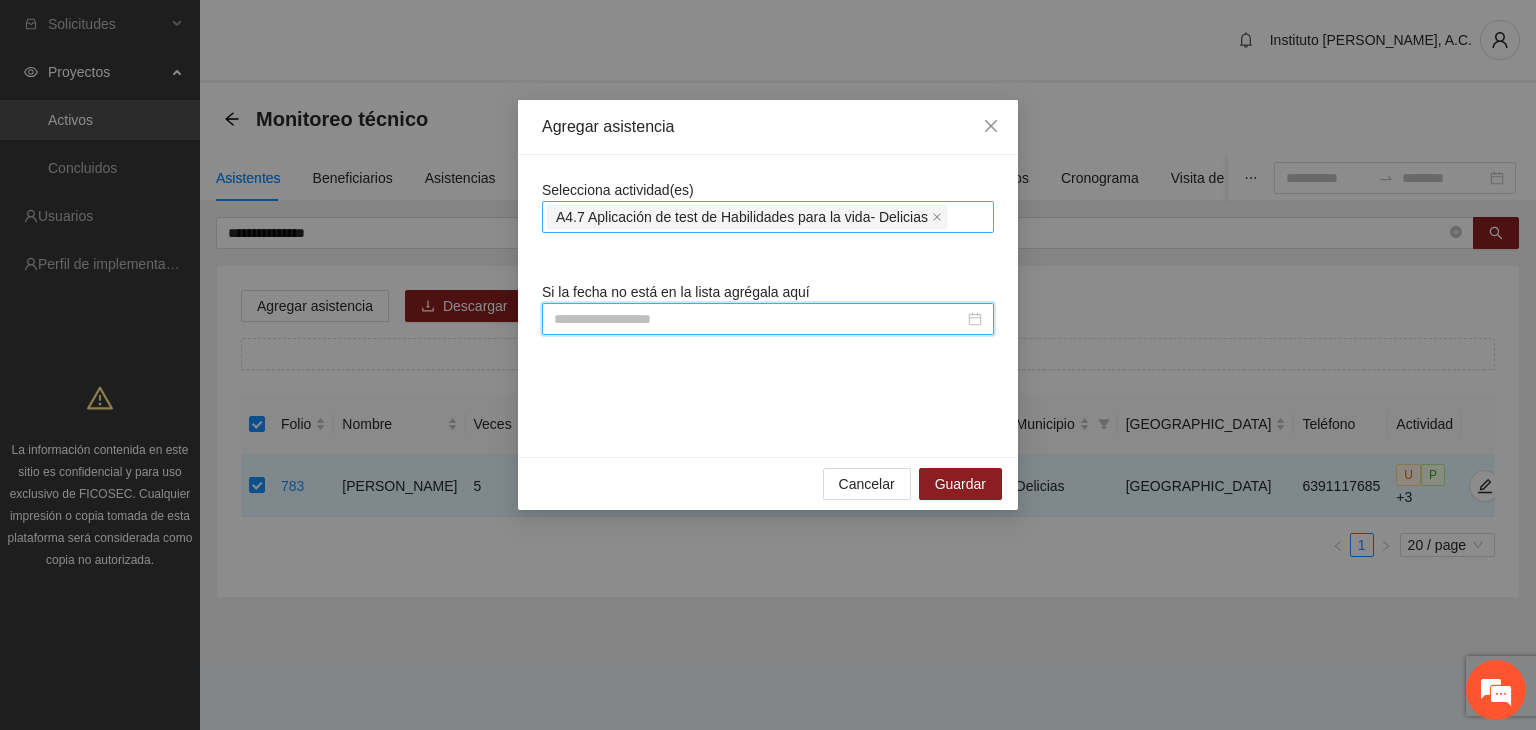 paste on "**********" 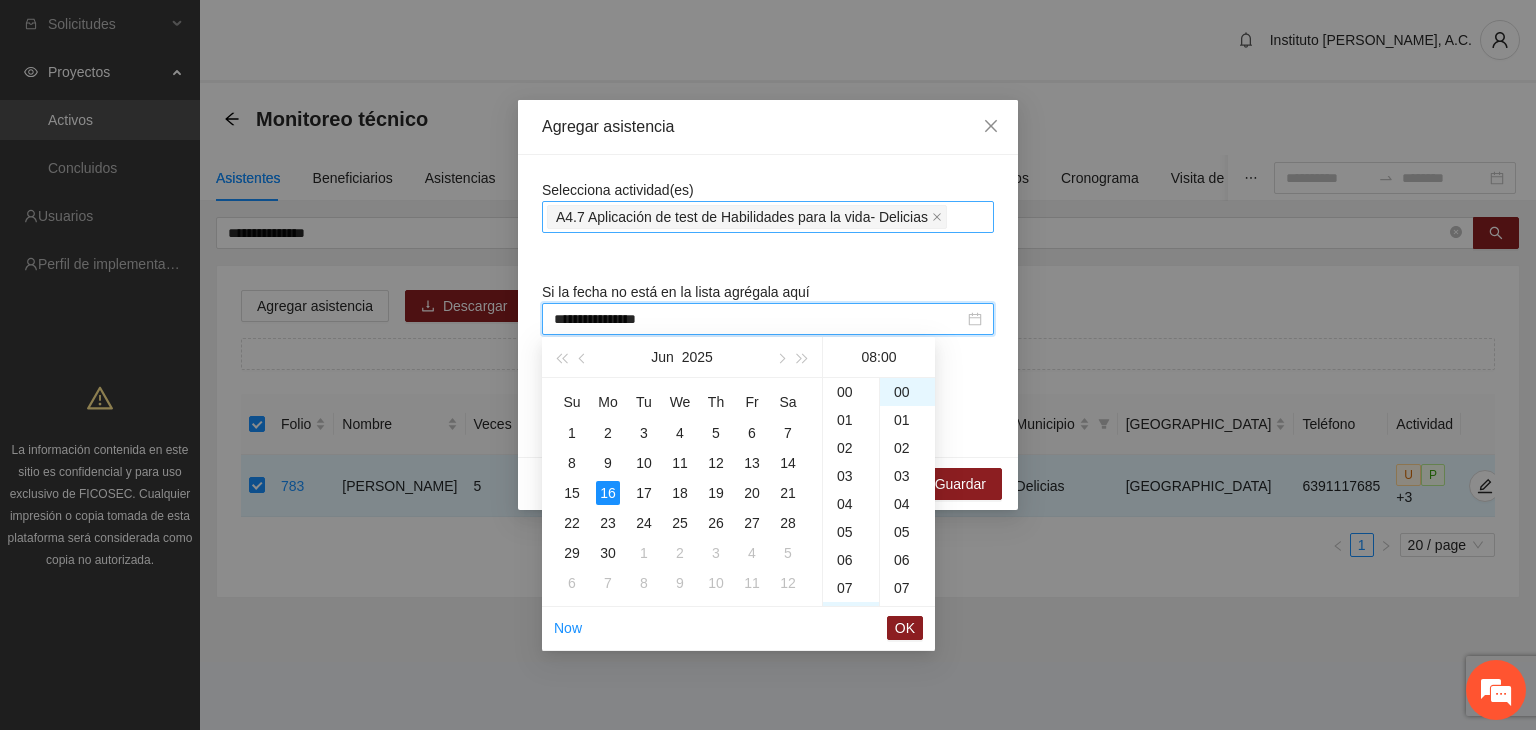scroll, scrollTop: 224, scrollLeft: 0, axis: vertical 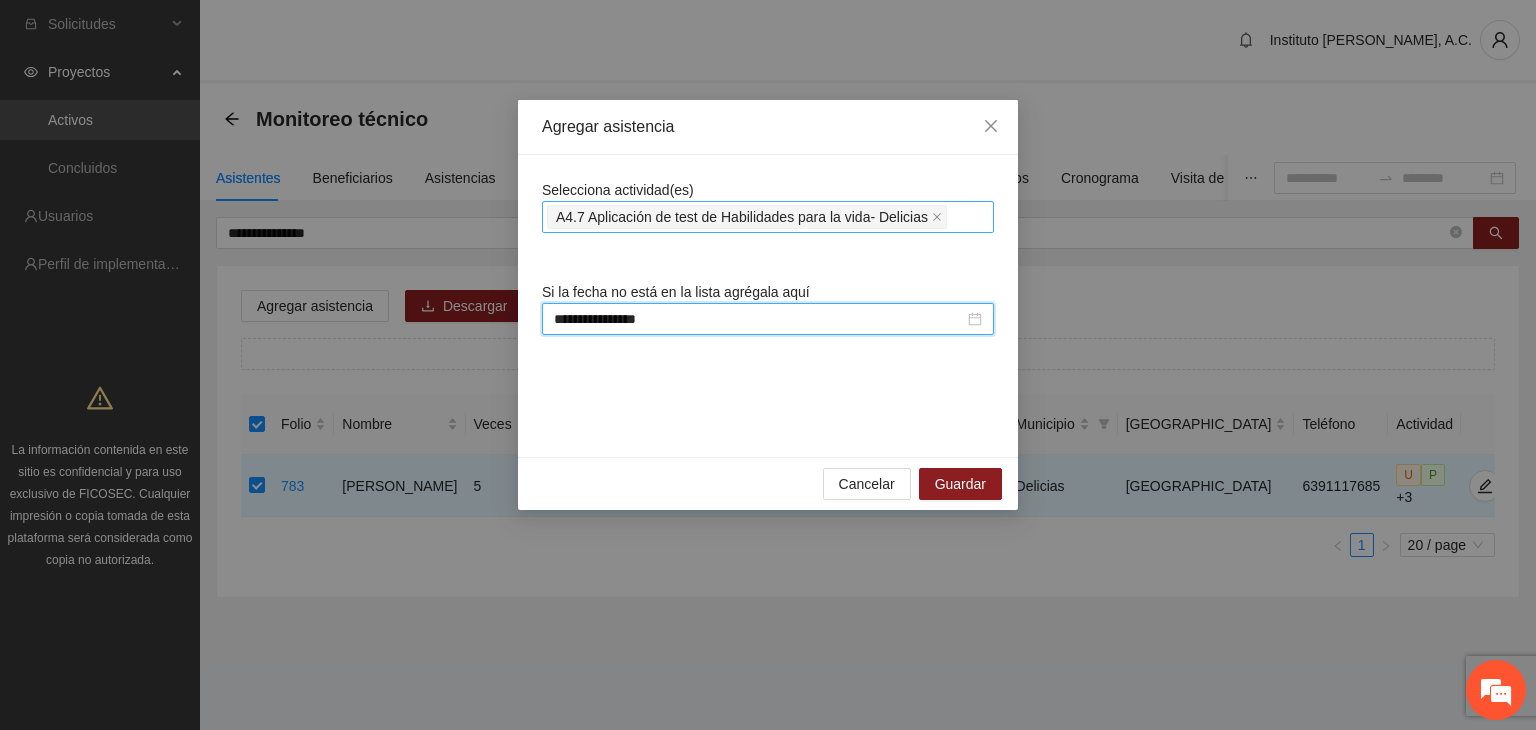 type on "**********" 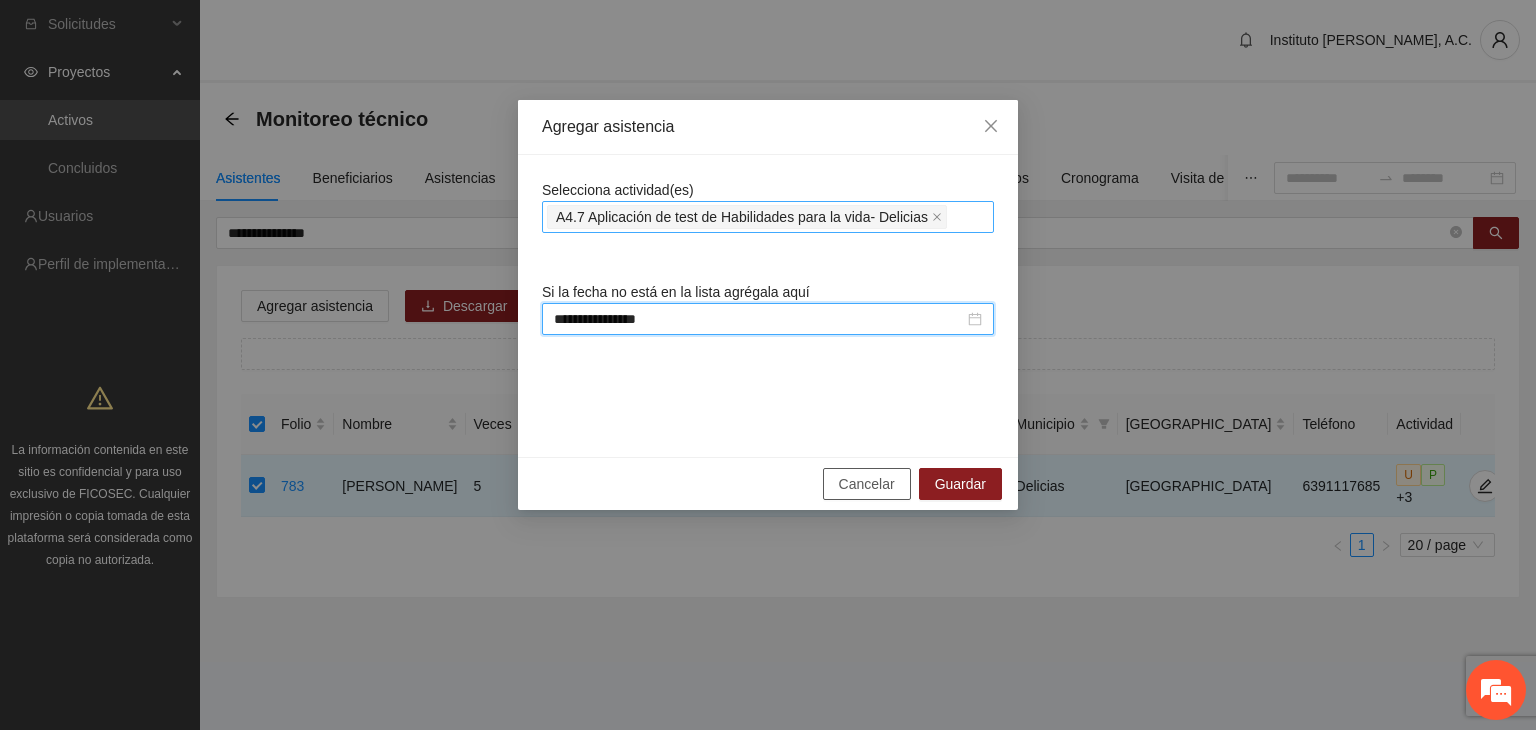 type 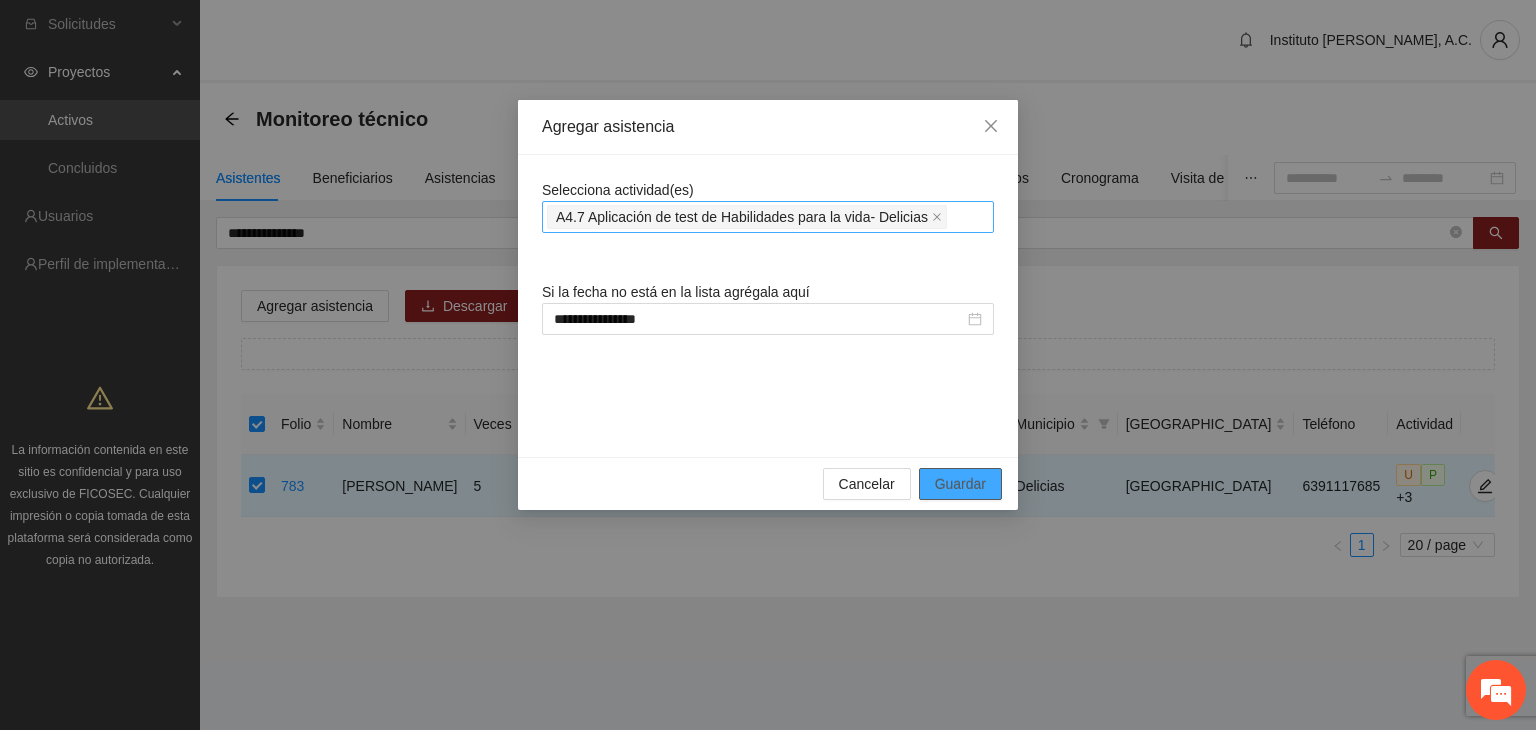 type 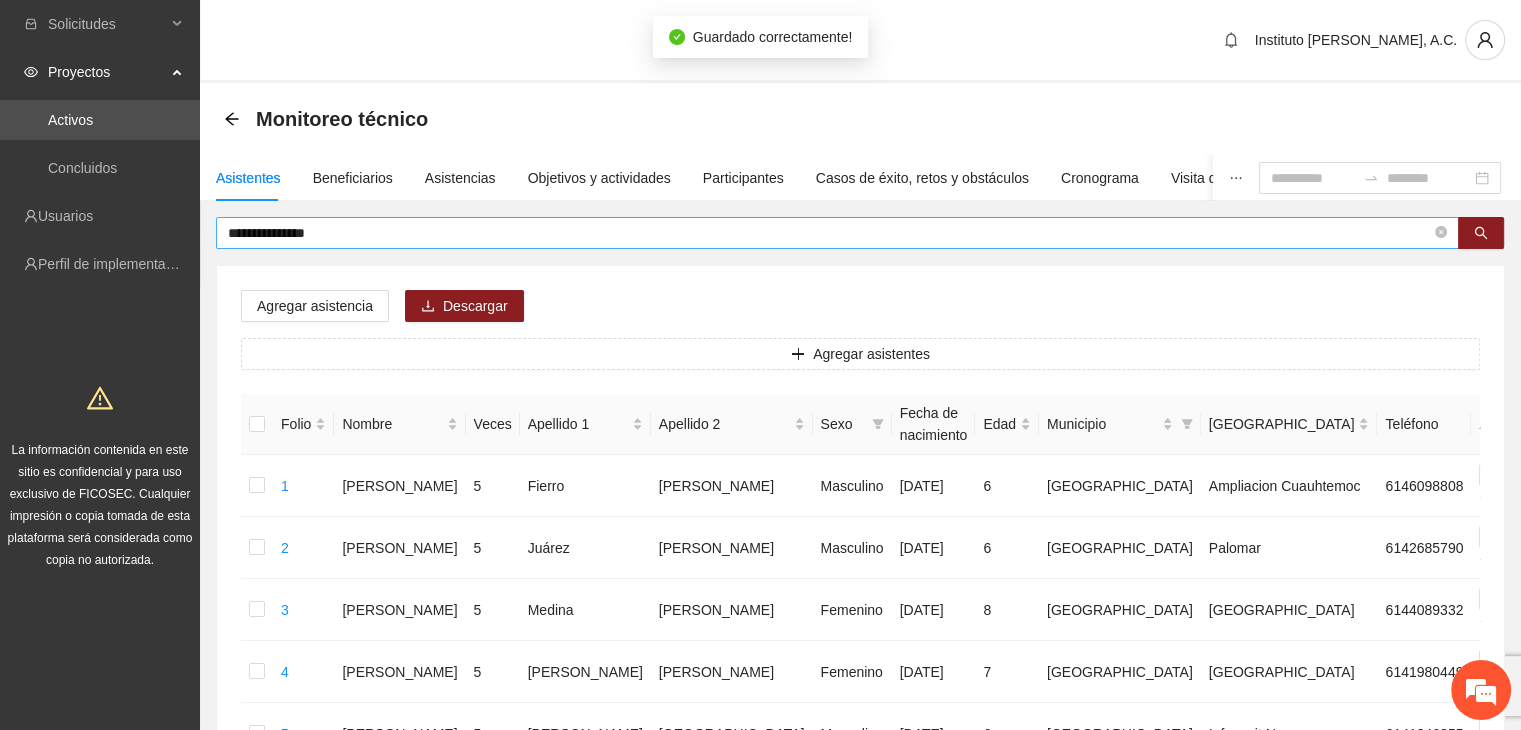 click on "**********" at bounding box center (829, 233) 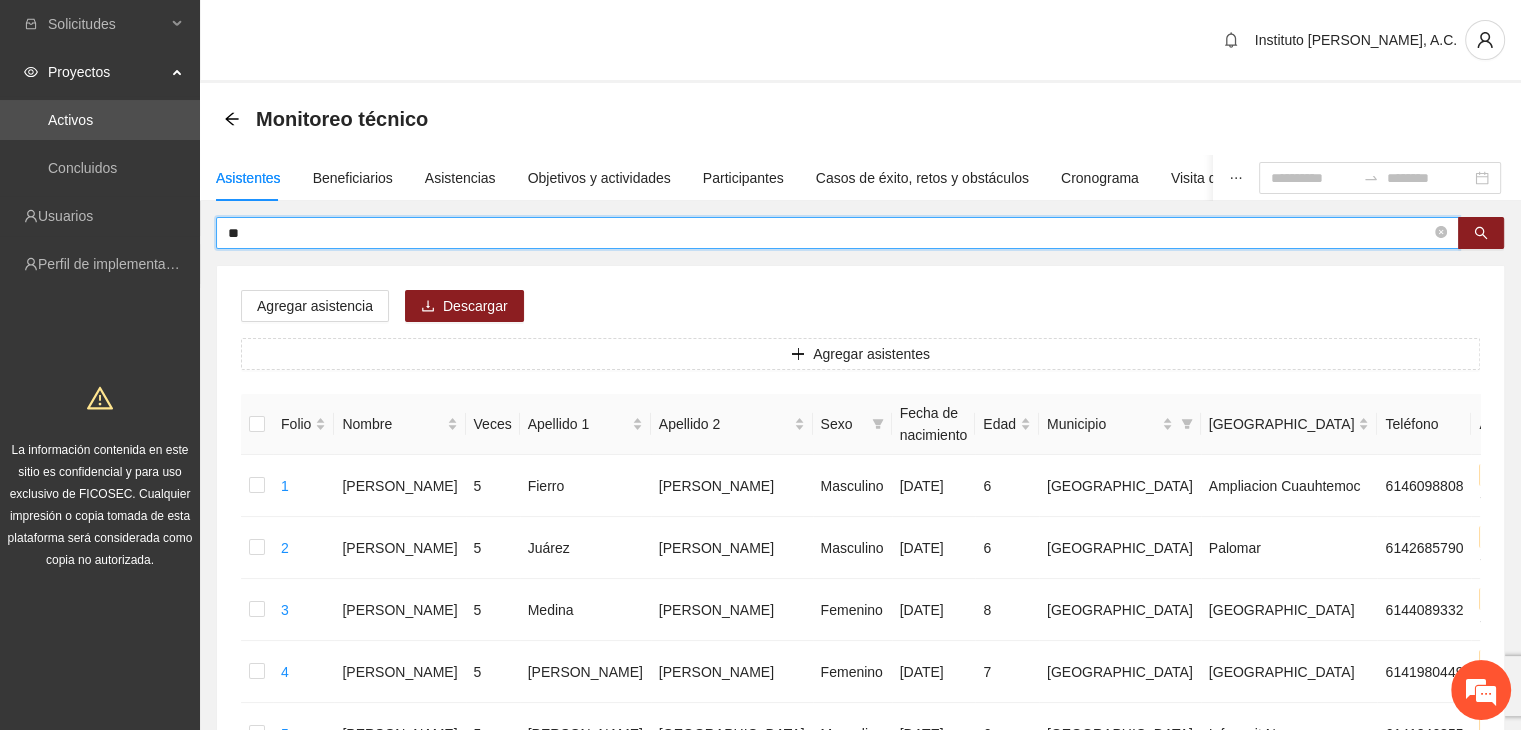 type on "*" 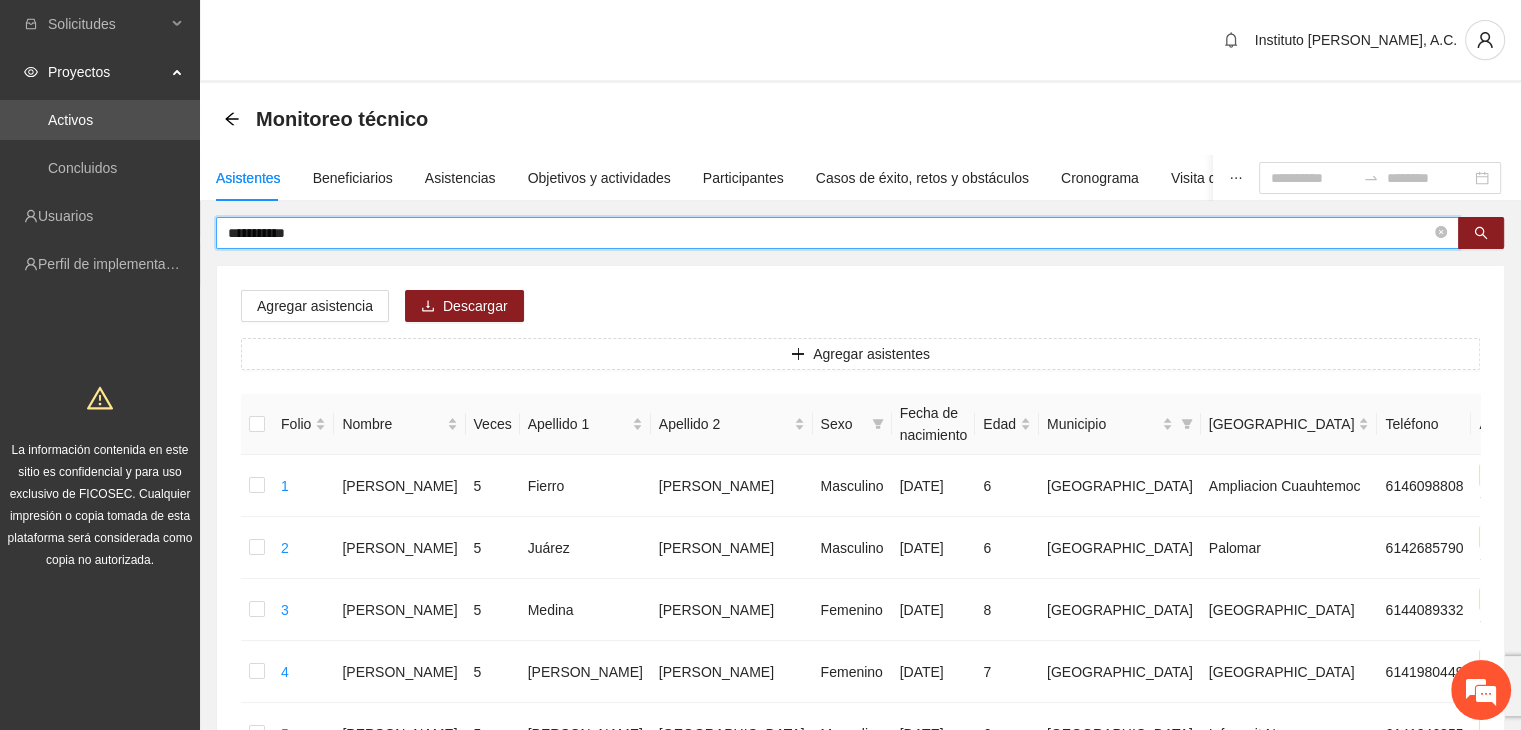 click on "**********" at bounding box center (829, 233) 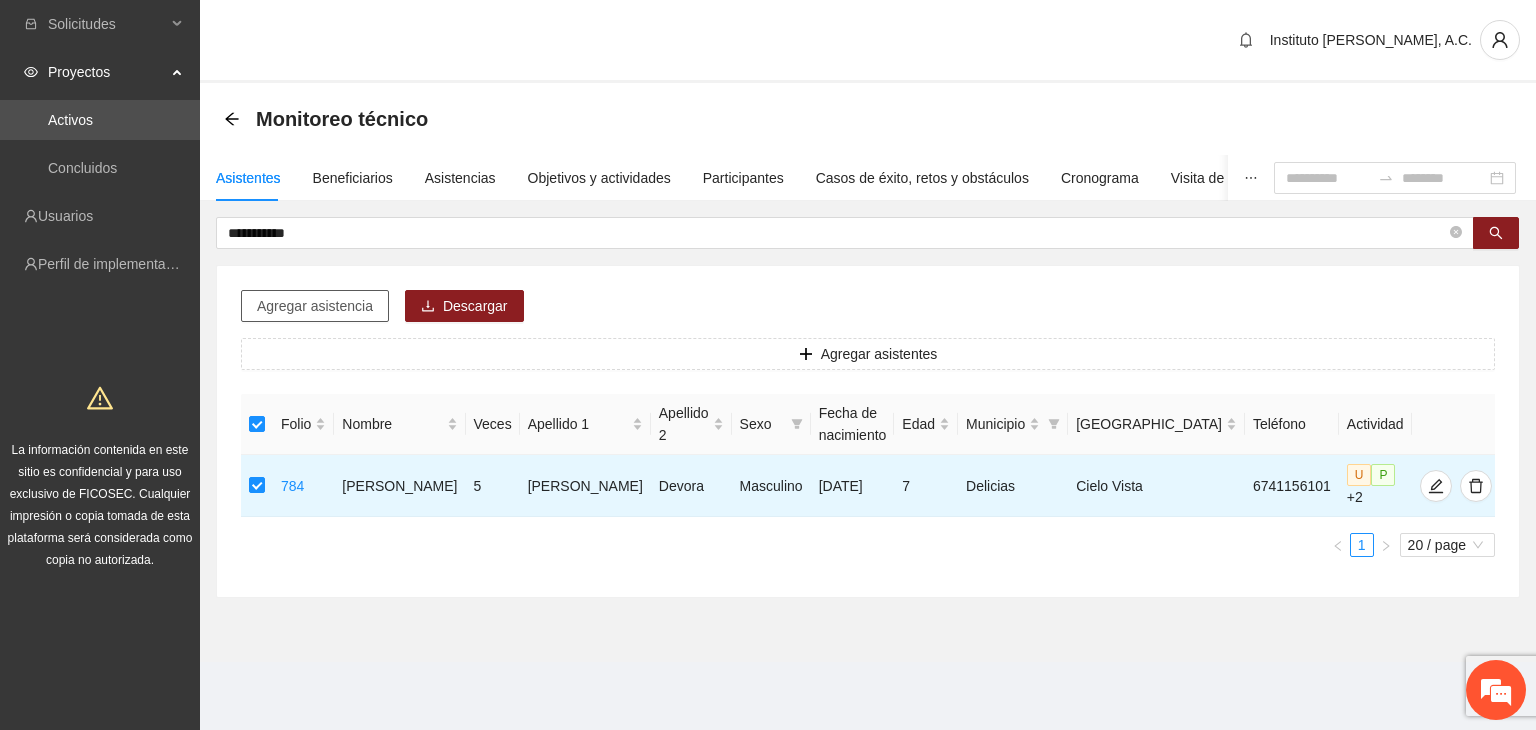 click on "Agregar asistencia" at bounding box center (315, 306) 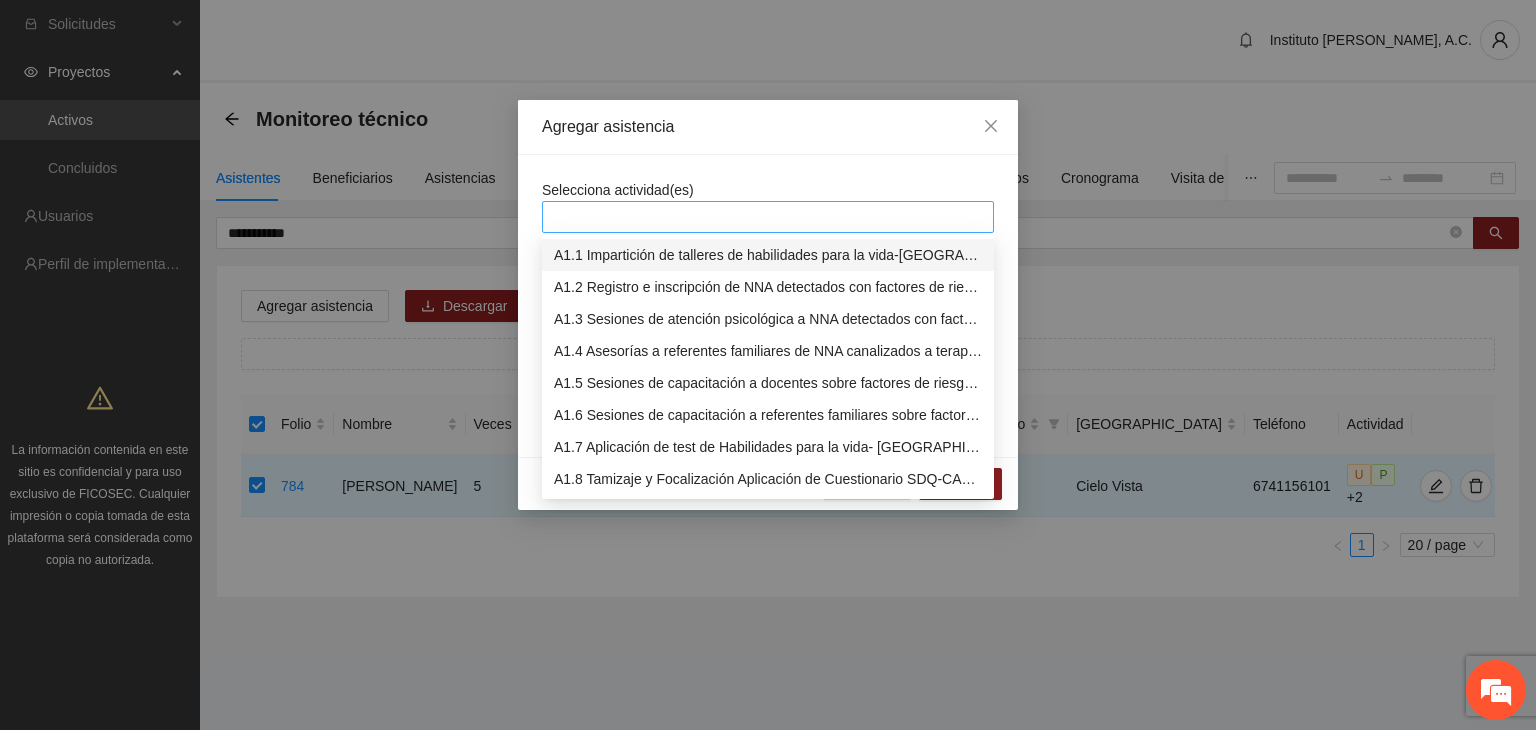 click at bounding box center (768, 217) 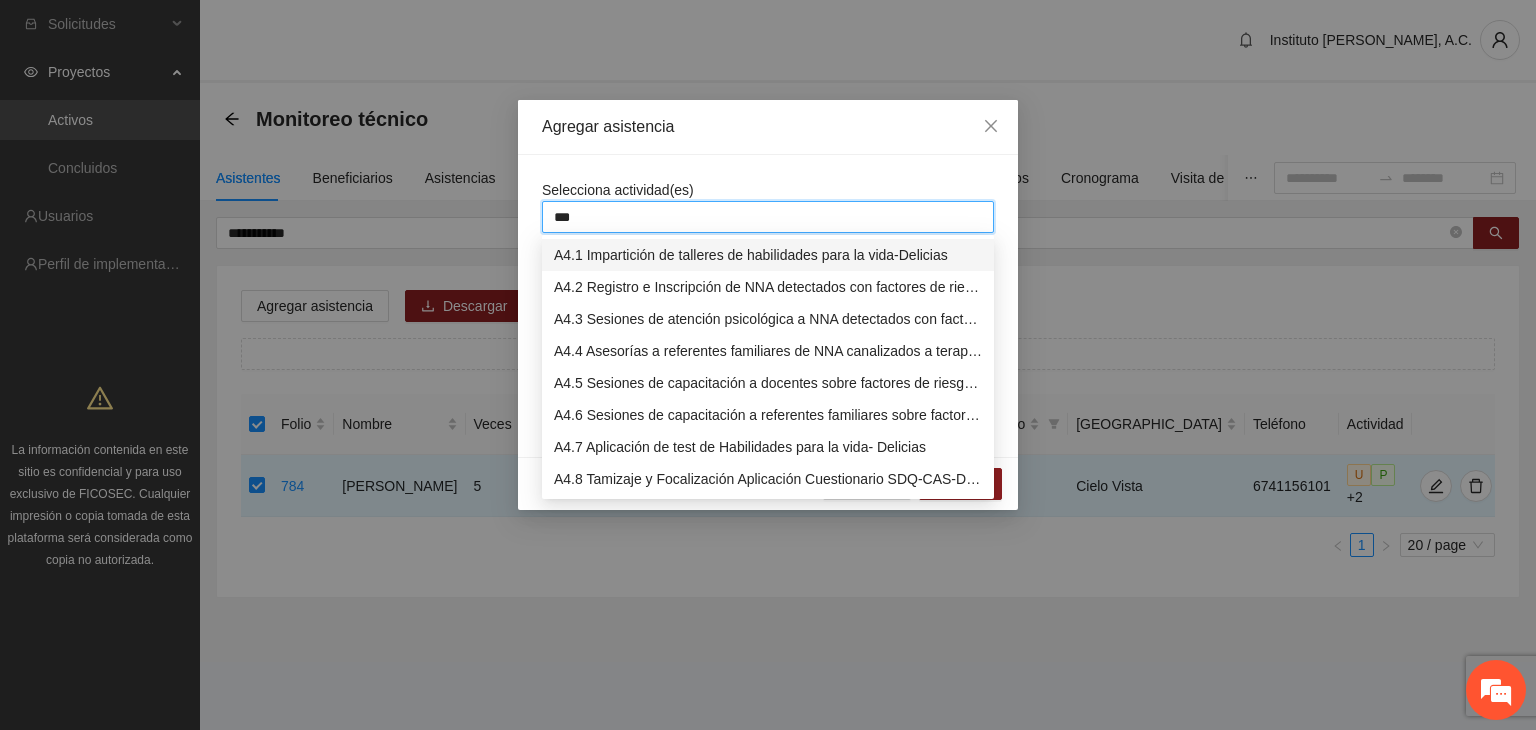 type on "****" 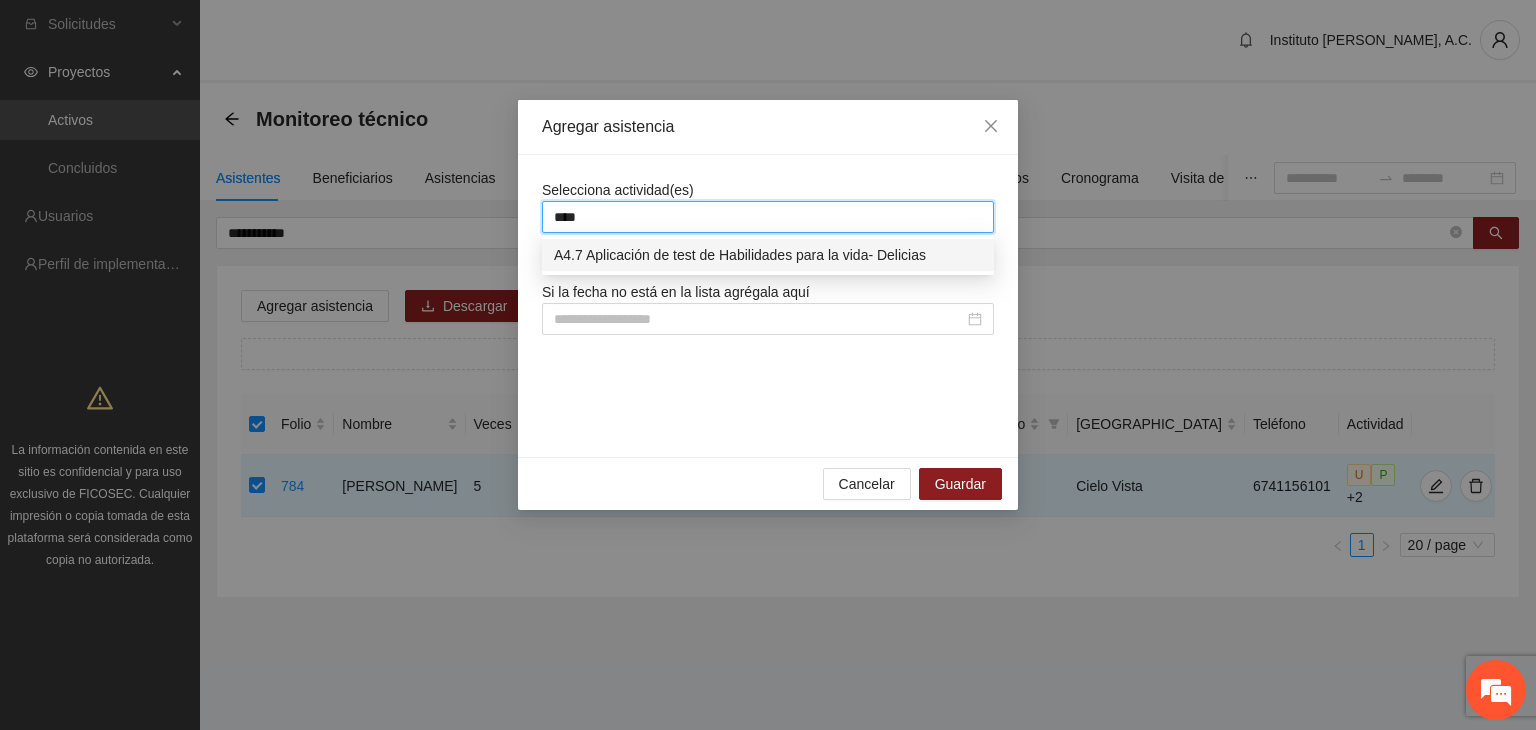 type 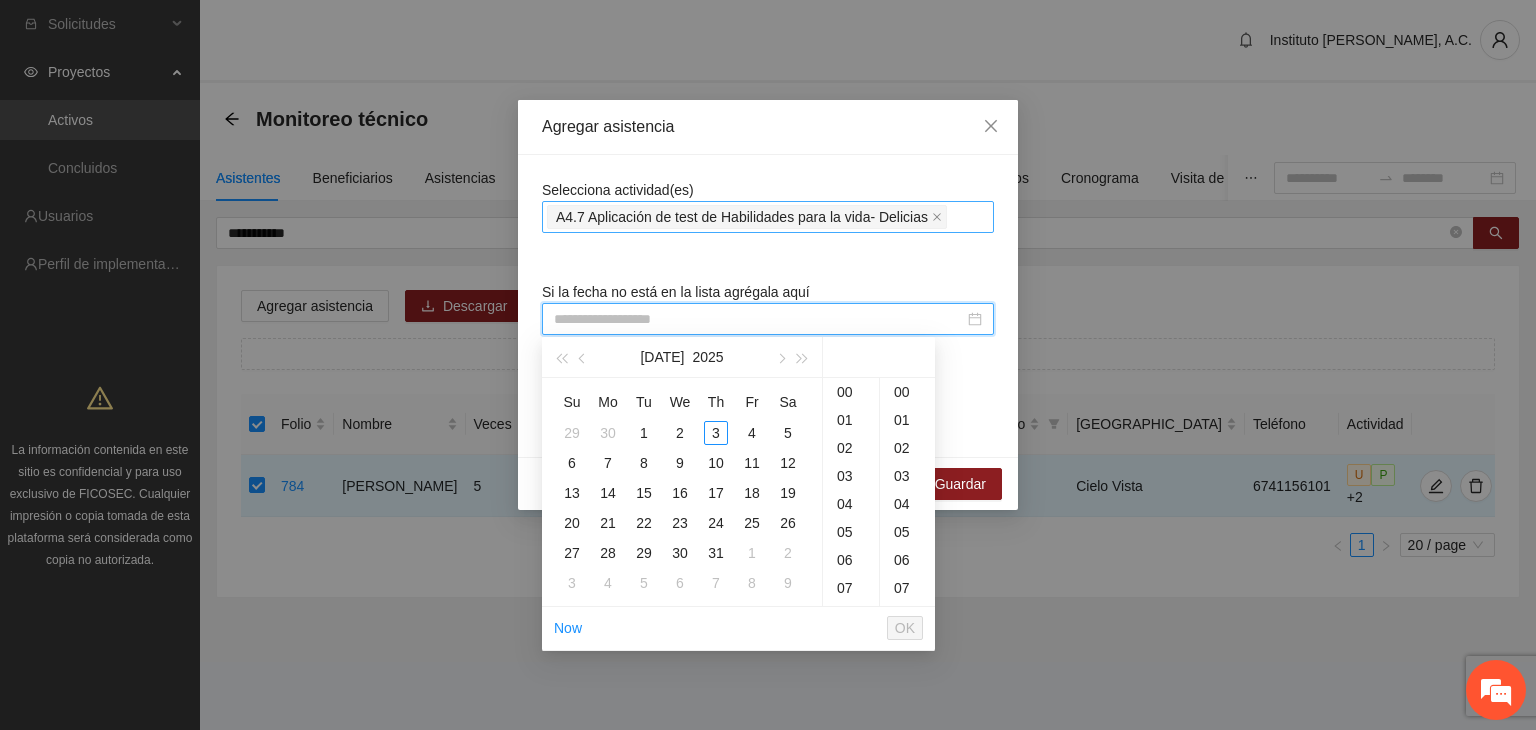 paste on "**********" 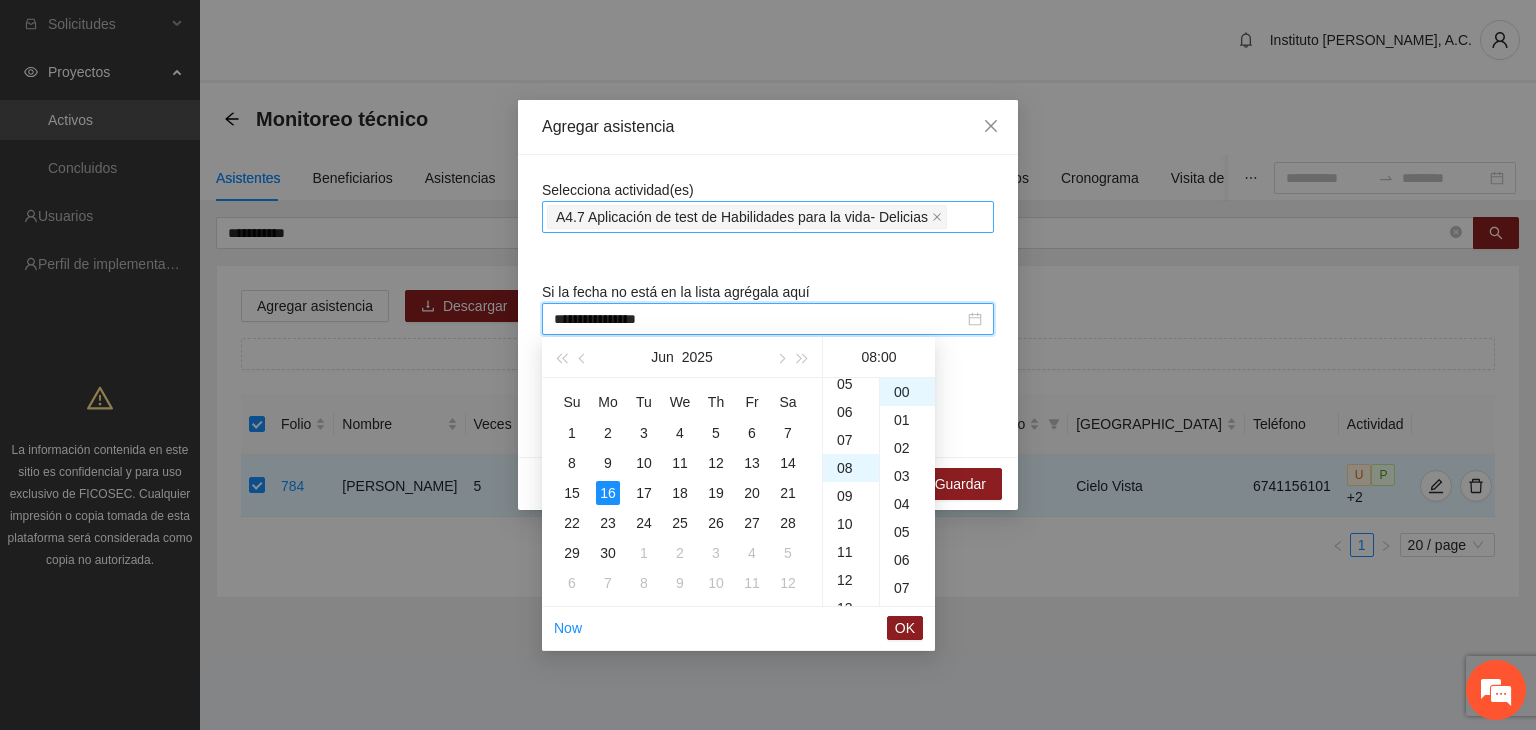 scroll, scrollTop: 224, scrollLeft: 0, axis: vertical 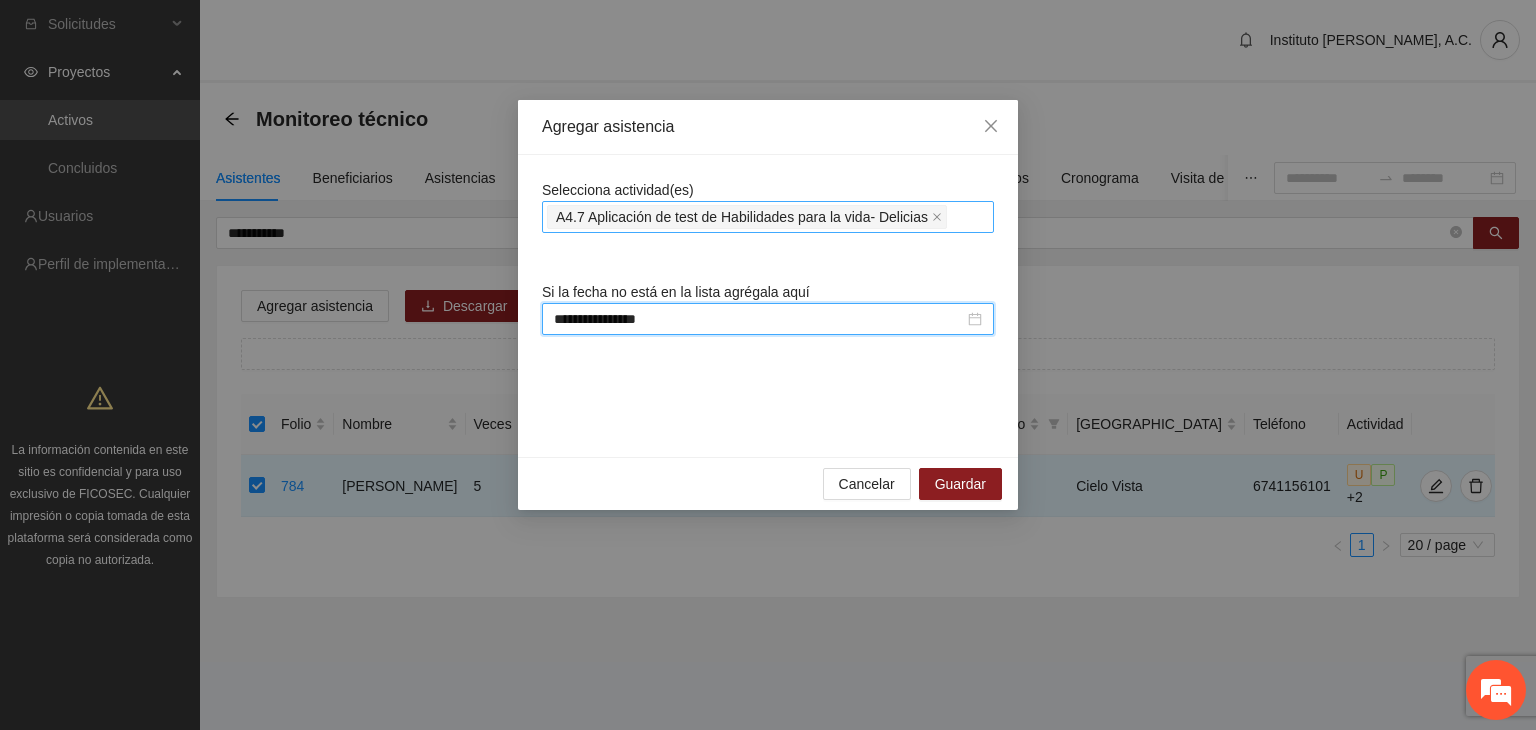 type on "**********" 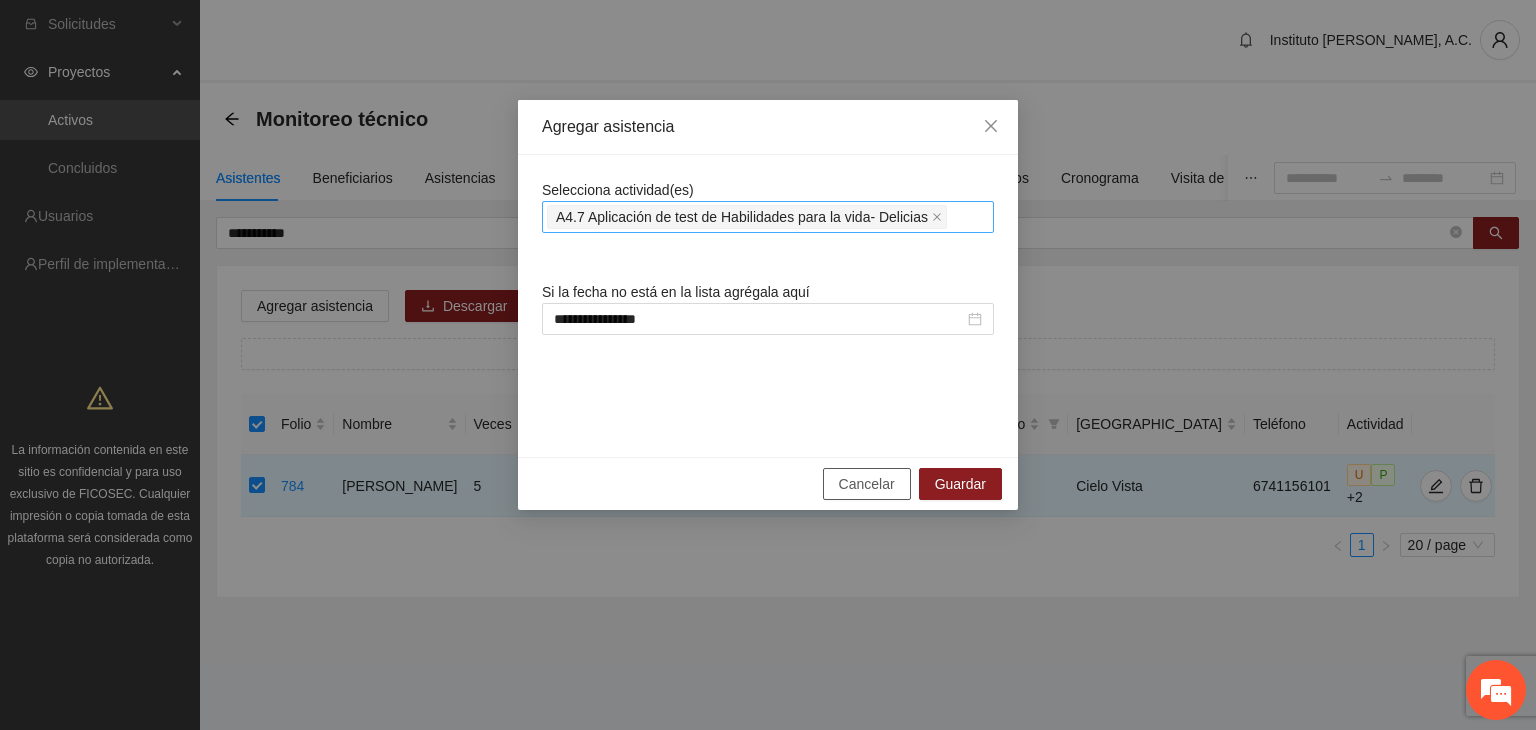 type 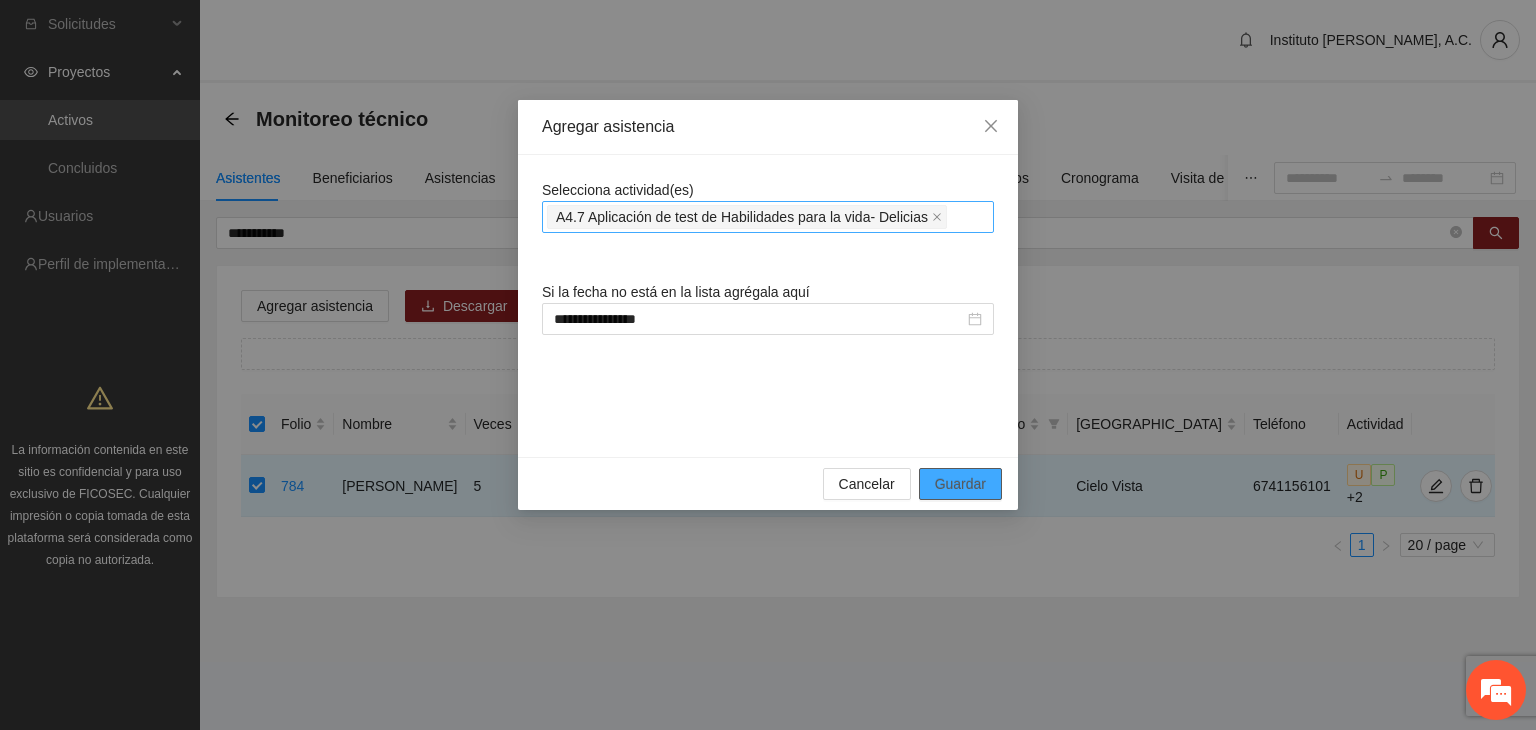 type 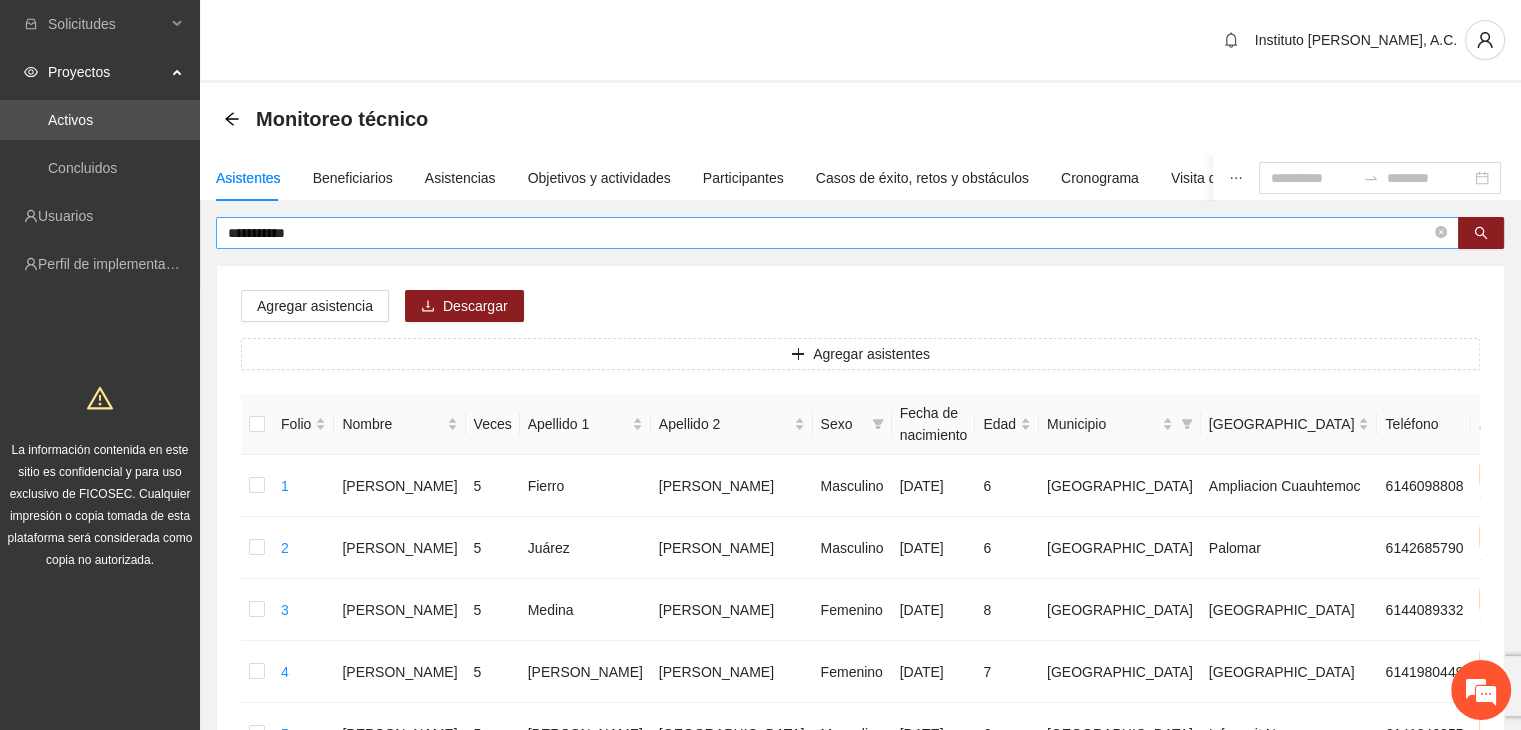 click on "**********" at bounding box center (829, 233) 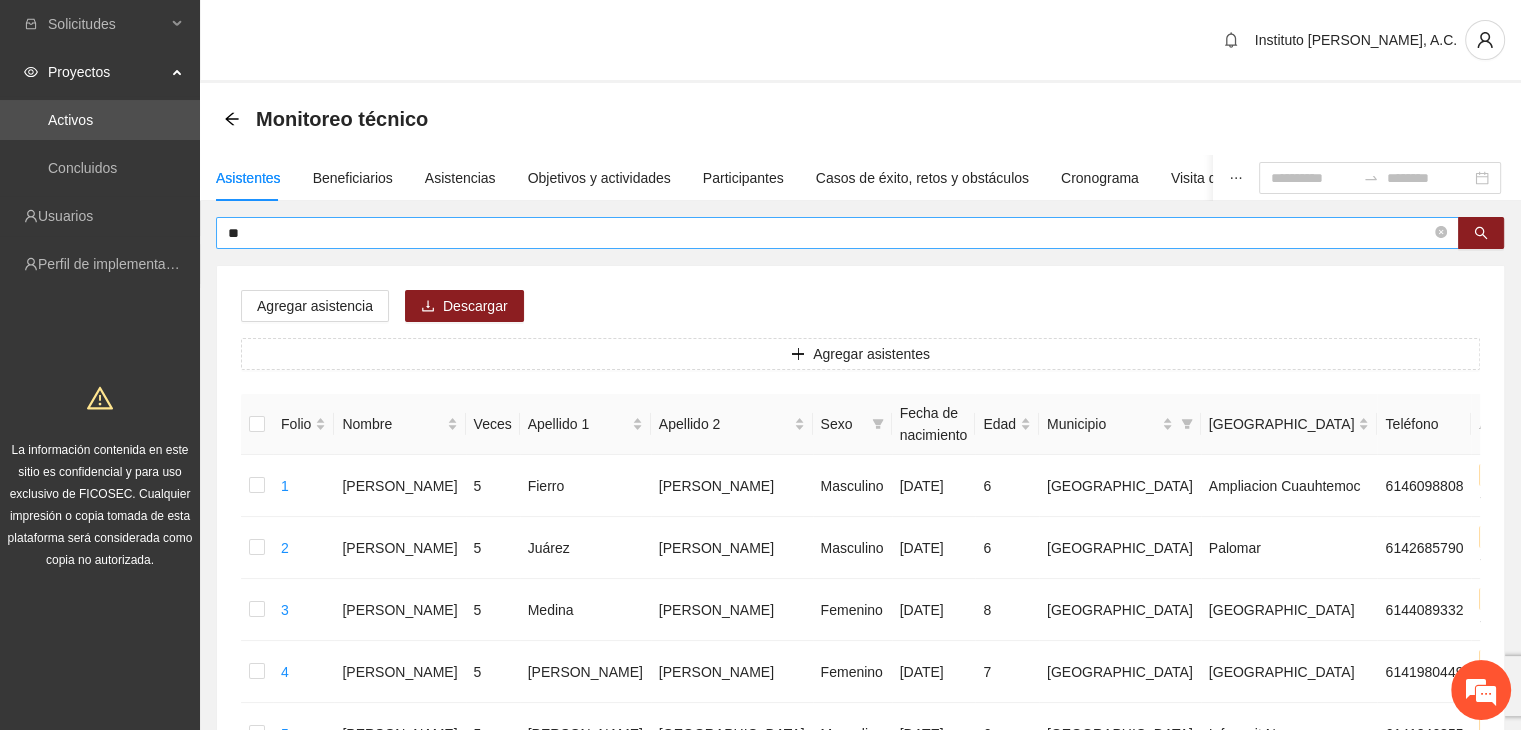 type on "*" 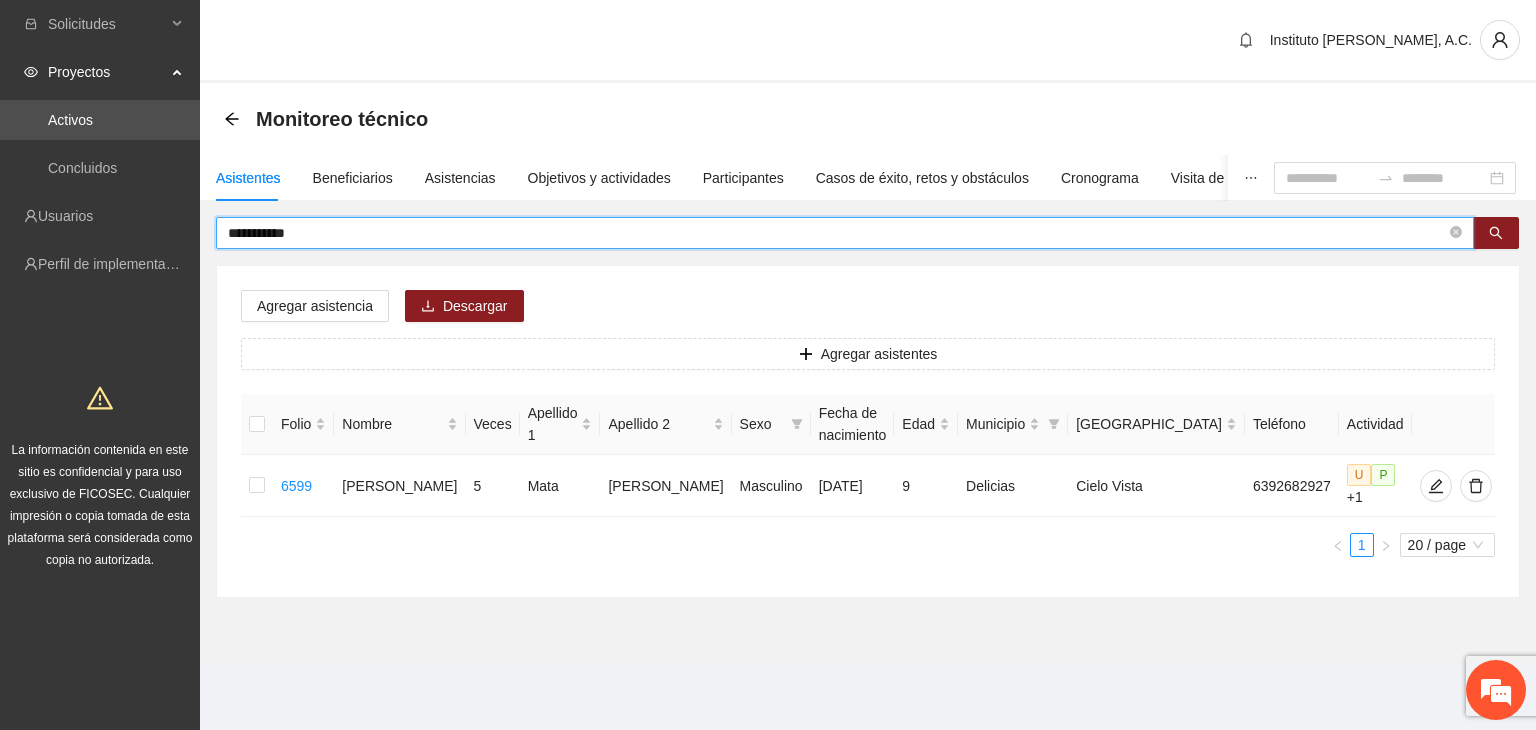 type on "**********" 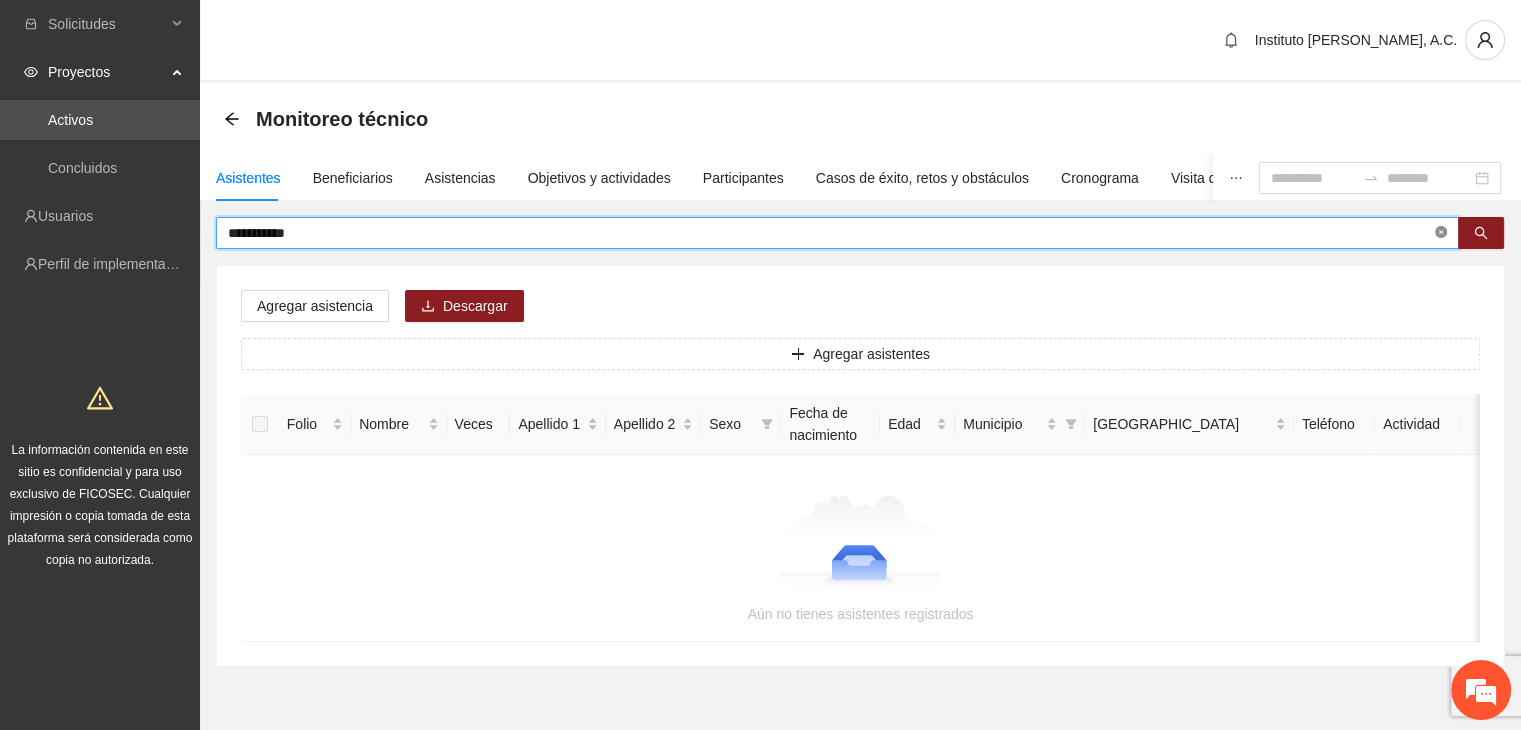click 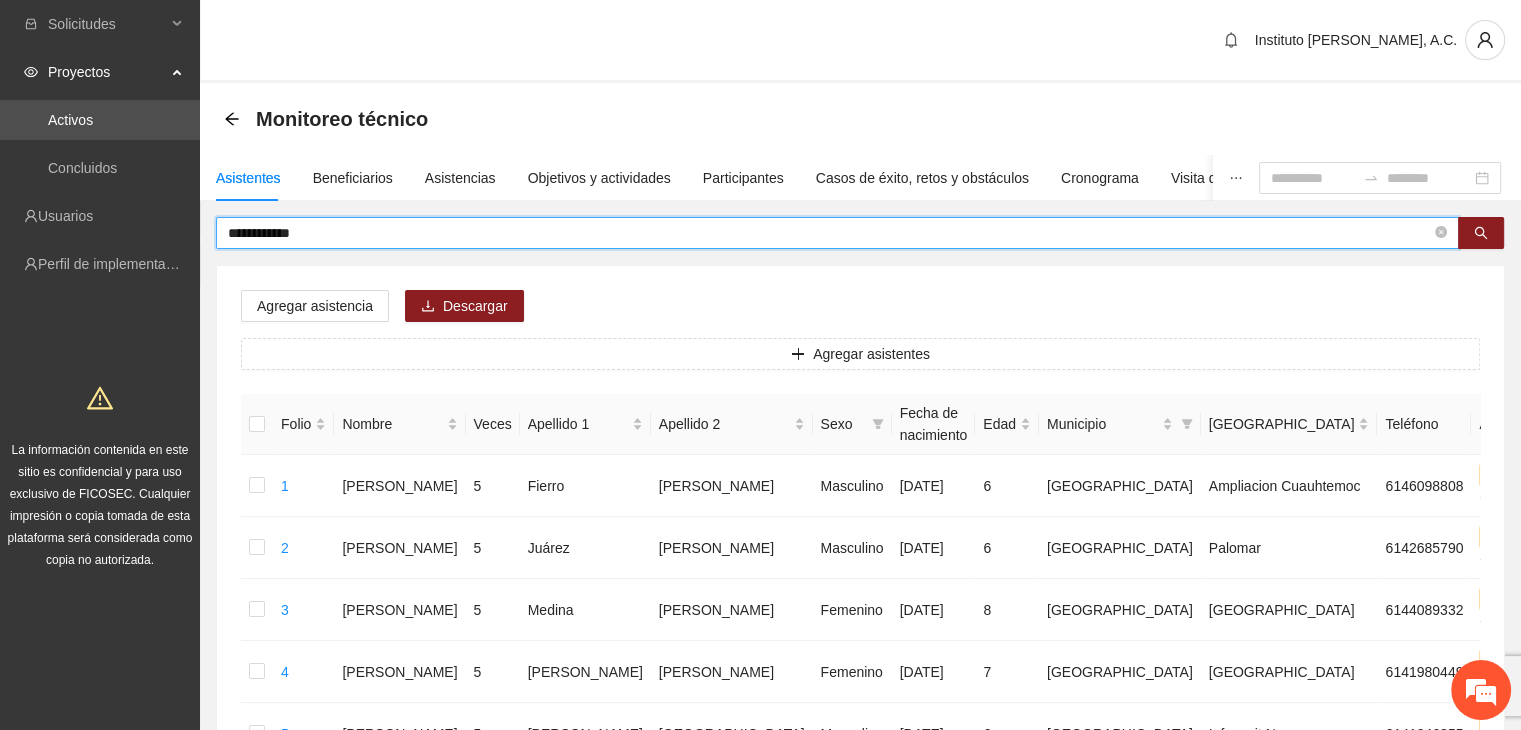 type on "**********" 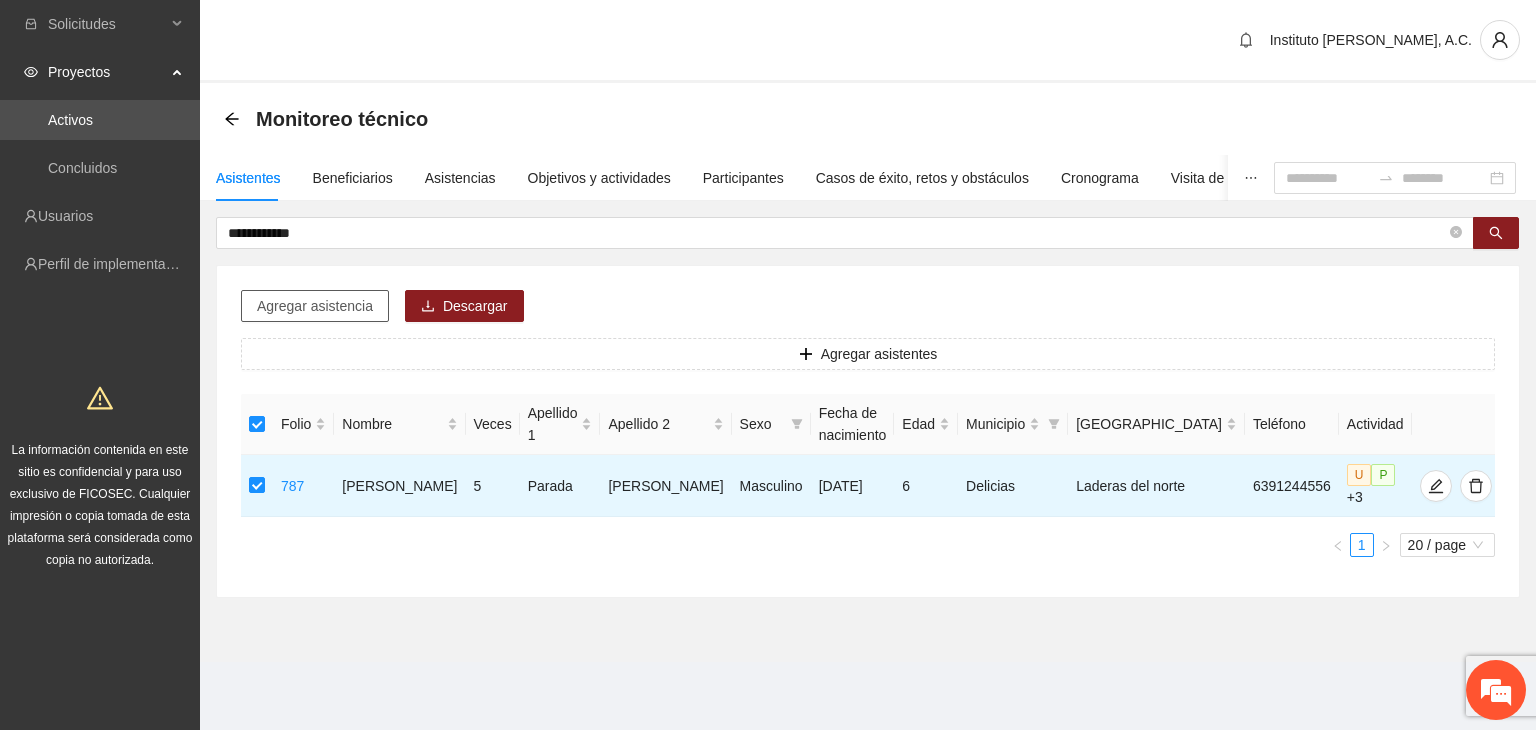 click on "Agregar asistencia" at bounding box center (315, 306) 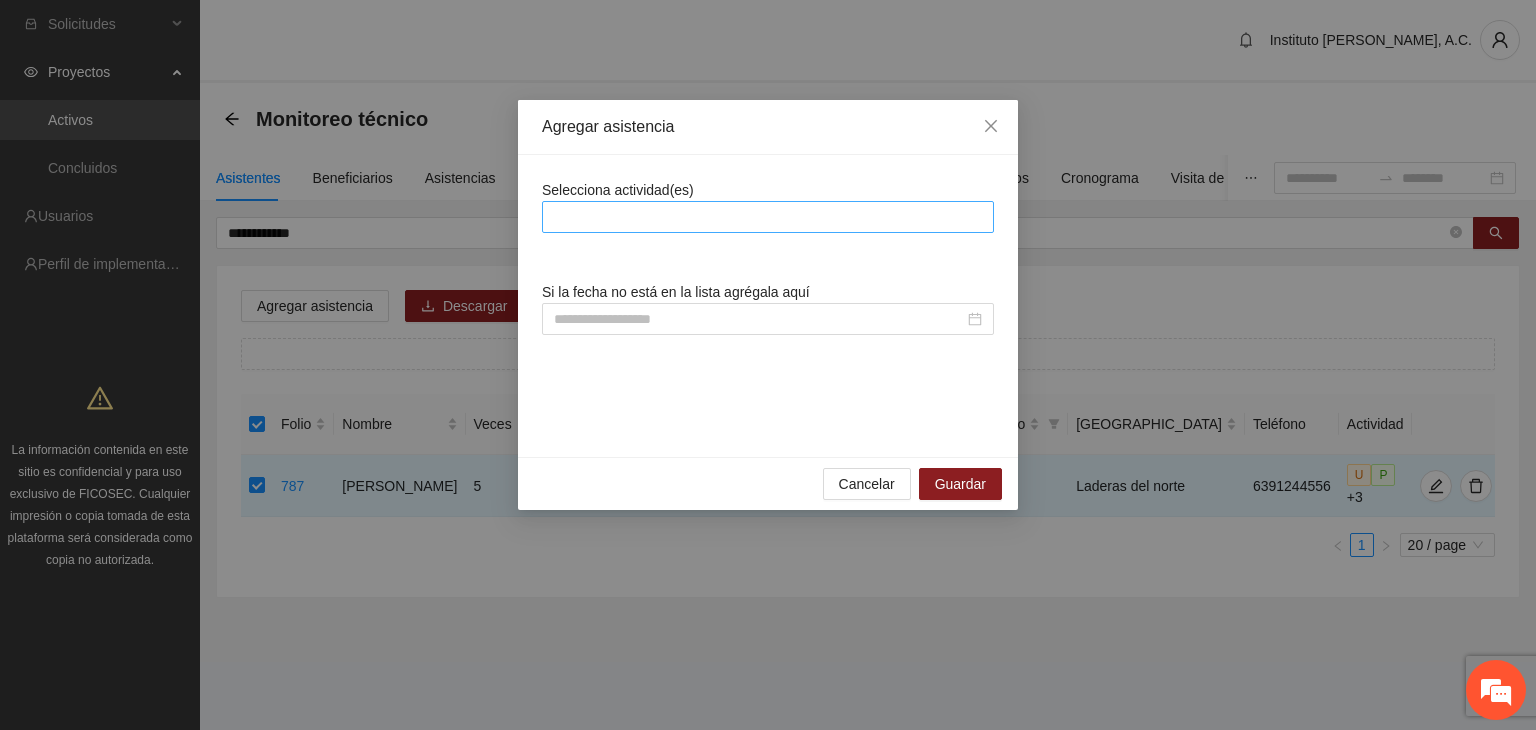 click at bounding box center (768, 217) 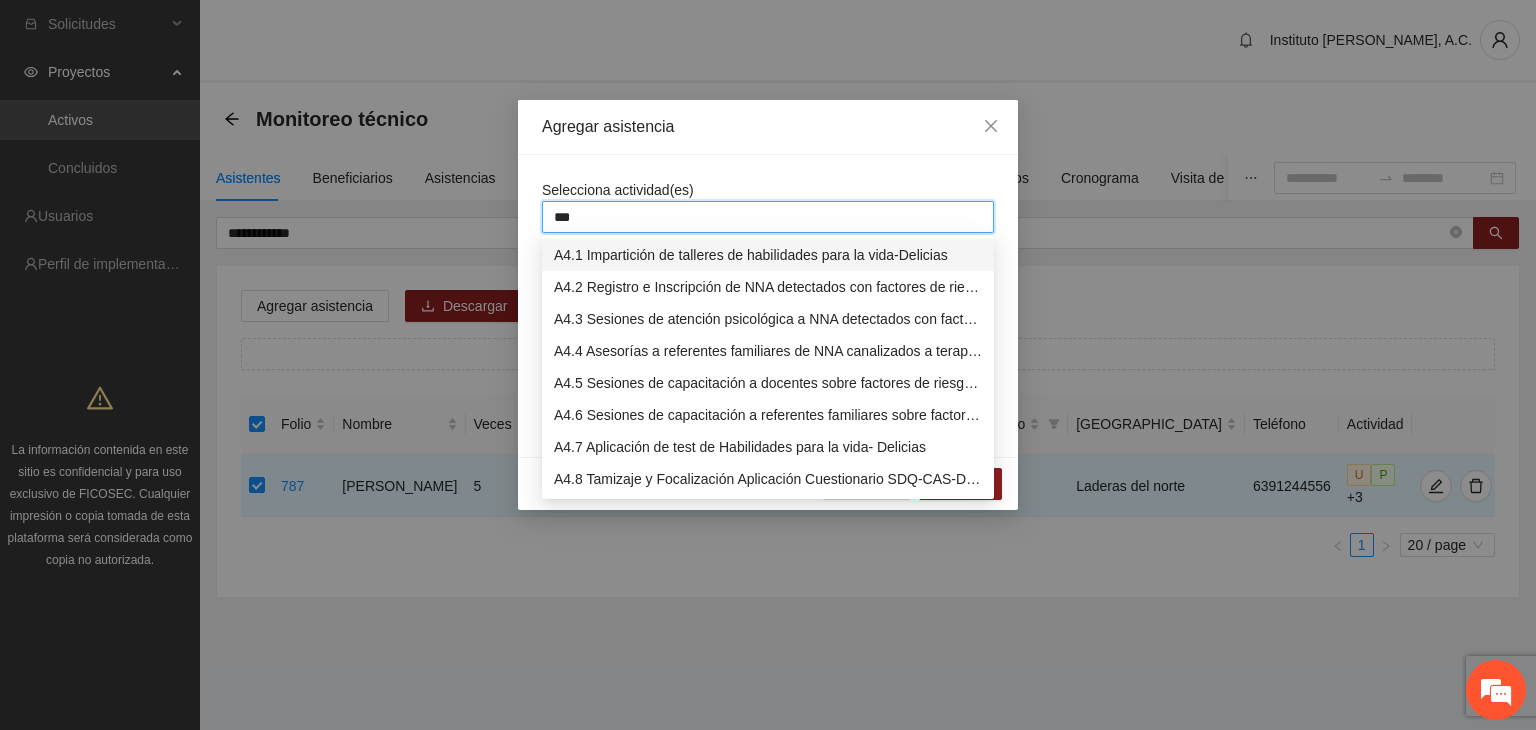 type on "****" 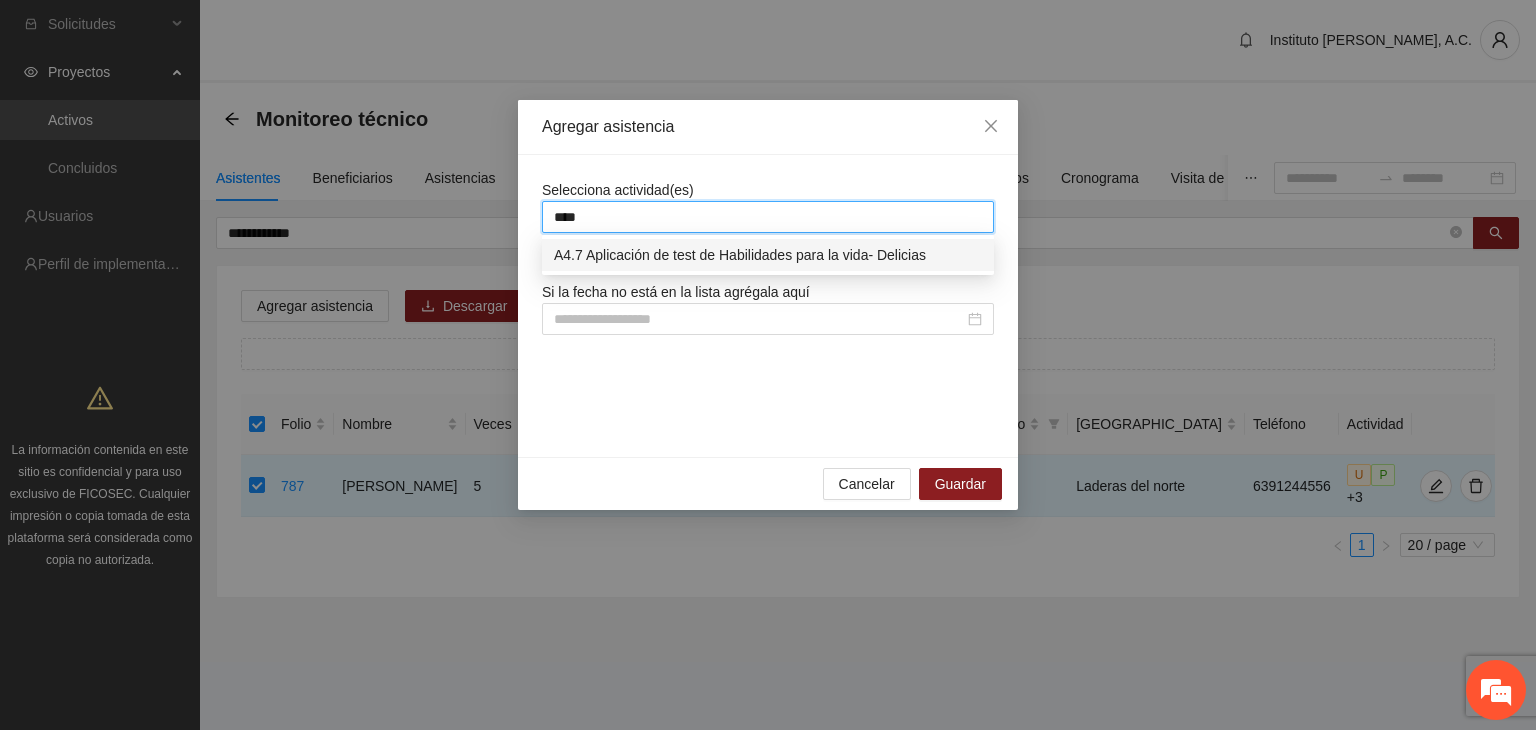type 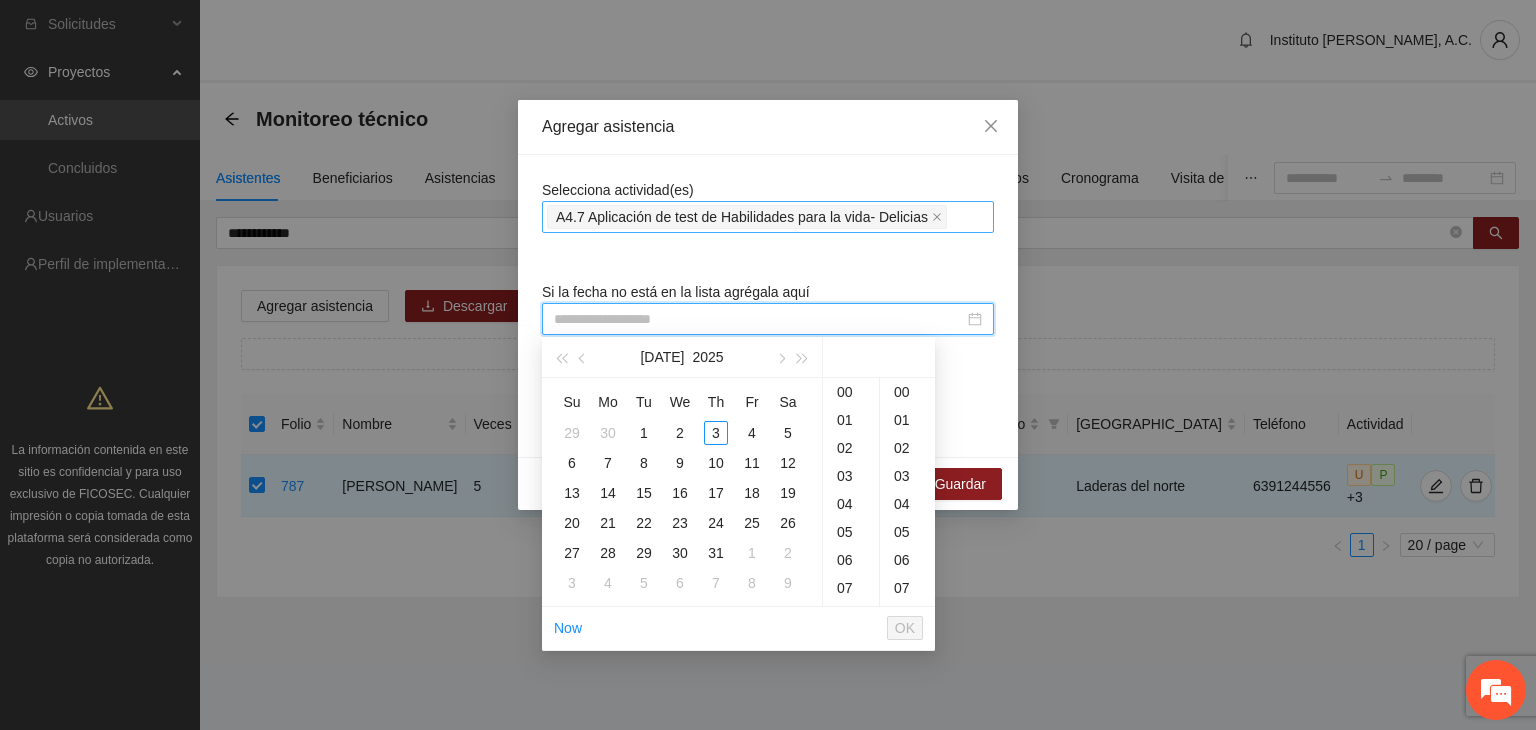paste on "**********" 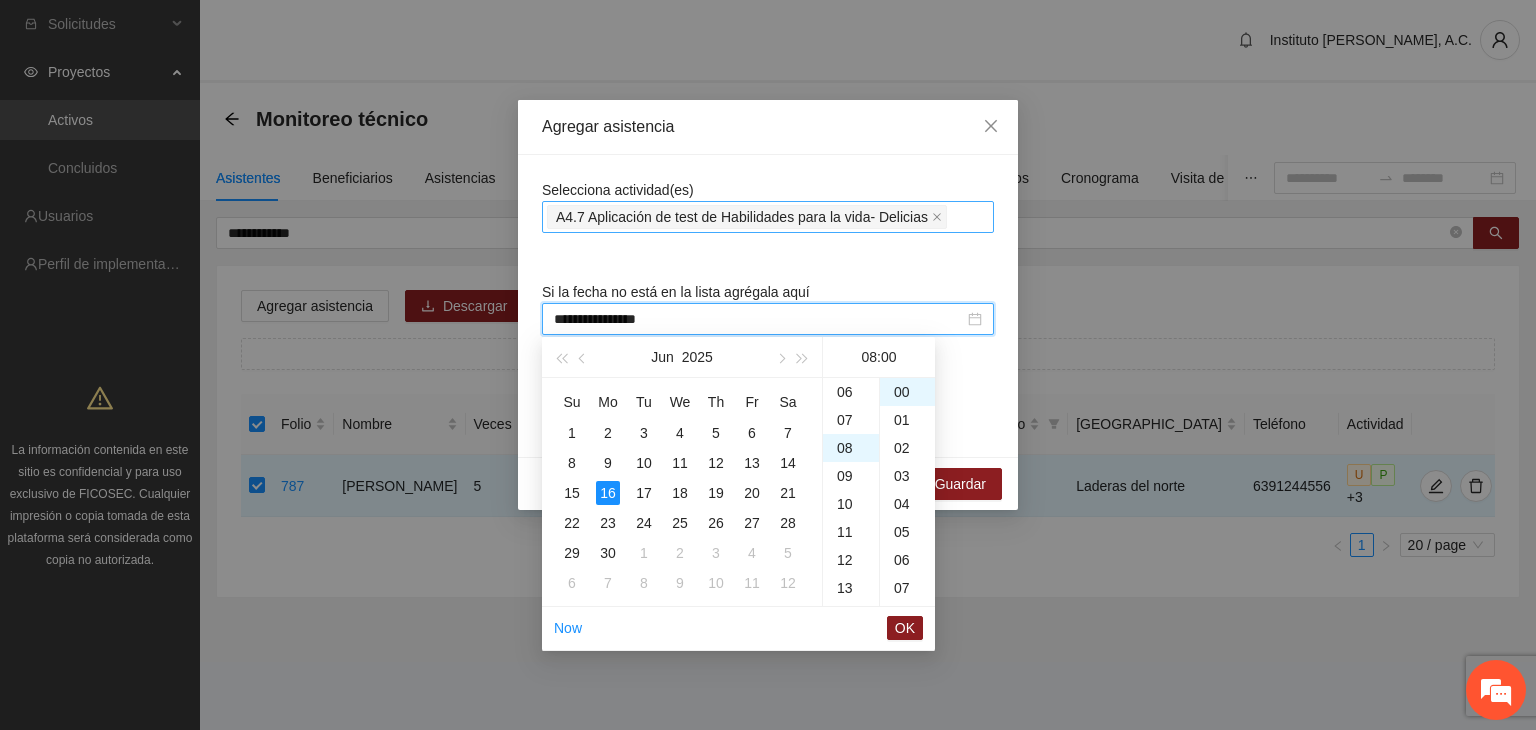 scroll, scrollTop: 224, scrollLeft: 0, axis: vertical 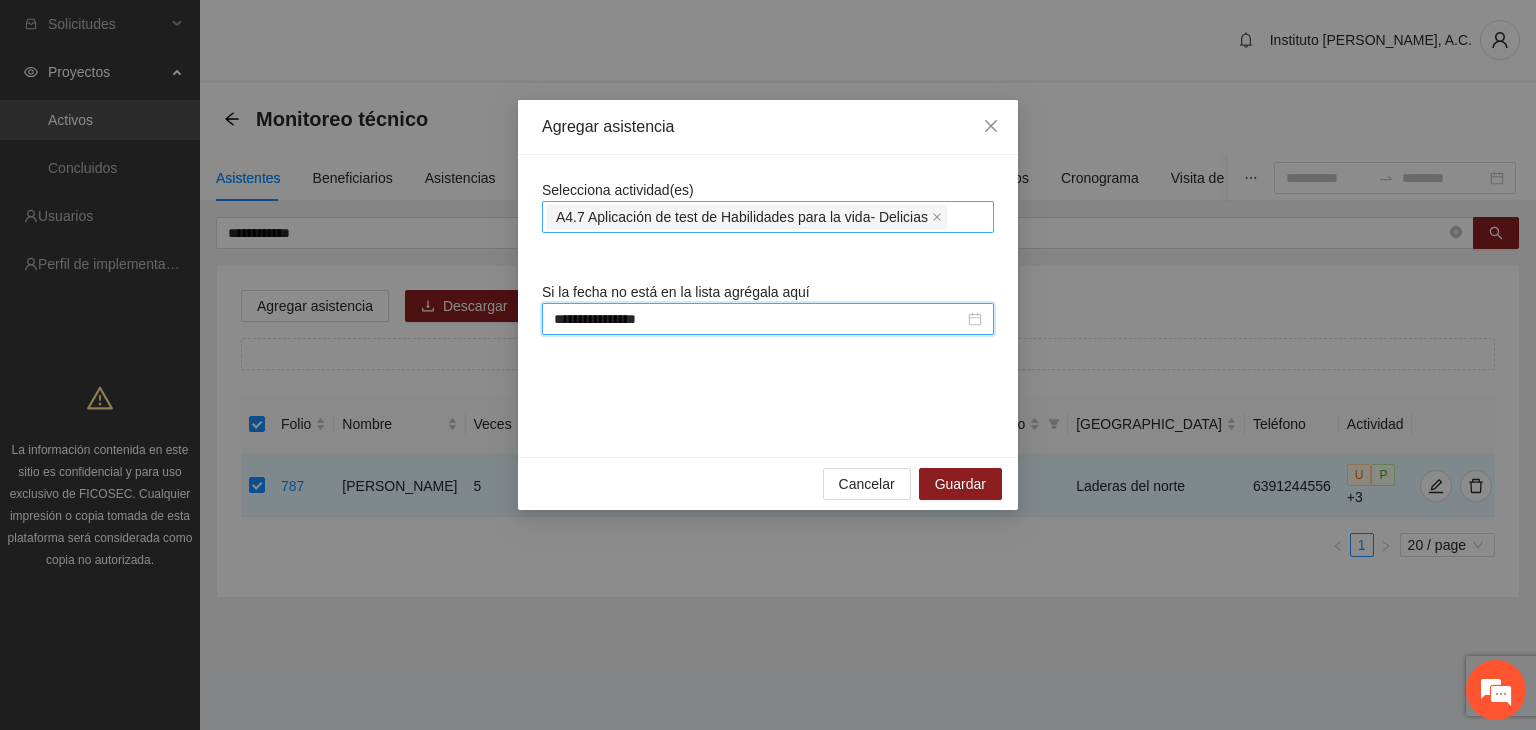 type on "**********" 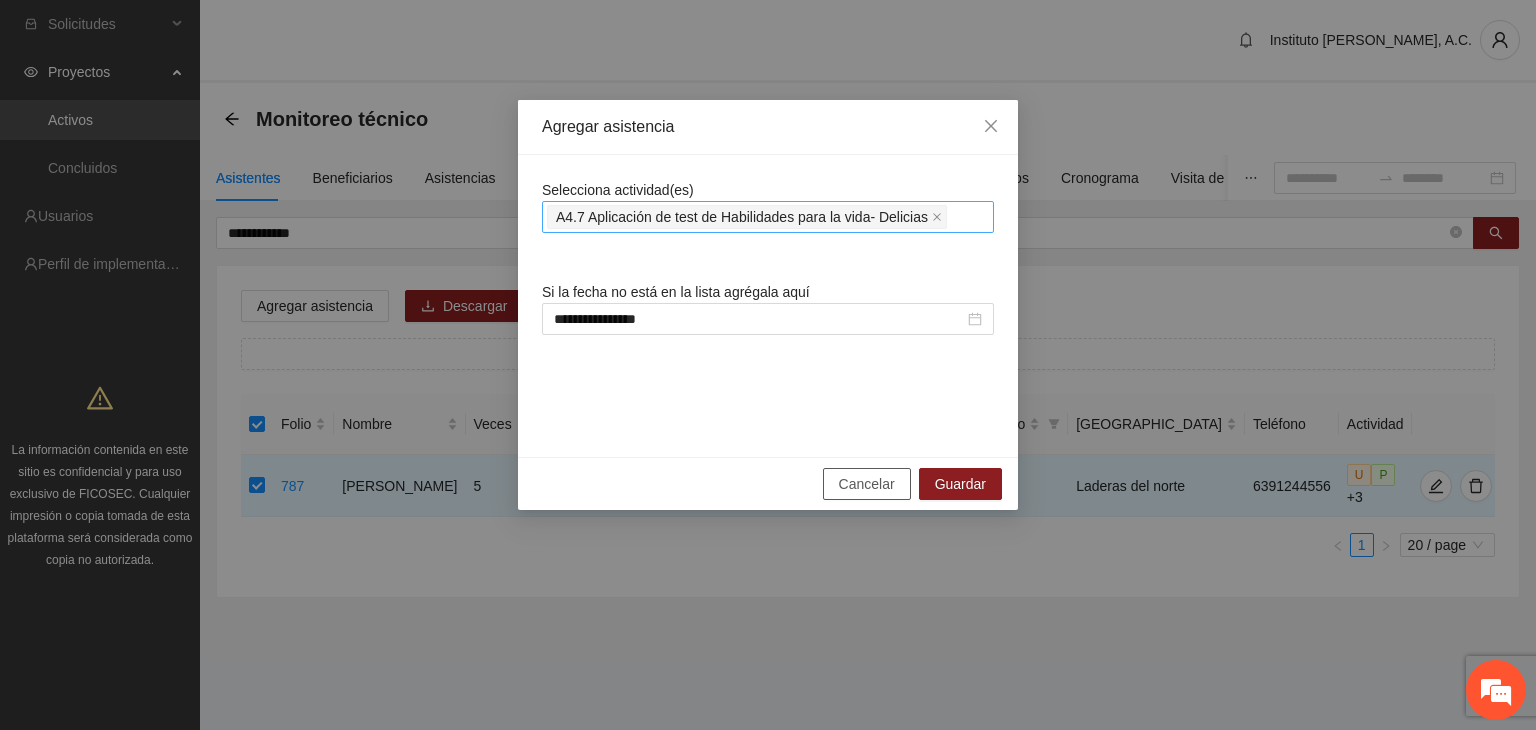 type 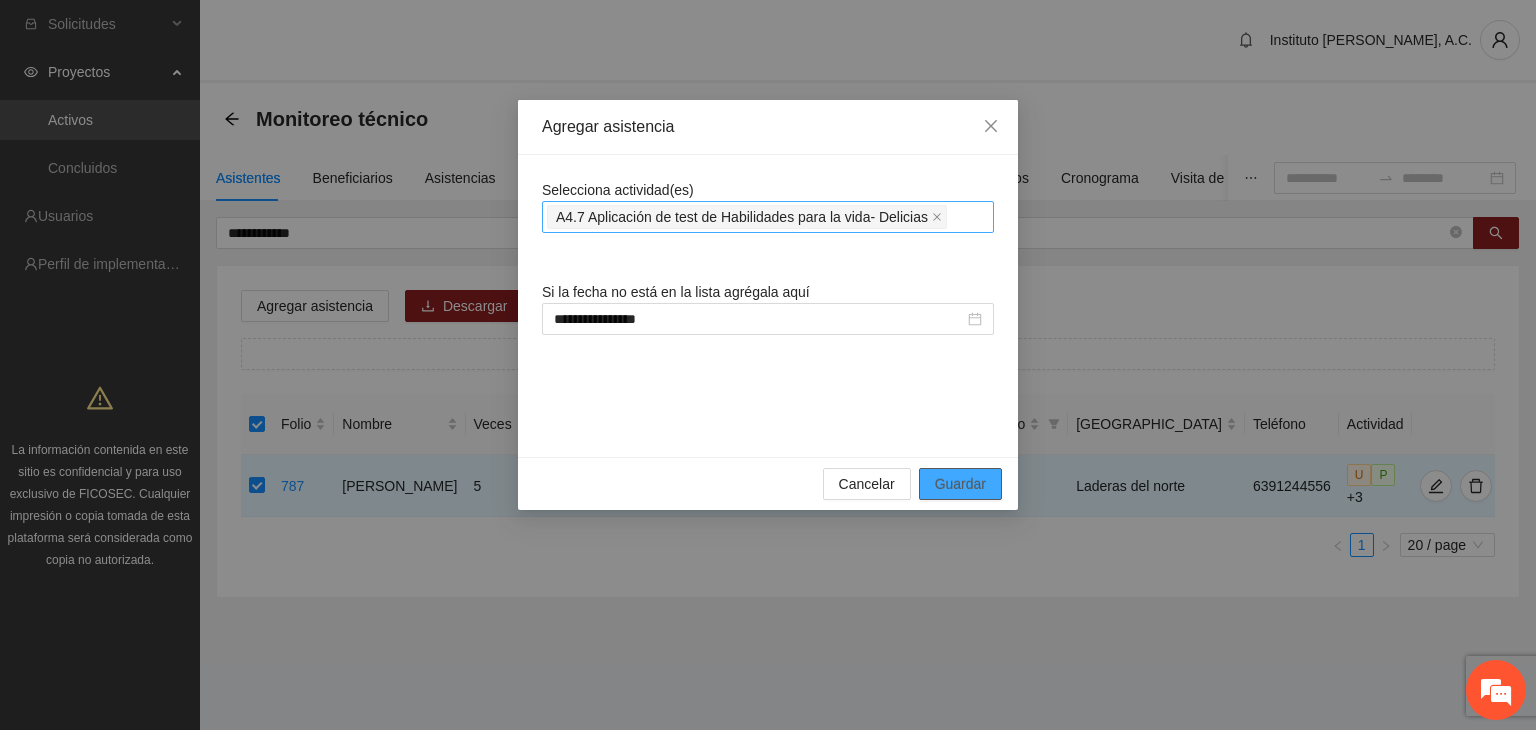 type 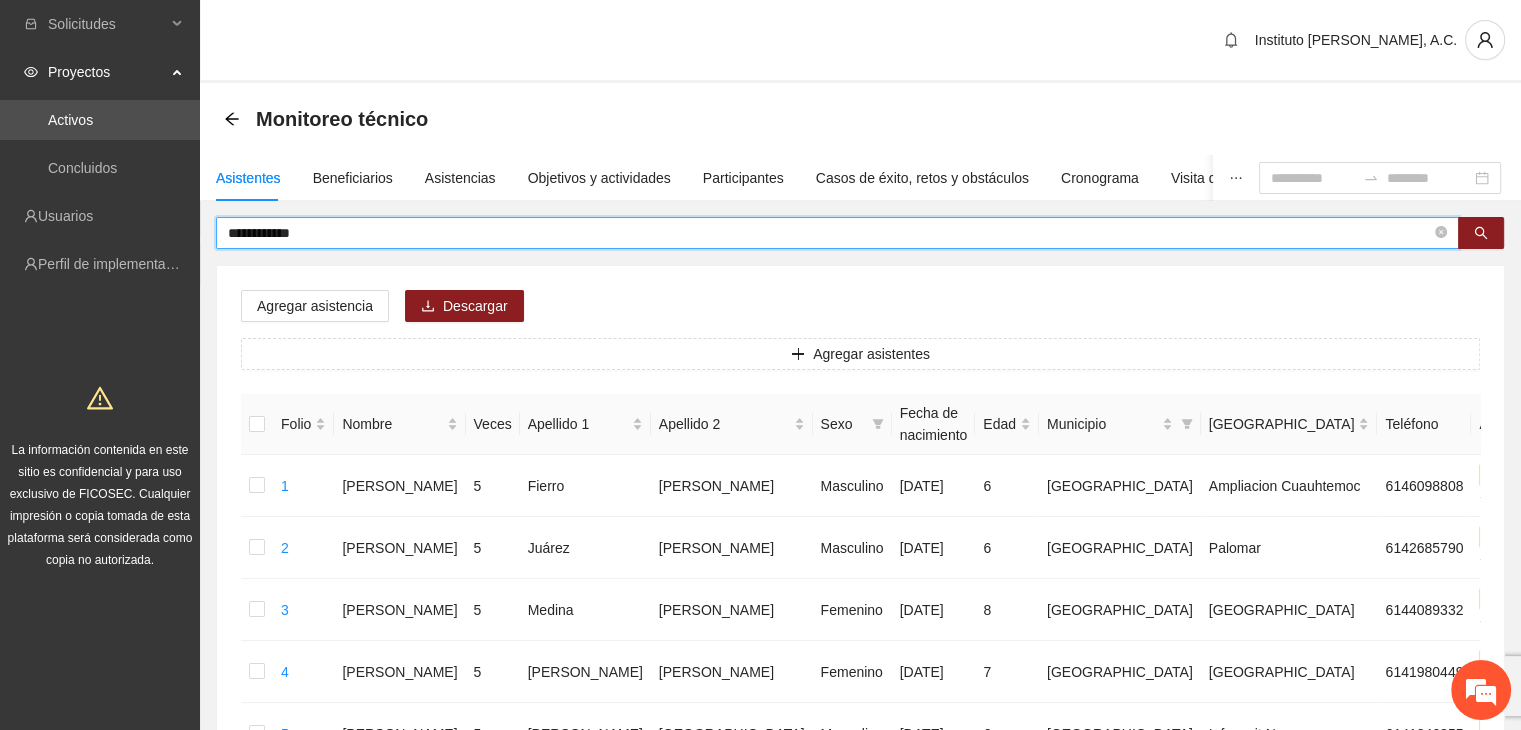 click on "**********" at bounding box center [829, 233] 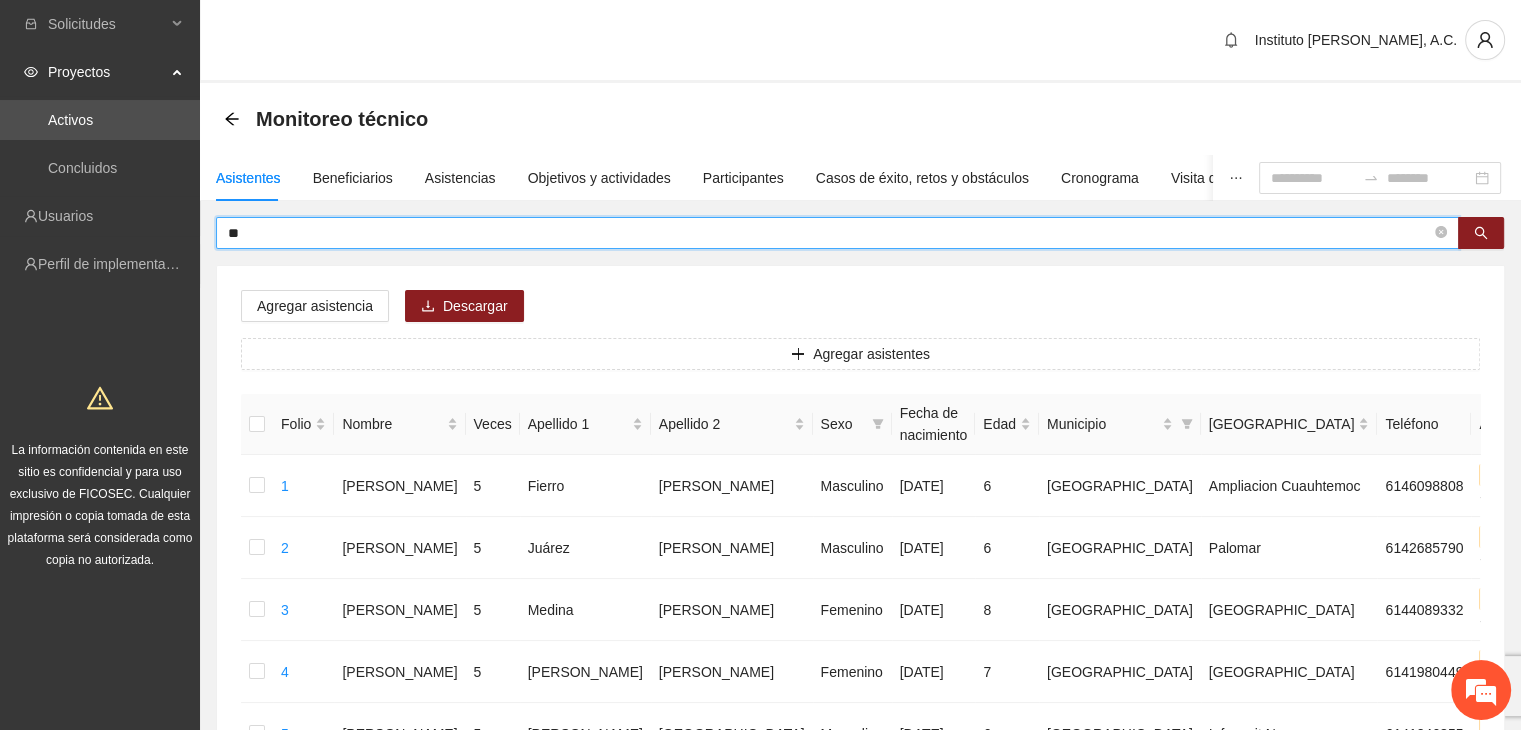 type on "*" 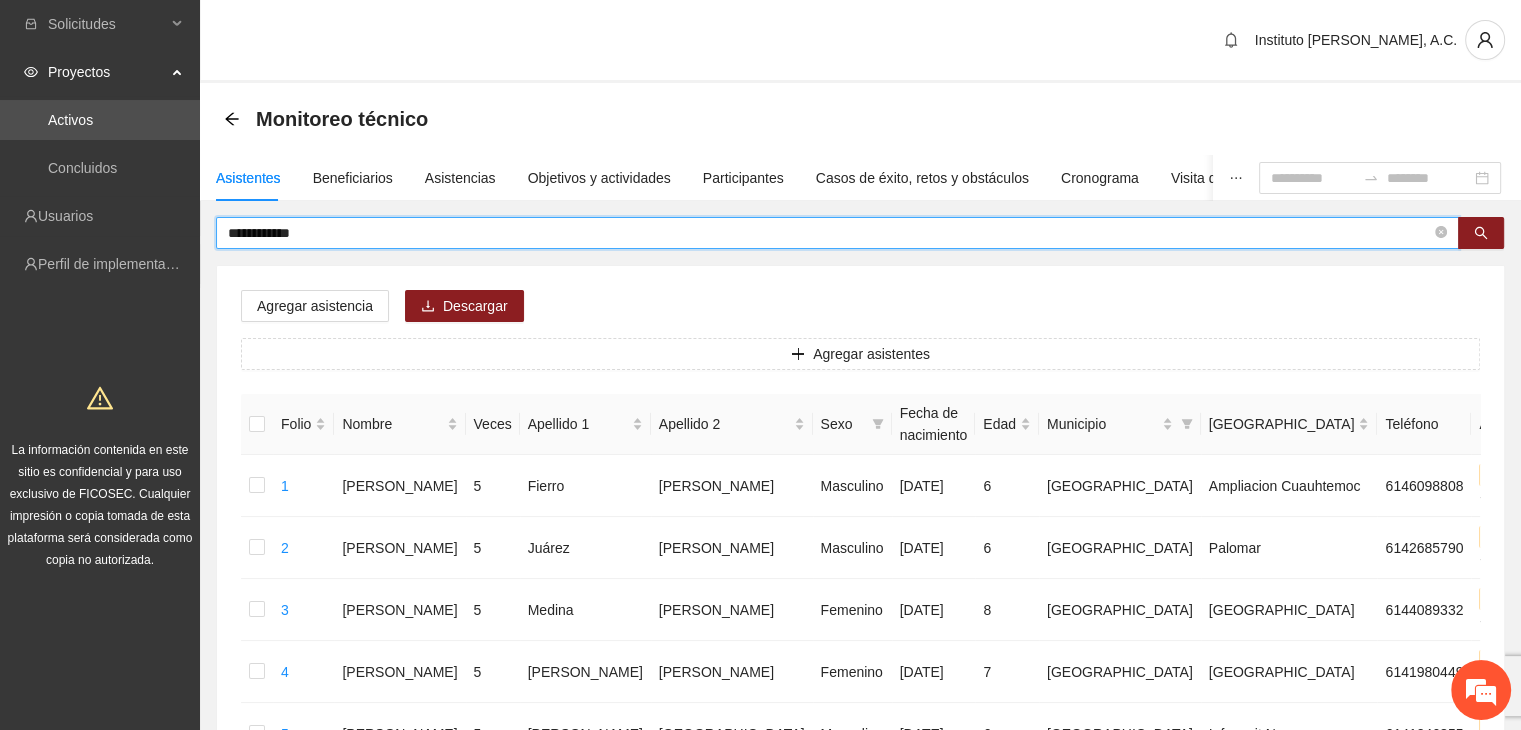 type on "**********" 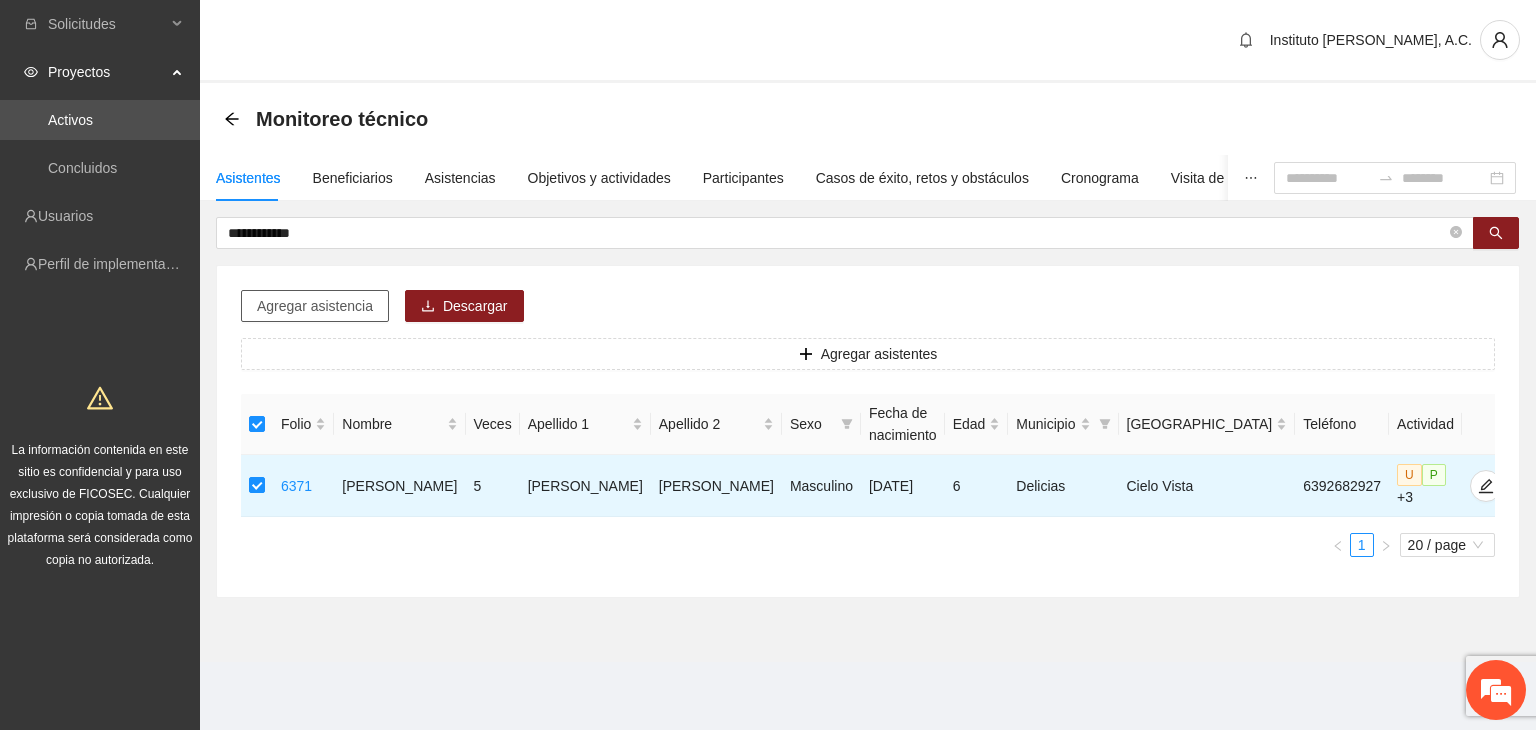 click on "Agregar asistencia" at bounding box center (315, 306) 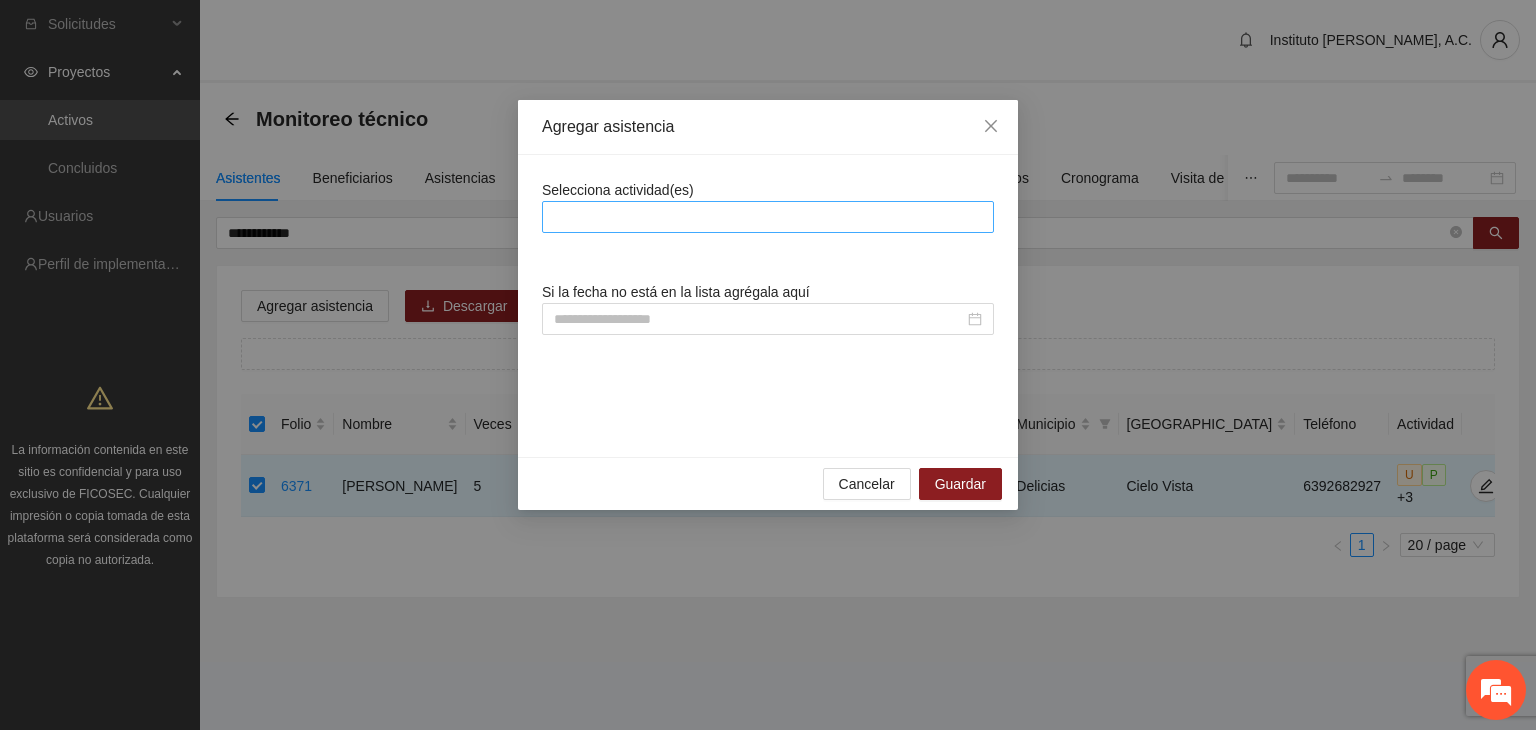 click at bounding box center (768, 217) 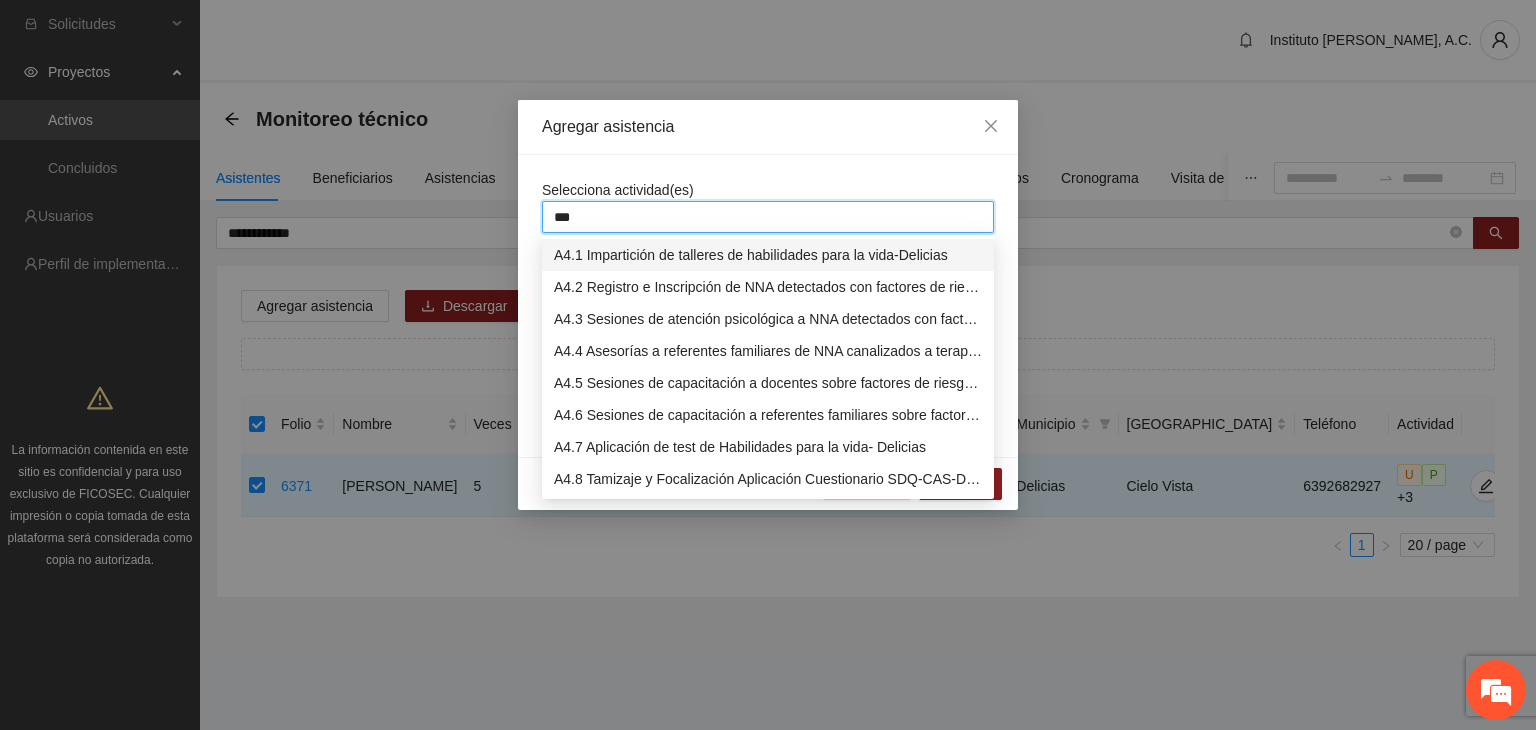 type on "****" 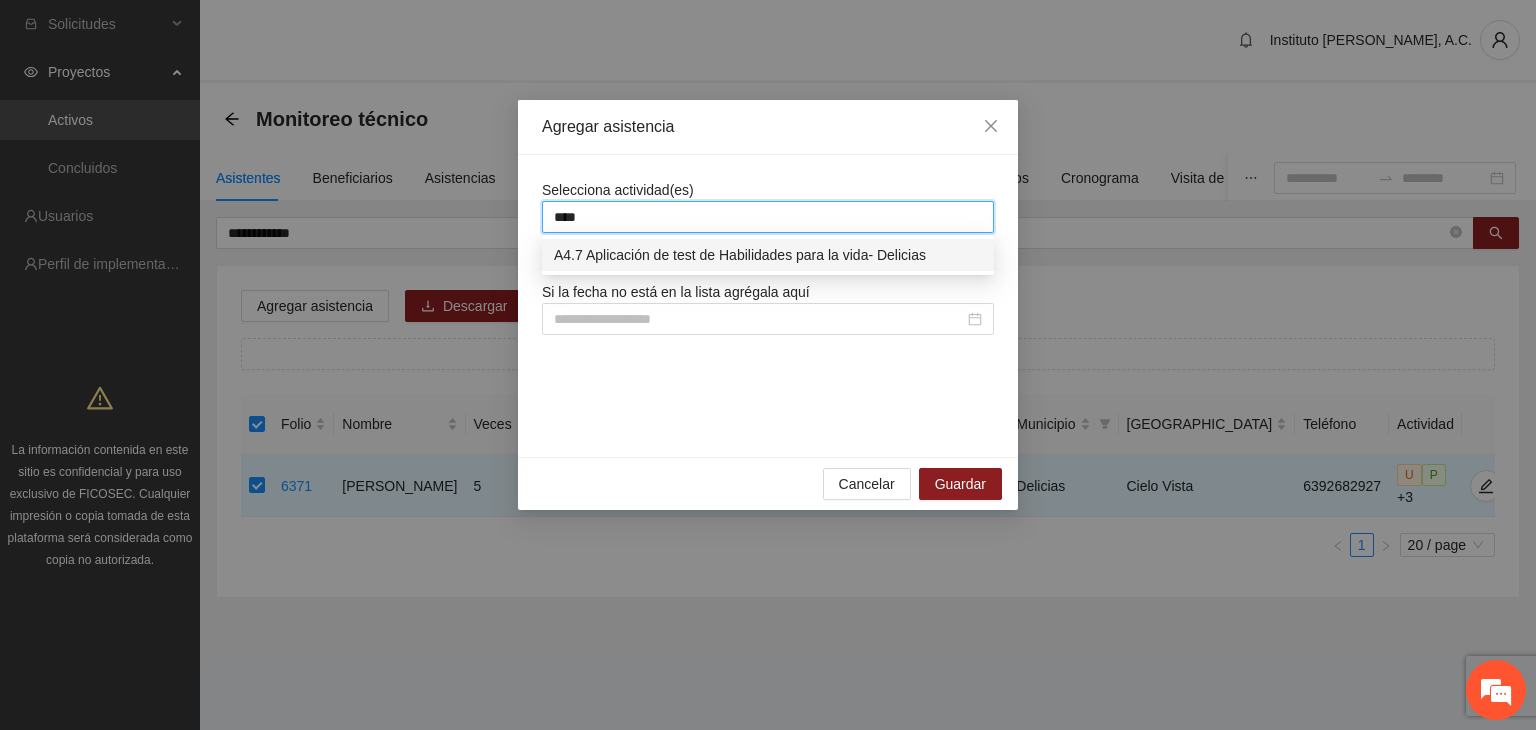 type 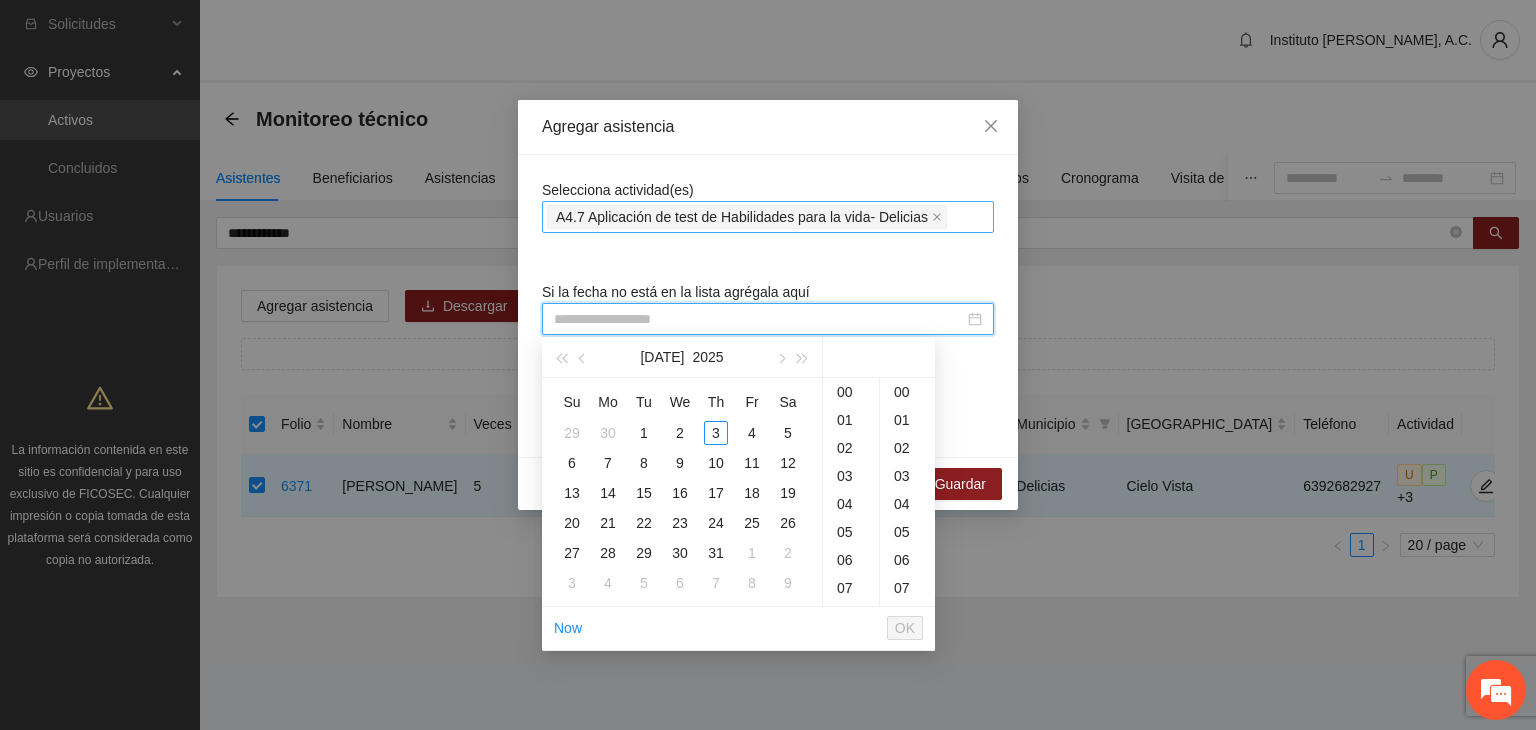paste on "**********" 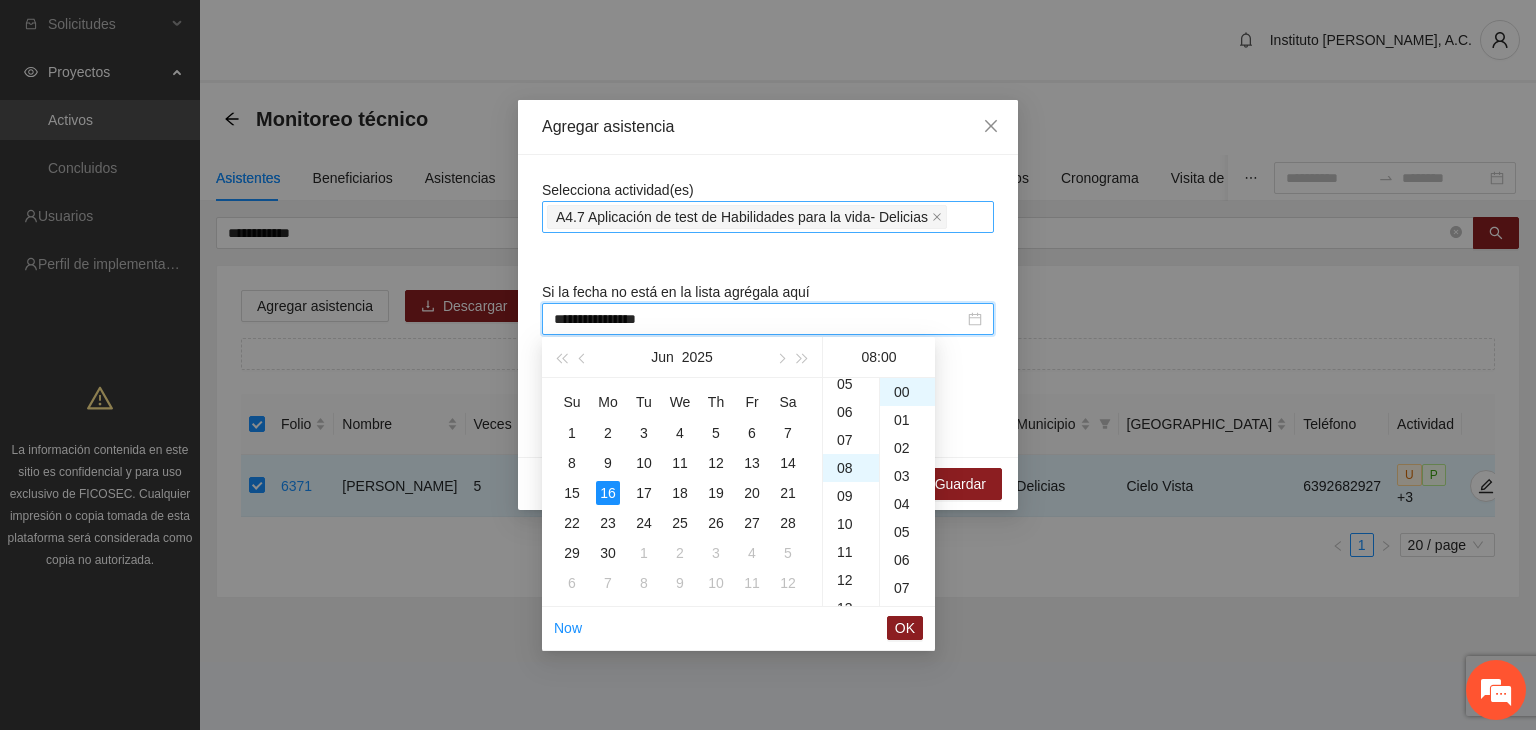 scroll, scrollTop: 224, scrollLeft: 0, axis: vertical 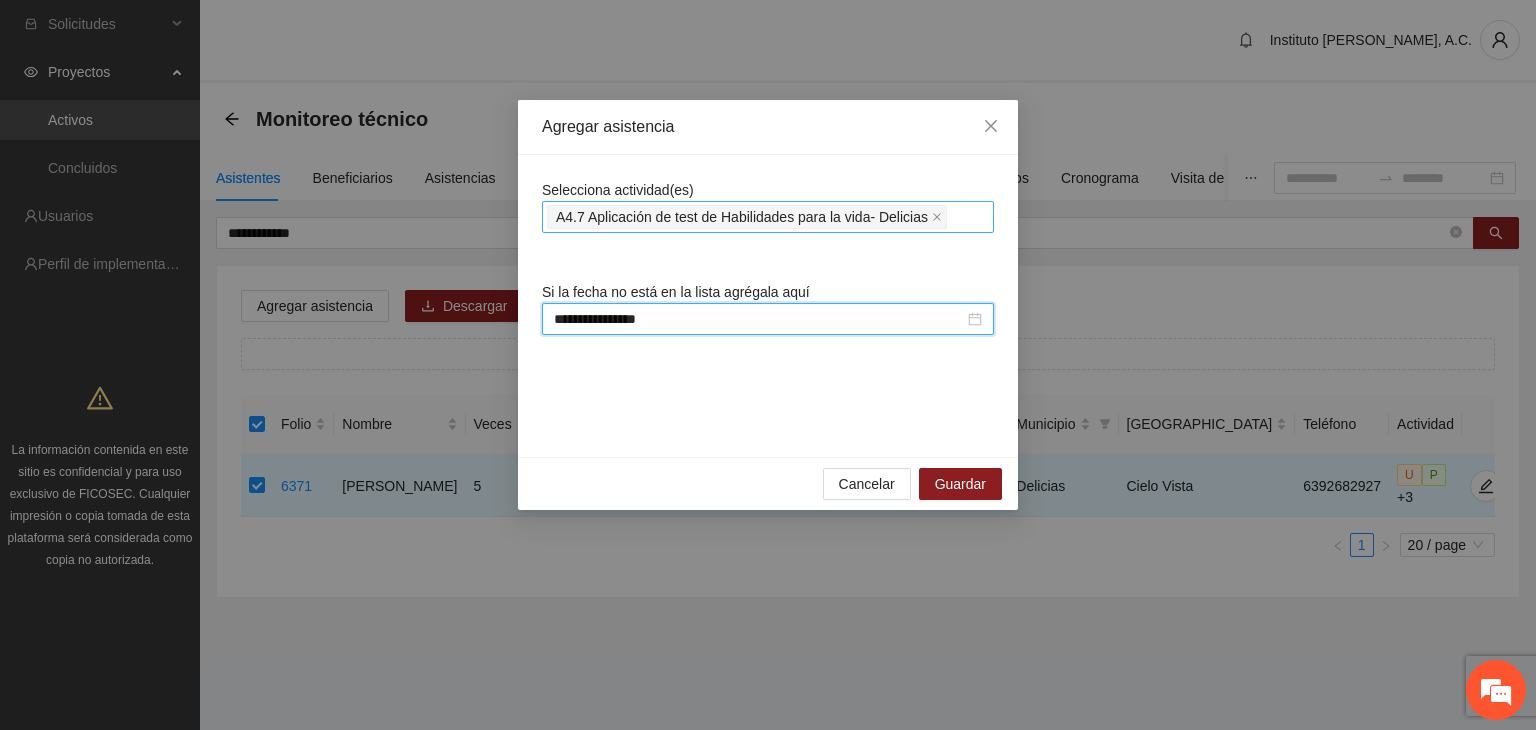 type on "**********" 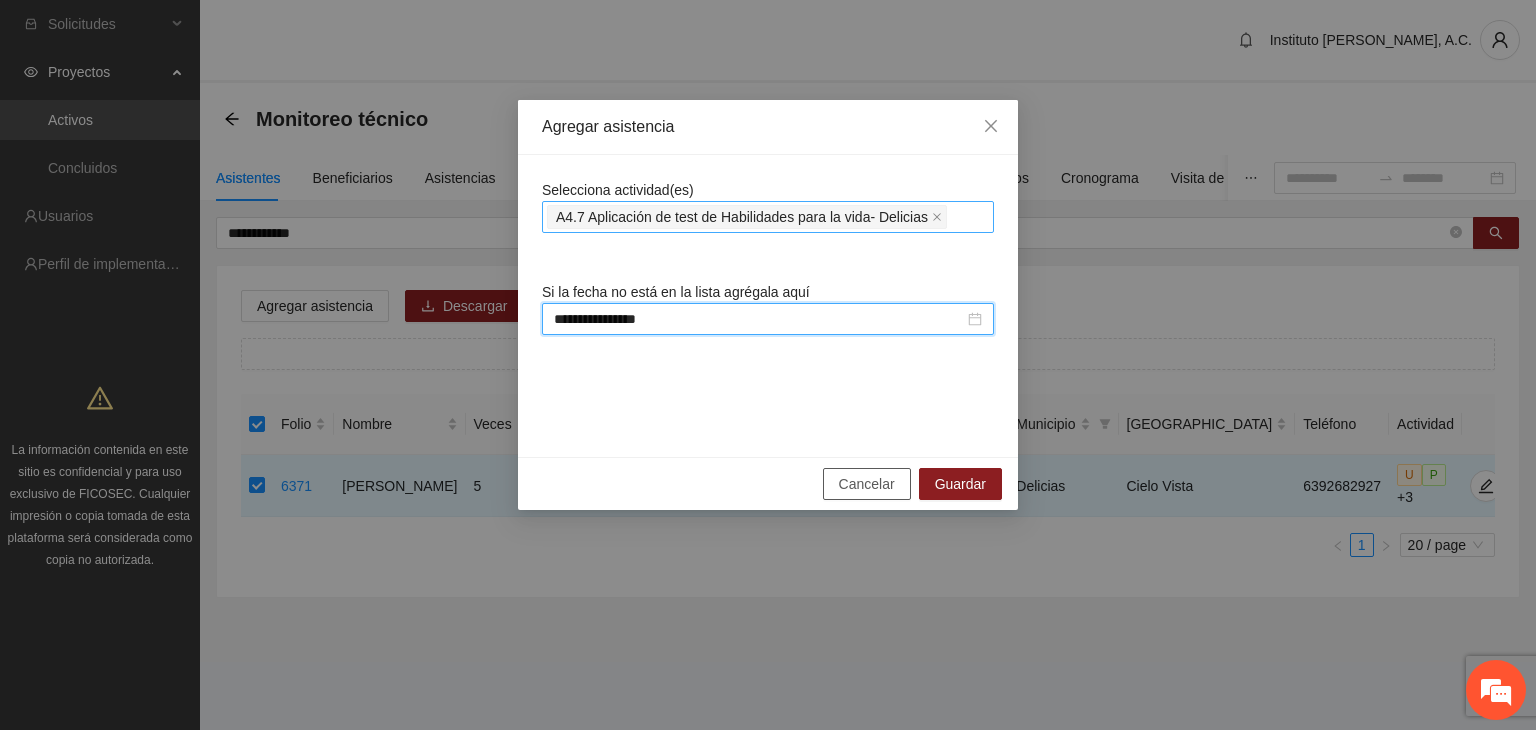 type 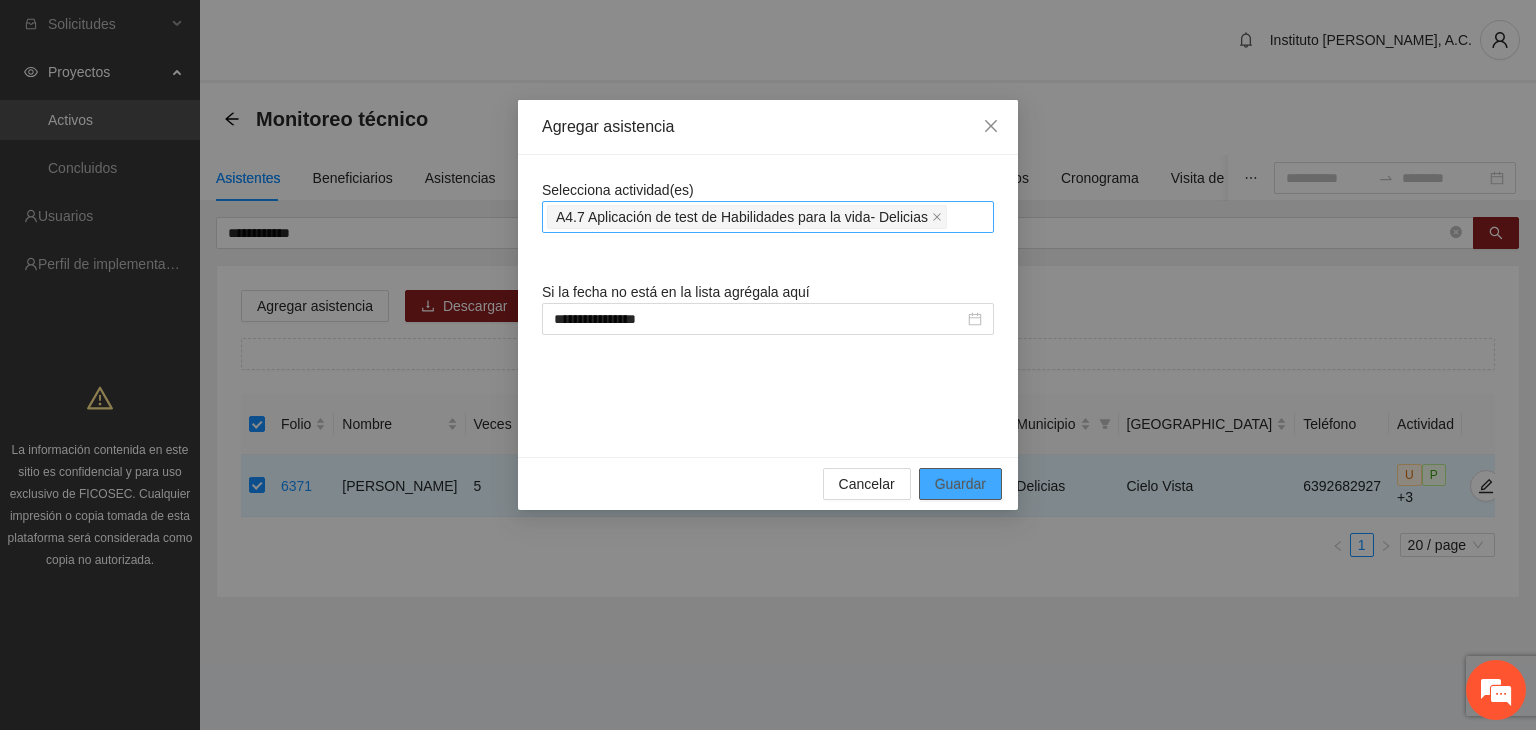 type 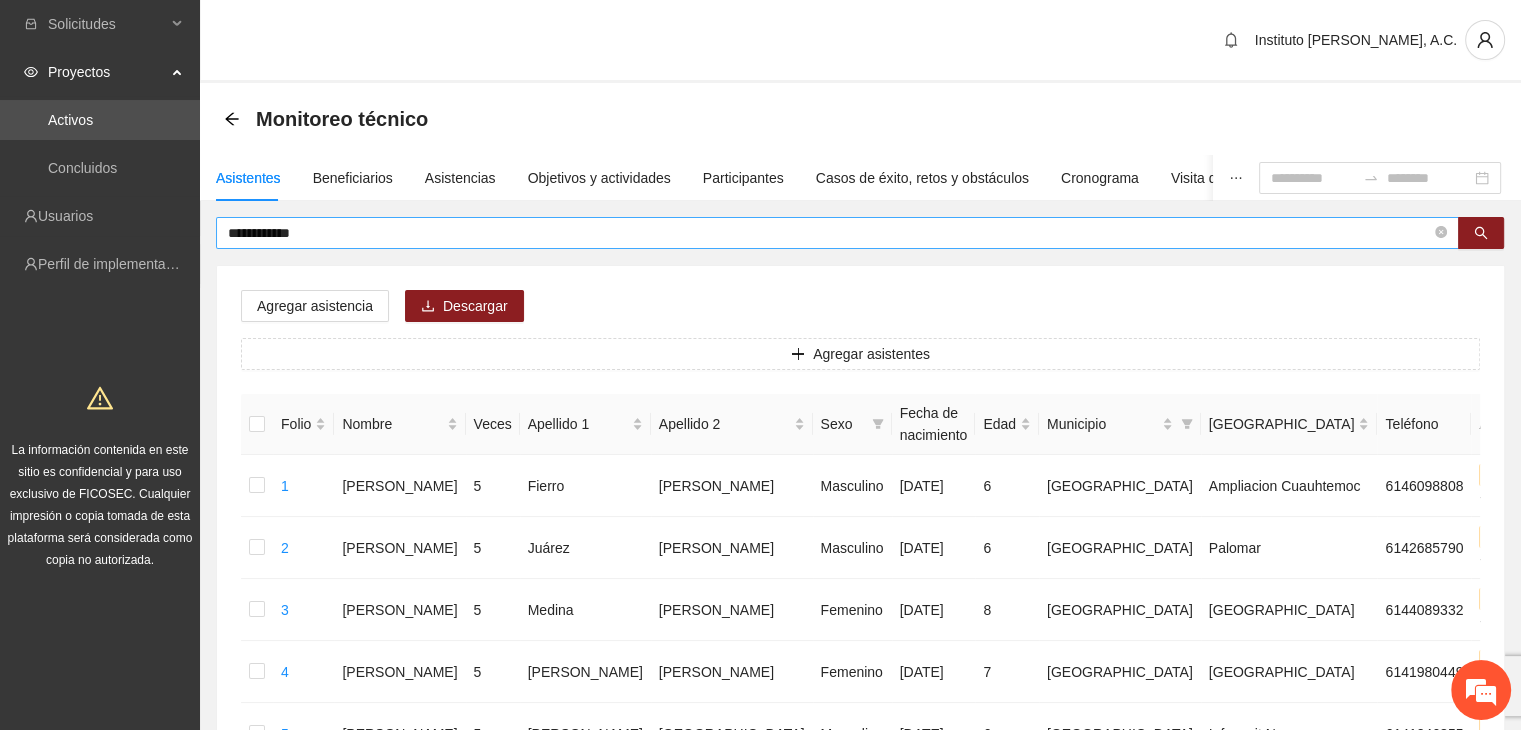 click on "**********" at bounding box center [829, 233] 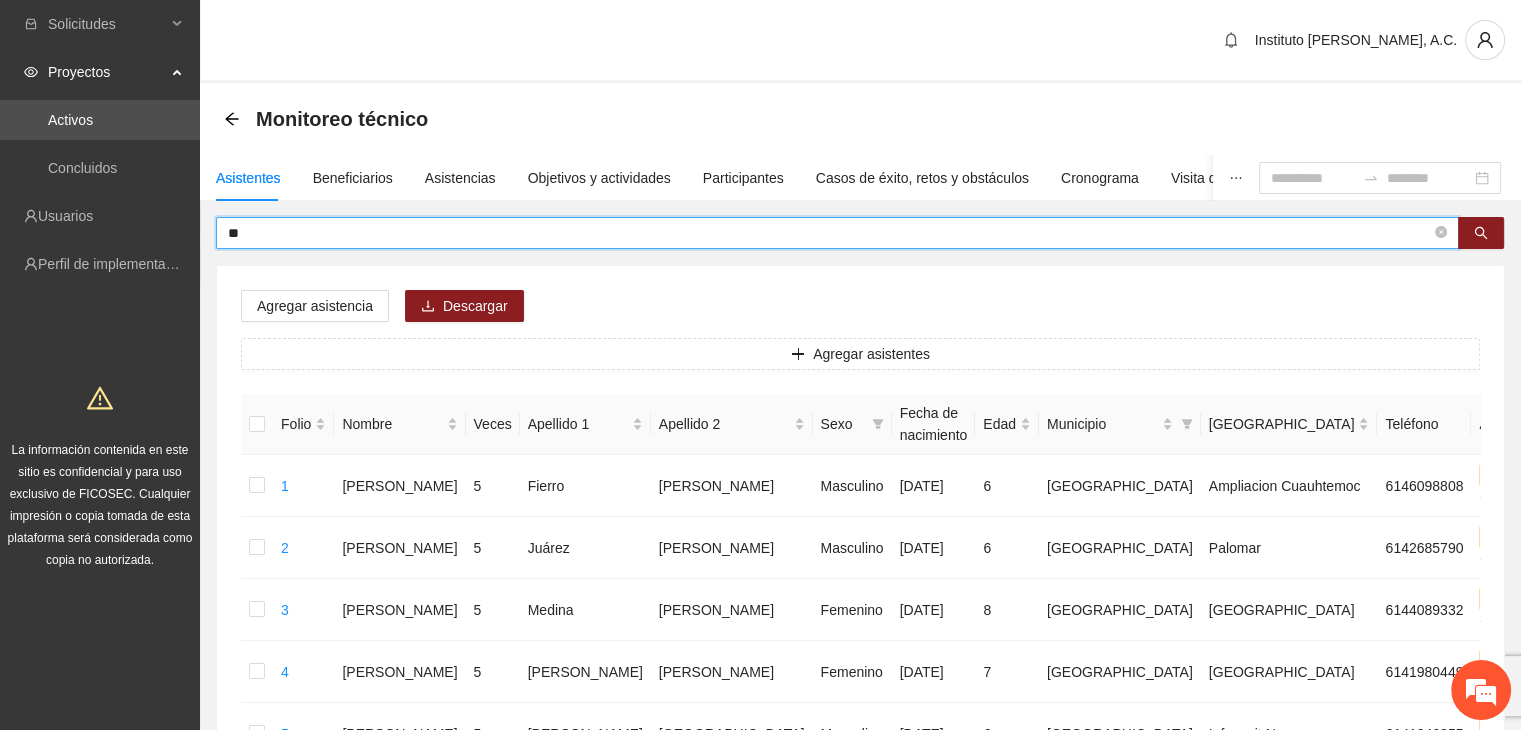 type on "*" 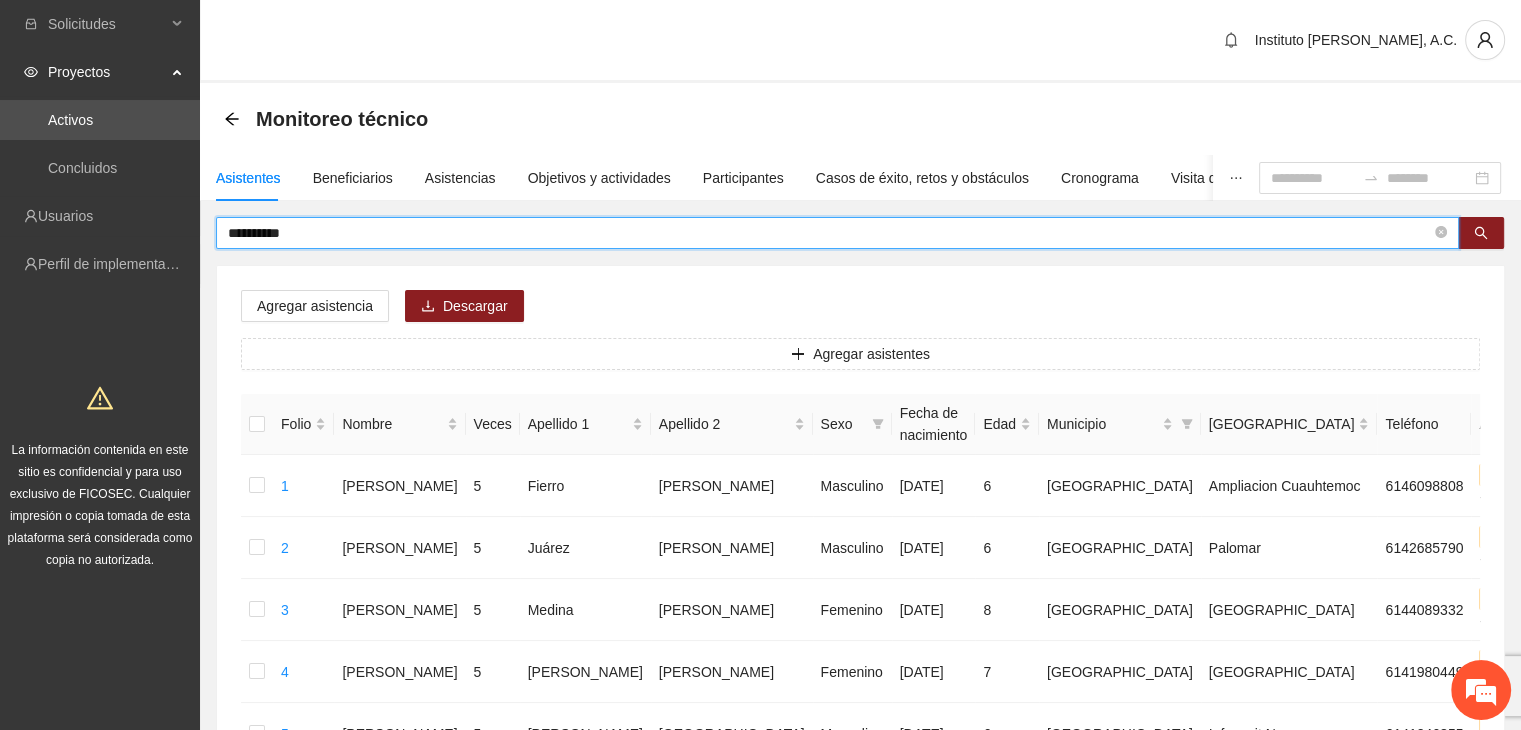 type on "**********" 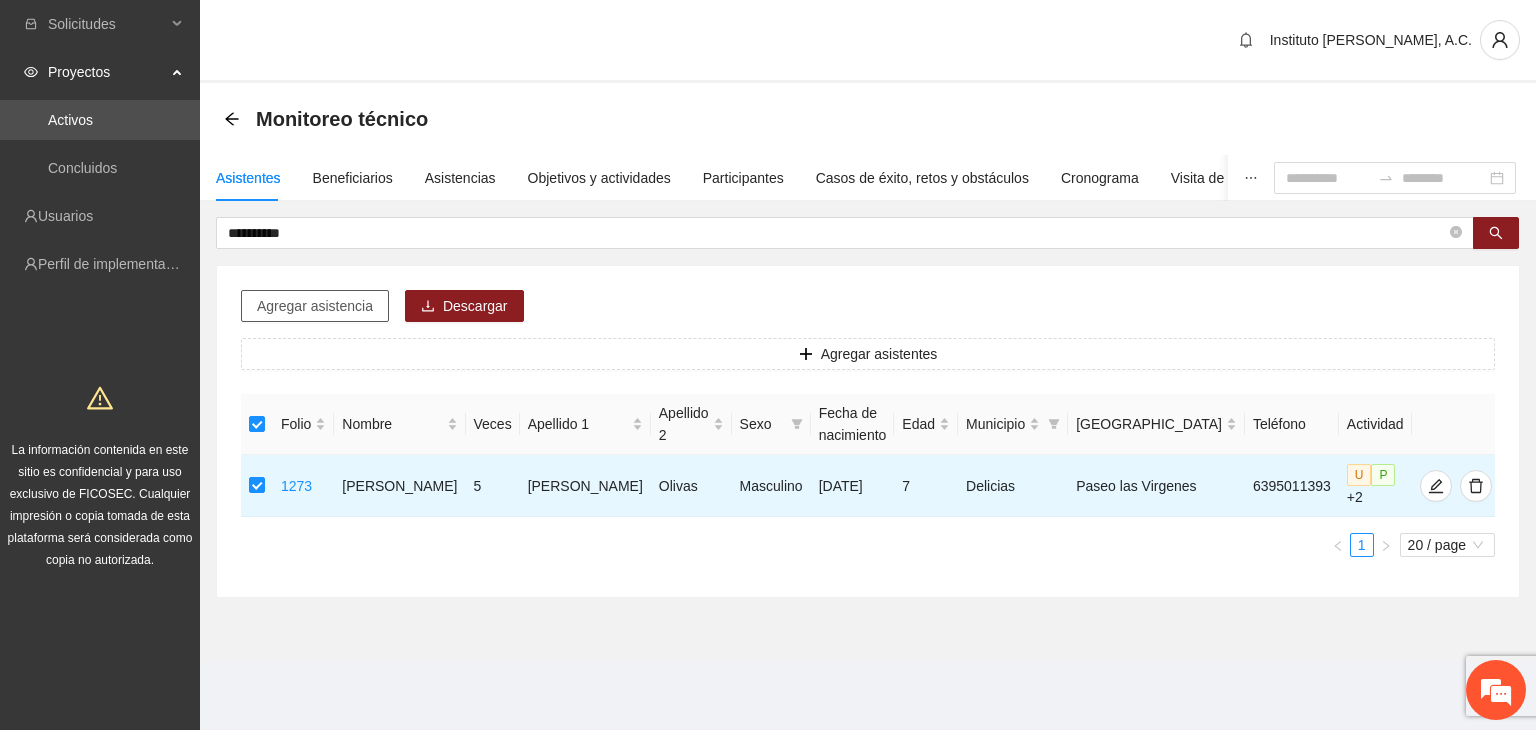 click on "Agregar asistencia" at bounding box center (315, 306) 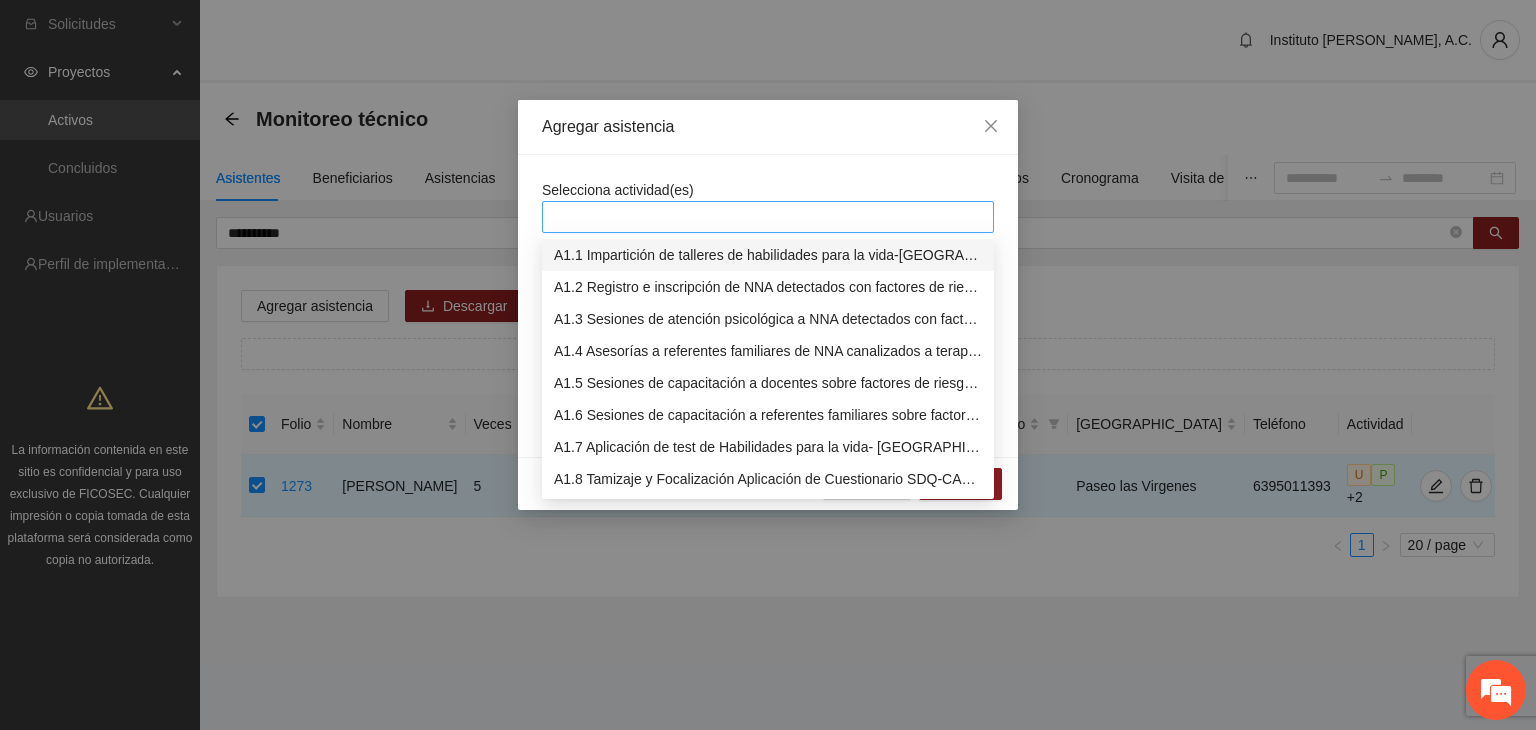 click at bounding box center [768, 217] 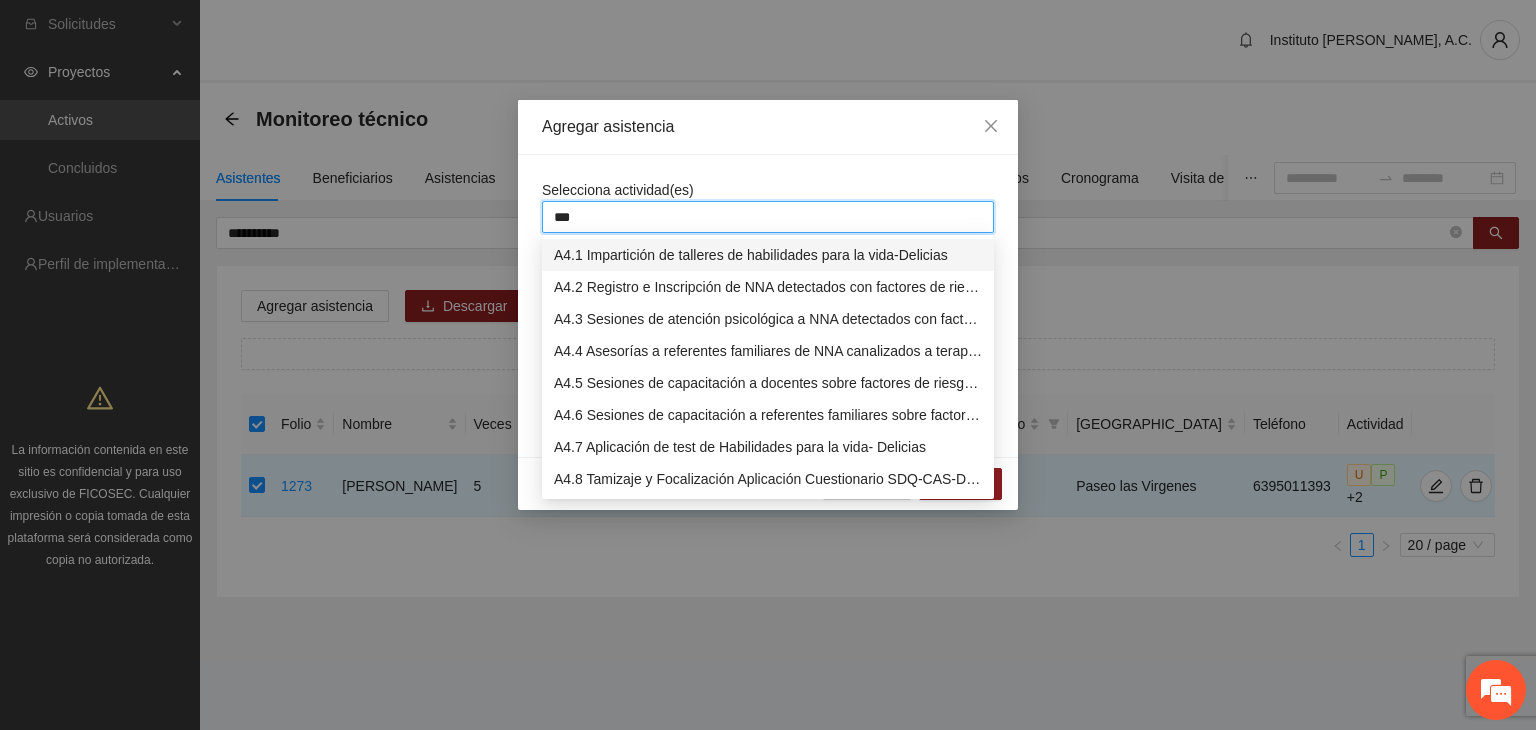 type on "****" 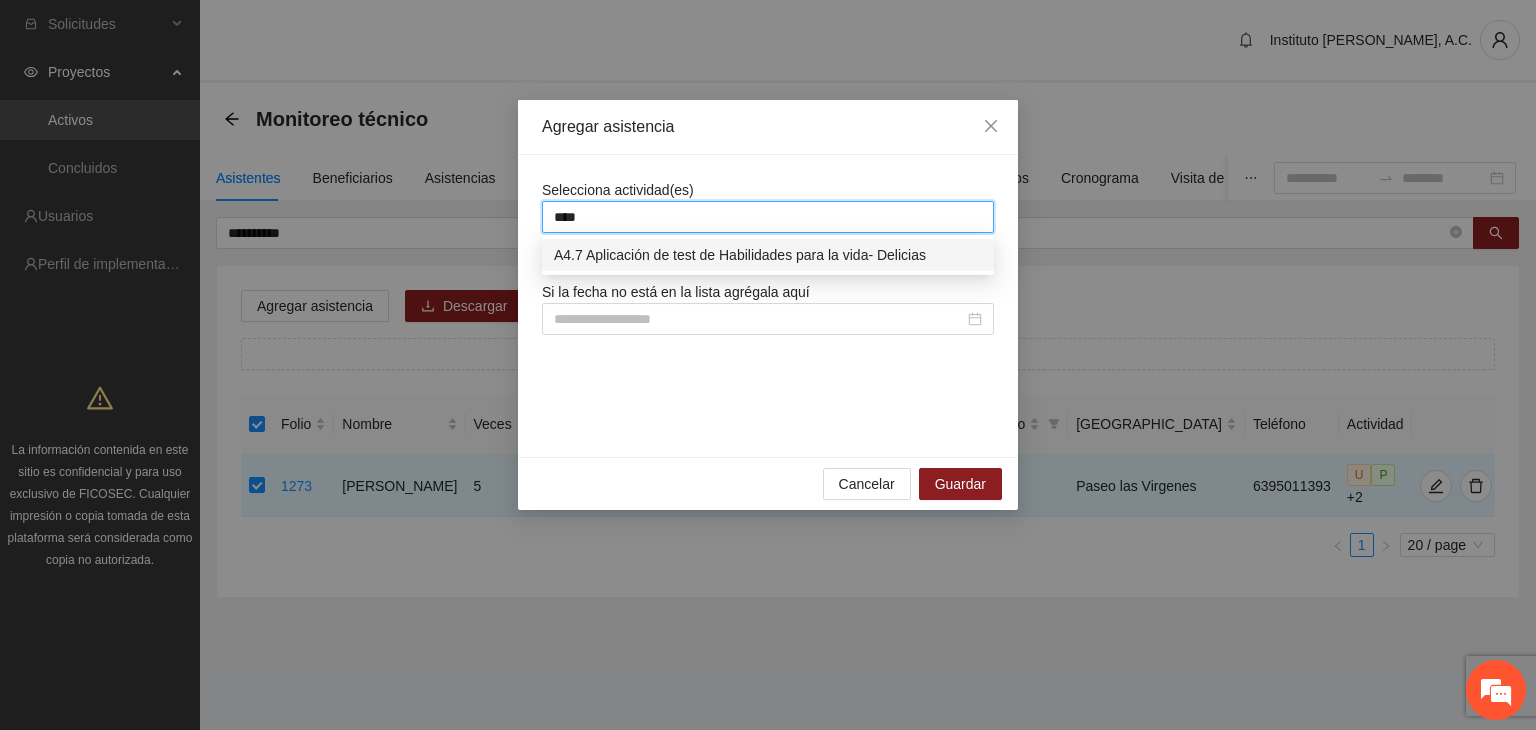 type 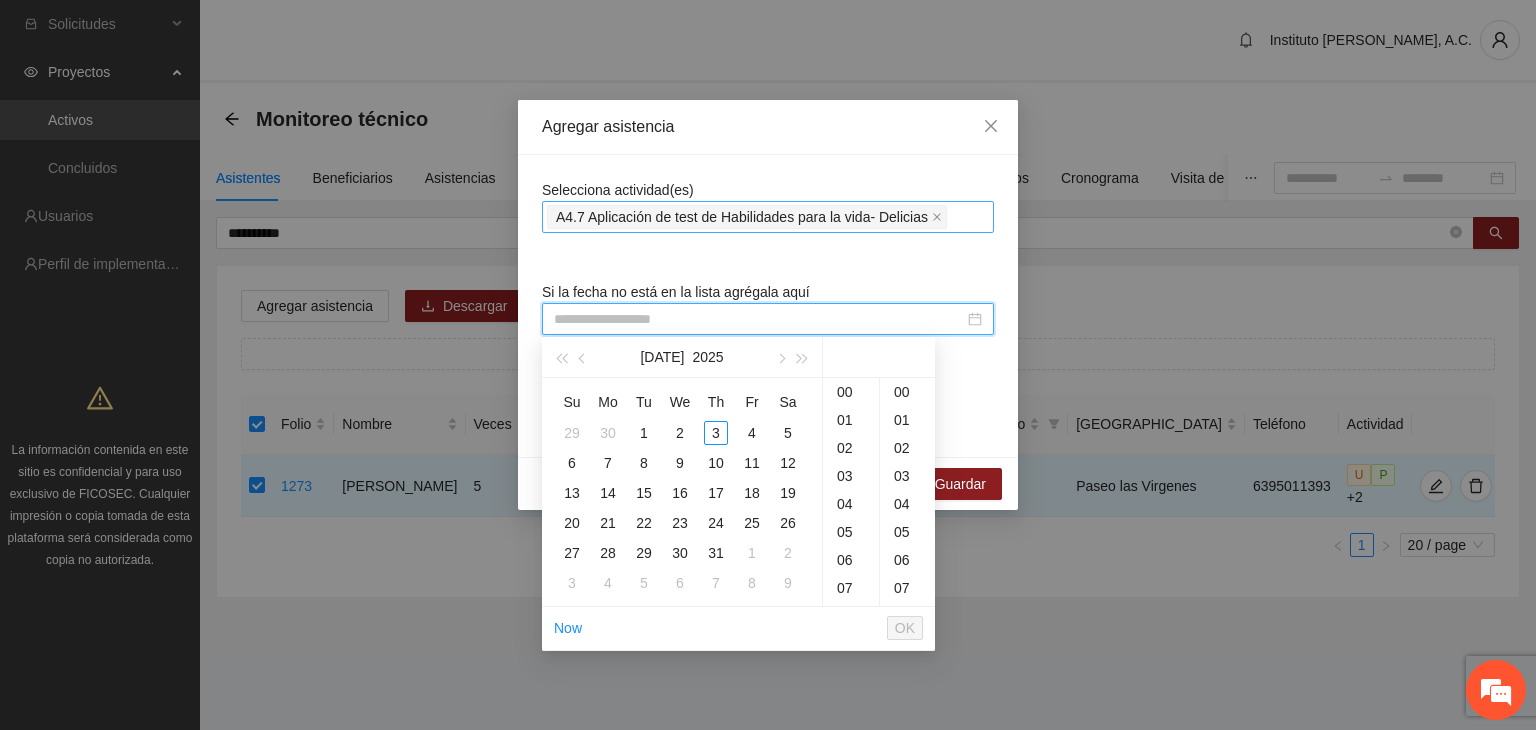 paste on "**********" 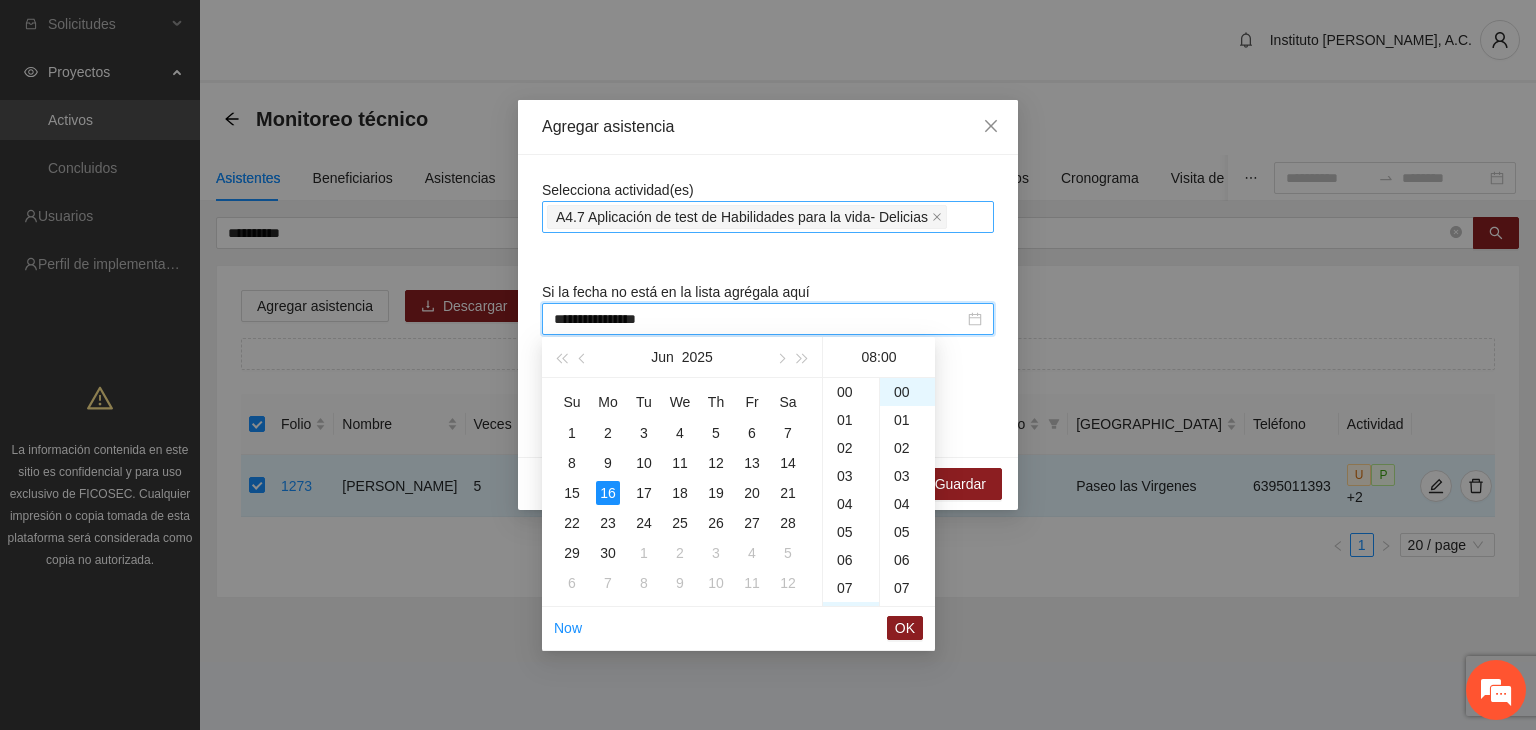 scroll, scrollTop: 224, scrollLeft: 0, axis: vertical 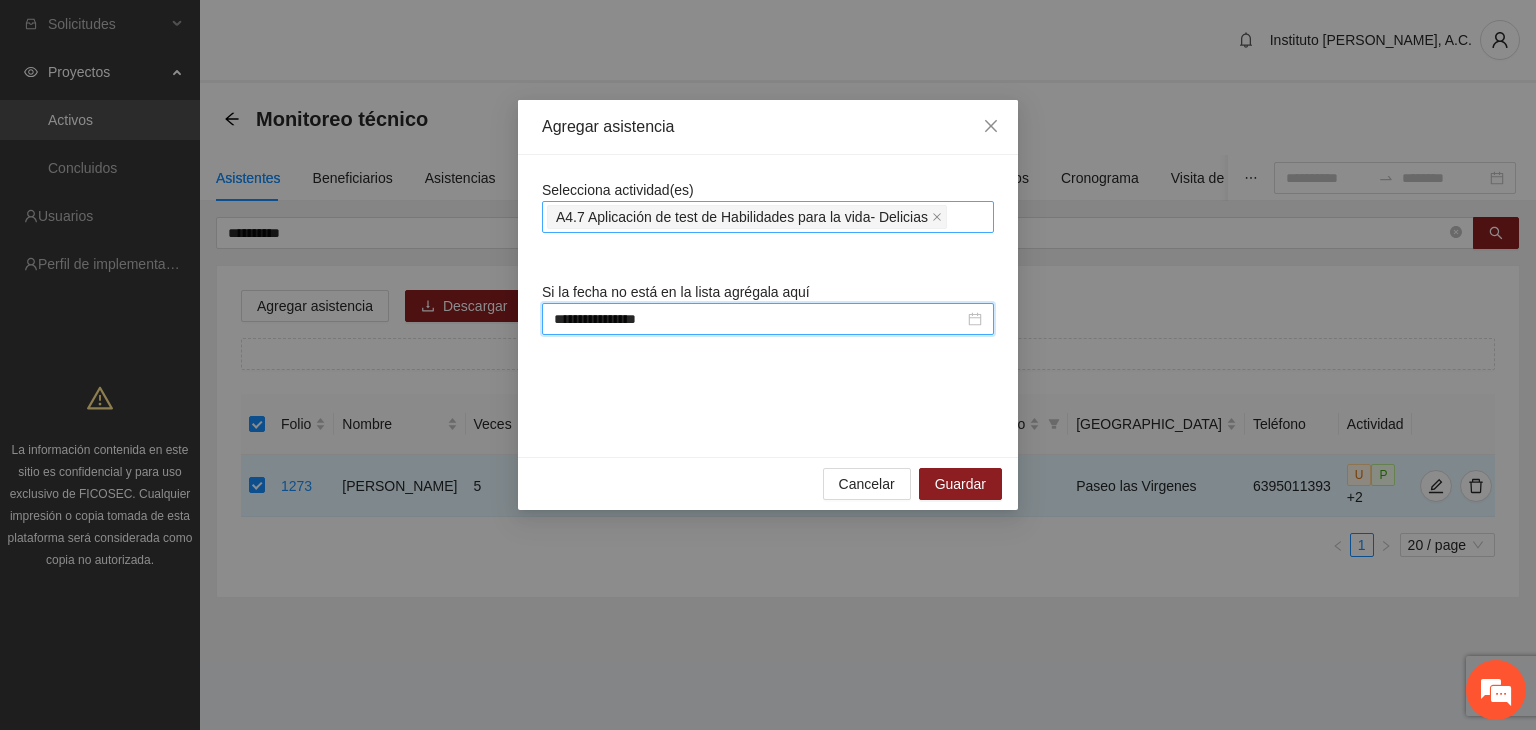 type on "**********" 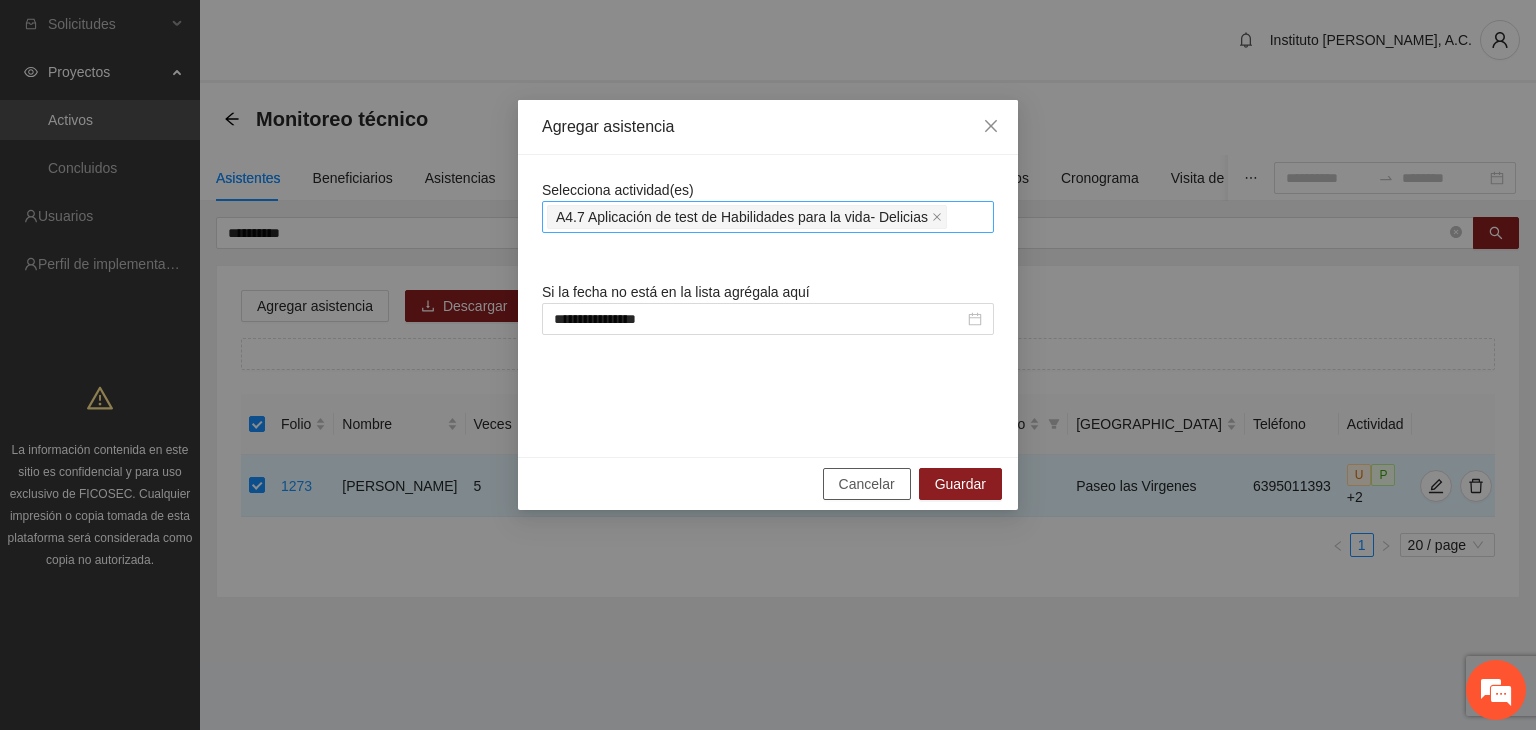 type 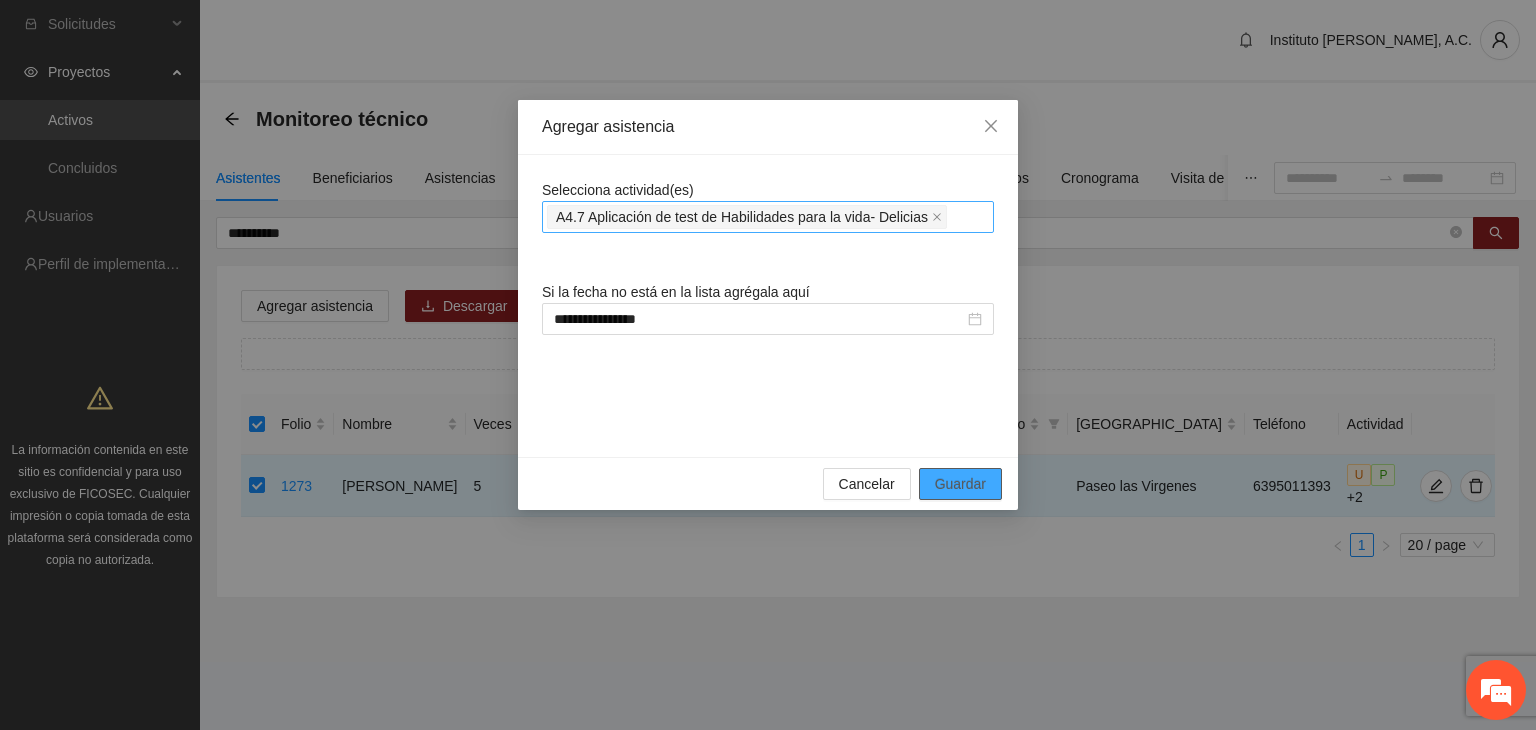 type 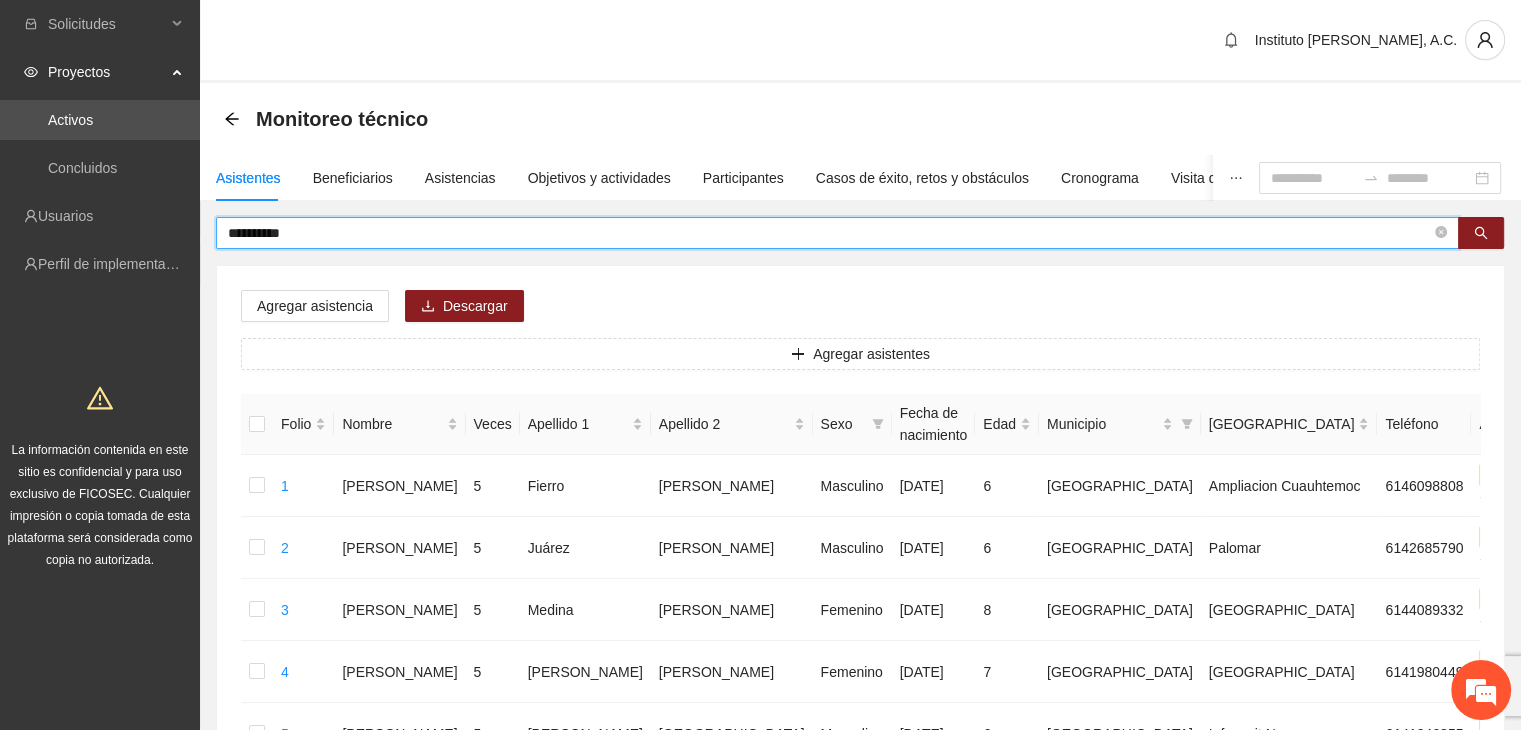 click on "**********" at bounding box center [829, 233] 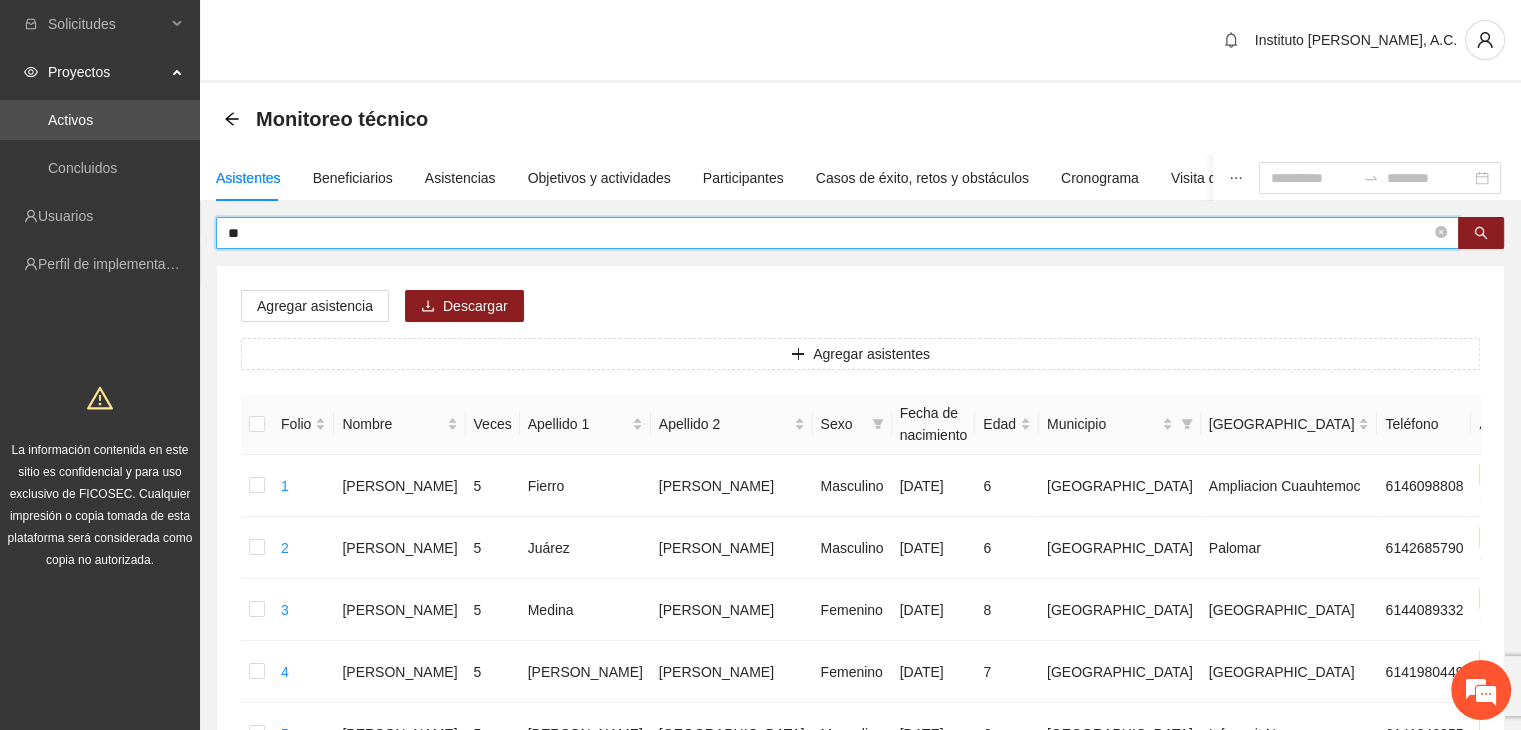 type on "*" 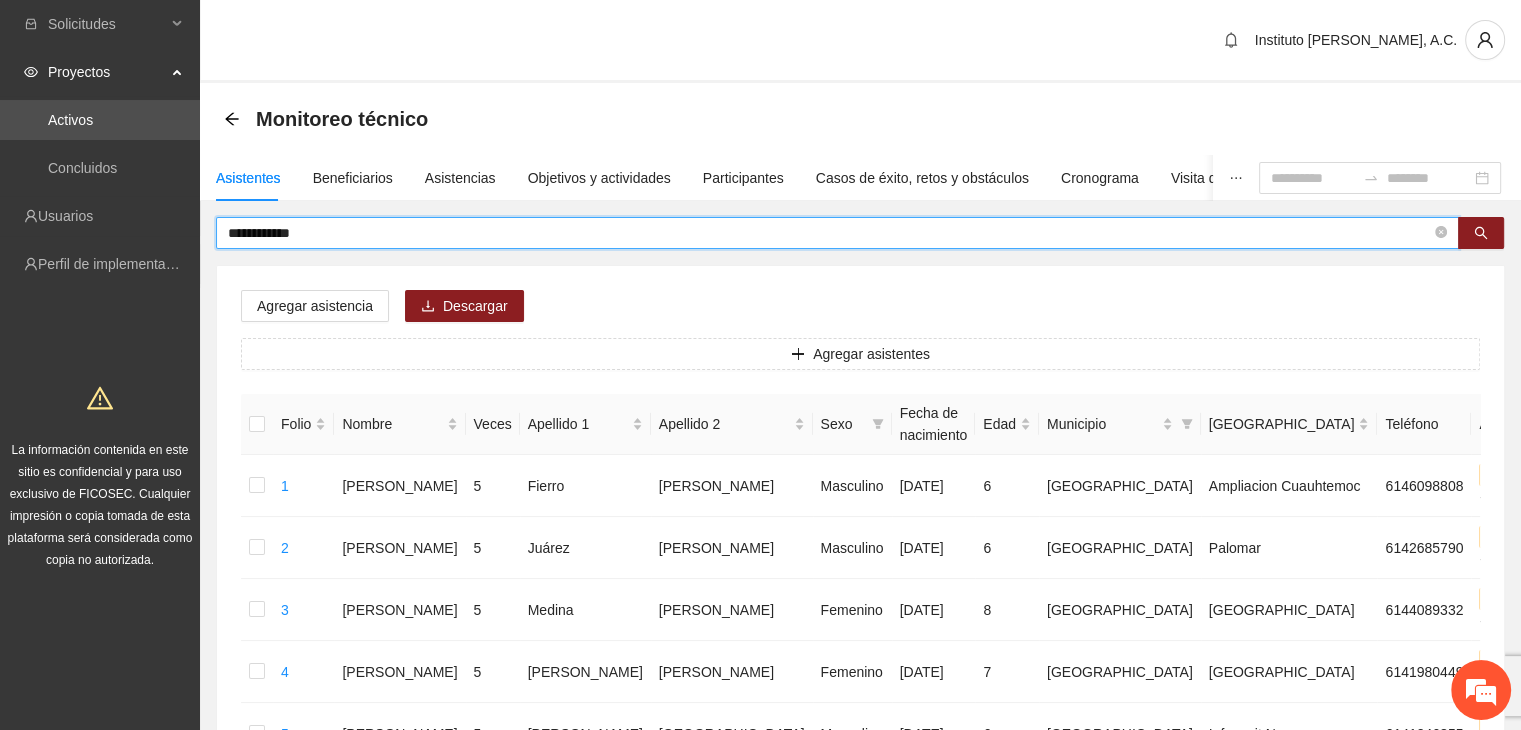 type on "**********" 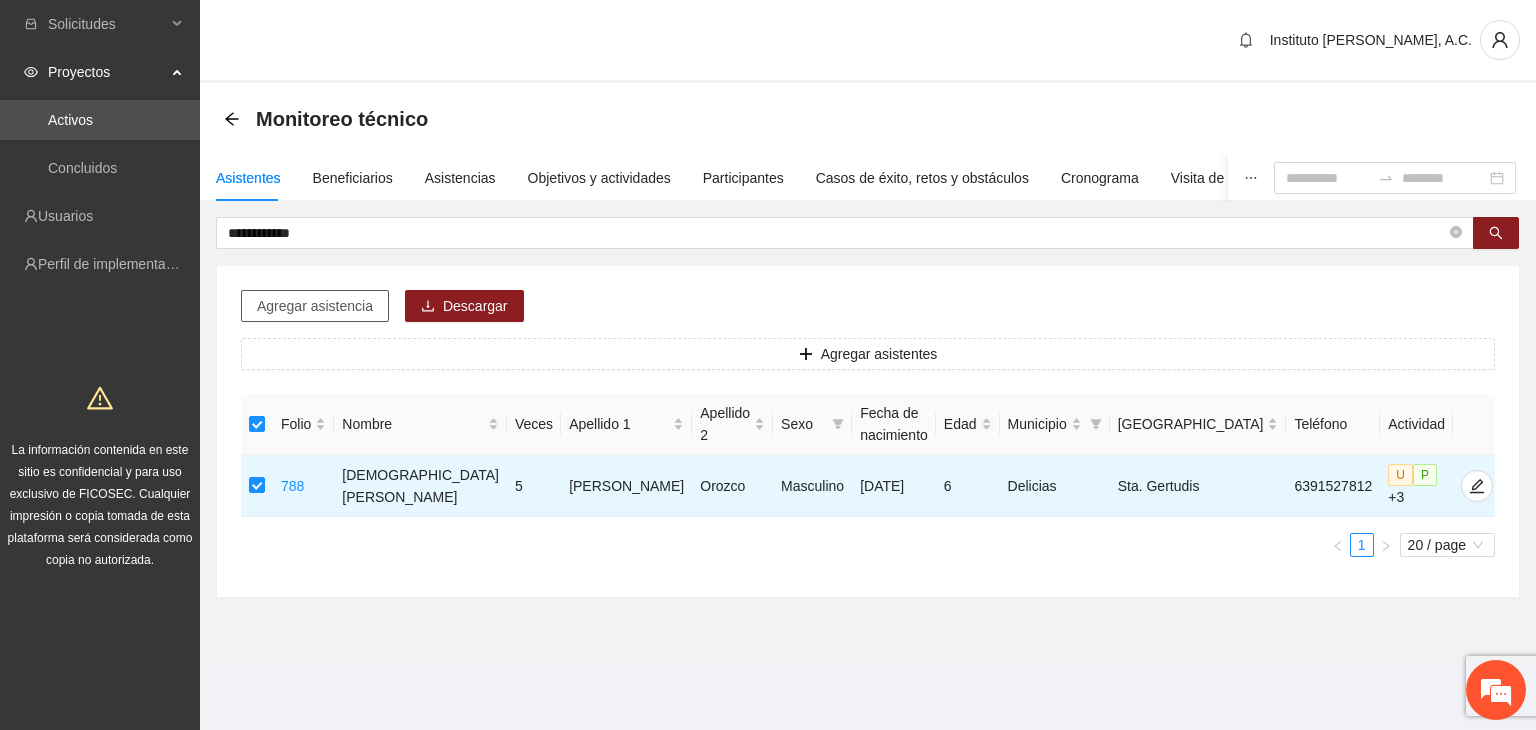 click on "Agregar asistencia" at bounding box center (315, 306) 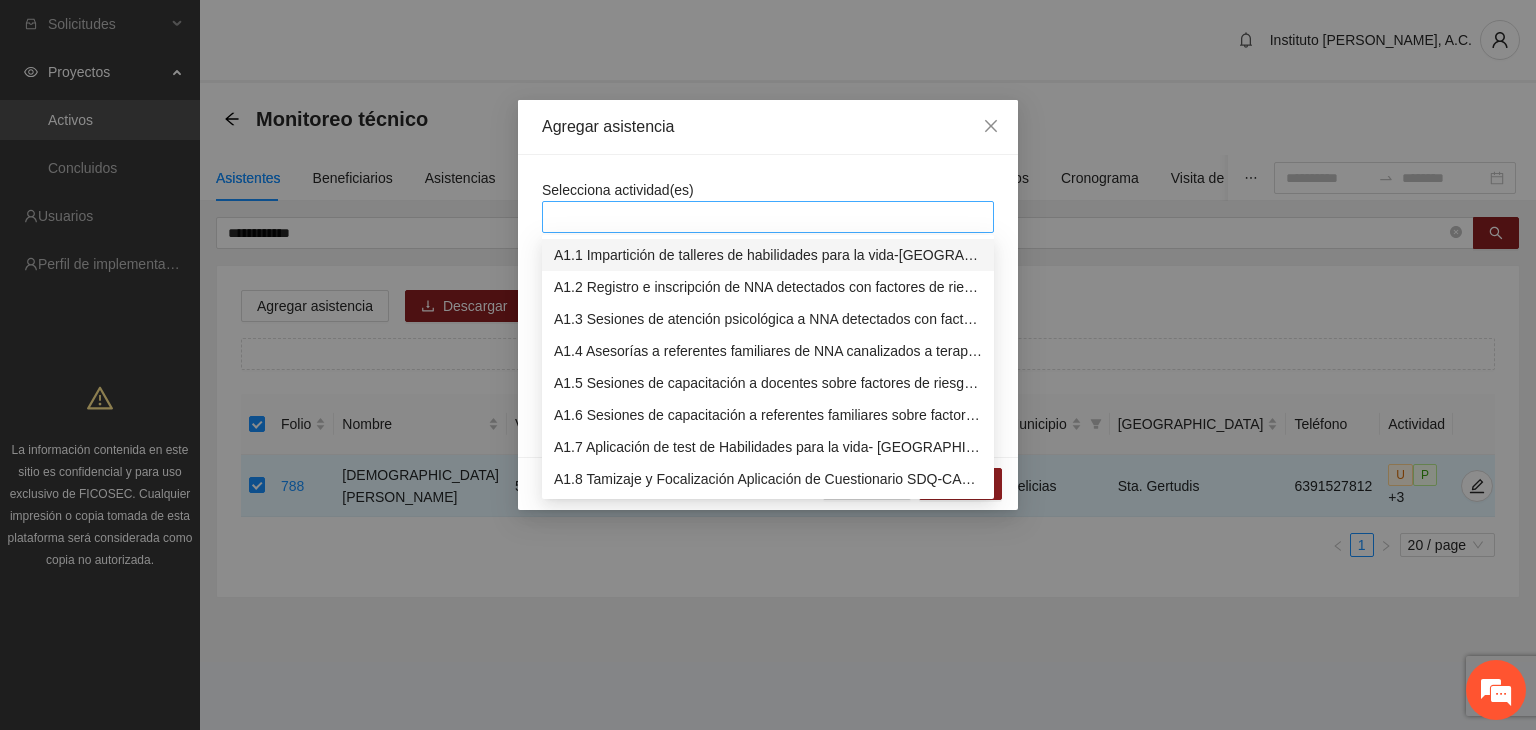 click at bounding box center [768, 217] 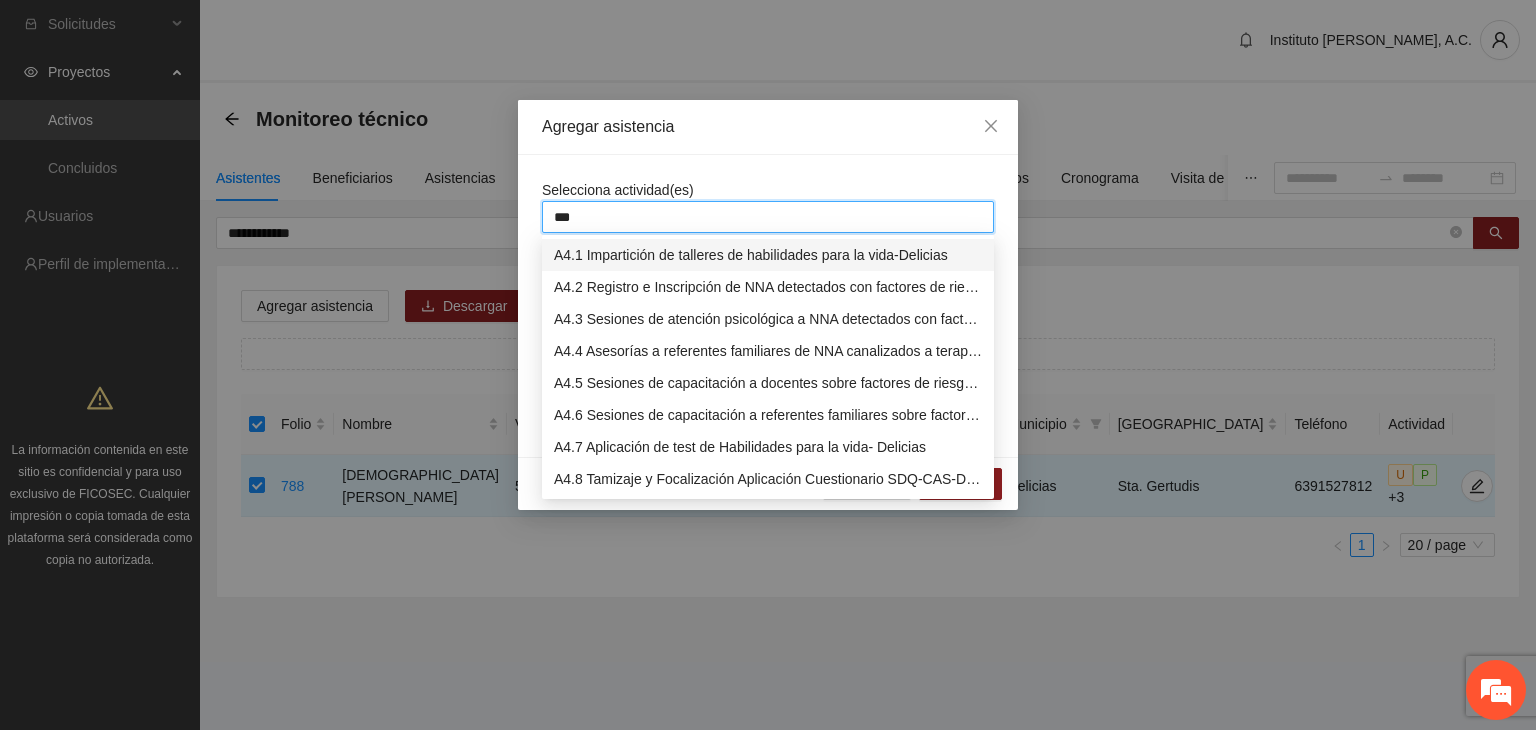 type on "****" 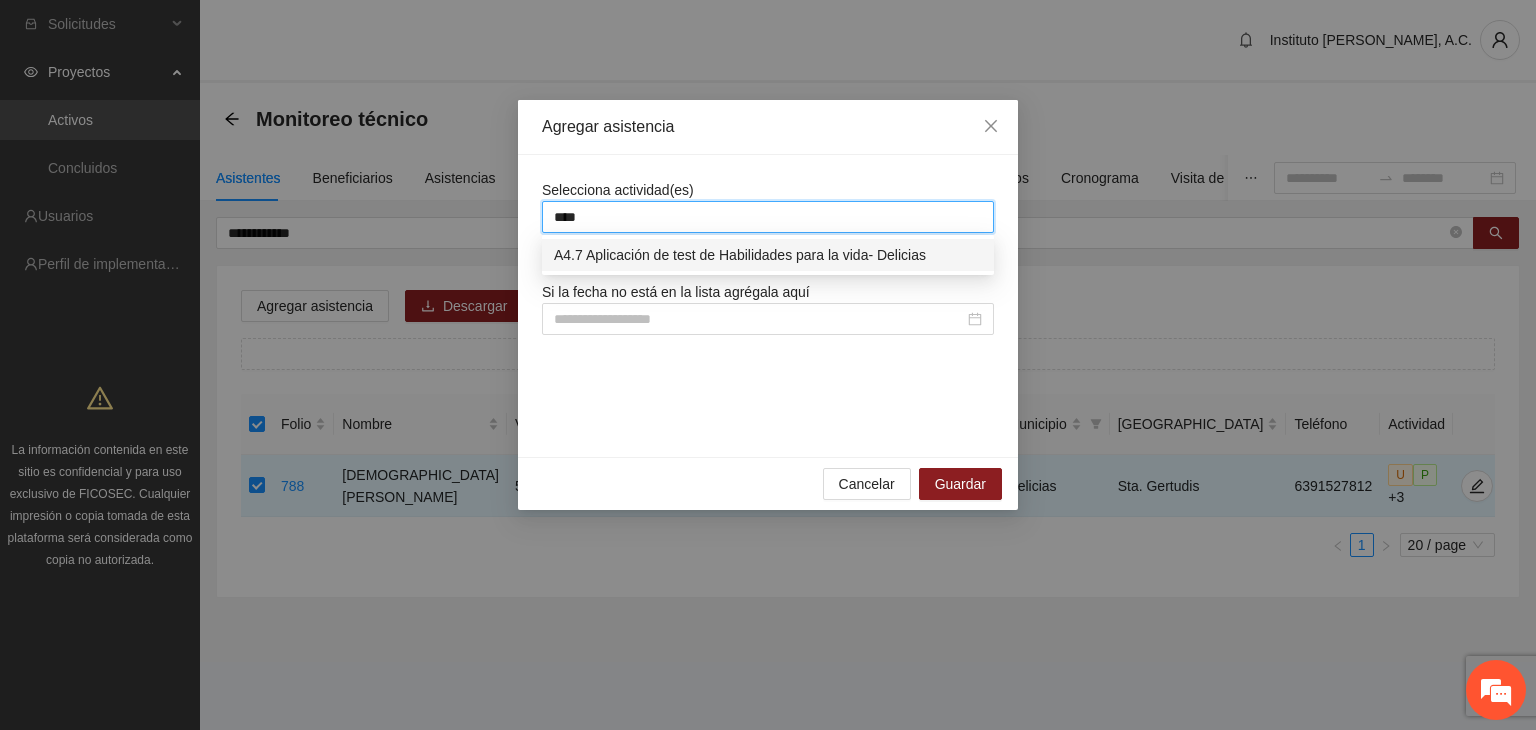 type 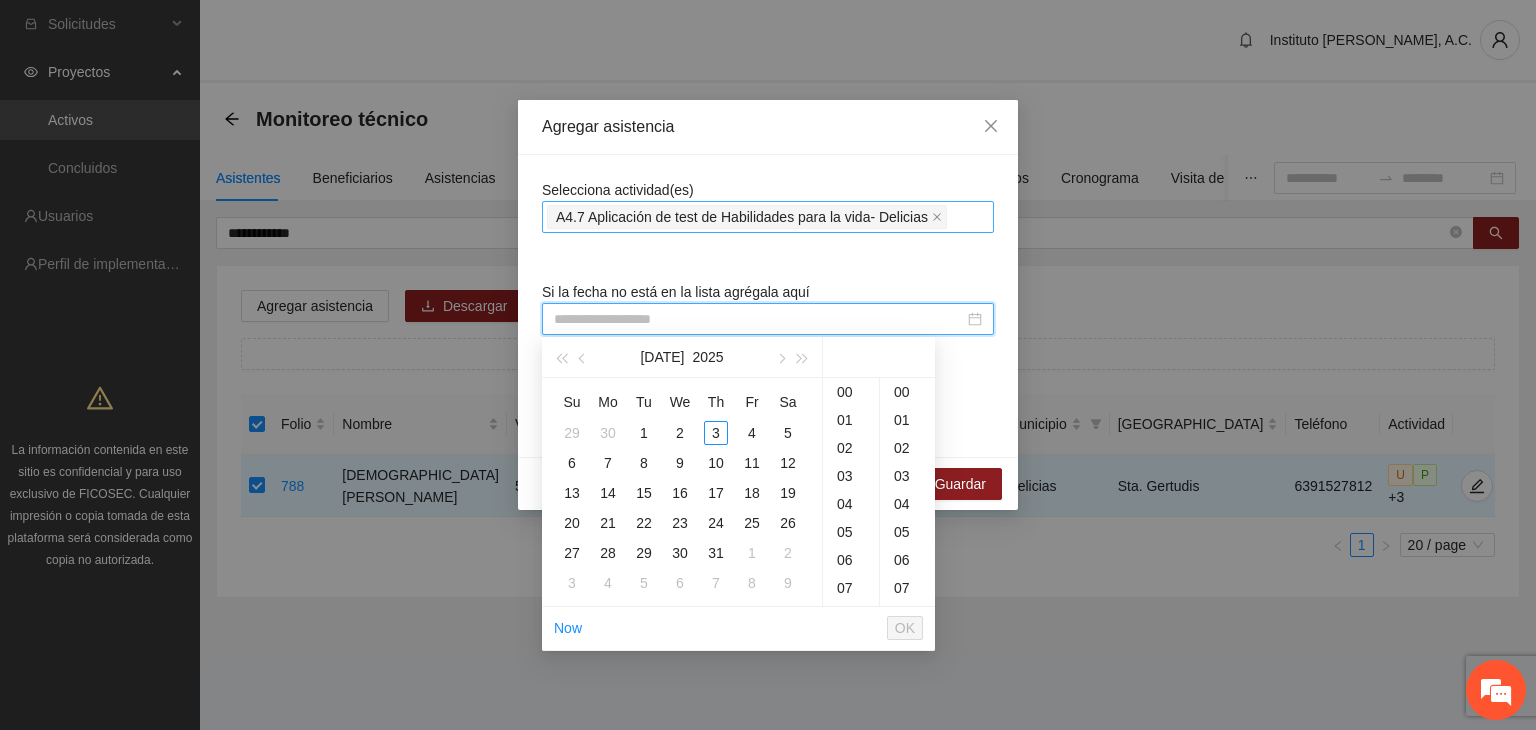paste on "**********" 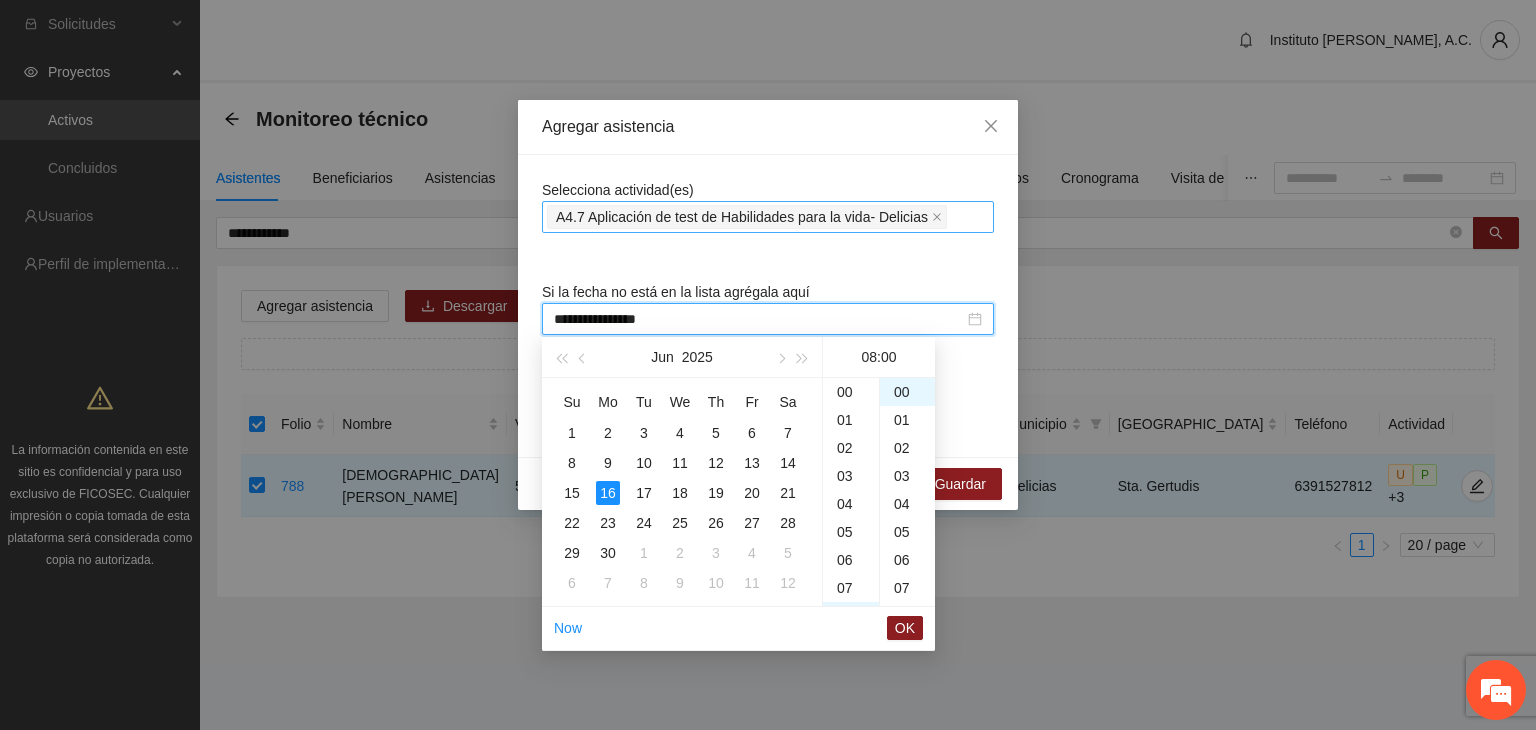 scroll, scrollTop: 224, scrollLeft: 0, axis: vertical 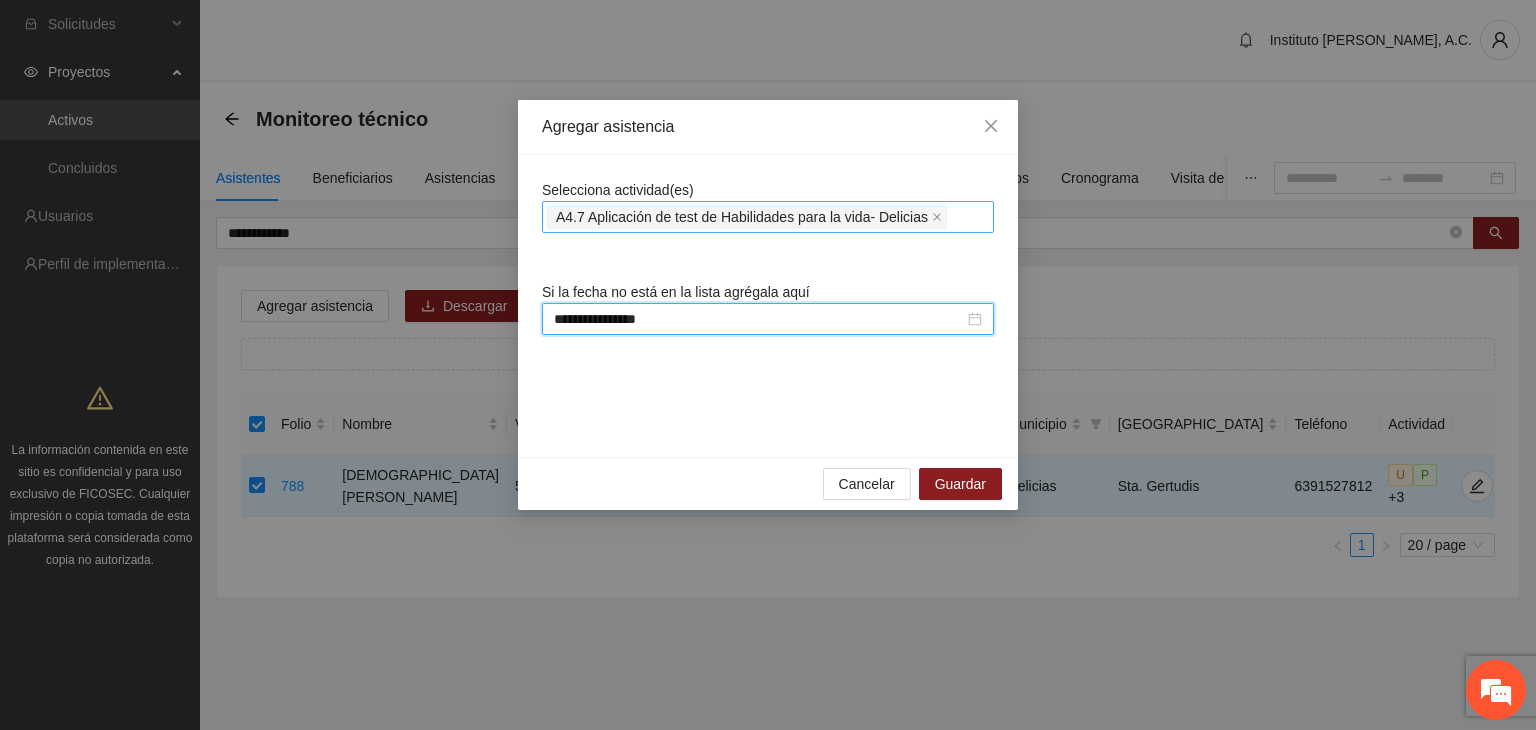 type on "**********" 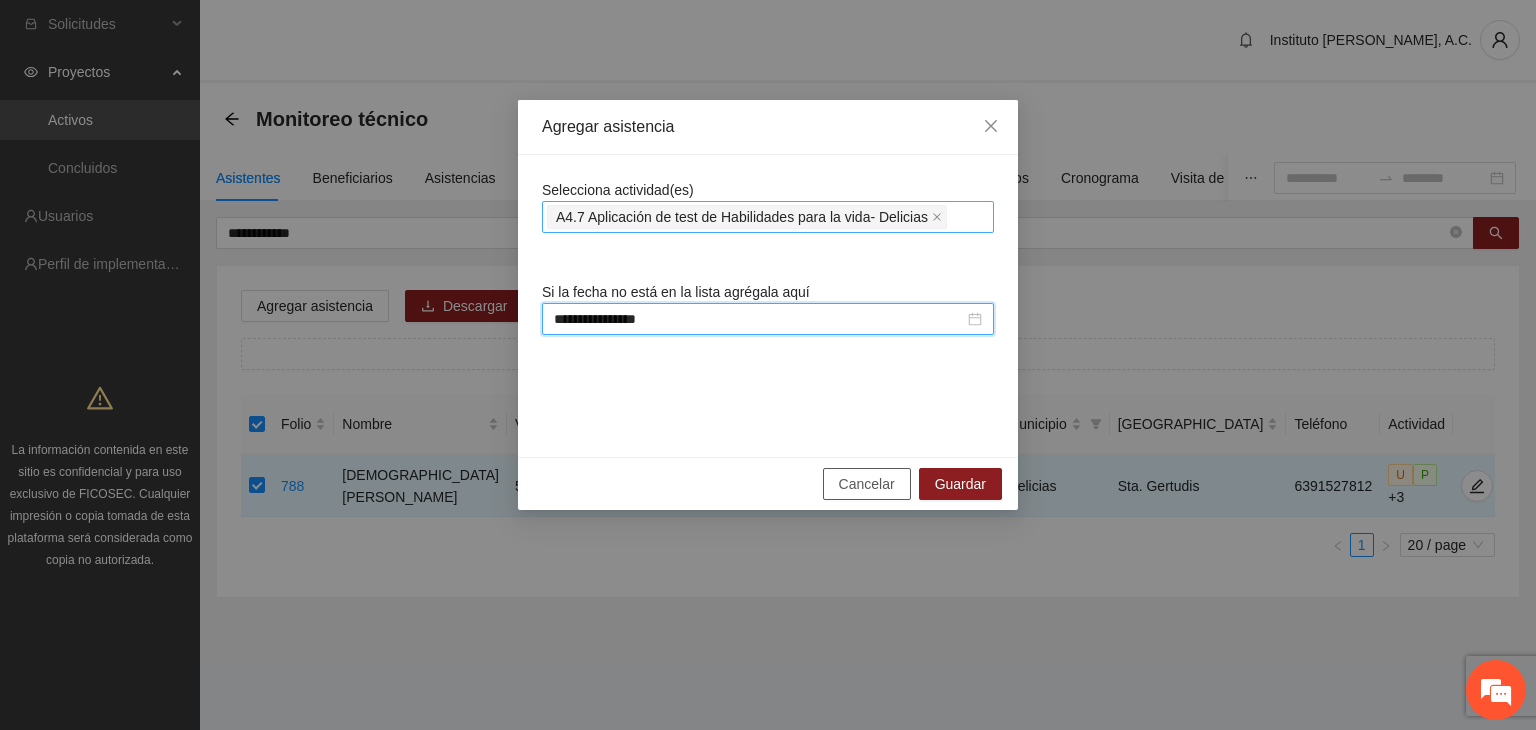 type 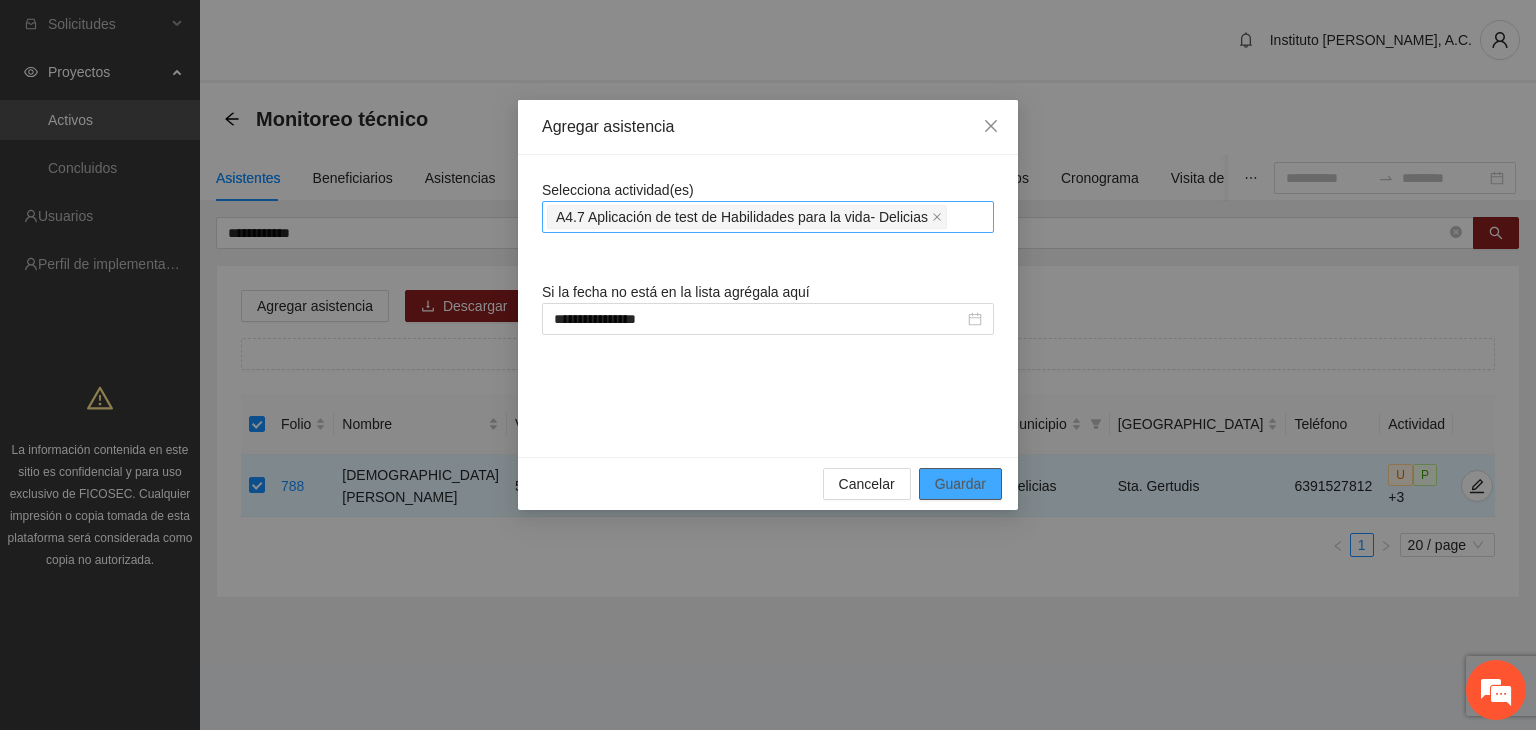 type 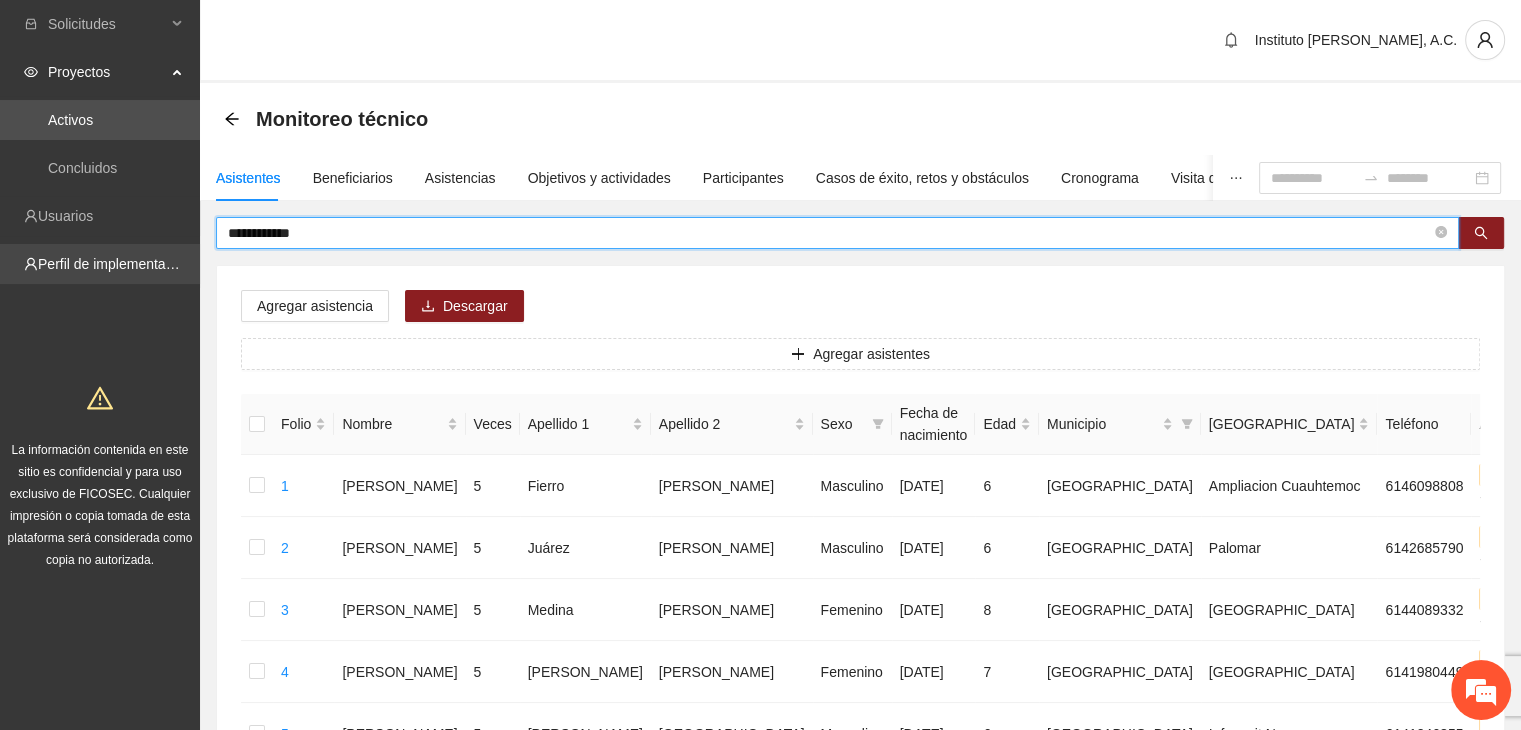 drag, startPoint x: 327, startPoint y: 232, endPoint x: 176, endPoint y: 253, distance: 152.45328 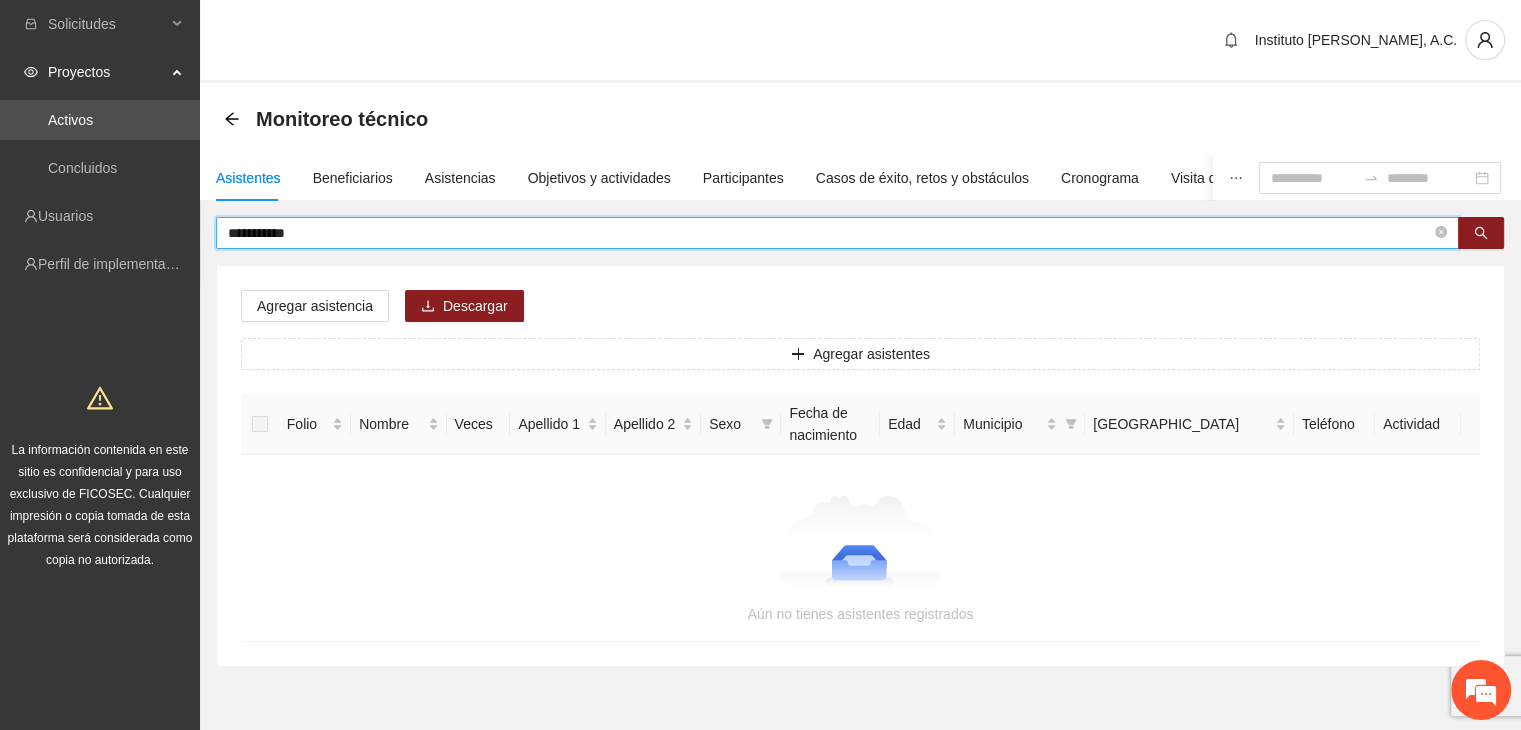 click on "**********" at bounding box center [829, 233] 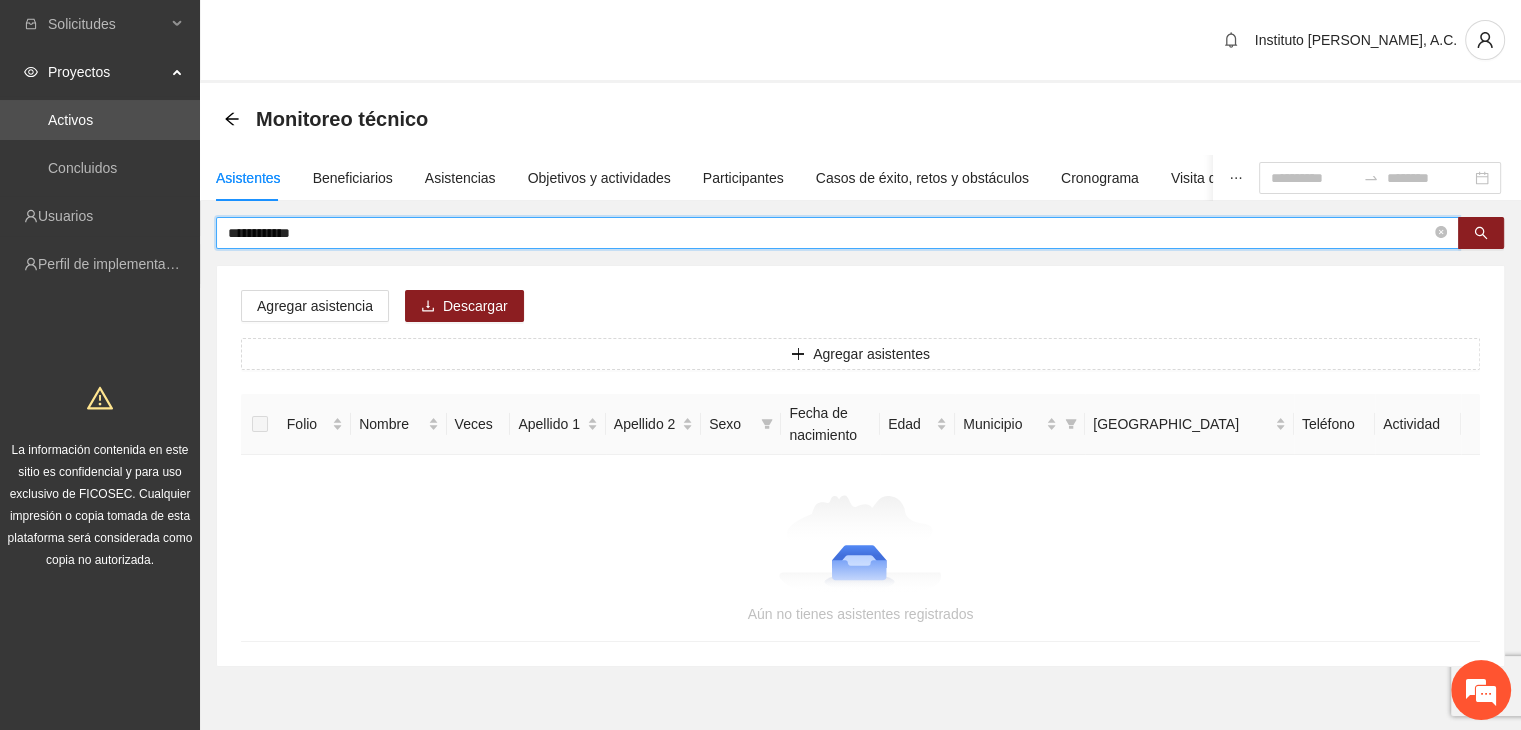 type on "**********" 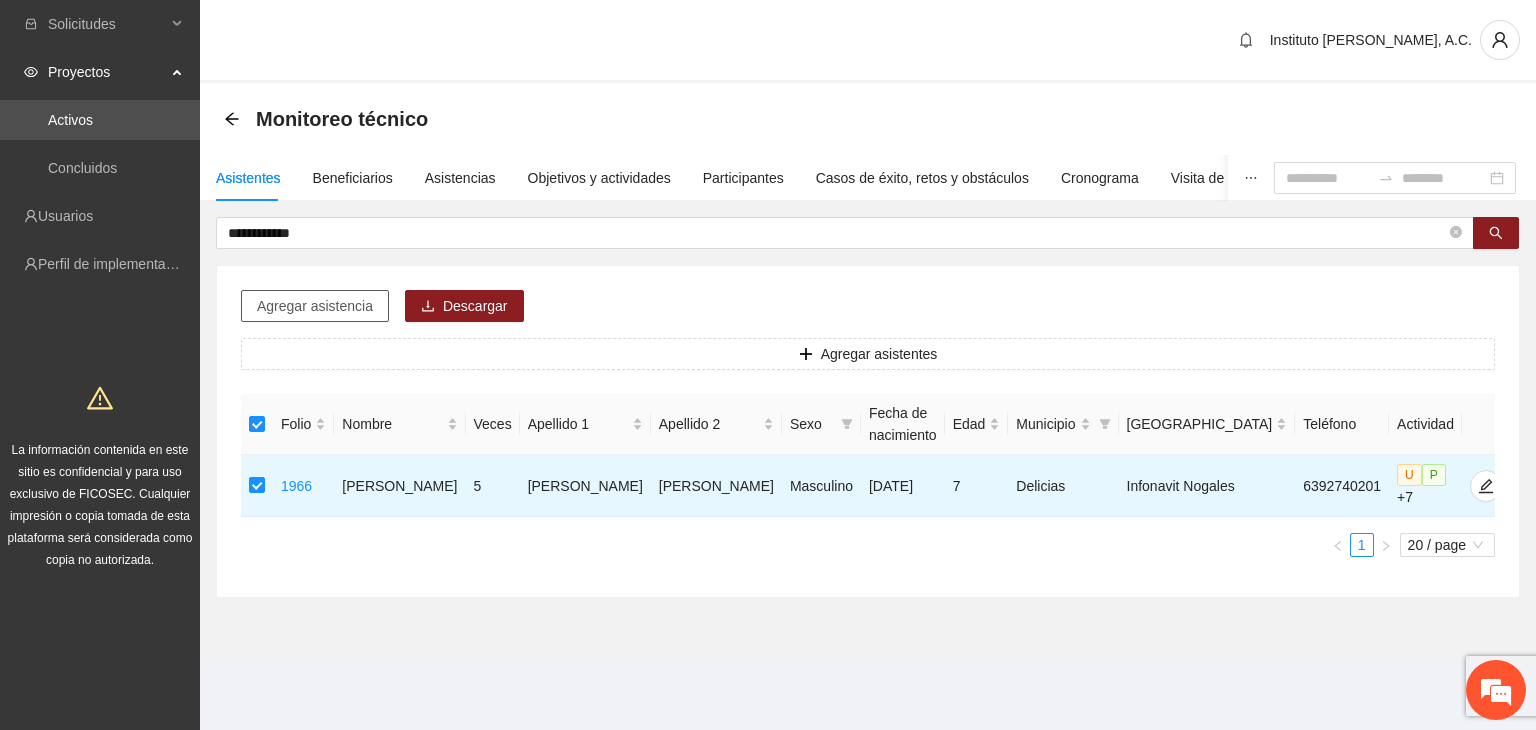 click on "Agregar asistencia" at bounding box center [315, 306] 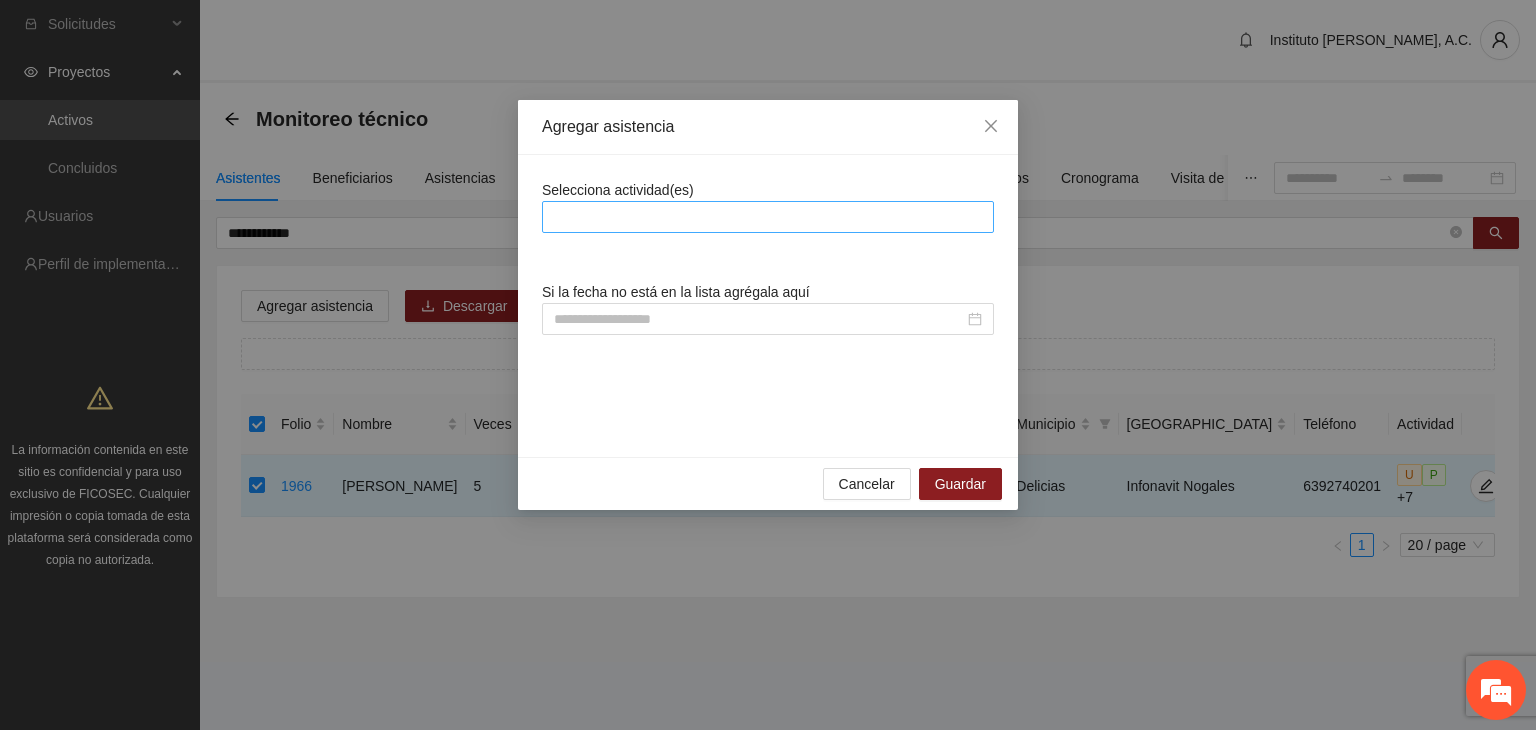 click at bounding box center [768, 217] 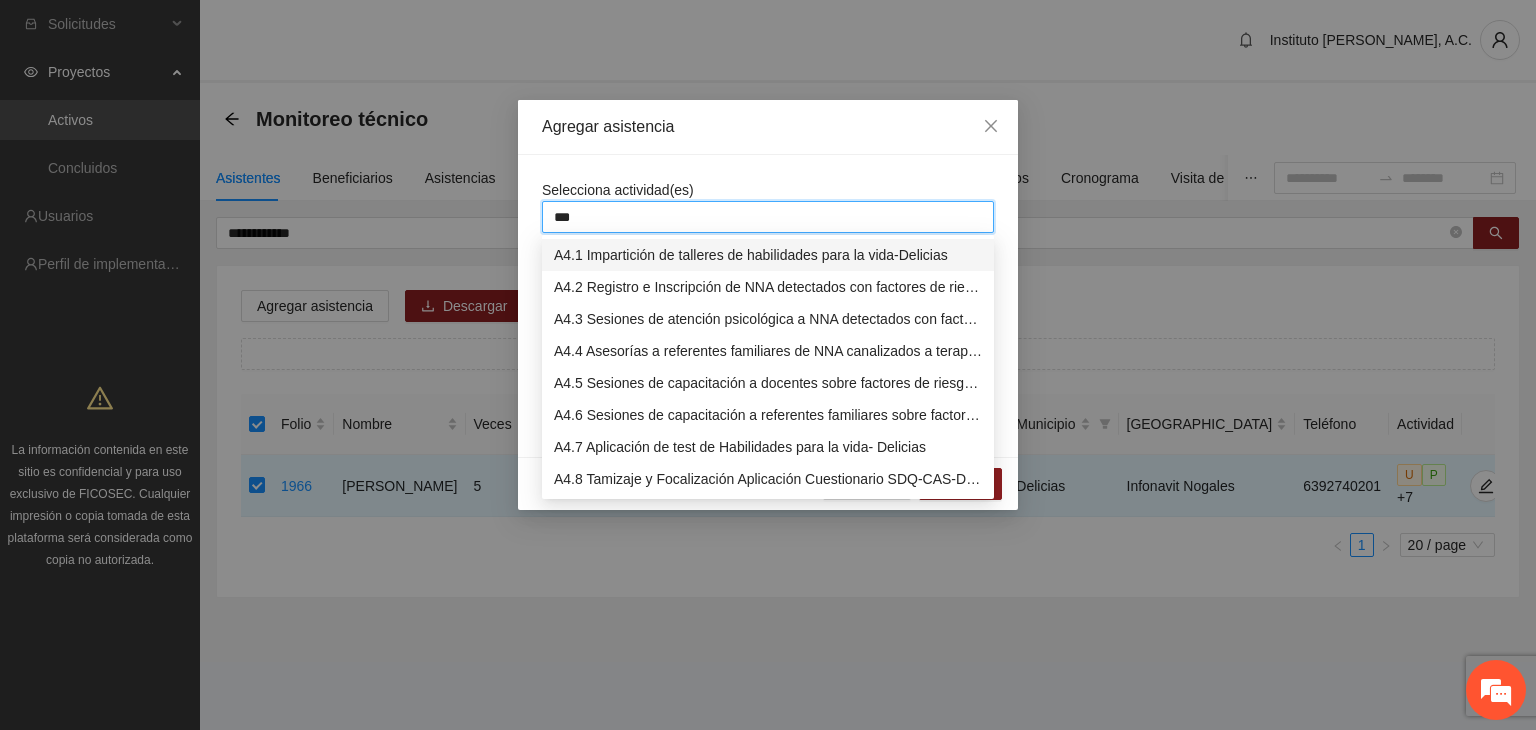 type on "****" 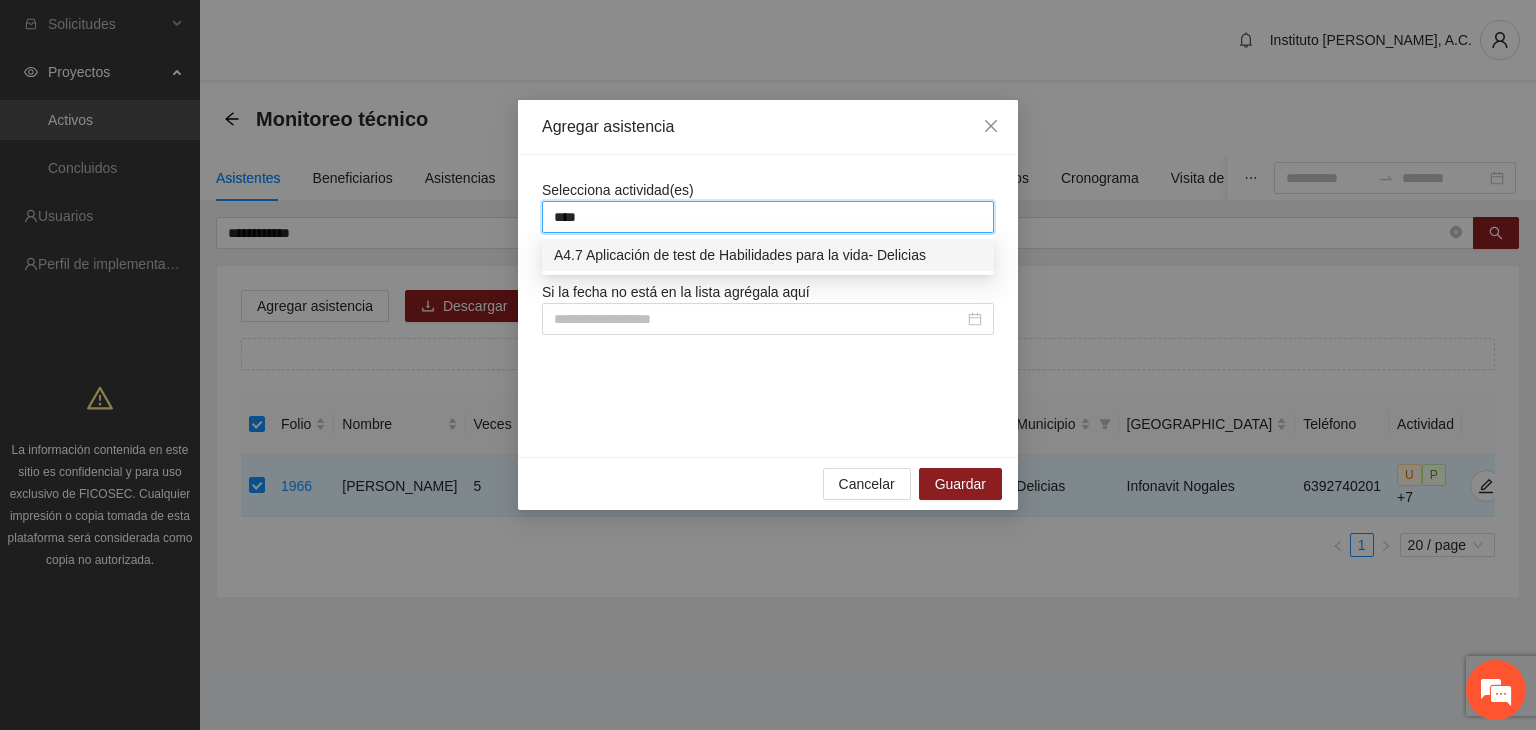 type 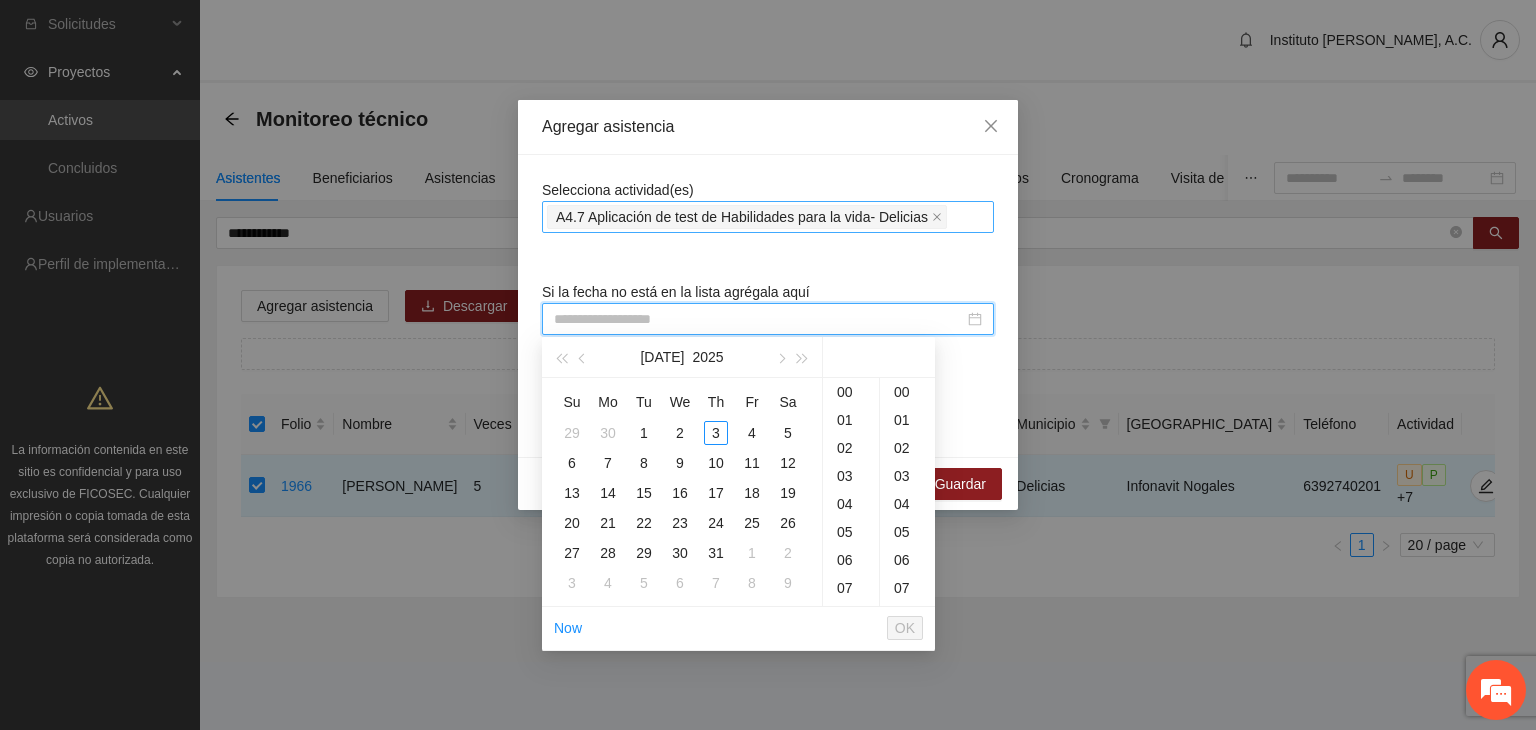 paste on "**********" 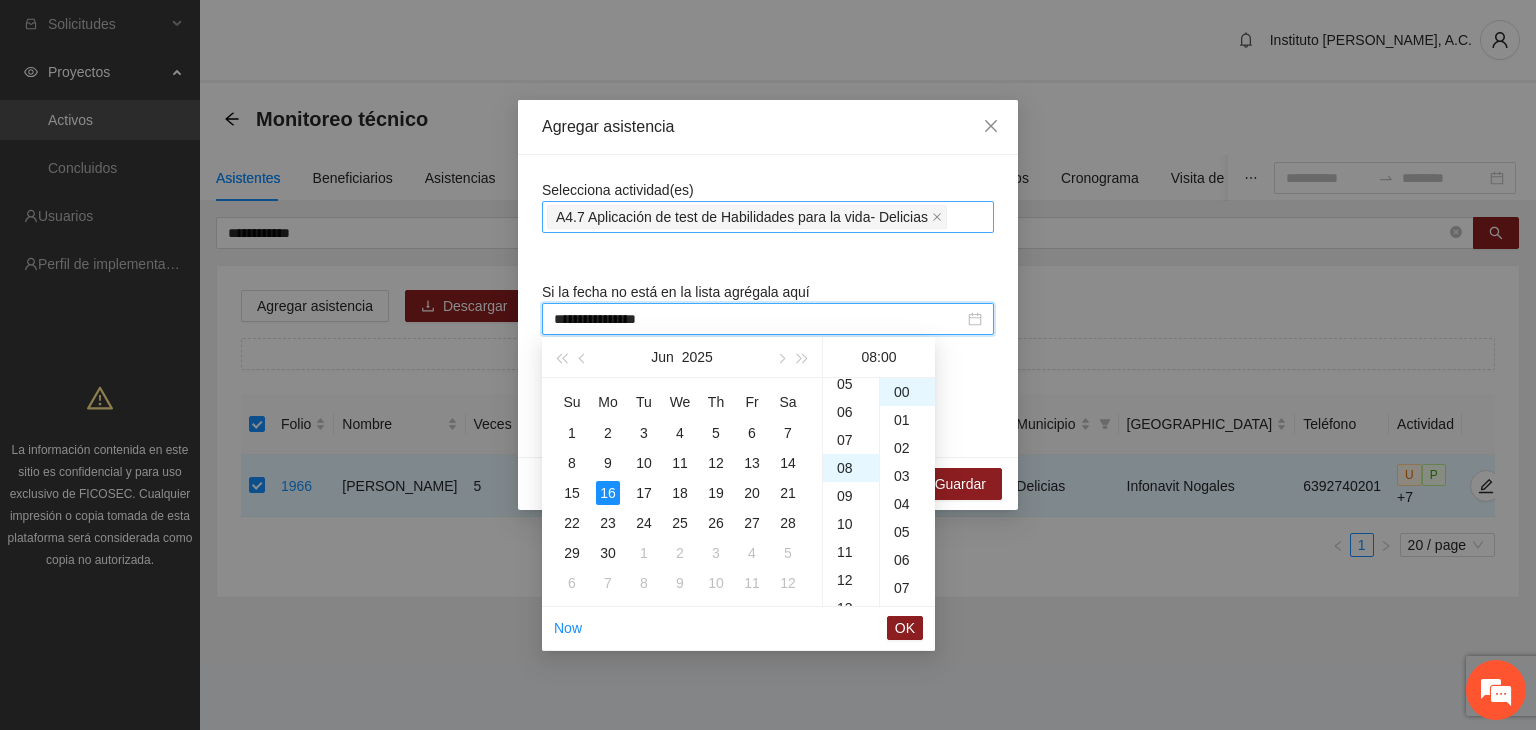 scroll, scrollTop: 224, scrollLeft: 0, axis: vertical 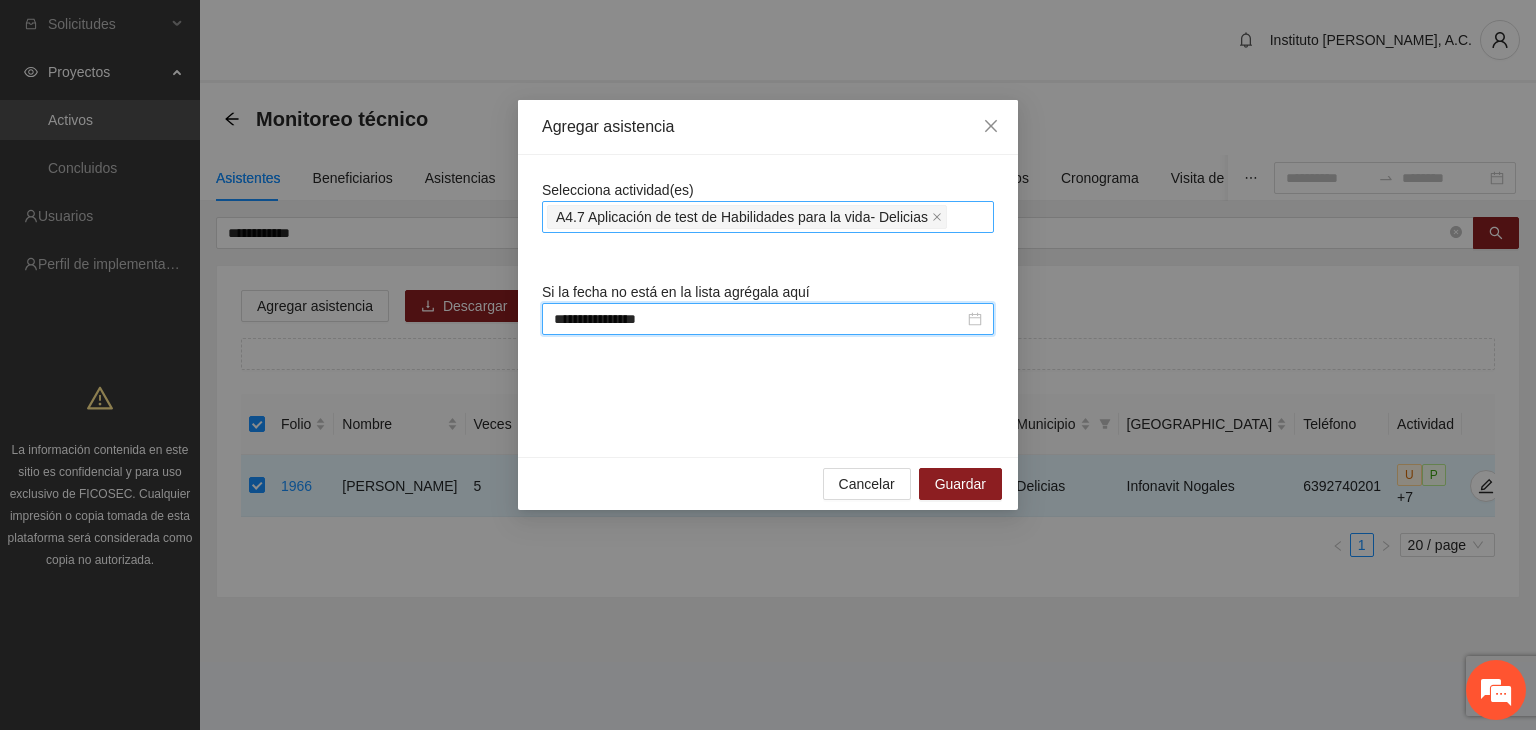 type on "**********" 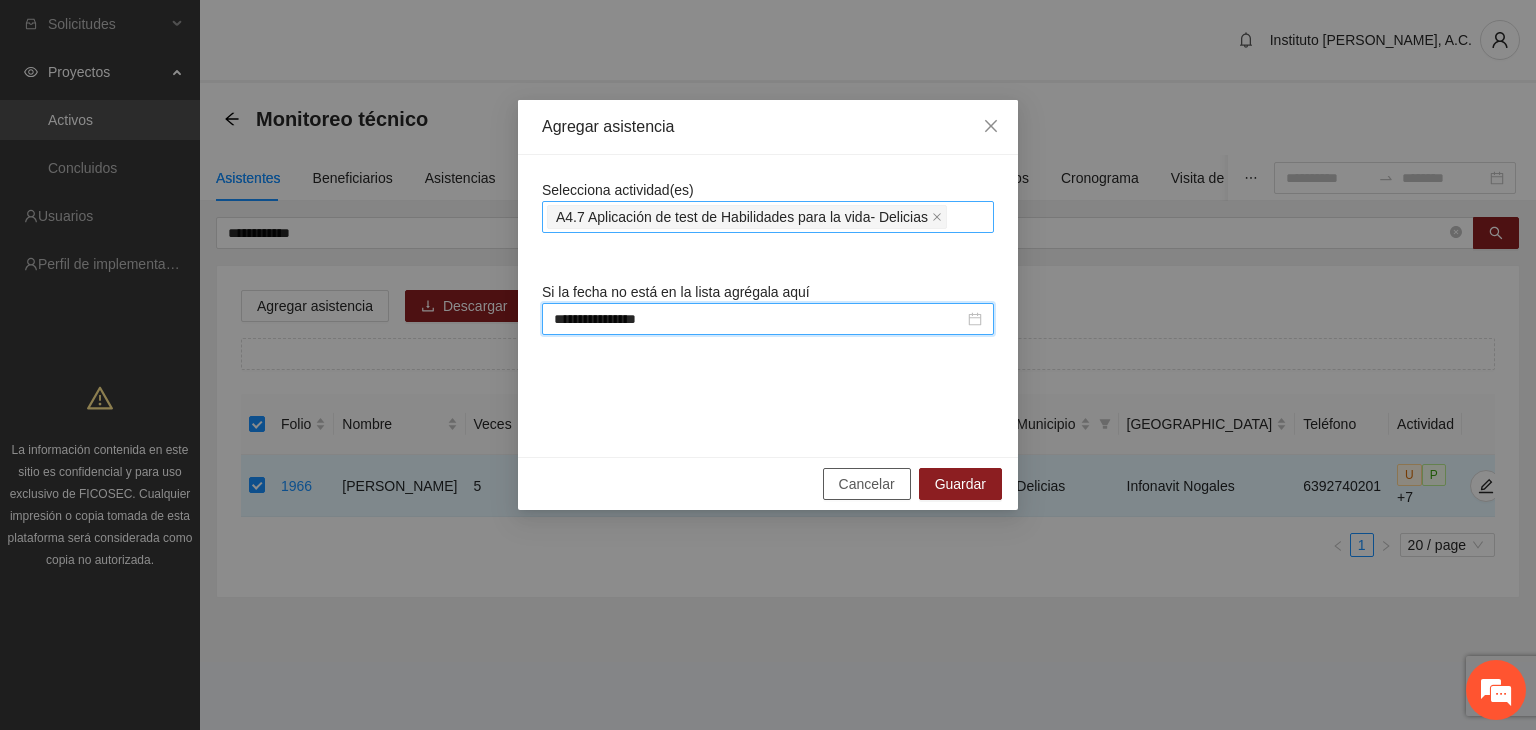 type 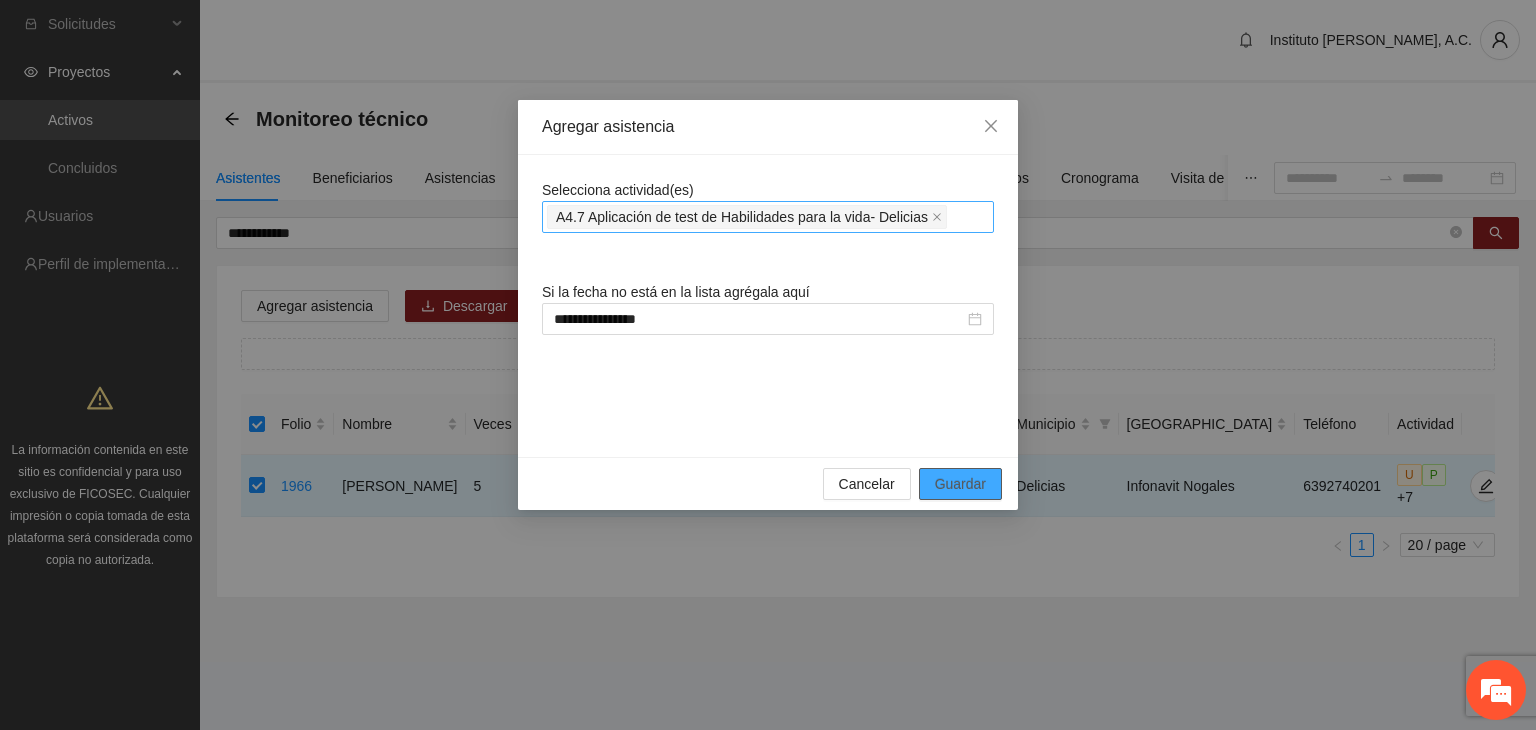 type 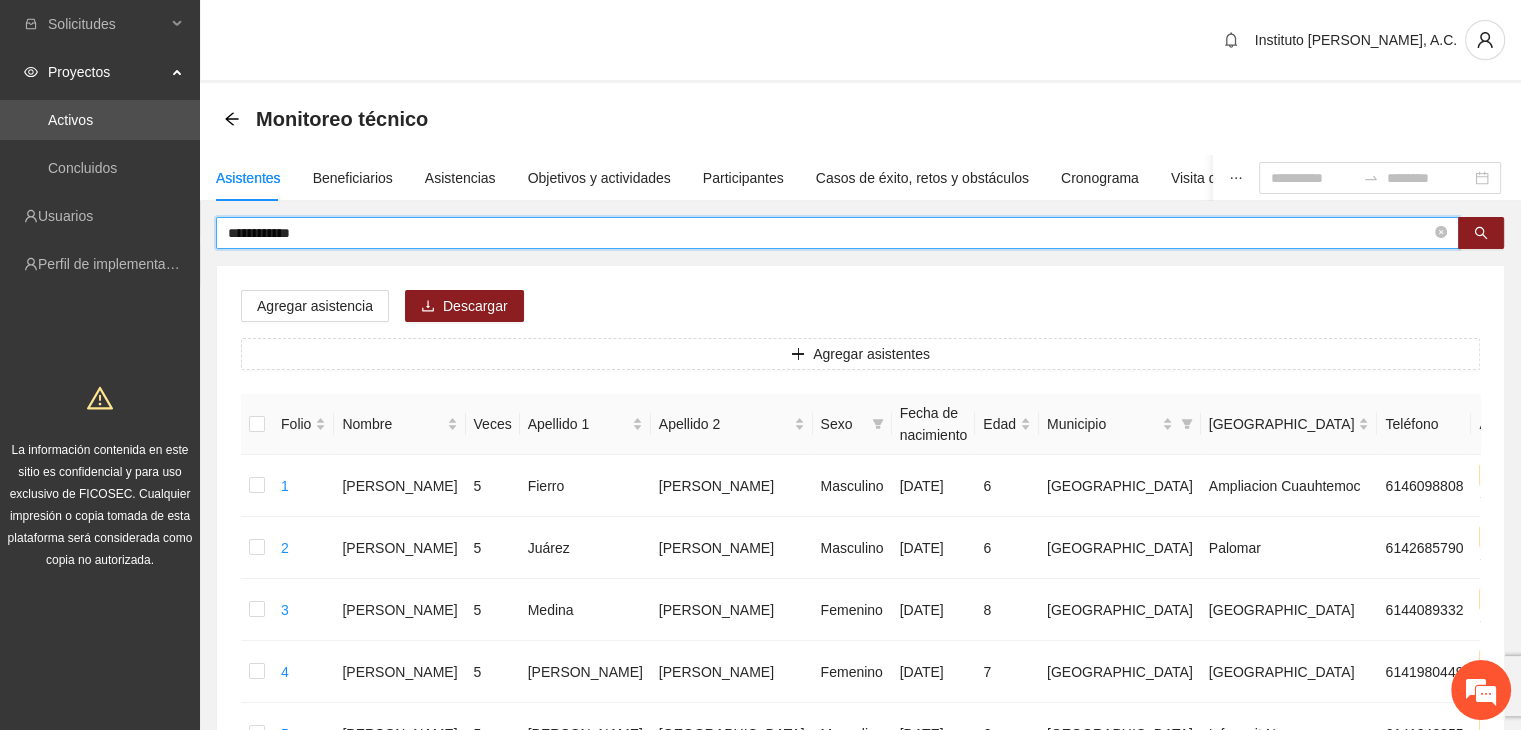 click on "**********" at bounding box center [829, 233] 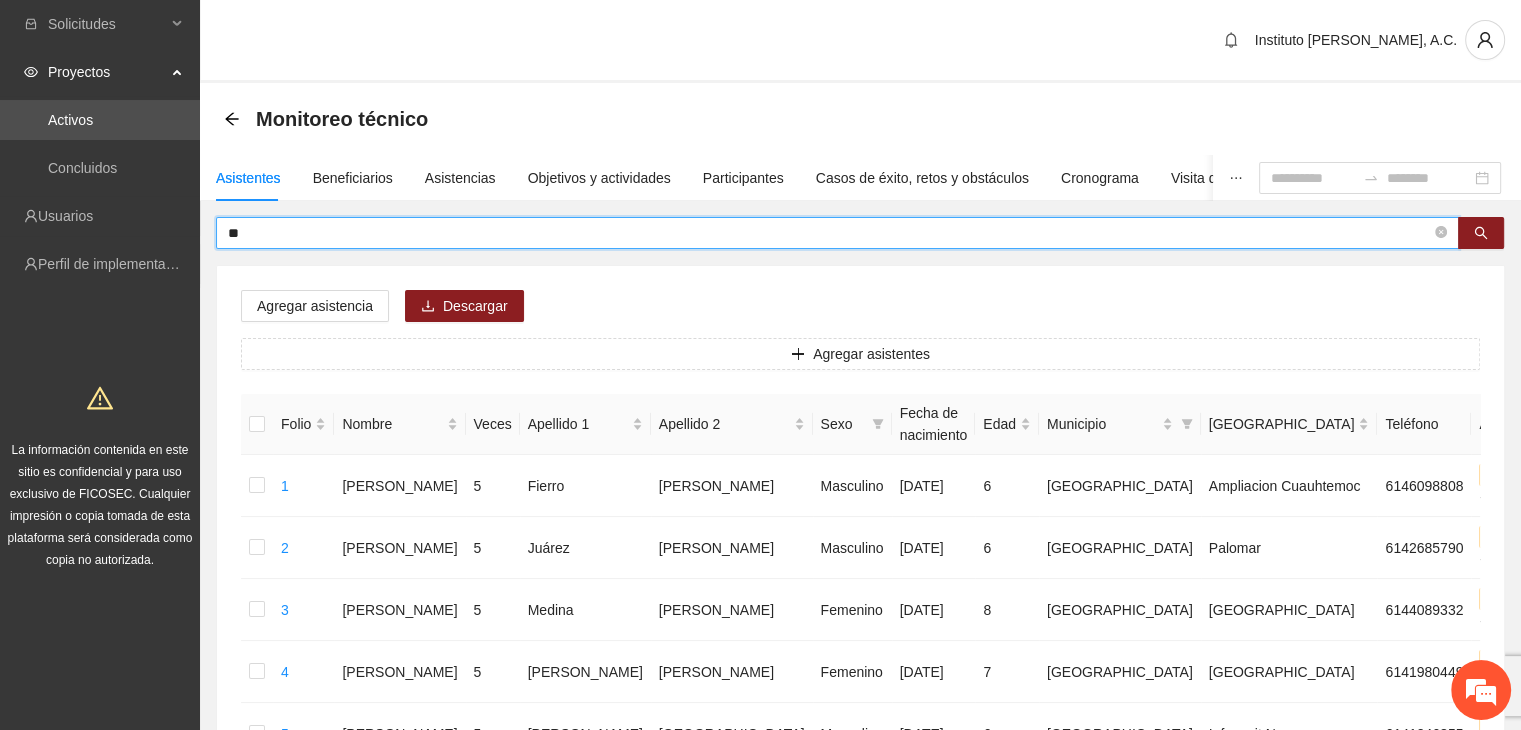 type on "*" 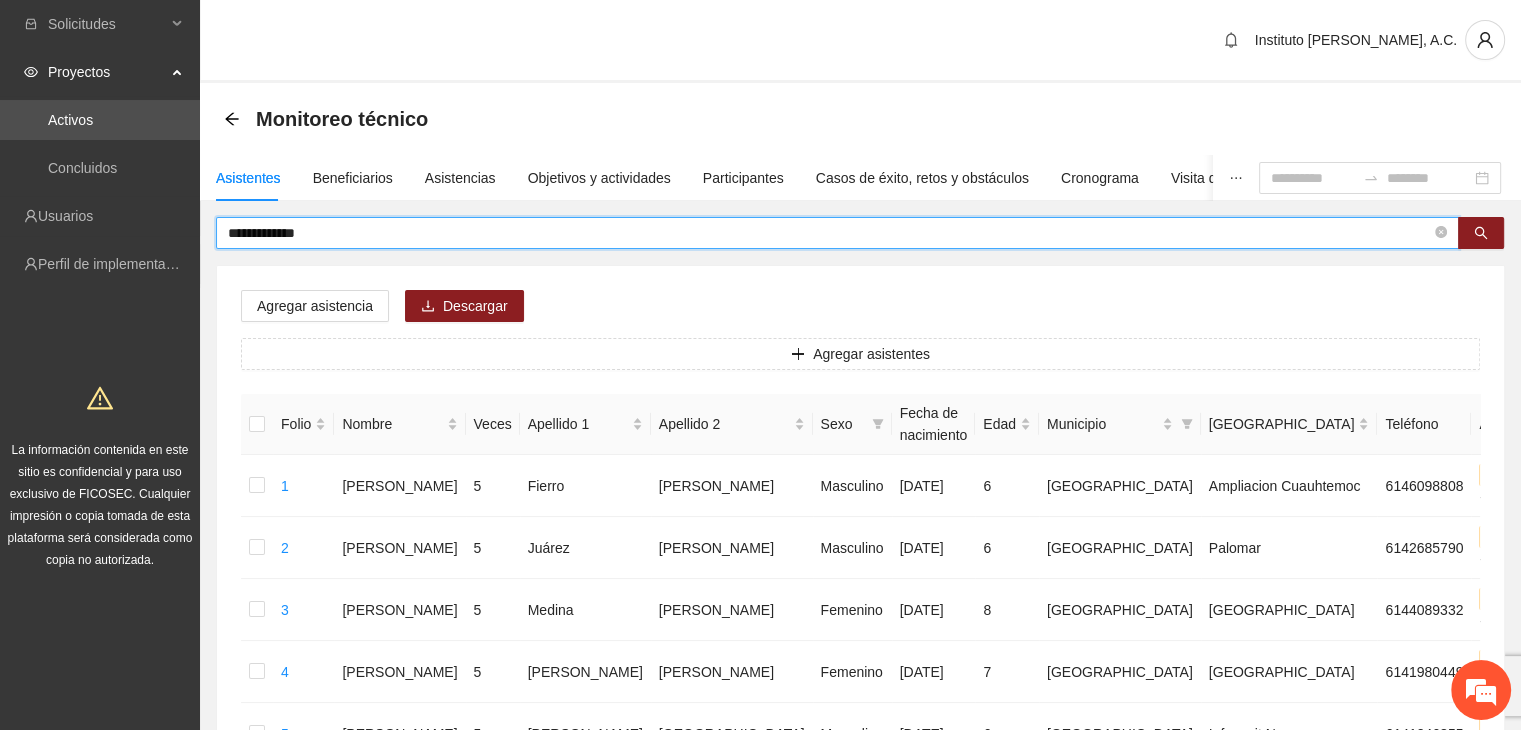 type on "**********" 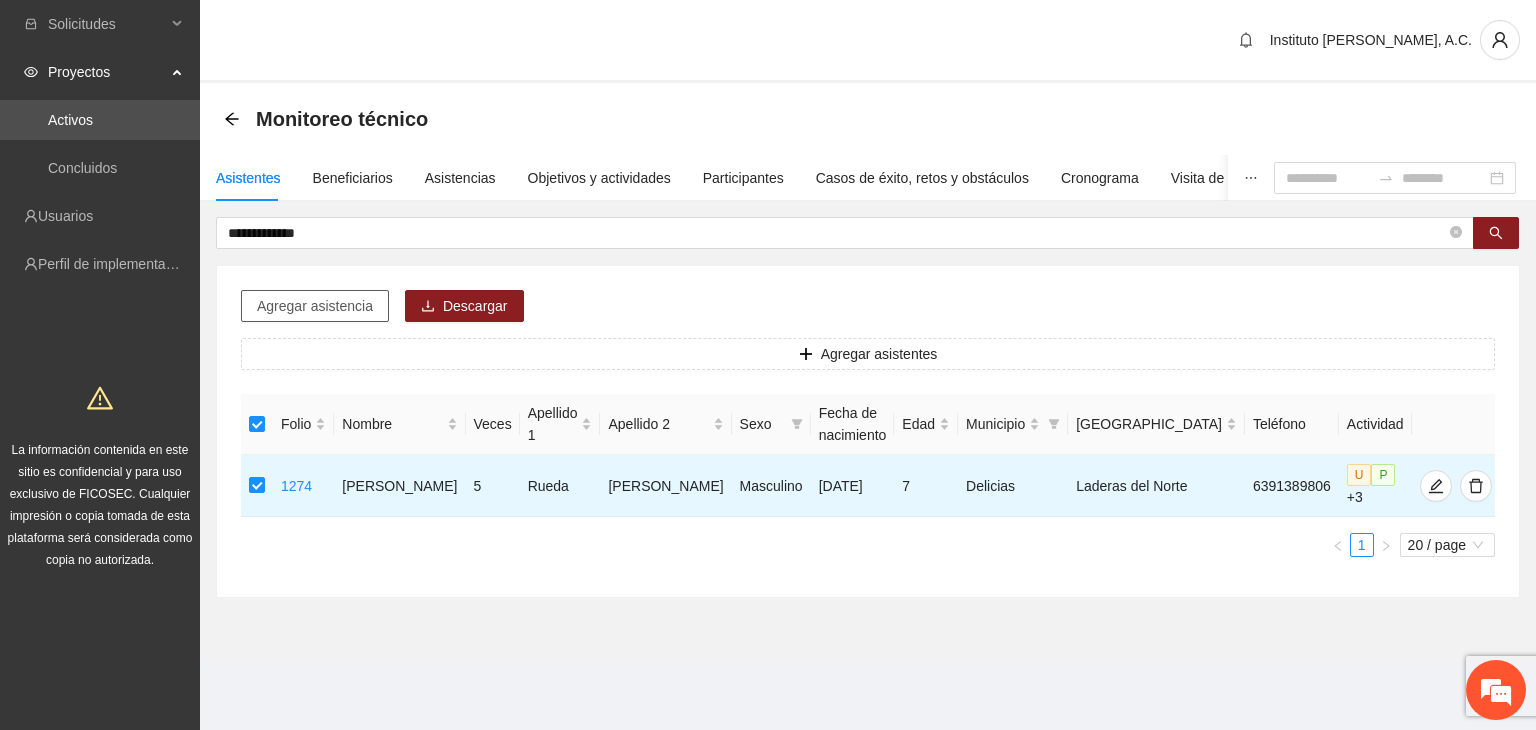 click on "Agregar asistencia" at bounding box center [315, 306] 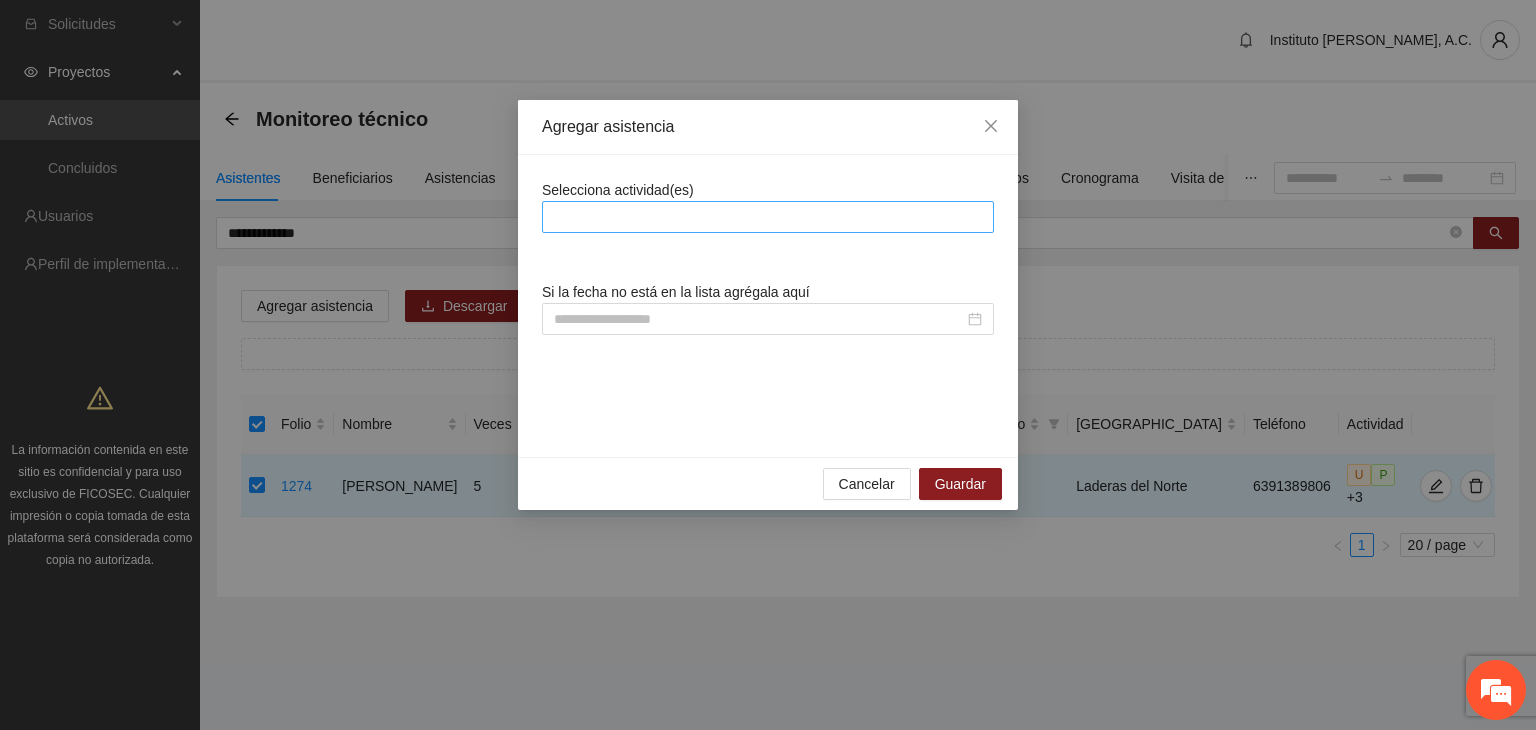 click at bounding box center (768, 217) 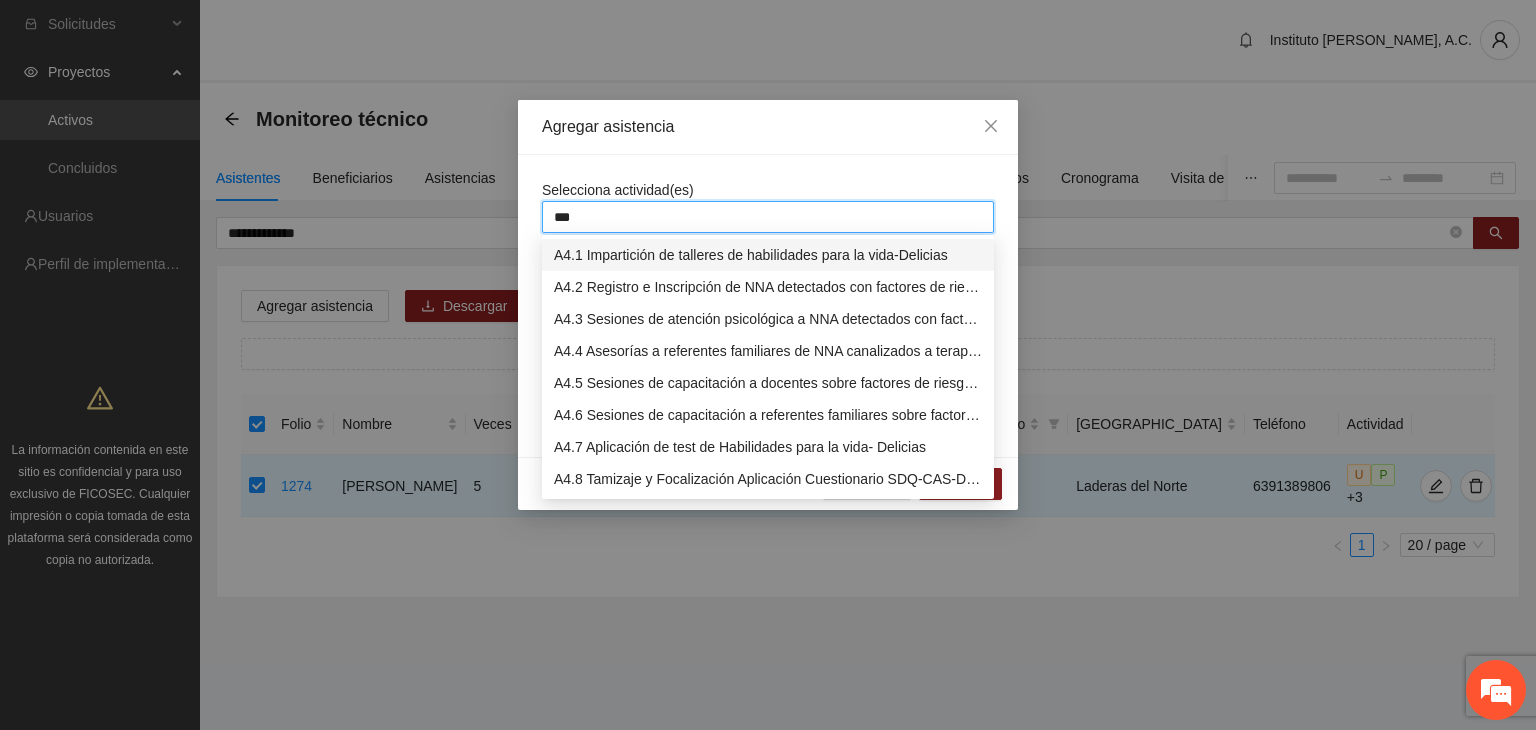 type on "****" 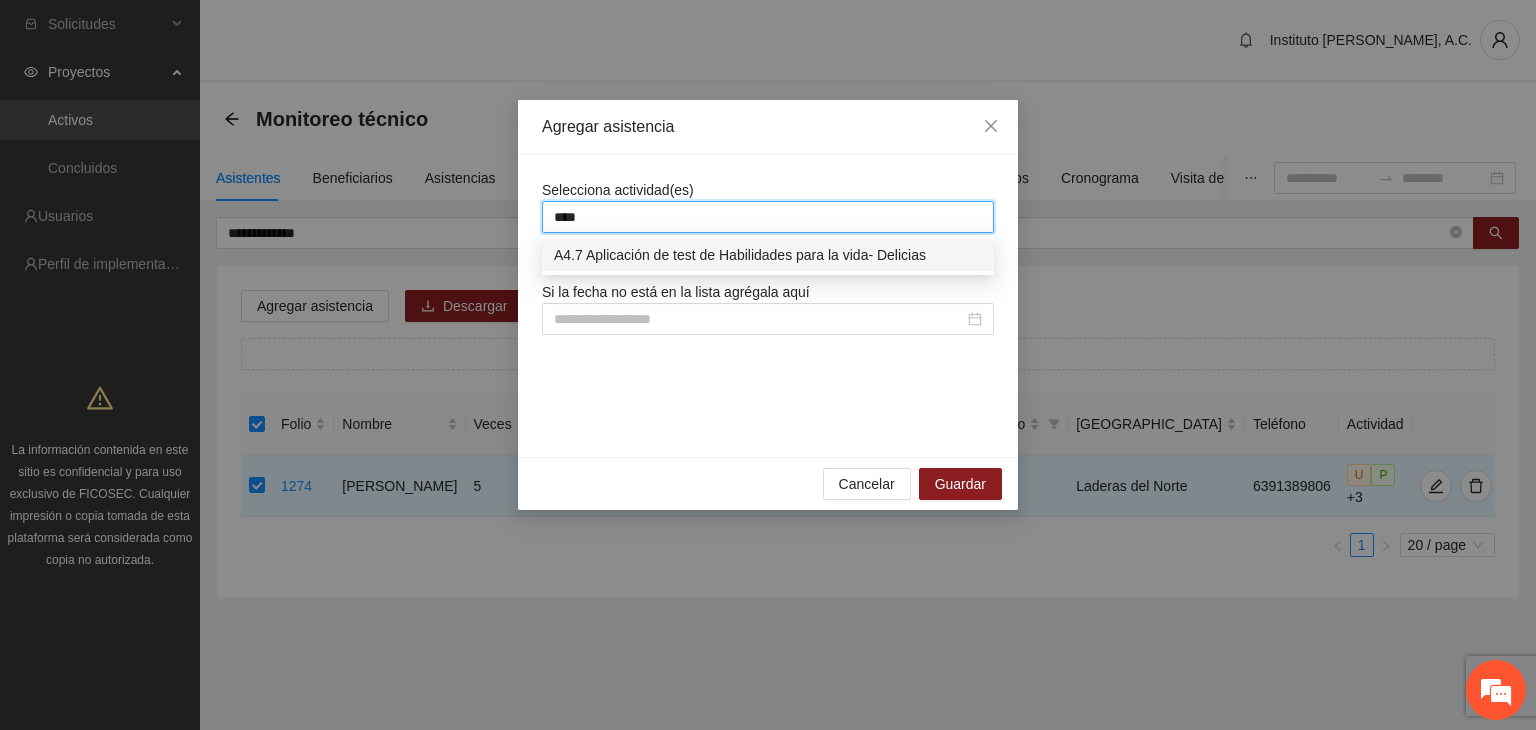 type 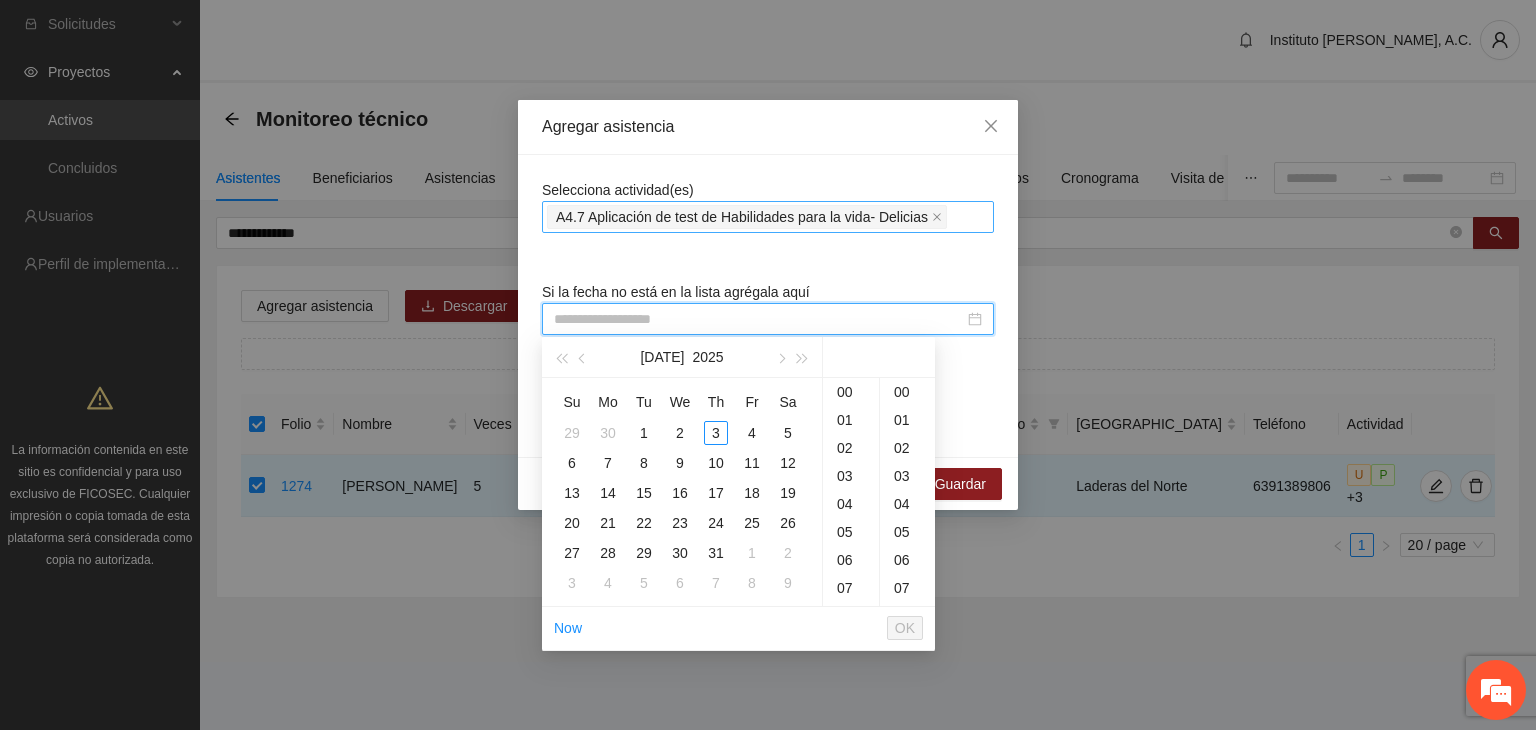 paste on "**********" 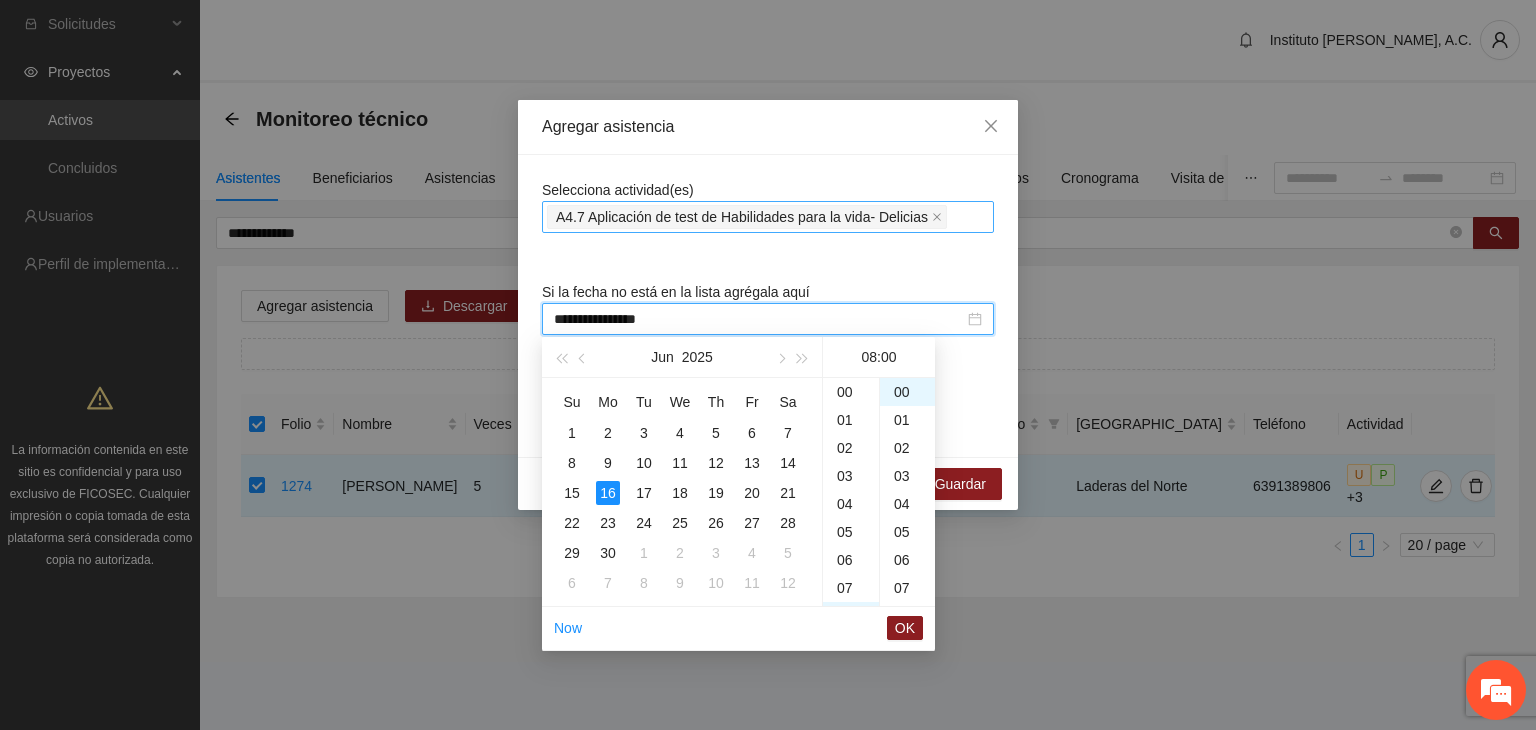 scroll, scrollTop: 224, scrollLeft: 0, axis: vertical 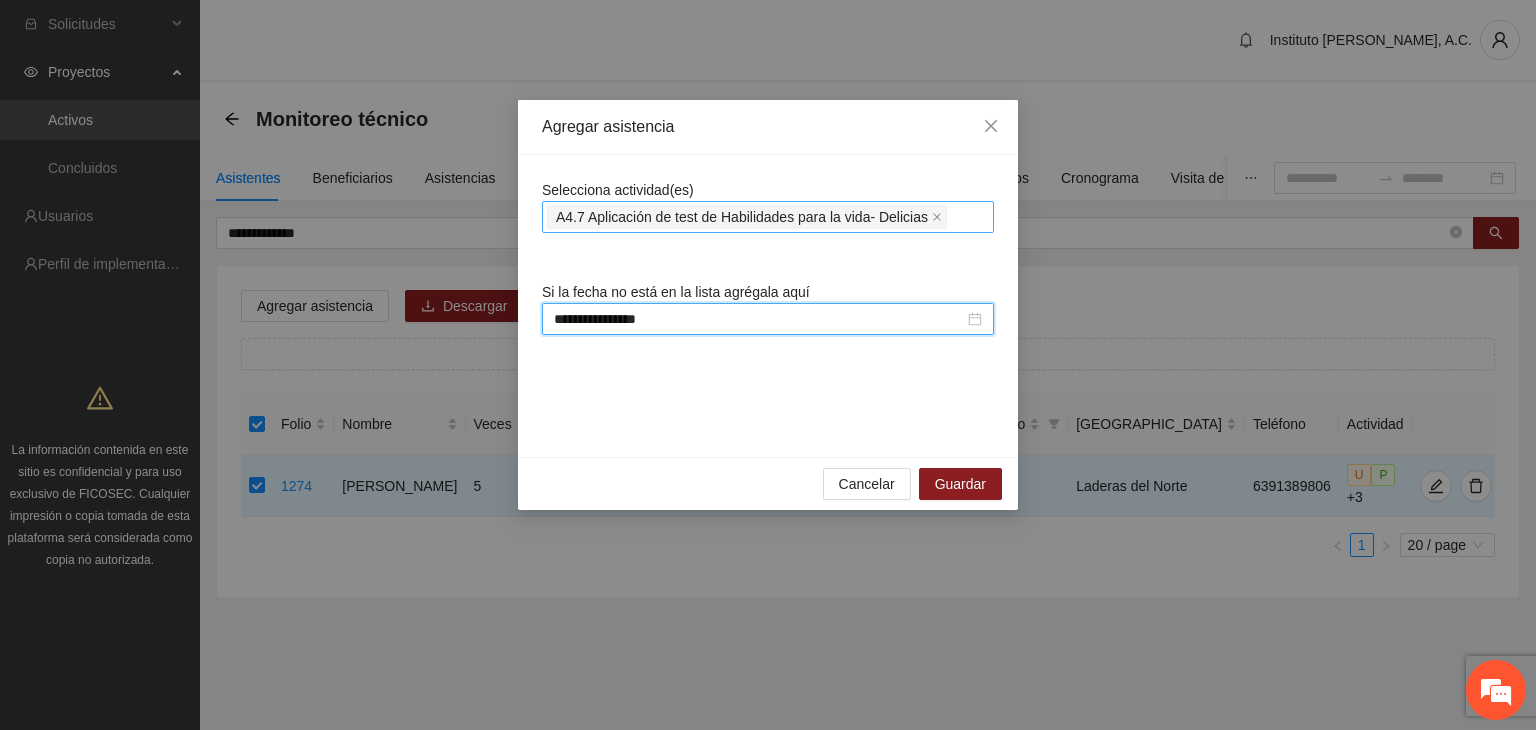 type on "**********" 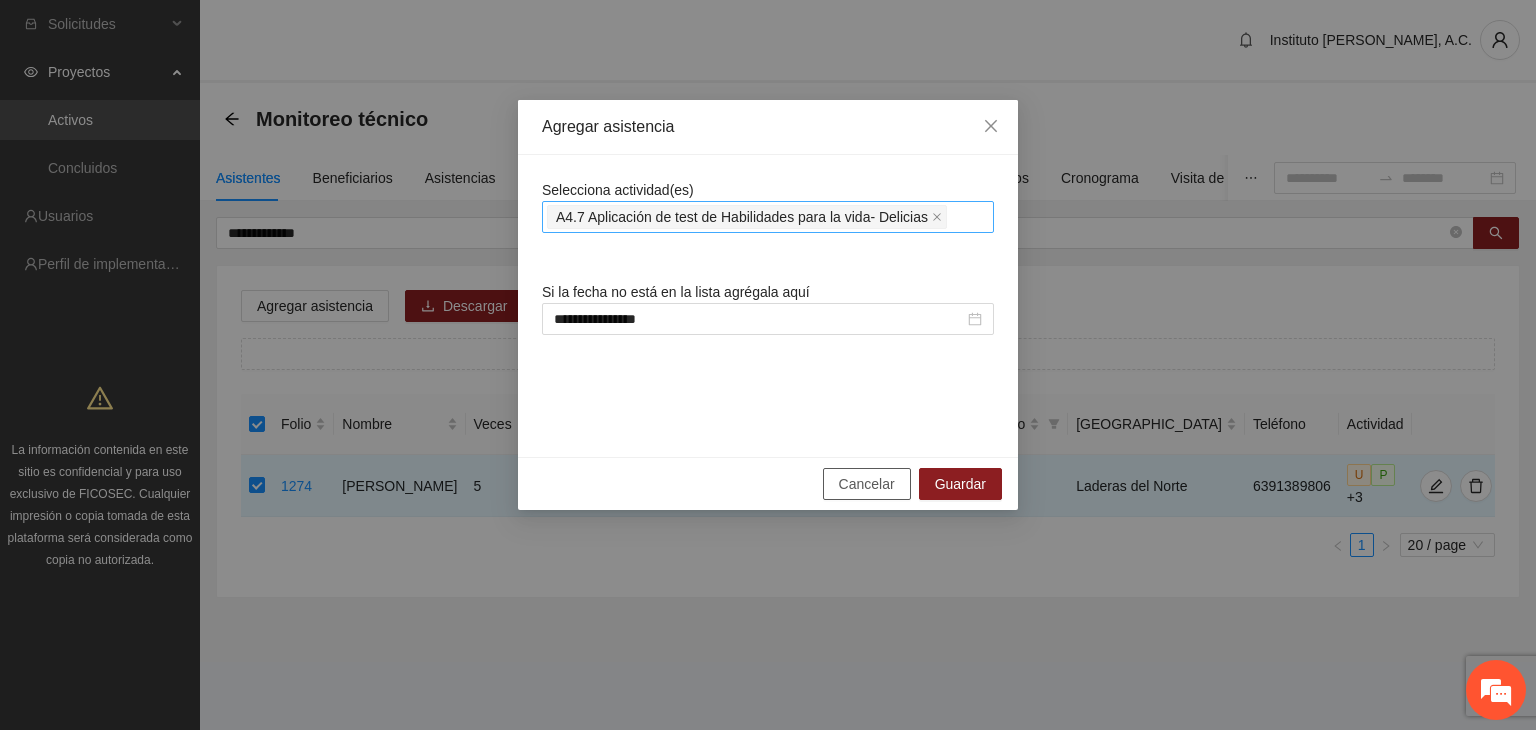 type 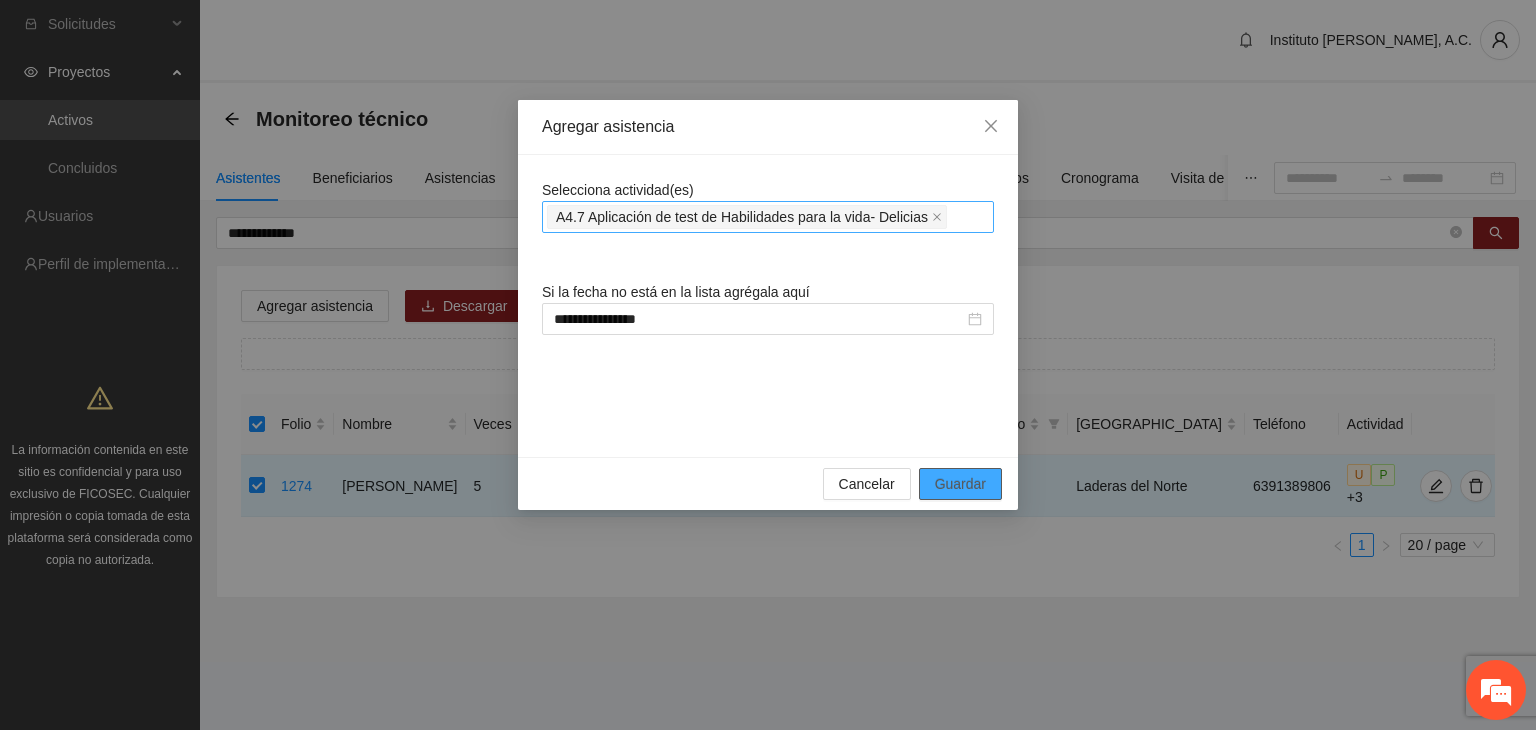 type 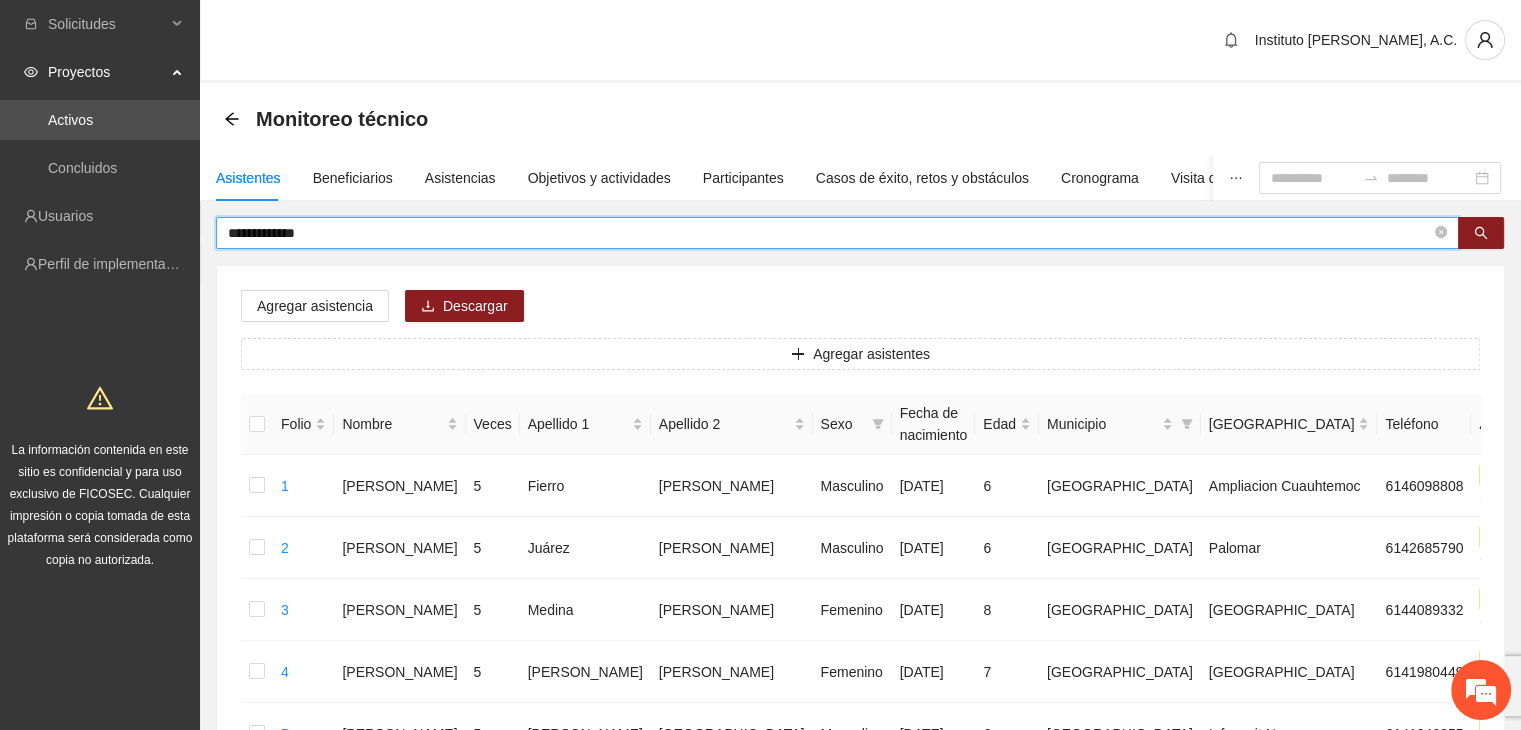 click on "**********" at bounding box center [829, 233] 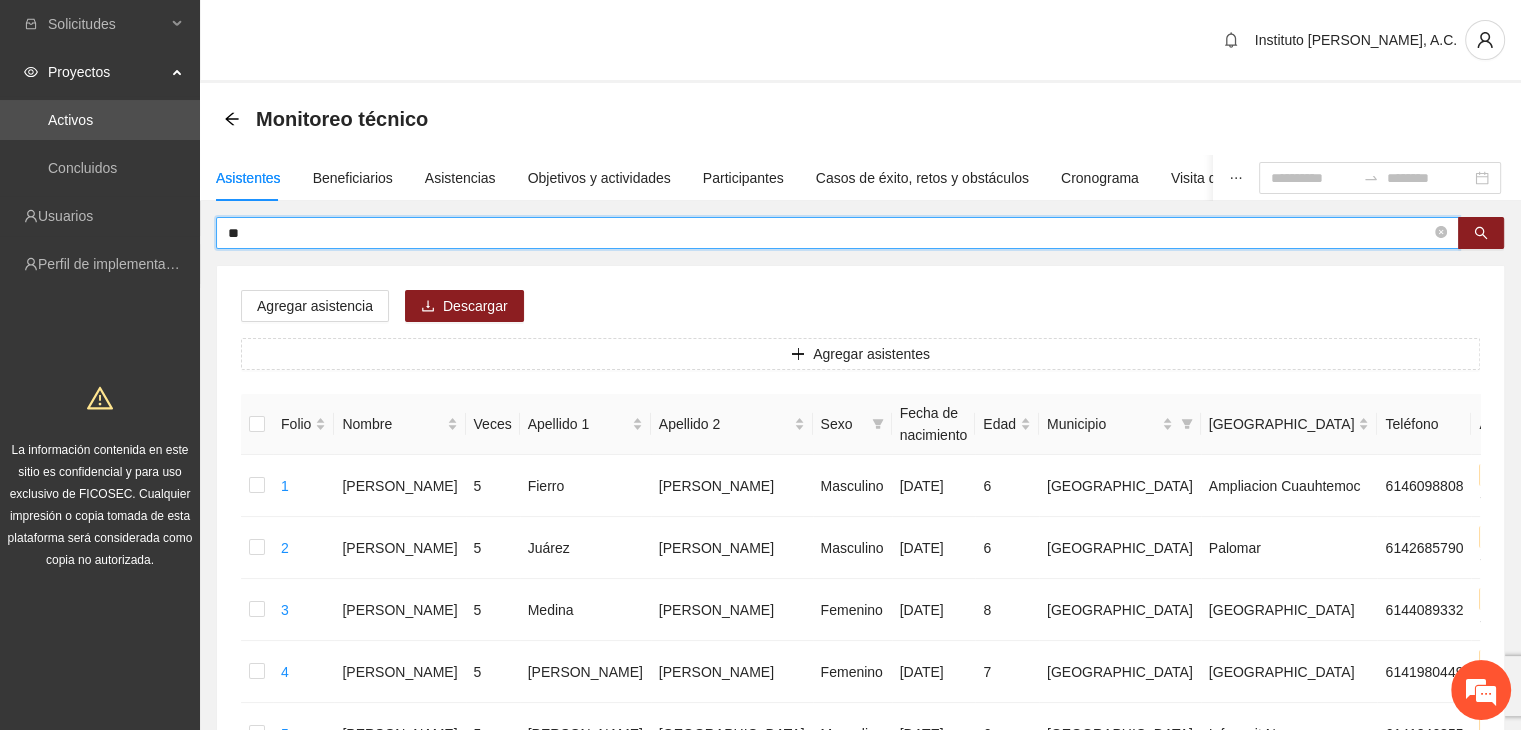 type on "*" 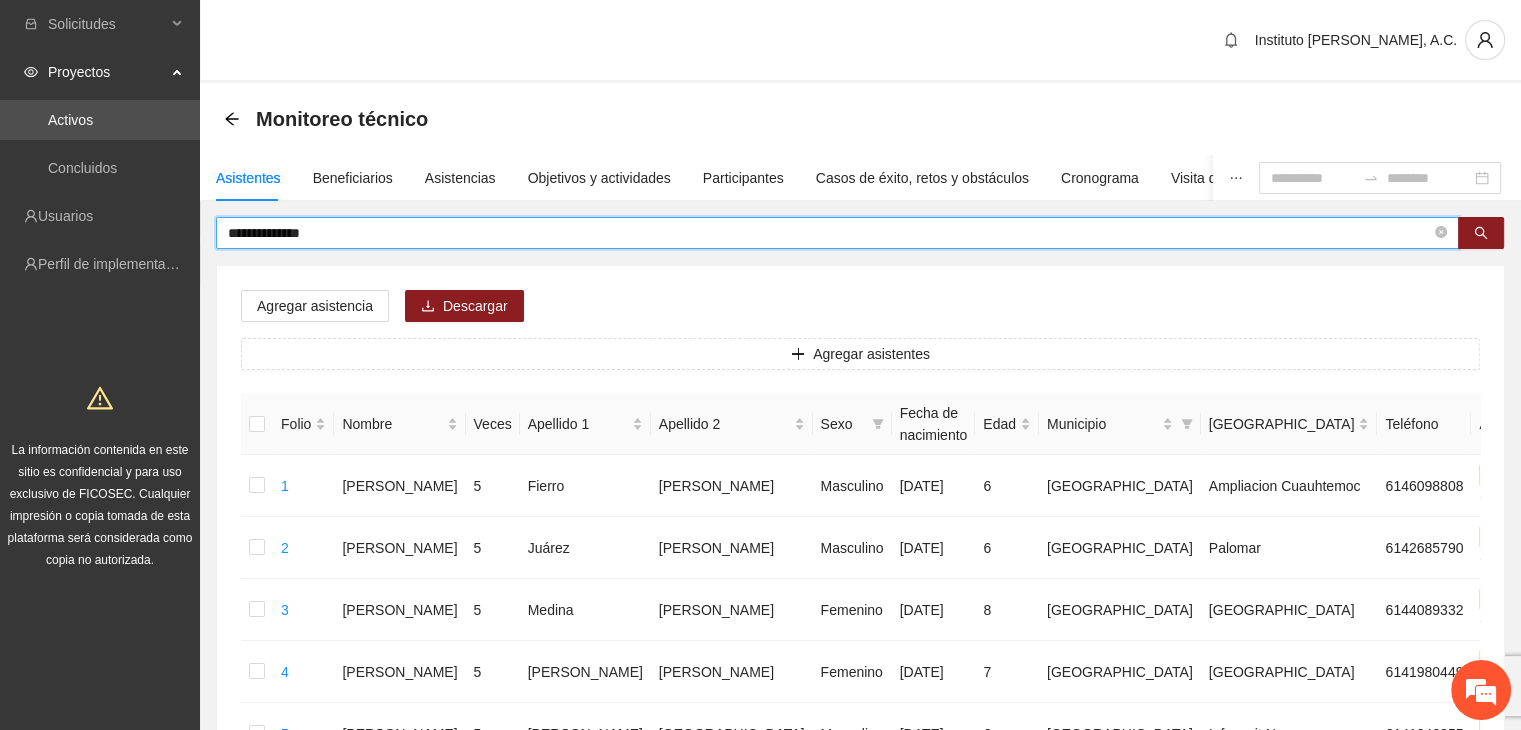 type on "**********" 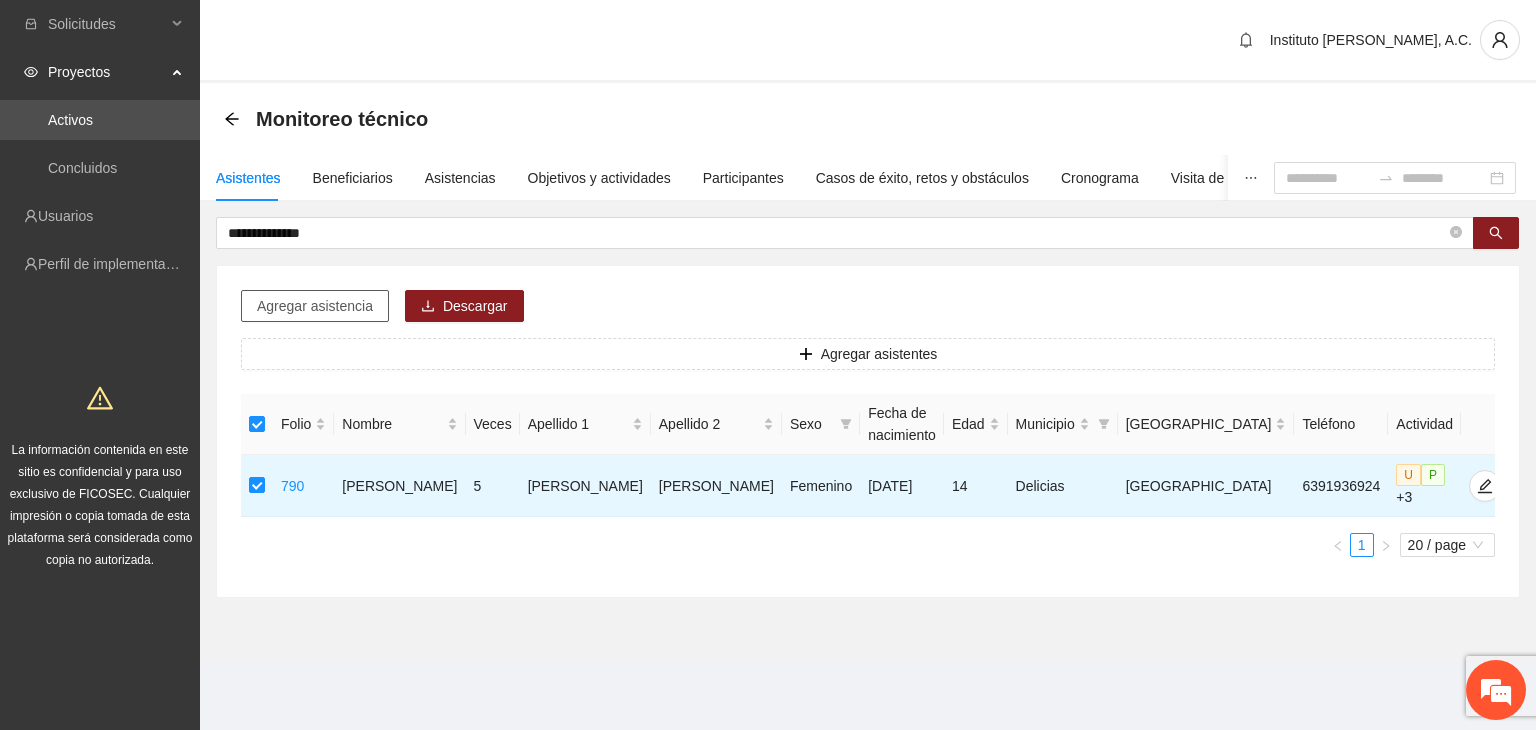 click on "Agregar asistencia" at bounding box center (315, 306) 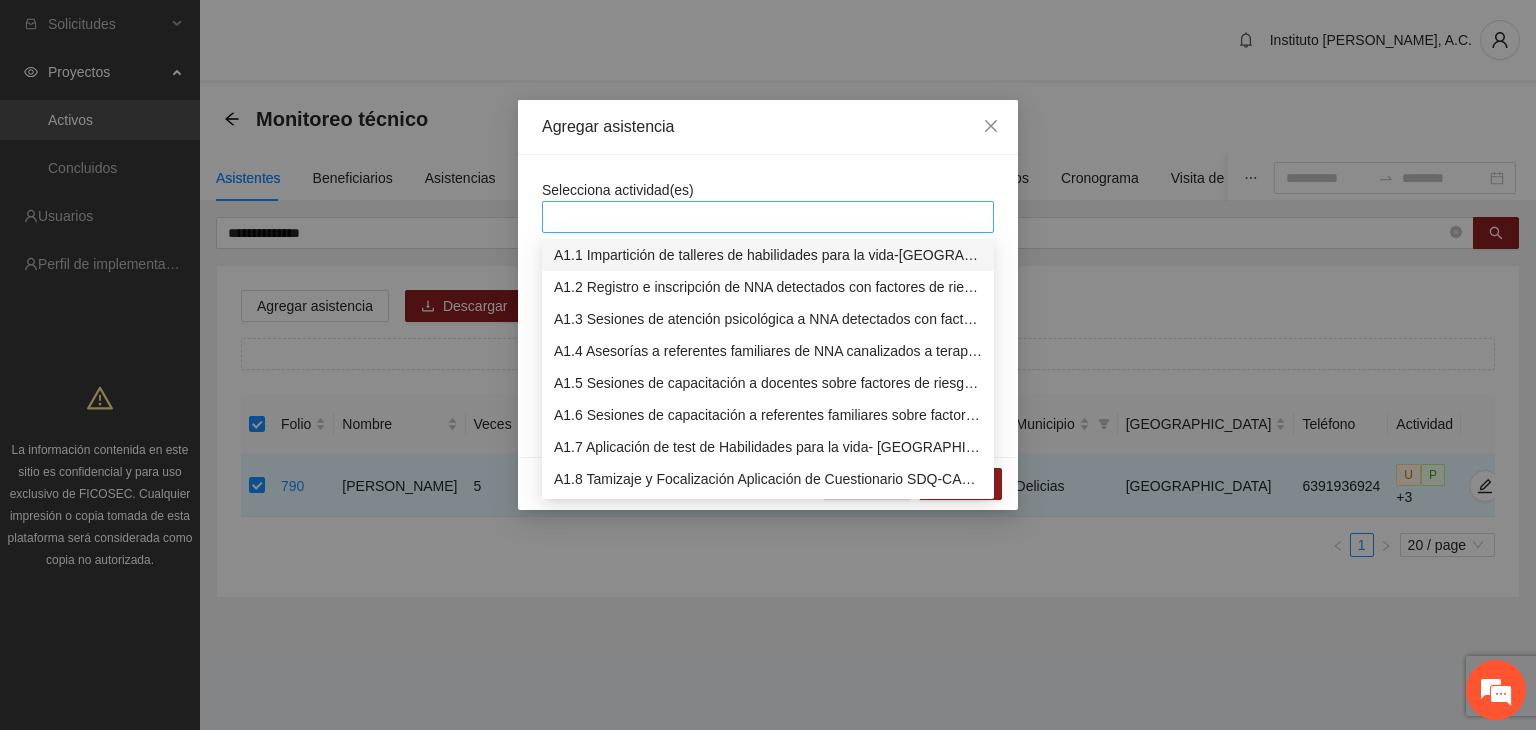 click at bounding box center (768, 217) 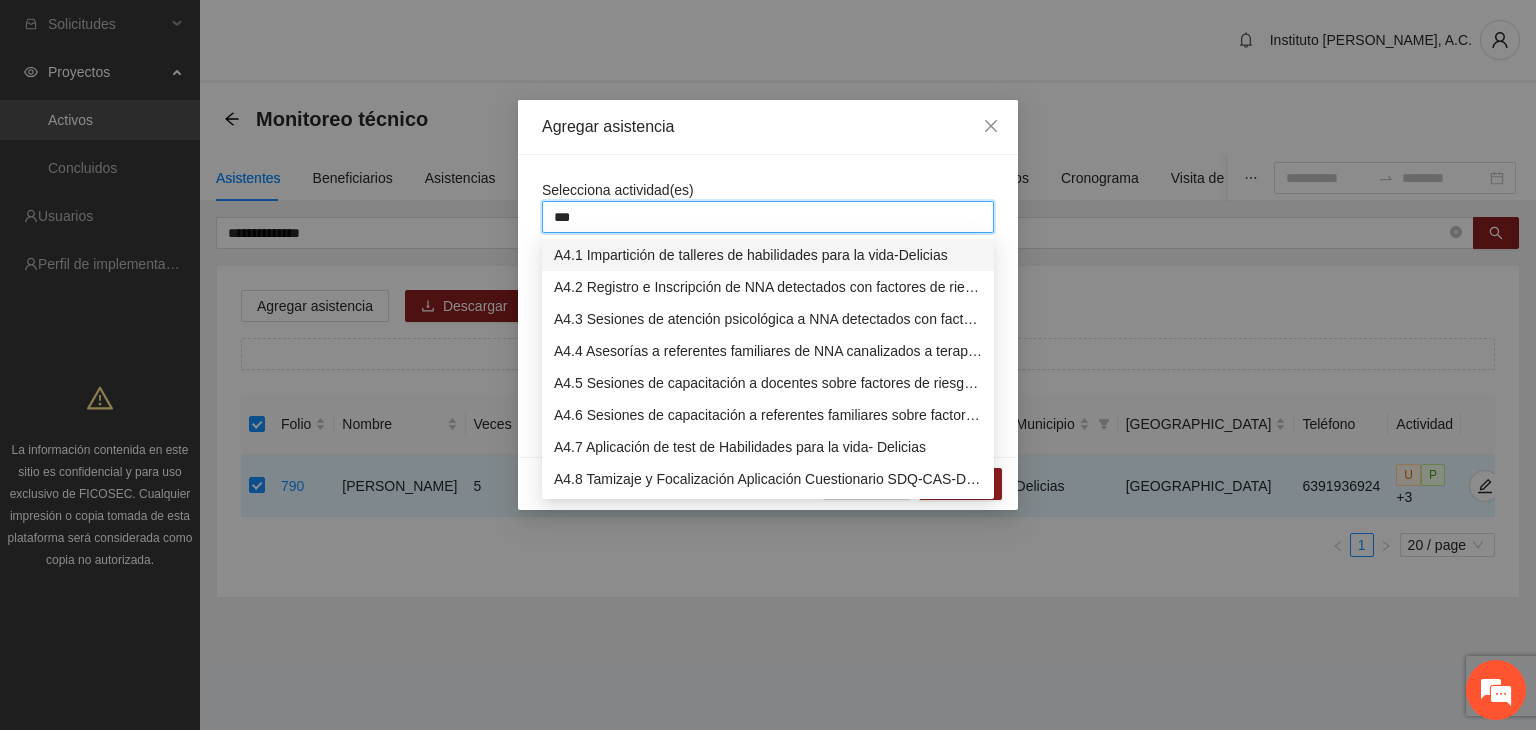 type on "****" 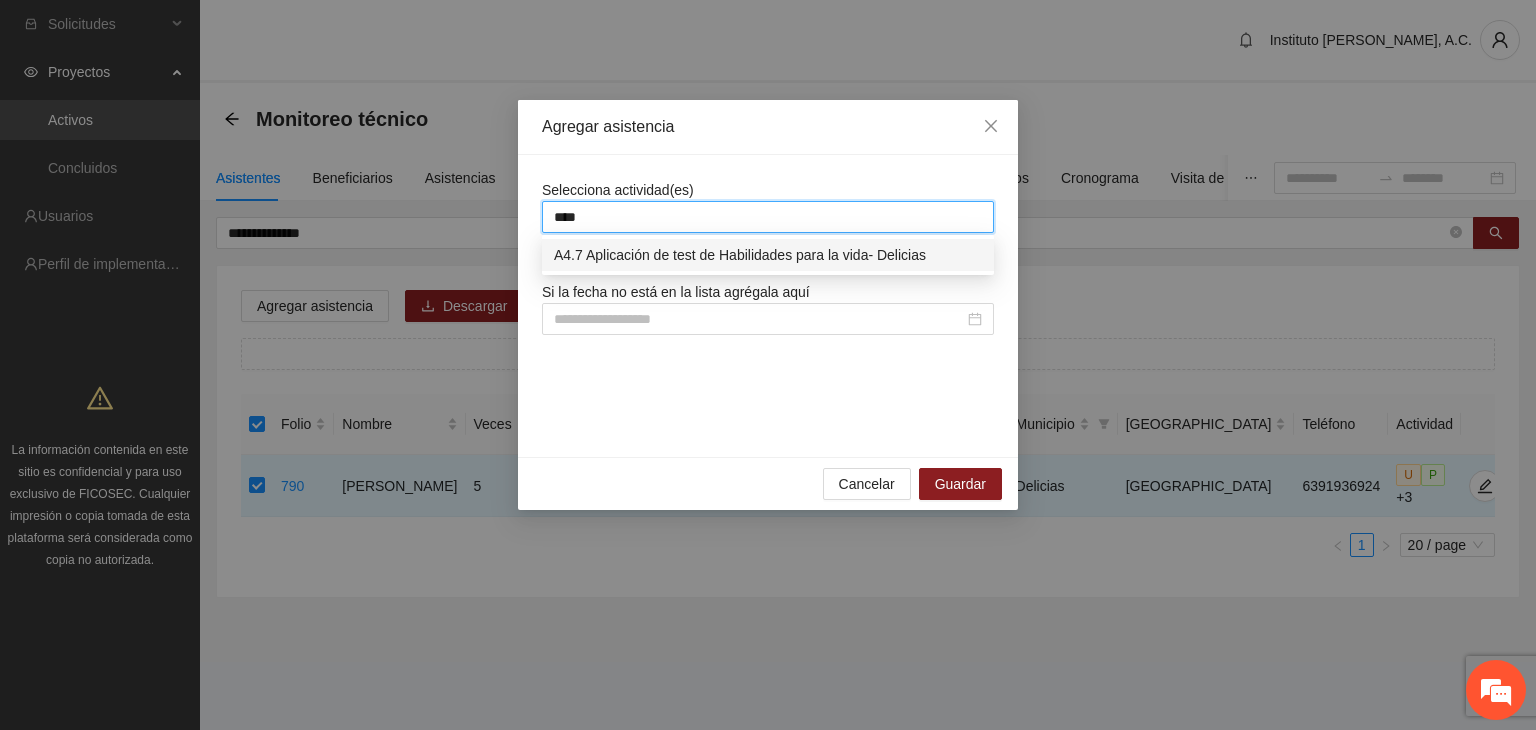 type 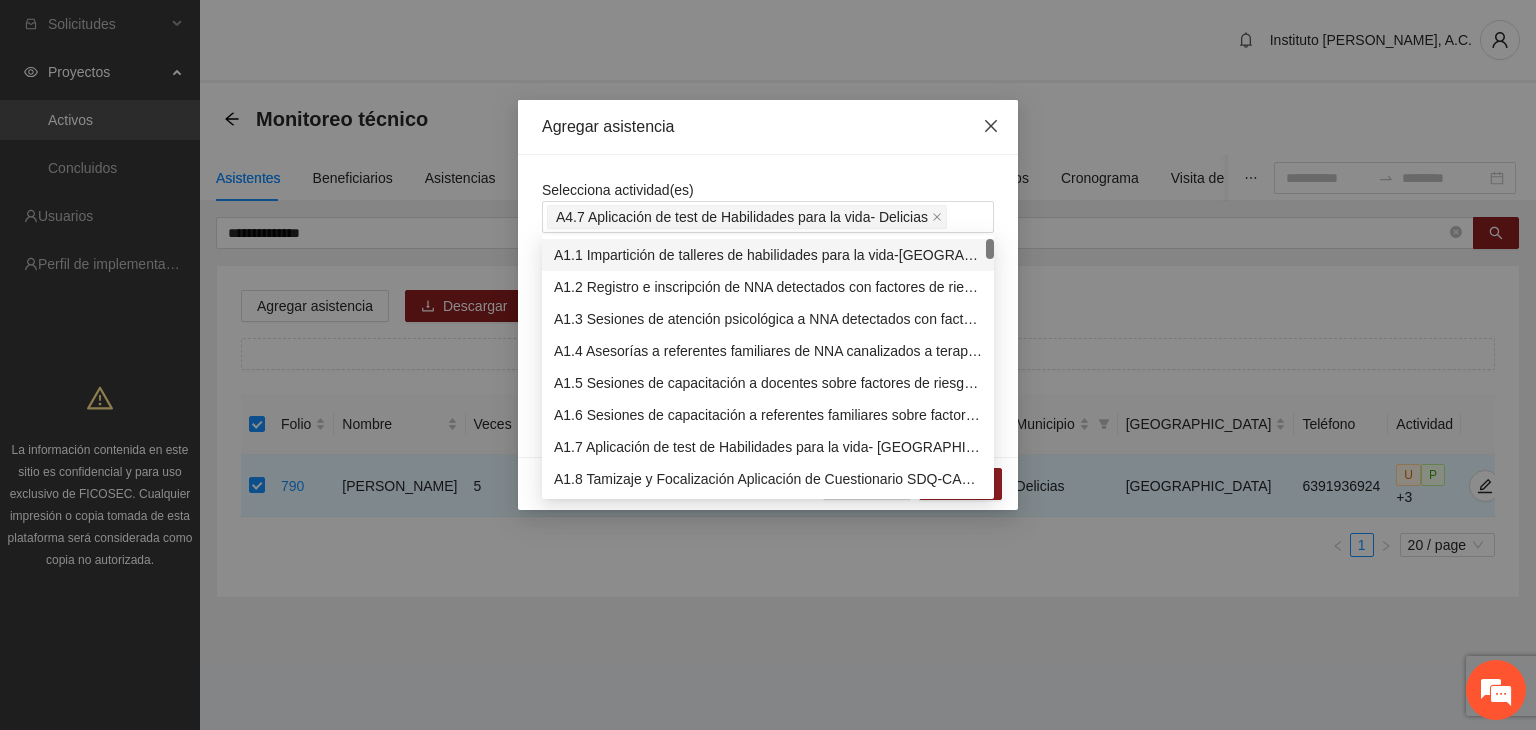 click 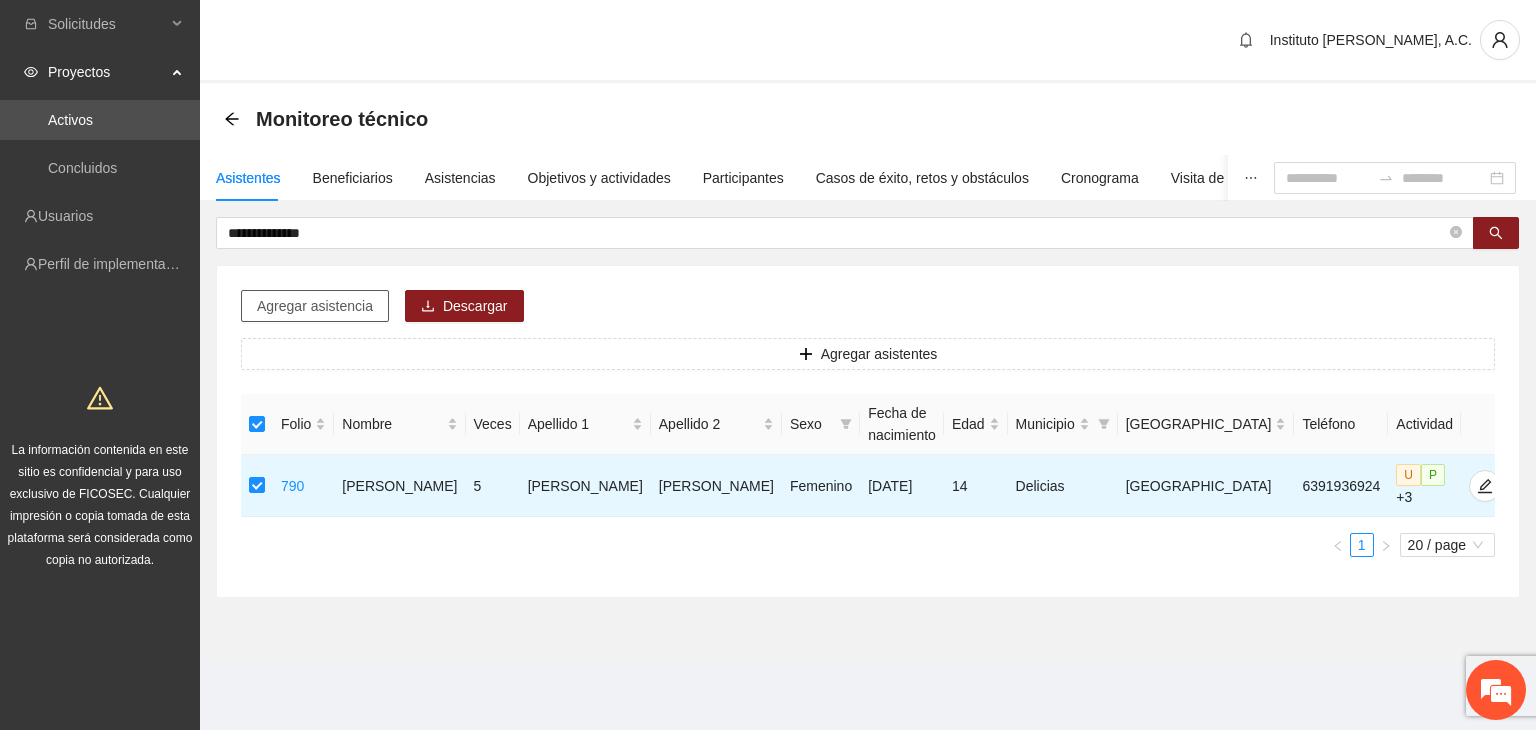 click on "Agregar asistencia" at bounding box center [315, 306] 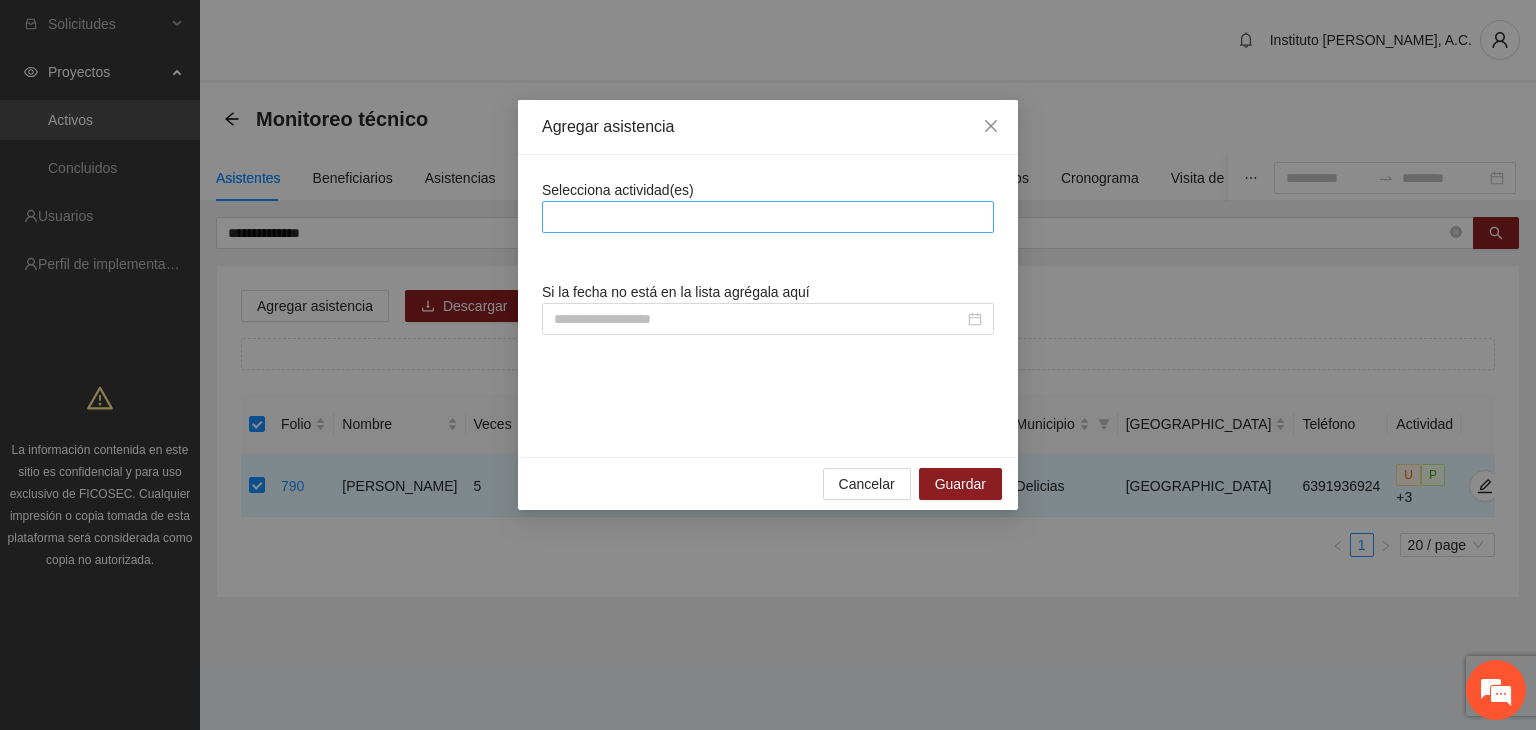 click at bounding box center (768, 217) 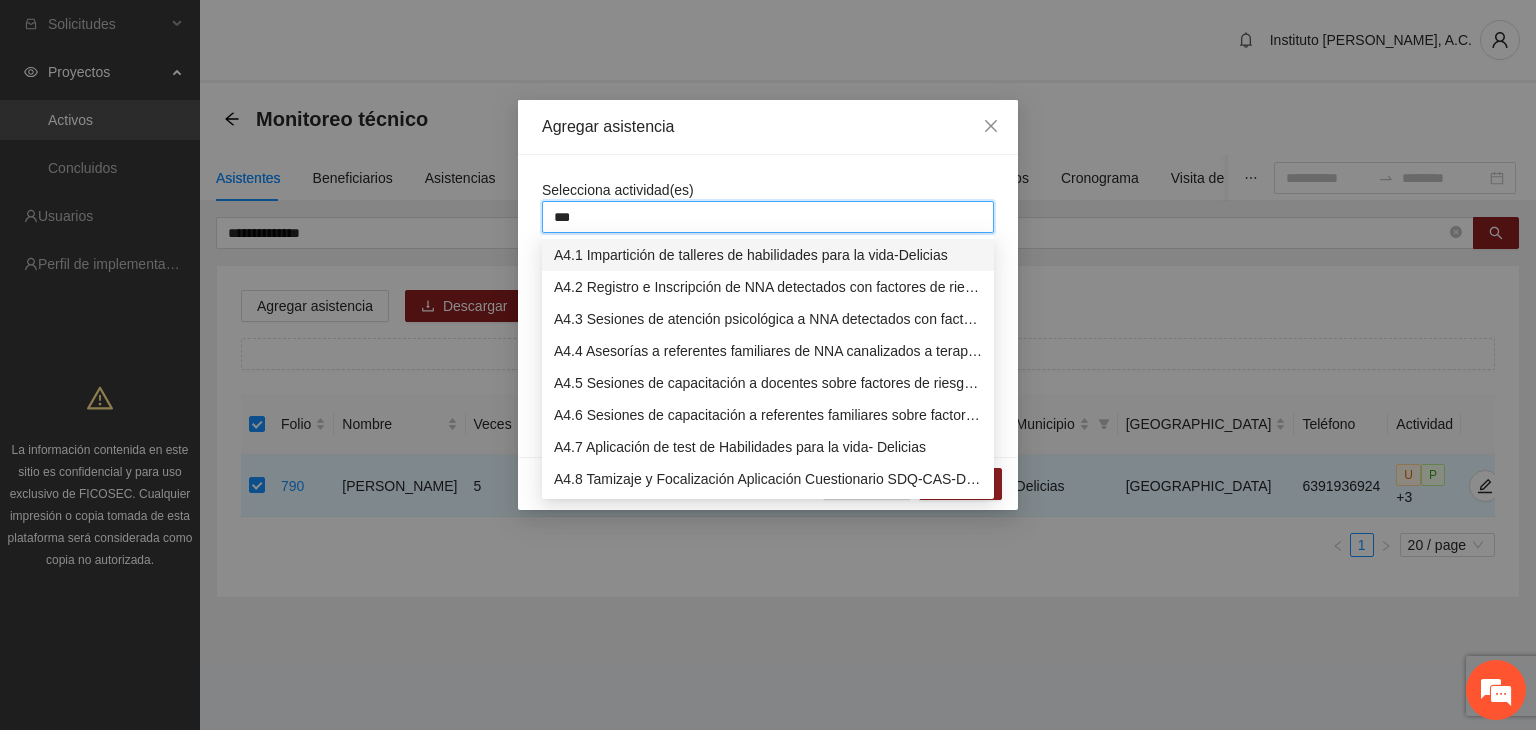 type on "****" 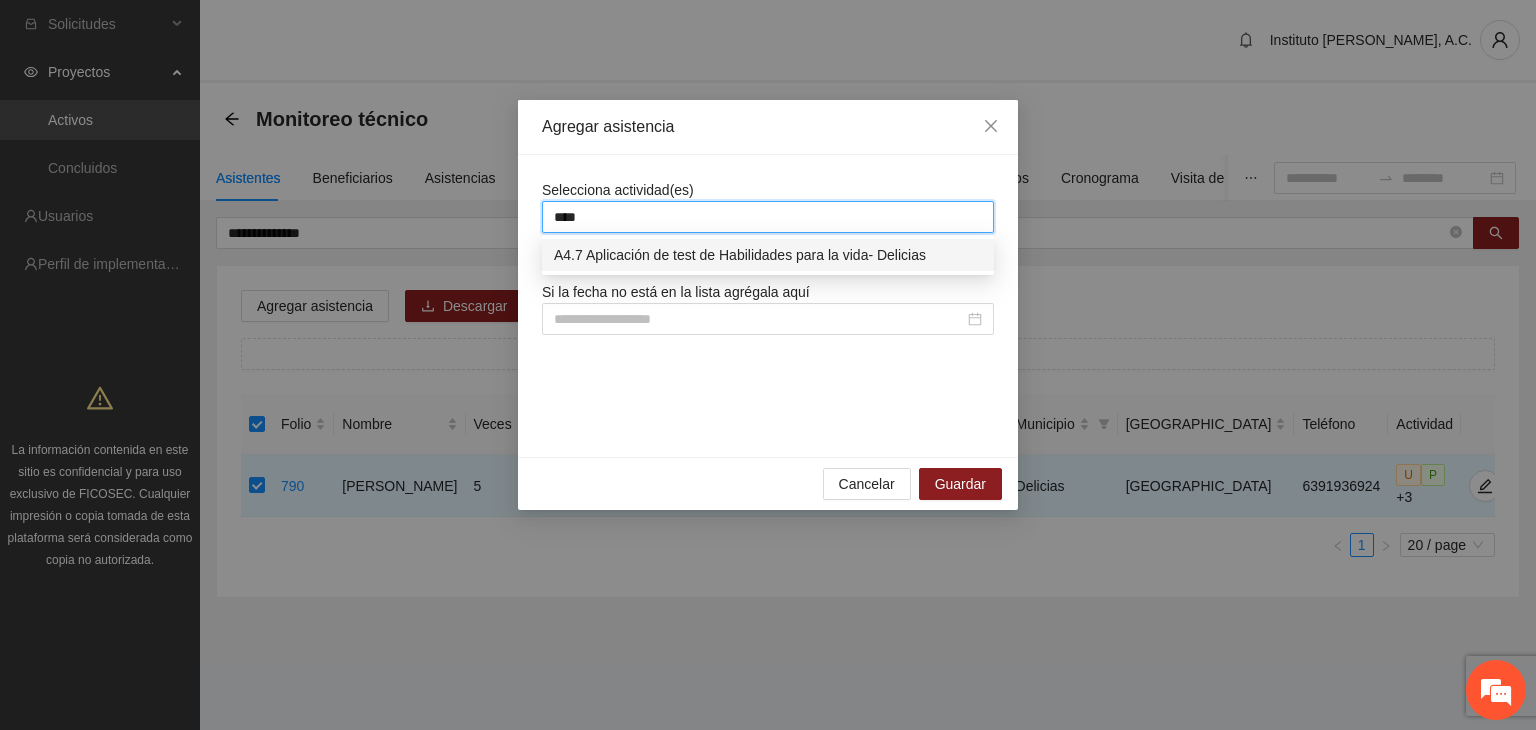 type 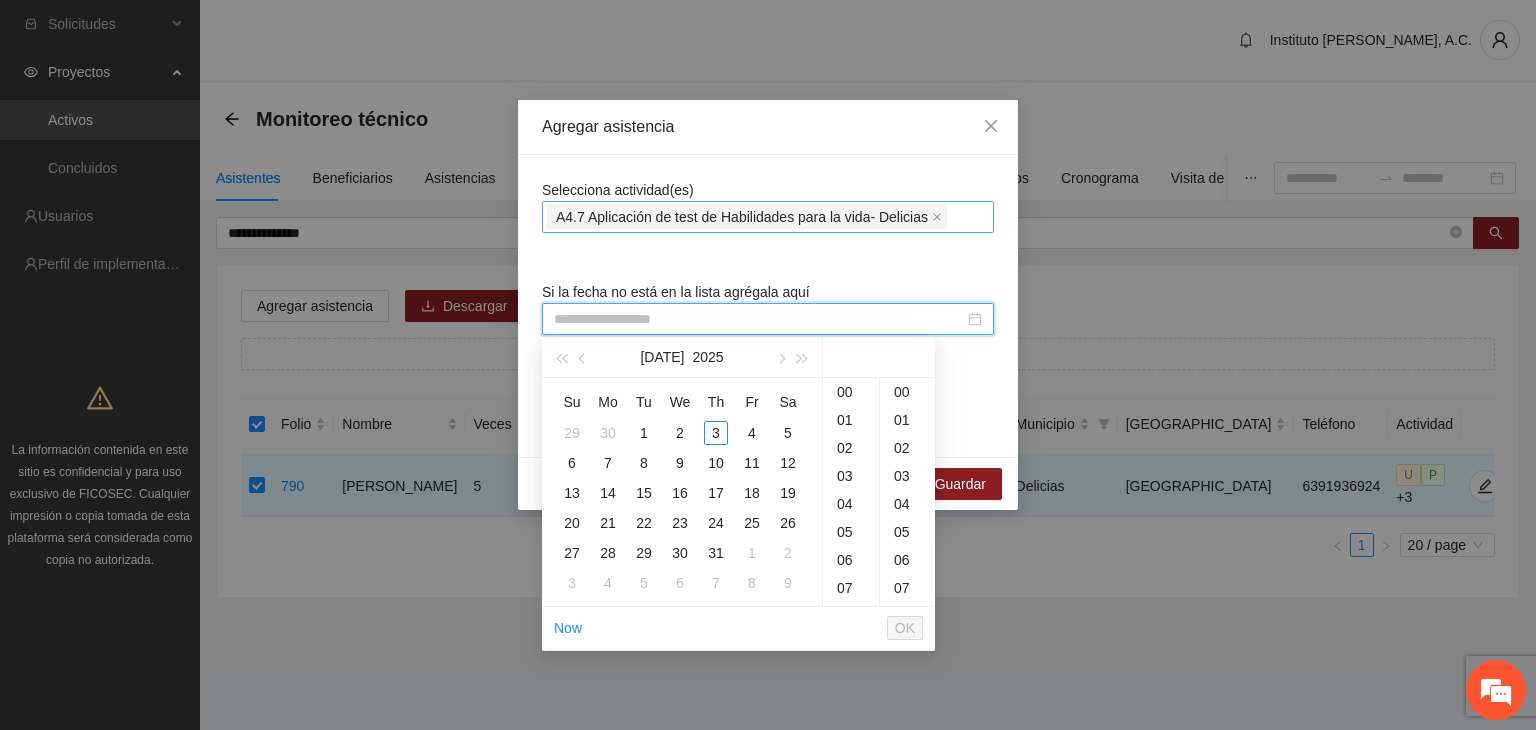 paste on "**********" 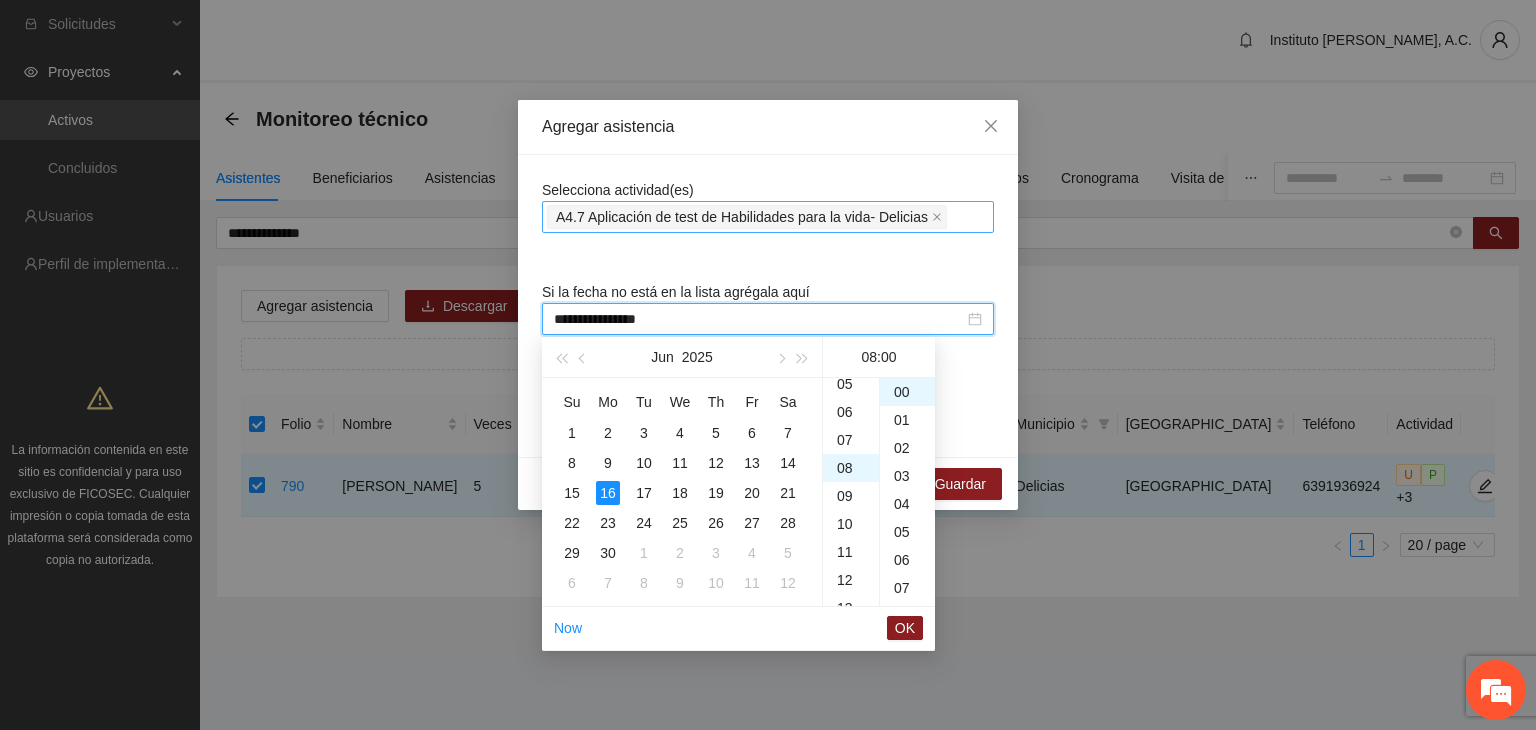 scroll, scrollTop: 224, scrollLeft: 0, axis: vertical 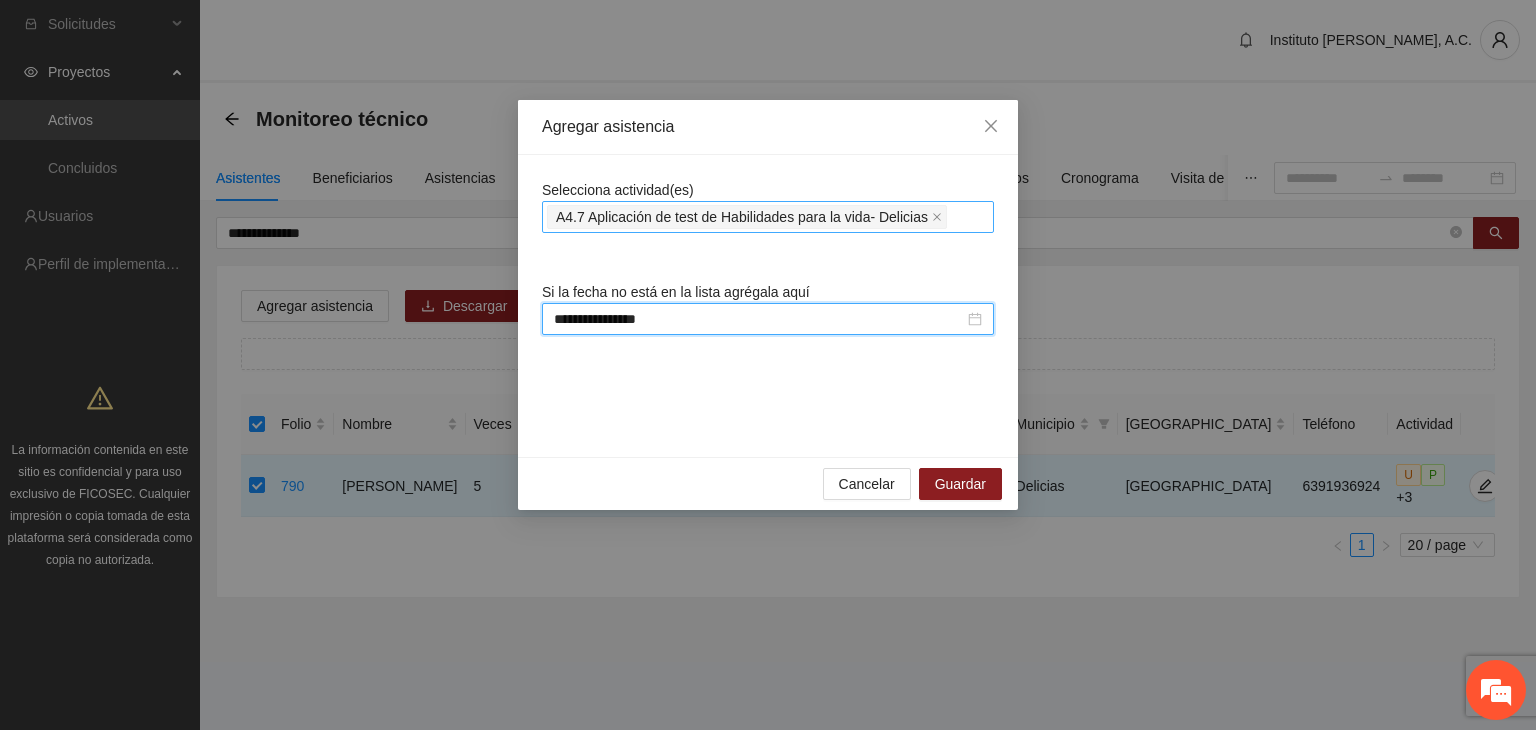 type on "**********" 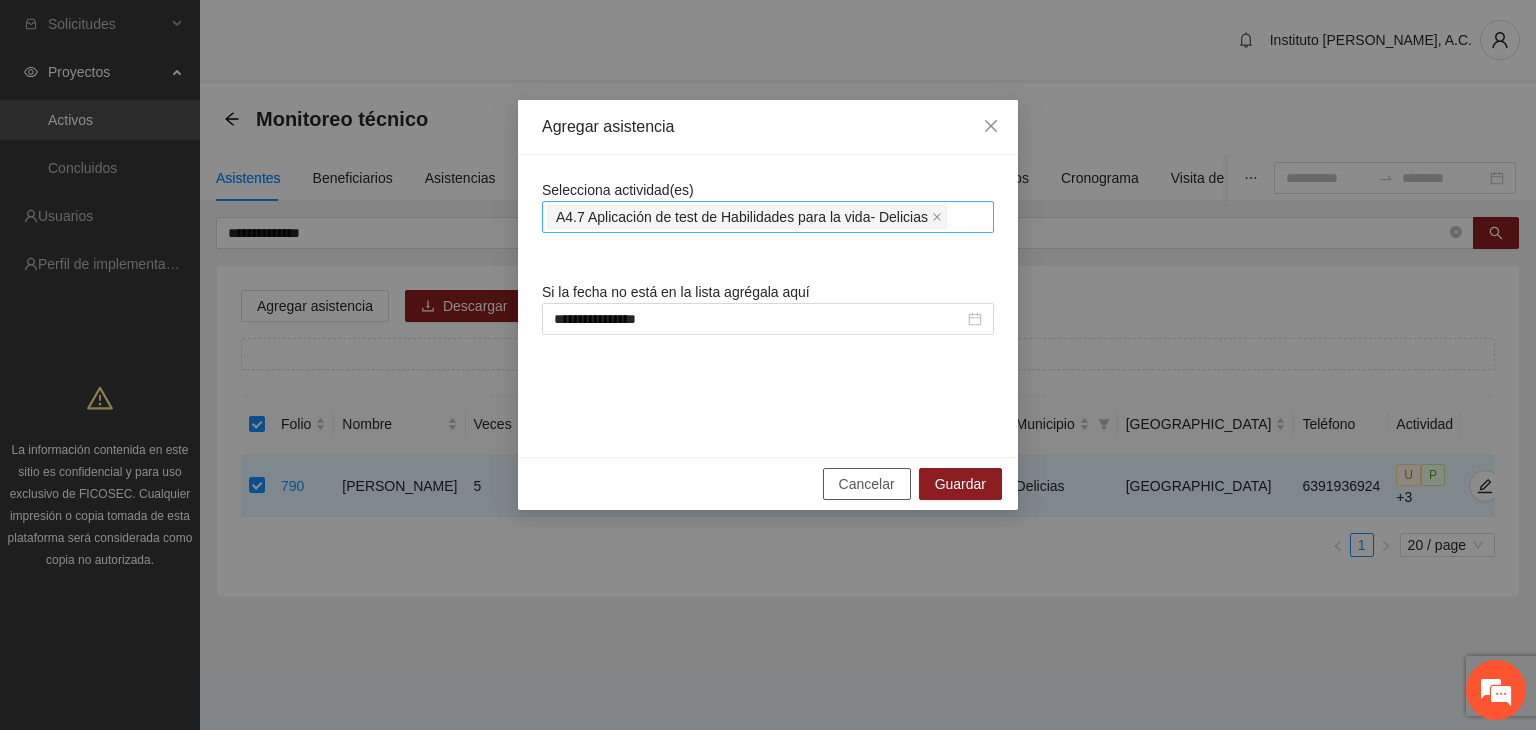 type 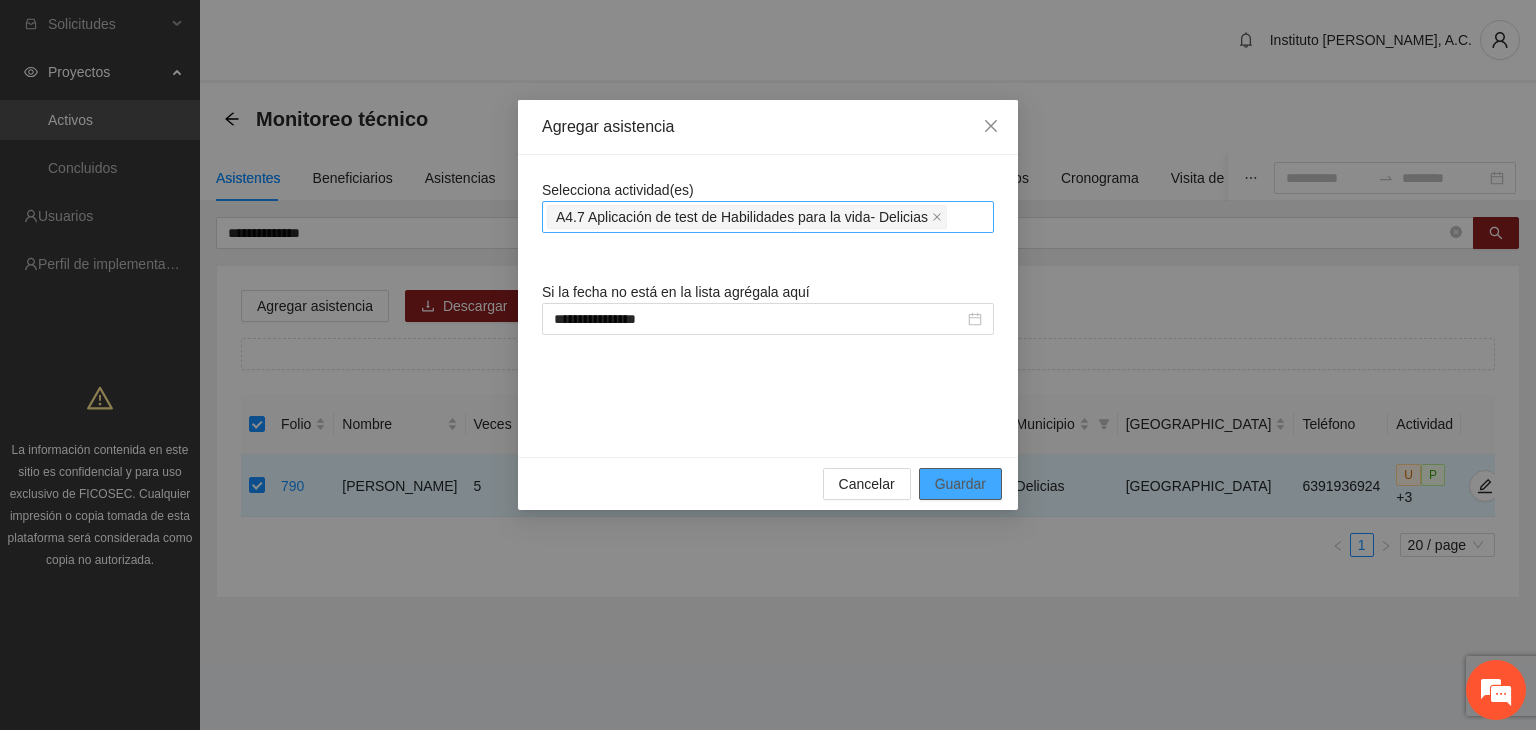 type 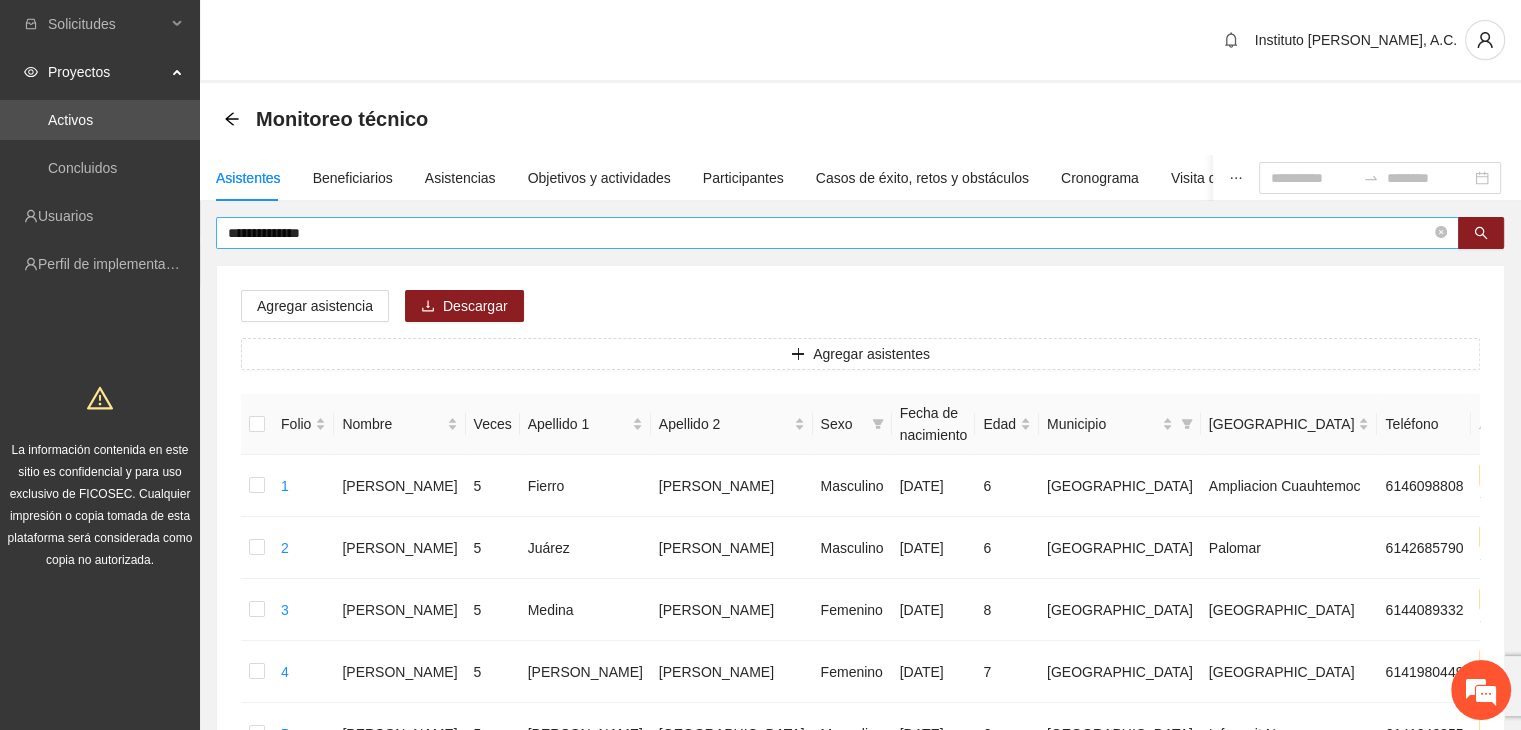 click on "**********" at bounding box center [829, 233] 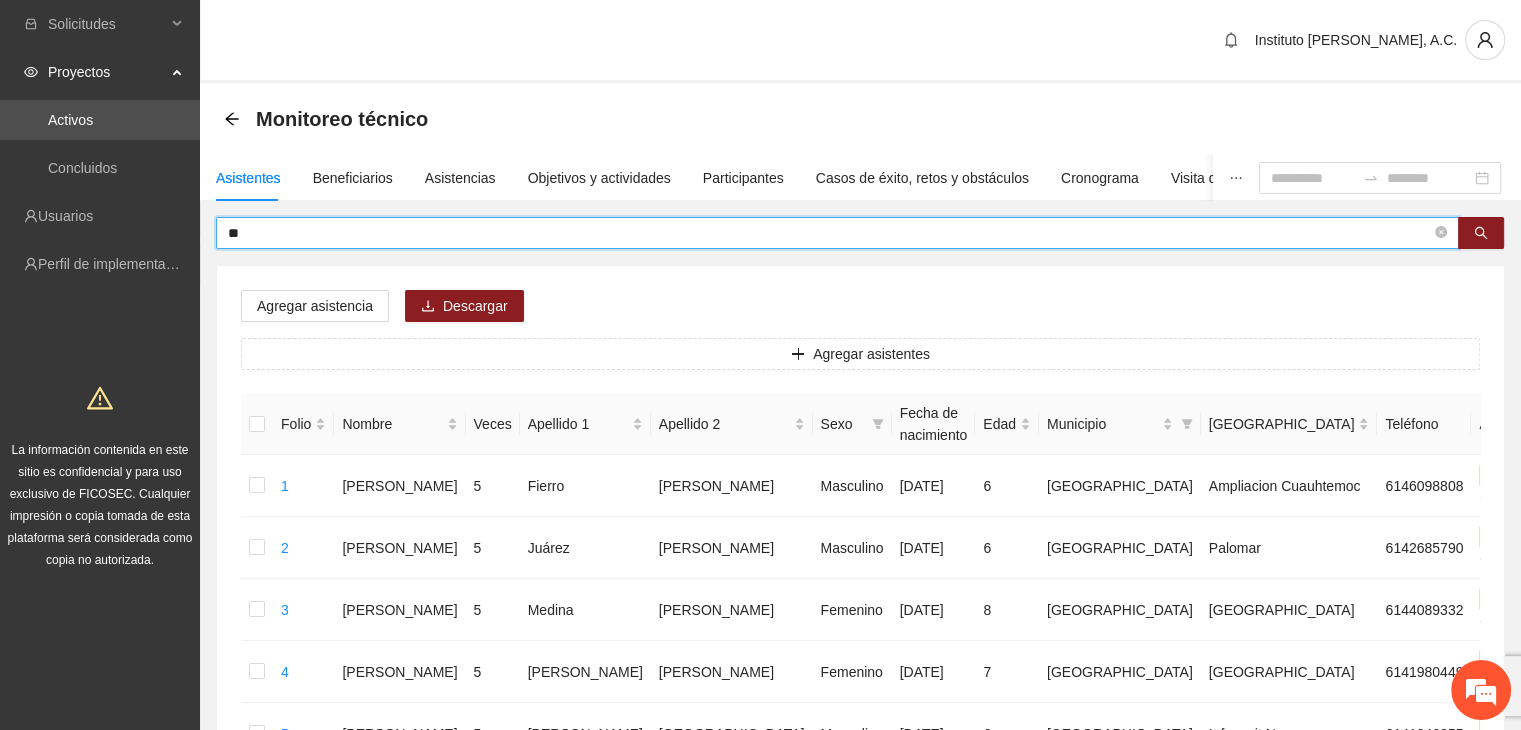 type on "*" 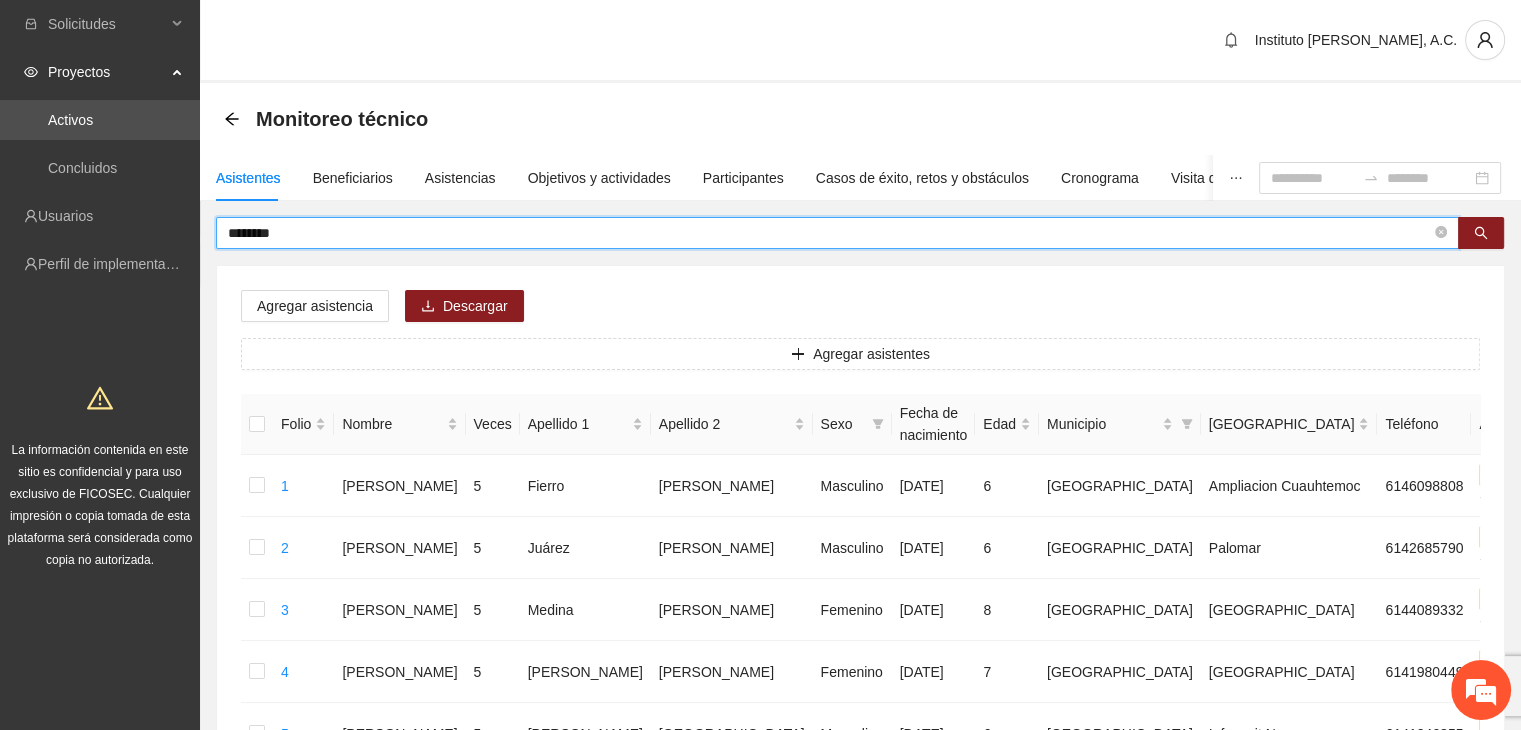 type on "********" 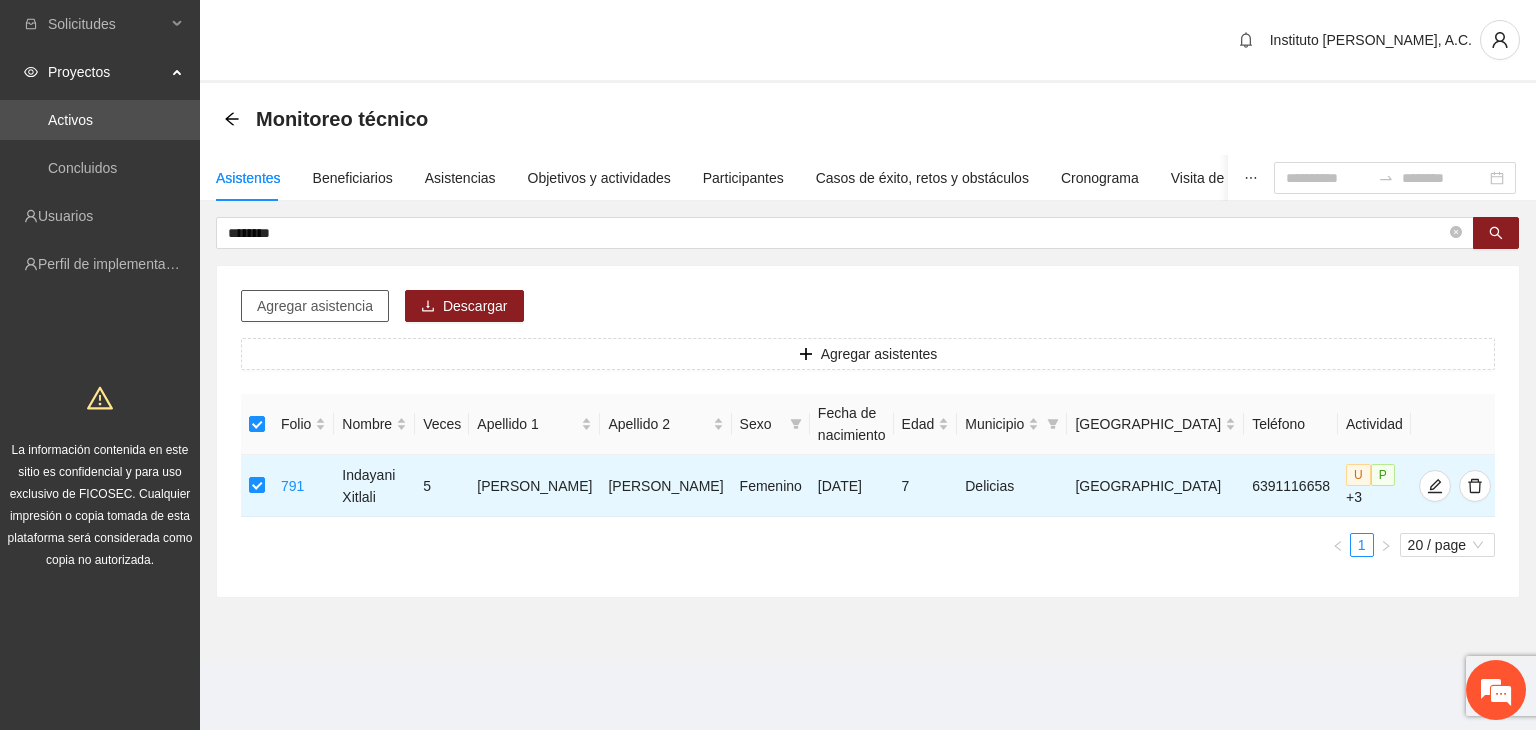 click on "Agregar asistencia" at bounding box center [315, 306] 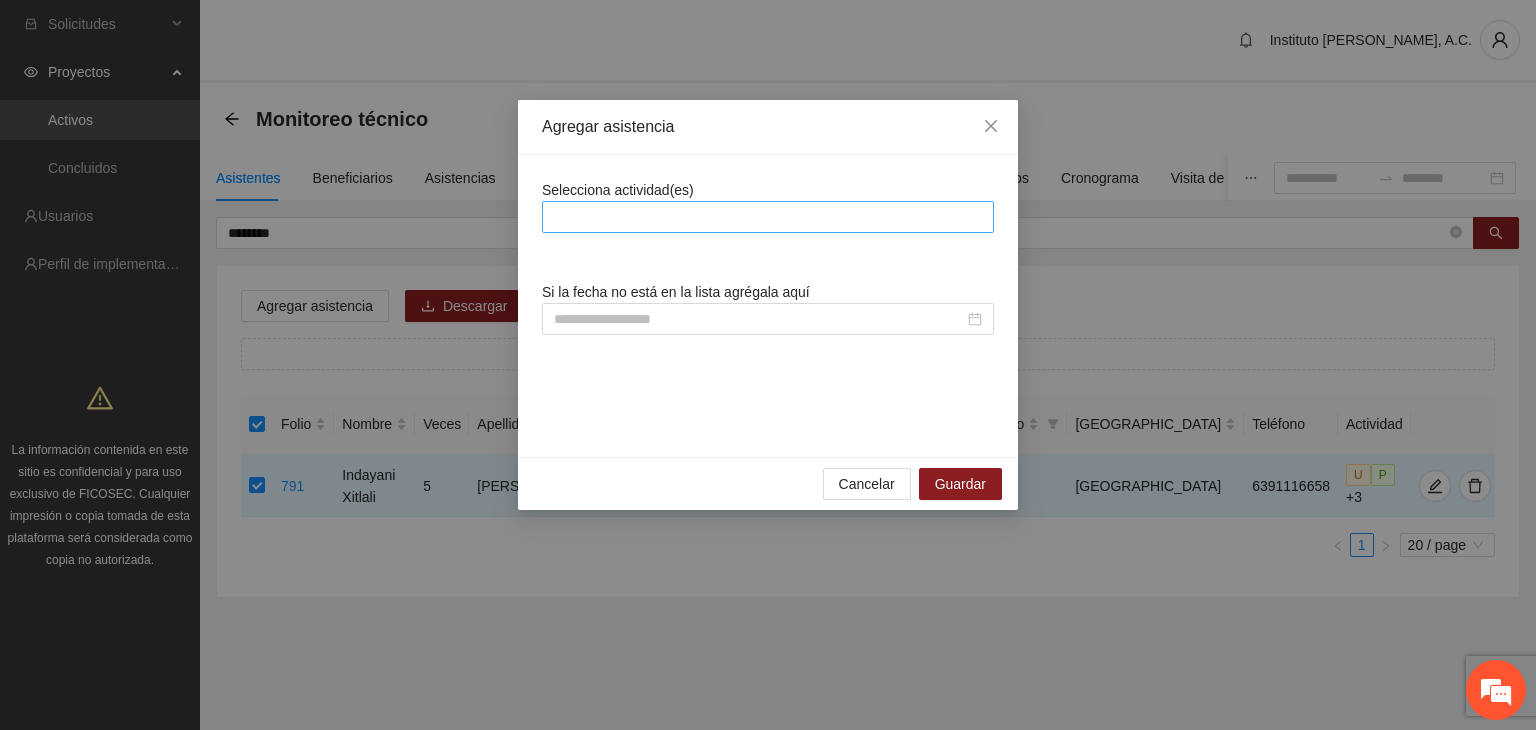 click at bounding box center [768, 217] 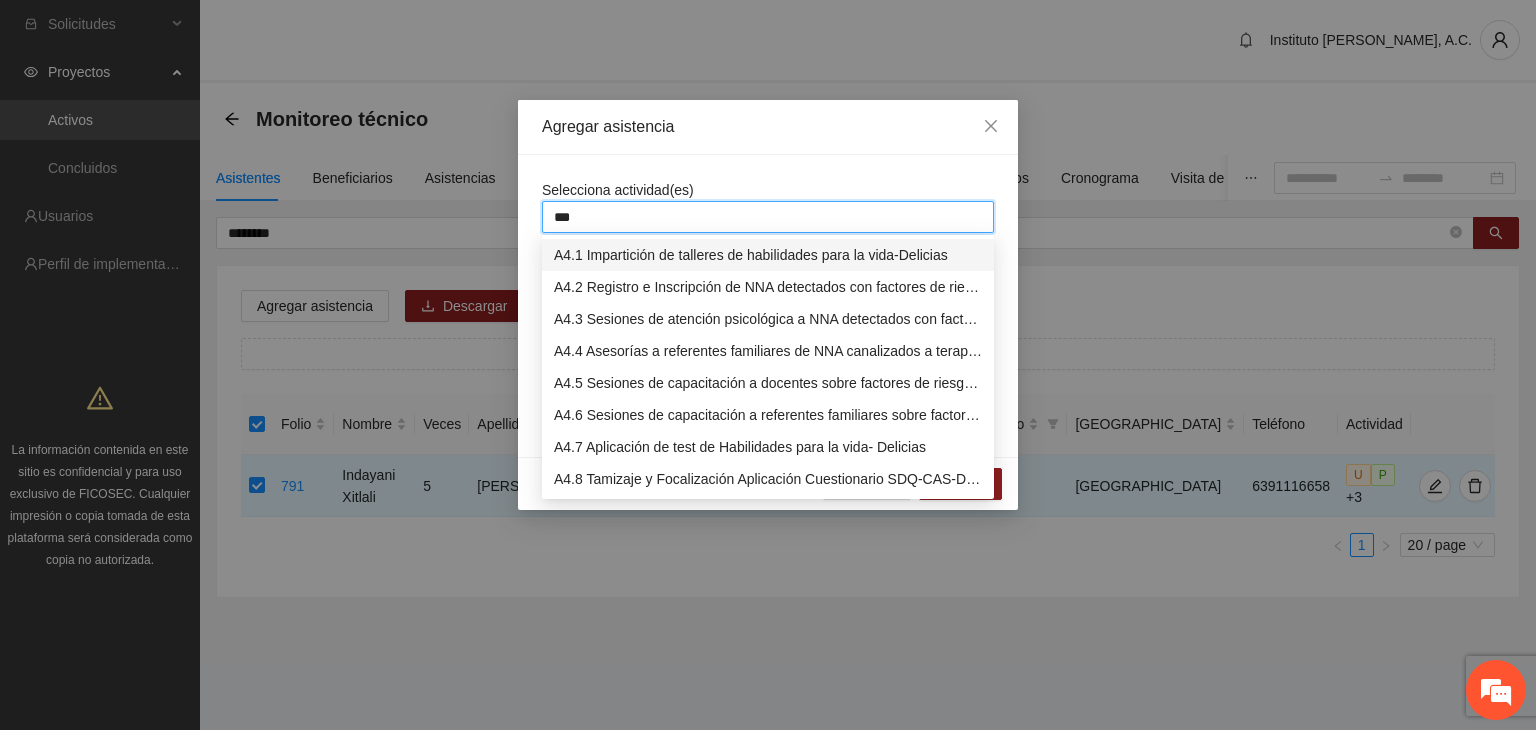 type on "****" 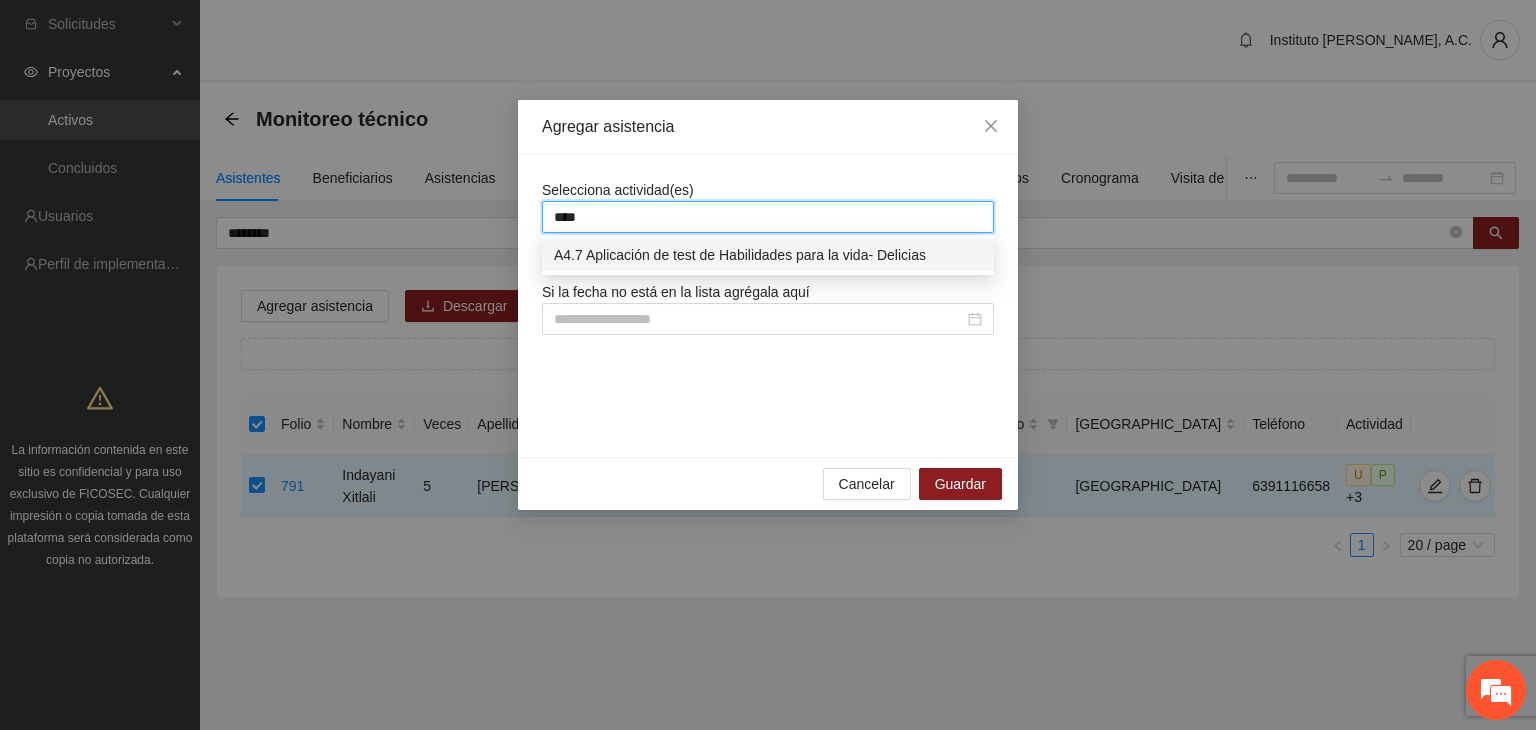 type 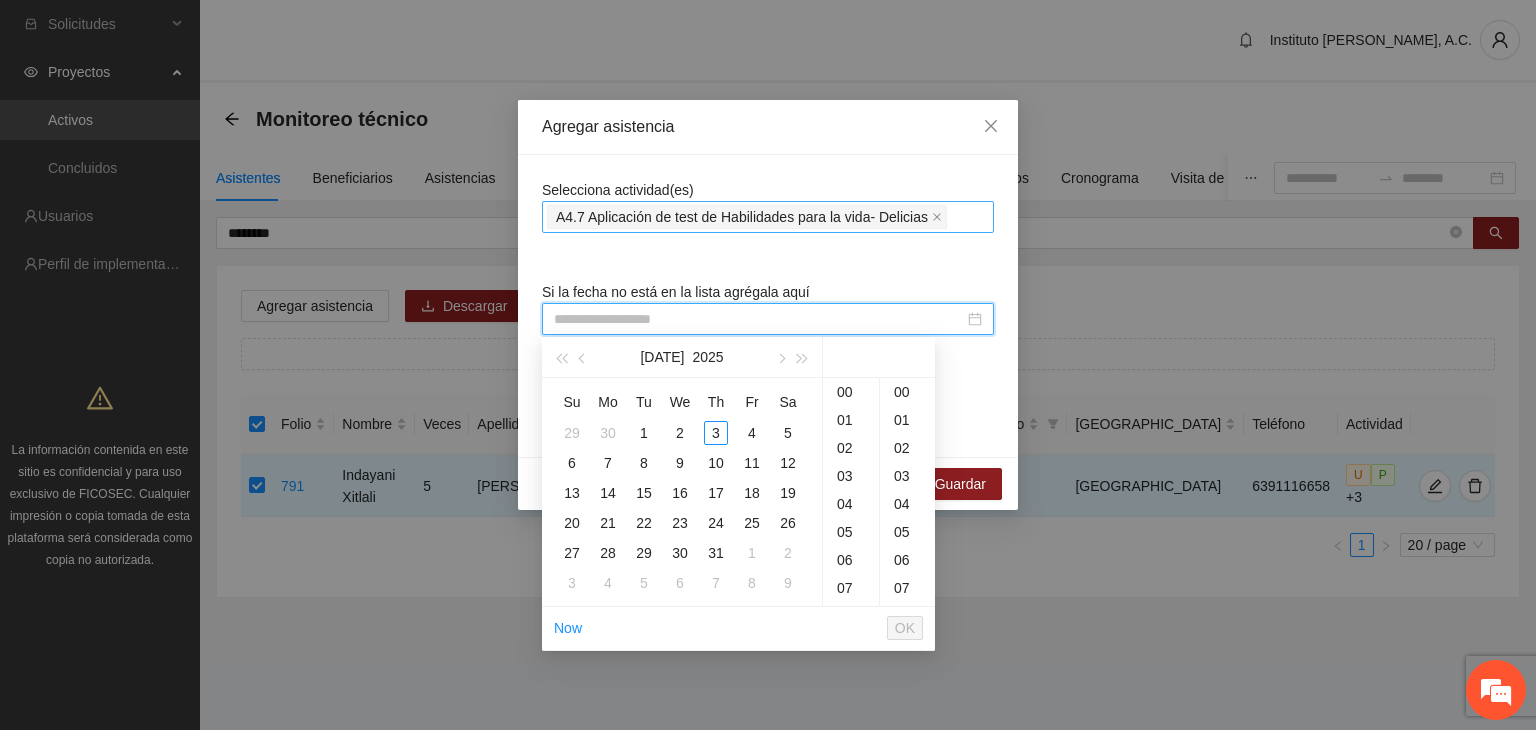 paste on "**********" 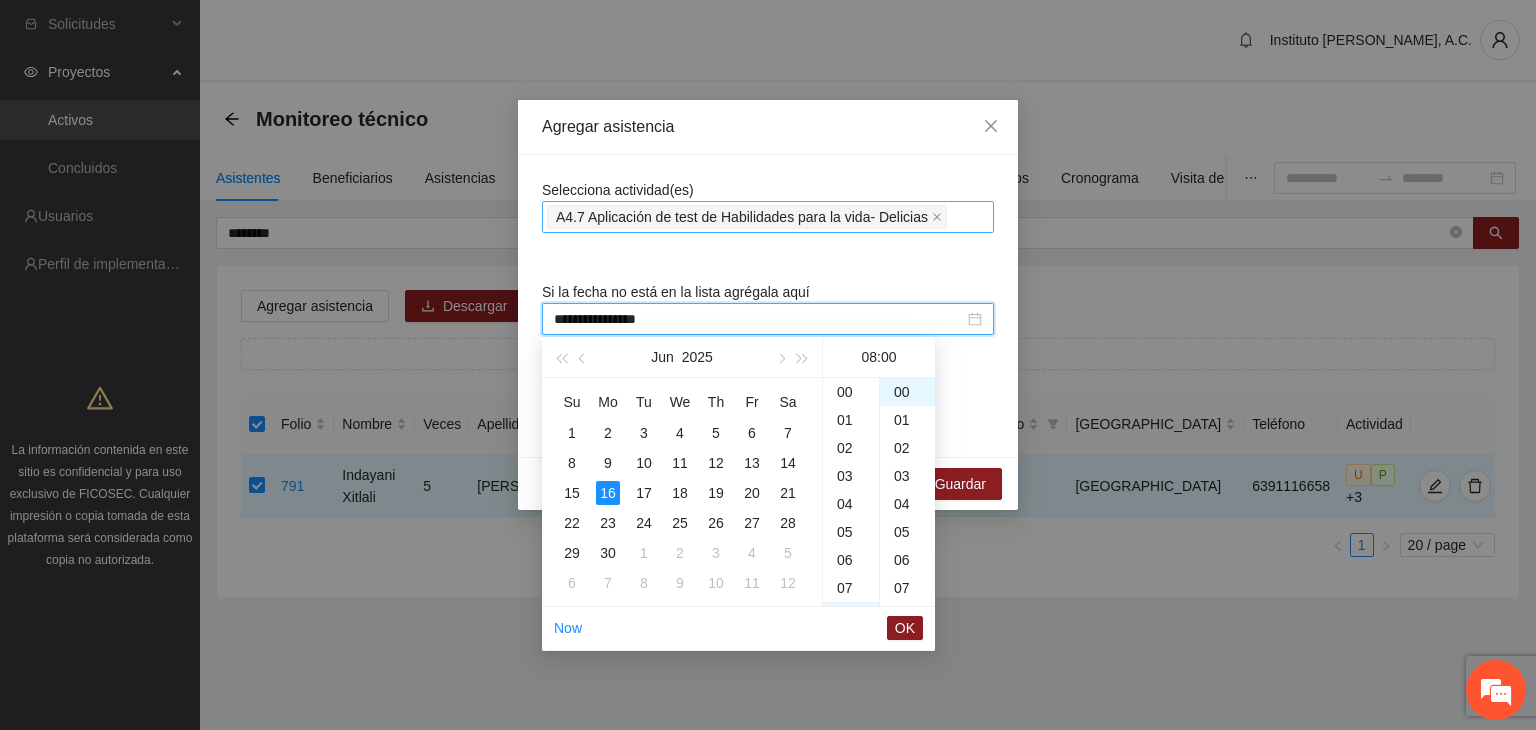 scroll, scrollTop: 224, scrollLeft: 0, axis: vertical 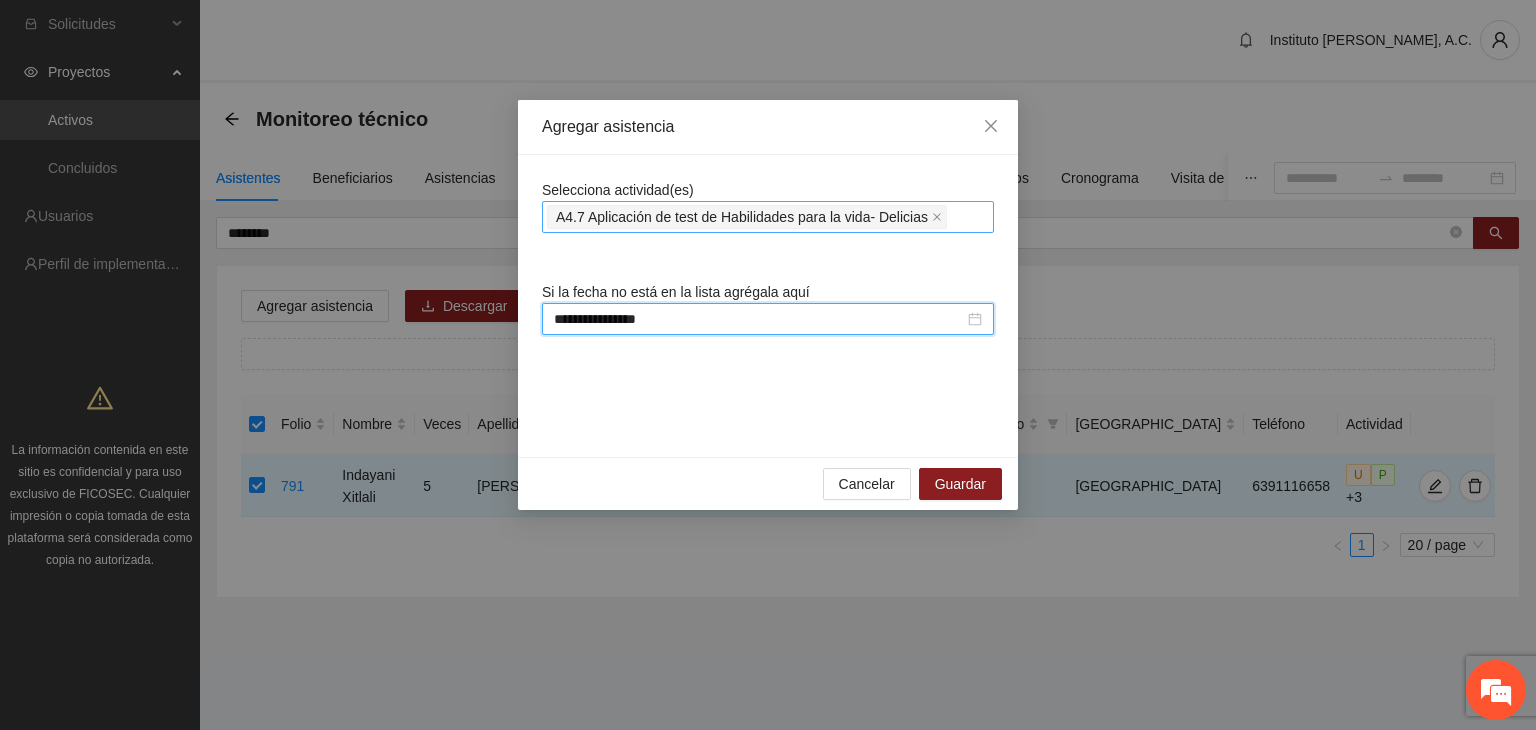 type on "**********" 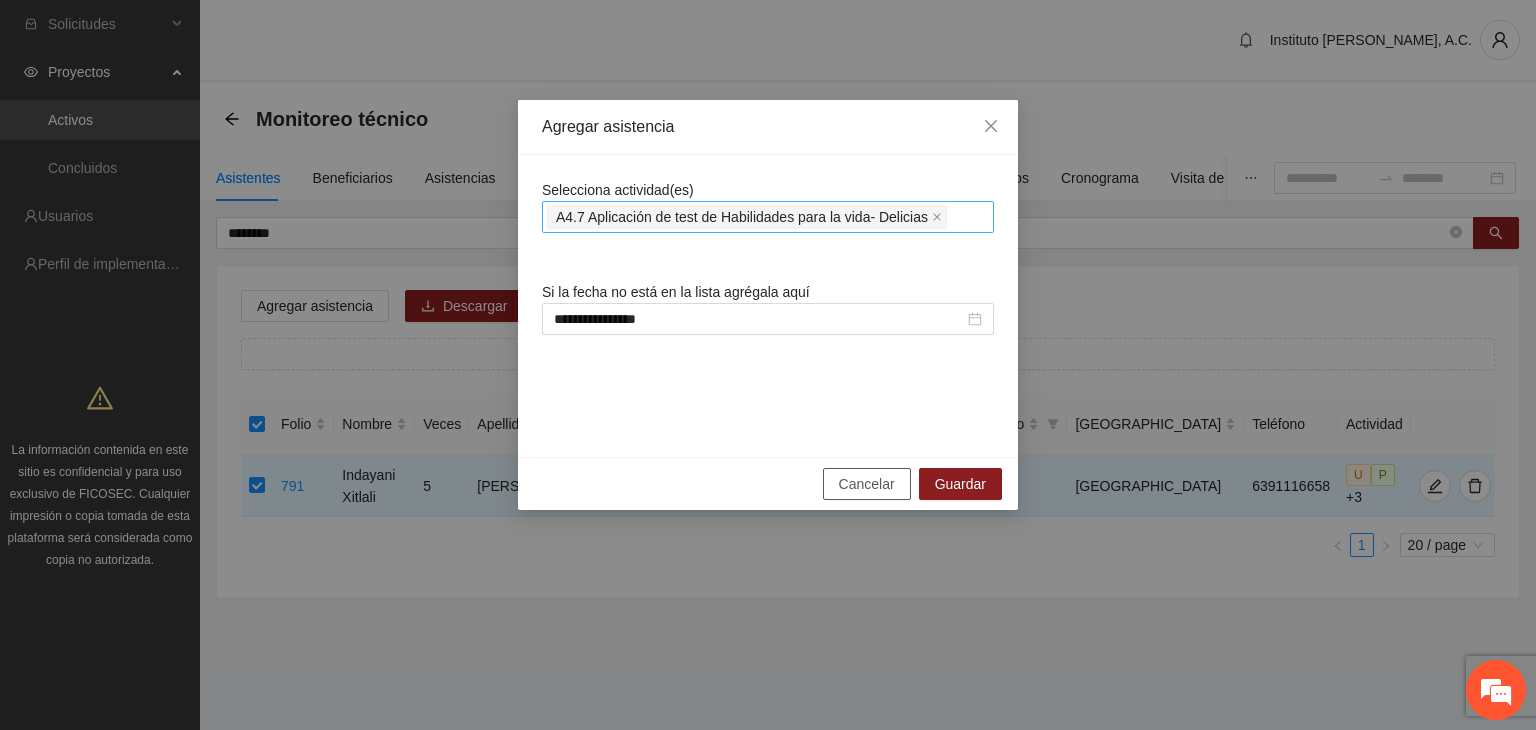 type 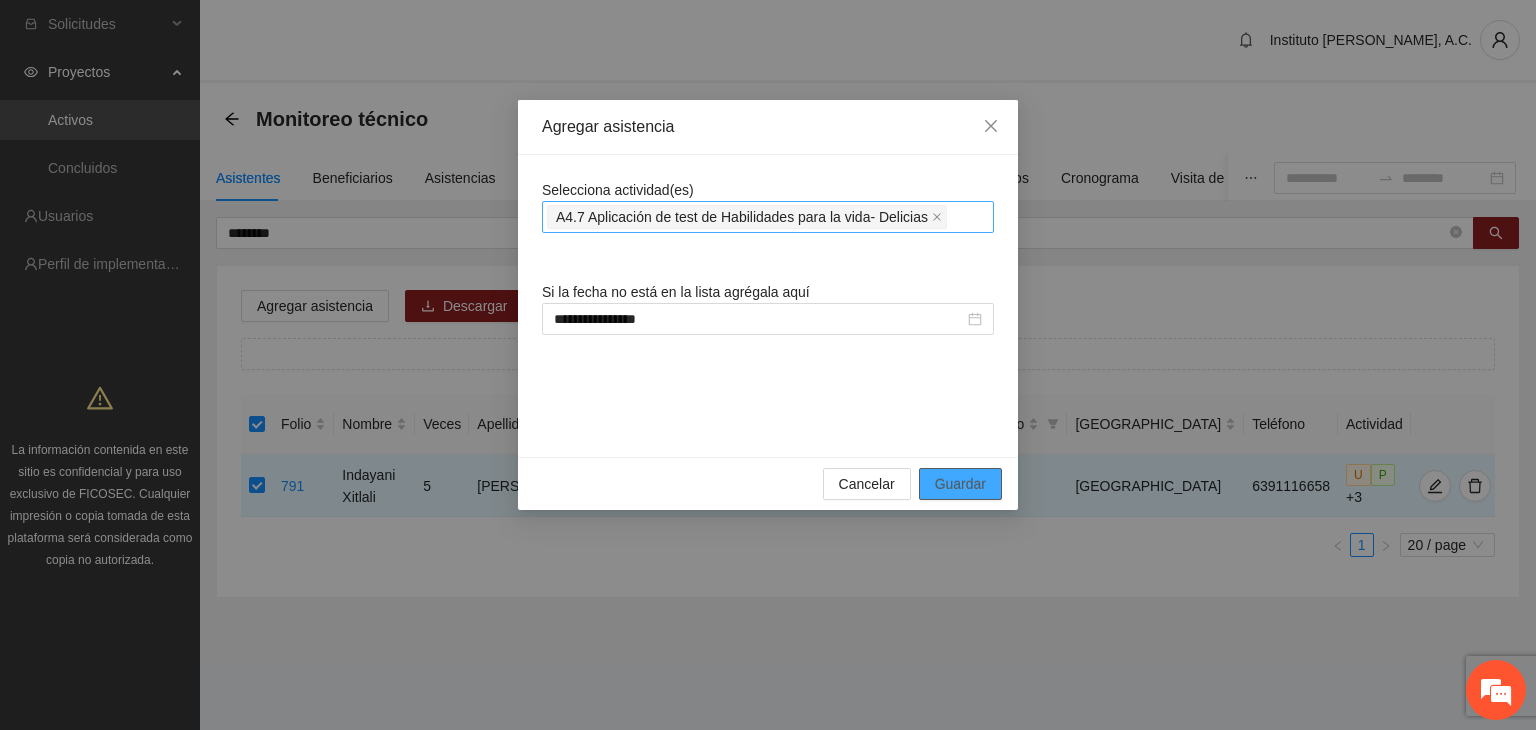 type 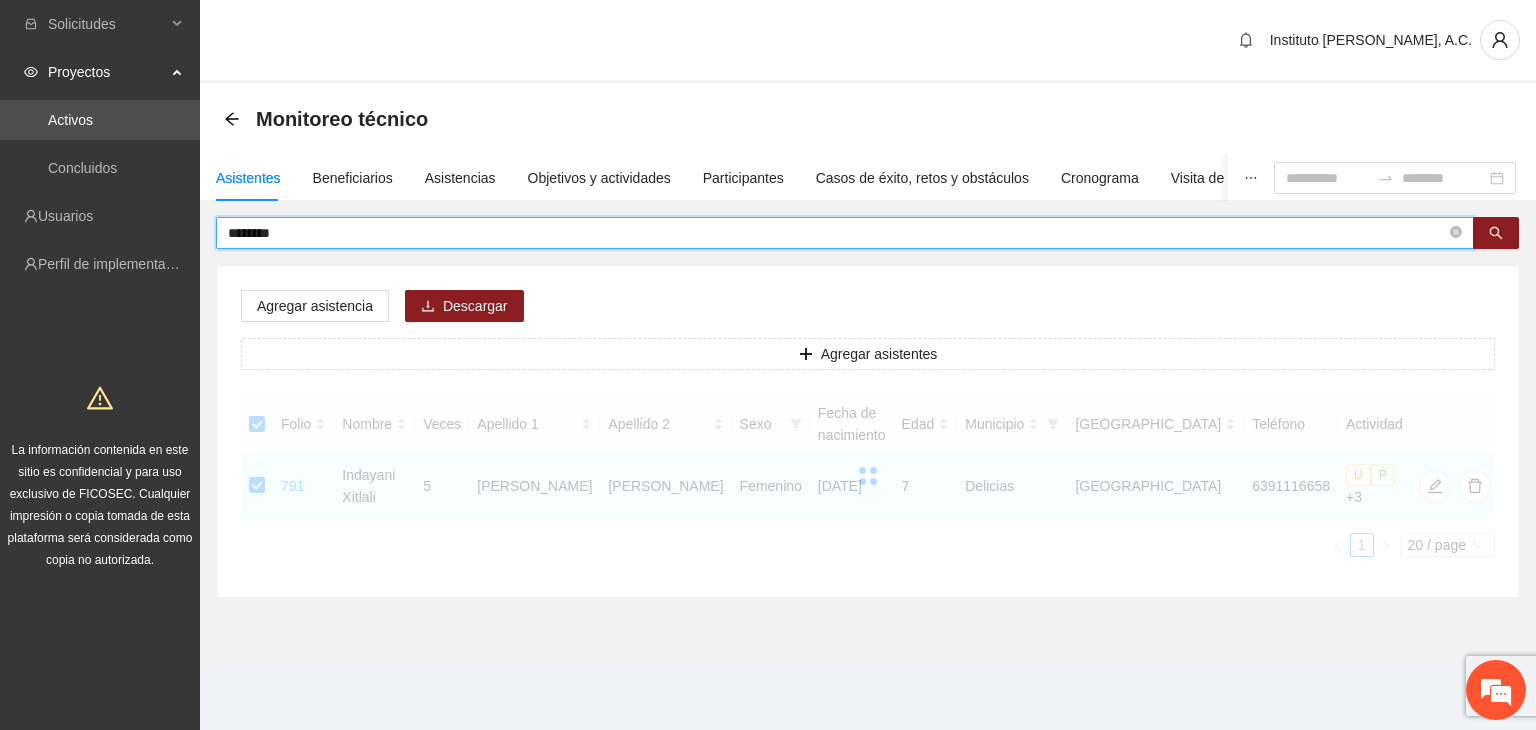 click on "********" at bounding box center [837, 233] 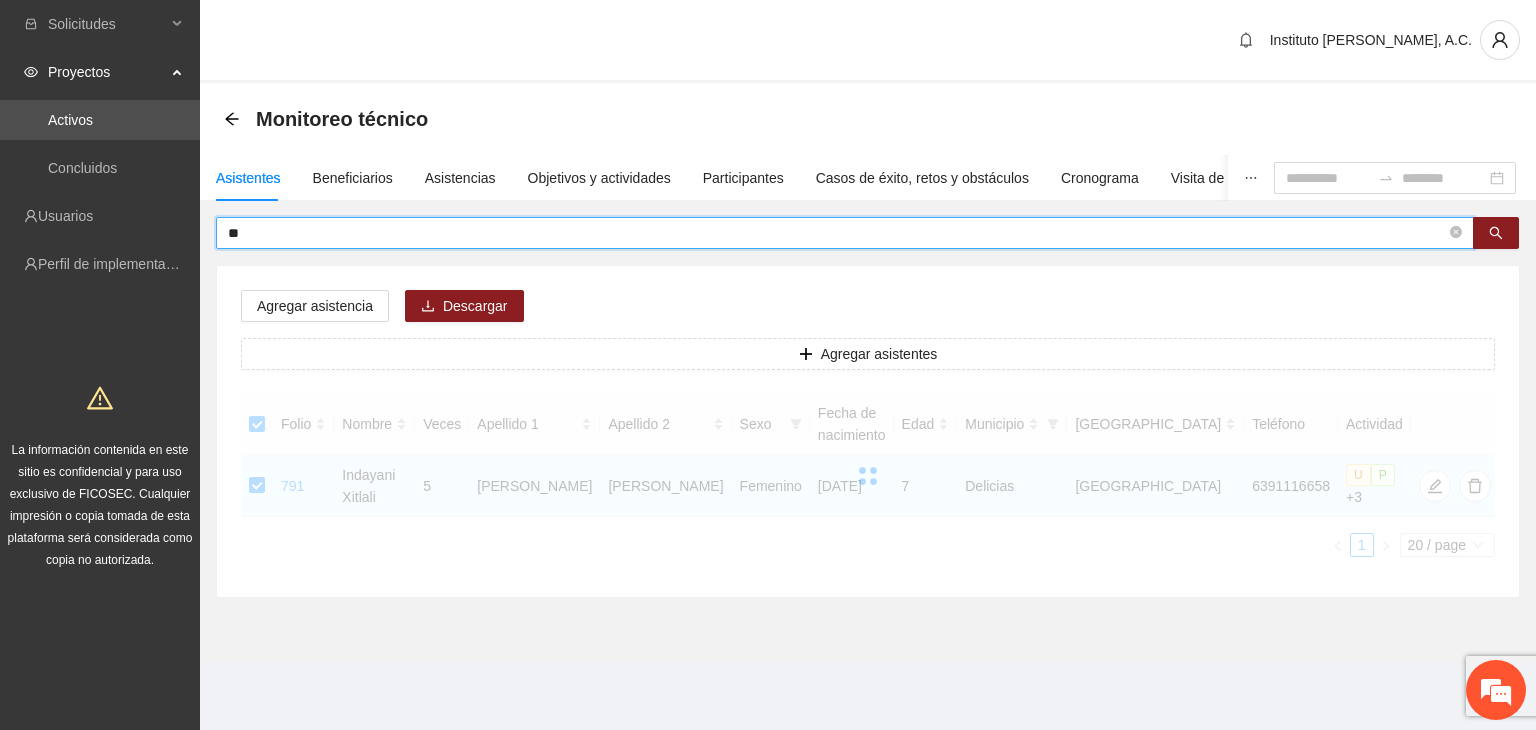 type on "*" 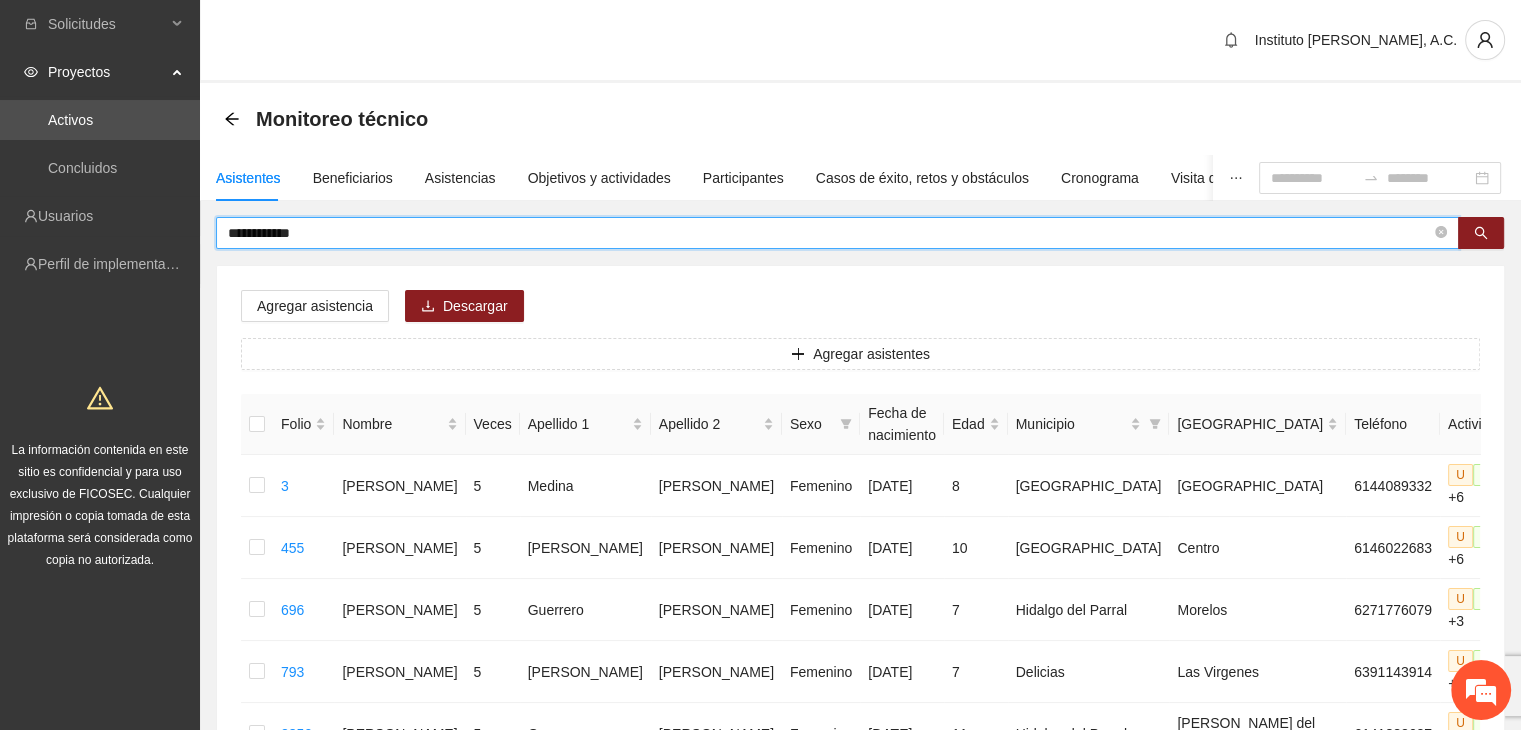click on "**********" at bounding box center [829, 233] 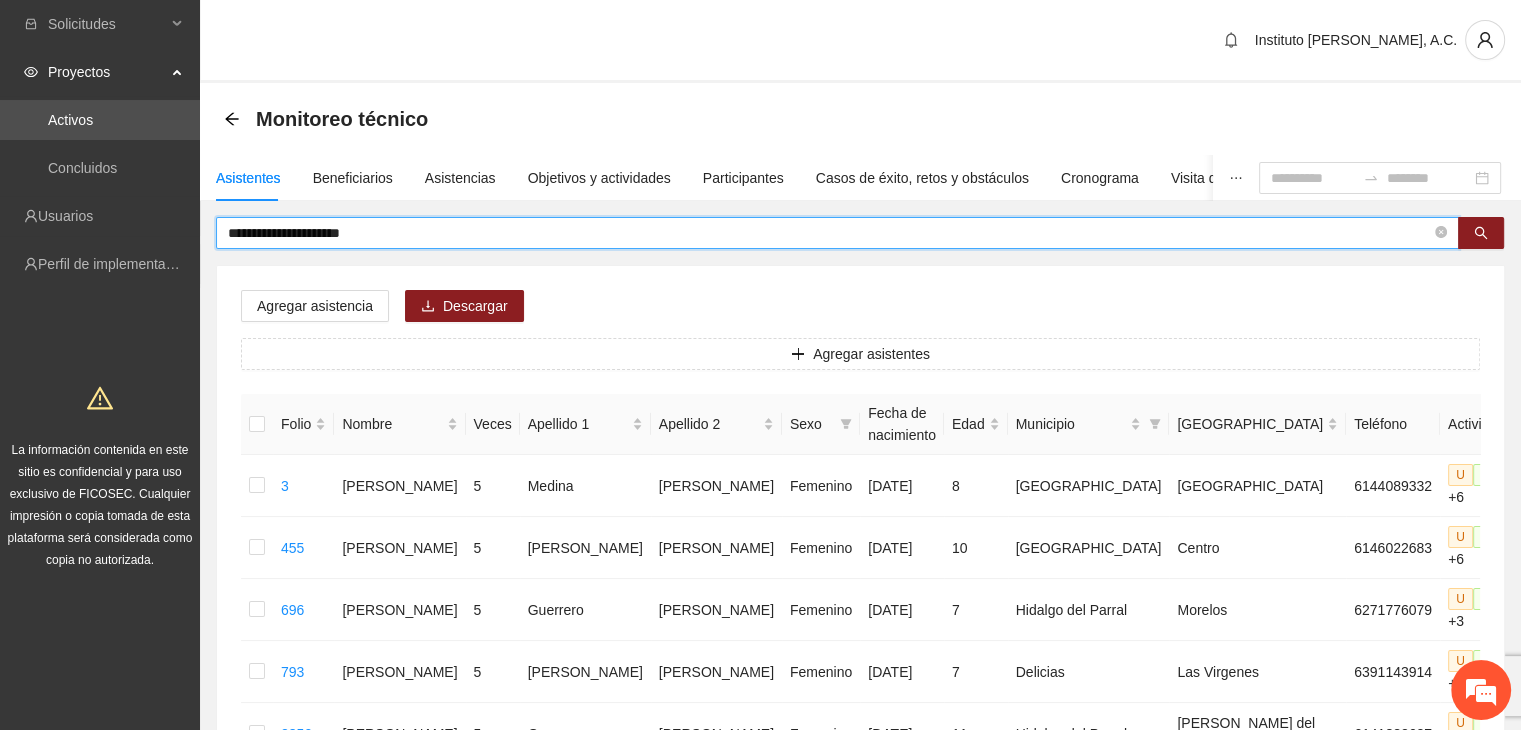 type on "**********" 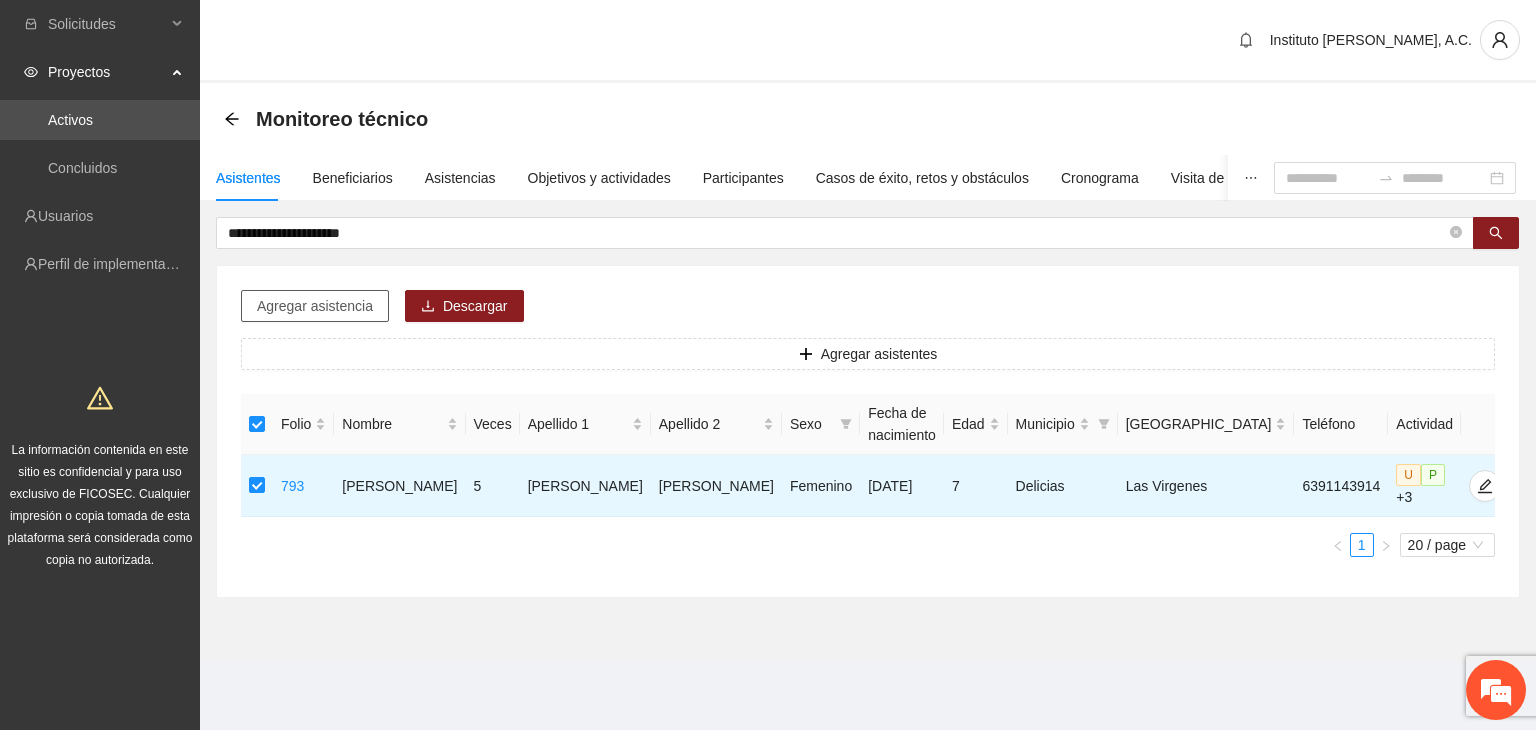click on "Agregar asistencia" at bounding box center (315, 306) 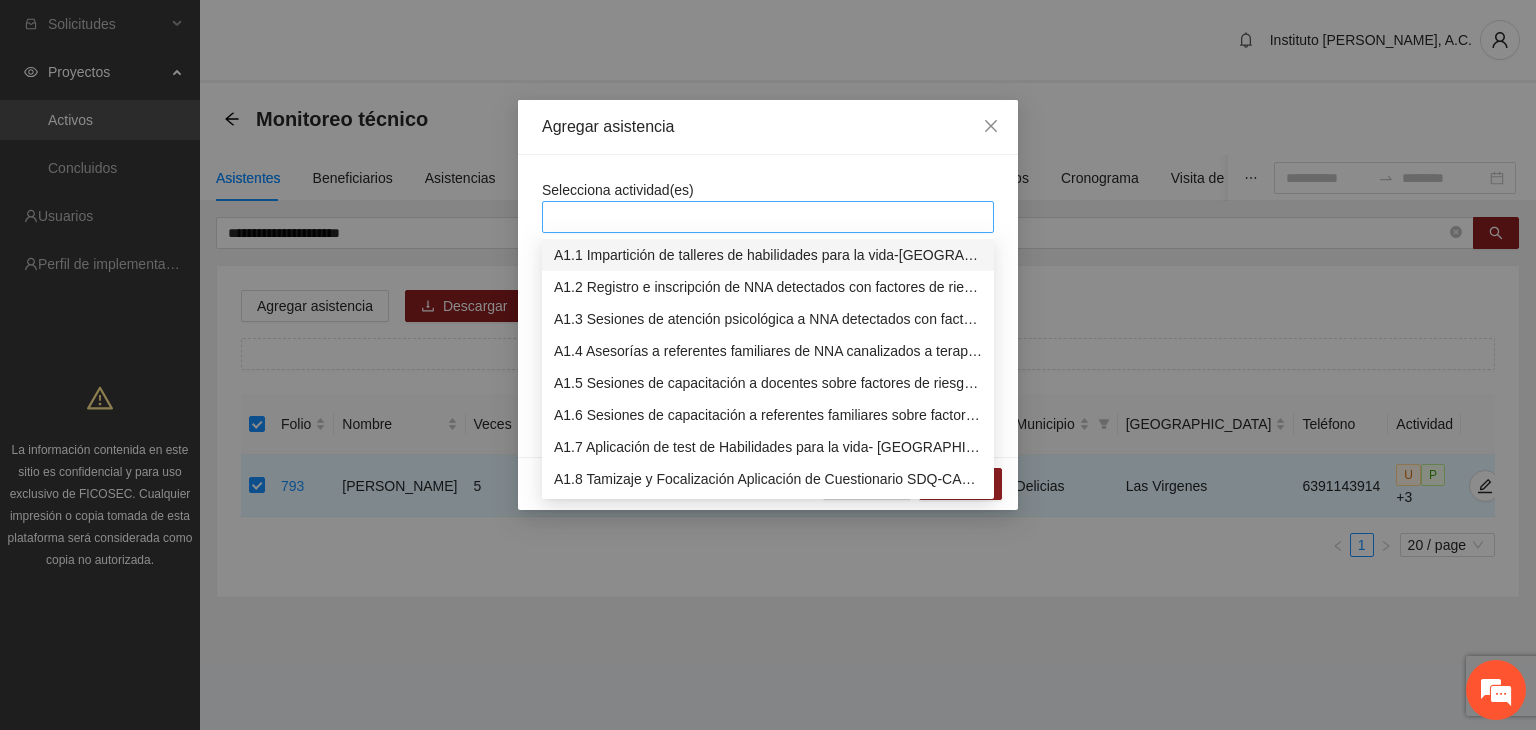 click at bounding box center [768, 217] 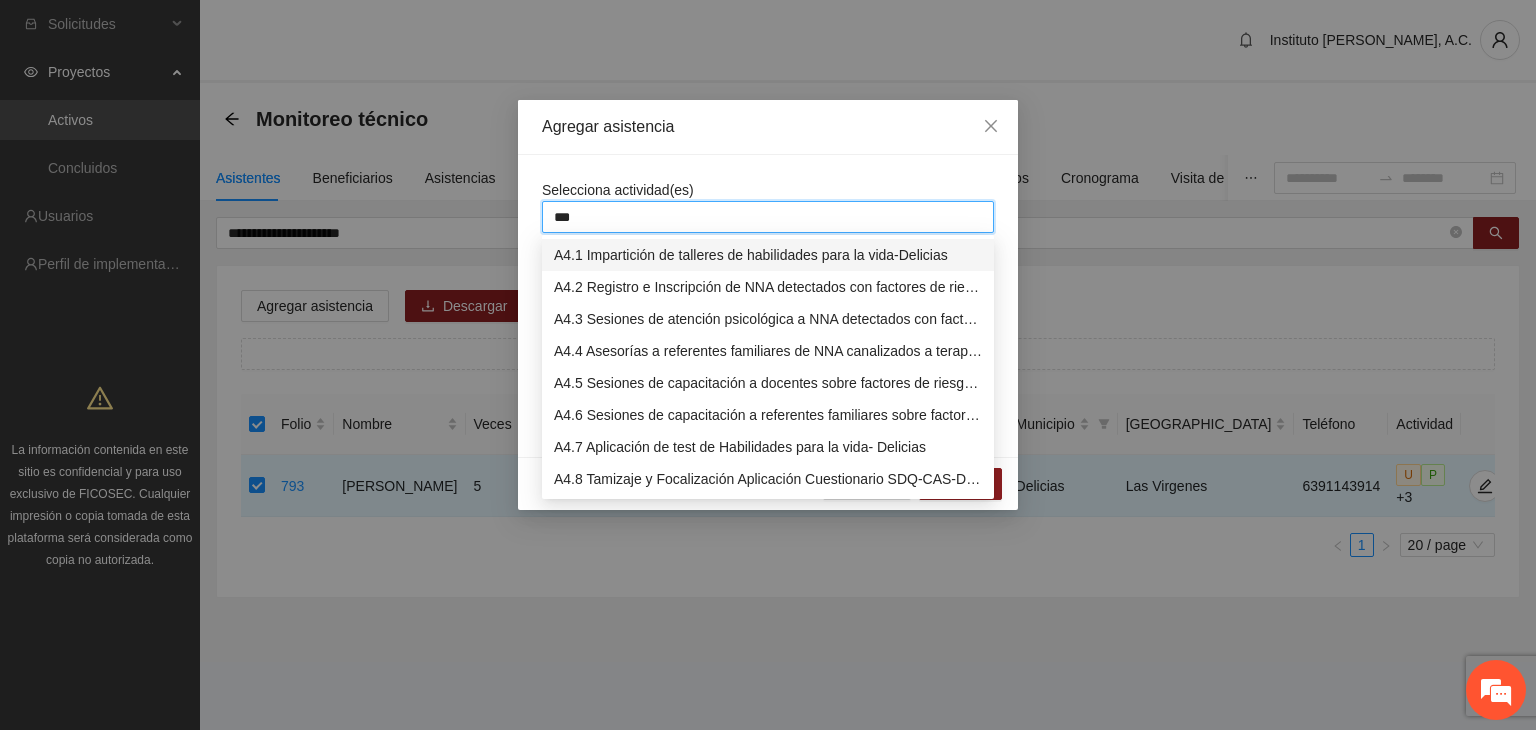 type on "****" 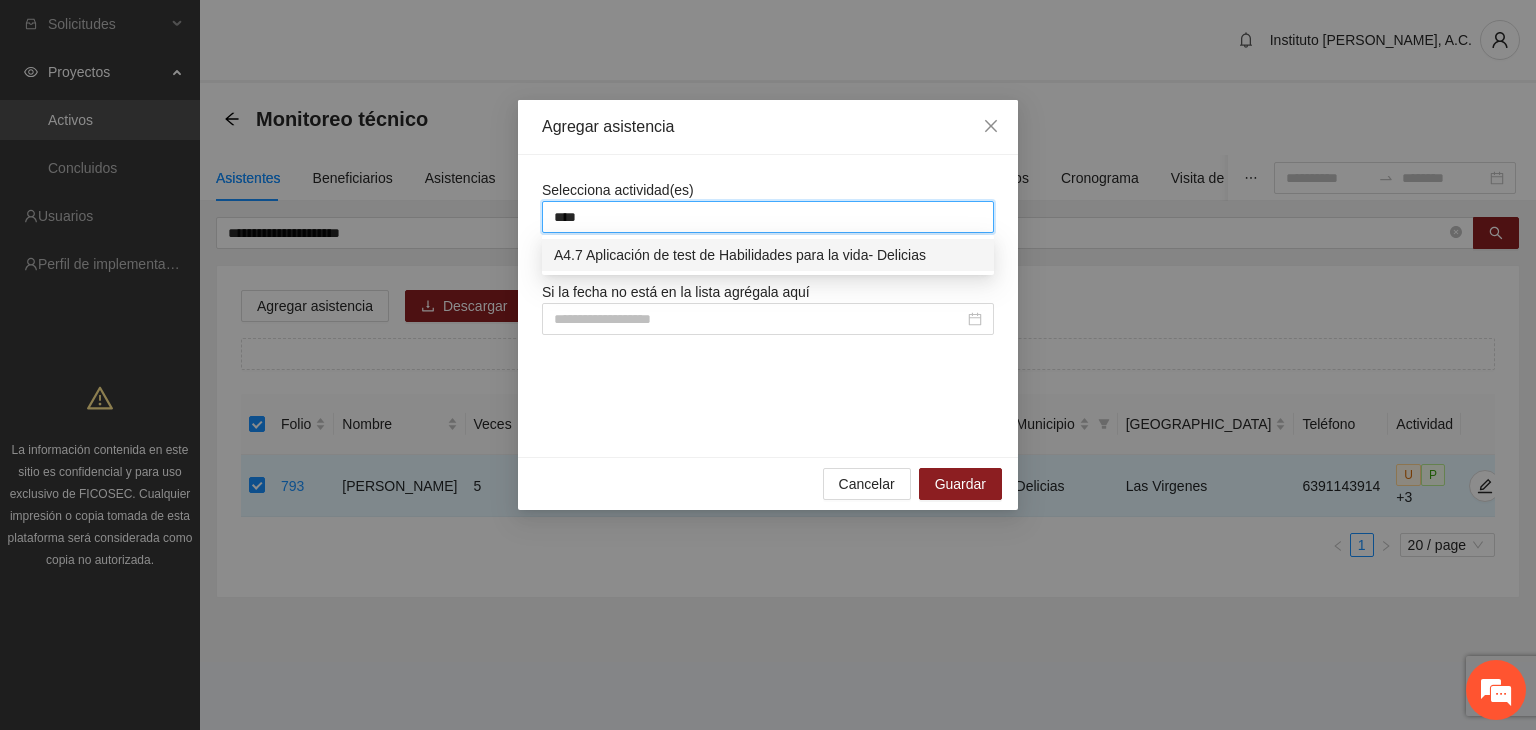 type 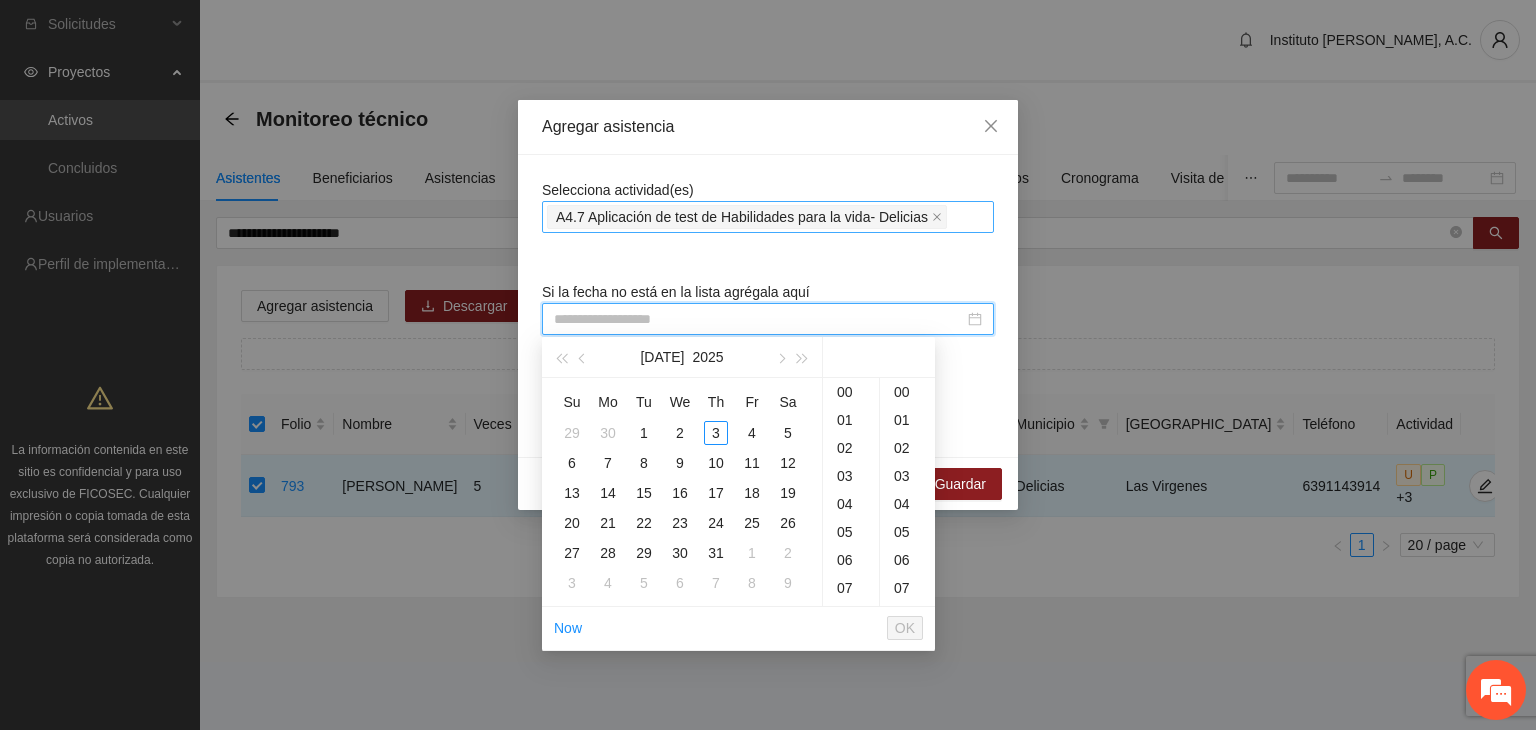 paste on "**********" 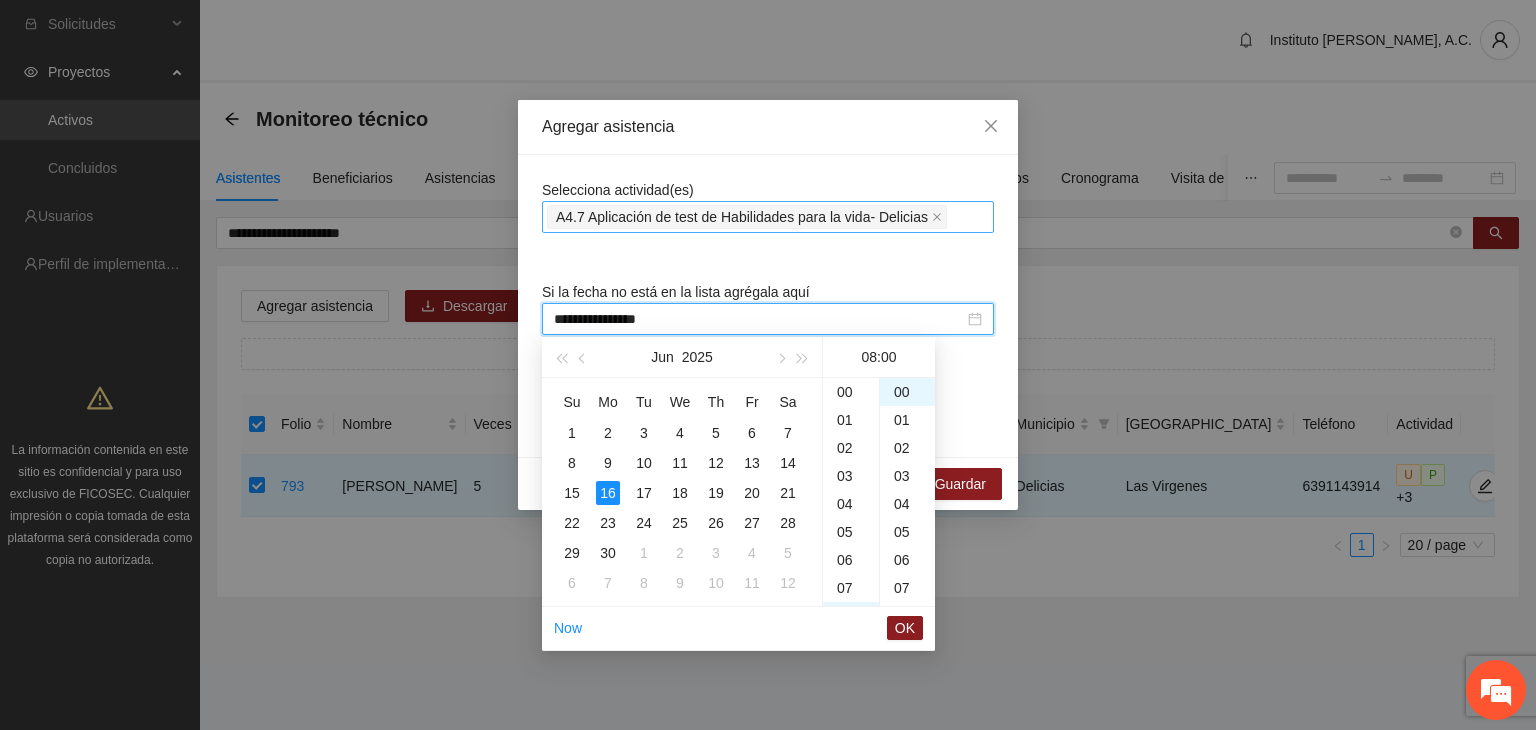 scroll, scrollTop: 224, scrollLeft: 0, axis: vertical 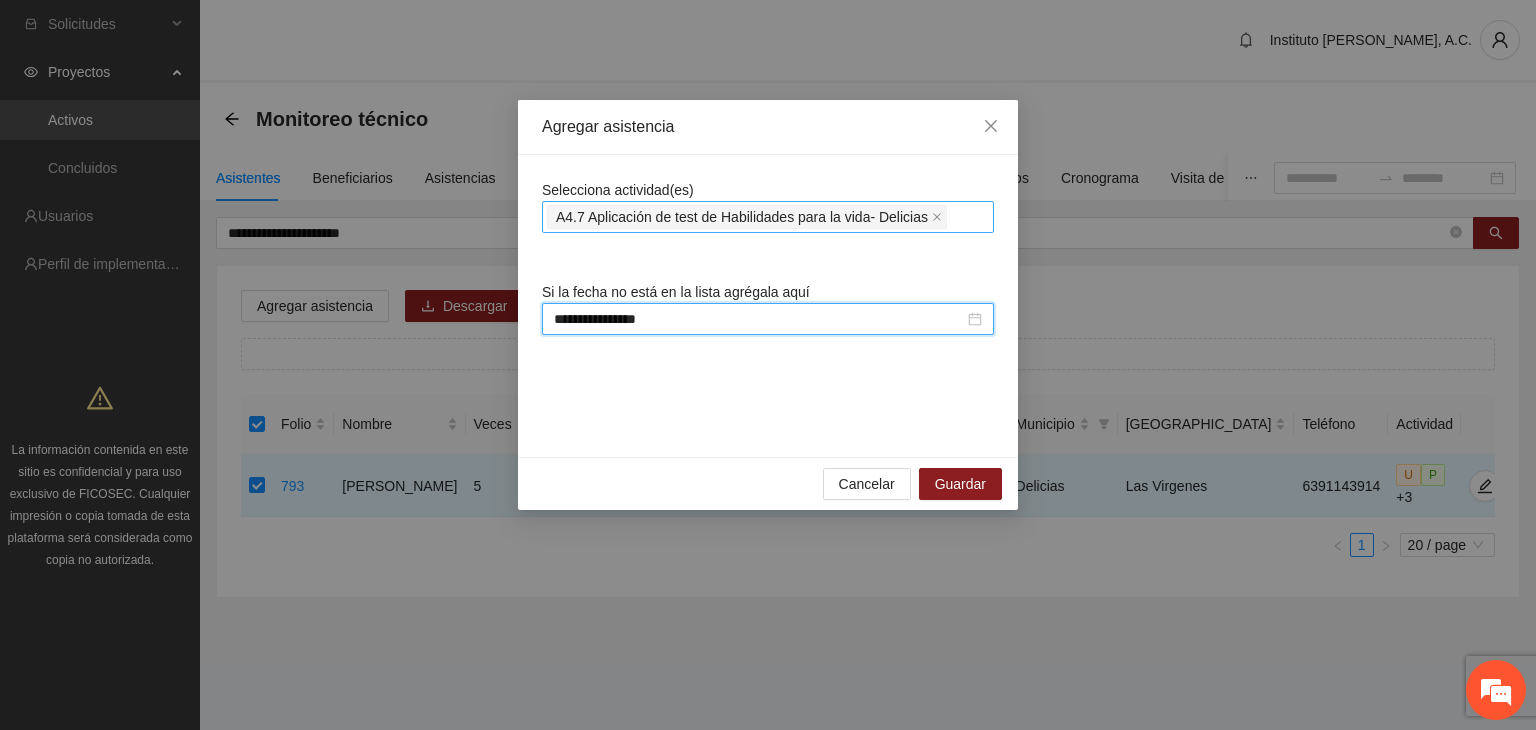 type on "**********" 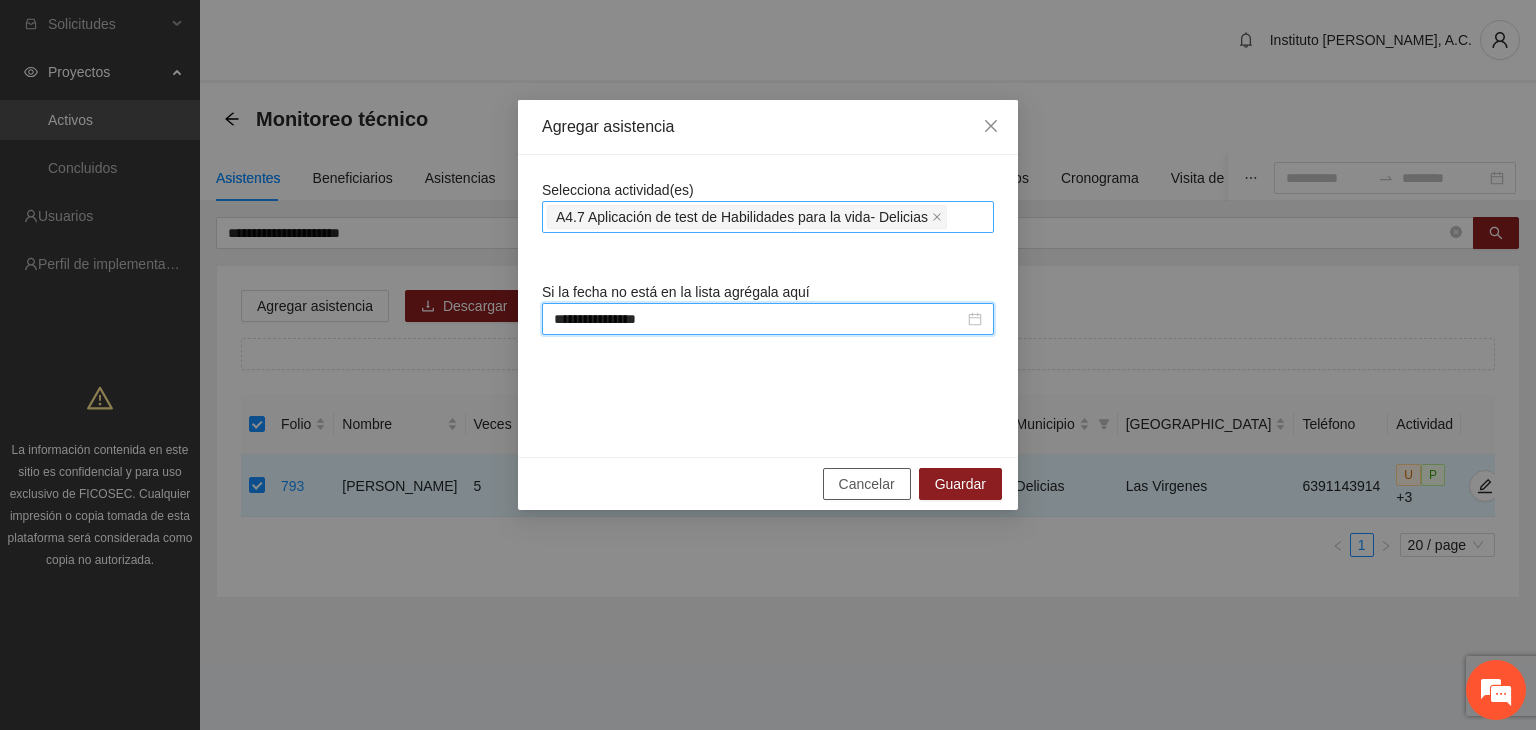 type 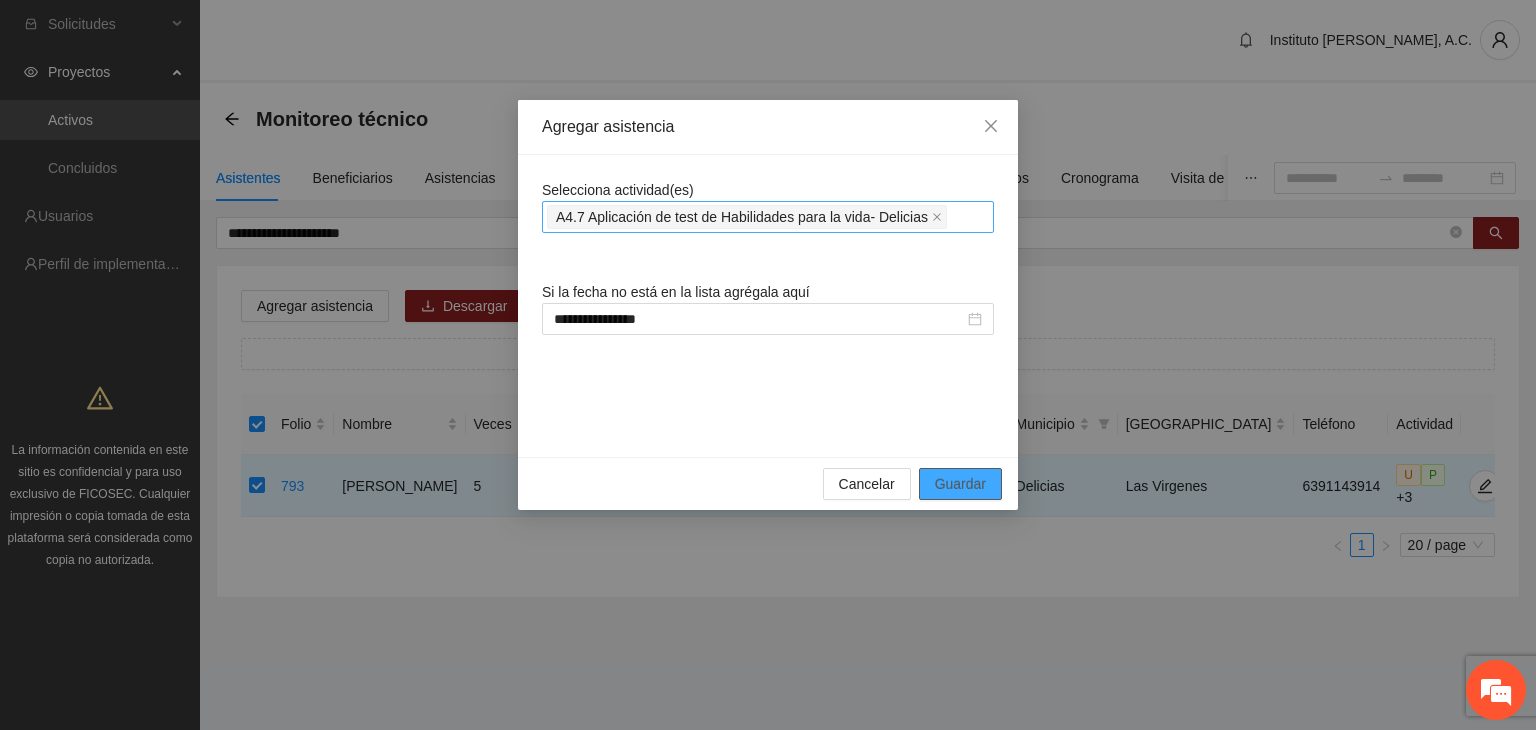 type 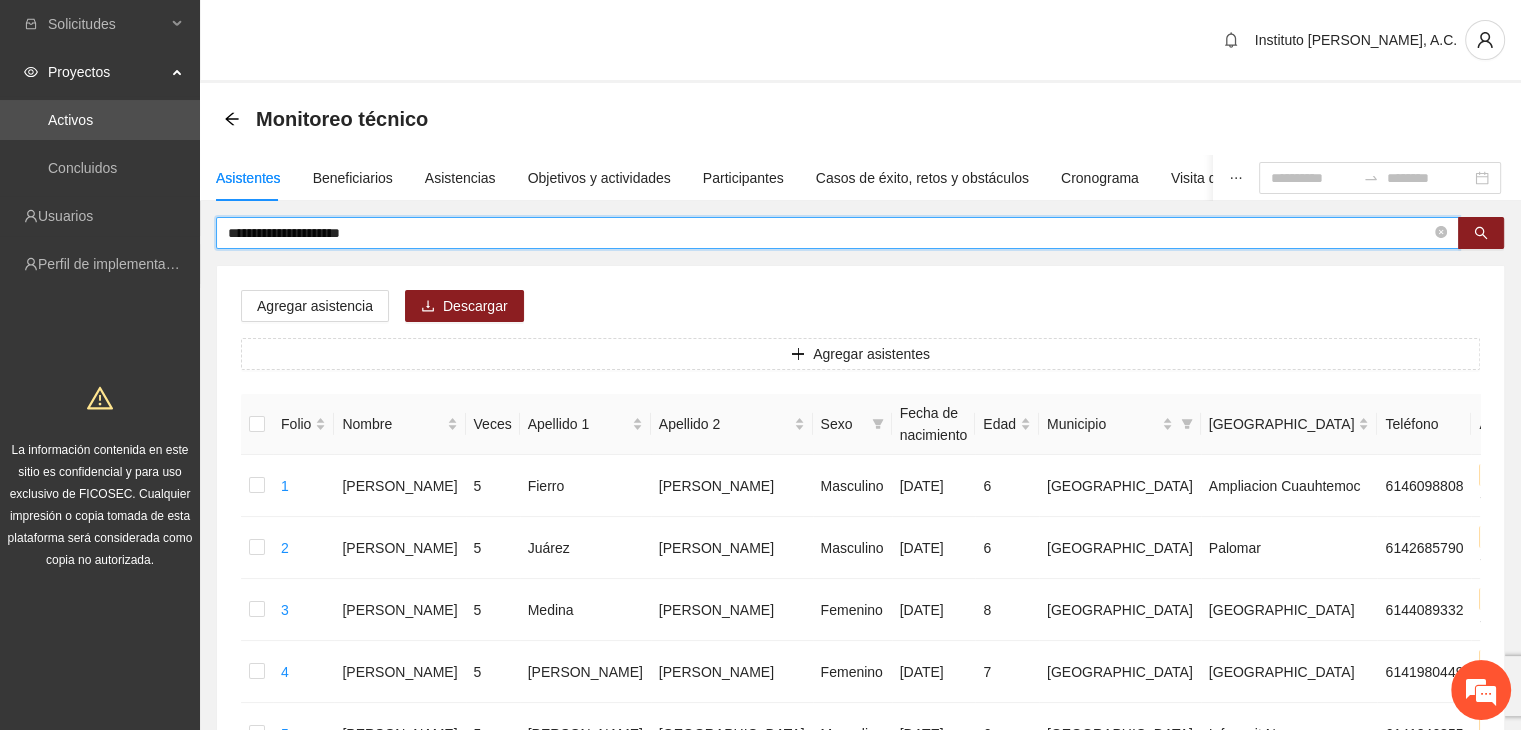 click on "**********" at bounding box center (829, 233) 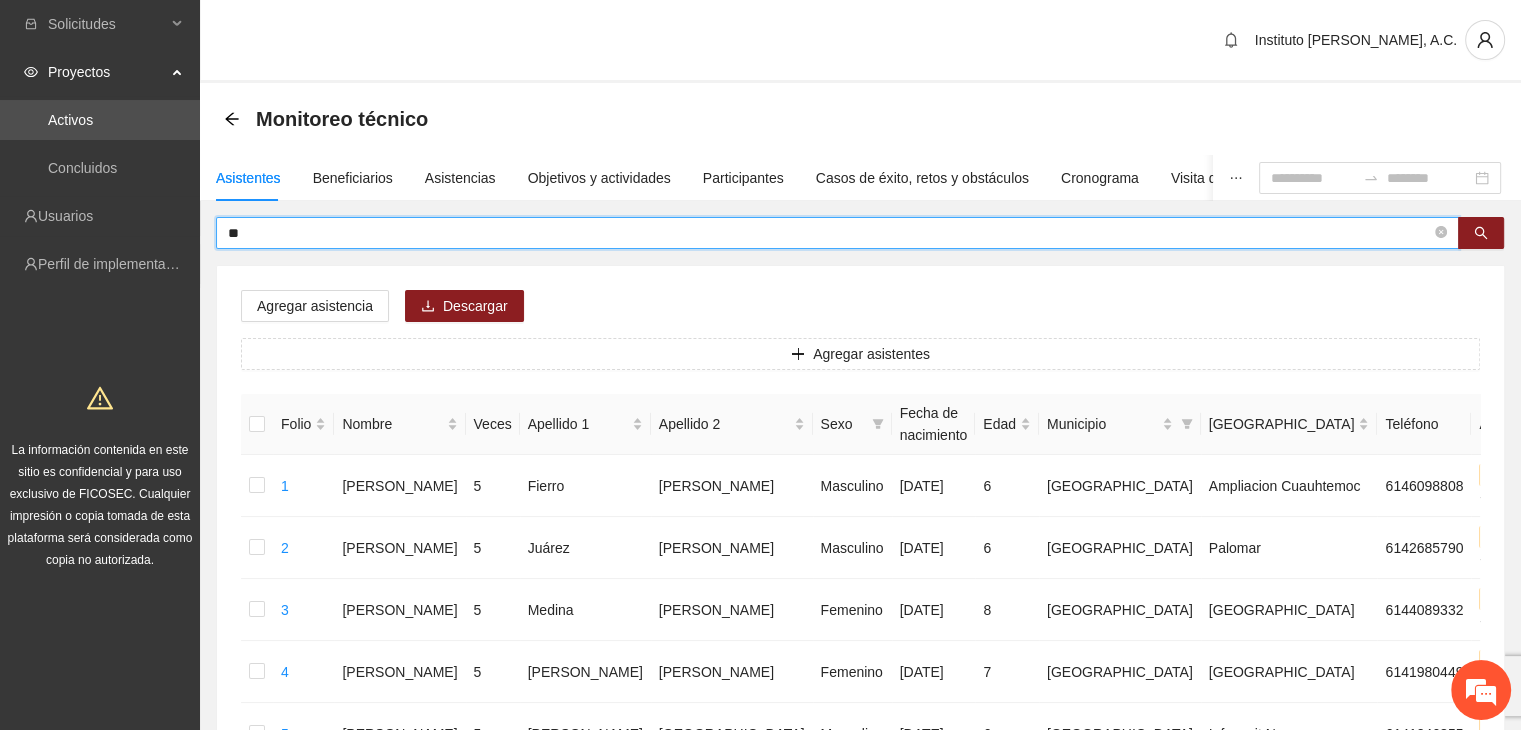 type on "*" 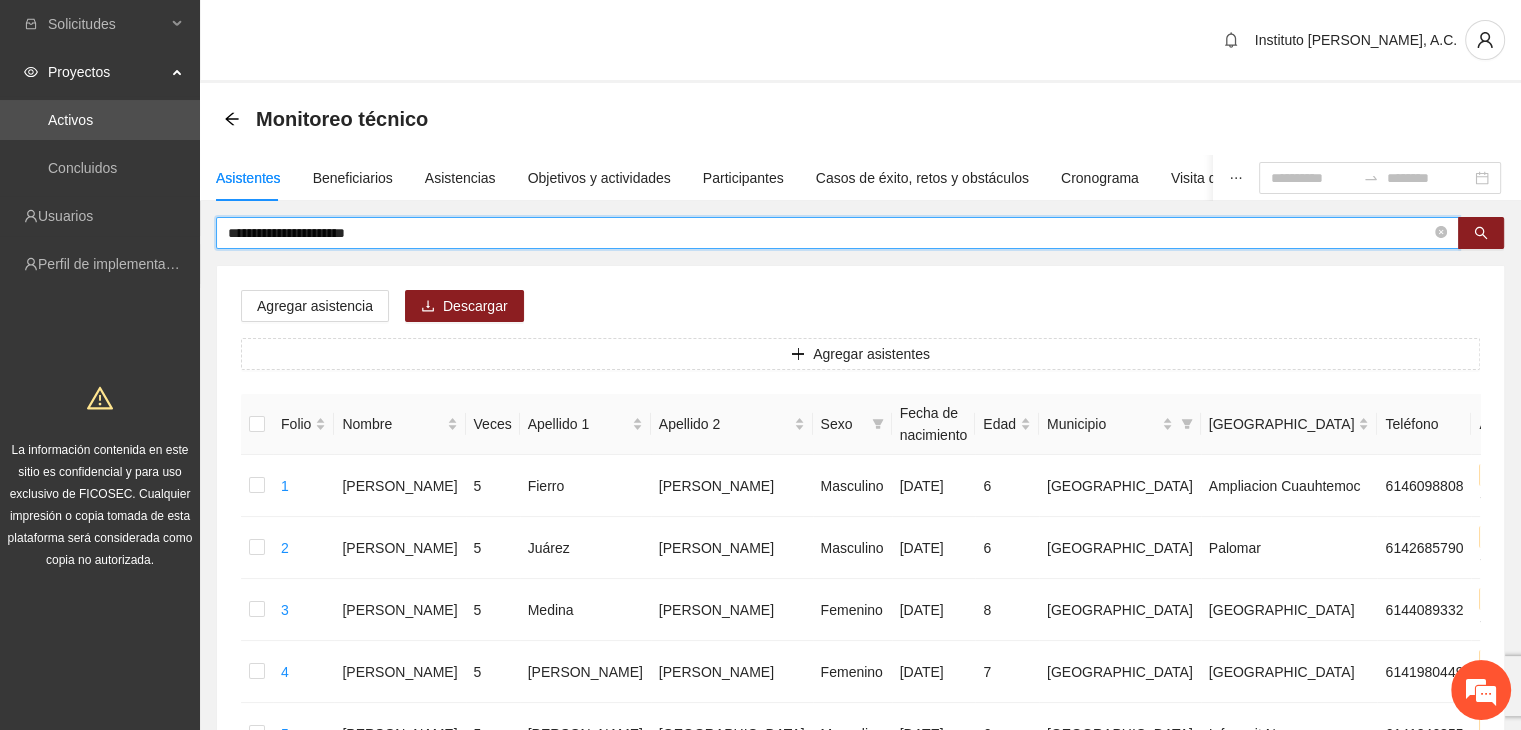 type on "**********" 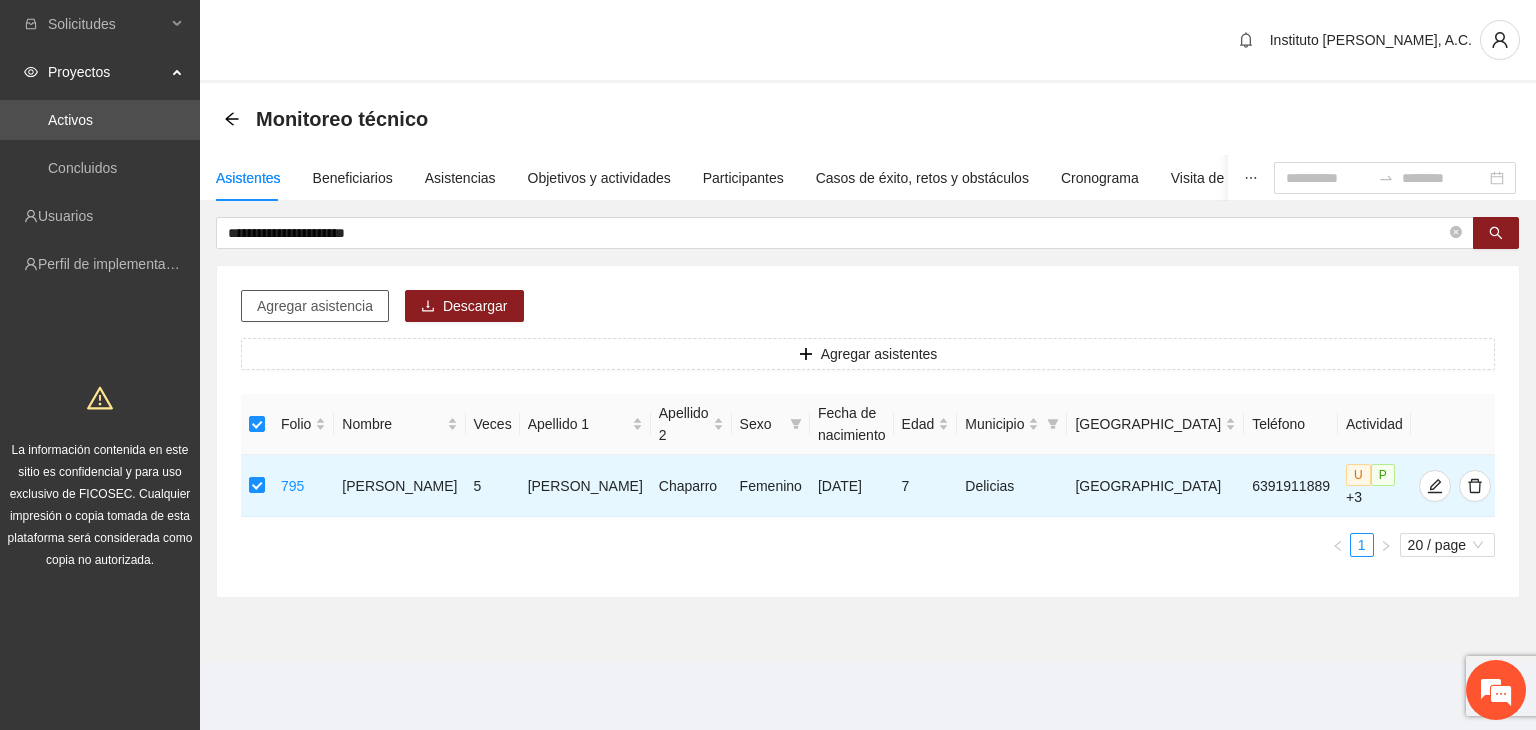 click on "Agregar asistencia" at bounding box center [315, 306] 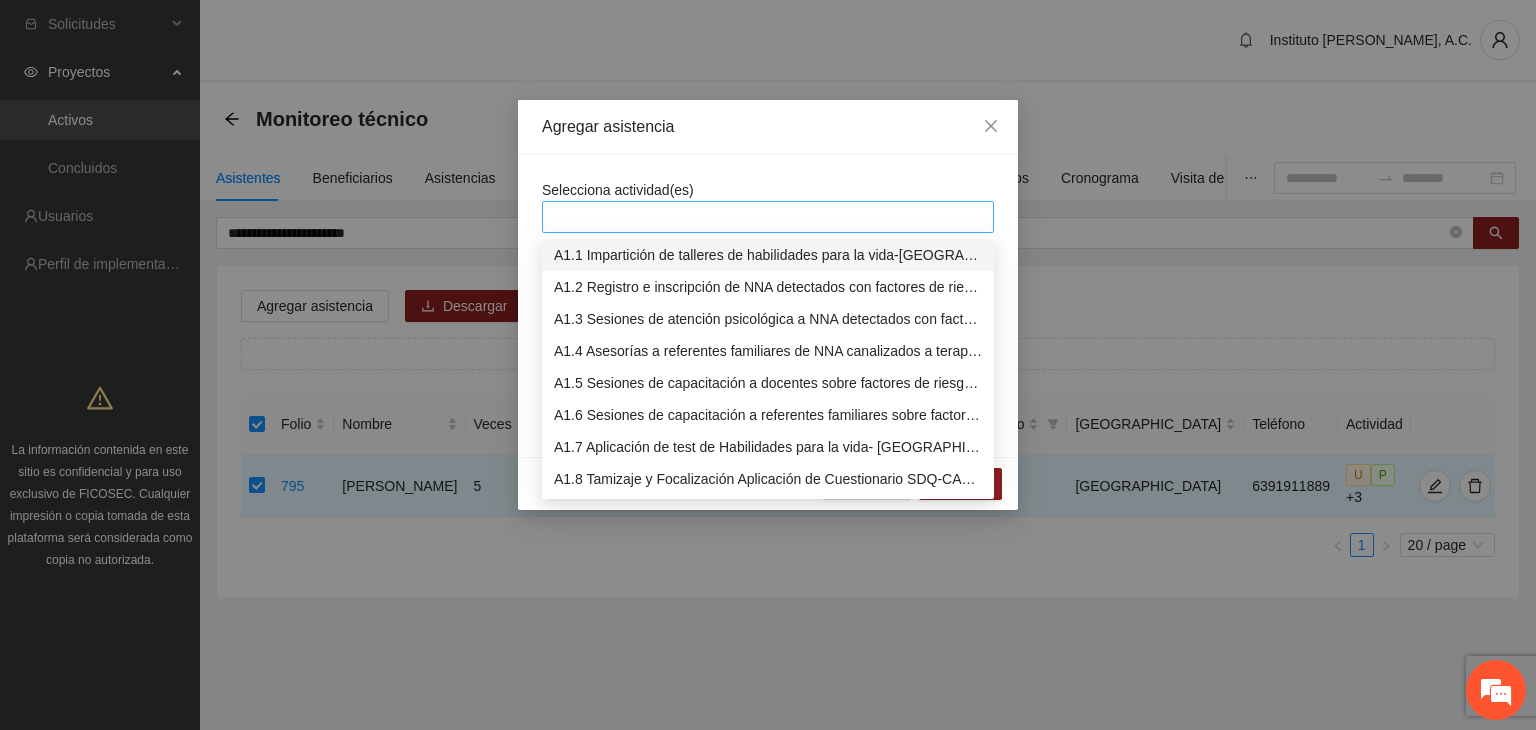 click at bounding box center [768, 217] 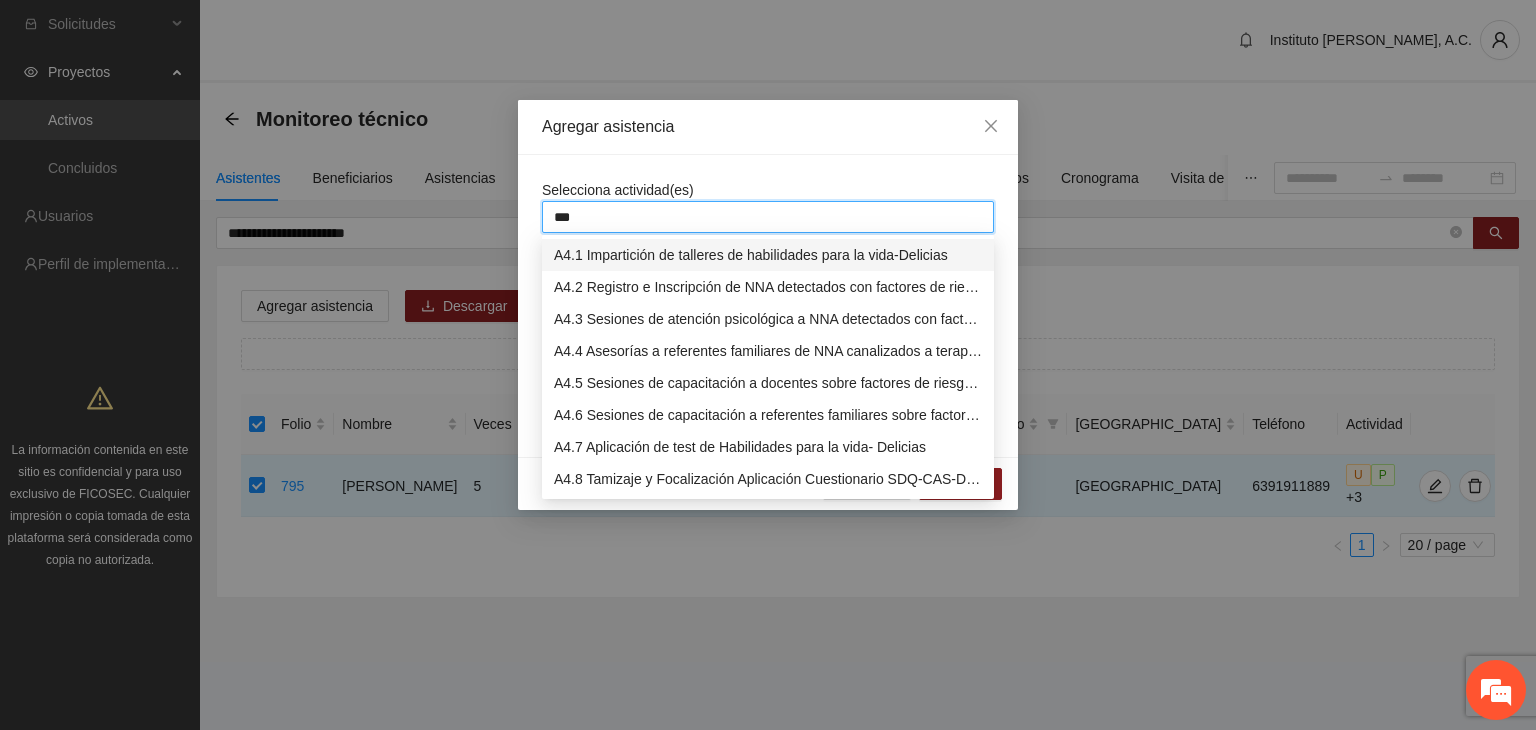 type on "****" 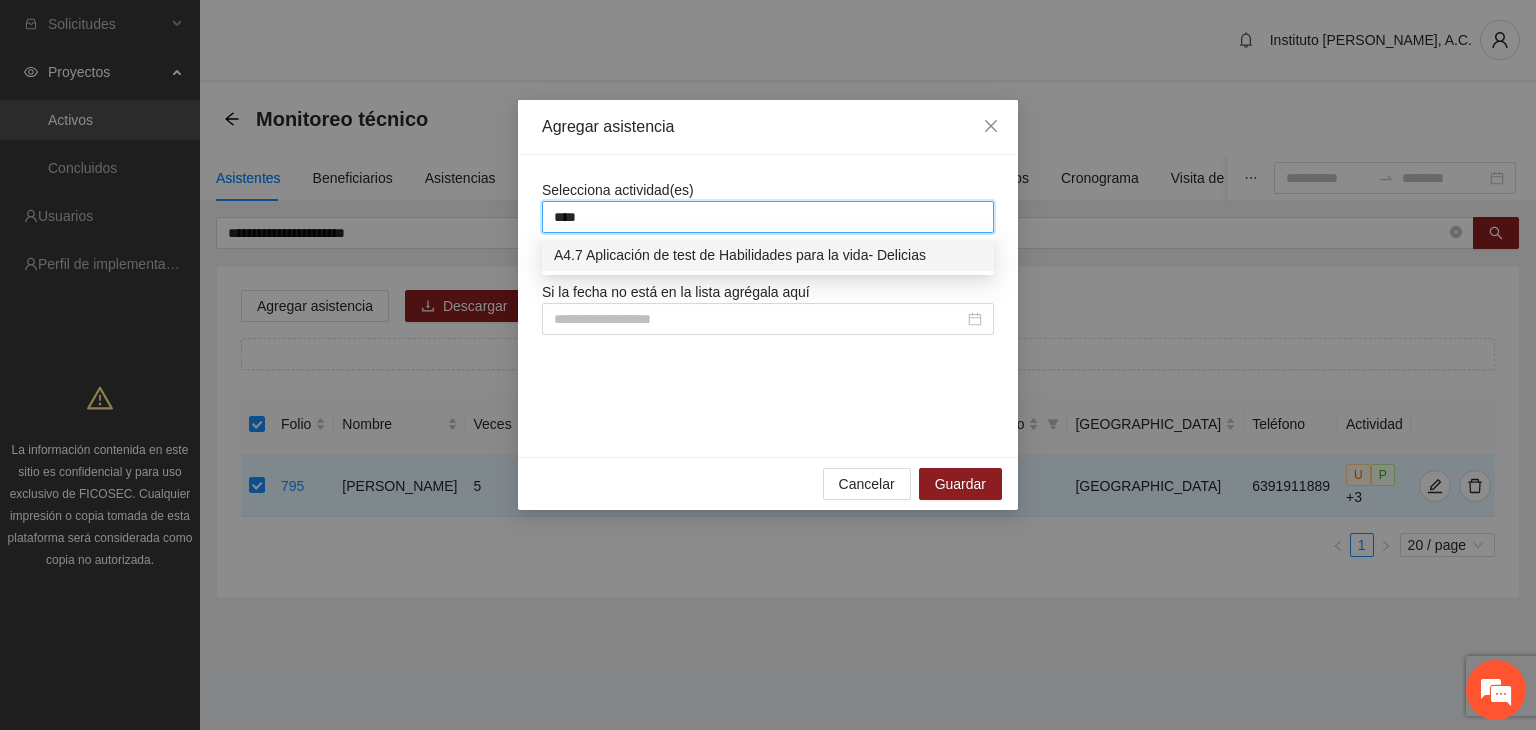 type 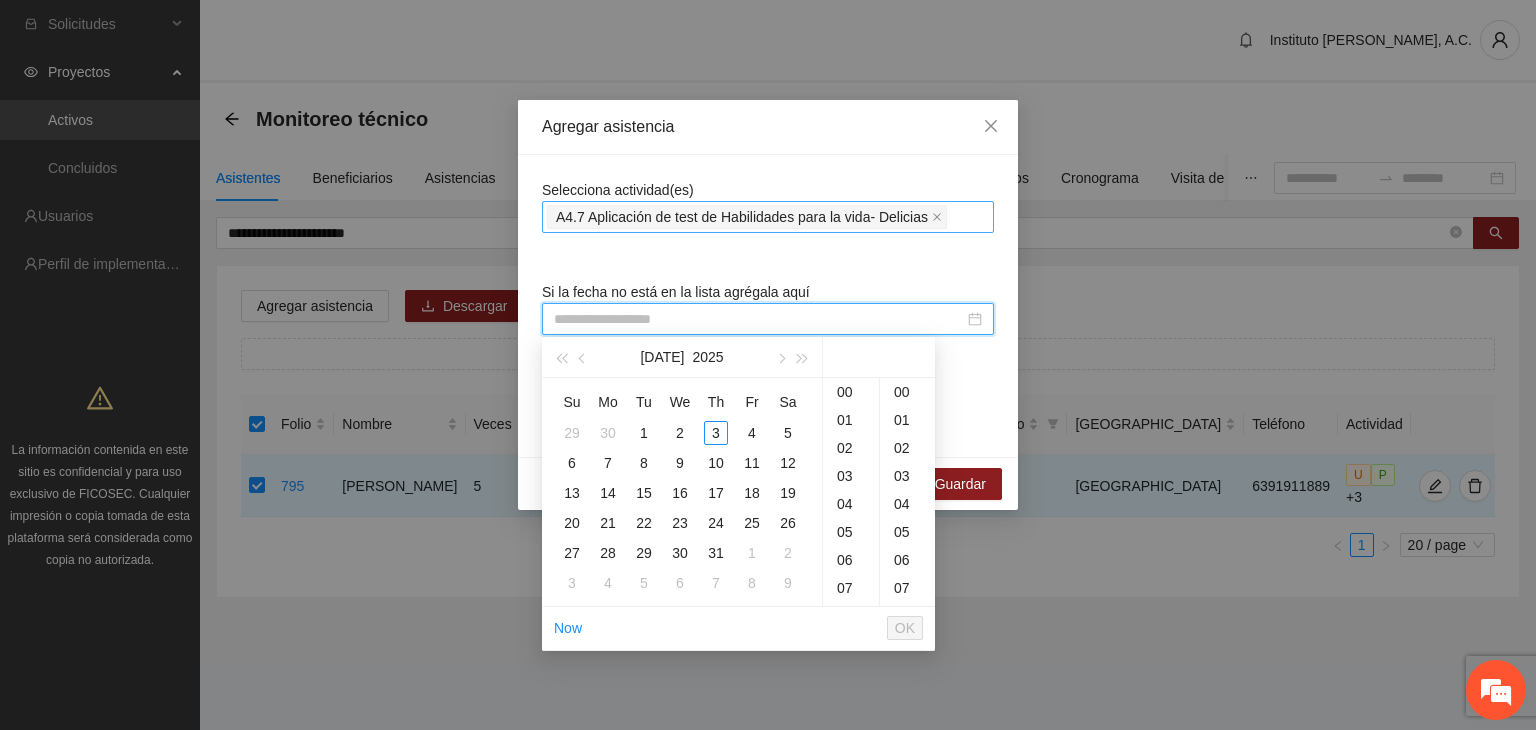 paste on "**********" 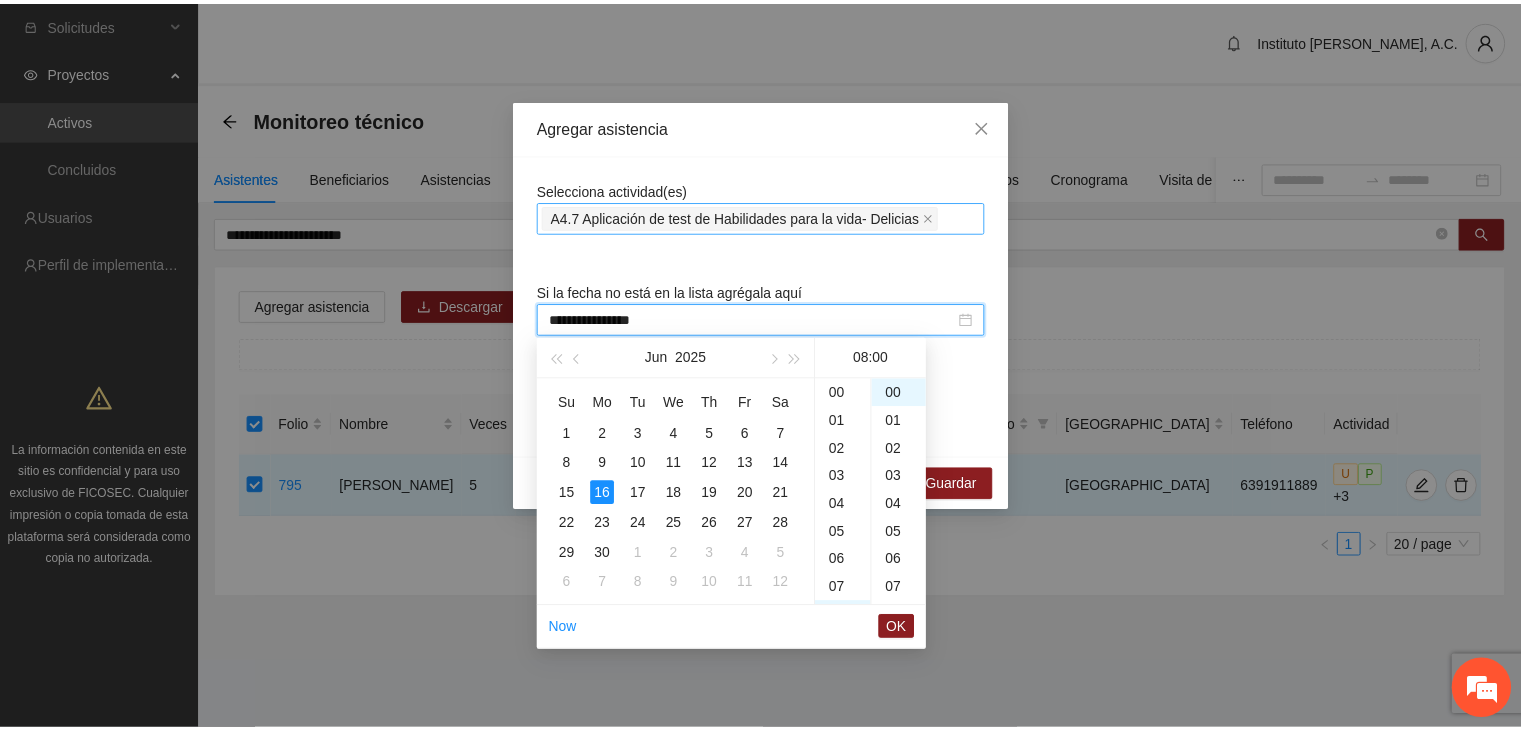 scroll, scrollTop: 224, scrollLeft: 0, axis: vertical 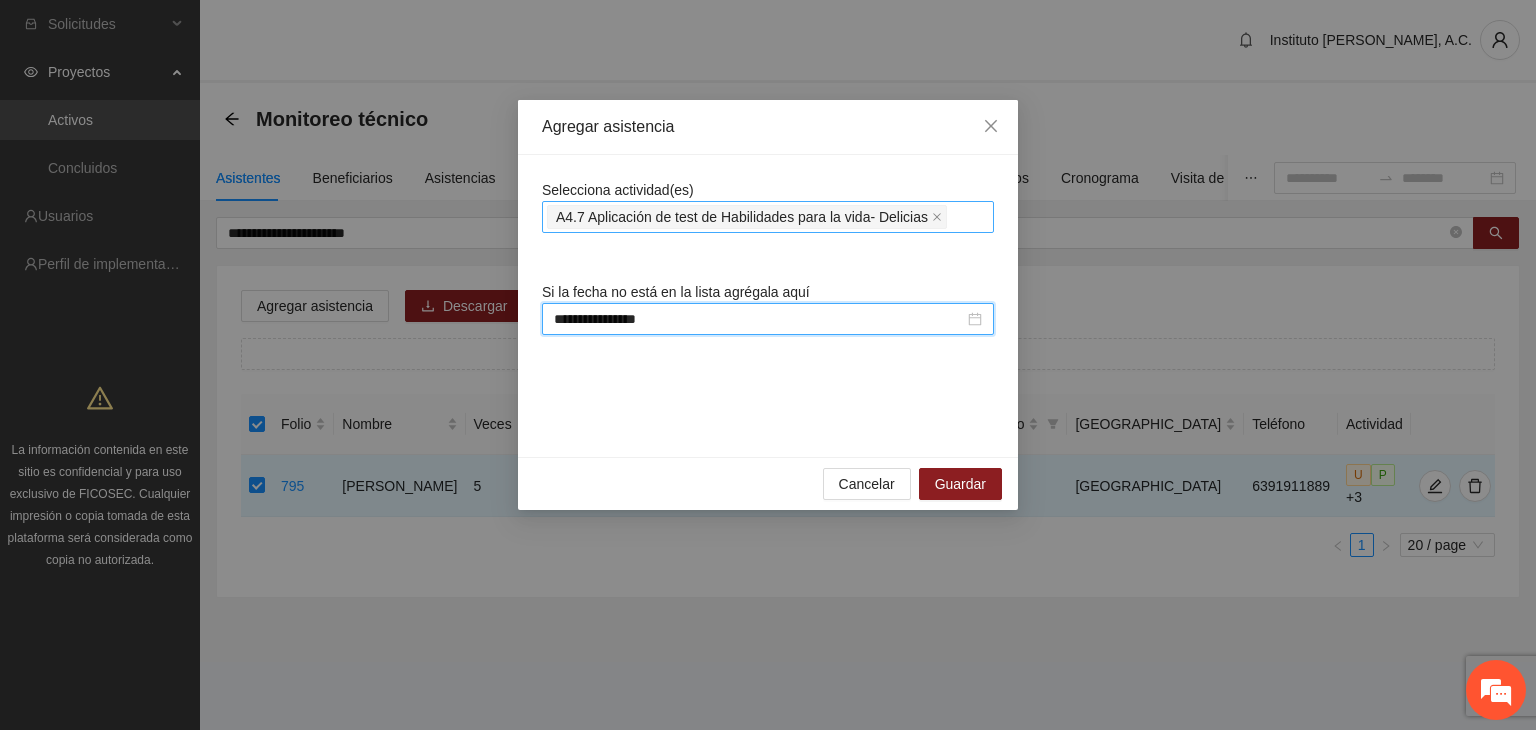 type on "**********" 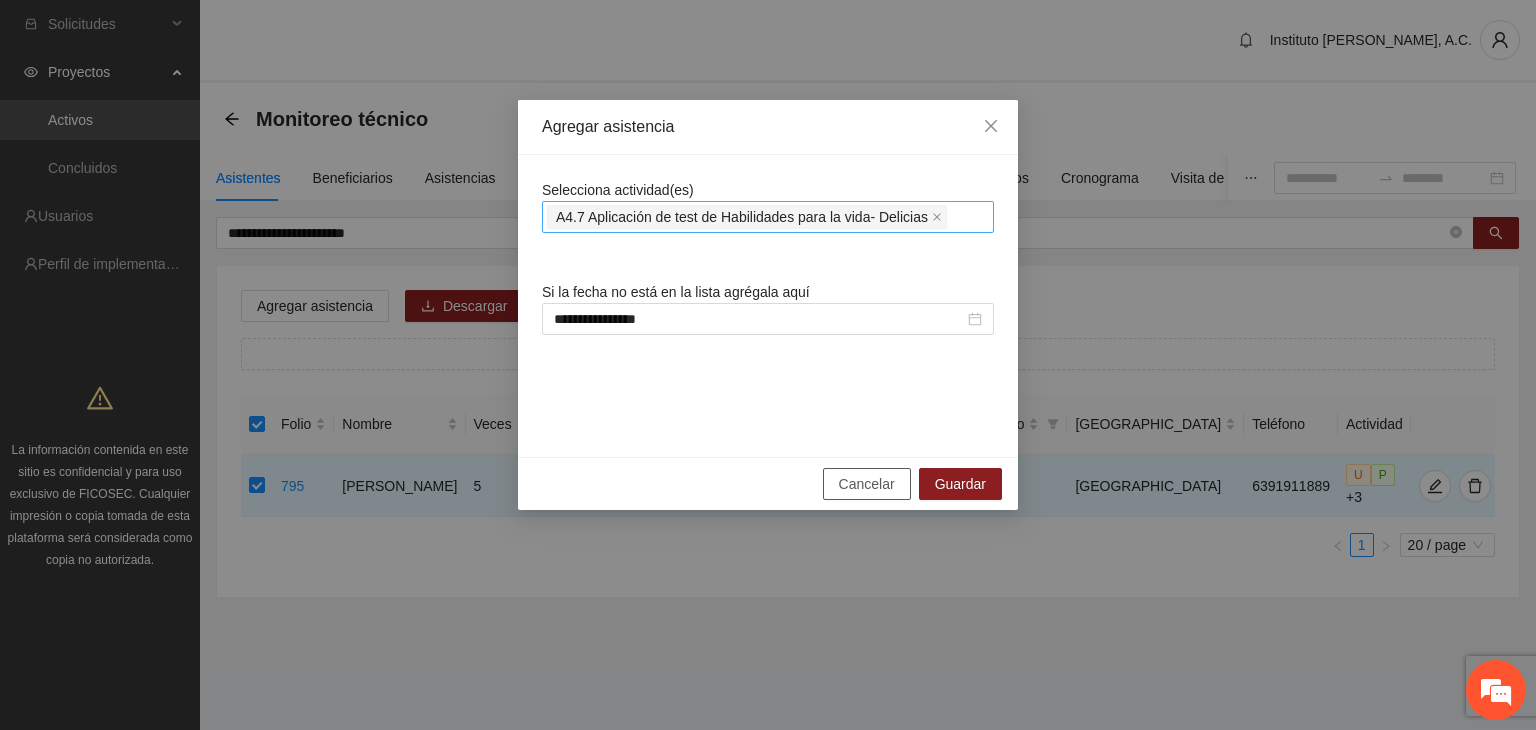 type 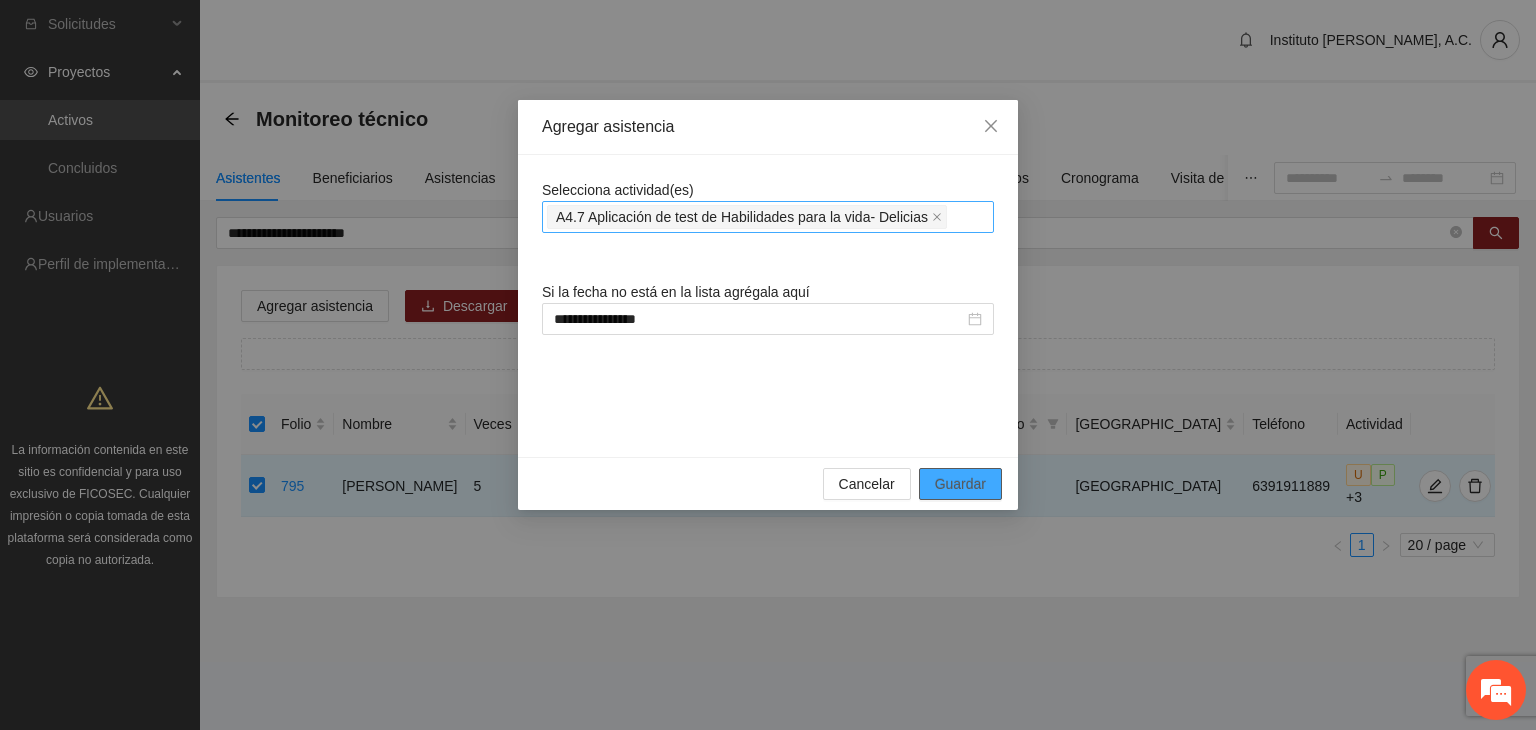 type 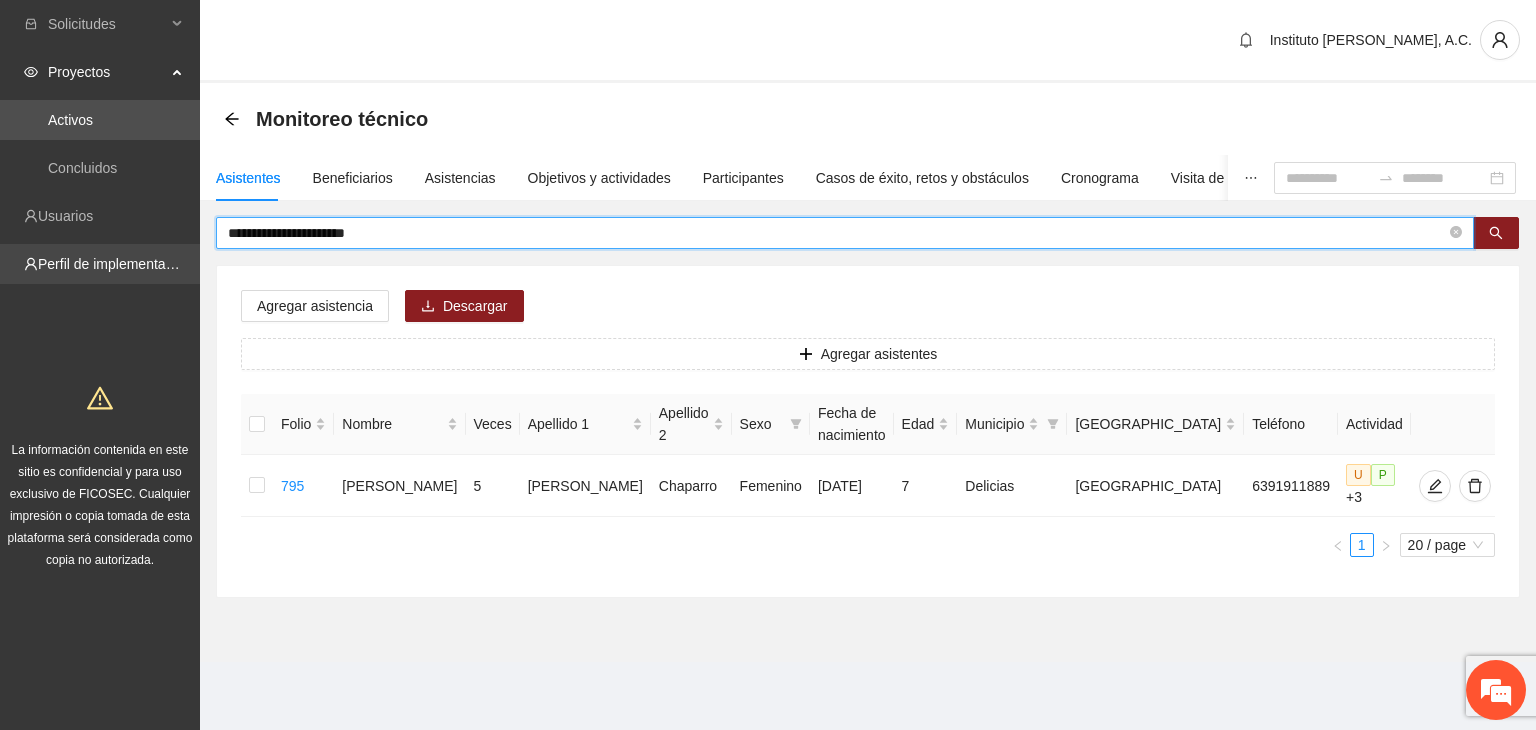 drag, startPoint x: 408, startPoint y: 229, endPoint x: 129, endPoint y: 271, distance: 282.1436 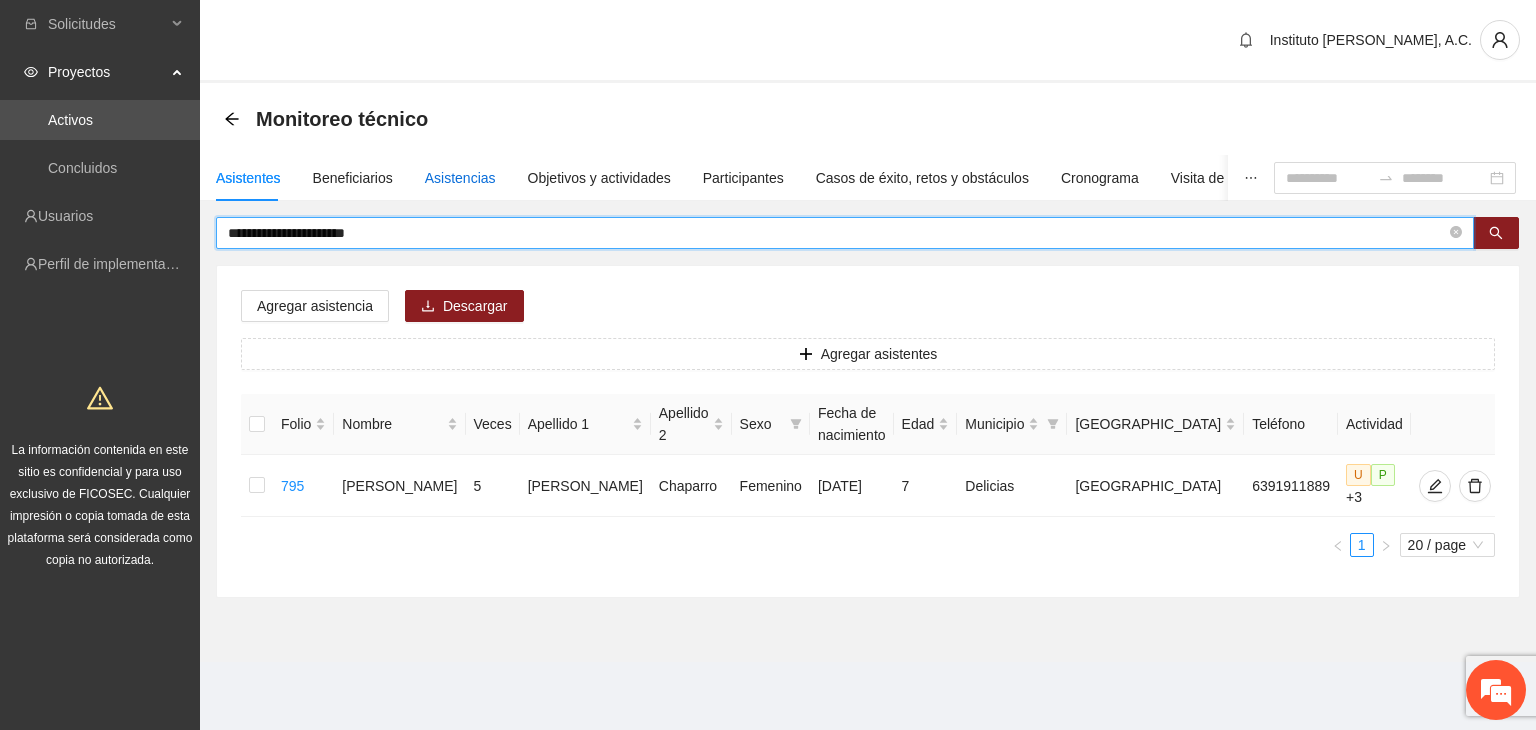 click on "Asistencias" at bounding box center [460, 178] 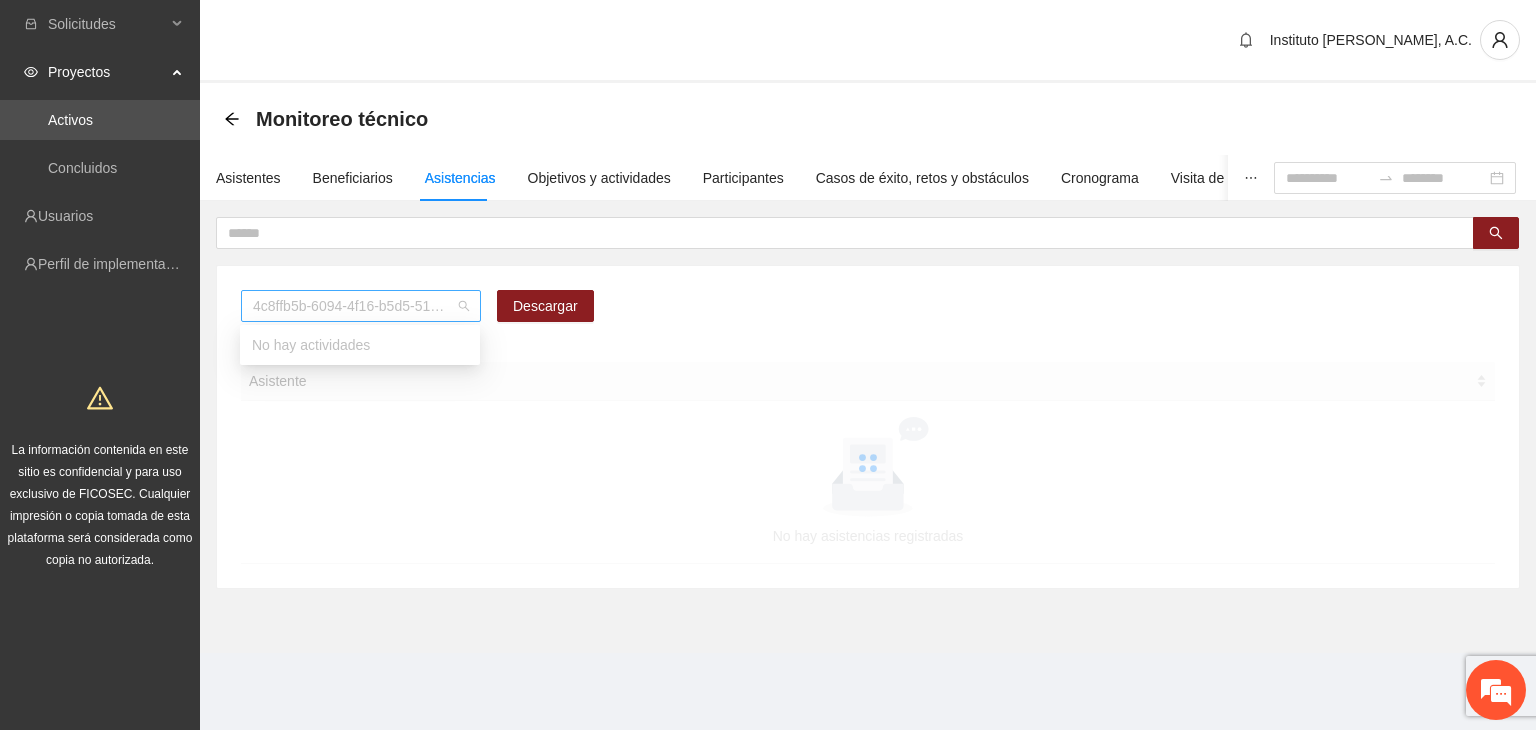 click on "4c8ffb5b-6094-4f16-b5d5-5176dc84fcd3" at bounding box center [361, 306] 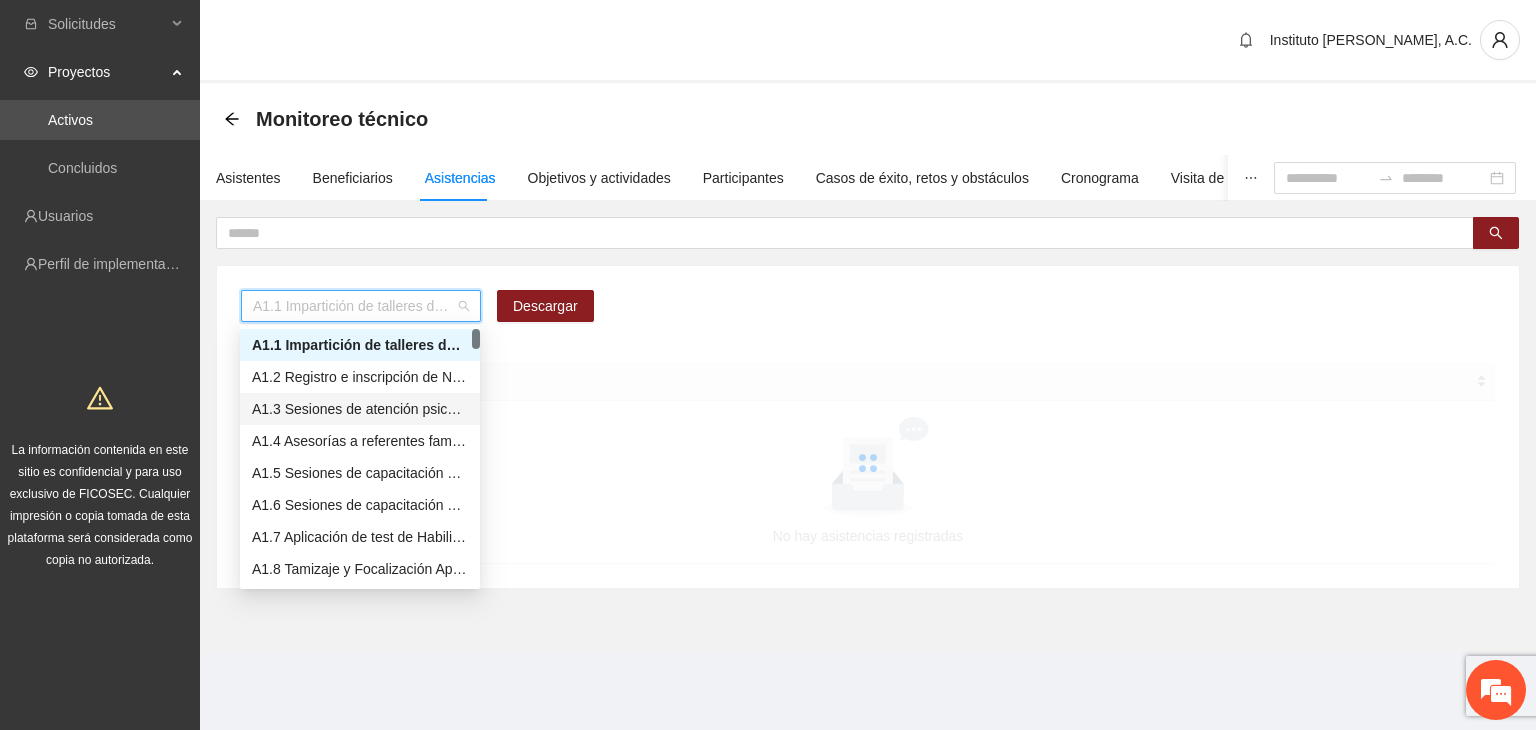 click on "A1.3 Sesiones de atención psicológica a NNA detectados con factores de riesgo -Chihuahua" at bounding box center [360, 409] 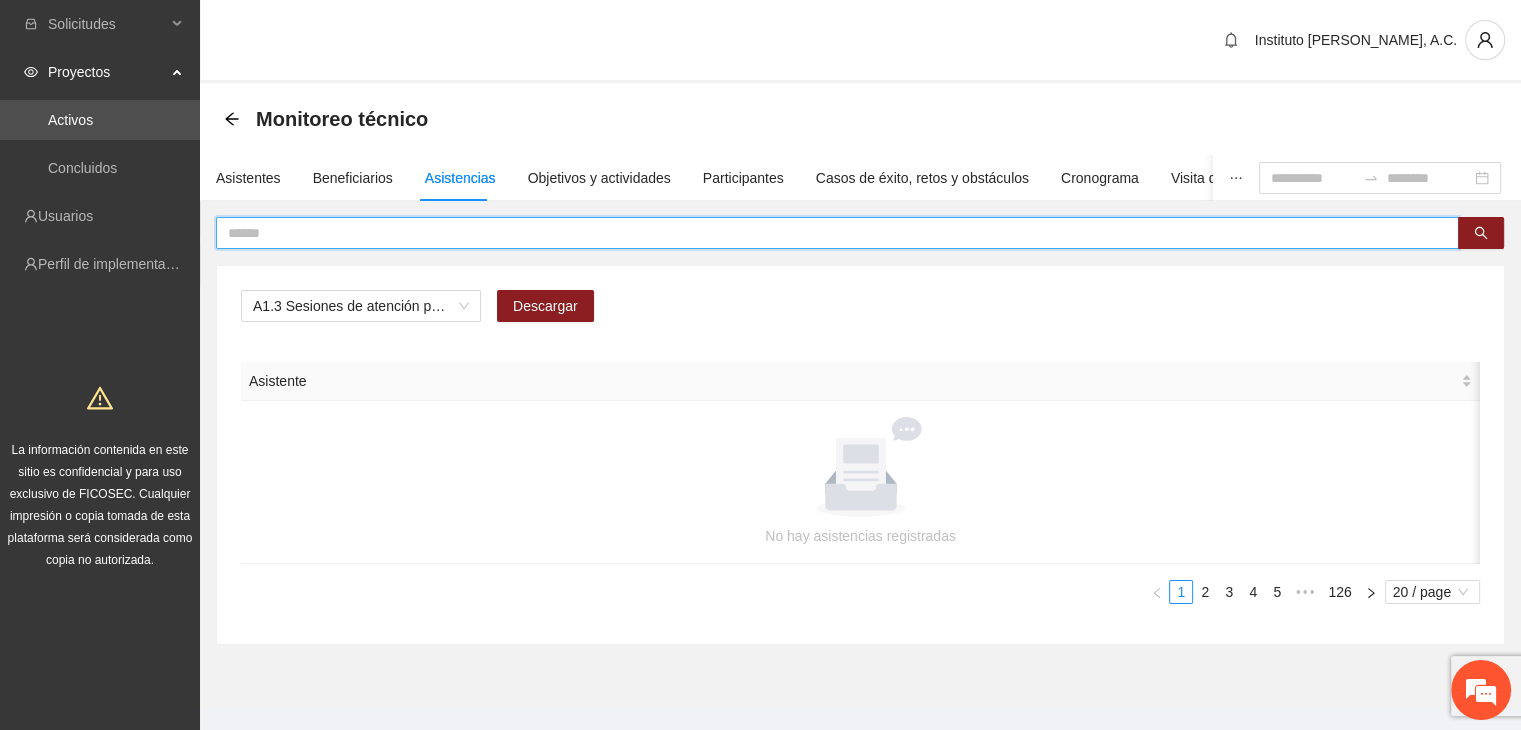 click at bounding box center [829, 233] 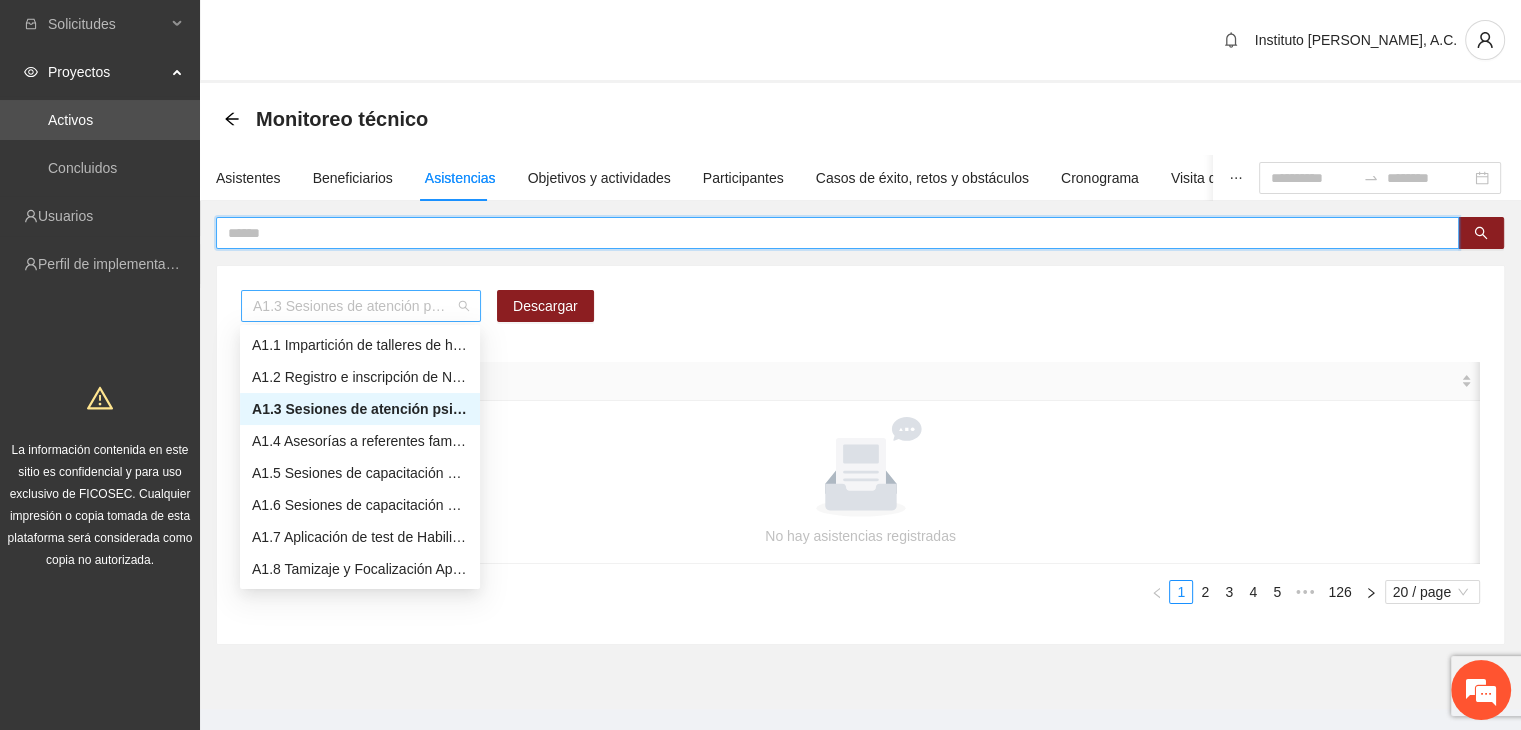 click on "A1.3 Sesiones de atención psicológica a NNA detectados con factores de riesgo -Chihuahua" at bounding box center [361, 306] 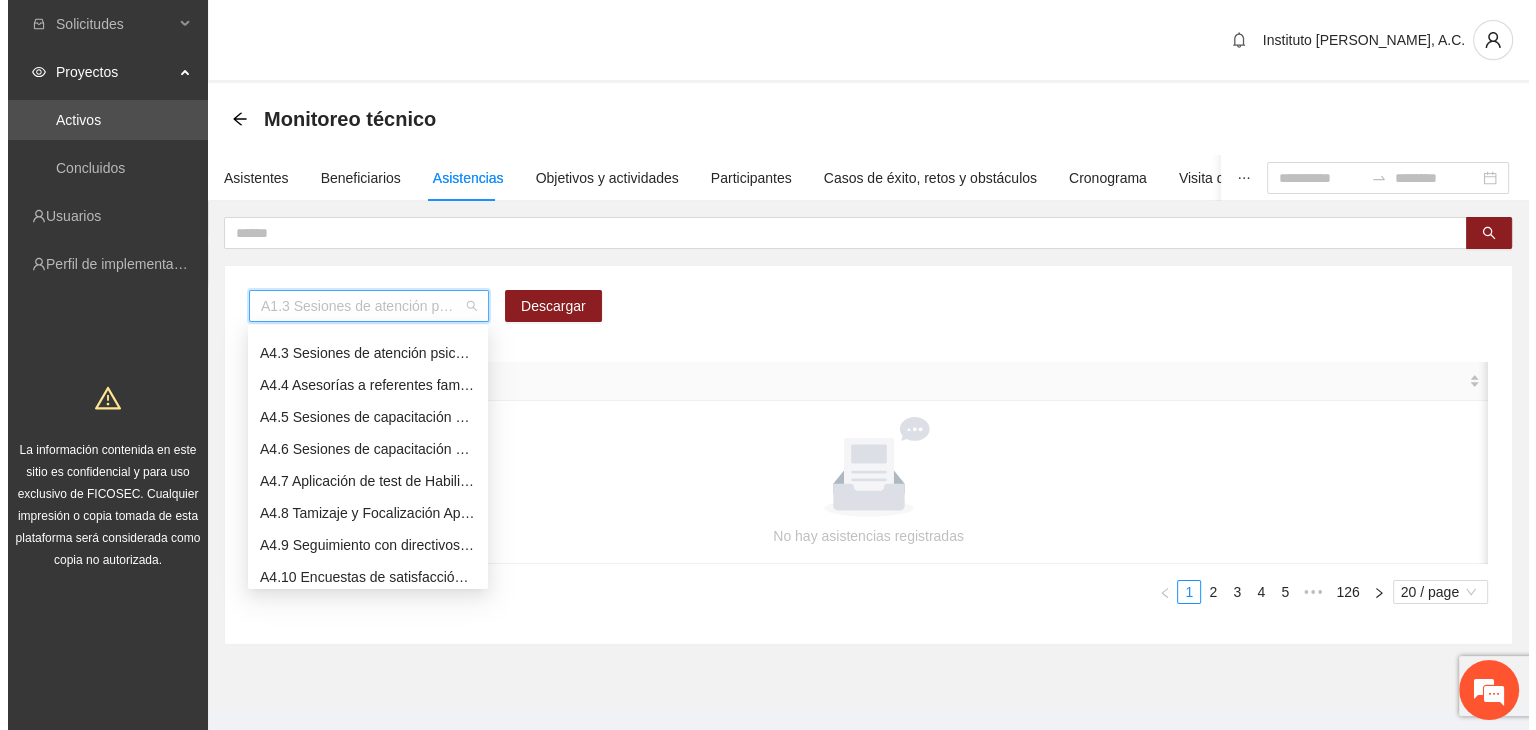 scroll, scrollTop: 1336, scrollLeft: 0, axis: vertical 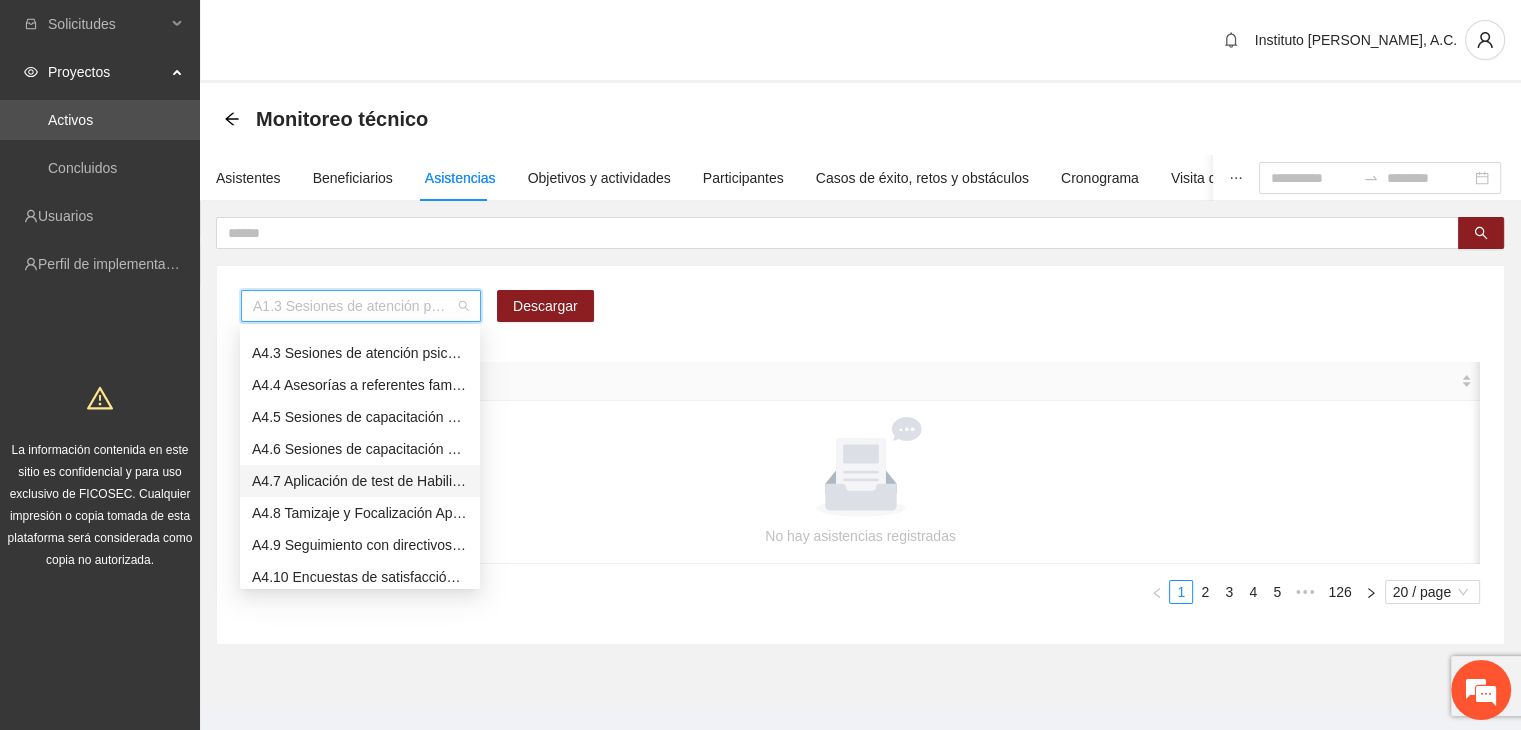 click on "A4.7 Aplicación de test de Habilidades para la vida- Delicias" at bounding box center [360, 481] 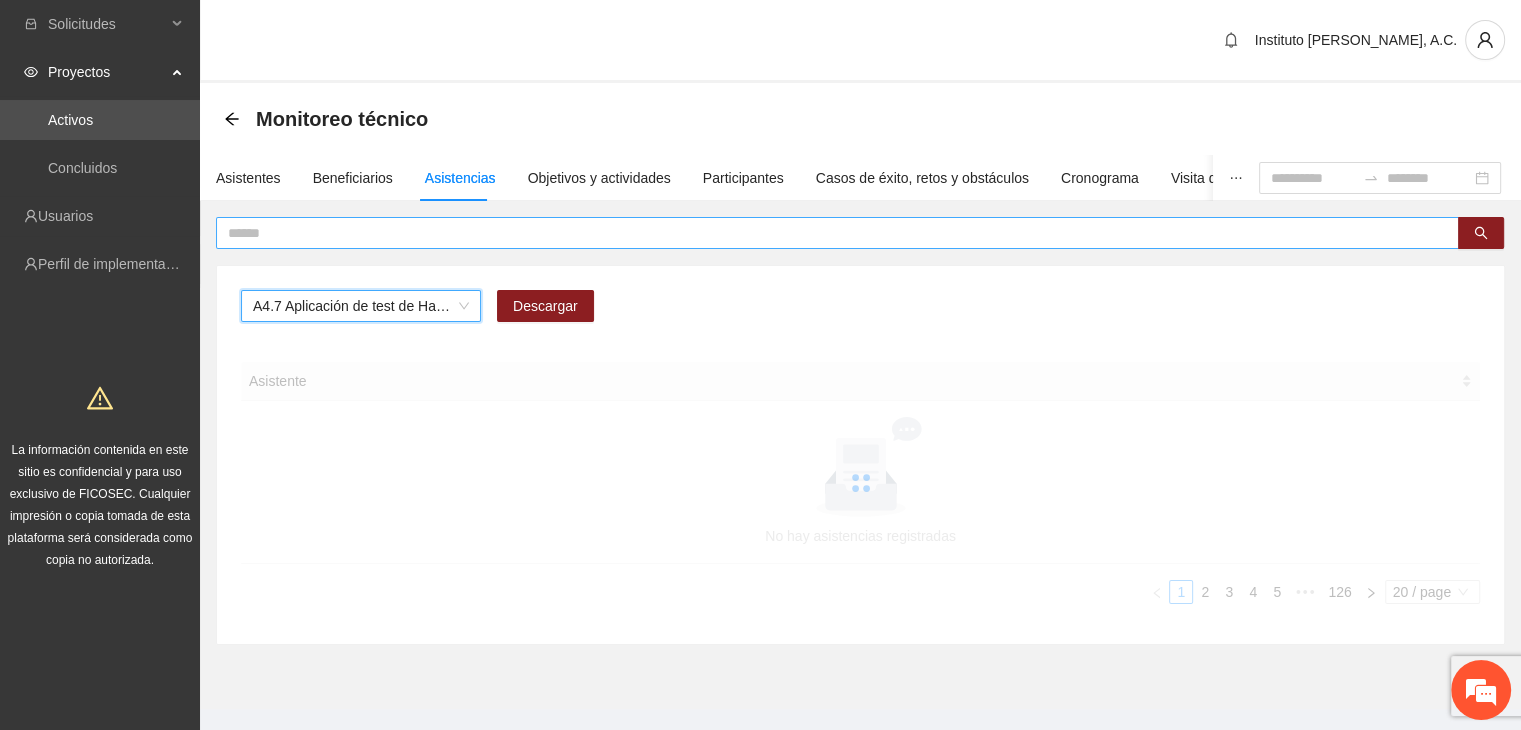 click at bounding box center (829, 233) 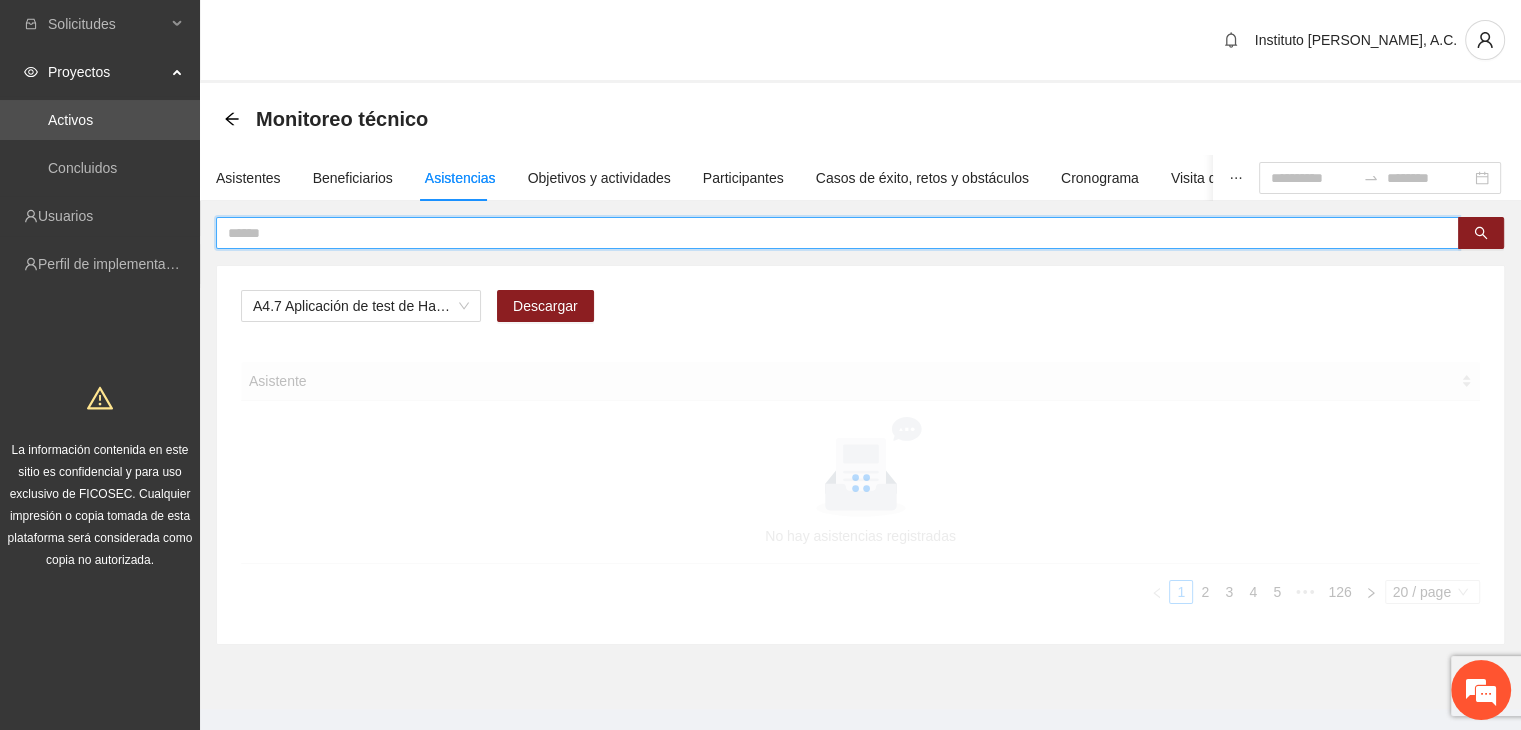 paste on "**********" 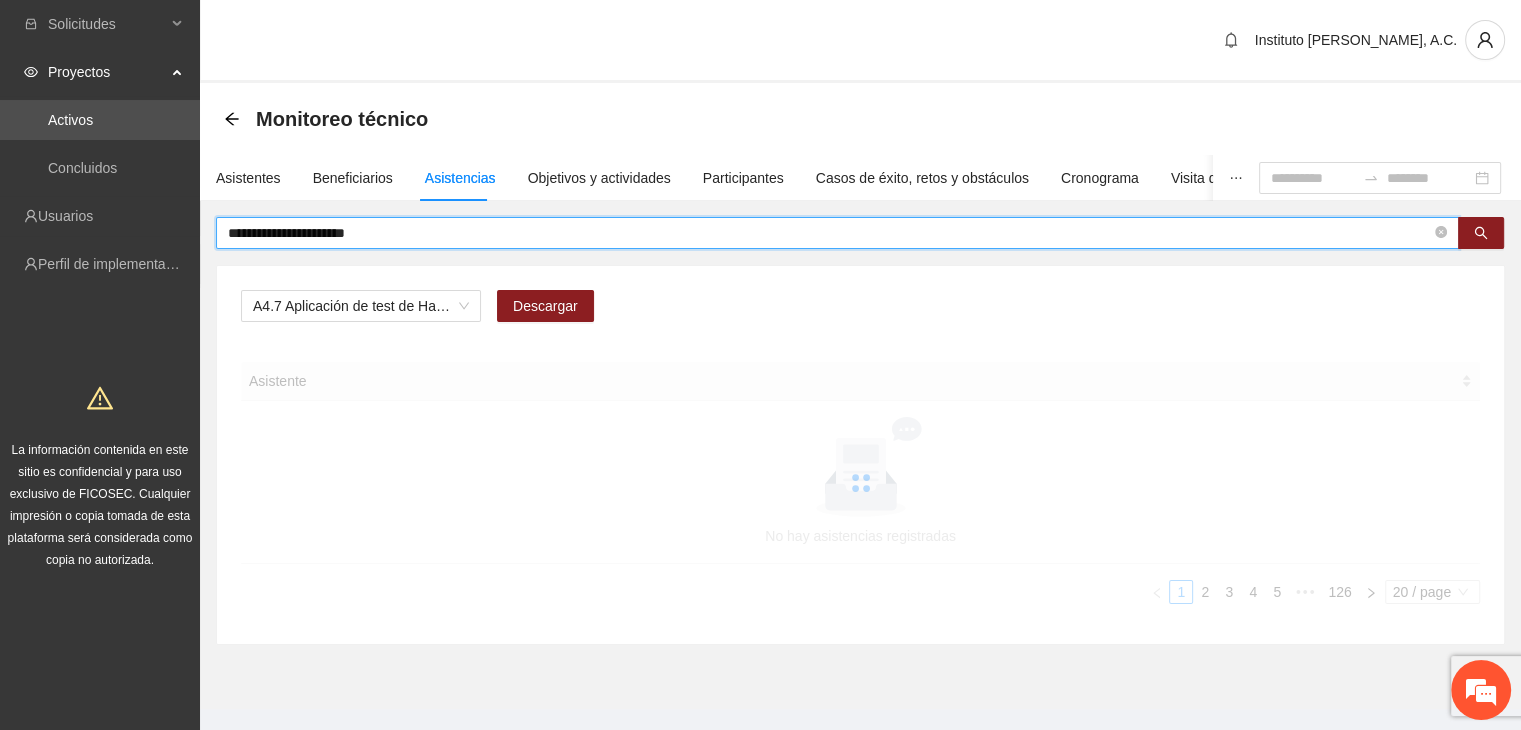 type on "**********" 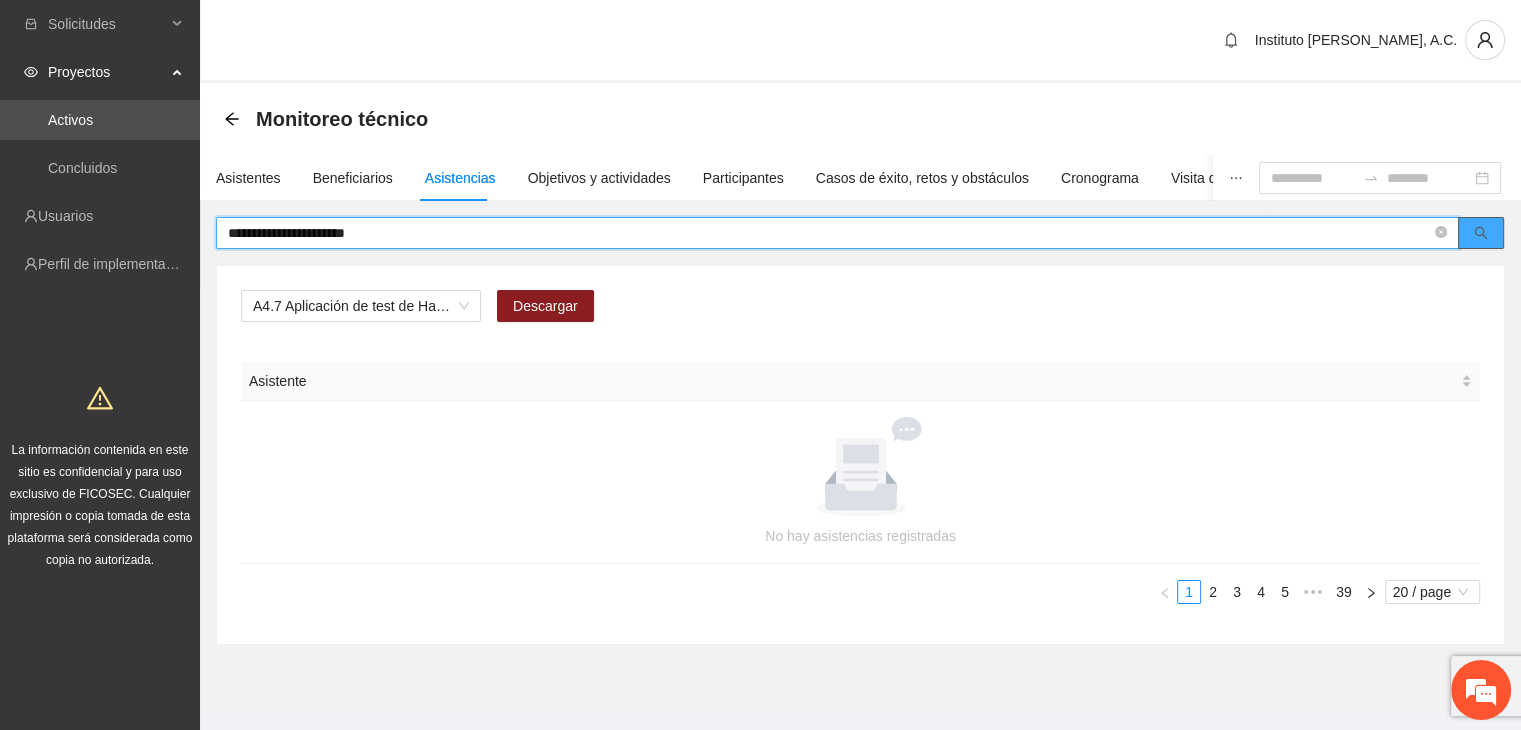 click 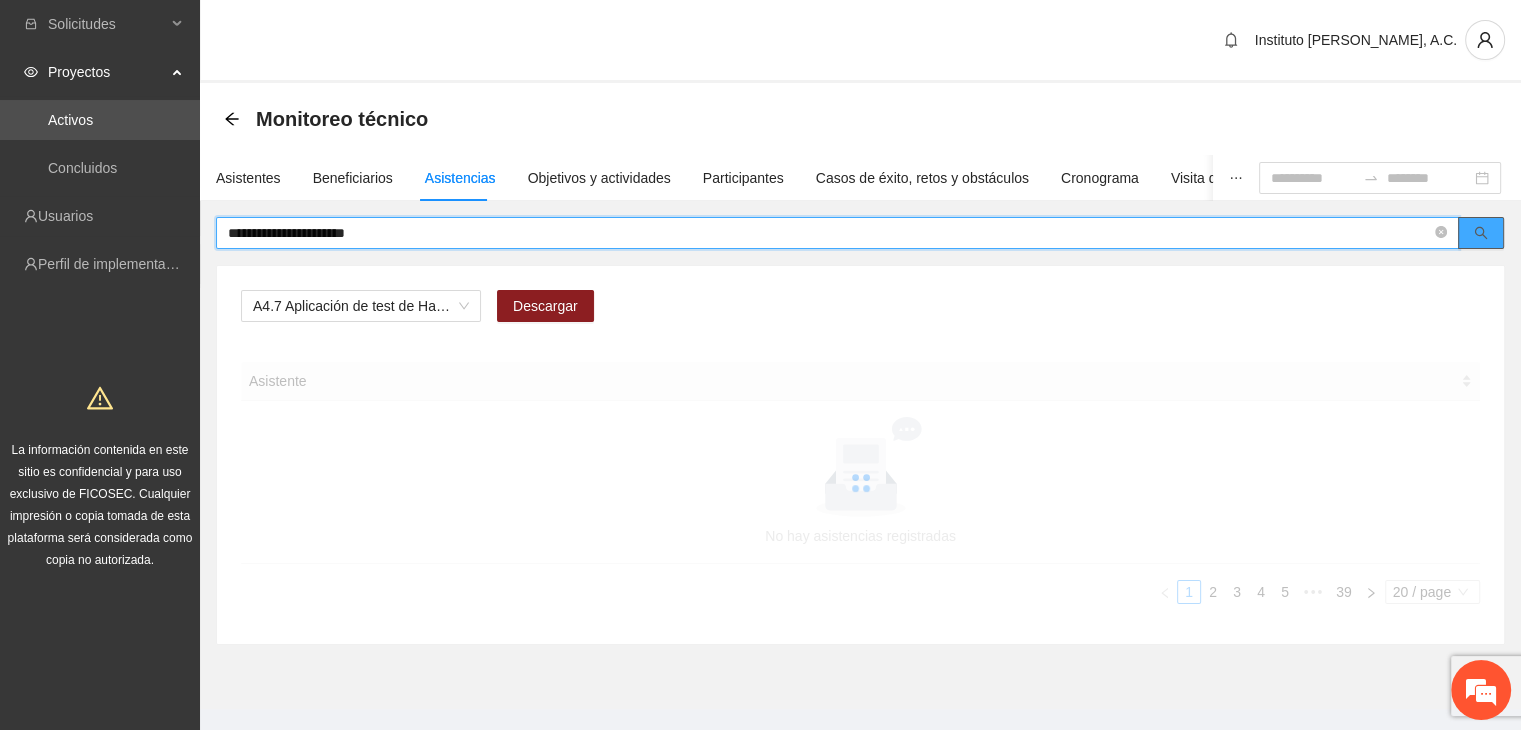 click at bounding box center [1481, 233] 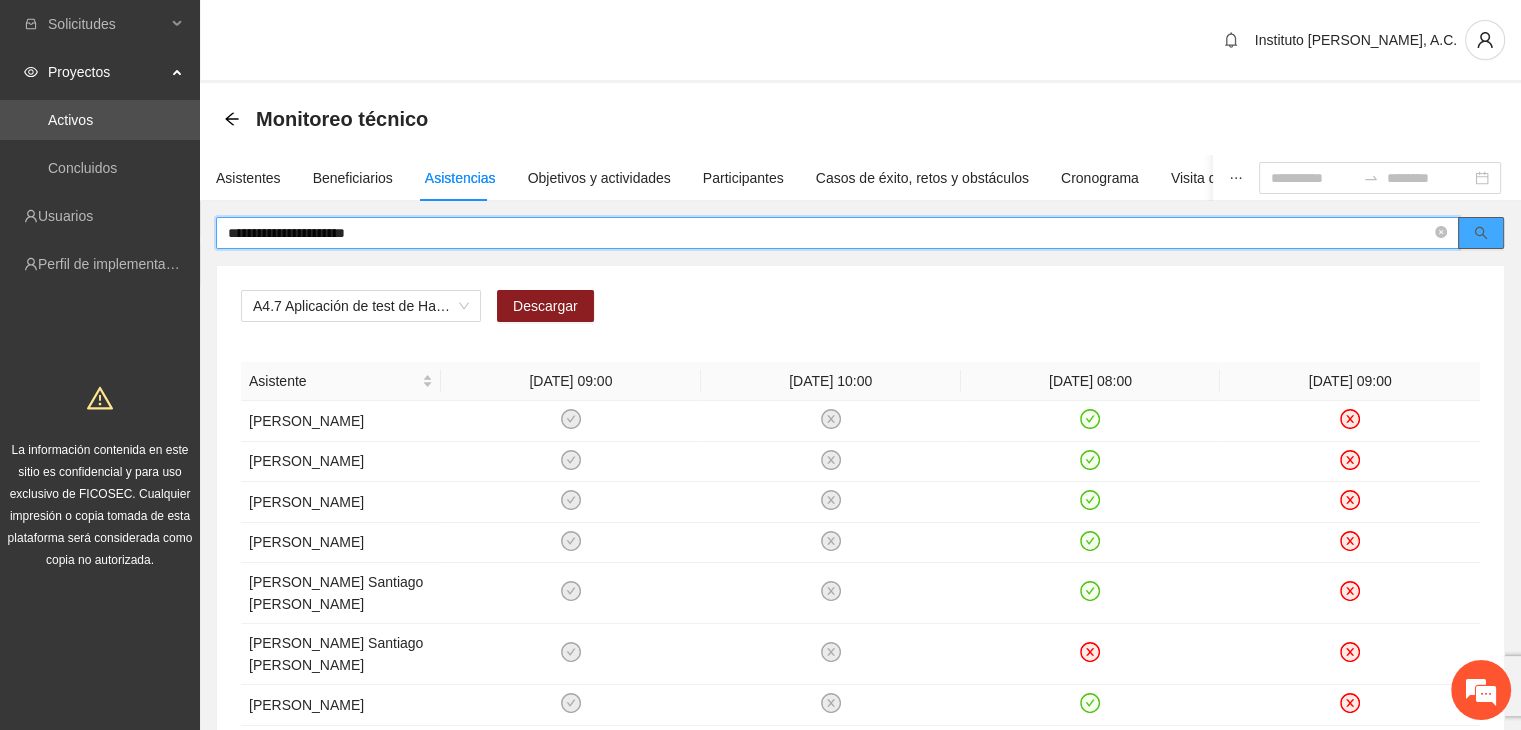 click 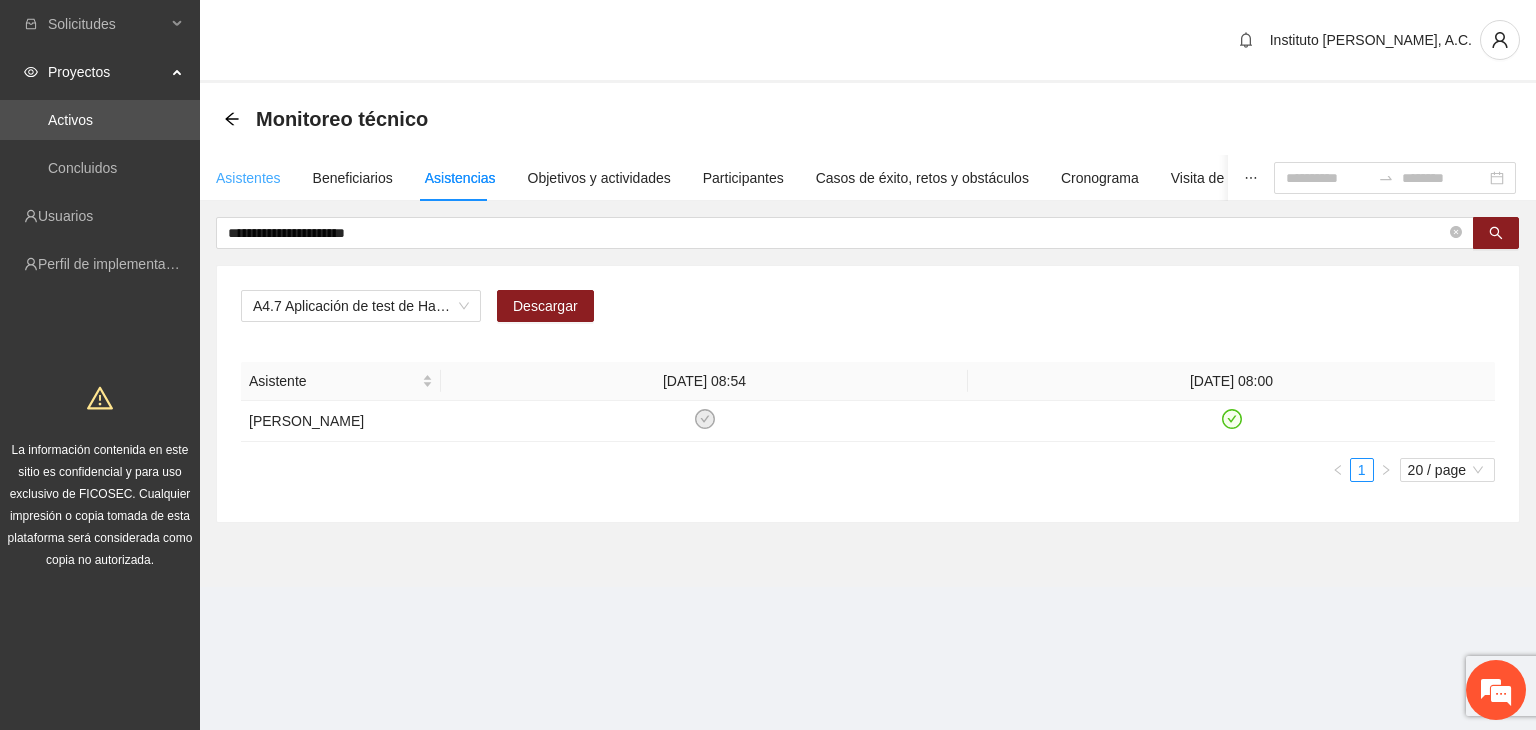 click on "Asistentes" at bounding box center [248, 178] 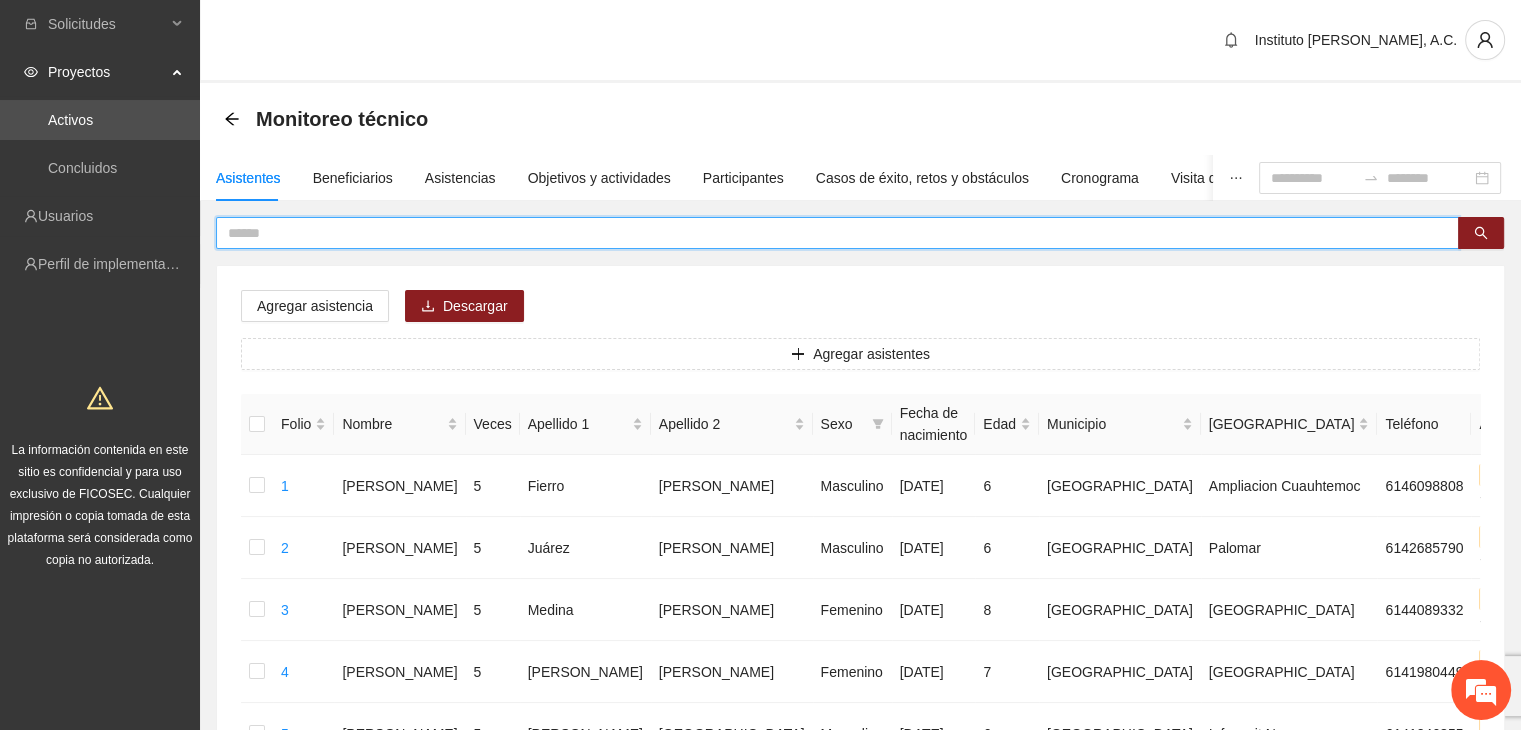 click at bounding box center (829, 233) 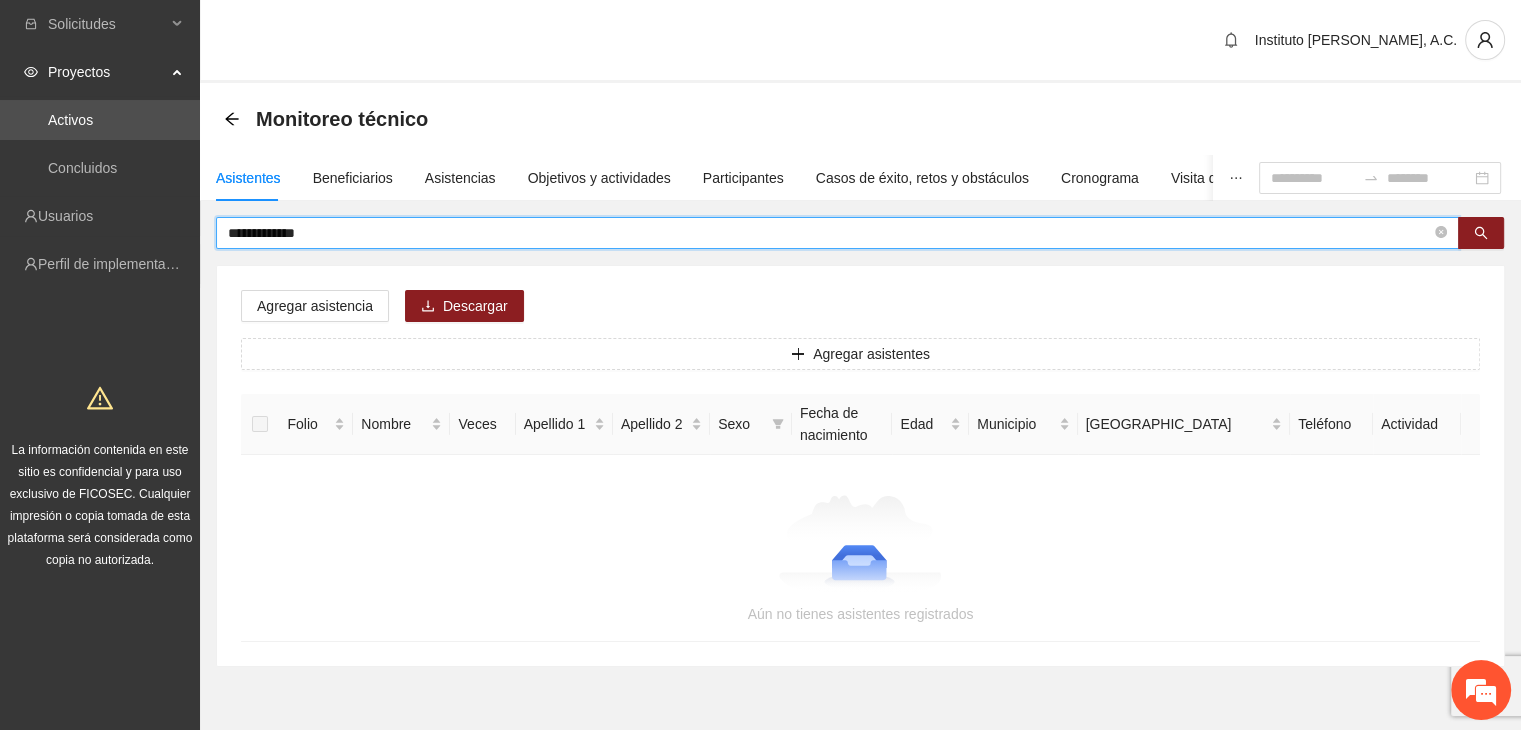 click on "**********" at bounding box center (829, 233) 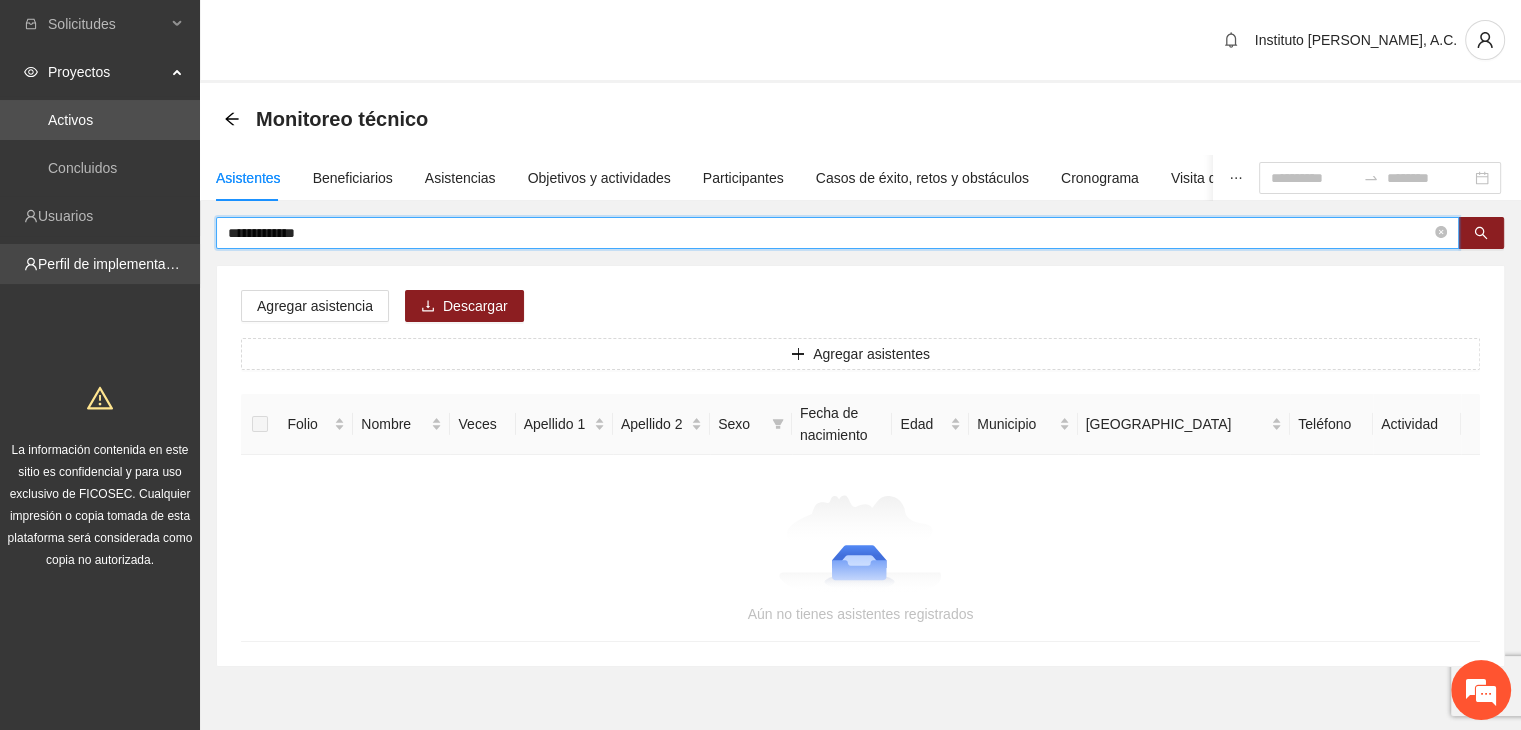 drag, startPoint x: 318, startPoint y: 227, endPoint x: 121, endPoint y: 259, distance: 199.58206 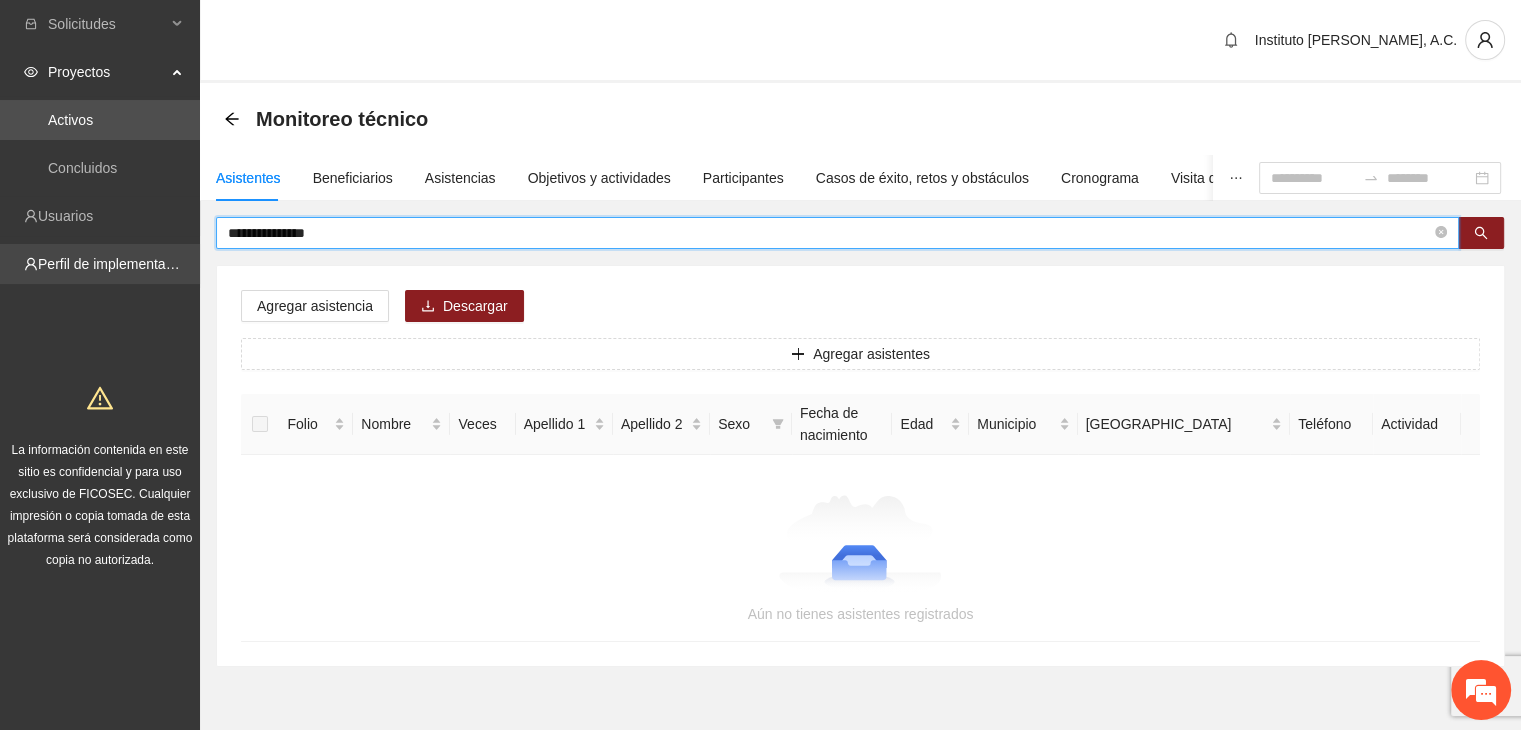 type on "**********" 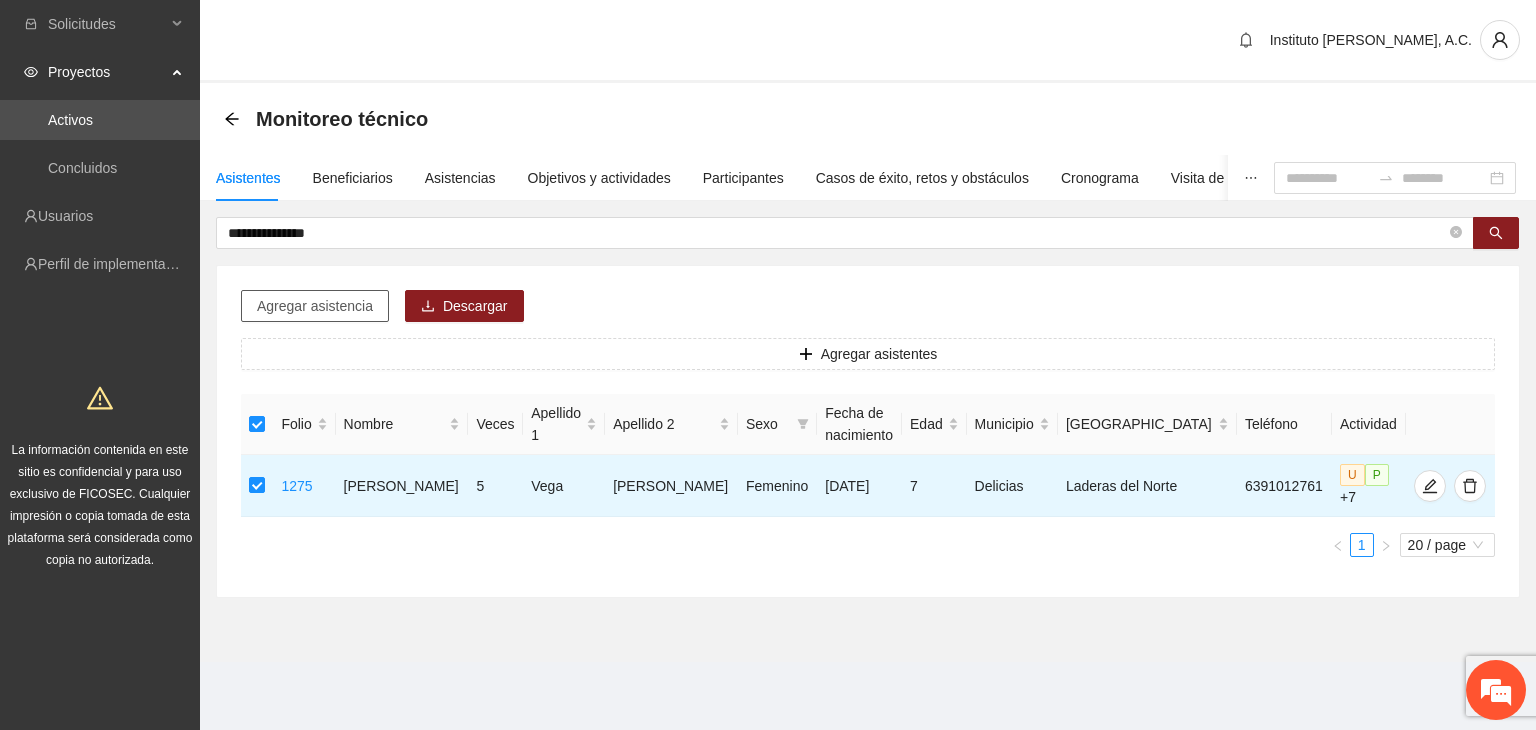 click on "Agregar asistencia" at bounding box center [315, 306] 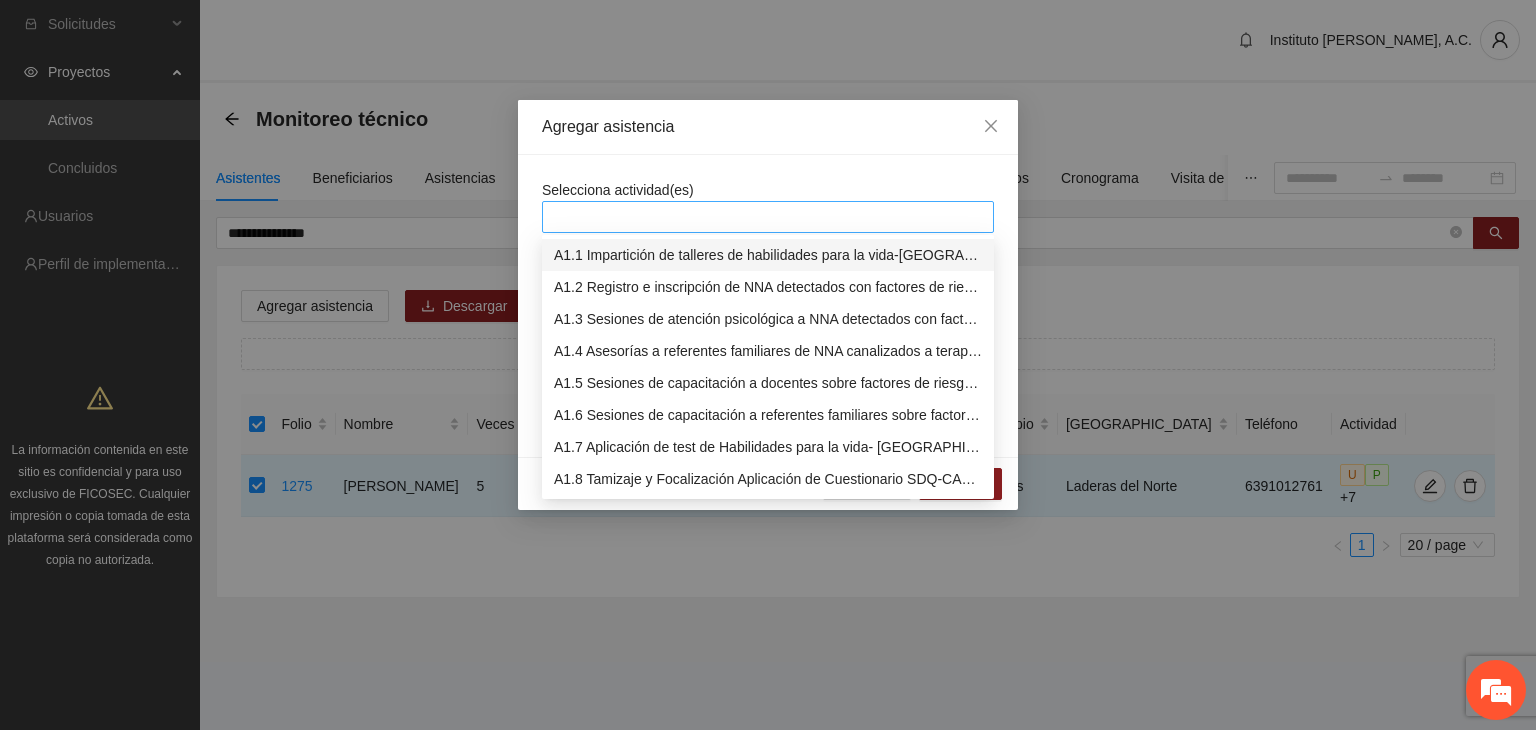 click at bounding box center [768, 217] 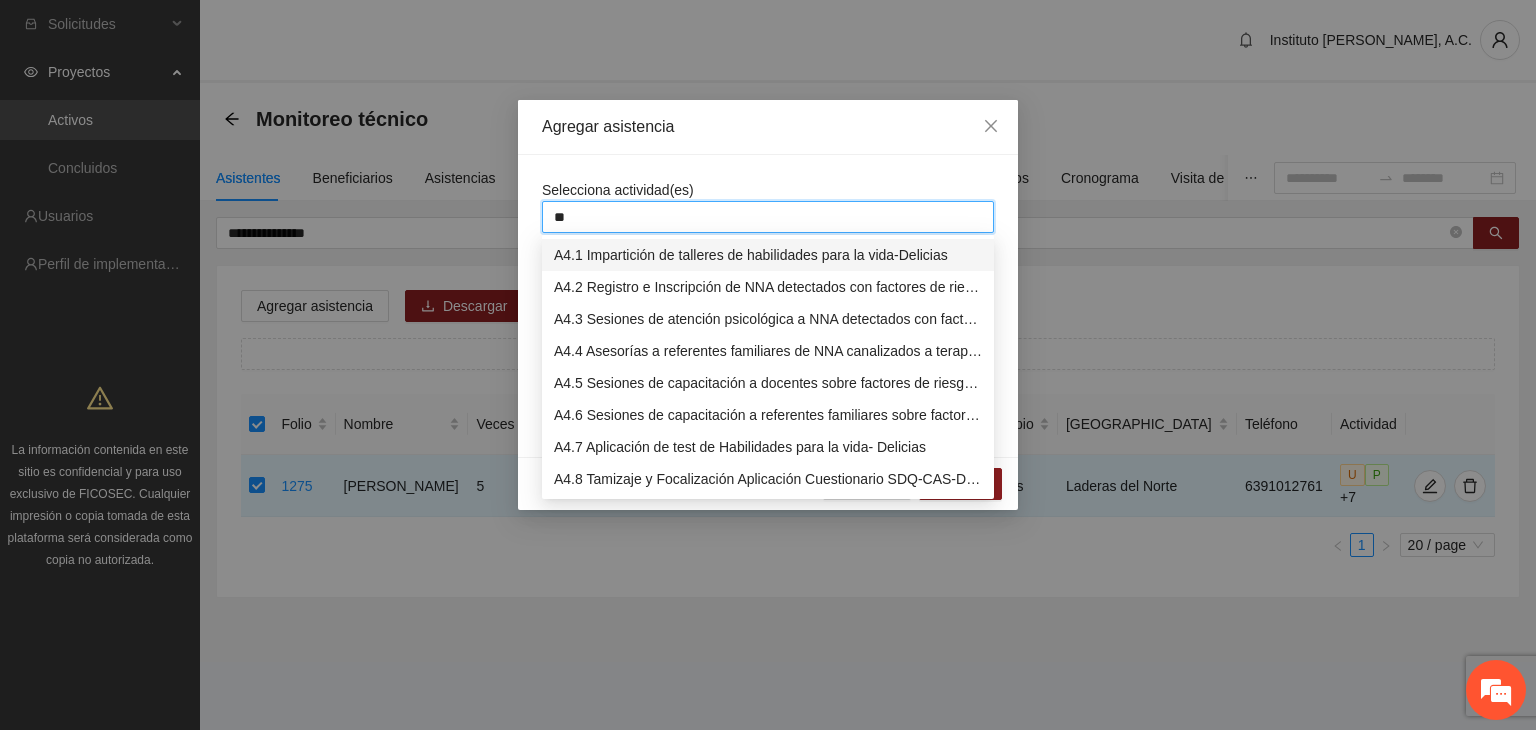 type on "*" 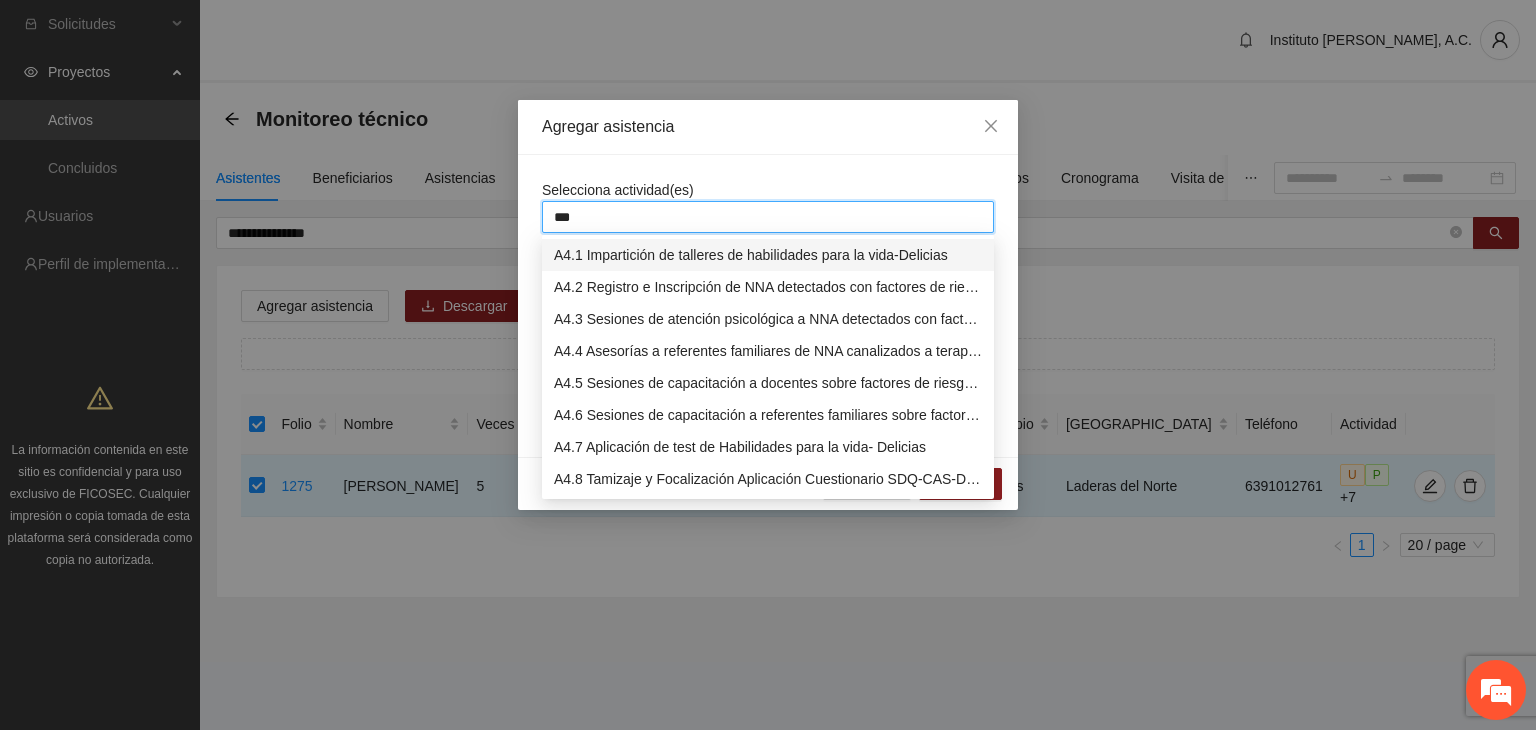 type on "****" 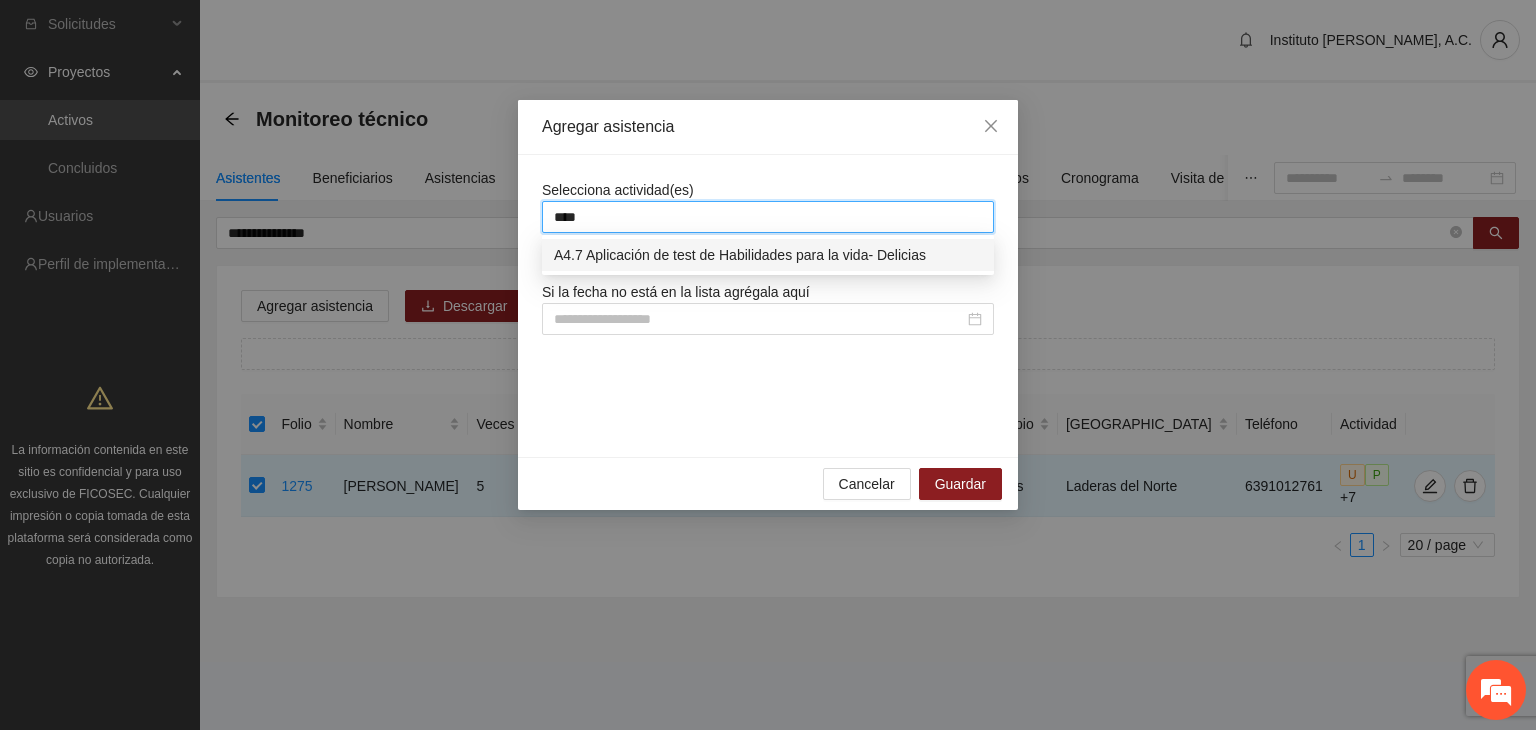 type 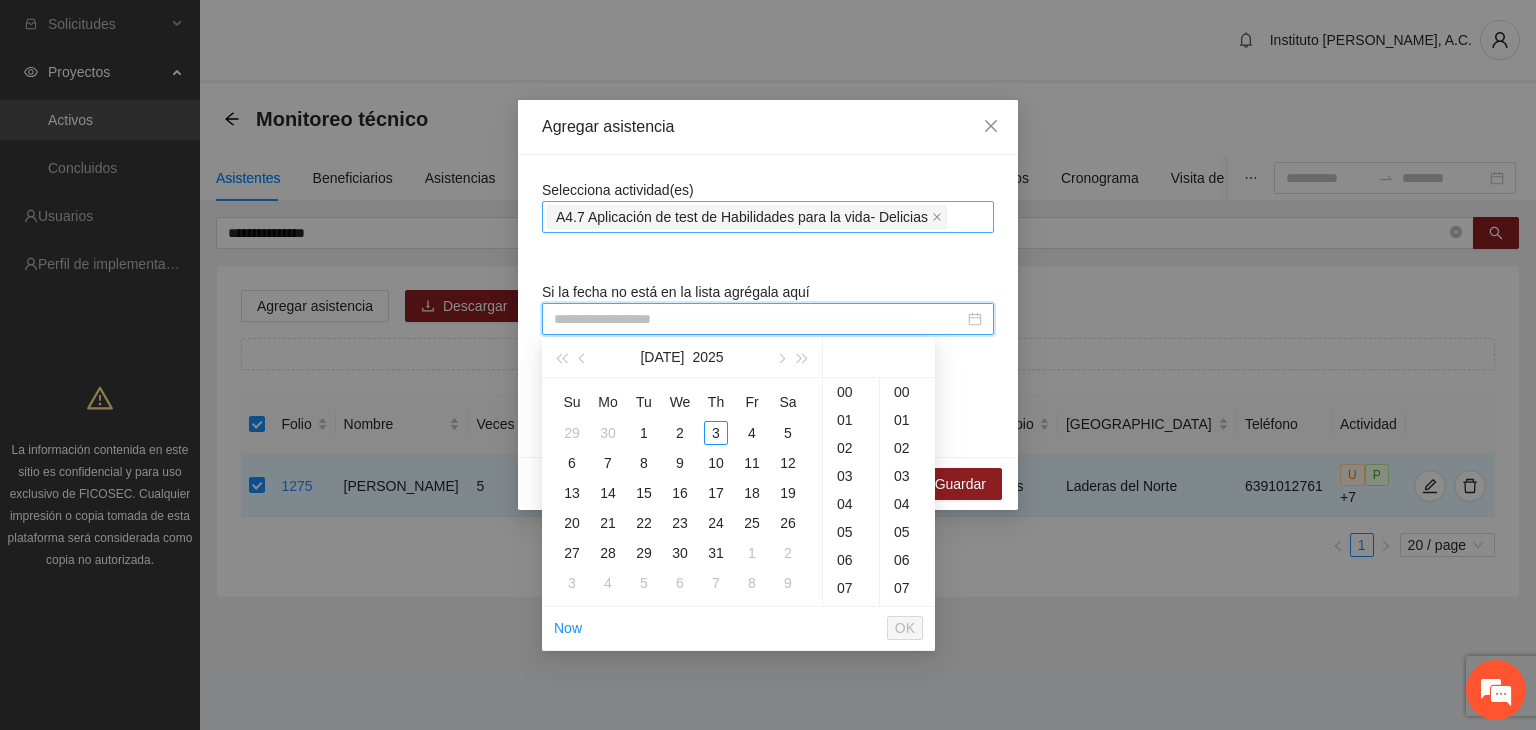 paste on "**********" 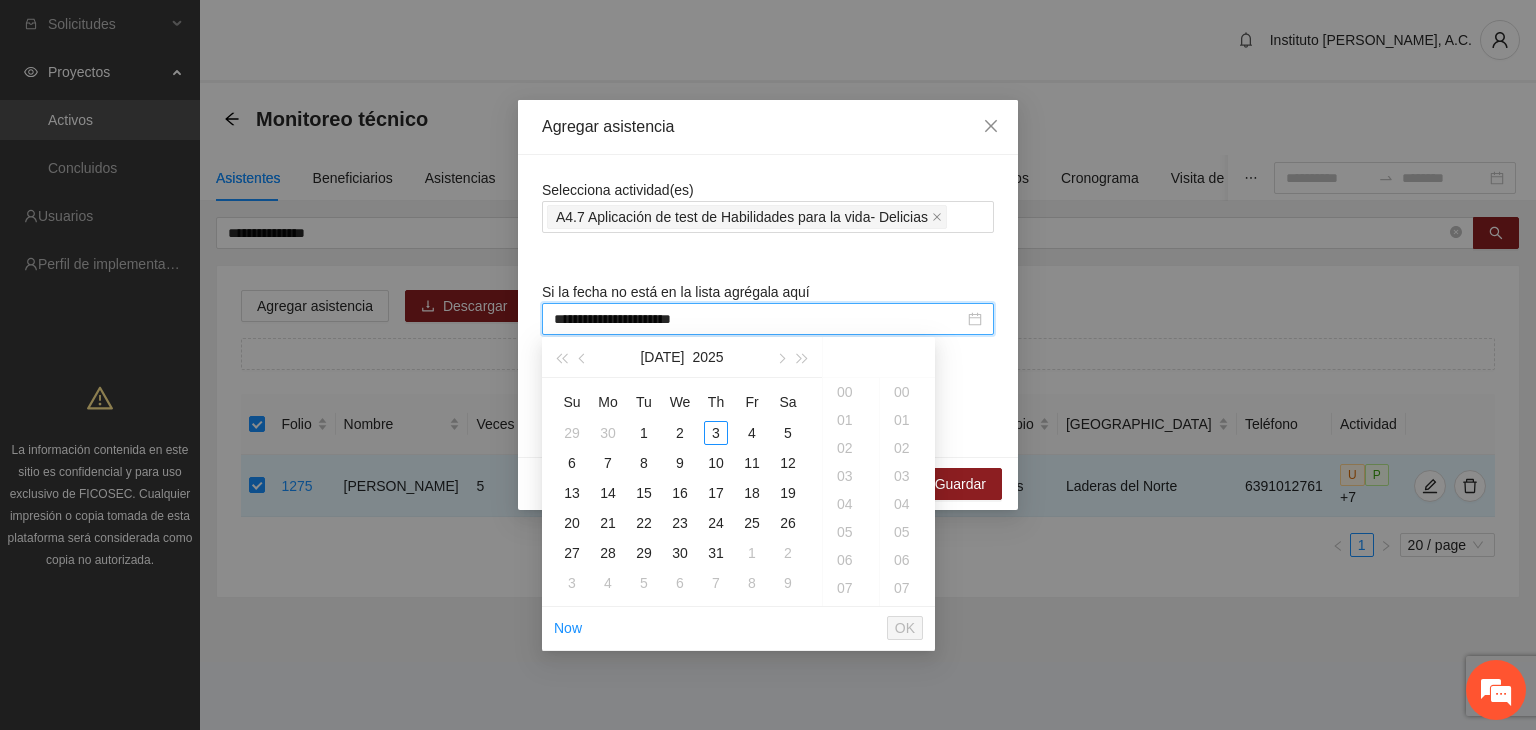 drag, startPoint x: 710, startPoint y: 317, endPoint x: 380, endPoint y: 330, distance: 330.25595 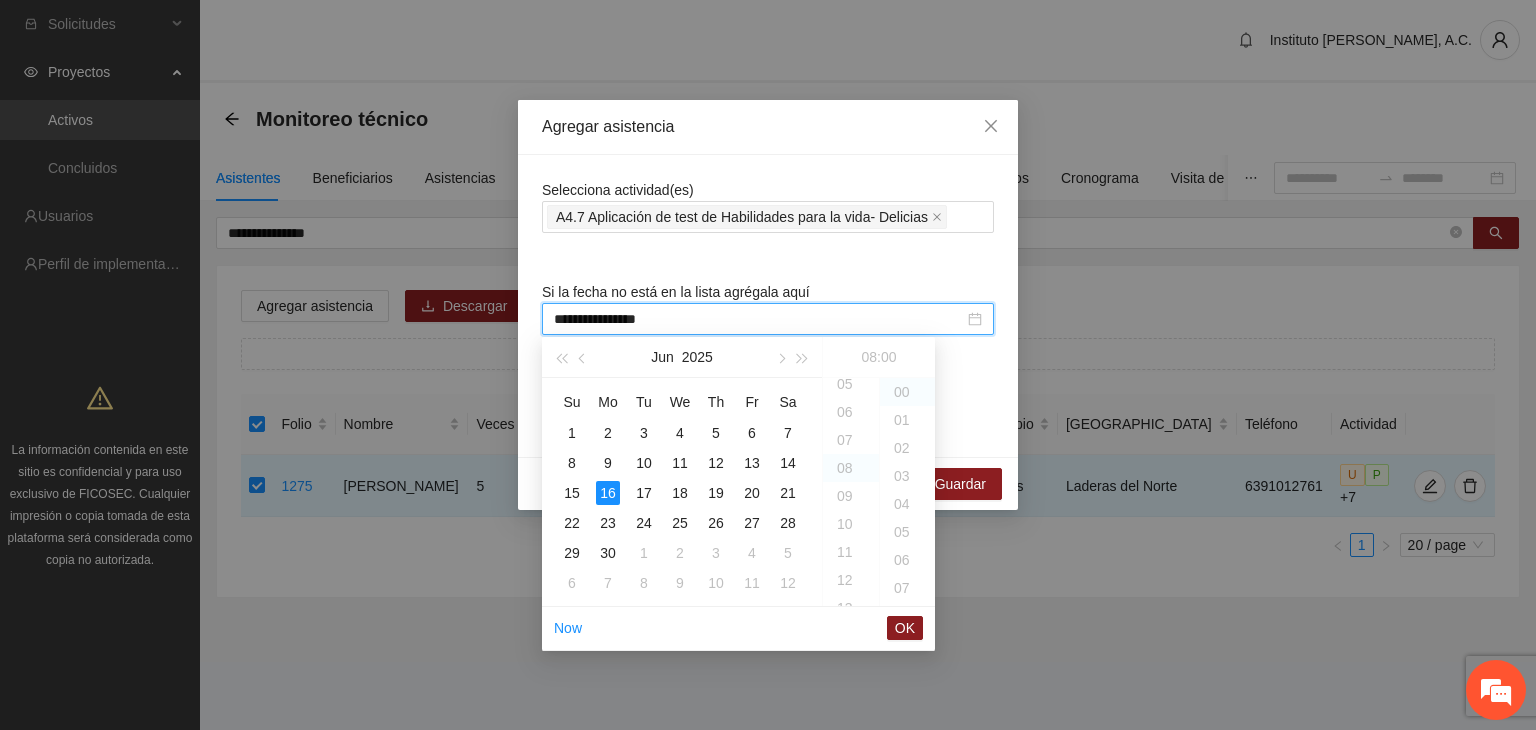 scroll, scrollTop: 224, scrollLeft: 0, axis: vertical 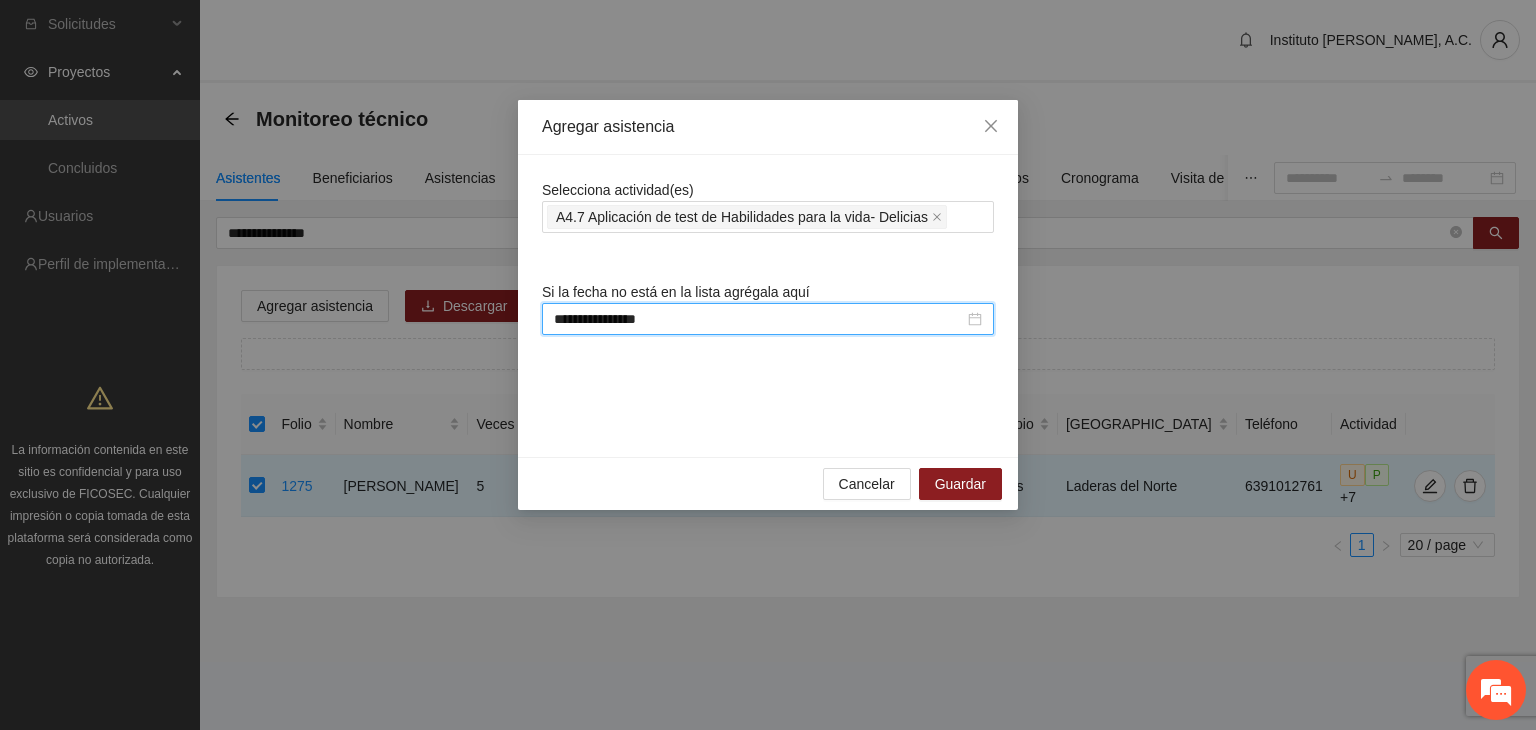 type on "**********" 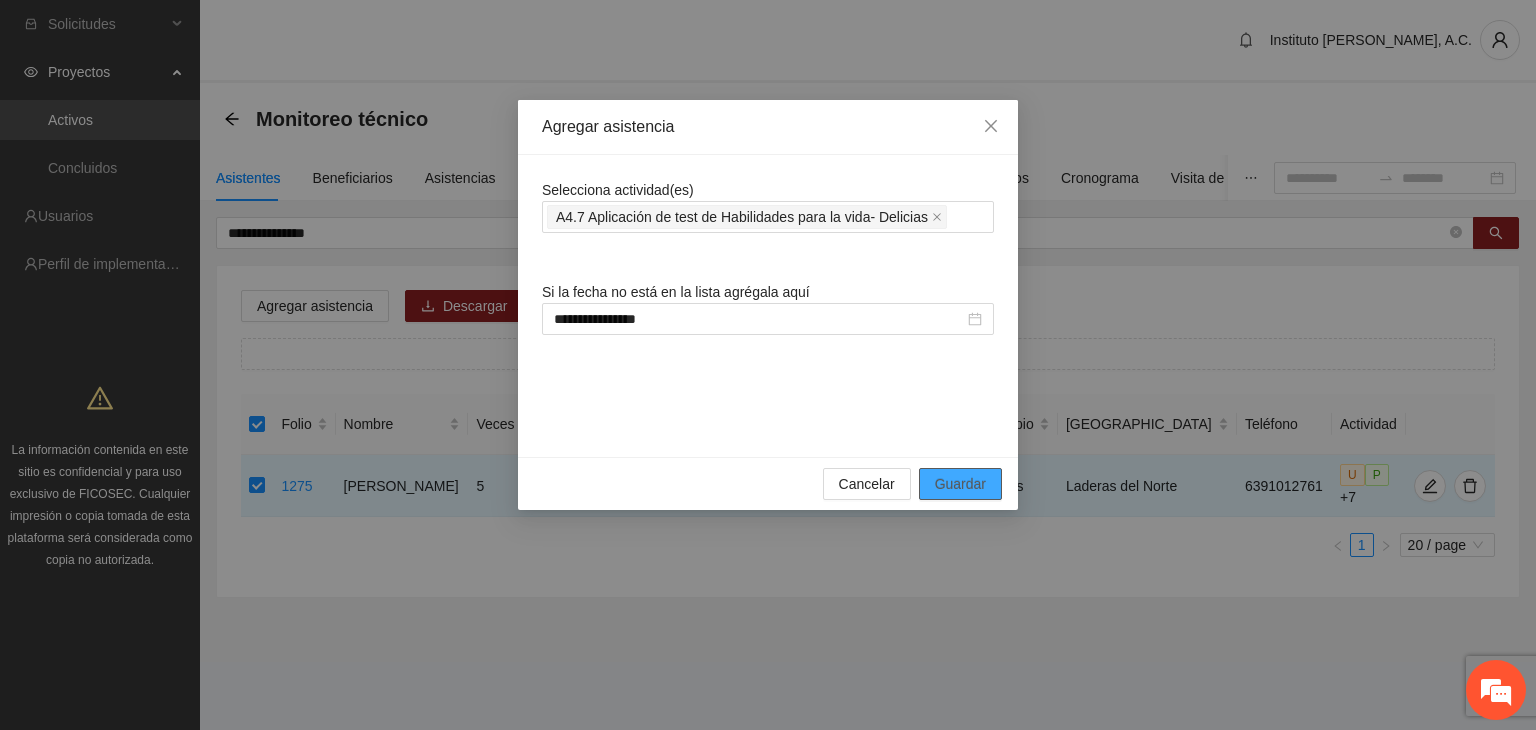click on "Guardar" at bounding box center [960, 484] 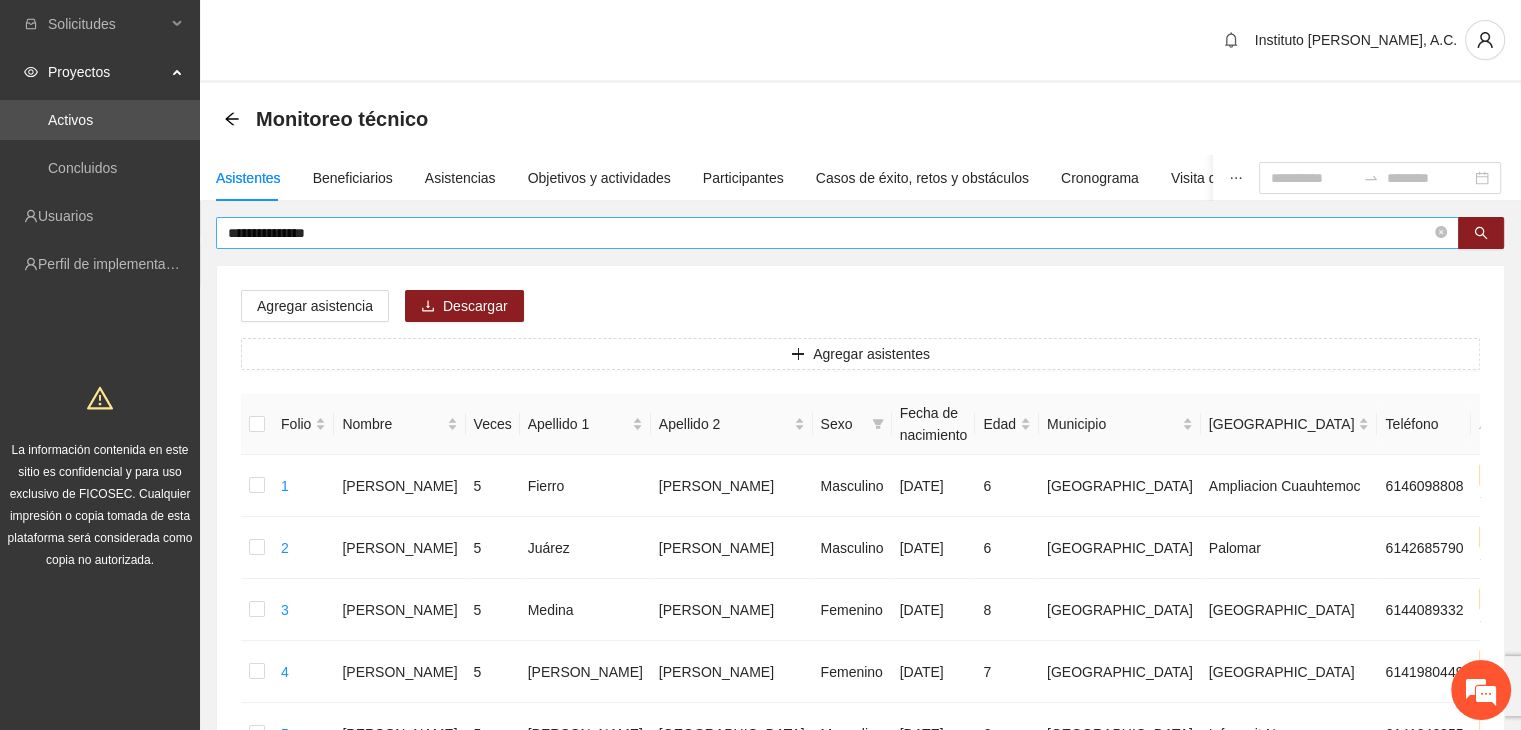 click on "**********" at bounding box center [829, 233] 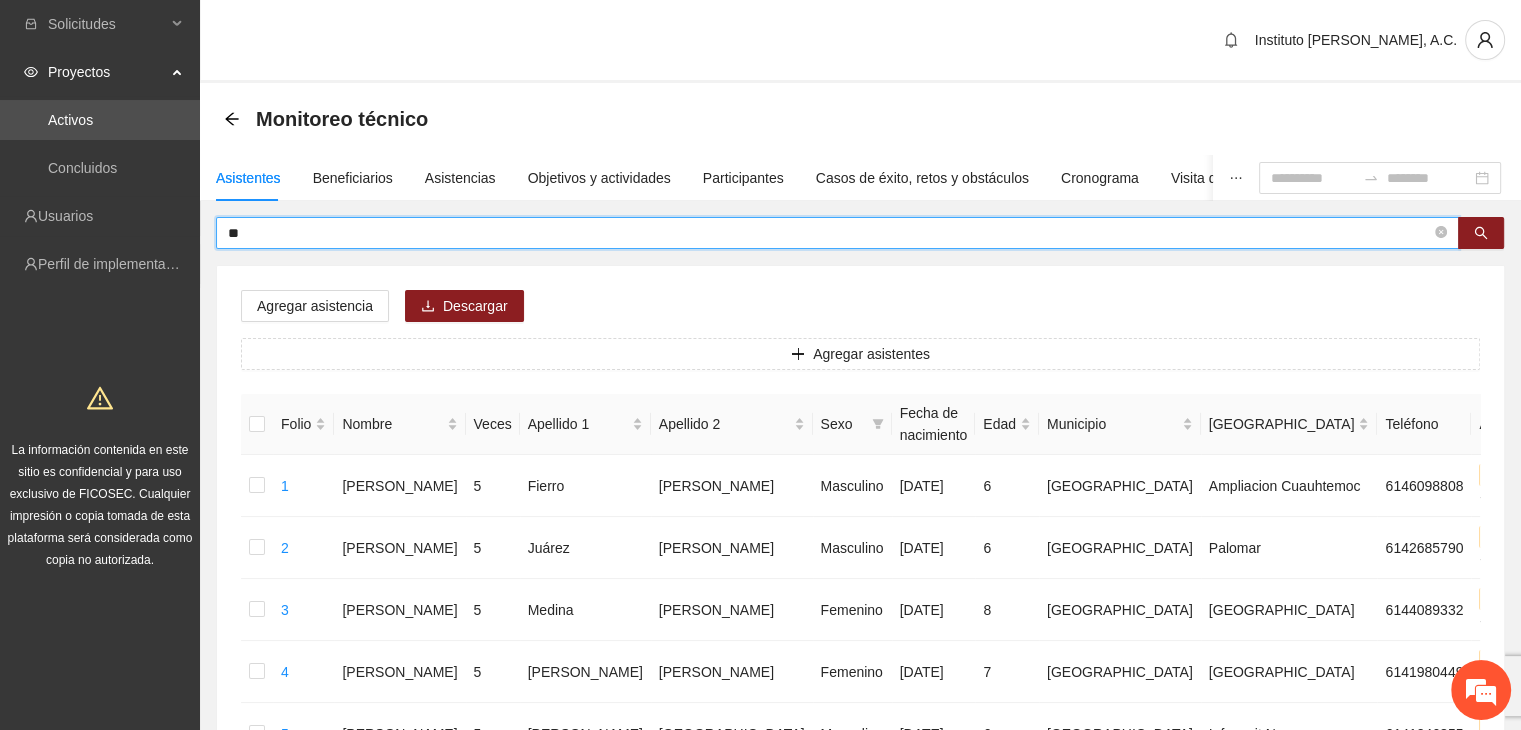 type on "*" 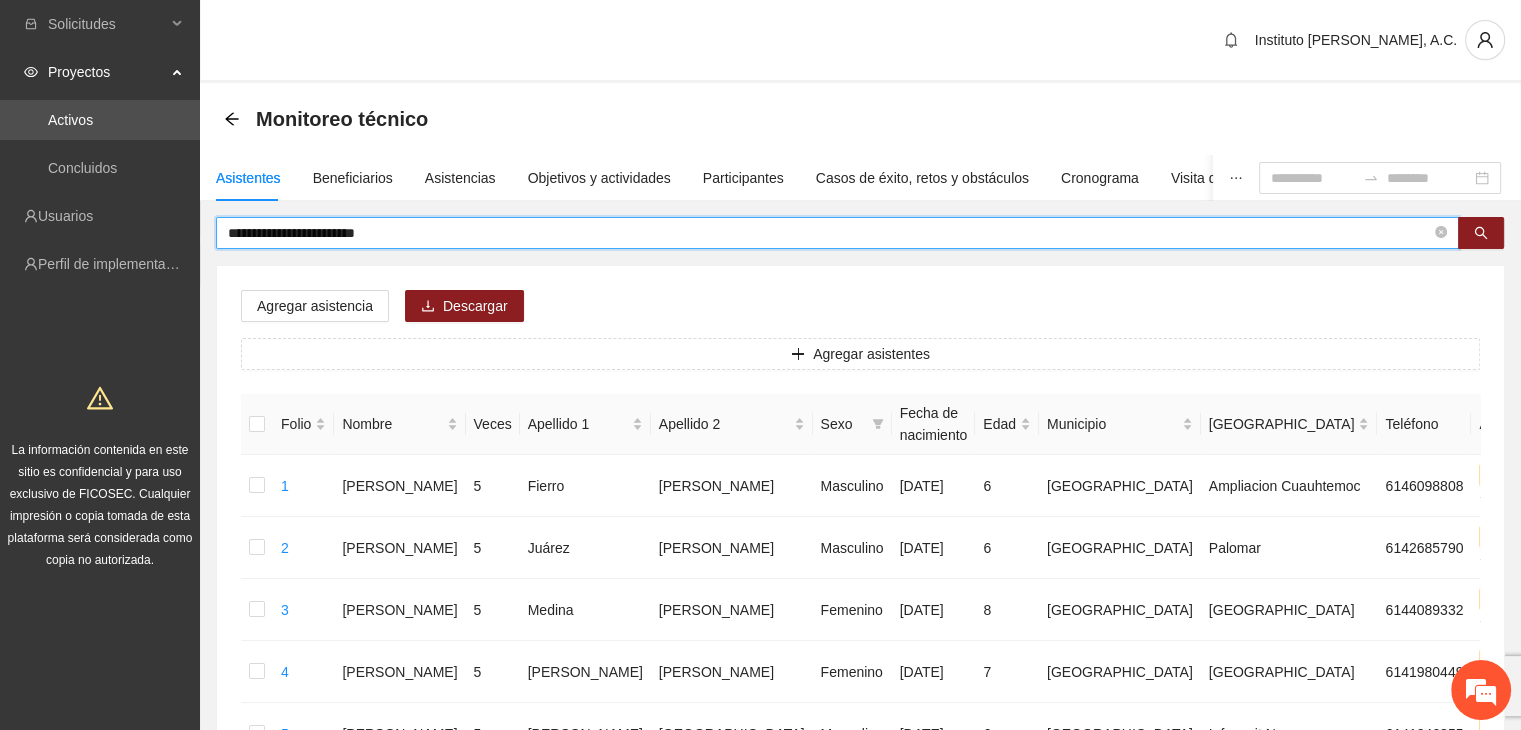 type on "**********" 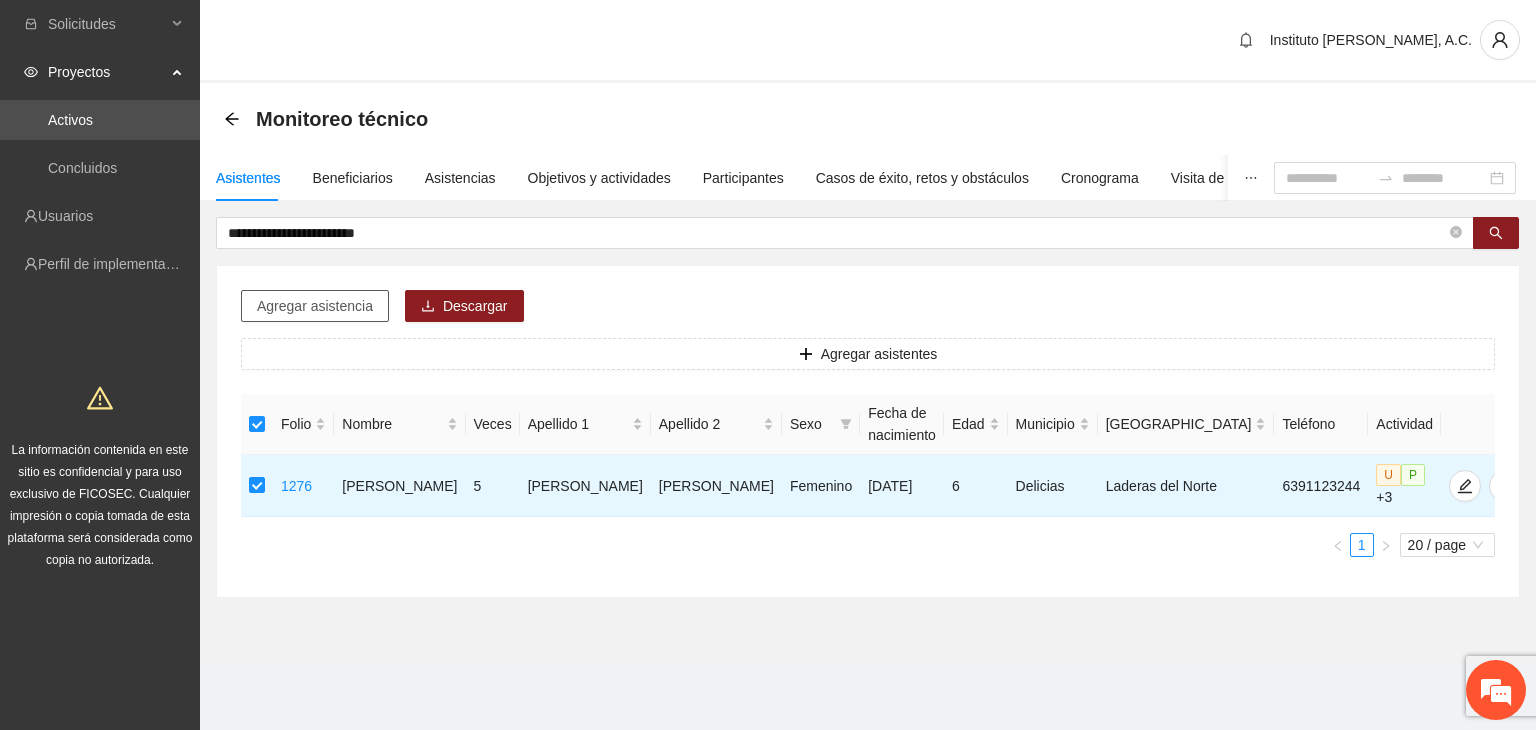 click on "Agregar asistencia" at bounding box center (315, 306) 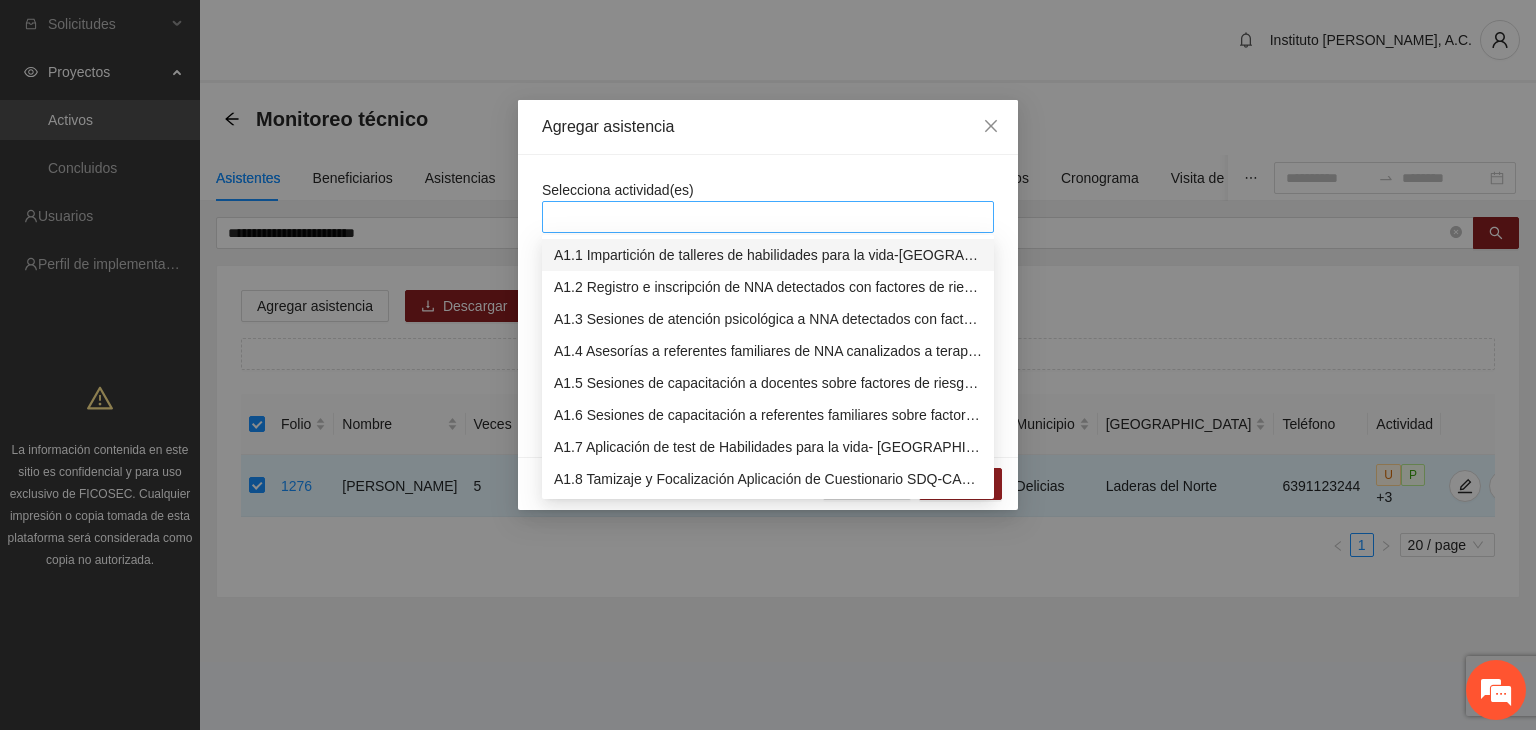 click at bounding box center (768, 217) 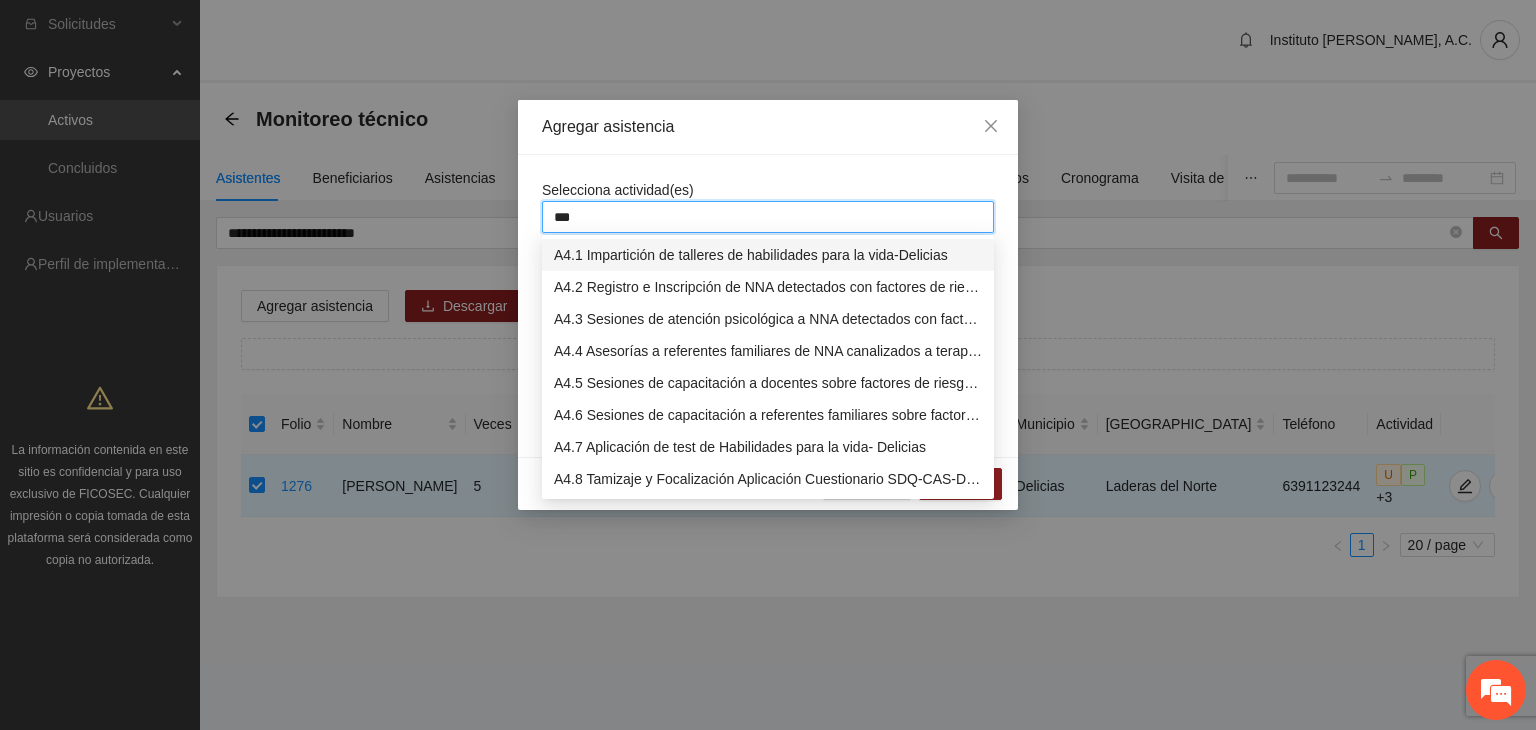 type on "****" 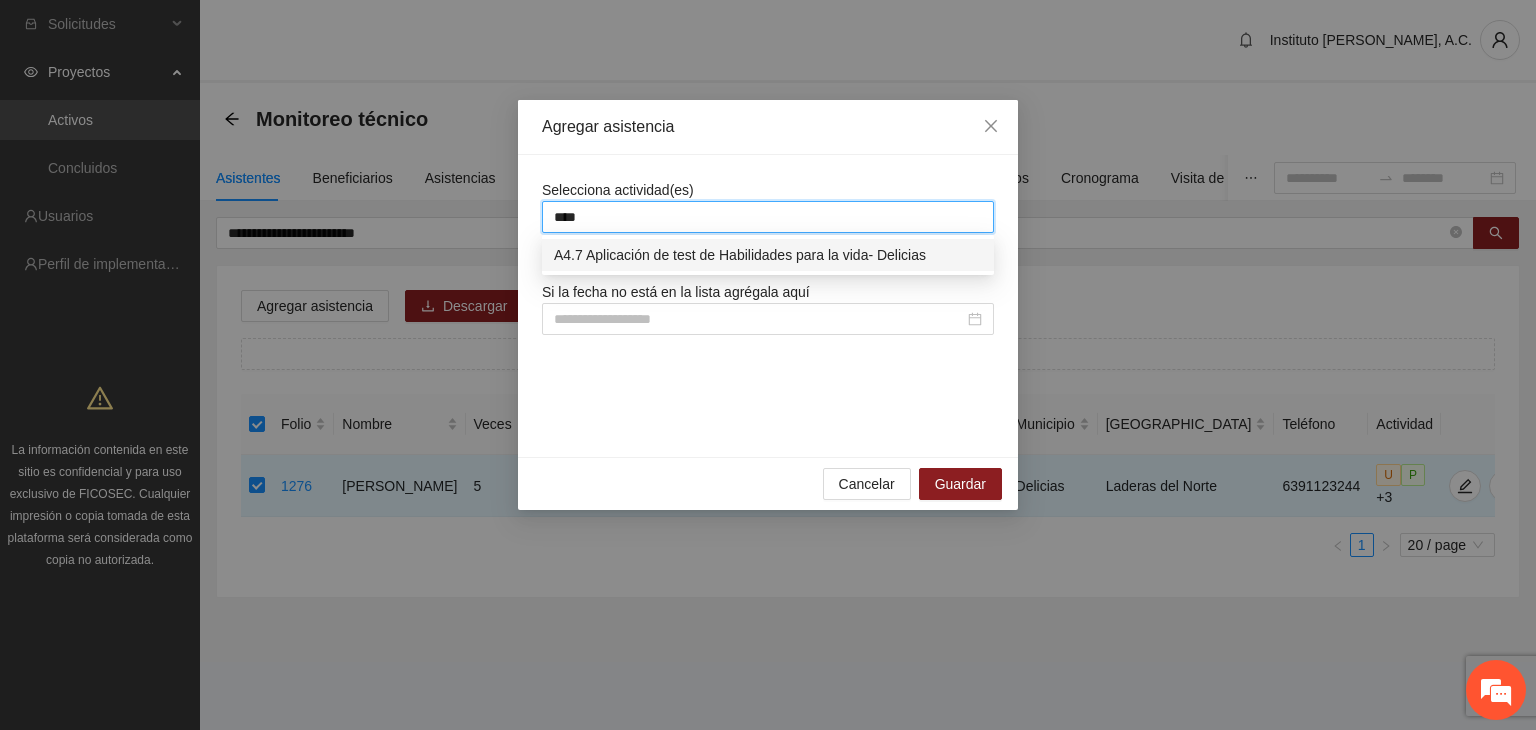 type 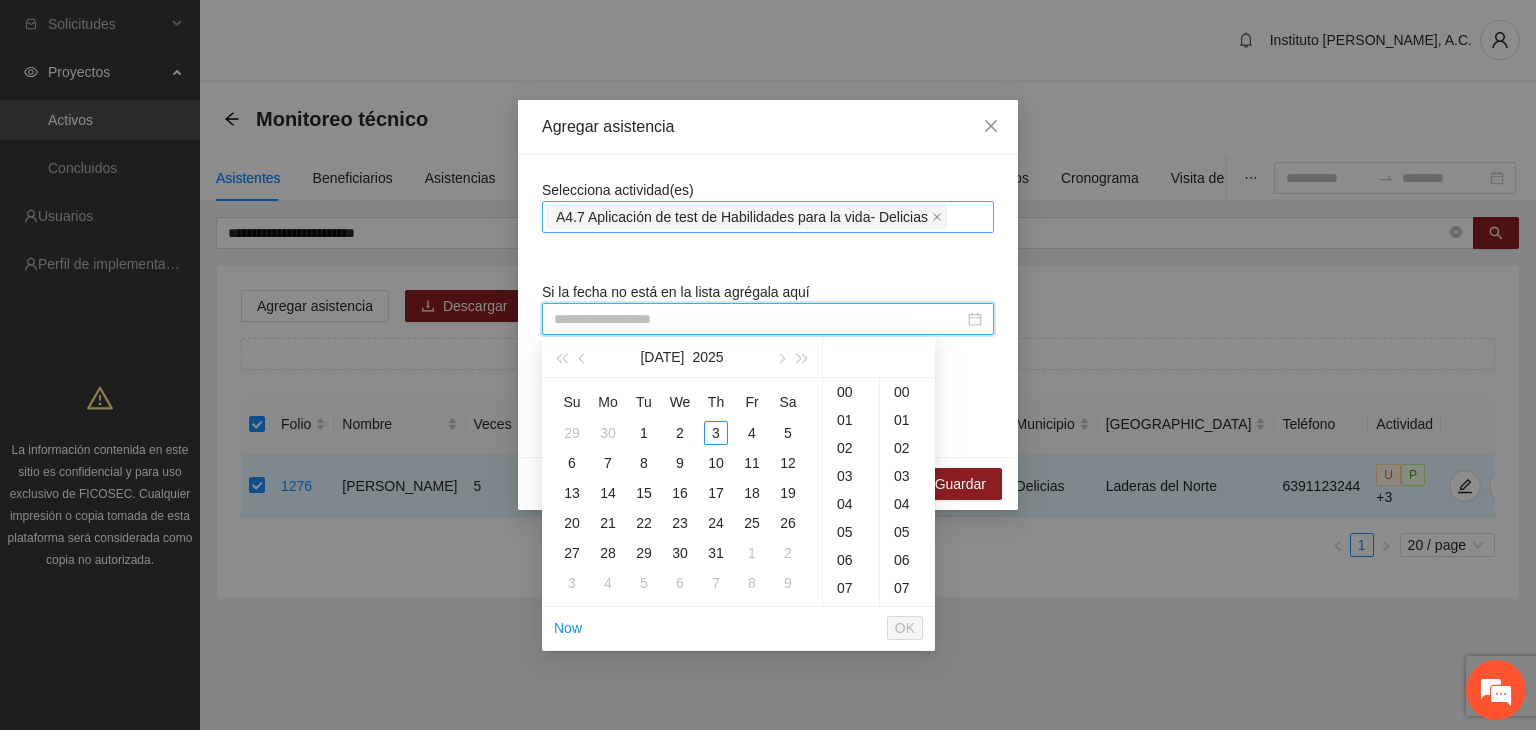 paste on "**********" 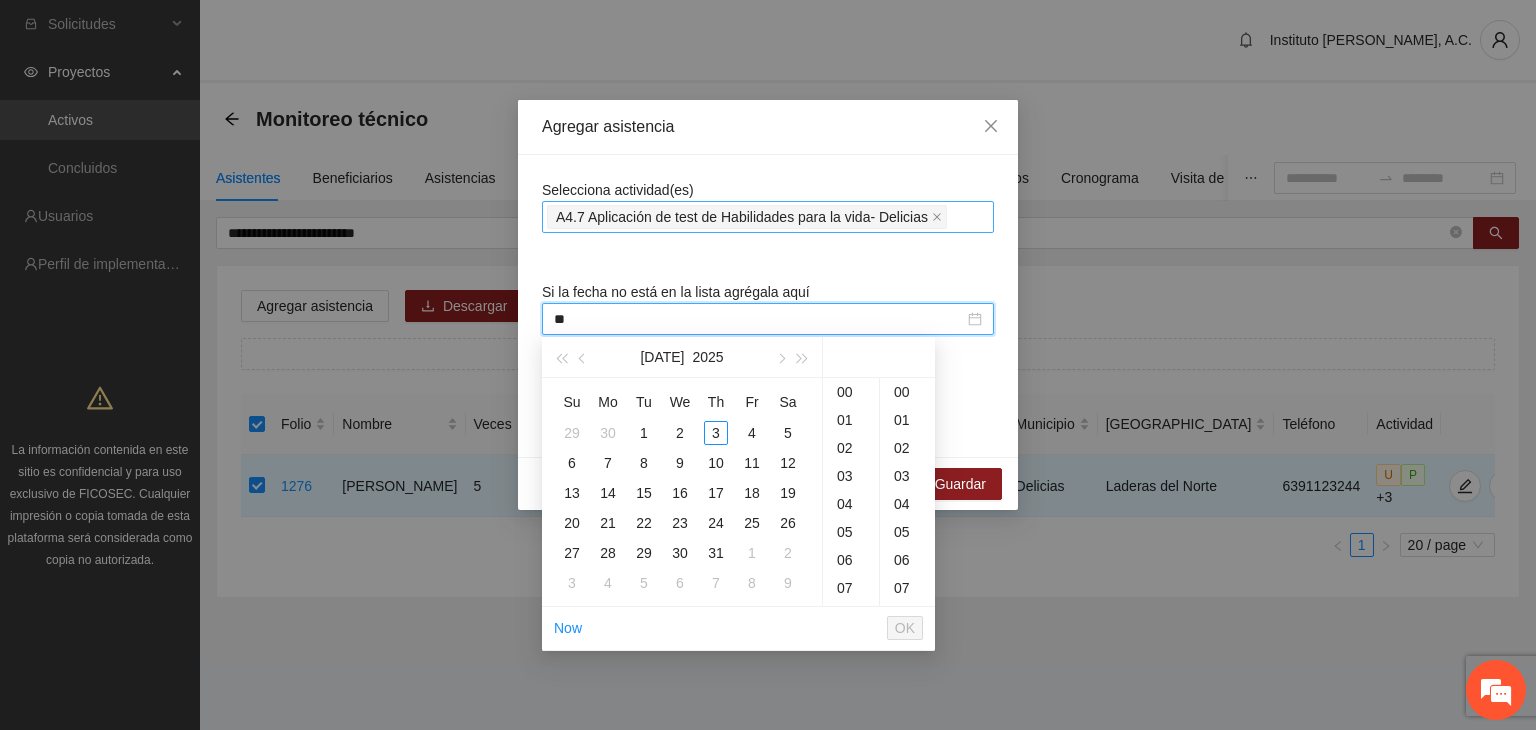 type on "*" 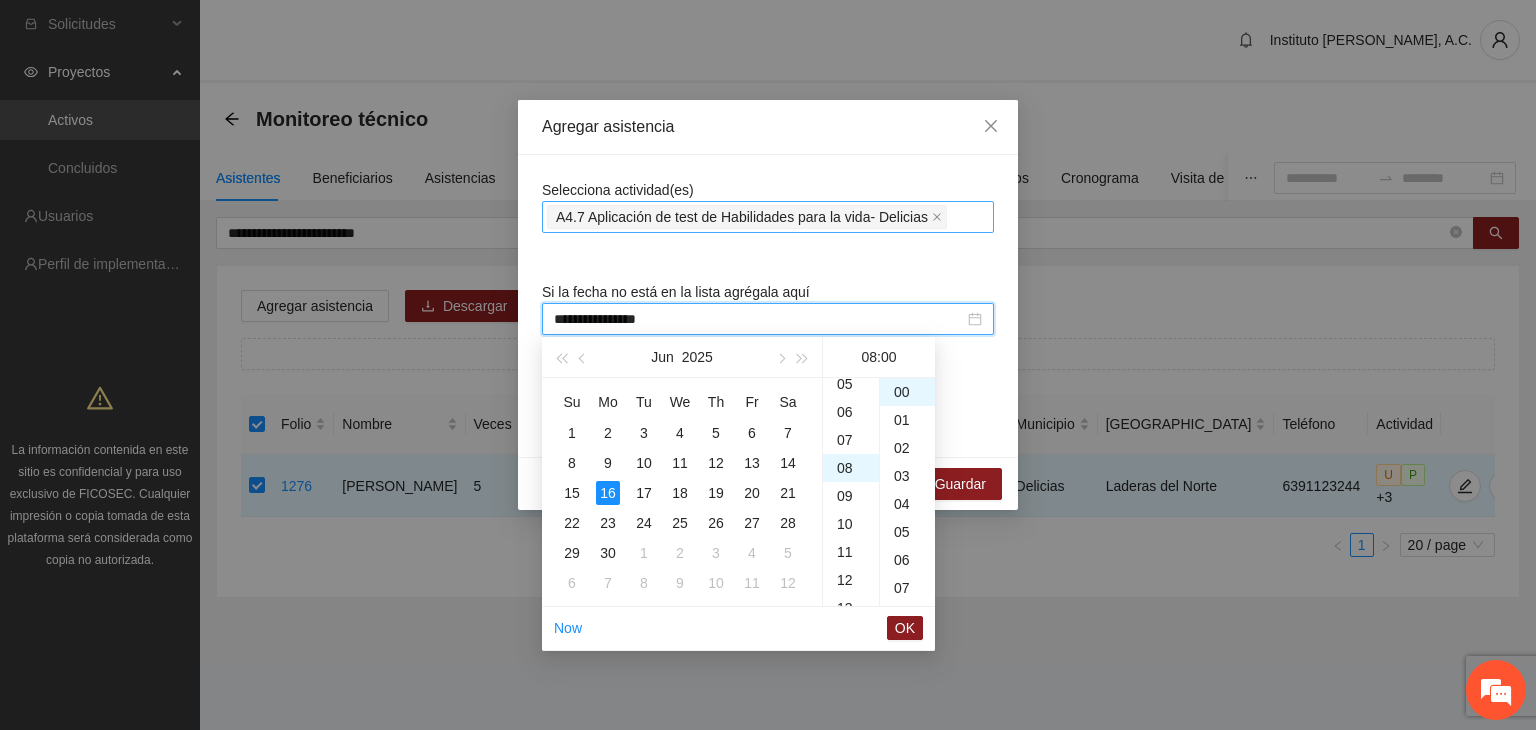 scroll, scrollTop: 224, scrollLeft: 0, axis: vertical 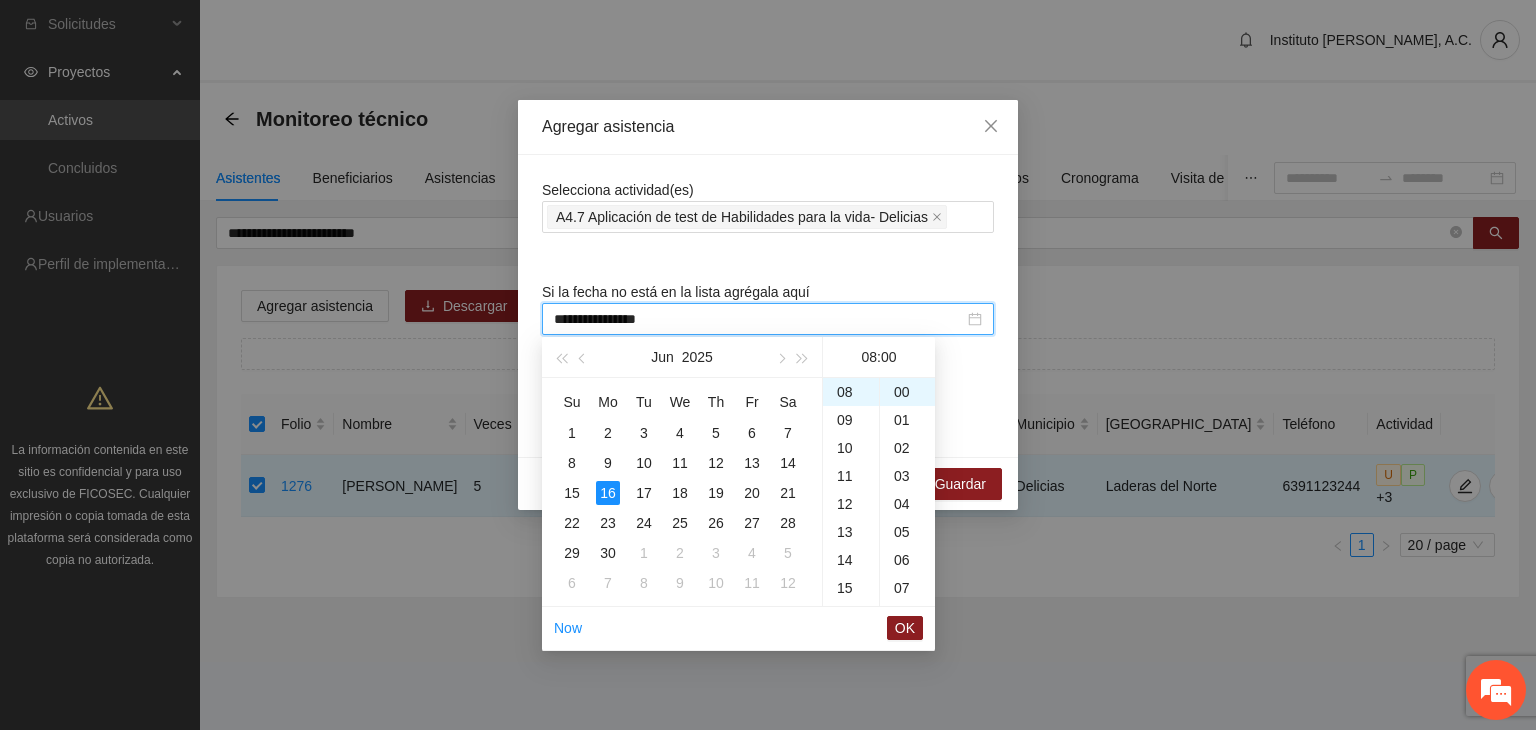 drag, startPoint x: 679, startPoint y: 319, endPoint x: 460, endPoint y: 333, distance: 219.44704 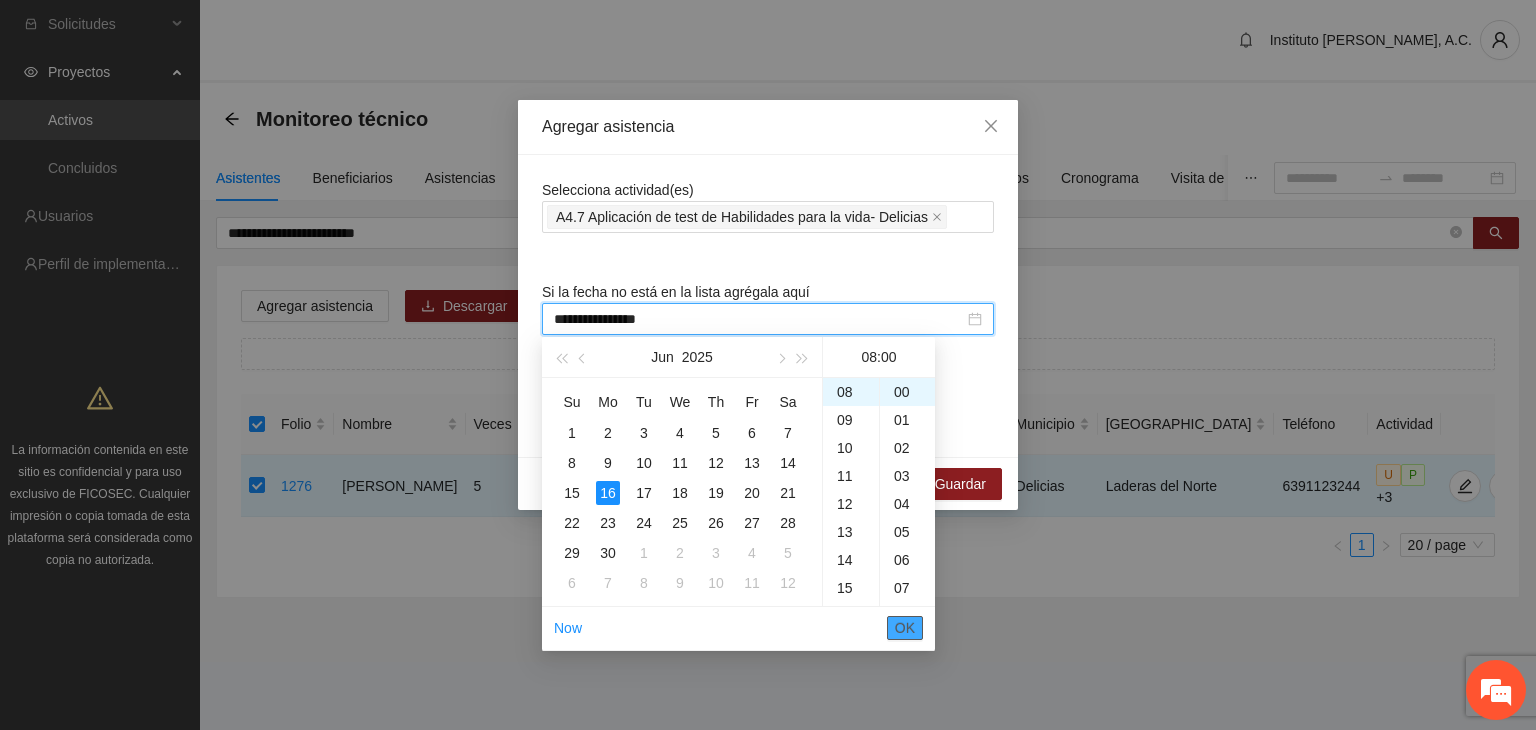 click on "OK" at bounding box center [905, 628] 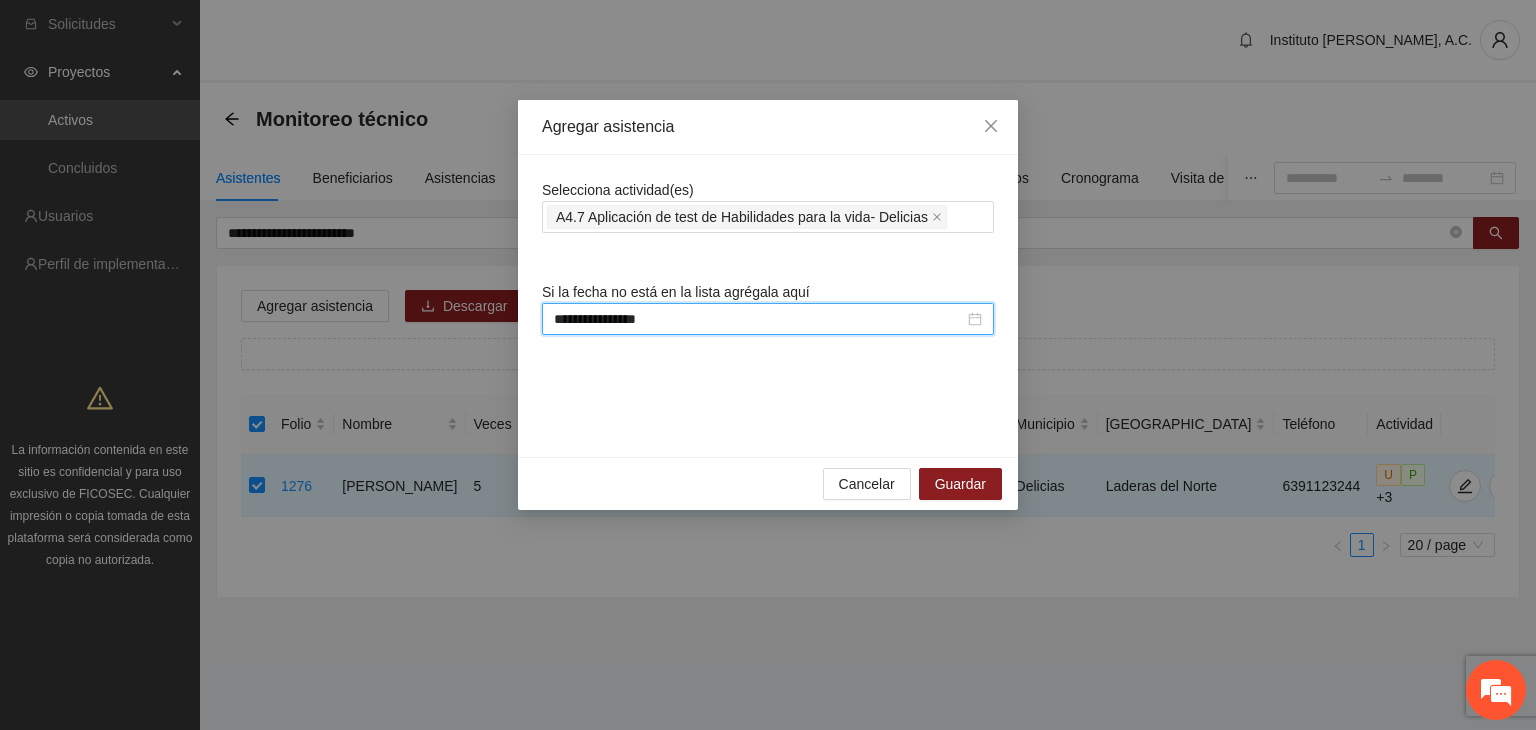 type on "**********" 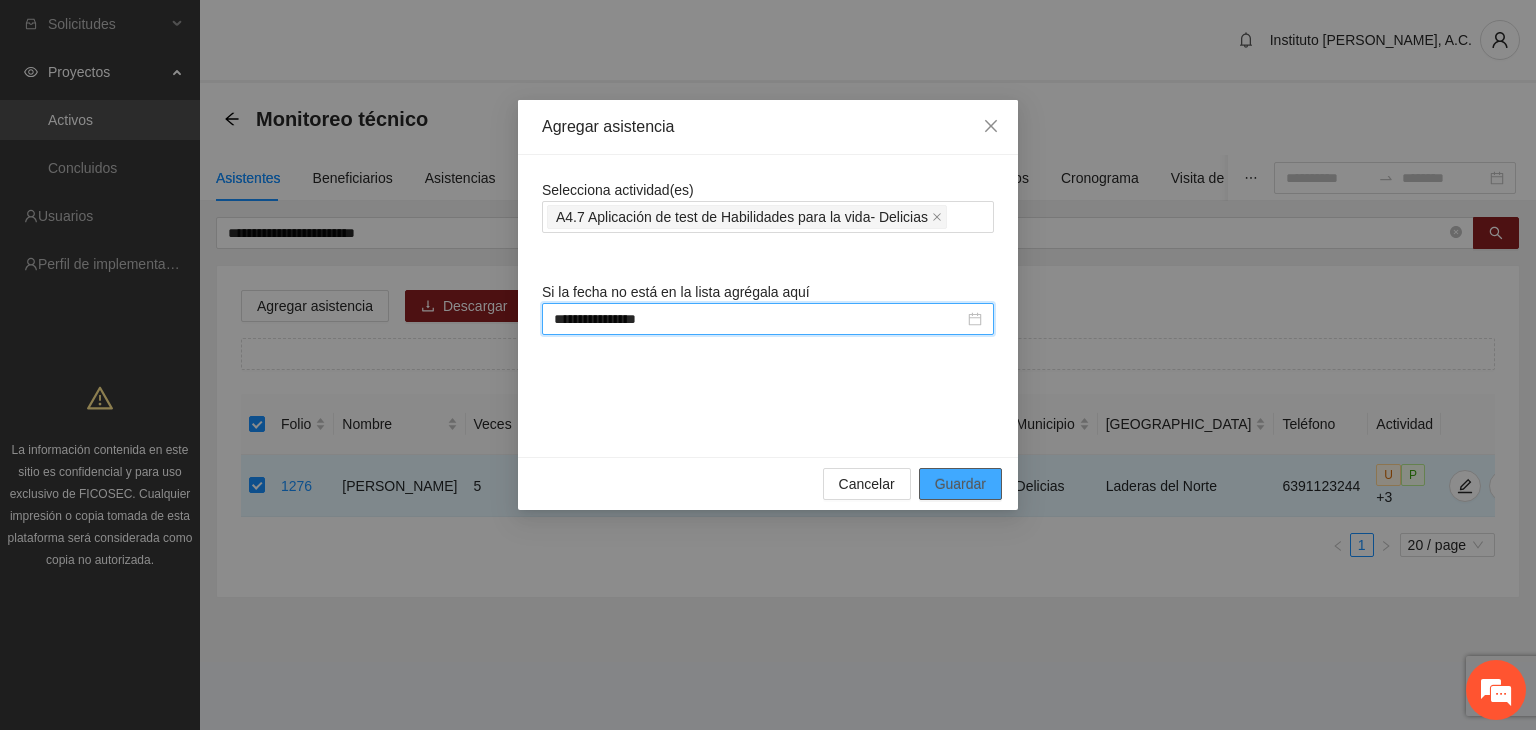click on "Guardar" at bounding box center (960, 484) 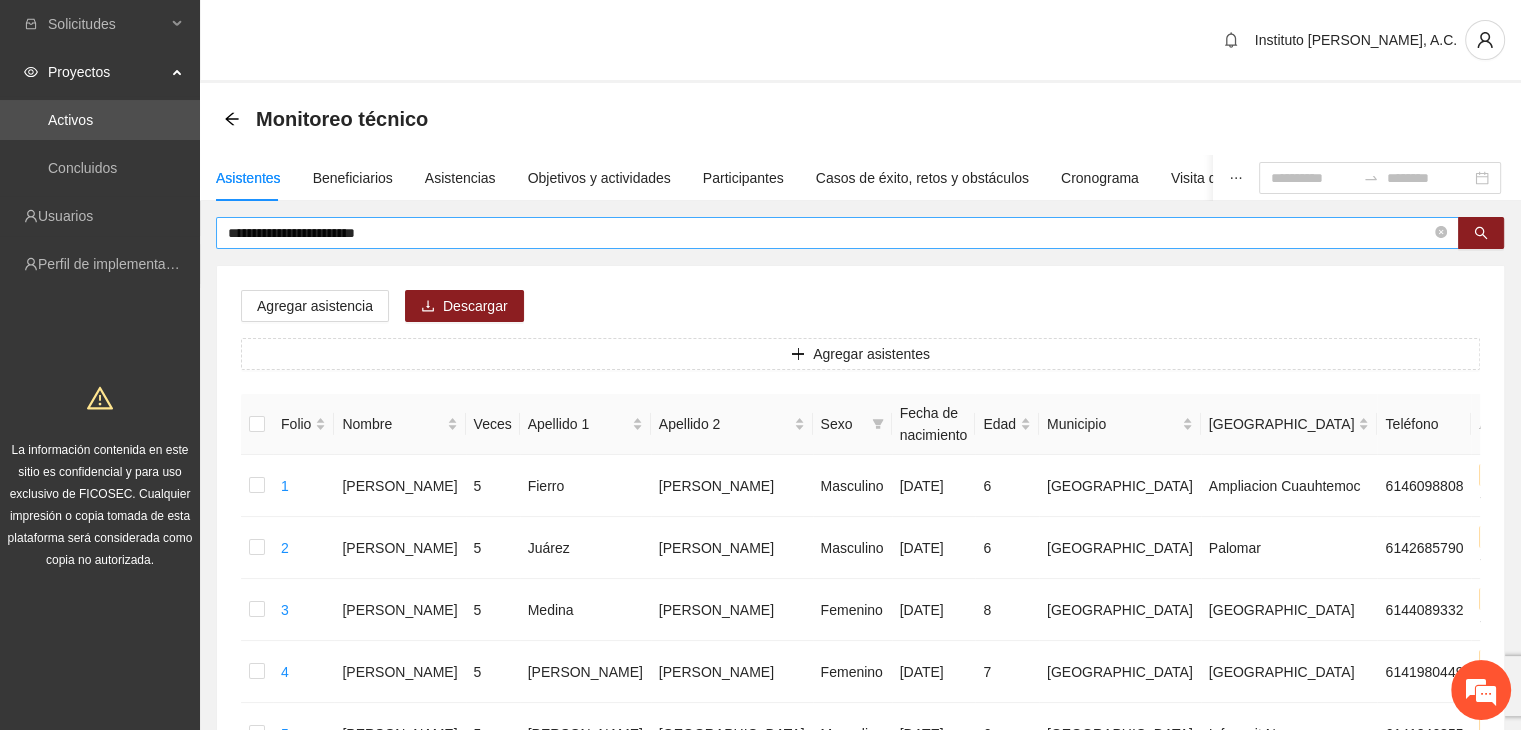 click on "**********" at bounding box center [829, 233] 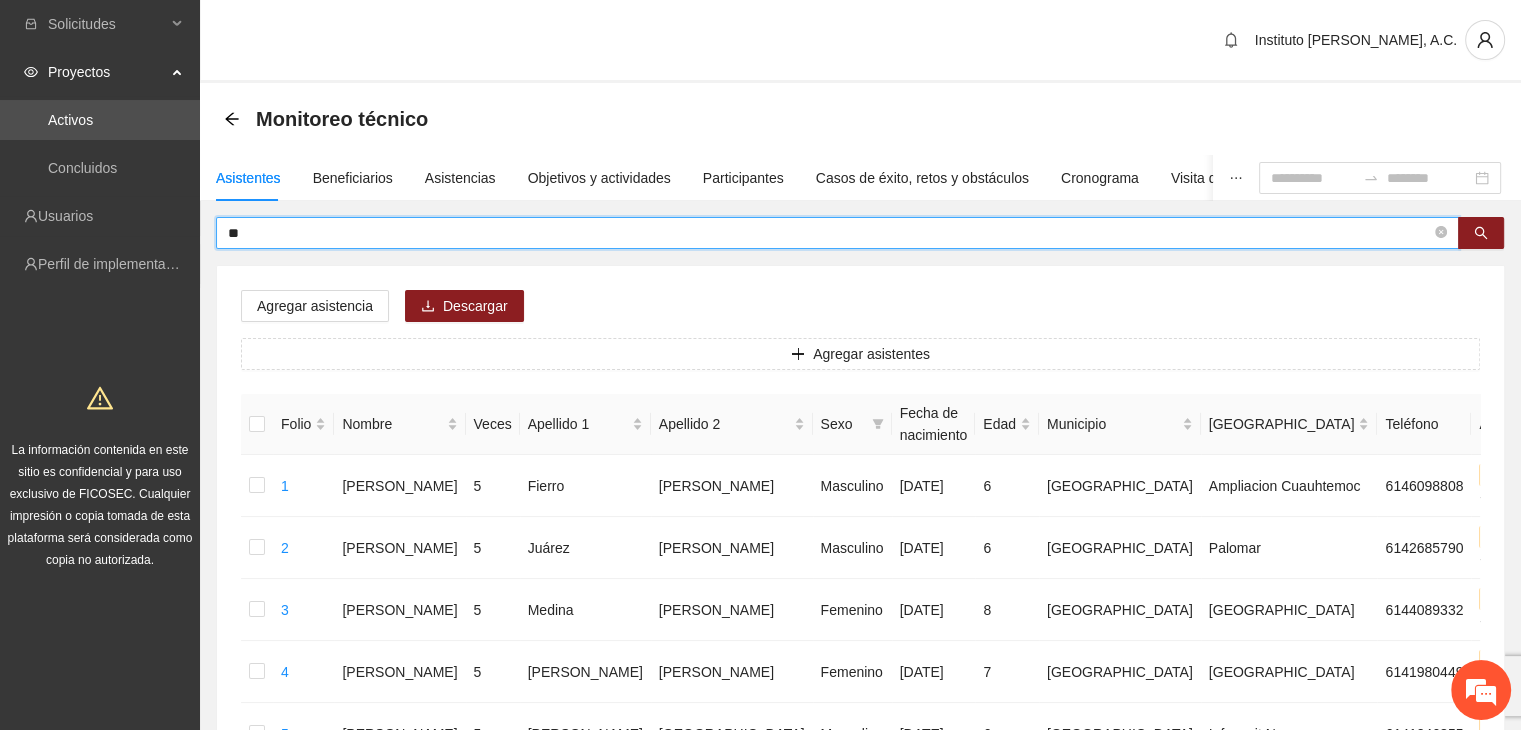 type on "*" 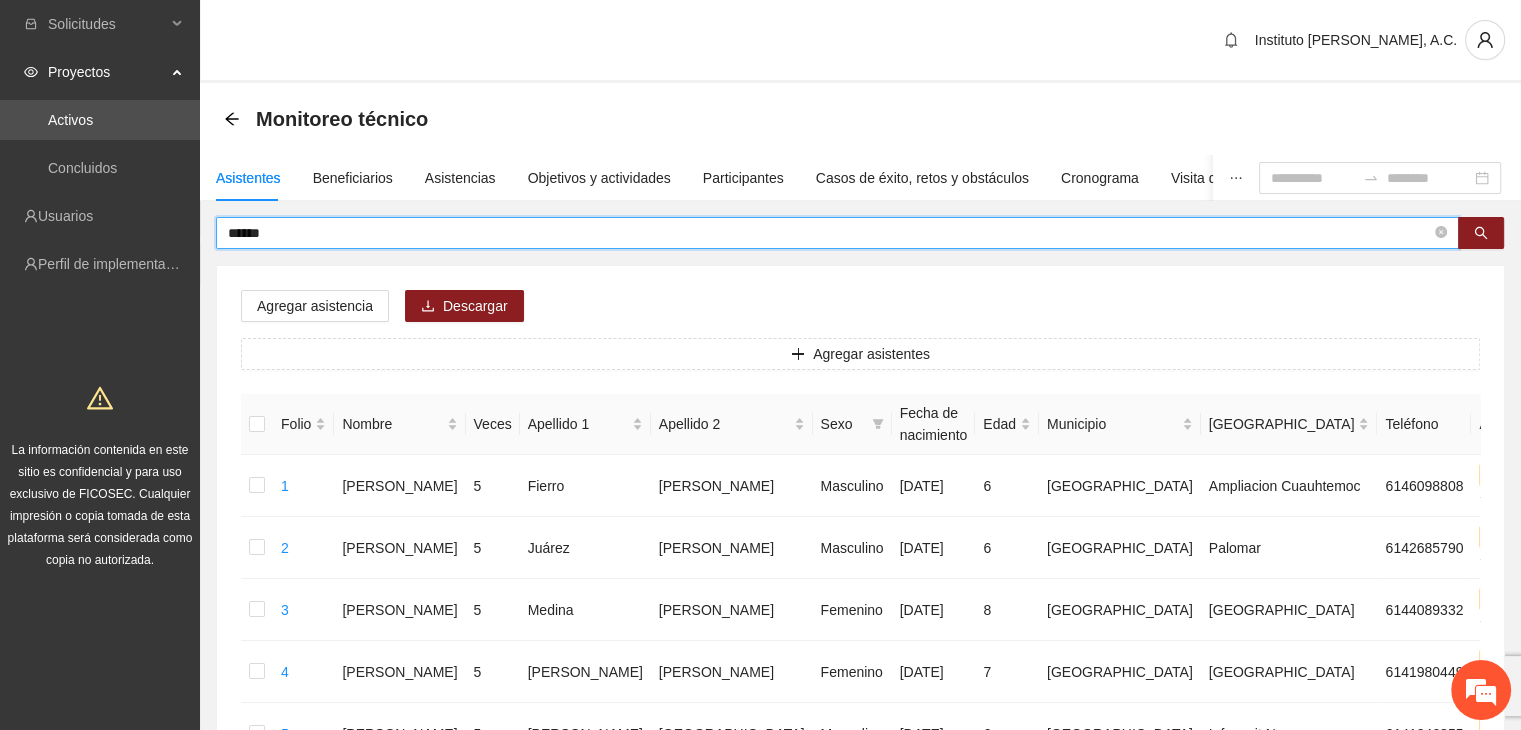 type on "******" 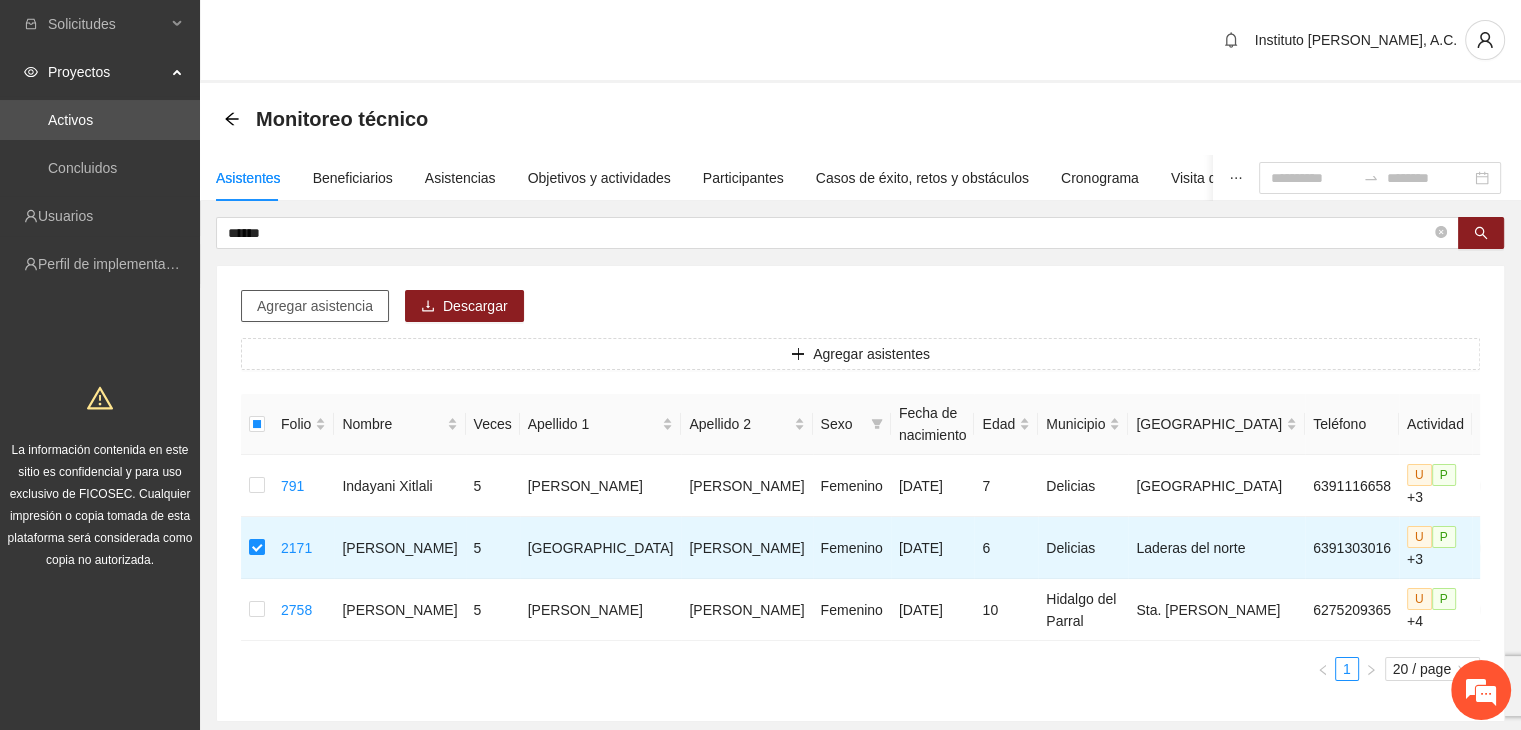 click on "Agregar asistencia" at bounding box center (315, 306) 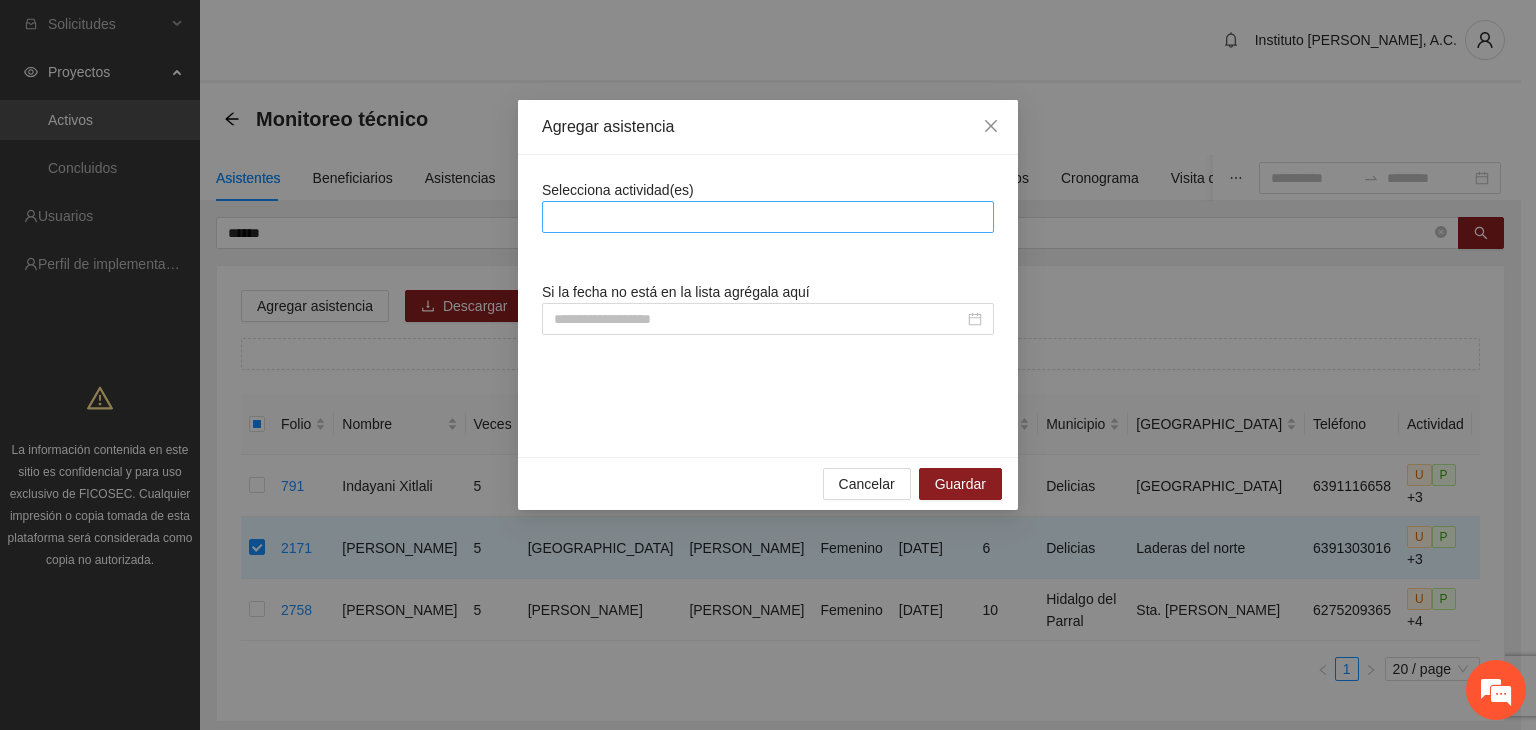 click at bounding box center (768, 217) 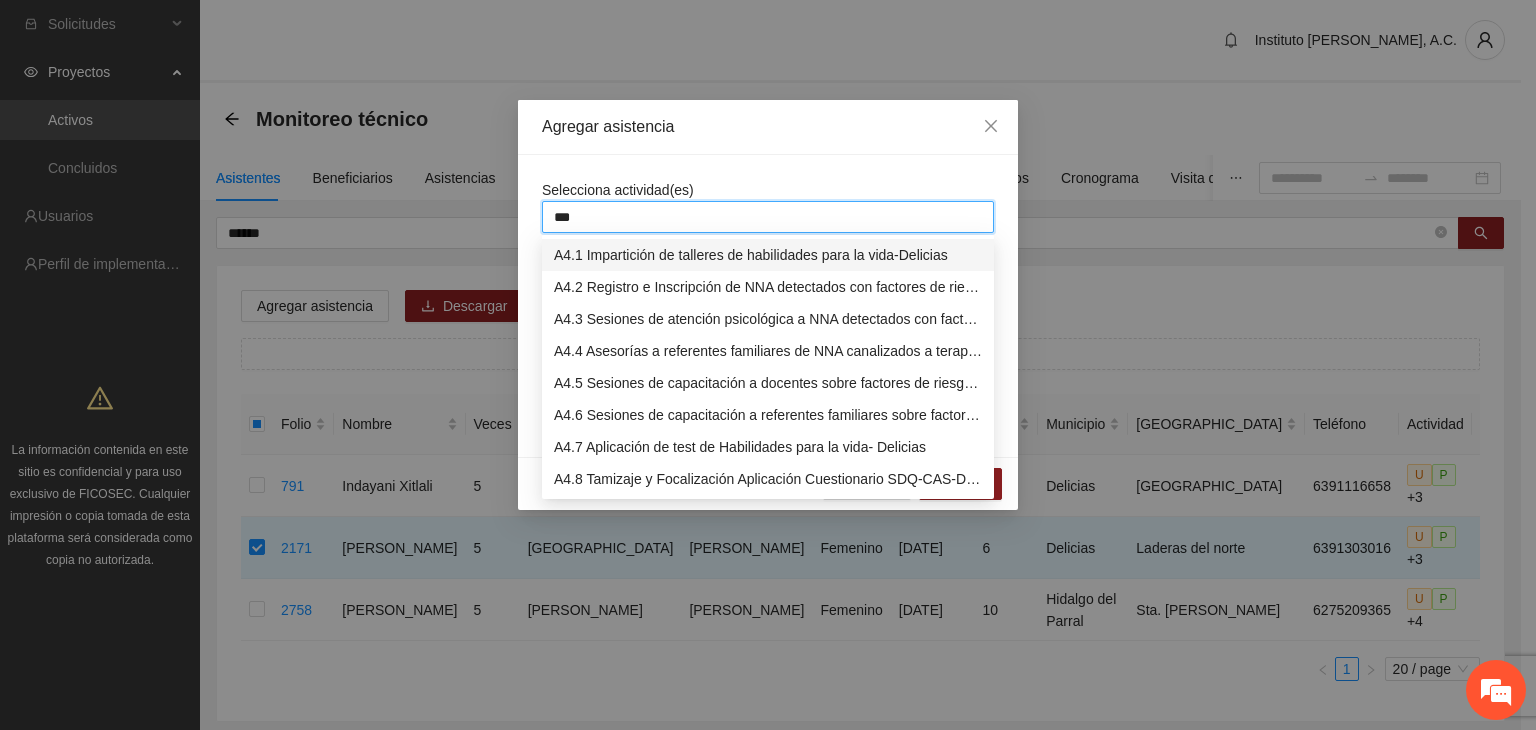 type on "****" 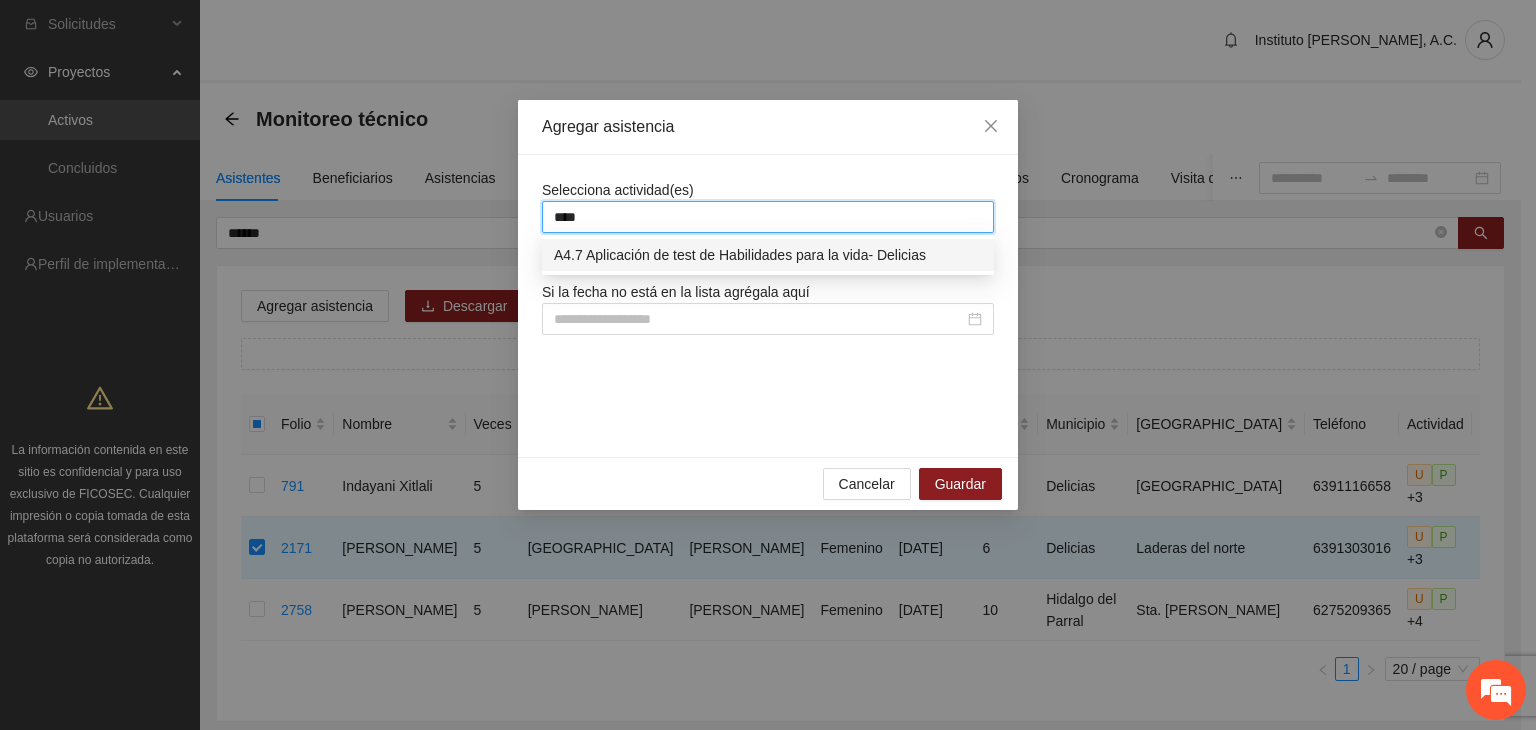 type 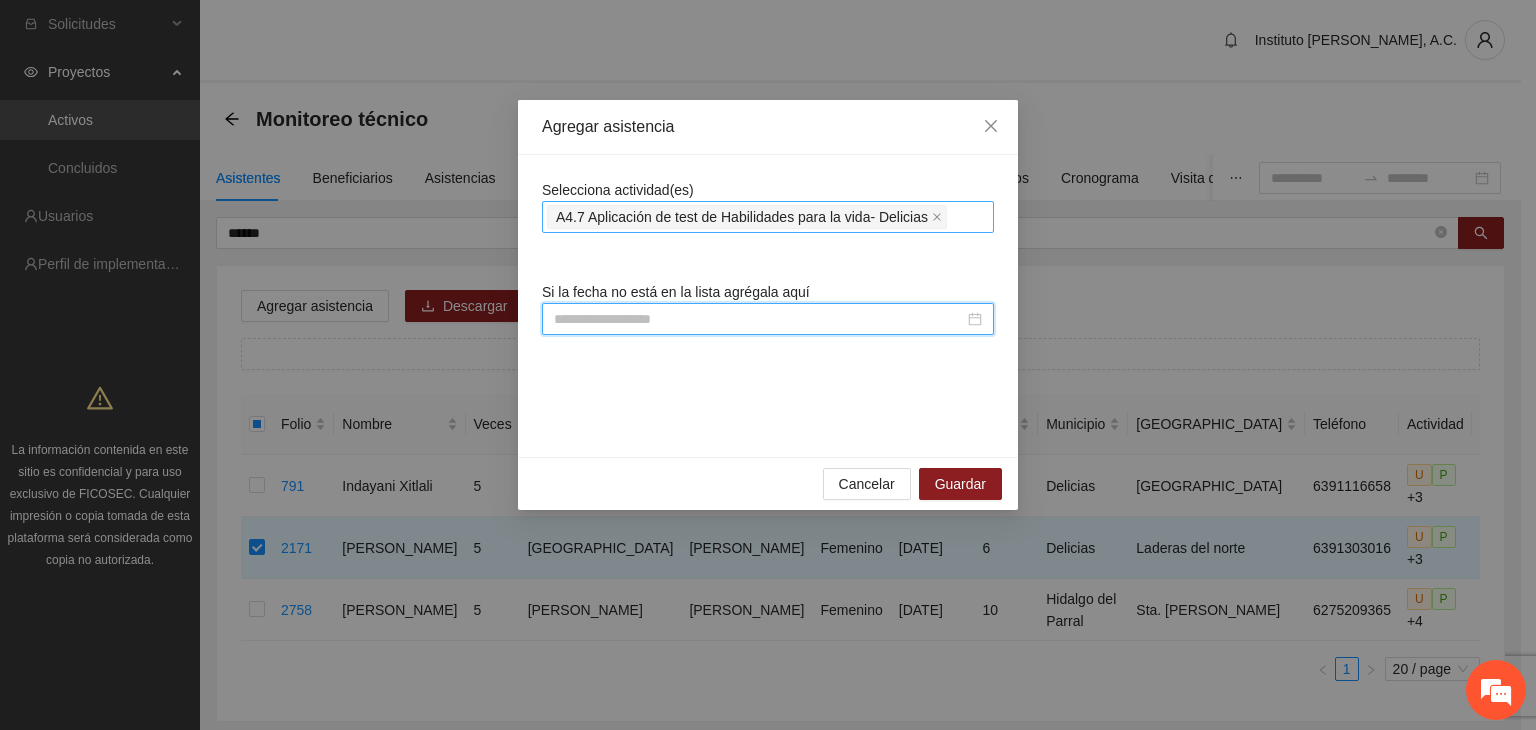 paste on "**********" 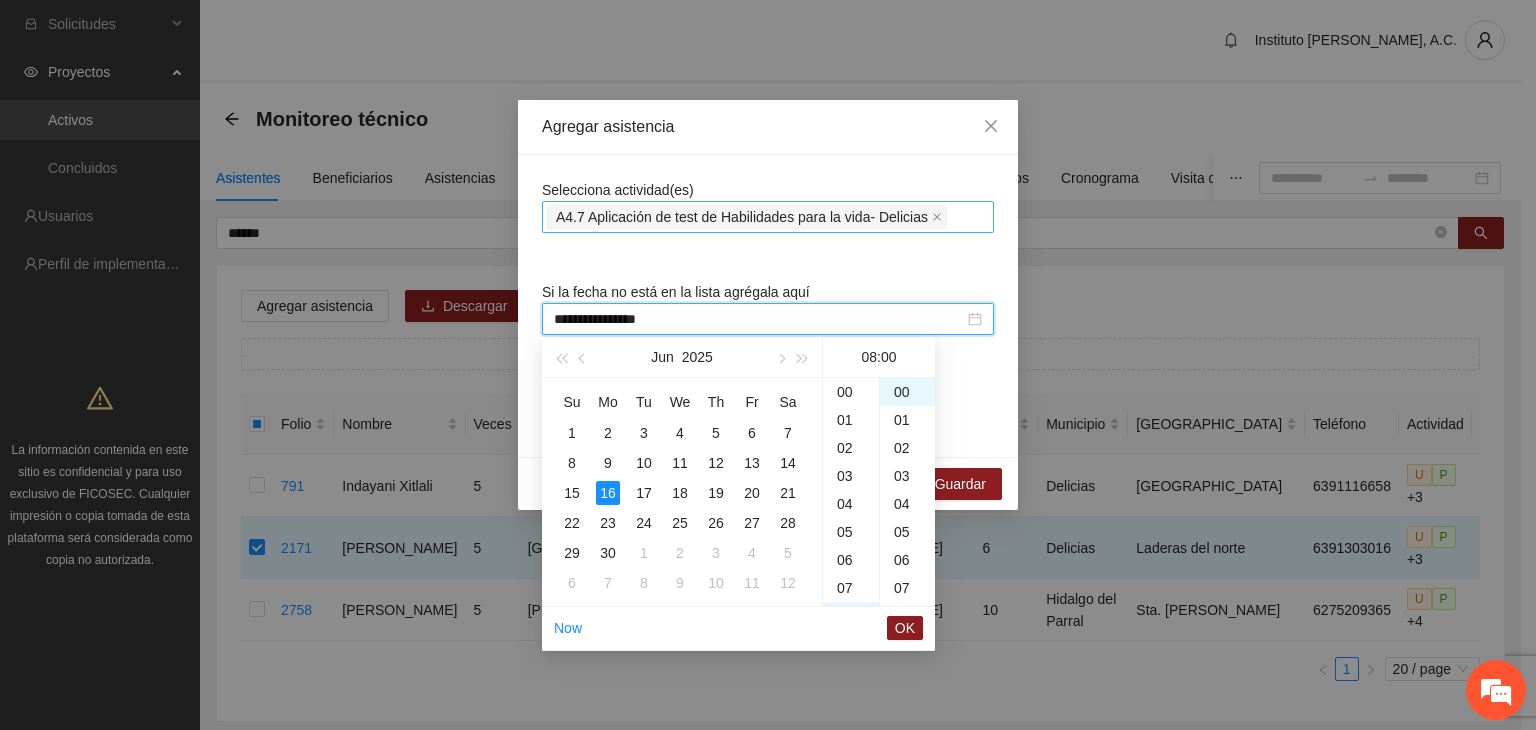 scroll, scrollTop: 224, scrollLeft: 0, axis: vertical 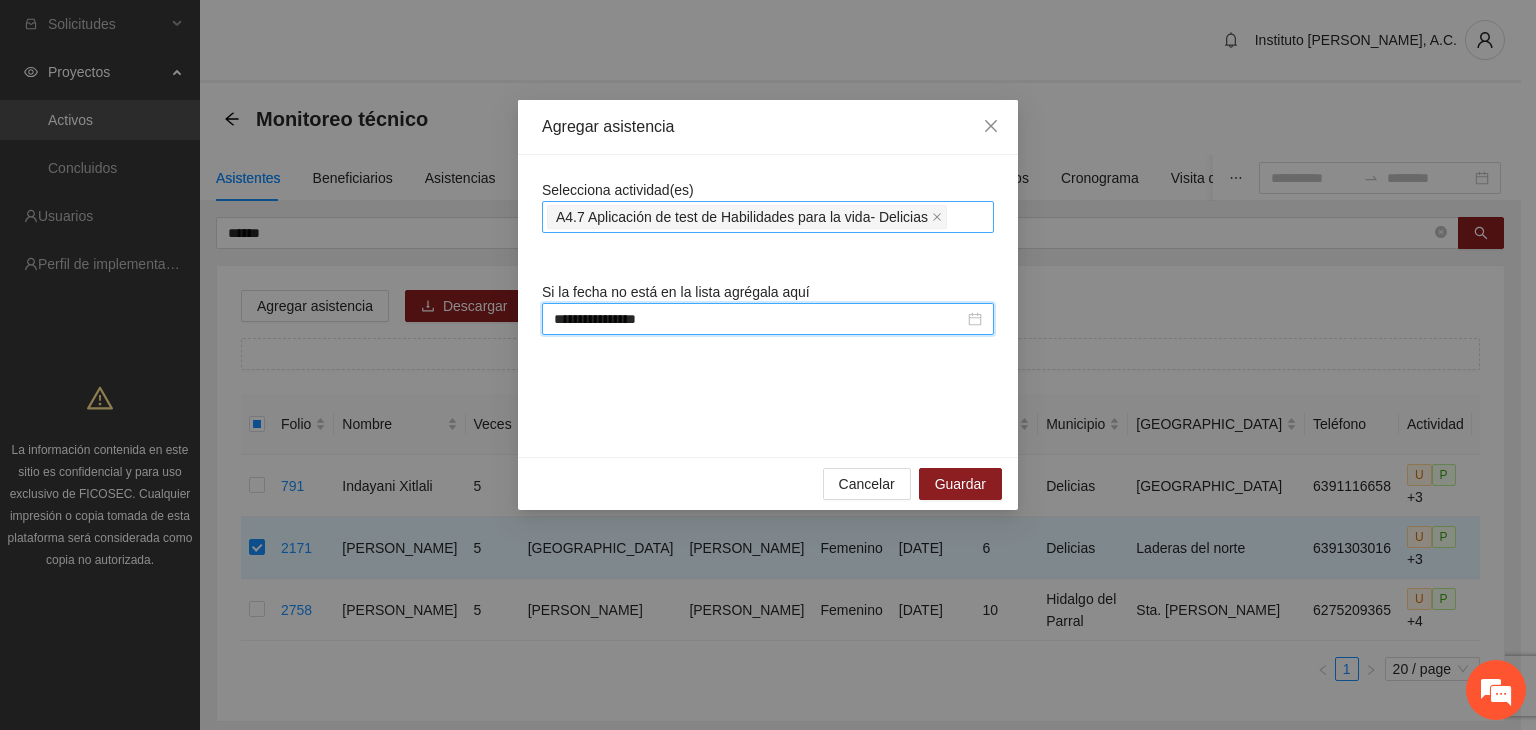 type on "**********" 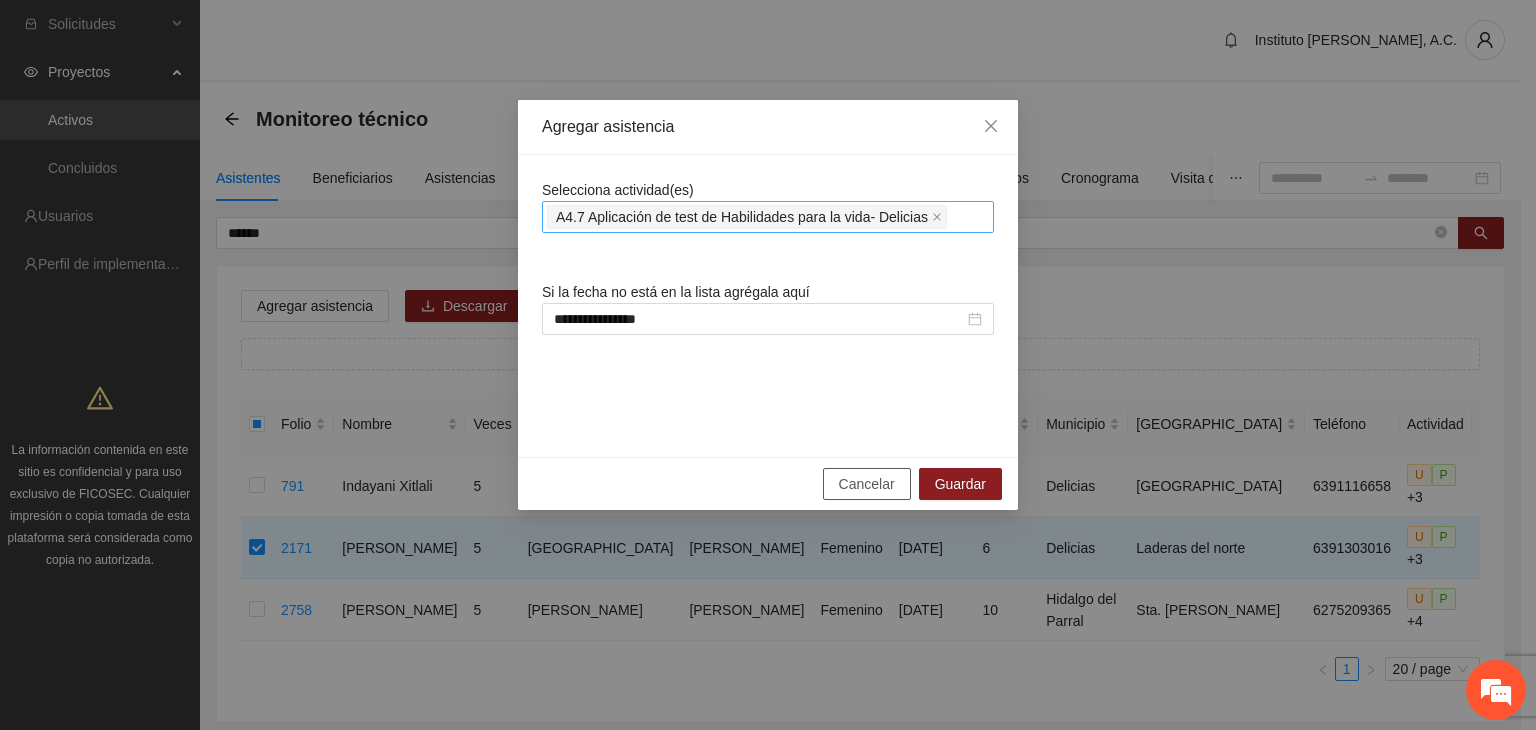 type 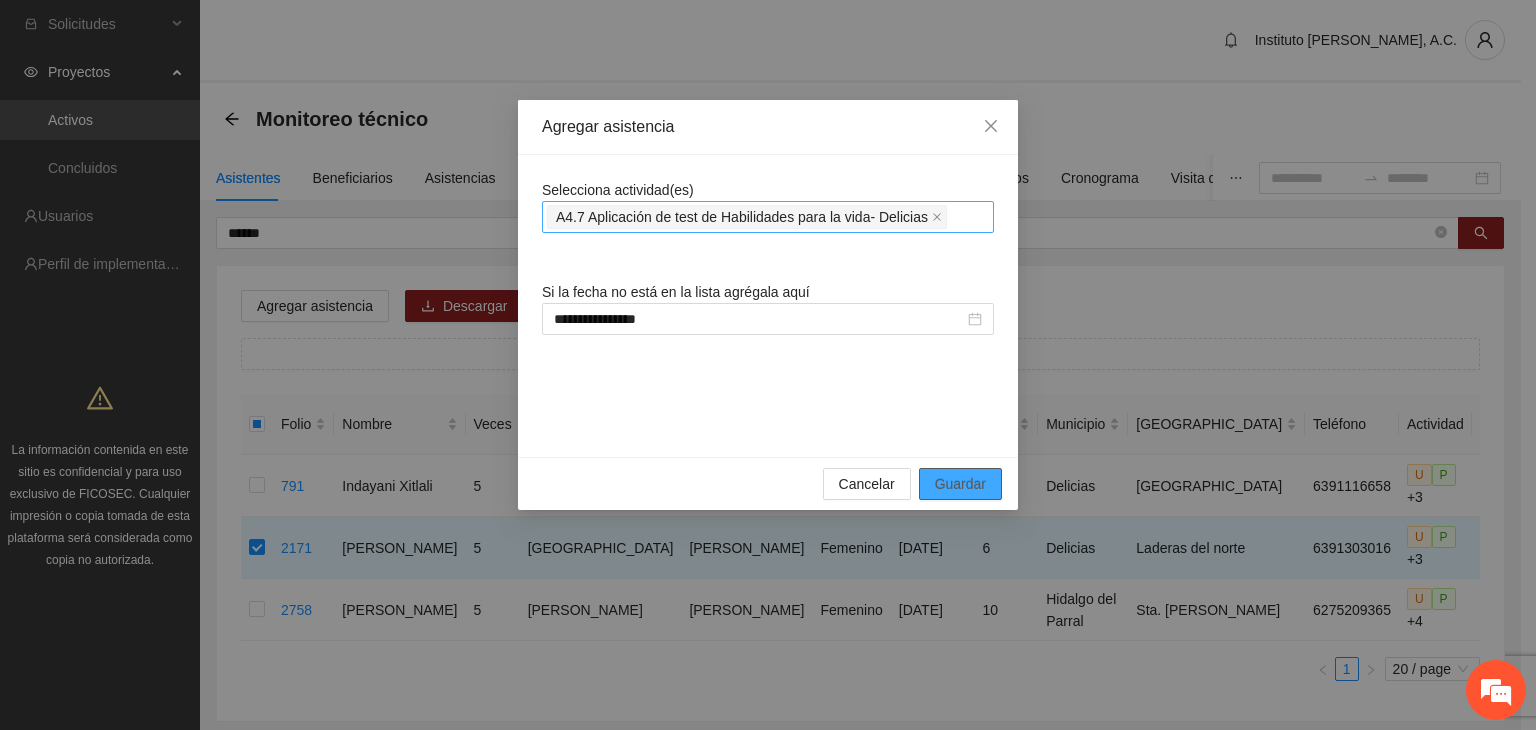 type 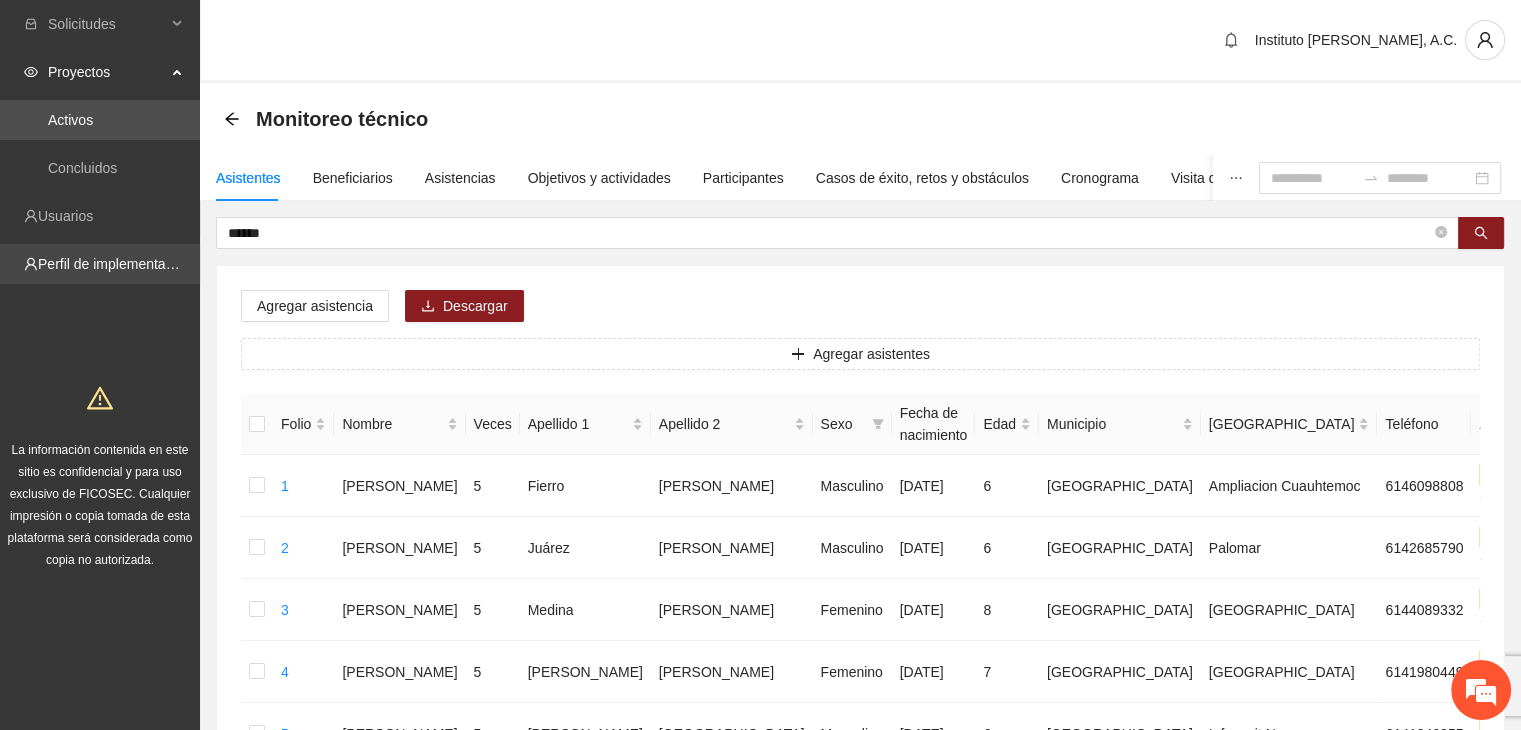 click on "Solicitudes Proyectos Activos Concluidos Usuarios Perfil de implementadora La información contenida en este sitio es confidencial y para uso exclusivo de FICOSEC. Cualquier impresión o copia tomada de esta plataforma será considerada como copia no autorizada. Instituto Ra Ké, A.C. Monitoreo técnico Asistentes Beneficiarios Asistencias Objetivos y actividades Participantes Casos de éxito, retos y obstáculos Cronograma Visita de campo y entregables ****** Agregar asistencia Descargar Agregar asistentes Folio Nombre Veces Apellido 1 Apellido 2 Sexo Fecha de nacimiento Edad Municipio Colonia Teléfono Actividad                             1 [PERSON_NAME] 5 [PERSON_NAME] [DATE] 6 Chihuahua Ampliacion [PERSON_NAME] 6146098808 U P +11 2 [PERSON_NAME] 5 [PERSON_NAME] Masculino [DATE] 6 [GEOGRAPHIC_DATA] U P +4 3 [PERSON_NAME] 5 [PERSON_NAME] [DATE] 8 [GEOGRAPHIC_DATA] U P +6 4 [PERSON_NAME] 5 [PERSON_NAME] Femenino [DATE] 7 U P" at bounding box center (760, 948) 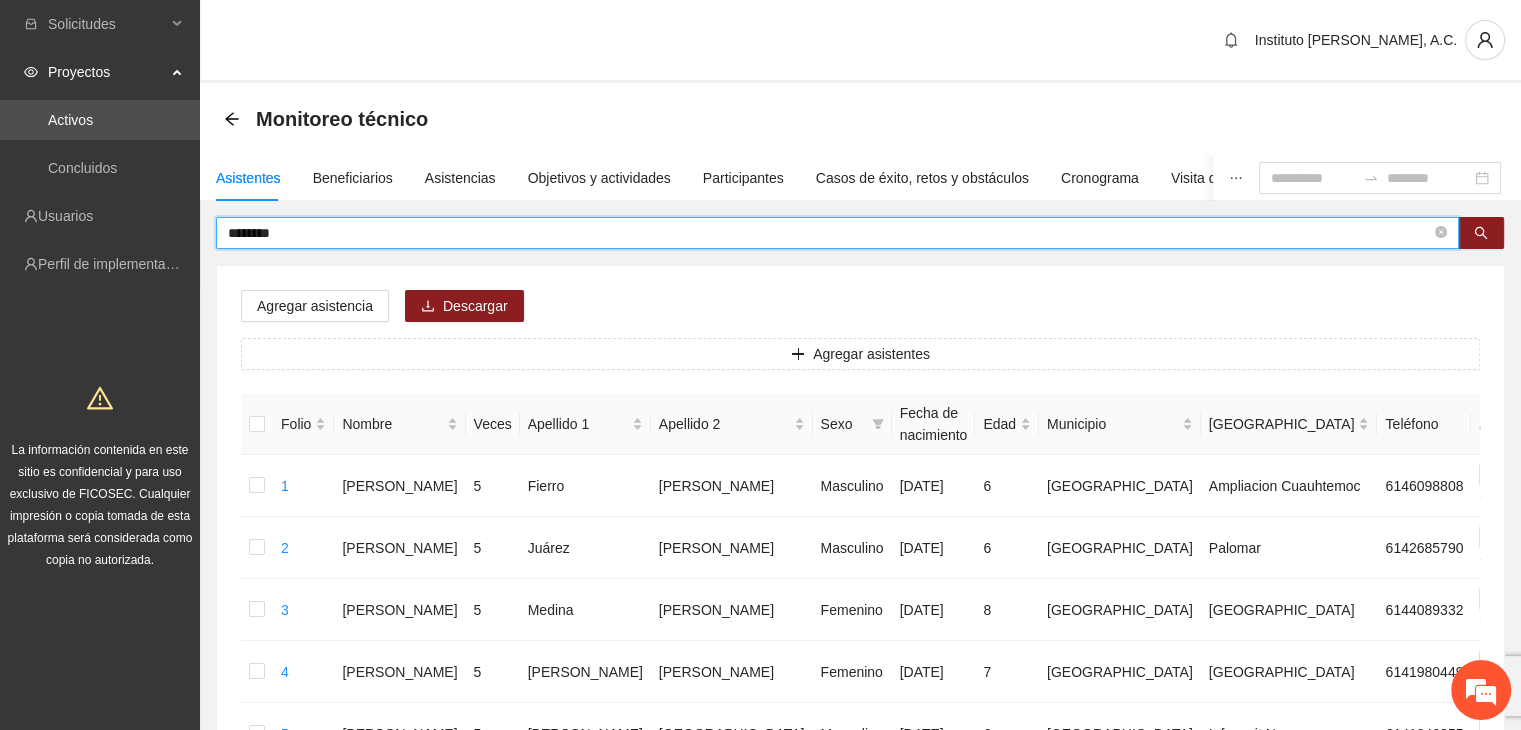 type on "********" 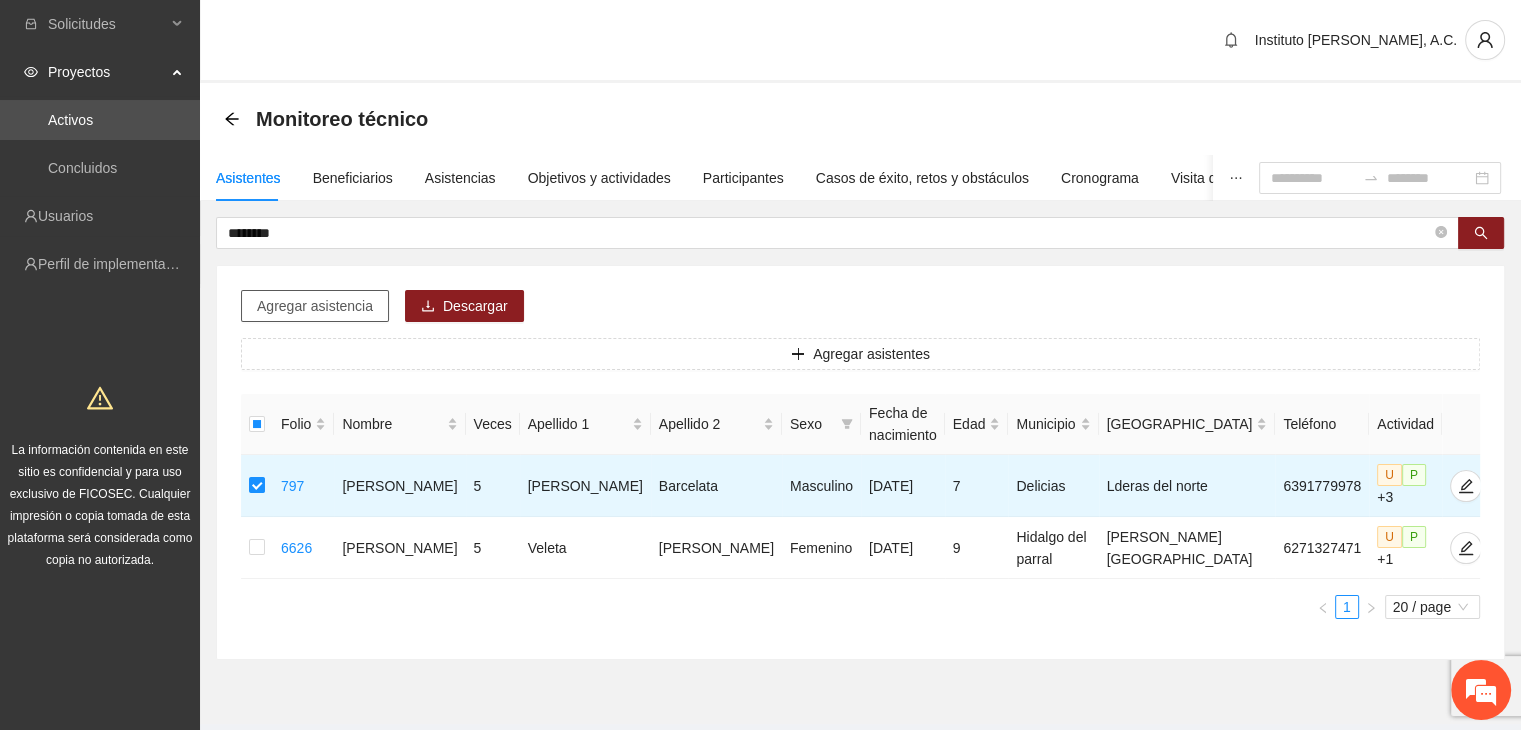 click on "Agregar asistencia" at bounding box center [315, 306] 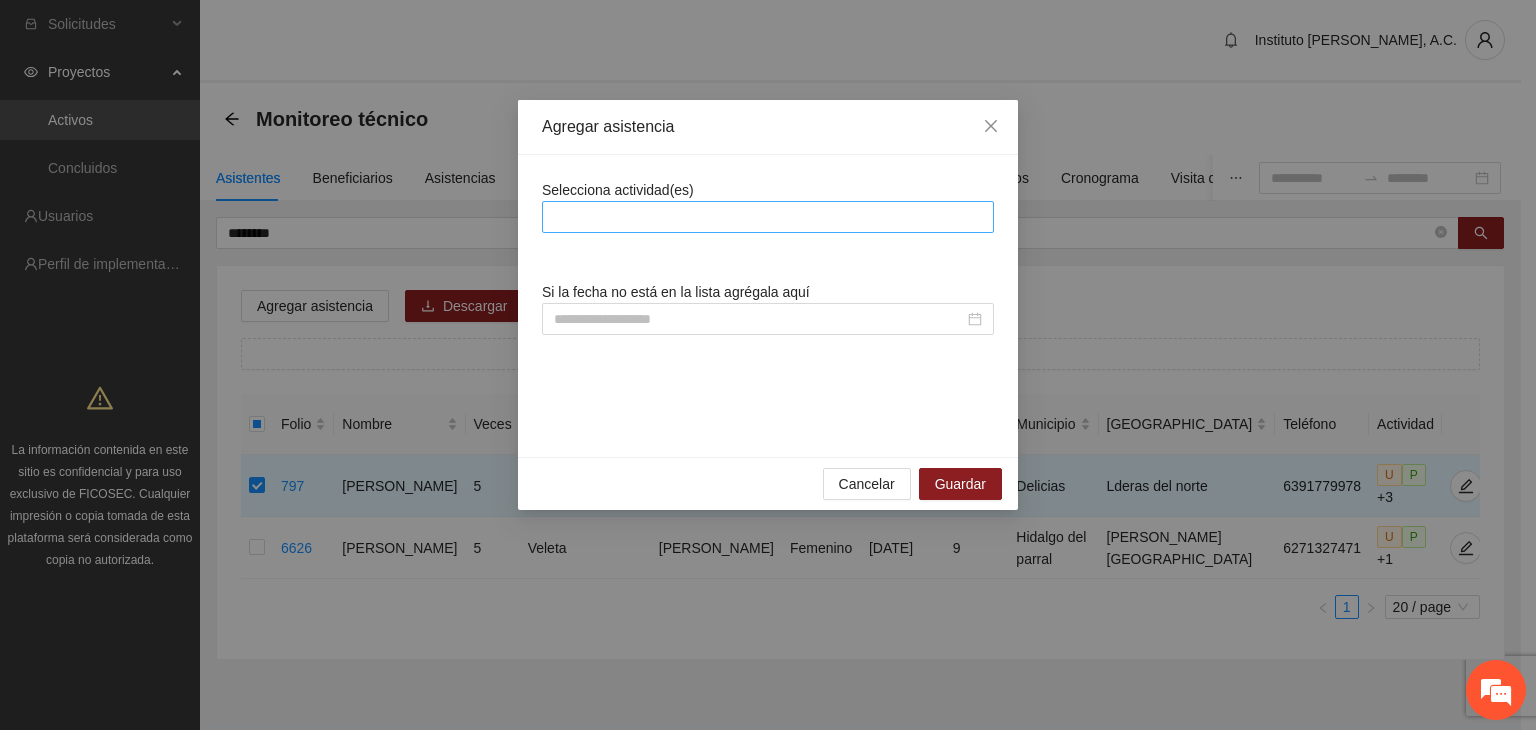 click at bounding box center [768, 217] 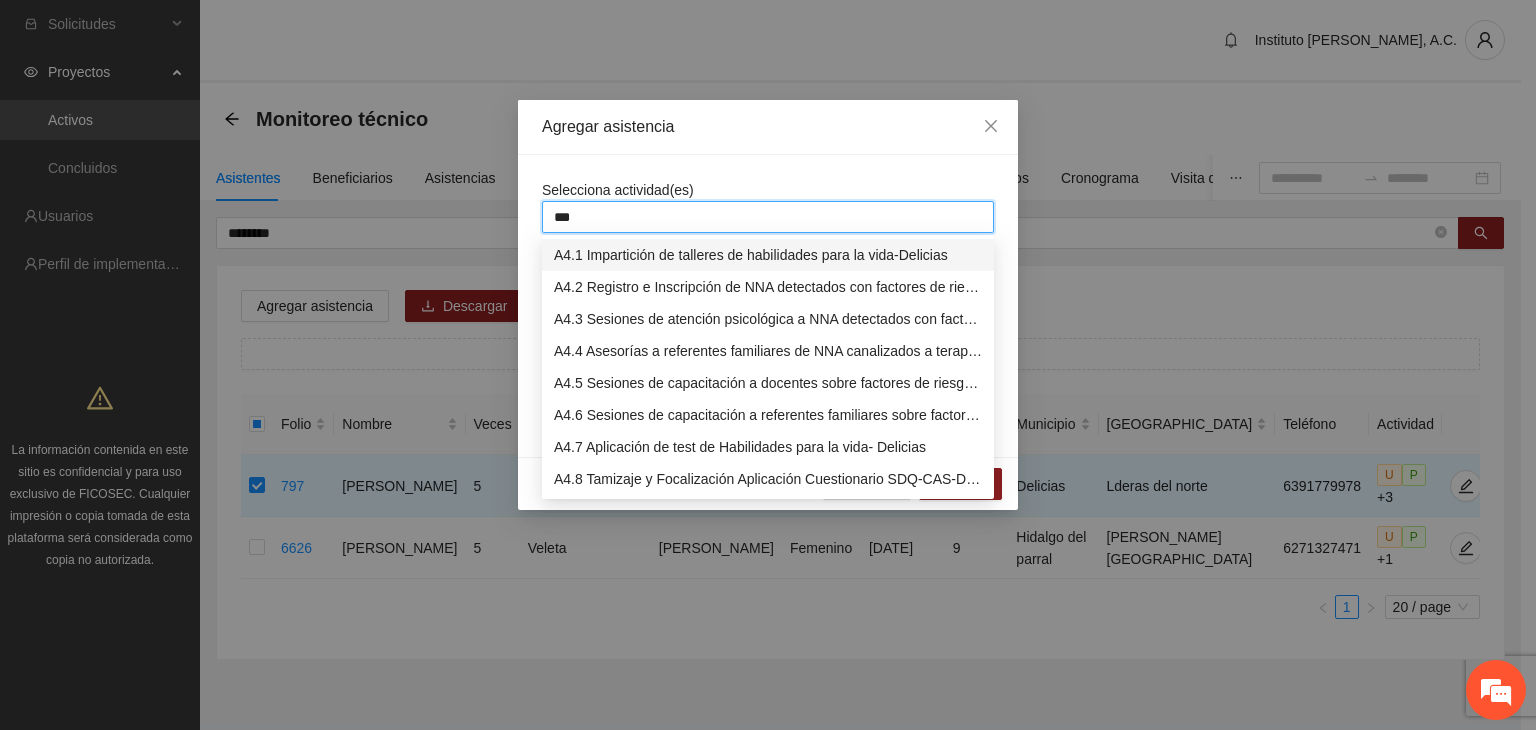 type on "****" 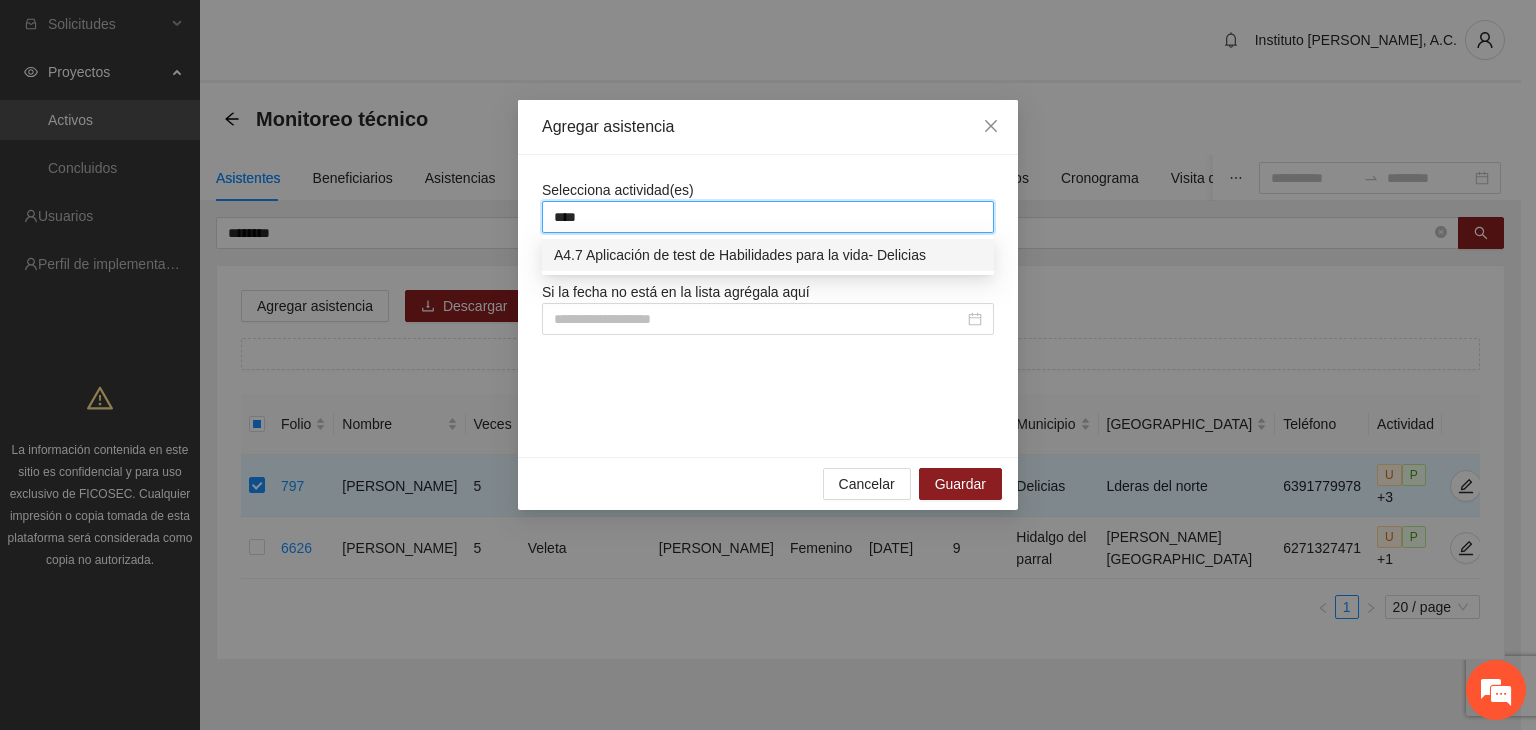 type 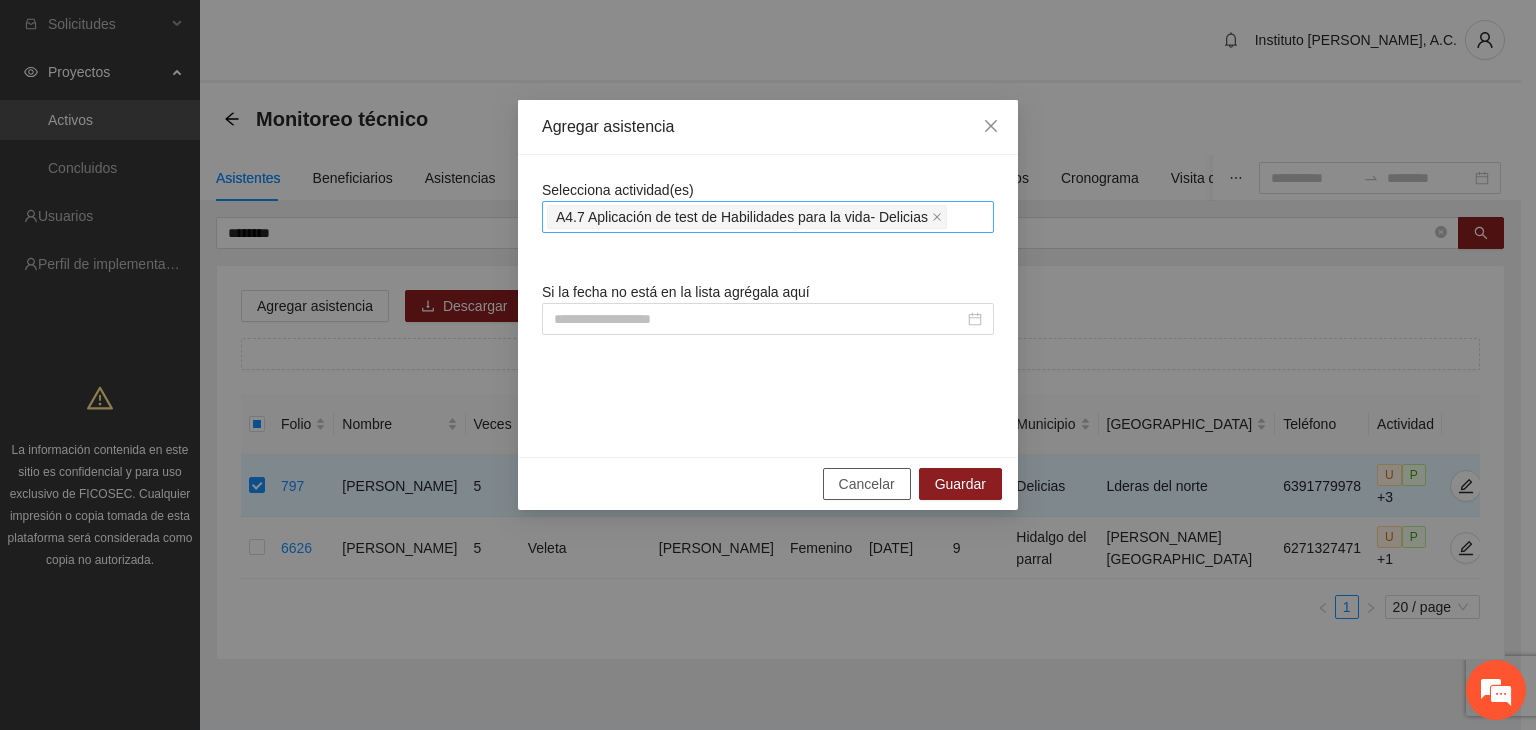 type 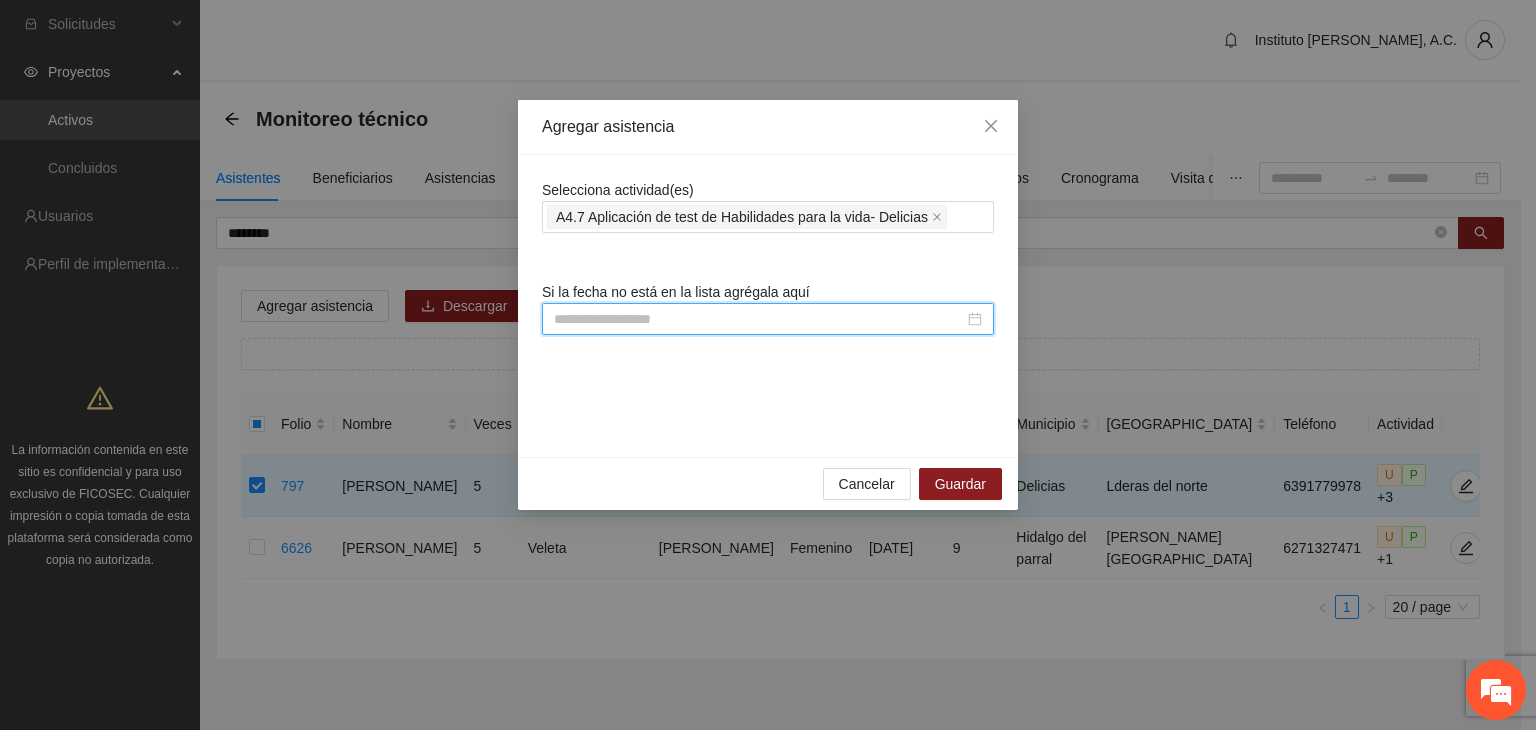 click at bounding box center [759, 319] 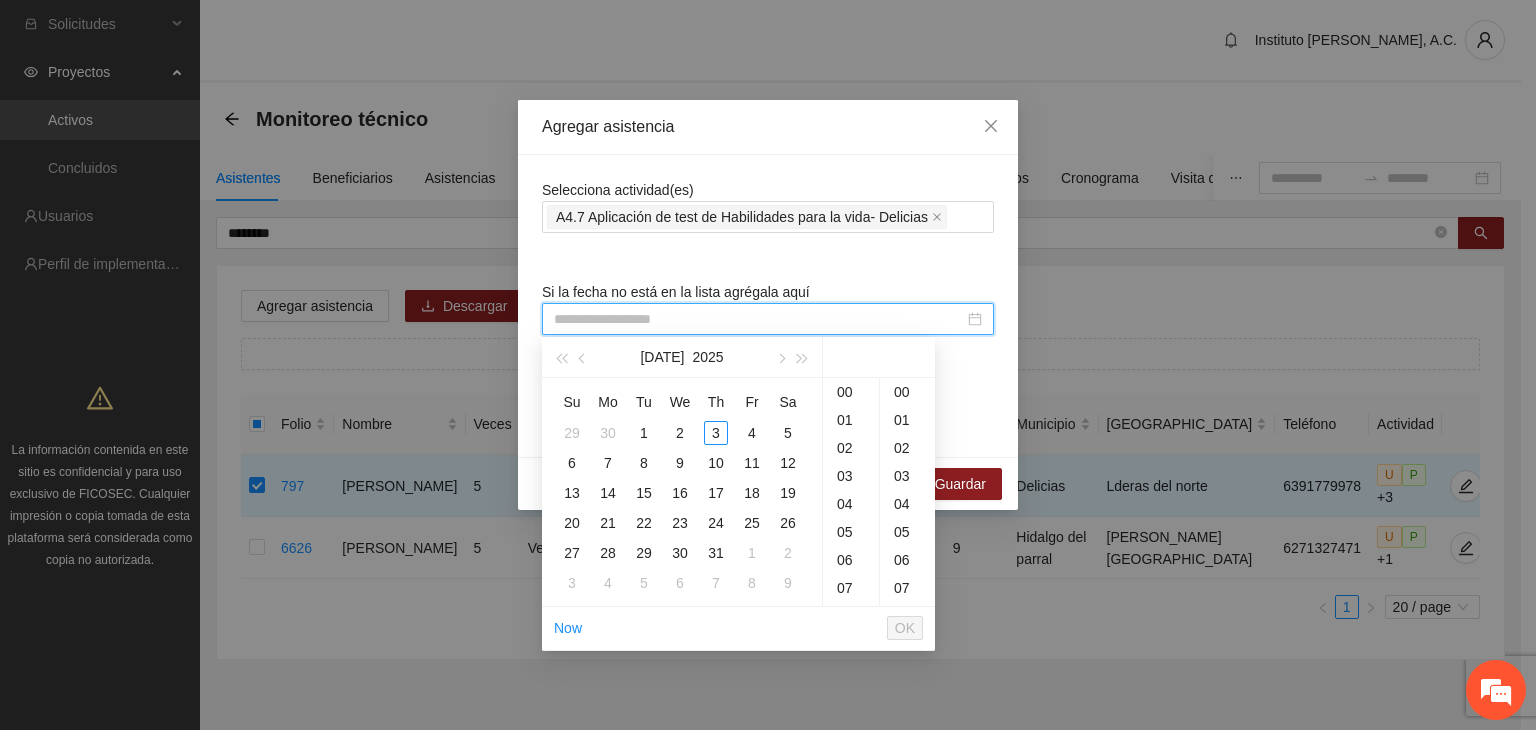 paste on "**********" 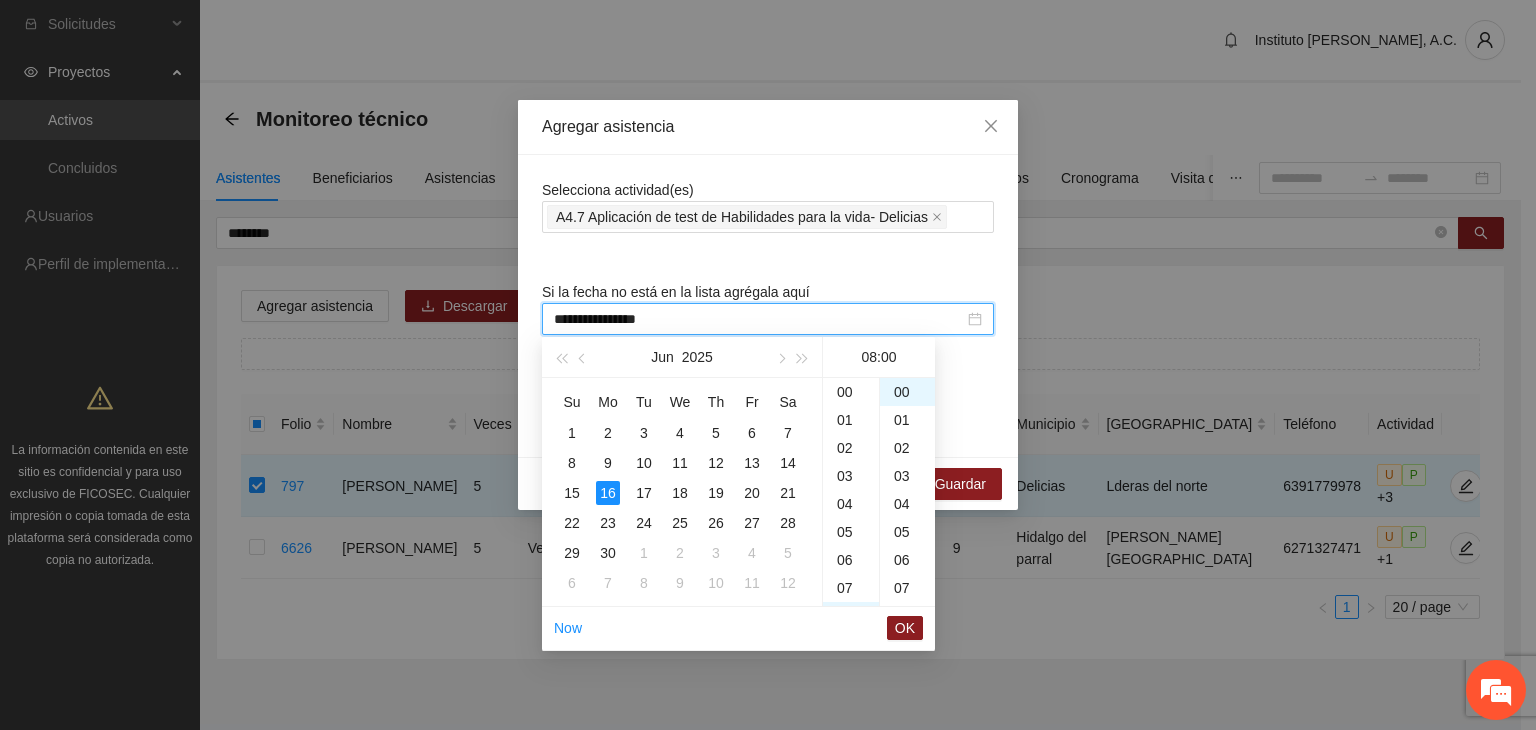 scroll, scrollTop: 224, scrollLeft: 0, axis: vertical 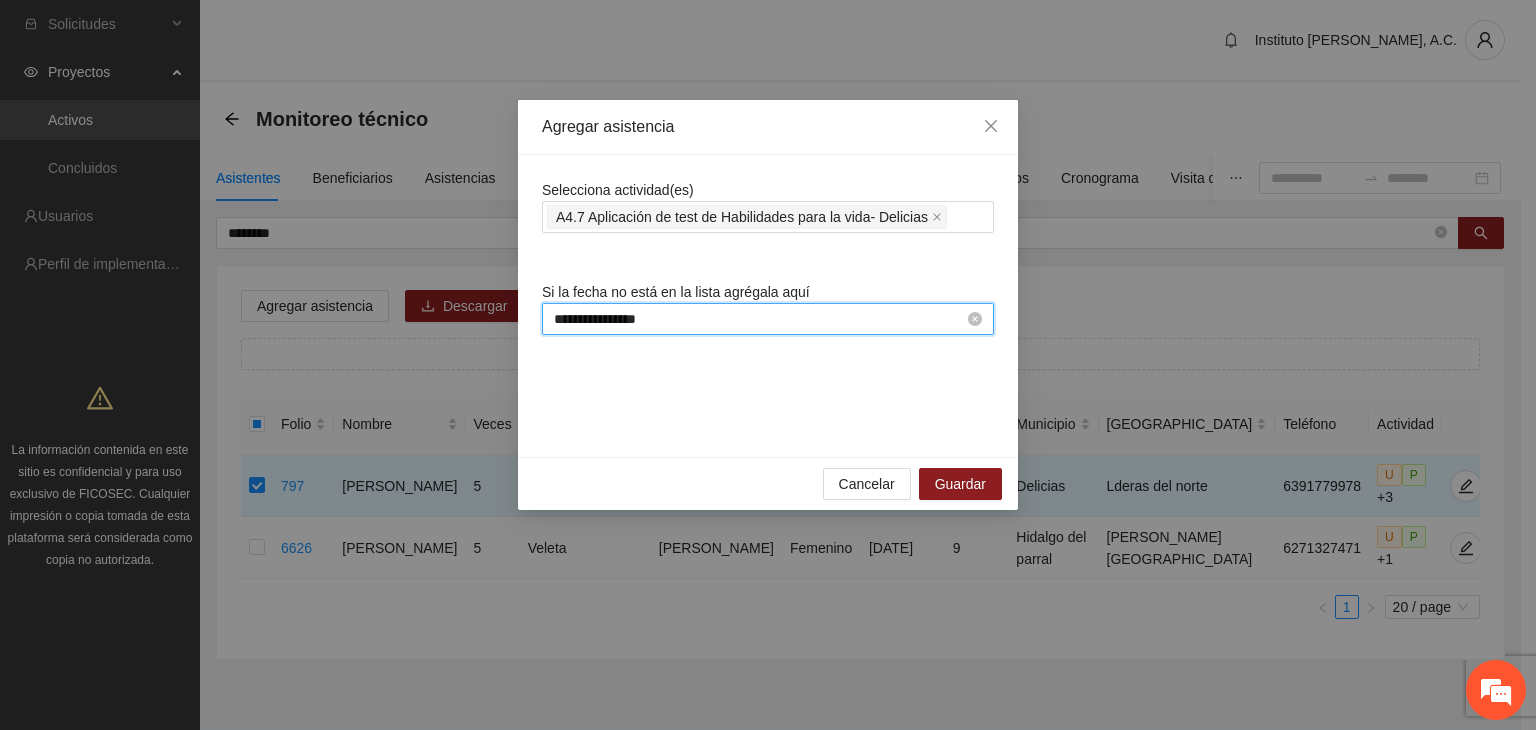 type on "**********" 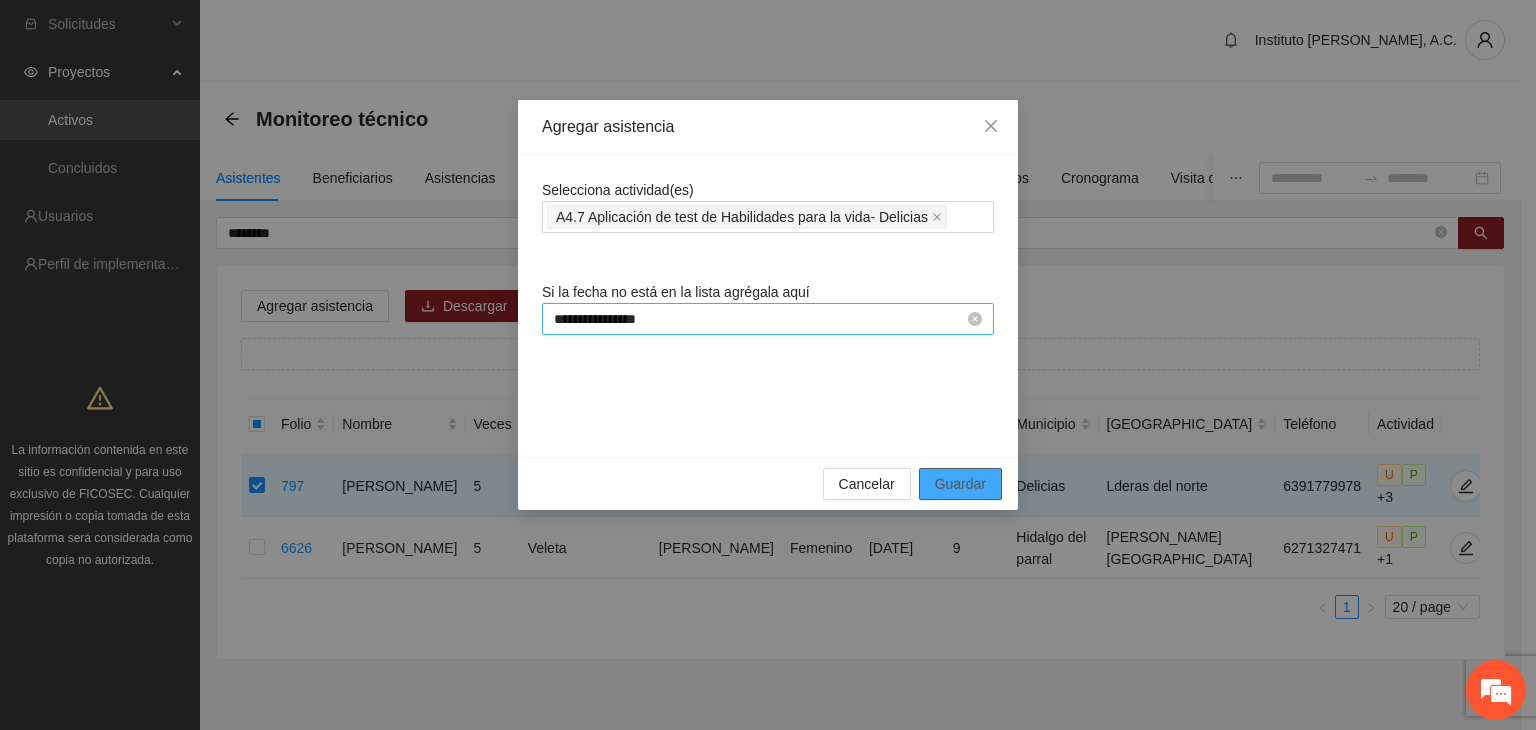 type 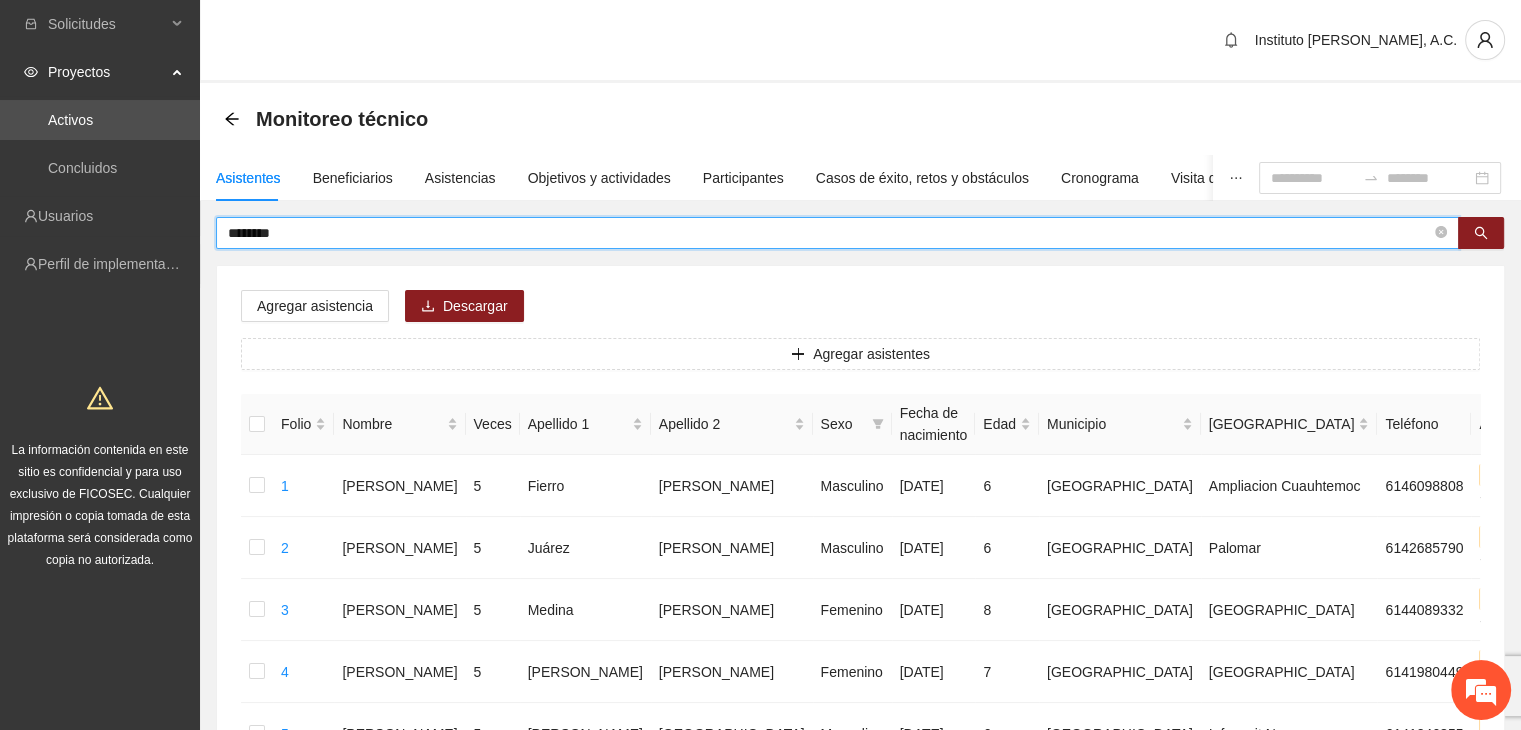 click on "********" at bounding box center [829, 233] 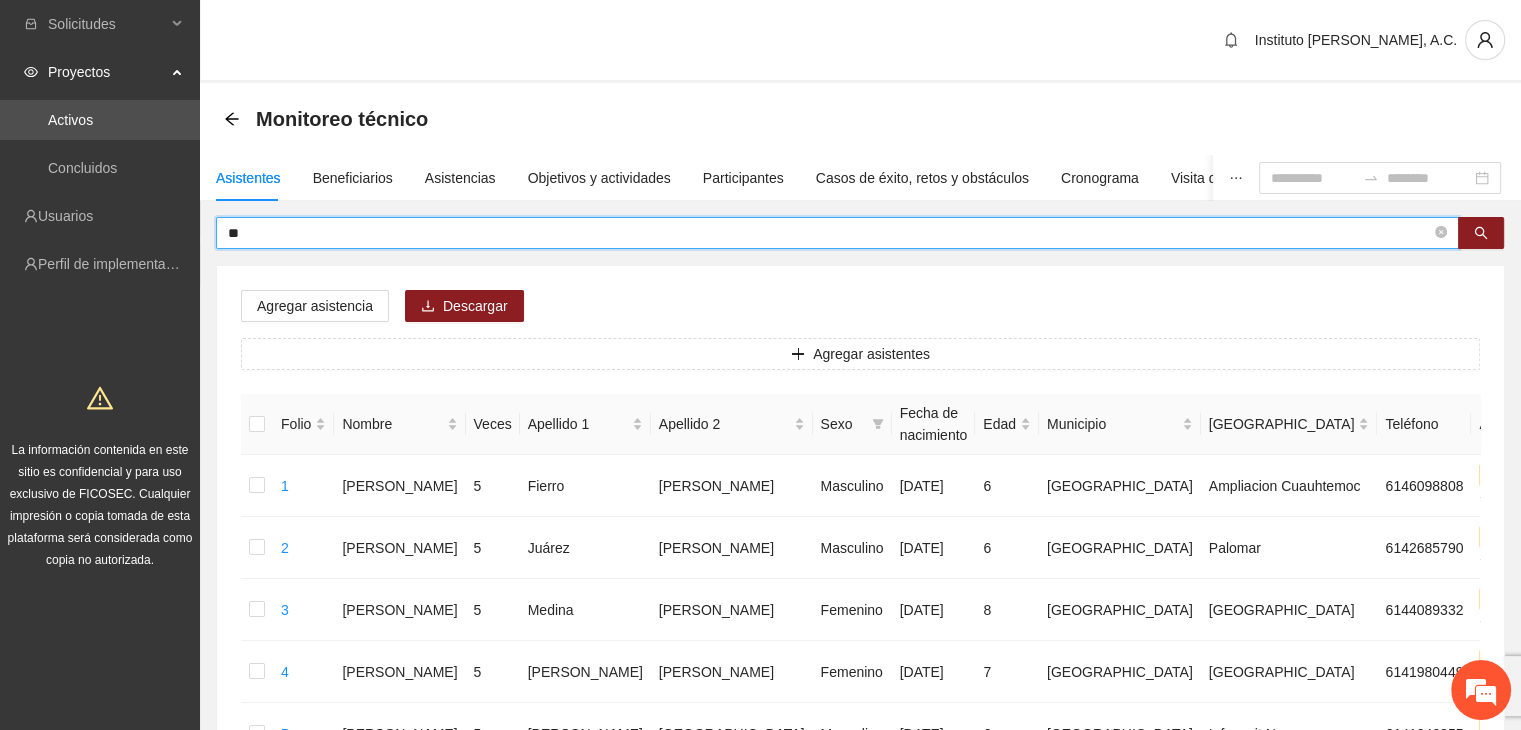 type on "*" 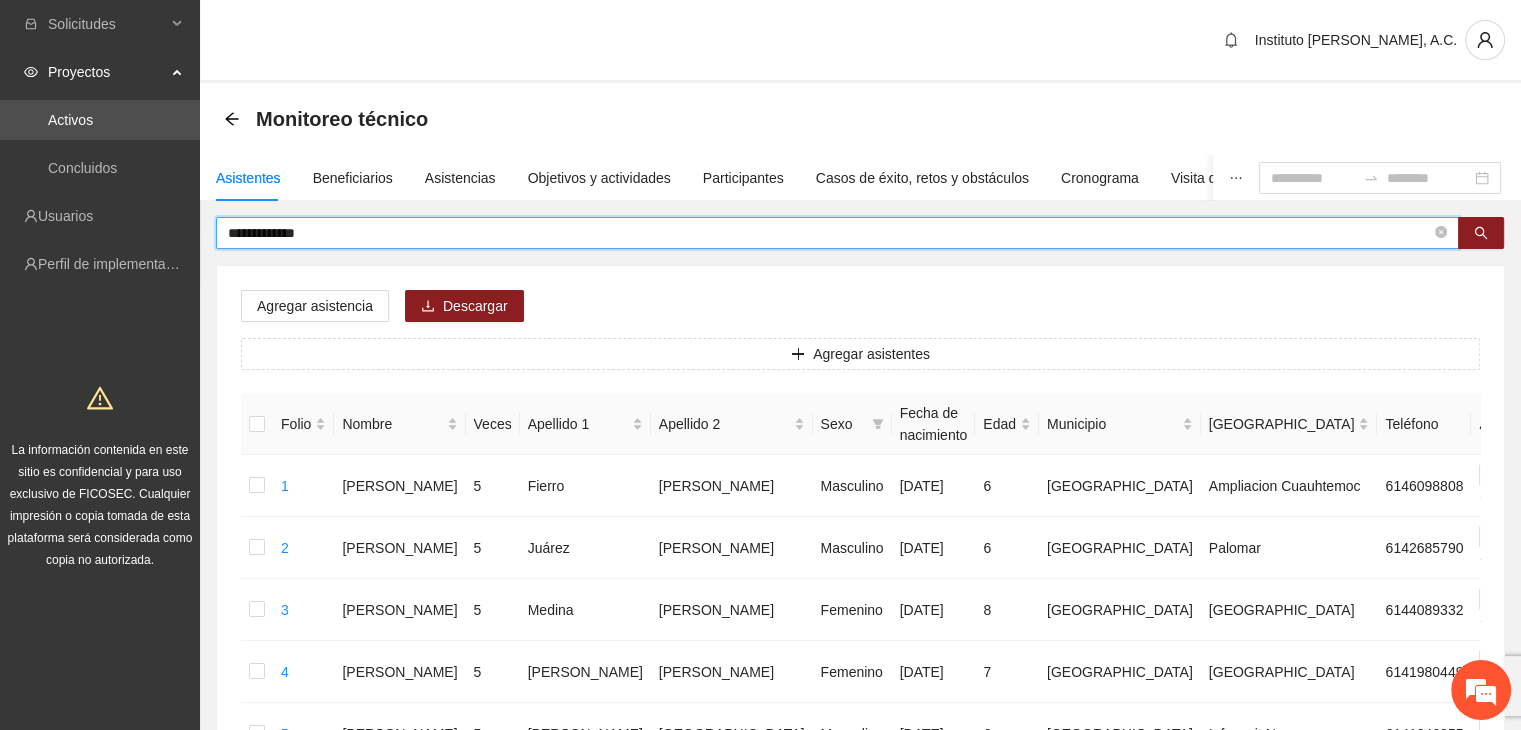 type on "**********" 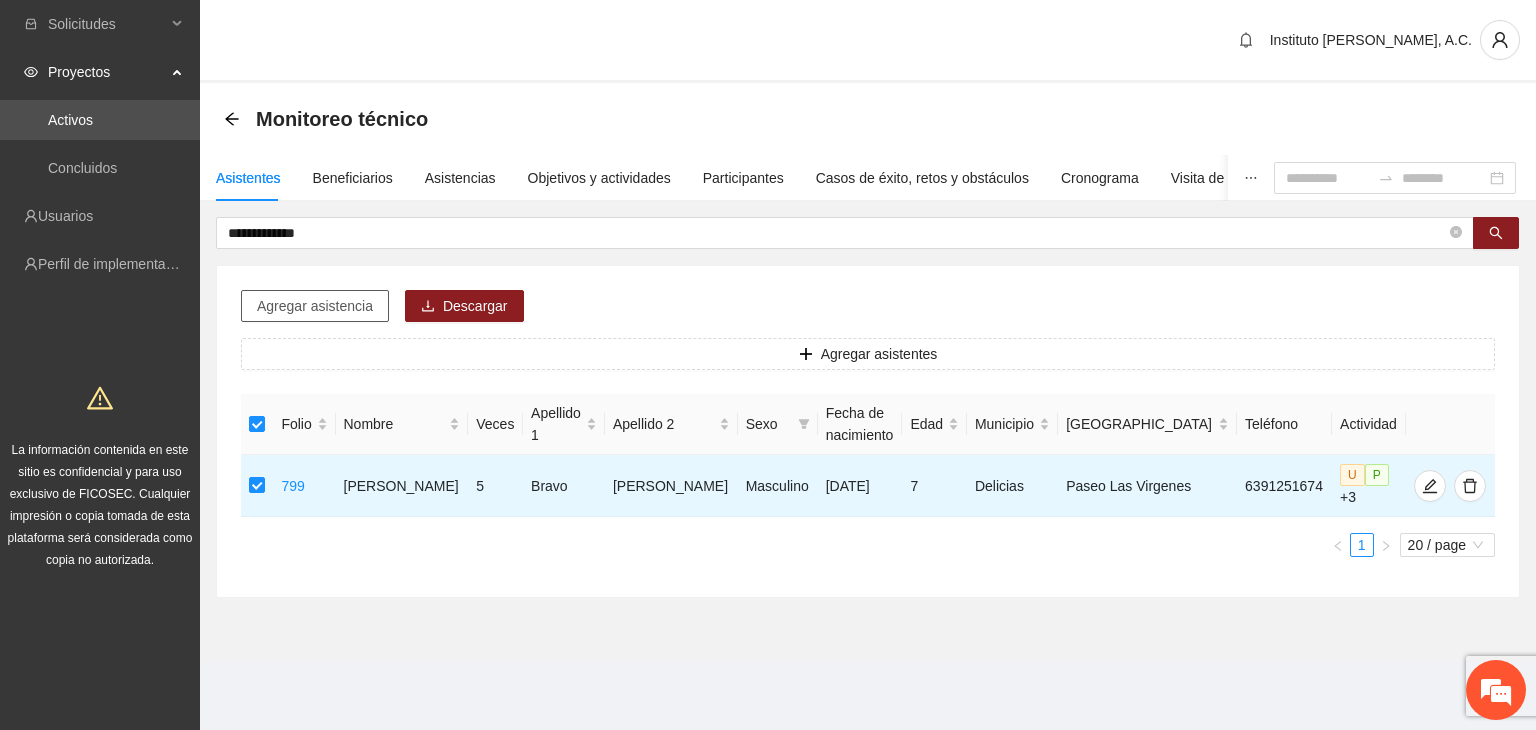 click on "Agregar asistencia" at bounding box center (315, 306) 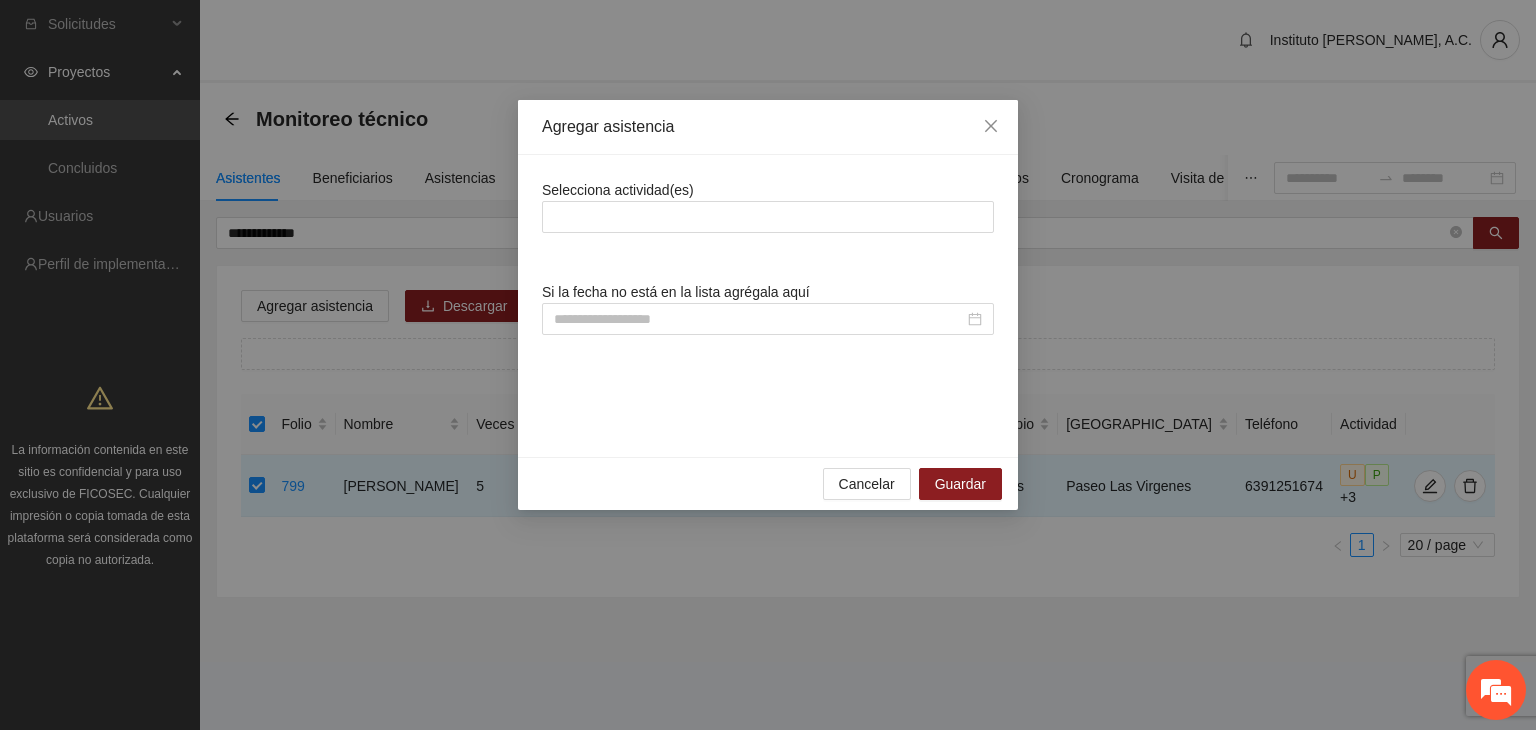 click on "Selecciona actividad(es)" at bounding box center (768, 206) 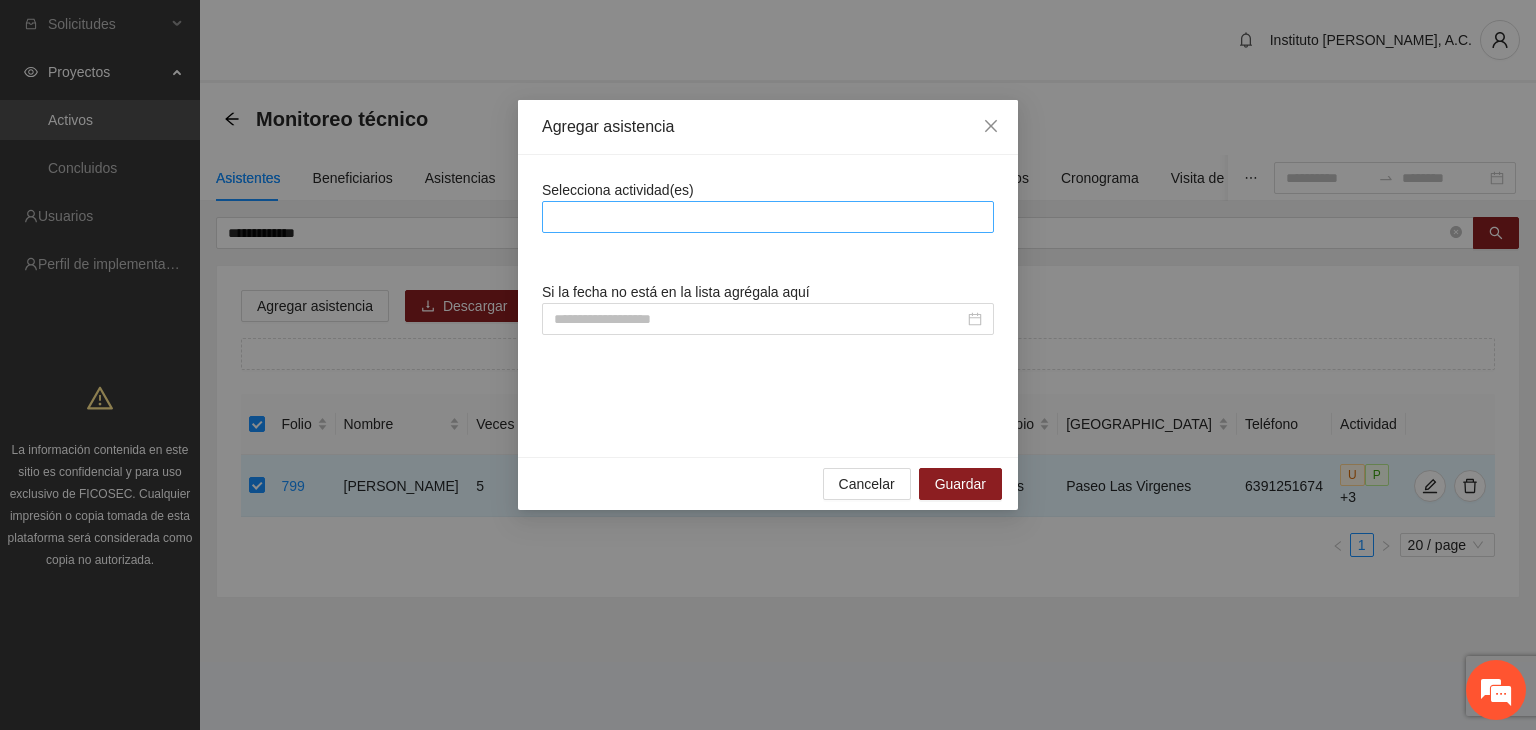 click at bounding box center [768, 217] 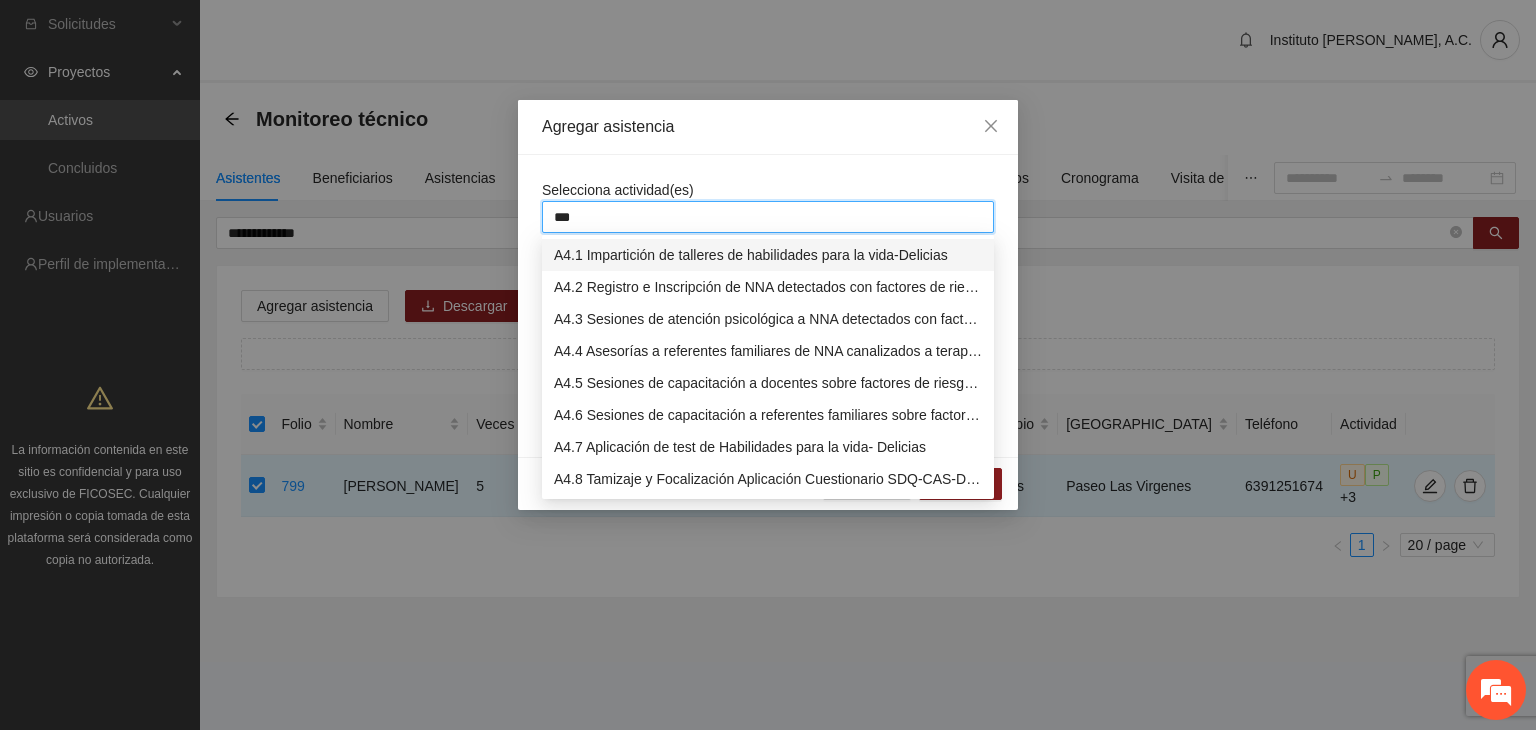 type on "****" 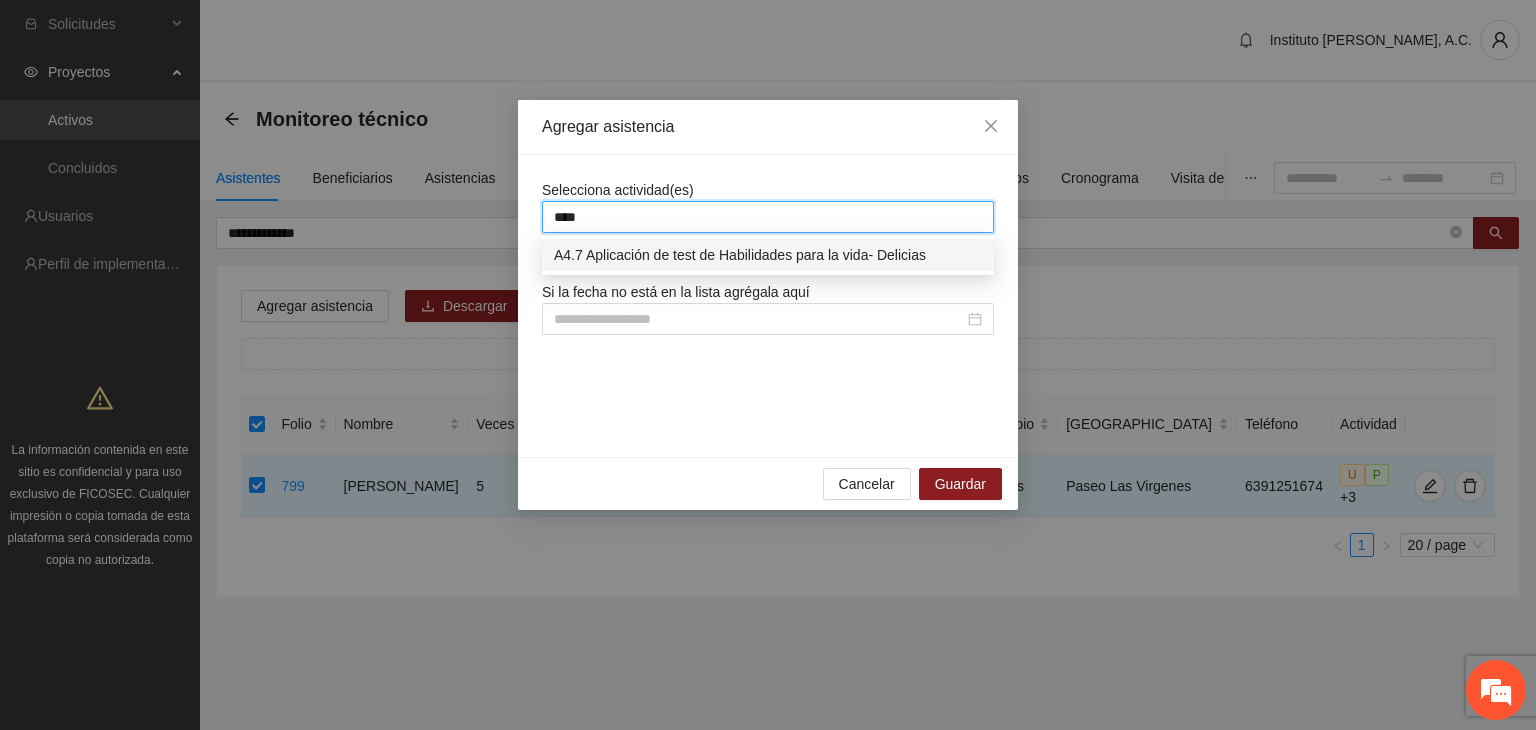 type 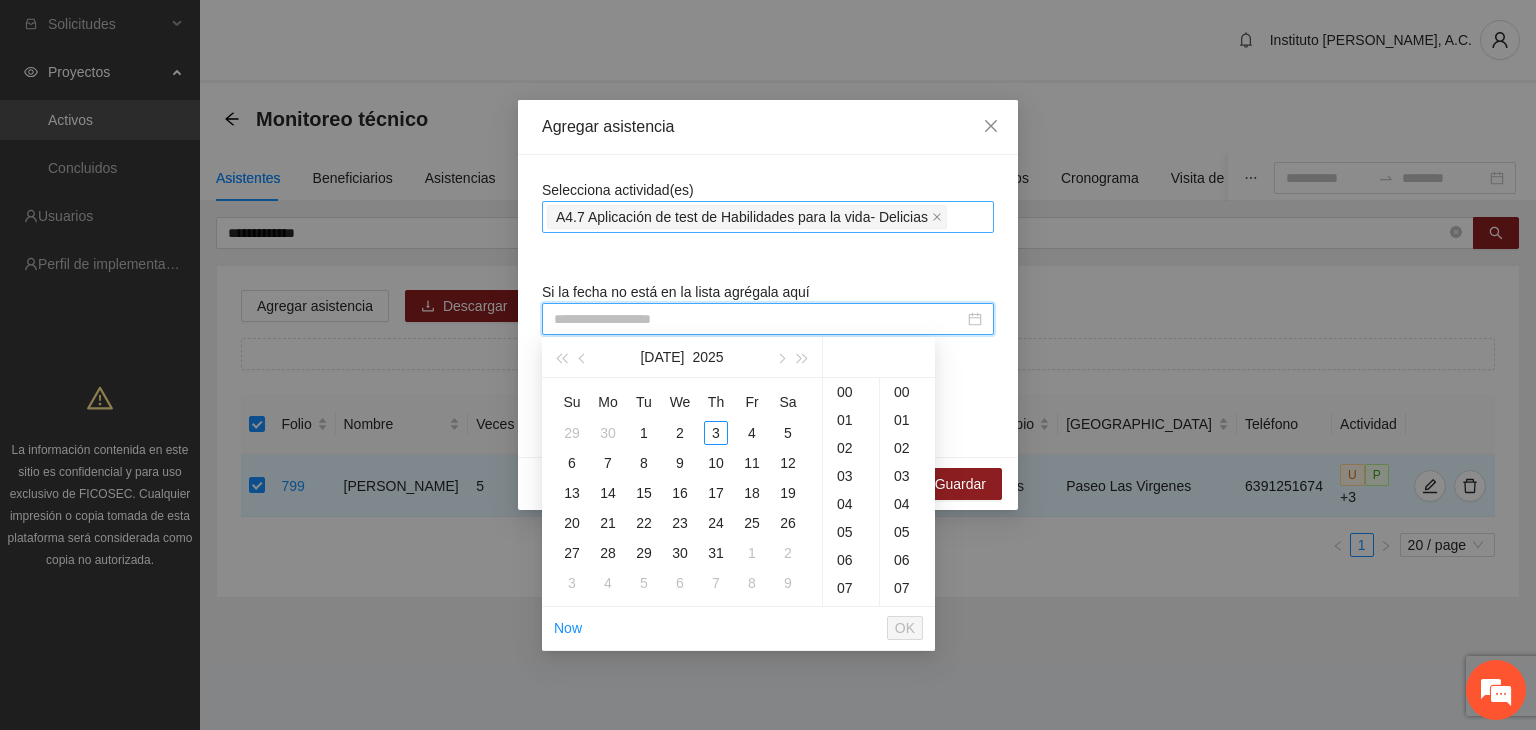 paste on "**********" 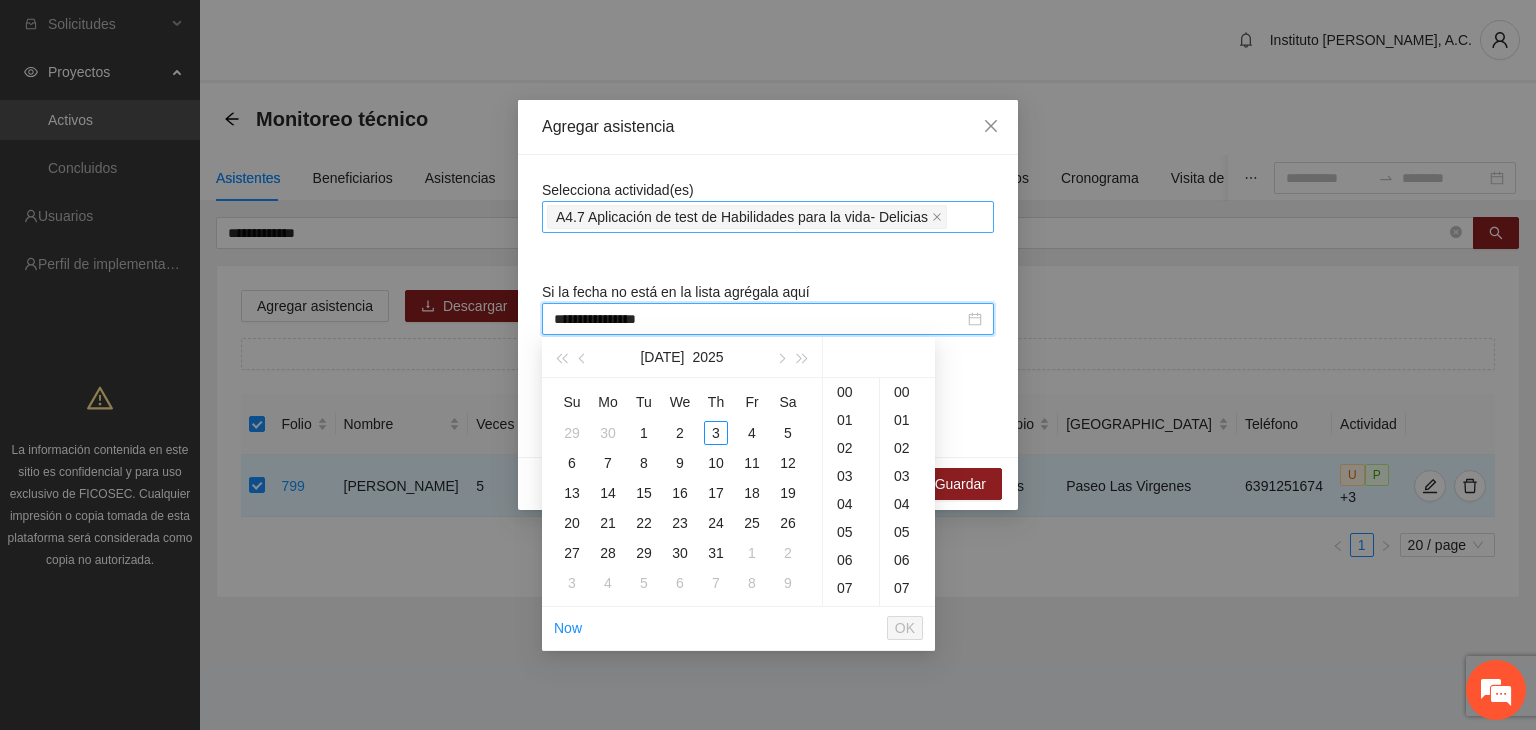 scroll, scrollTop: 224, scrollLeft: 0, axis: vertical 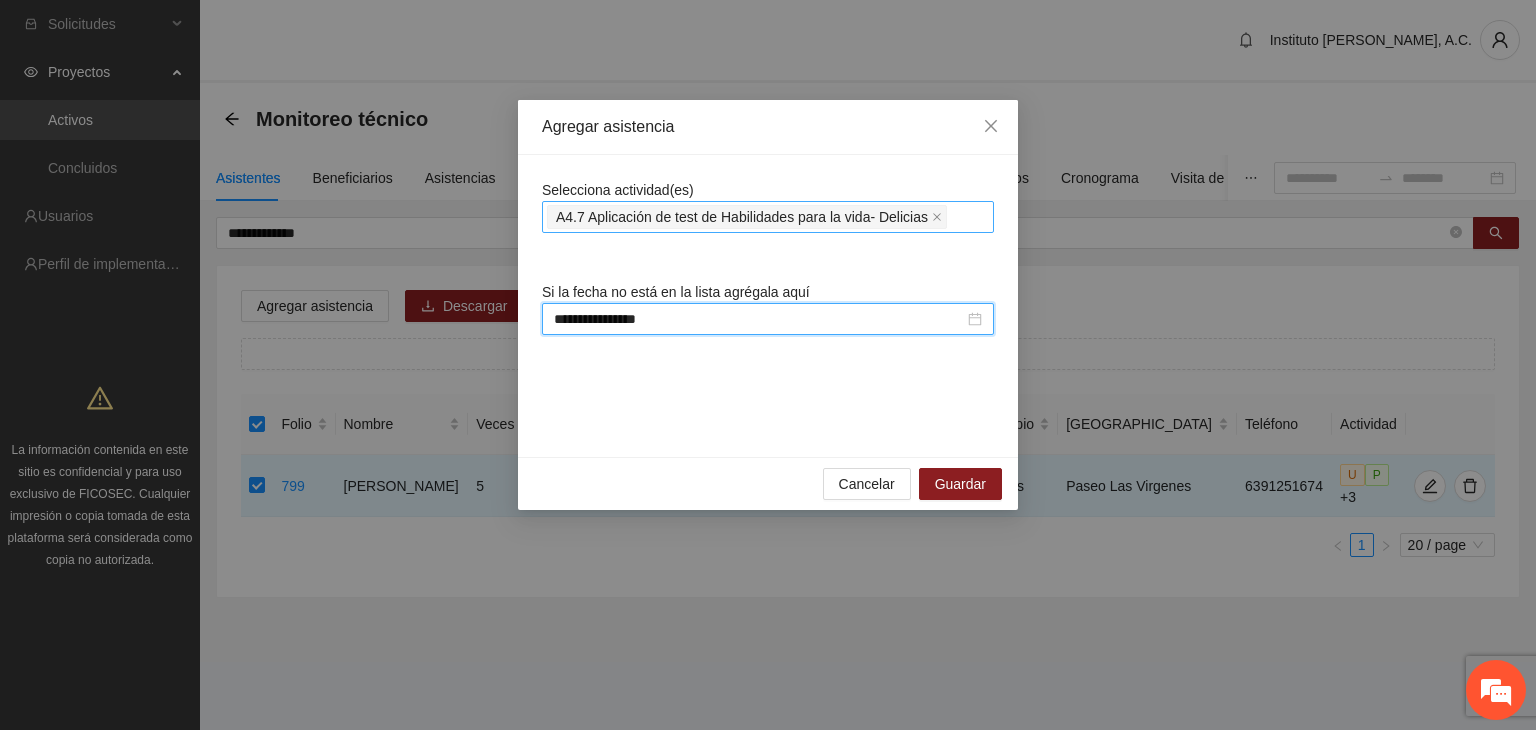type on "**********" 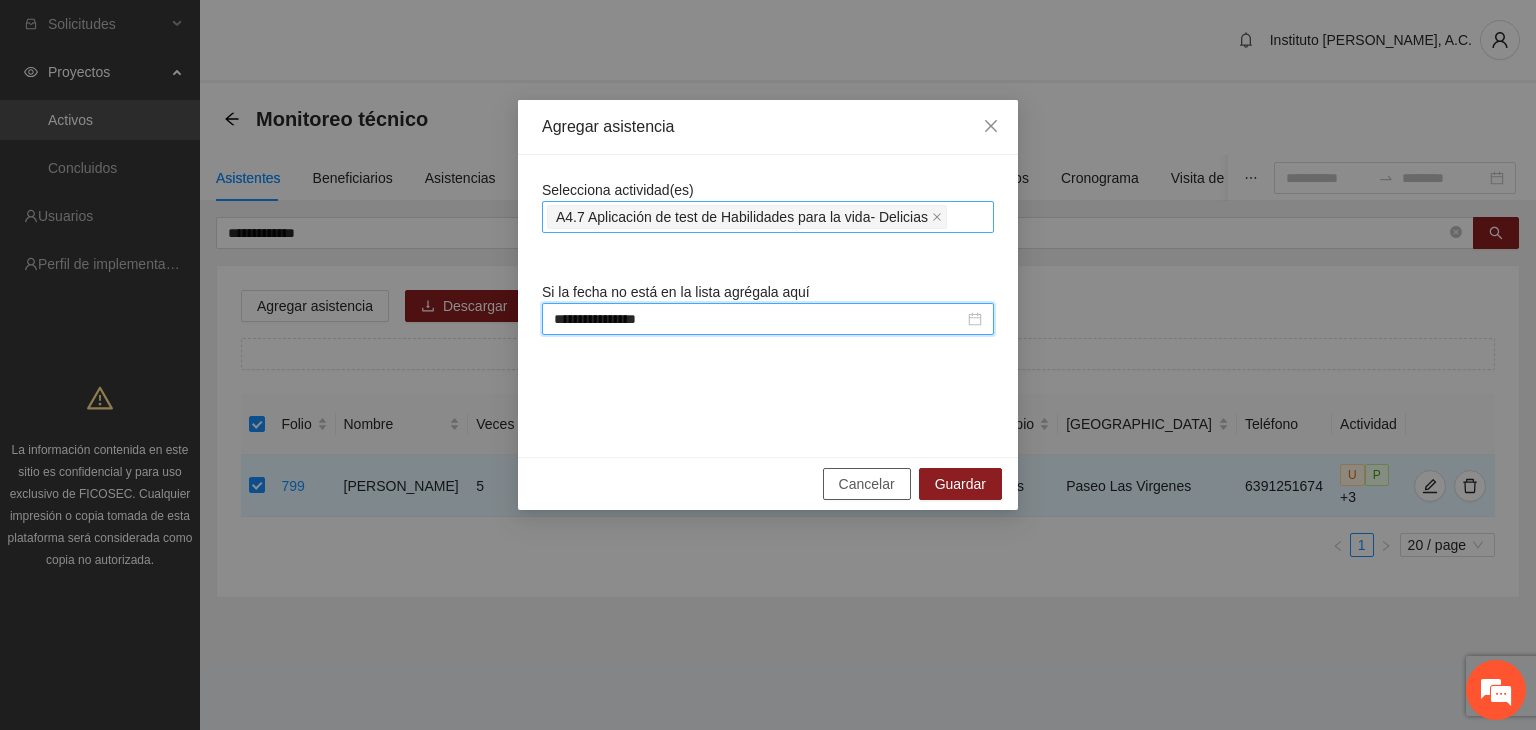 type 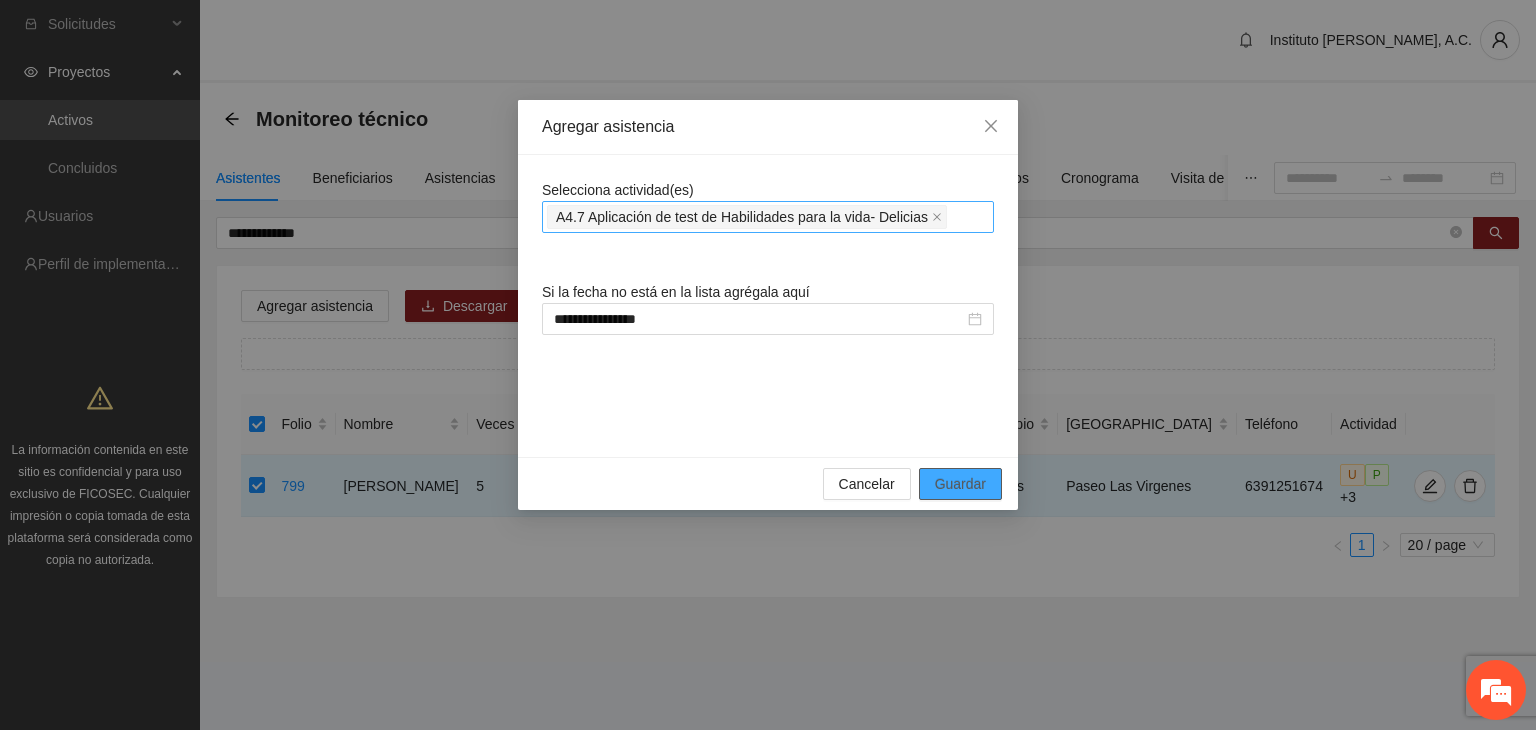 type 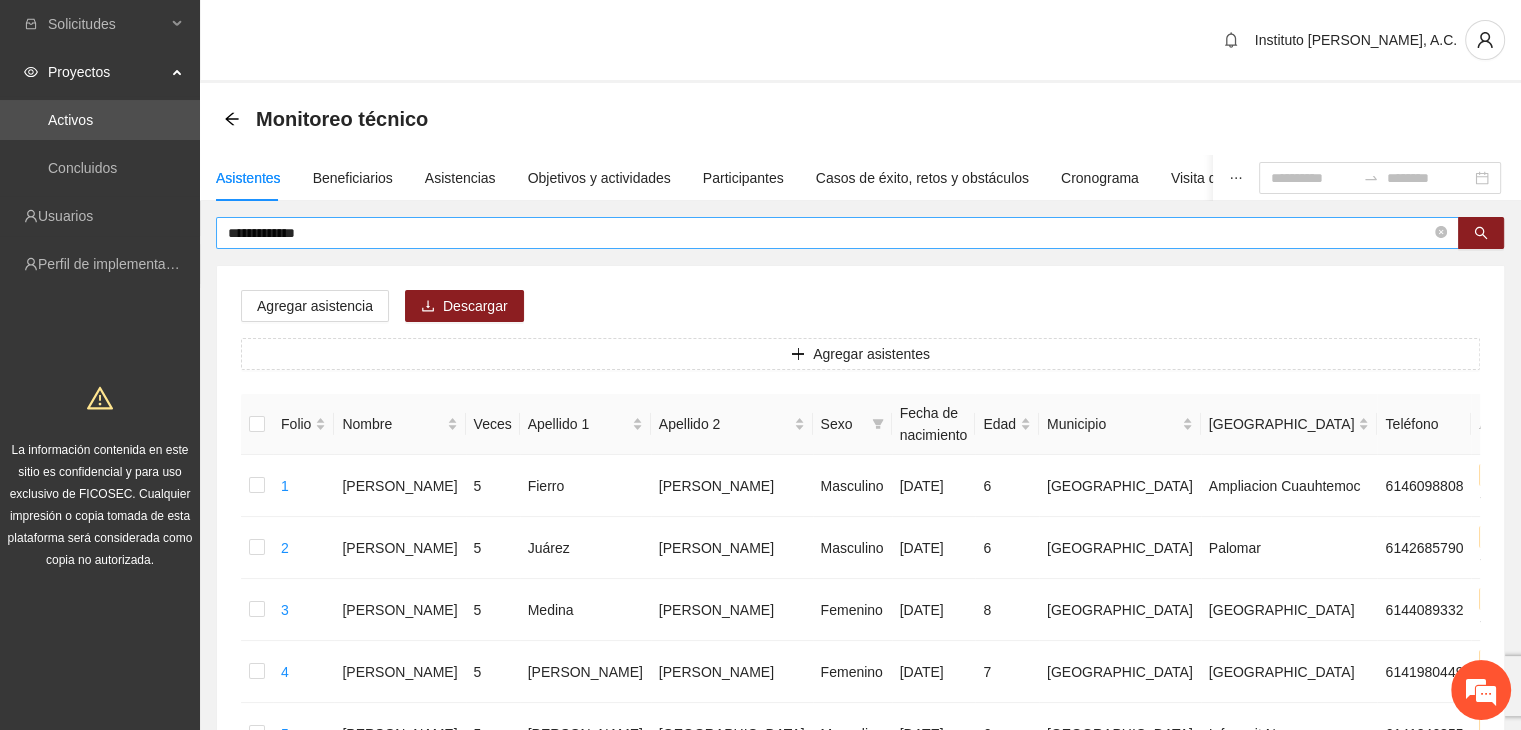 click on "**********" at bounding box center (837, 233) 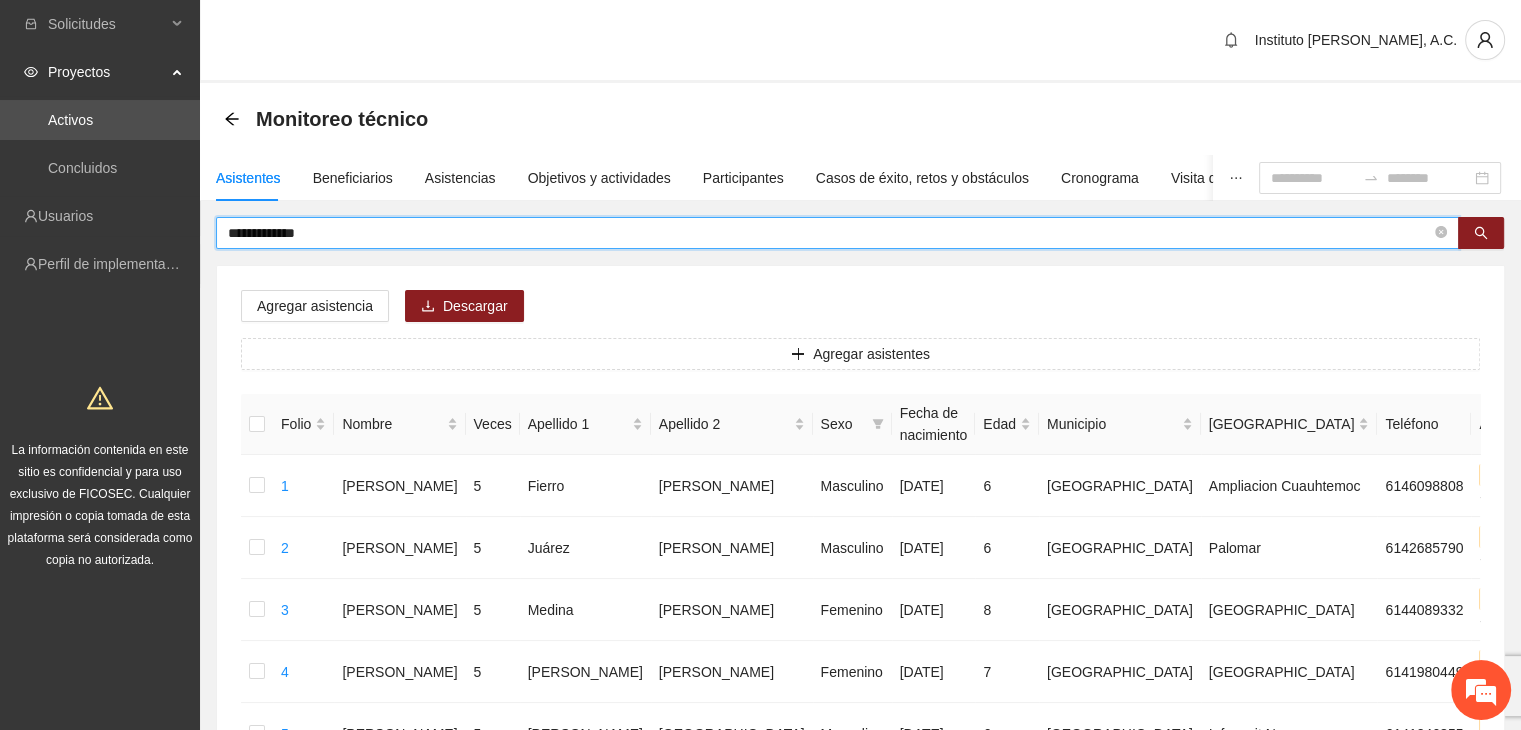 click on "**********" at bounding box center [829, 233] 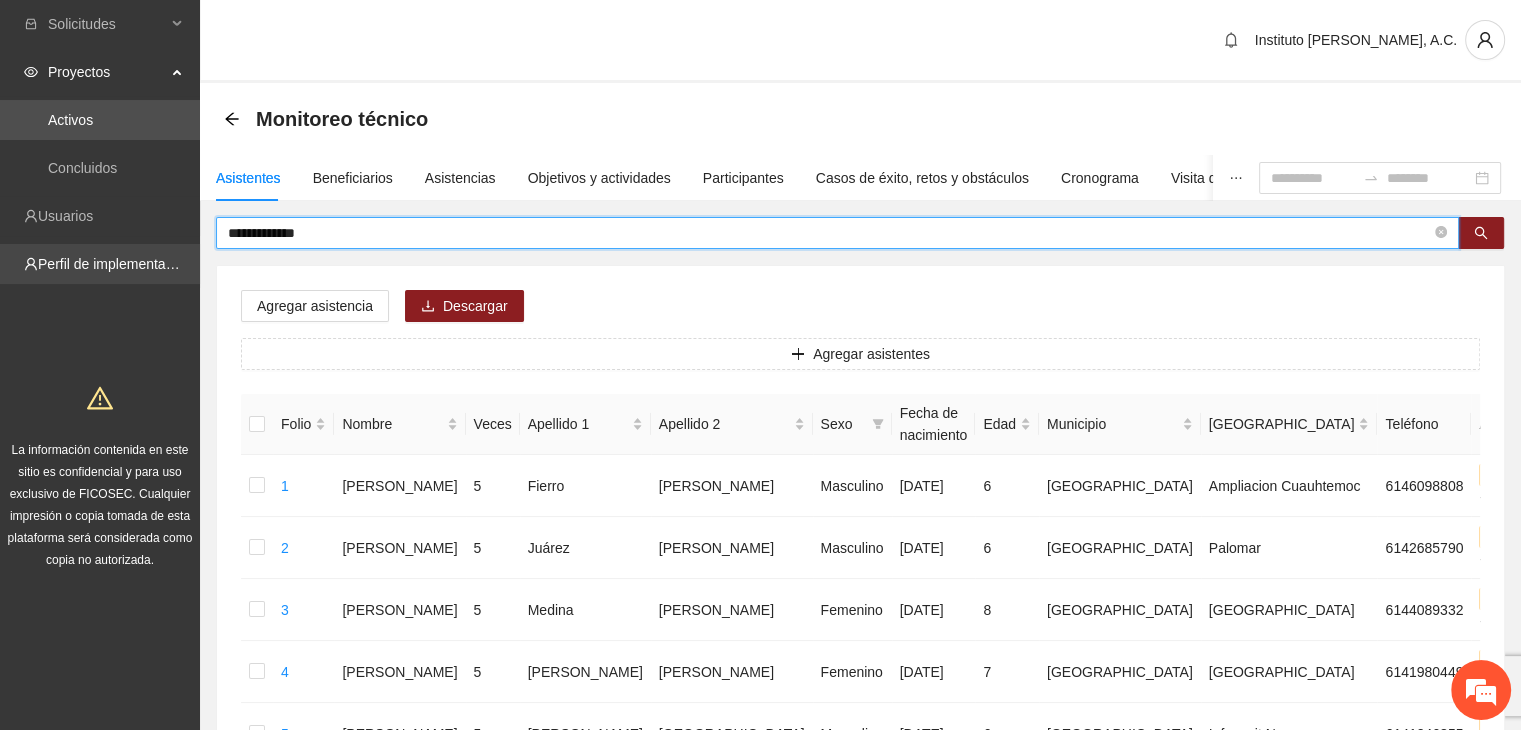 drag, startPoint x: 352, startPoint y: 228, endPoint x: 143, endPoint y: 259, distance: 211.28653 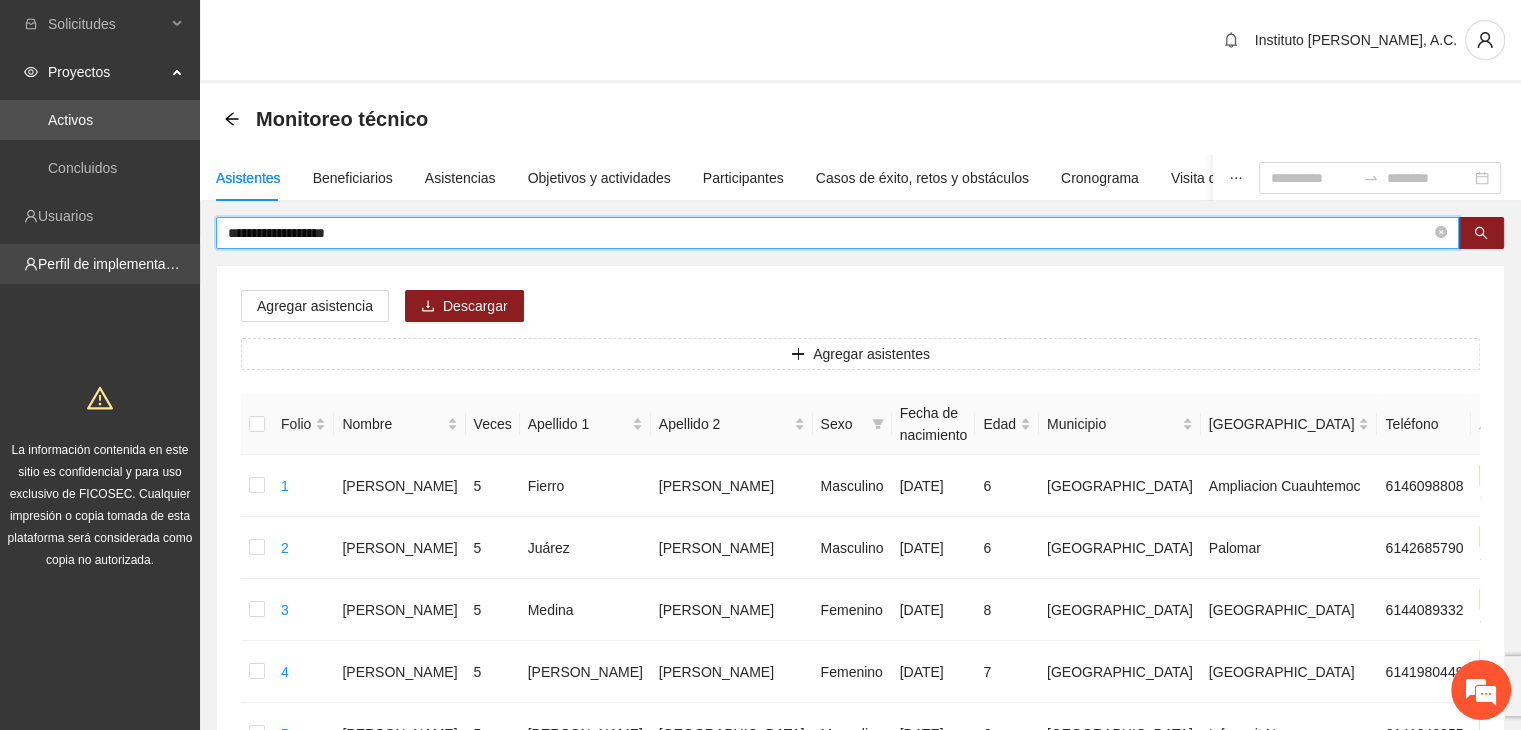 type on "**********" 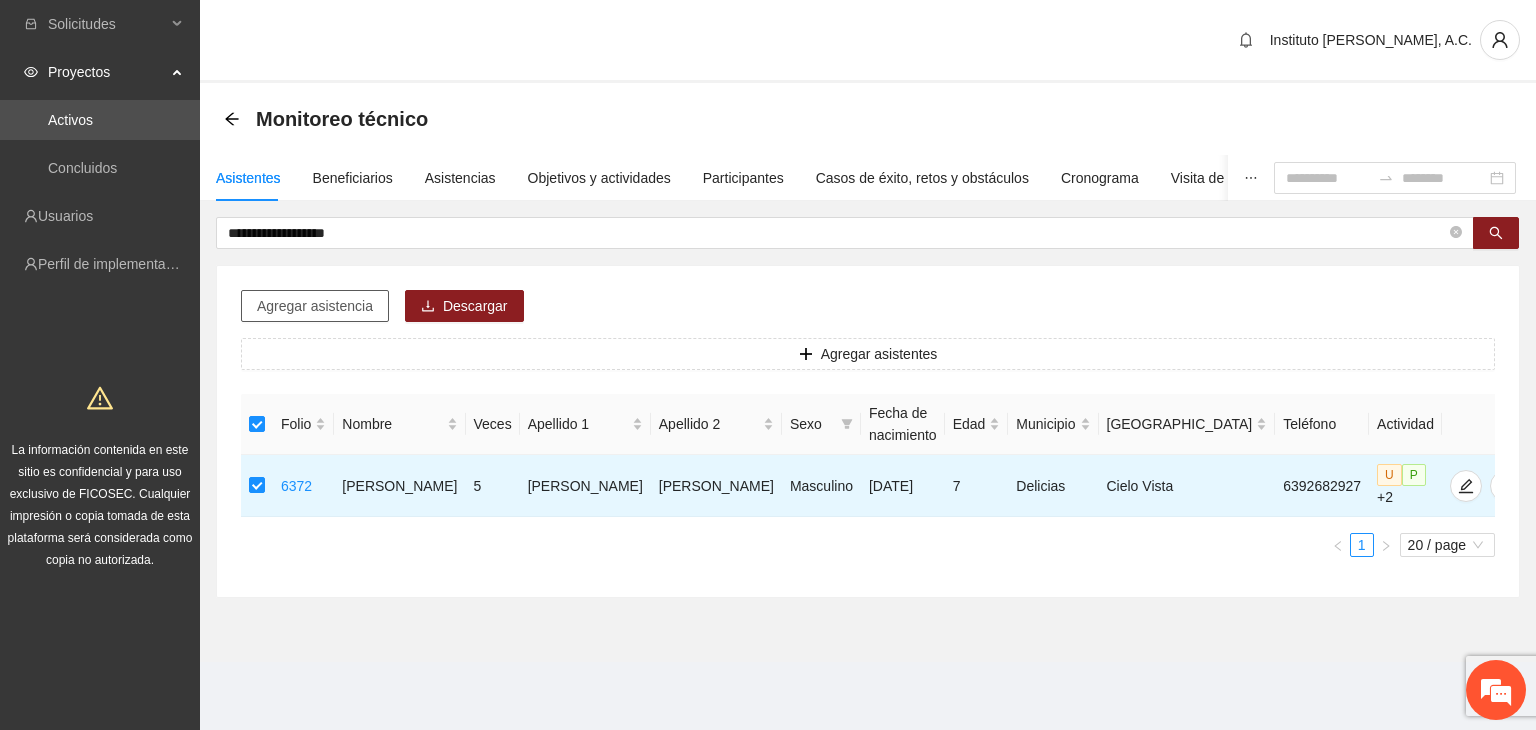 click on "Agregar asistencia" at bounding box center [315, 306] 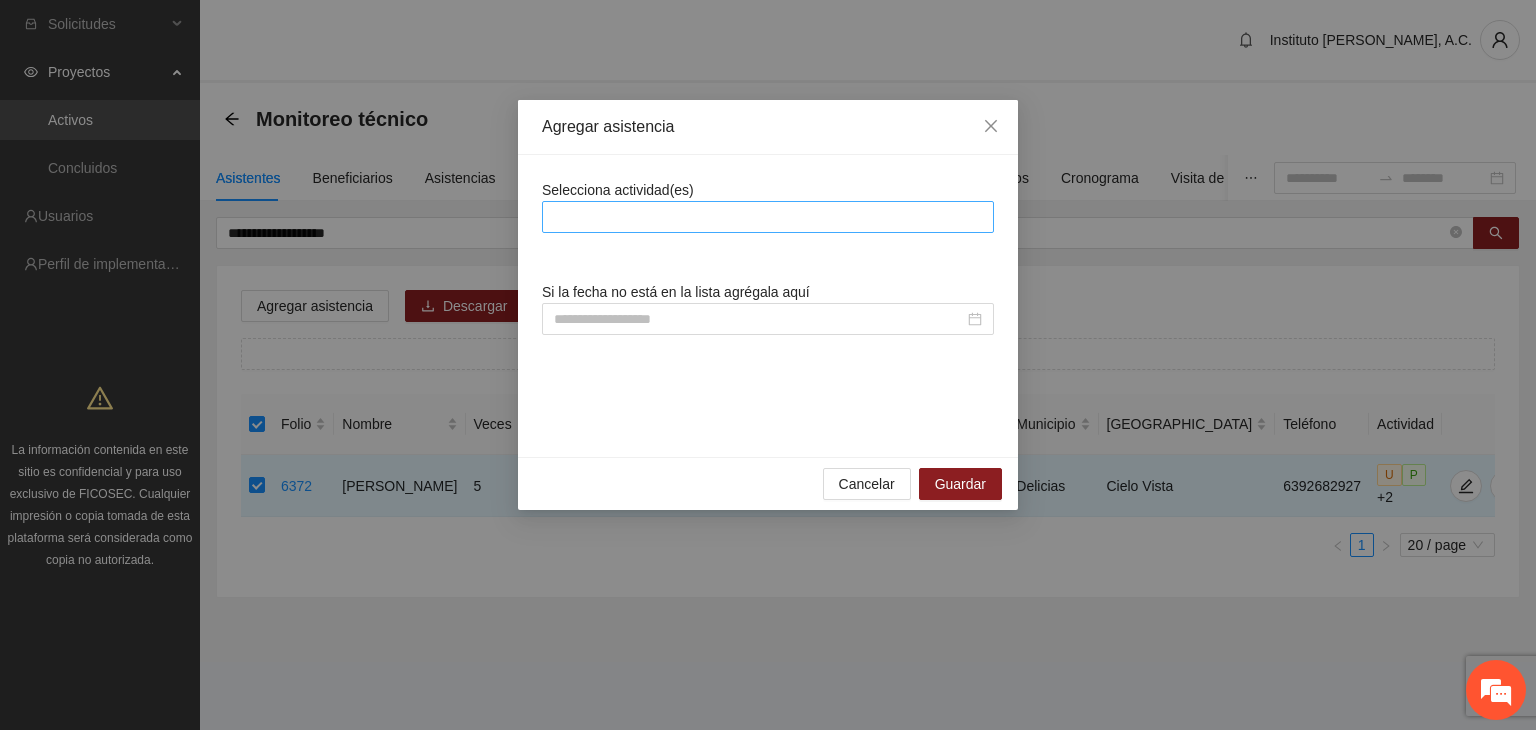 click at bounding box center (768, 217) 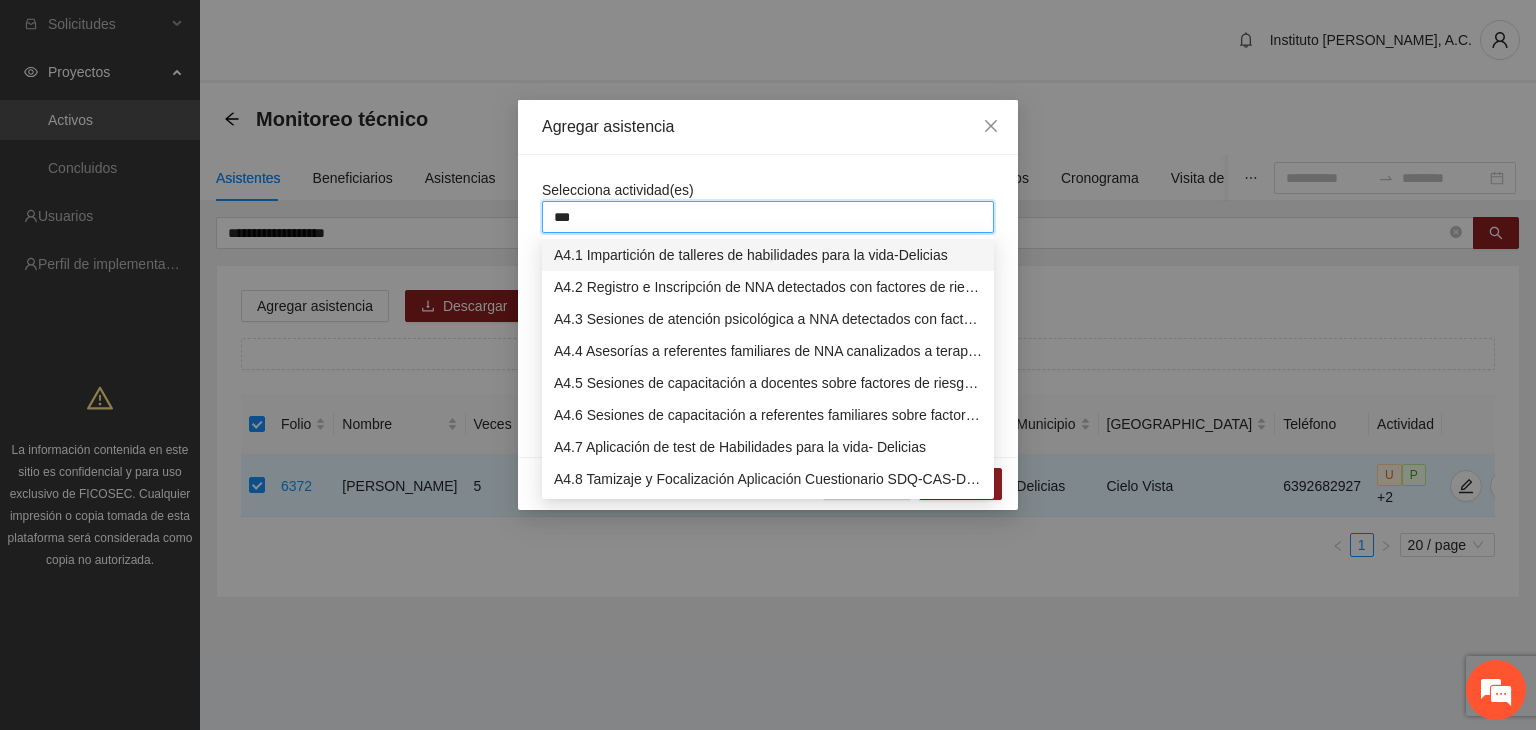 type on "****" 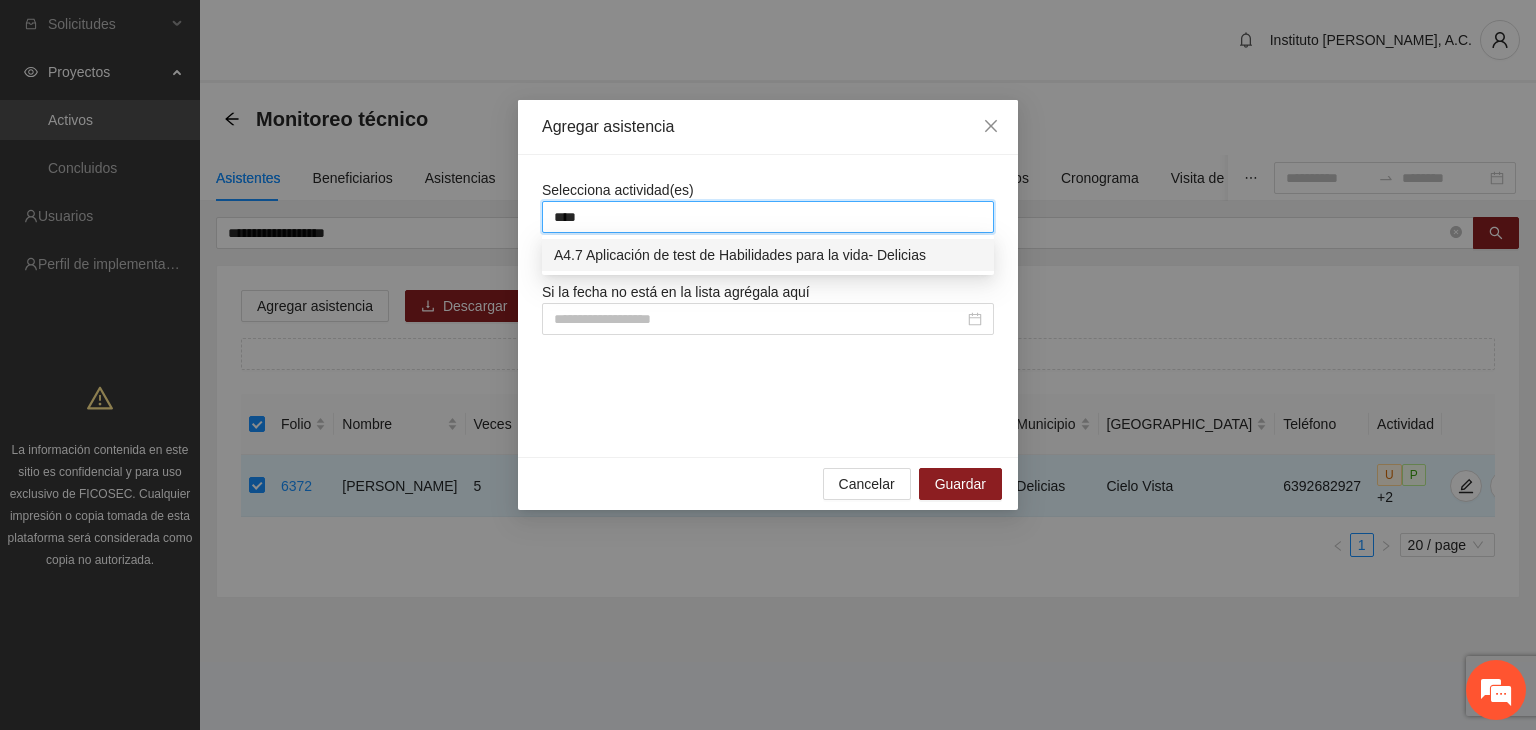 type 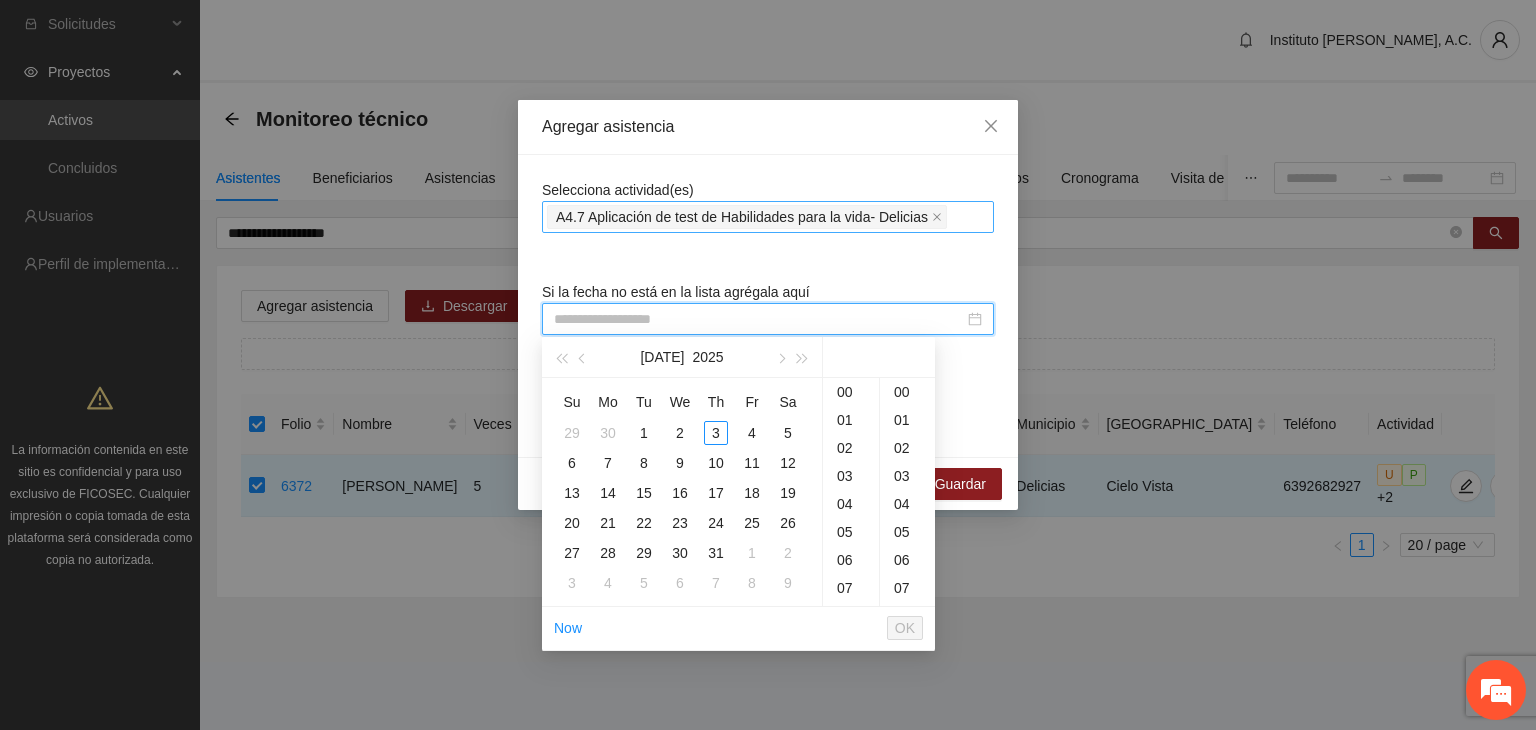 paste on "**********" 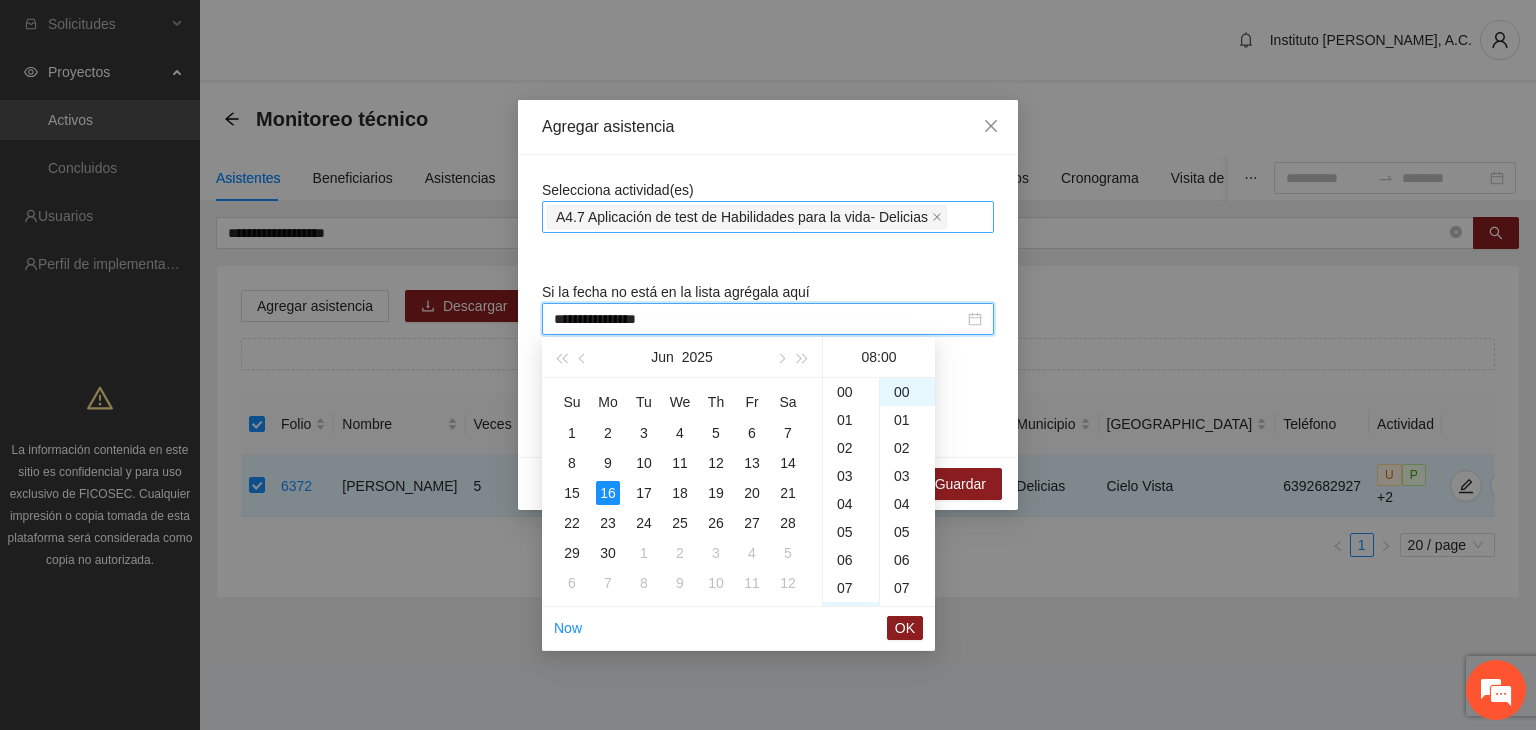 scroll, scrollTop: 224, scrollLeft: 0, axis: vertical 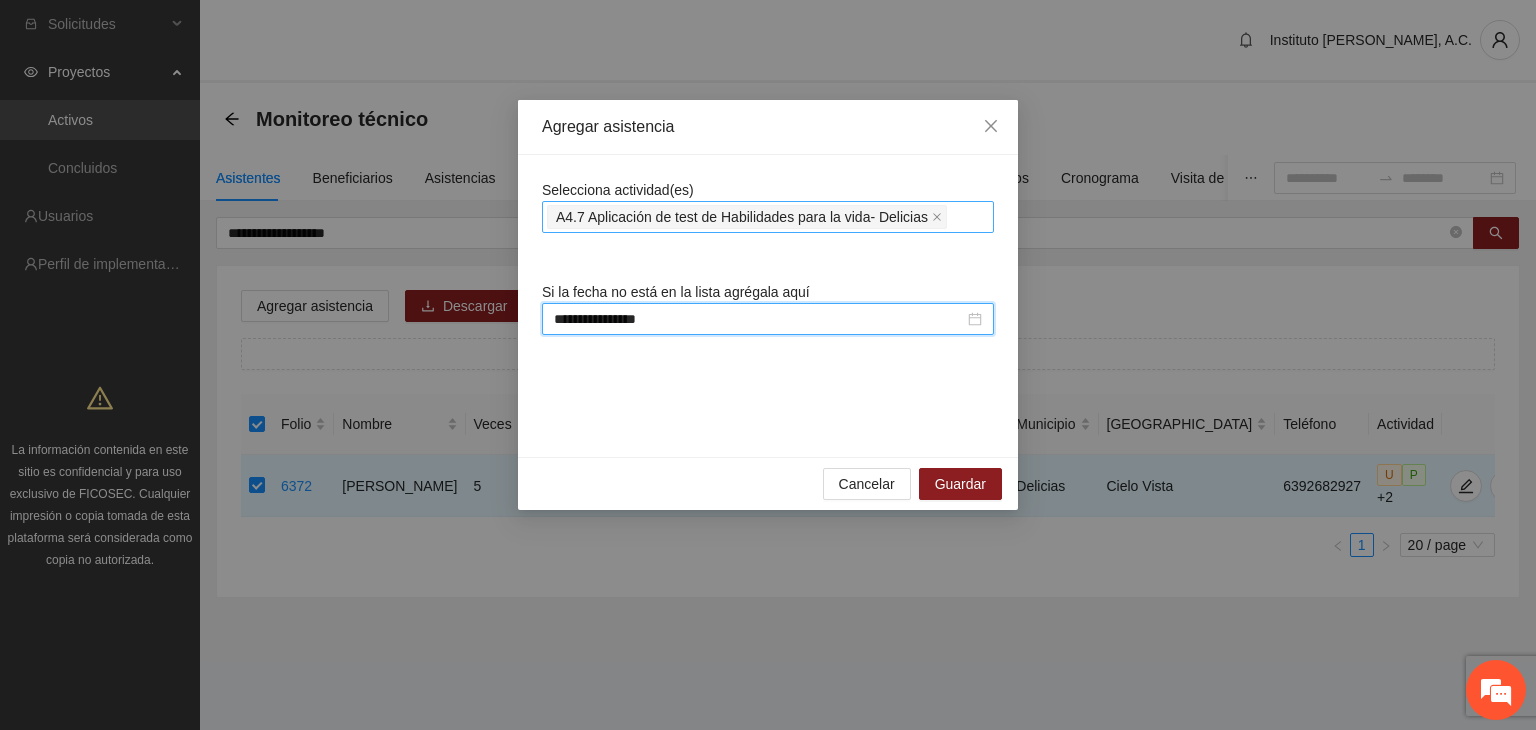 type on "**********" 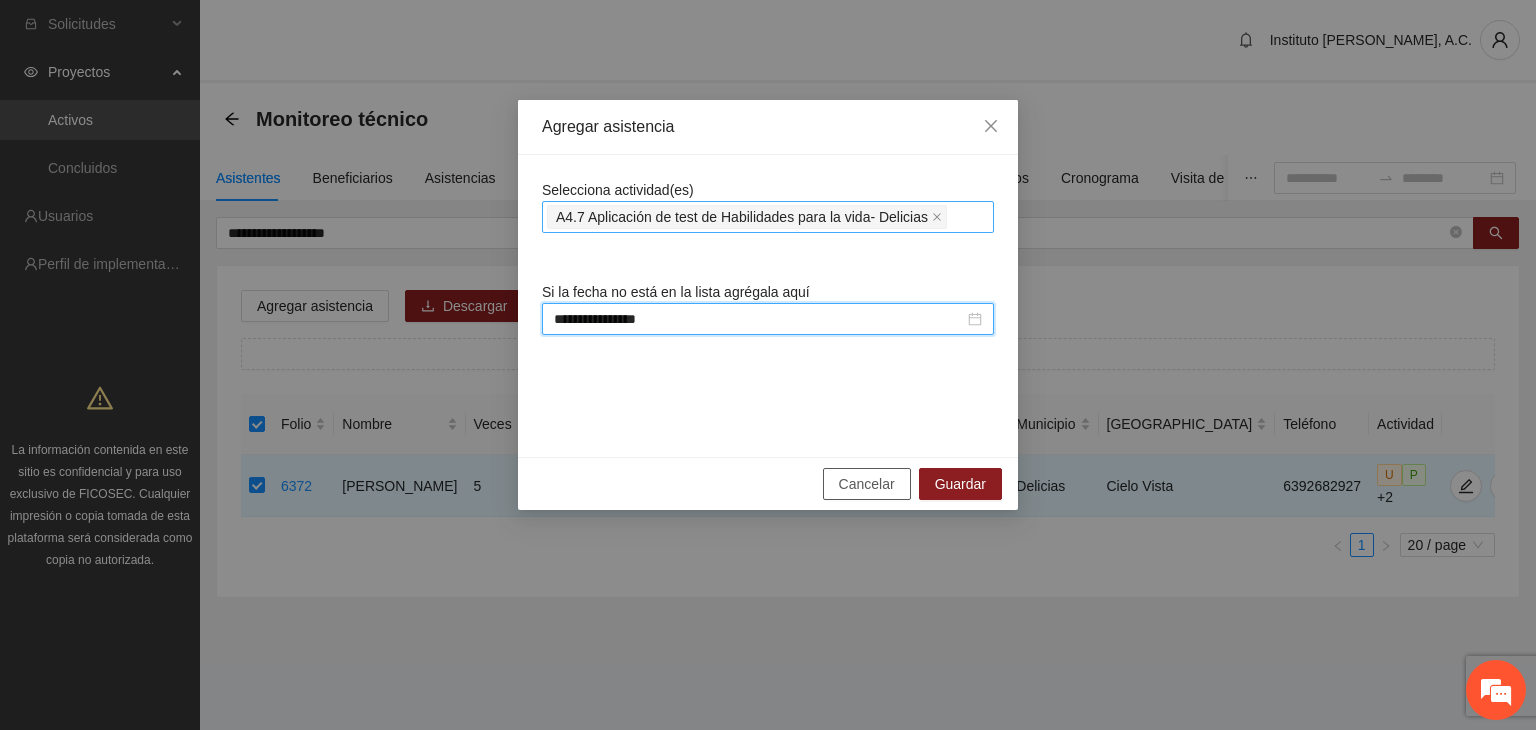 type 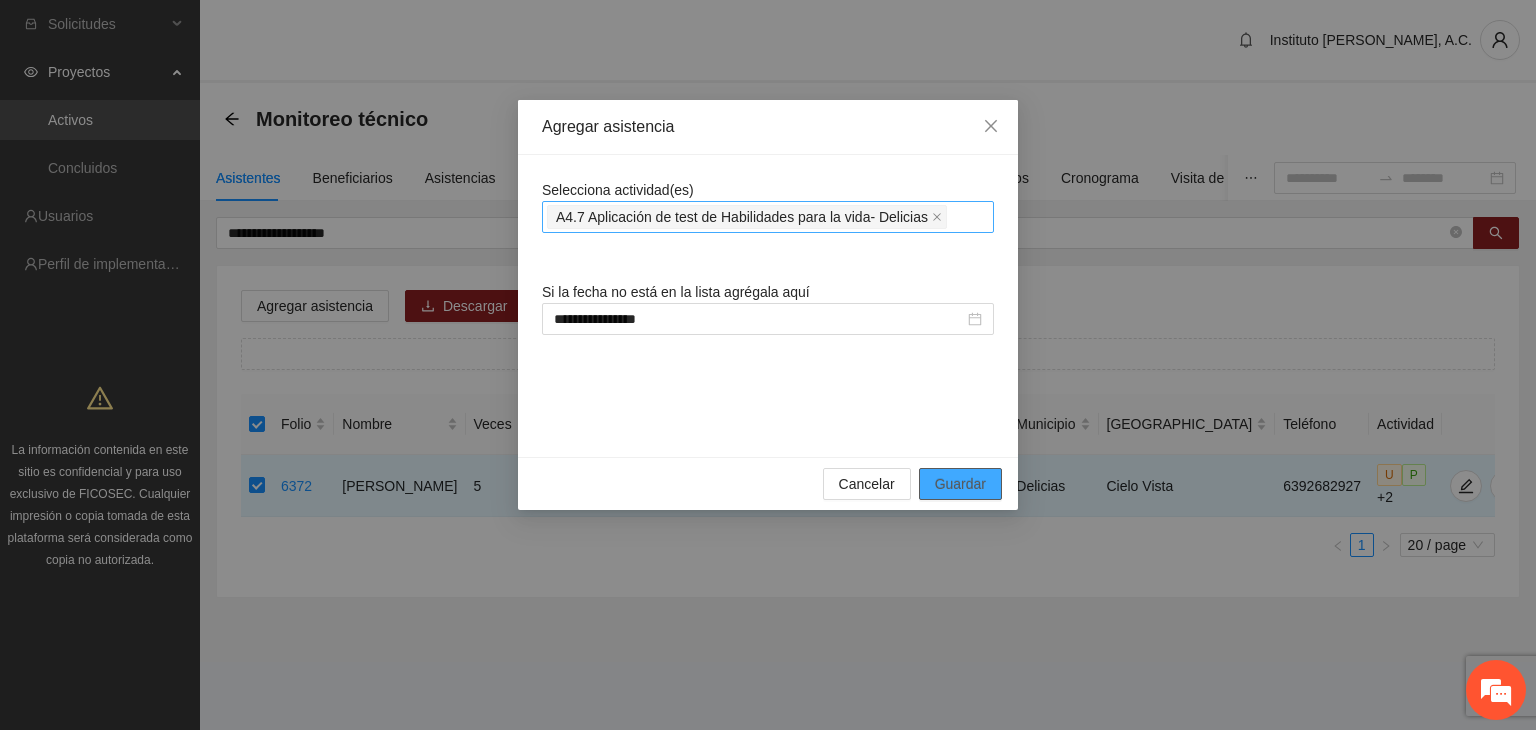 type 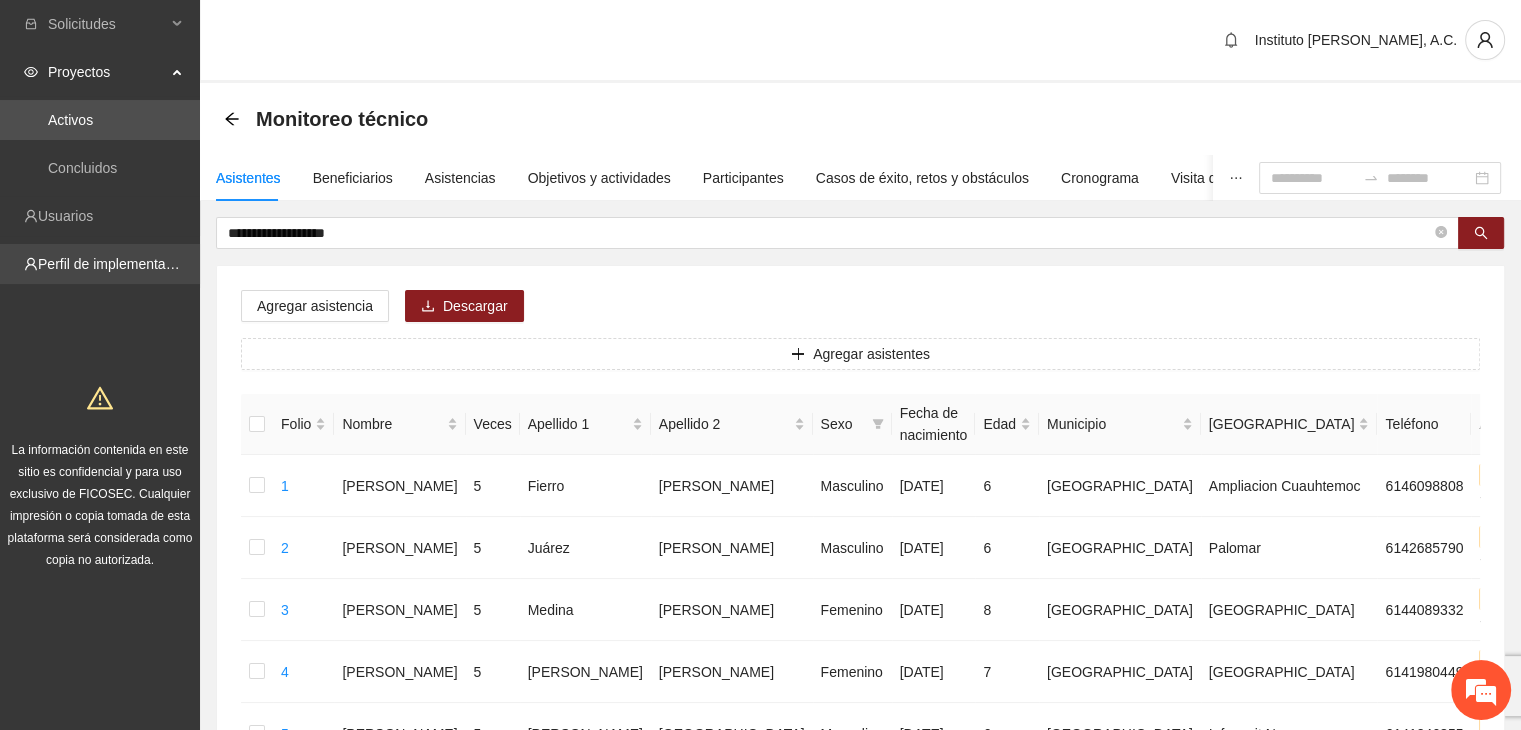 click on "**********" at bounding box center [760, 948] 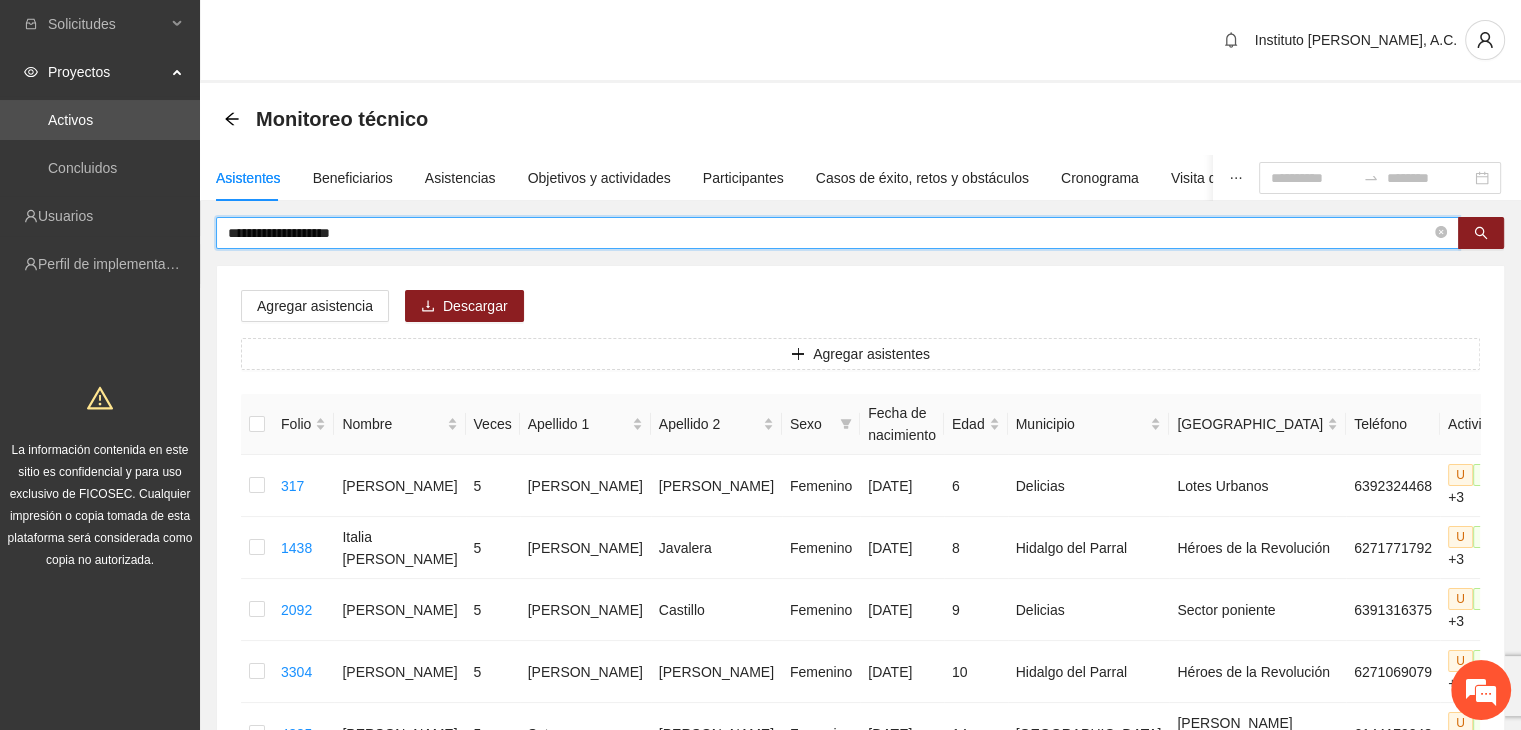 type on "**********" 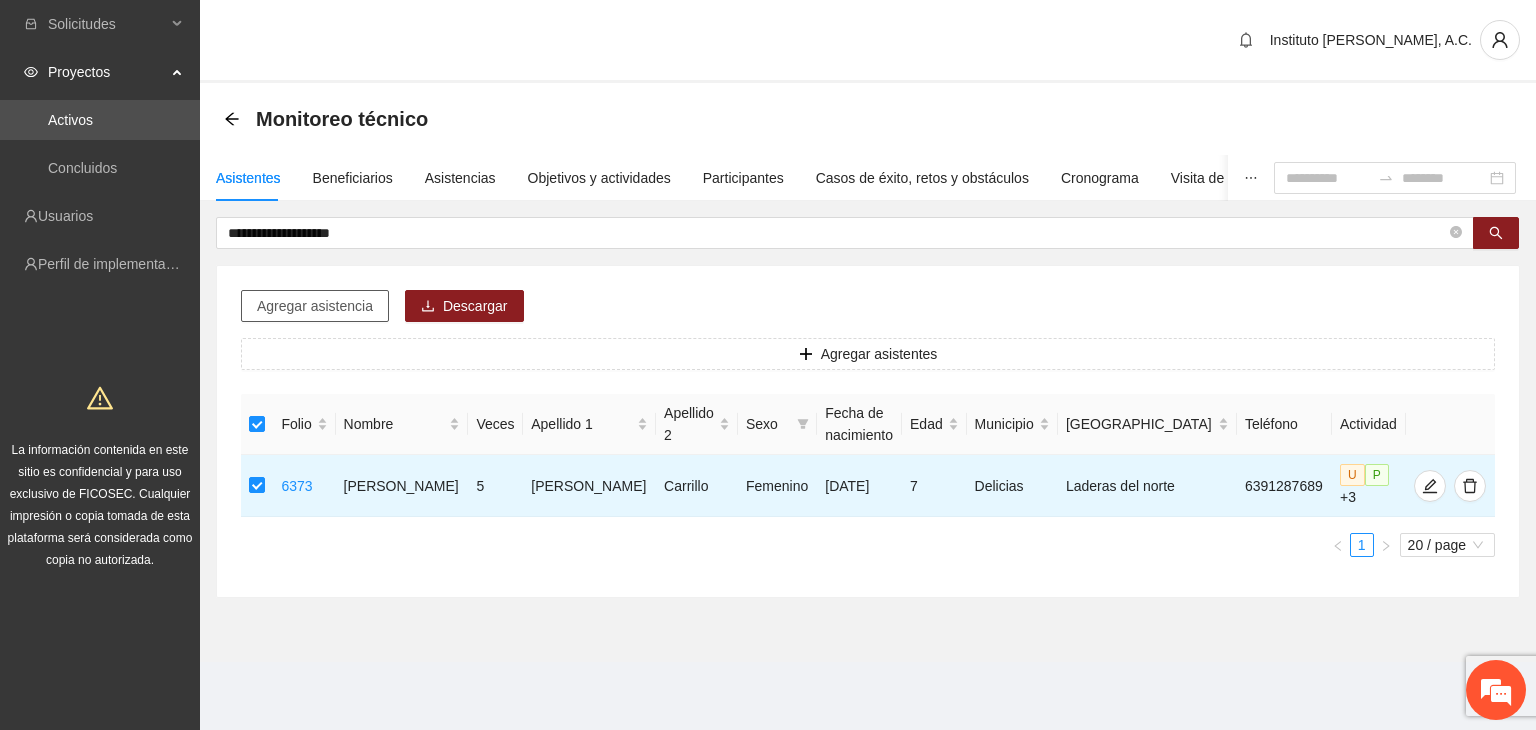 click on "Agregar asistencia" at bounding box center [315, 306] 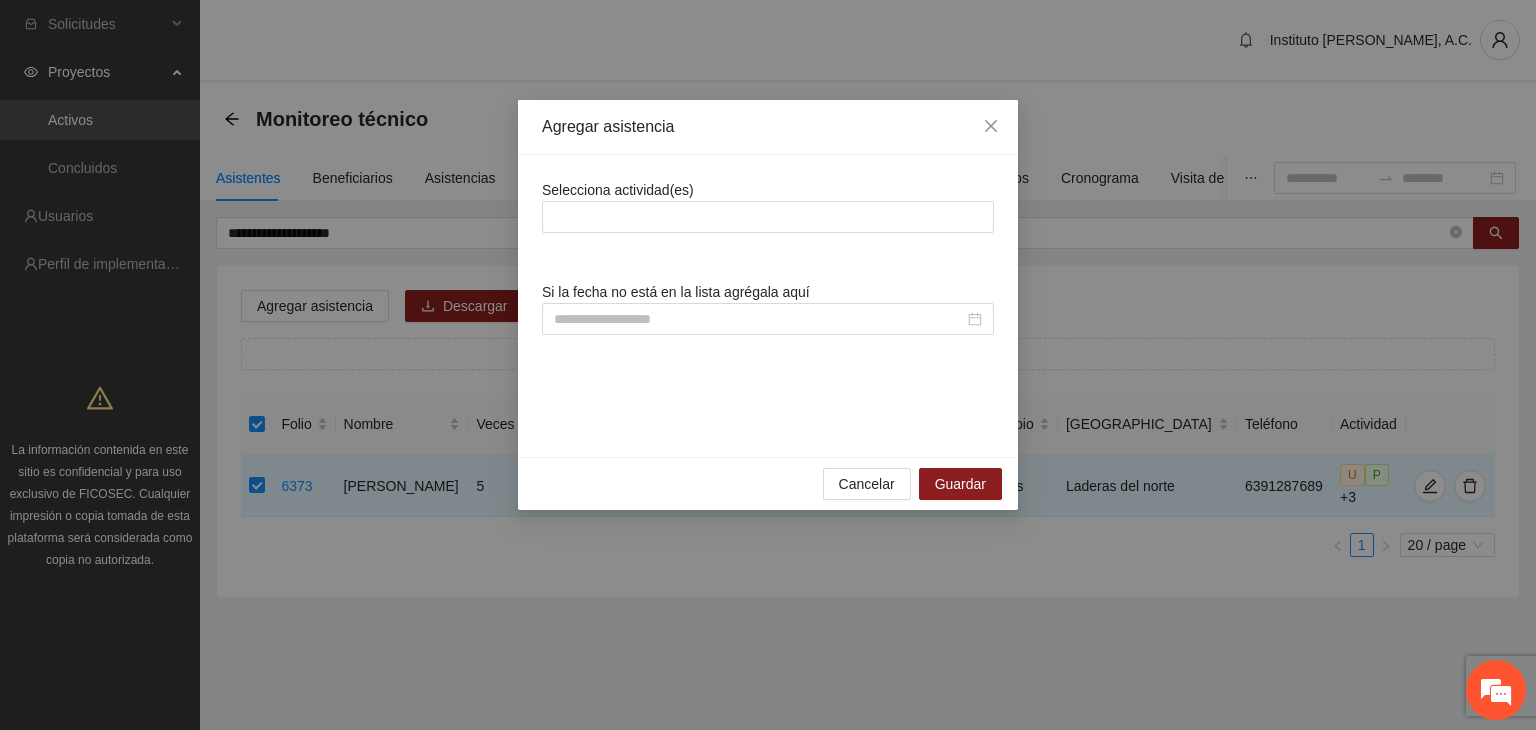 click on "Selecciona actividad(es)   Si la fecha no está en la lista agrégala aquí" at bounding box center [768, 306] 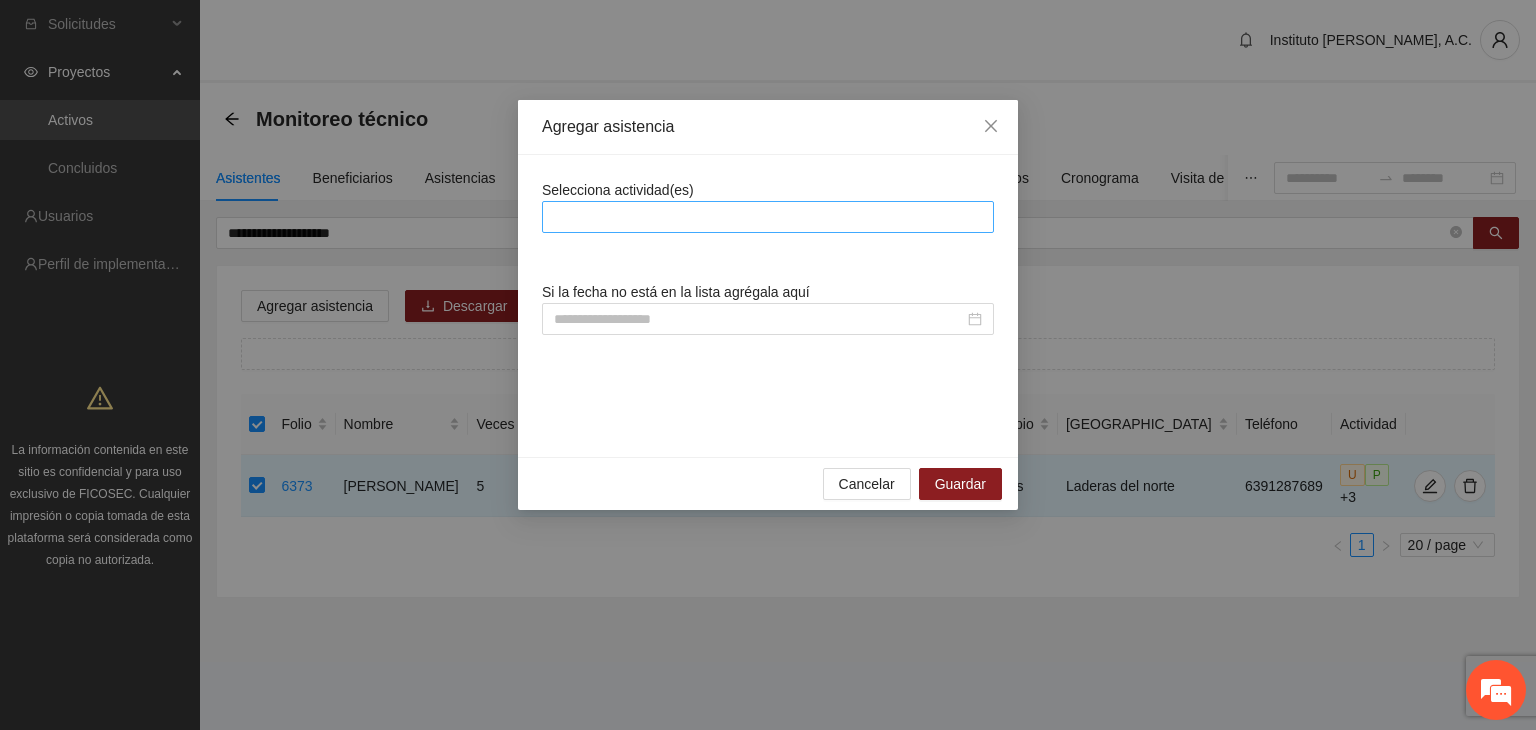 click at bounding box center (768, 217) 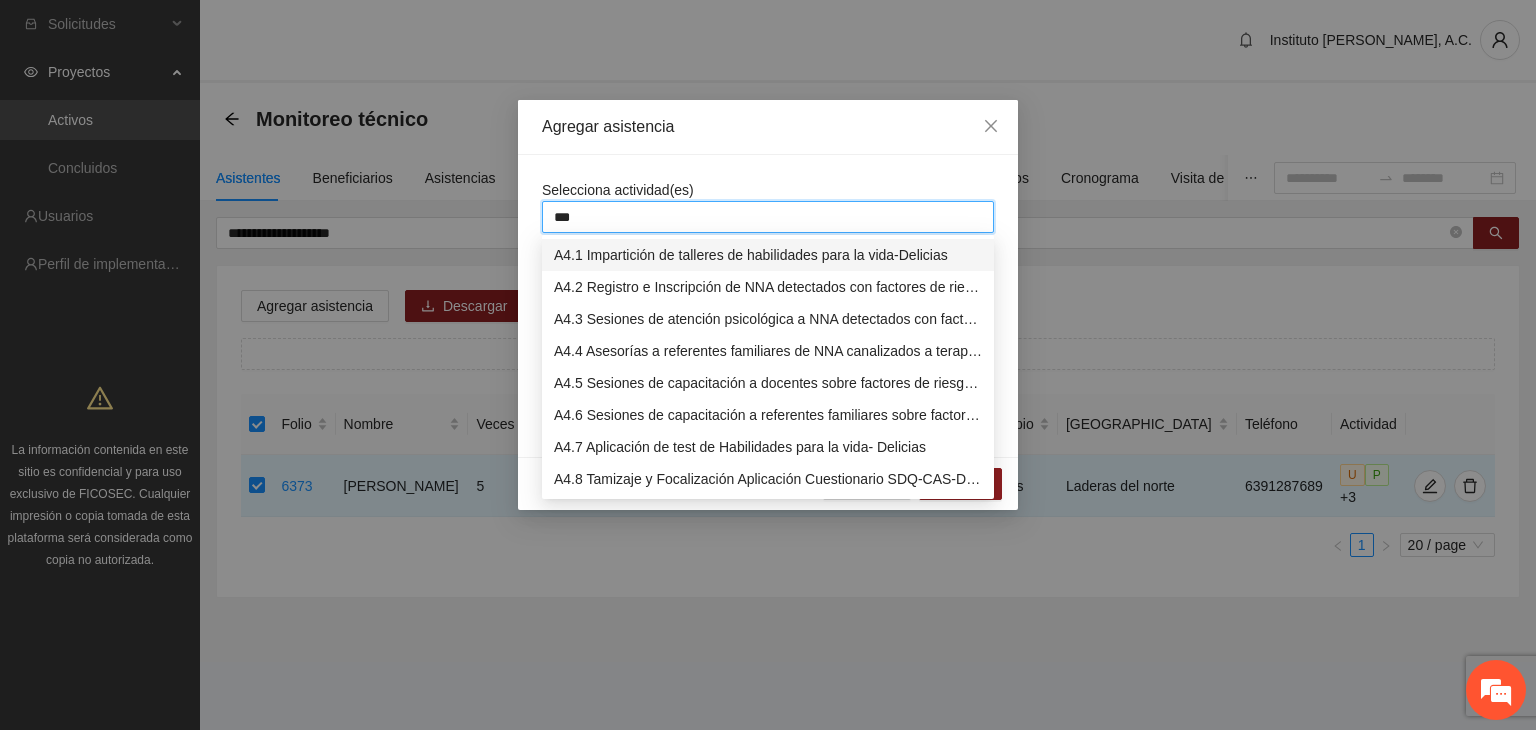 type on "****" 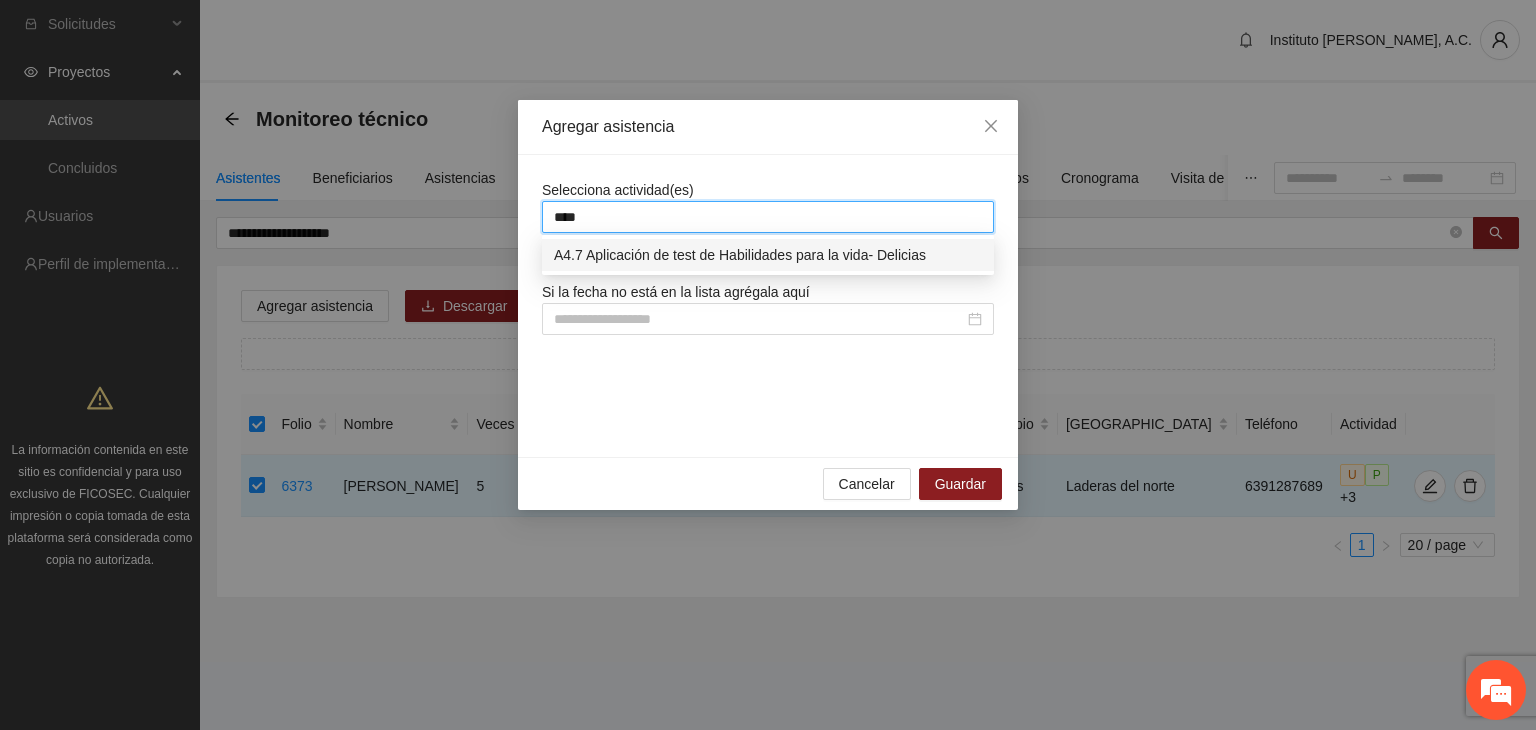 type 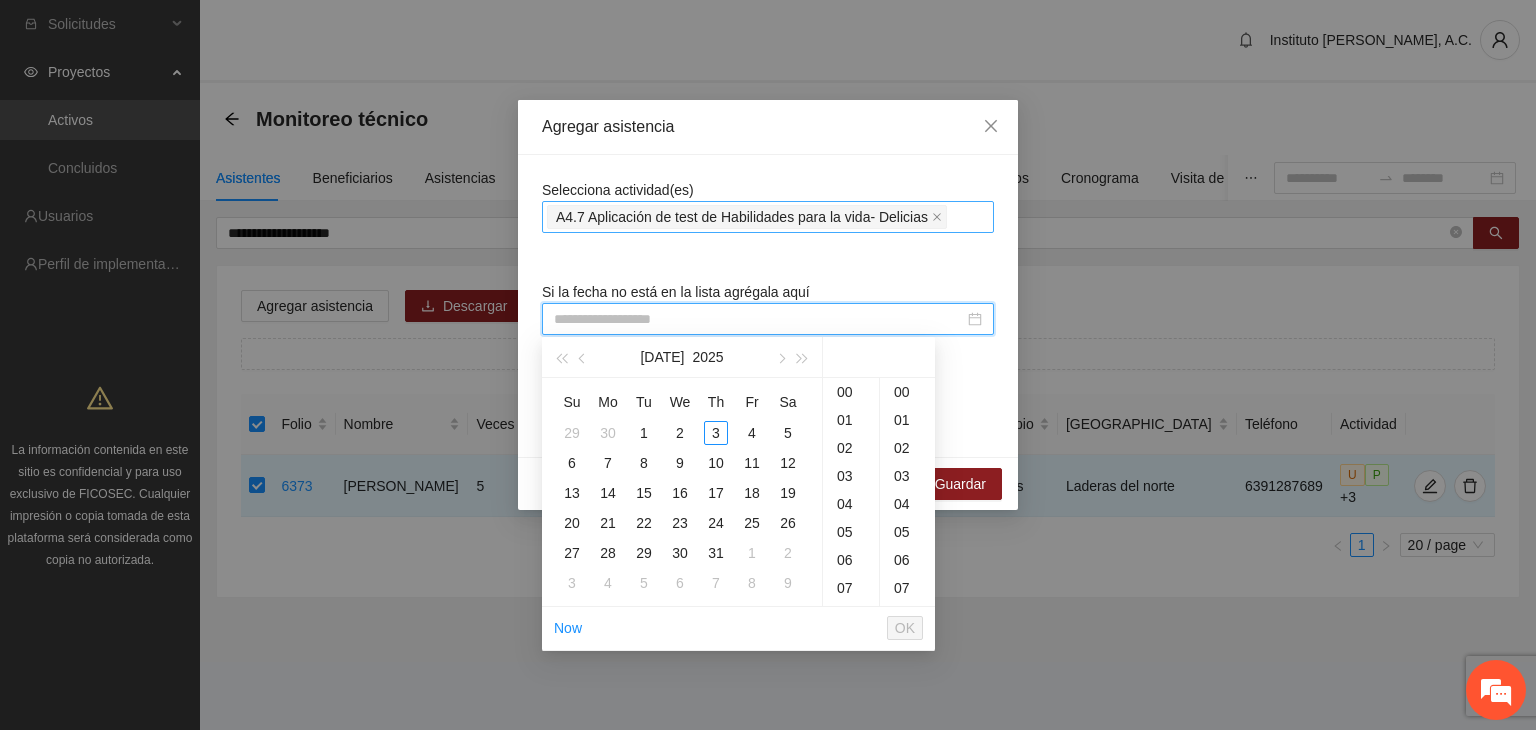 paste on "**********" 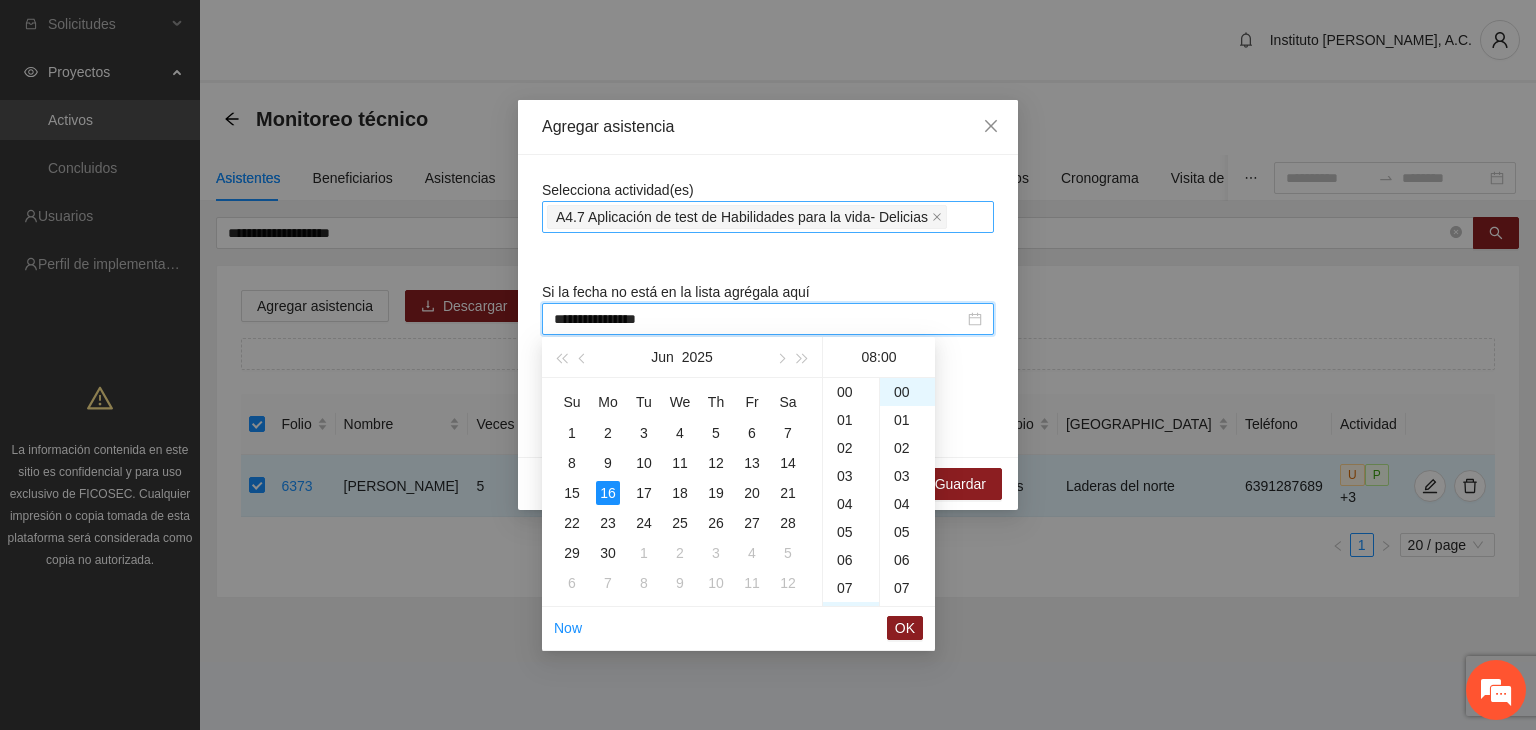 scroll, scrollTop: 224, scrollLeft: 0, axis: vertical 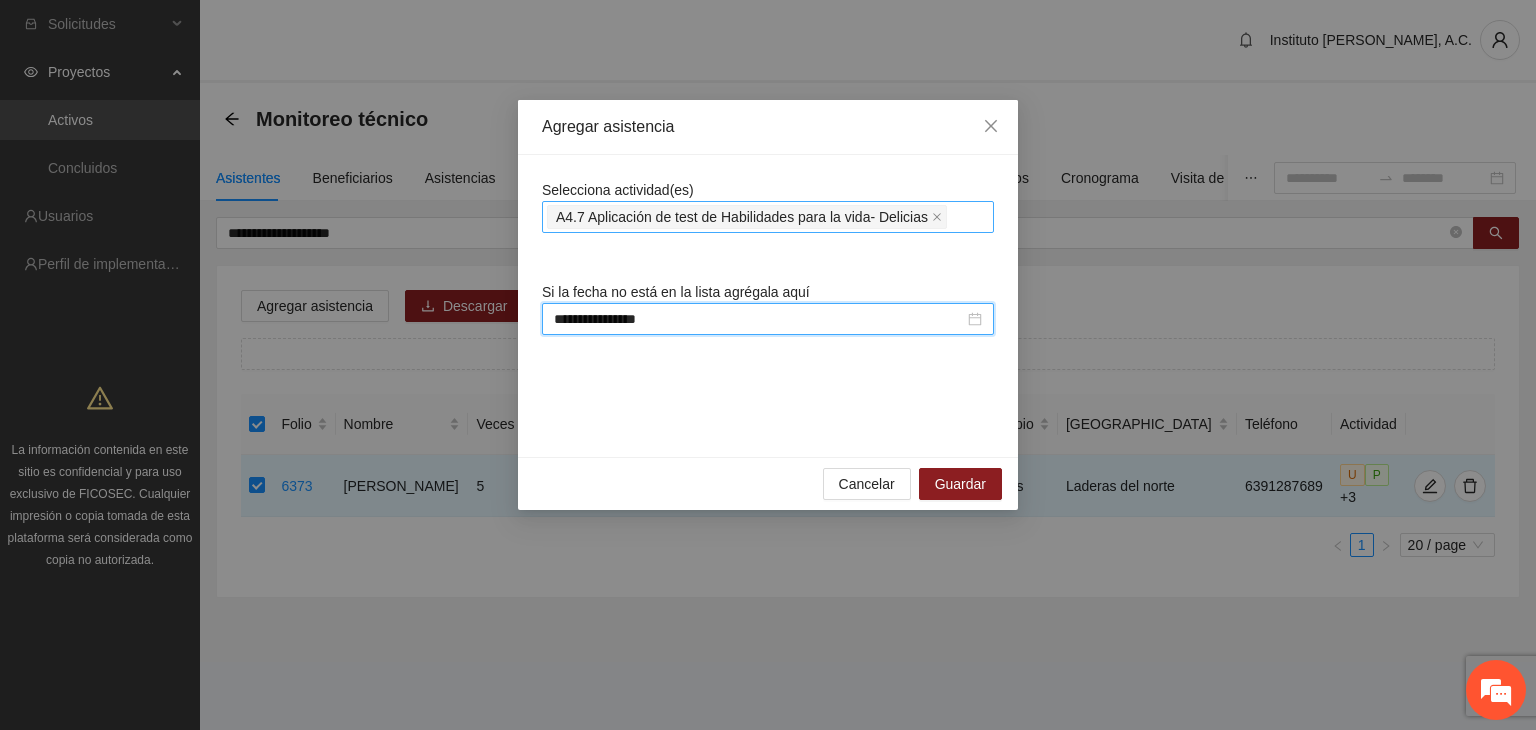 type on "**********" 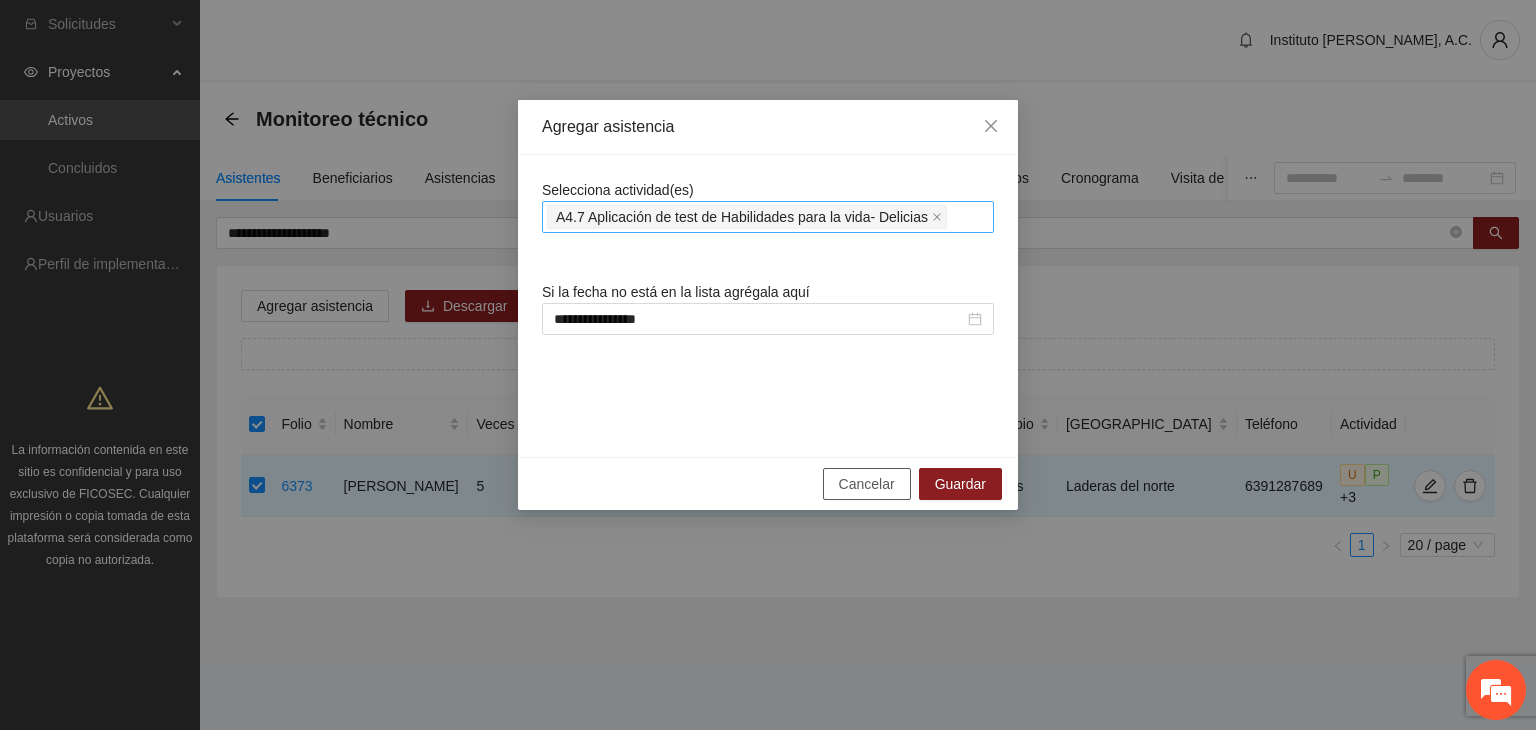 type 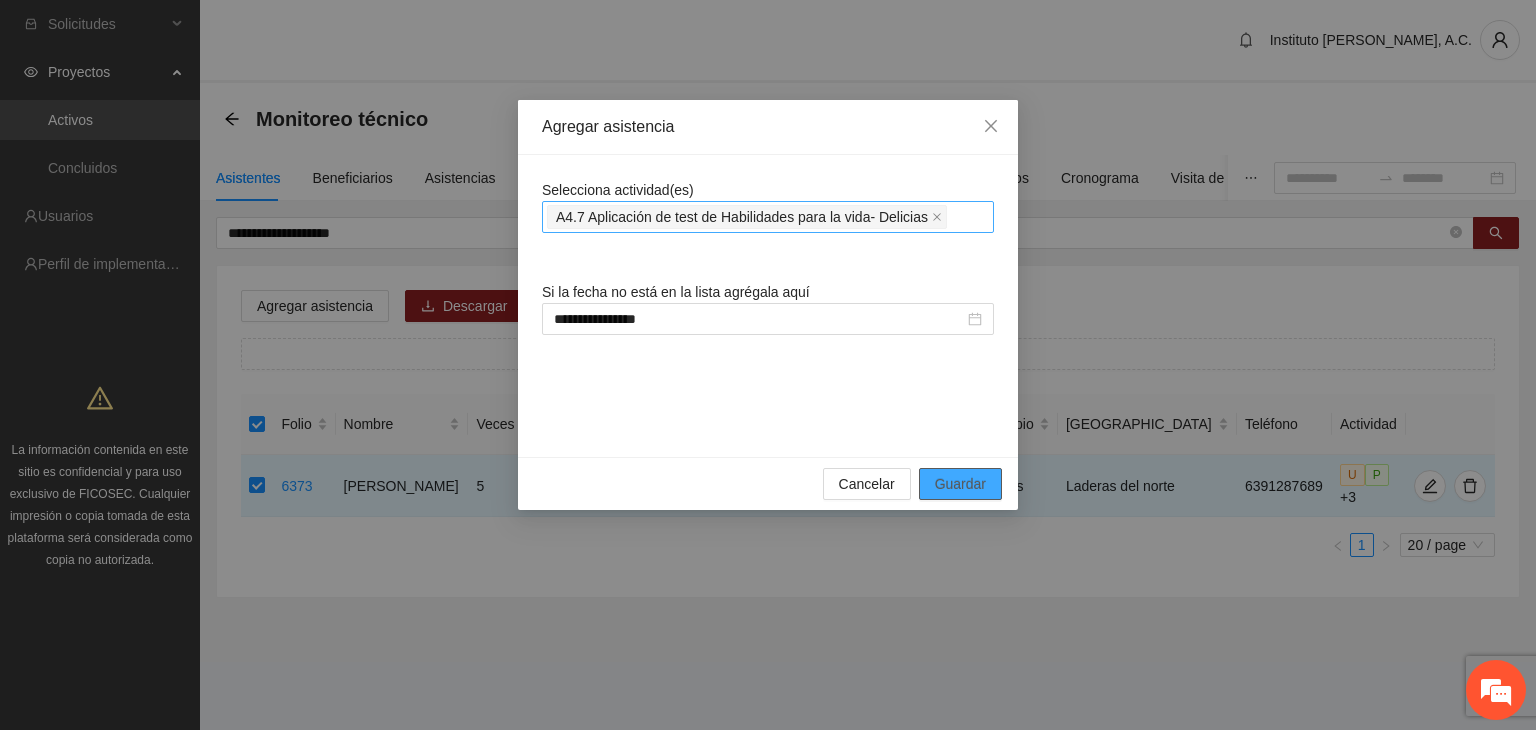 type 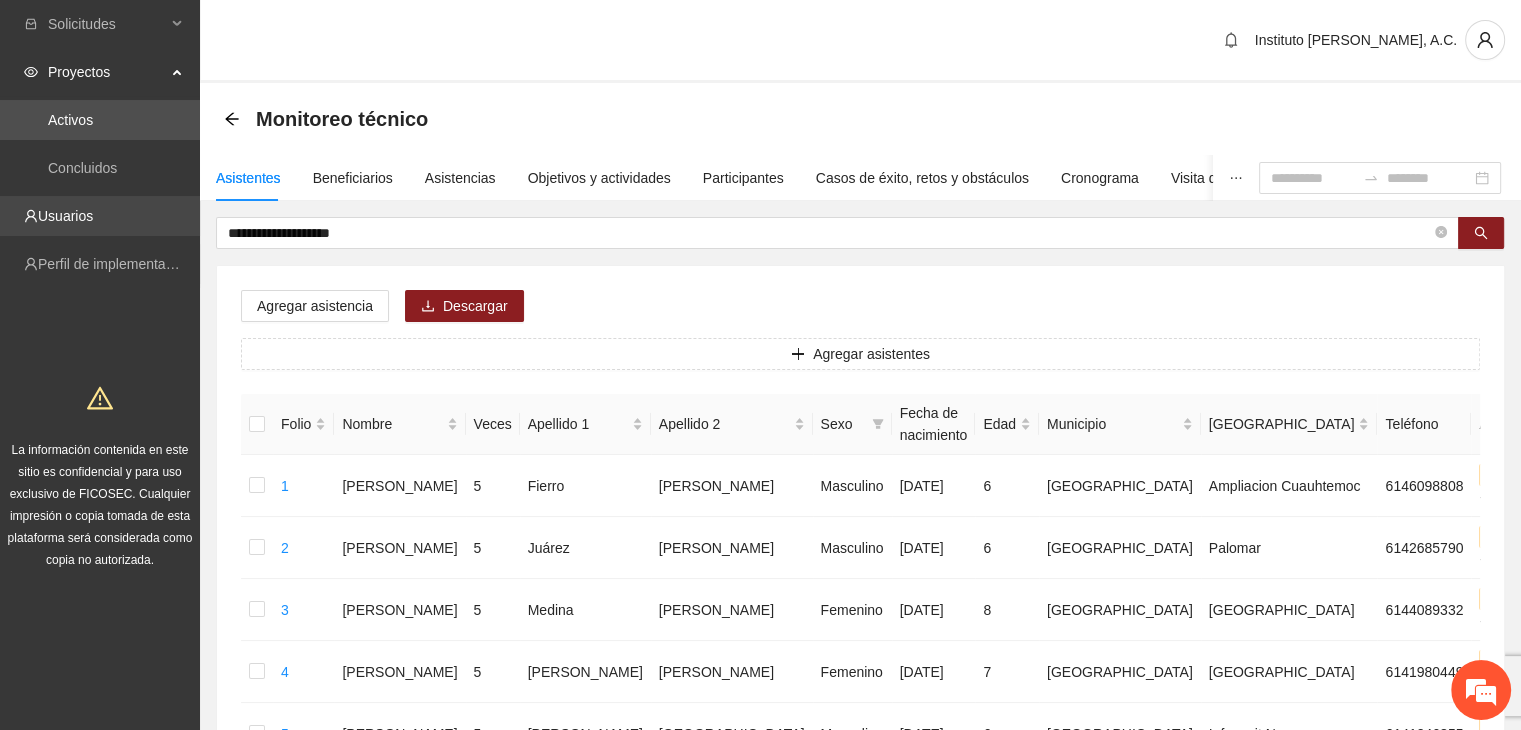 click on "**********" at bounding box center (760, 948) 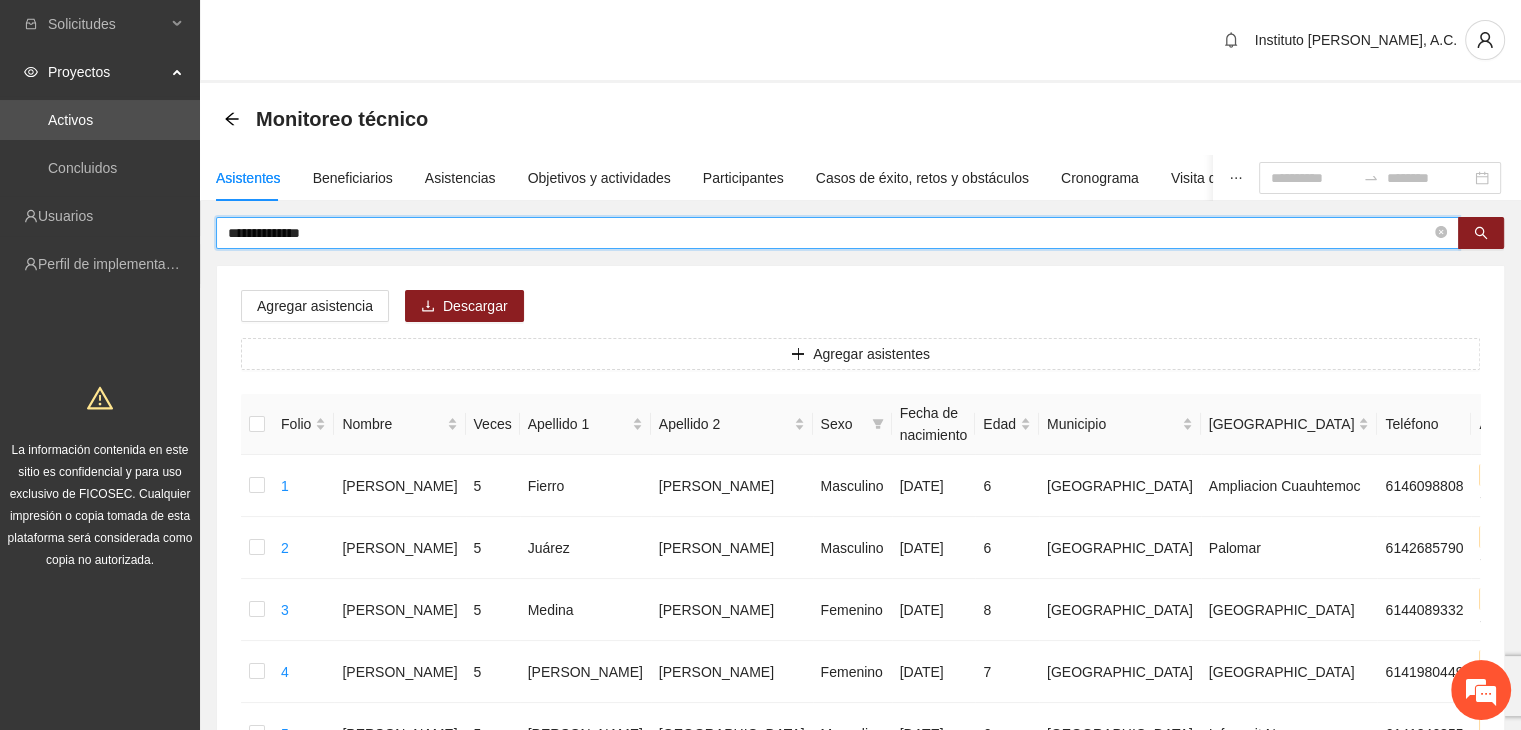 type on "**********" 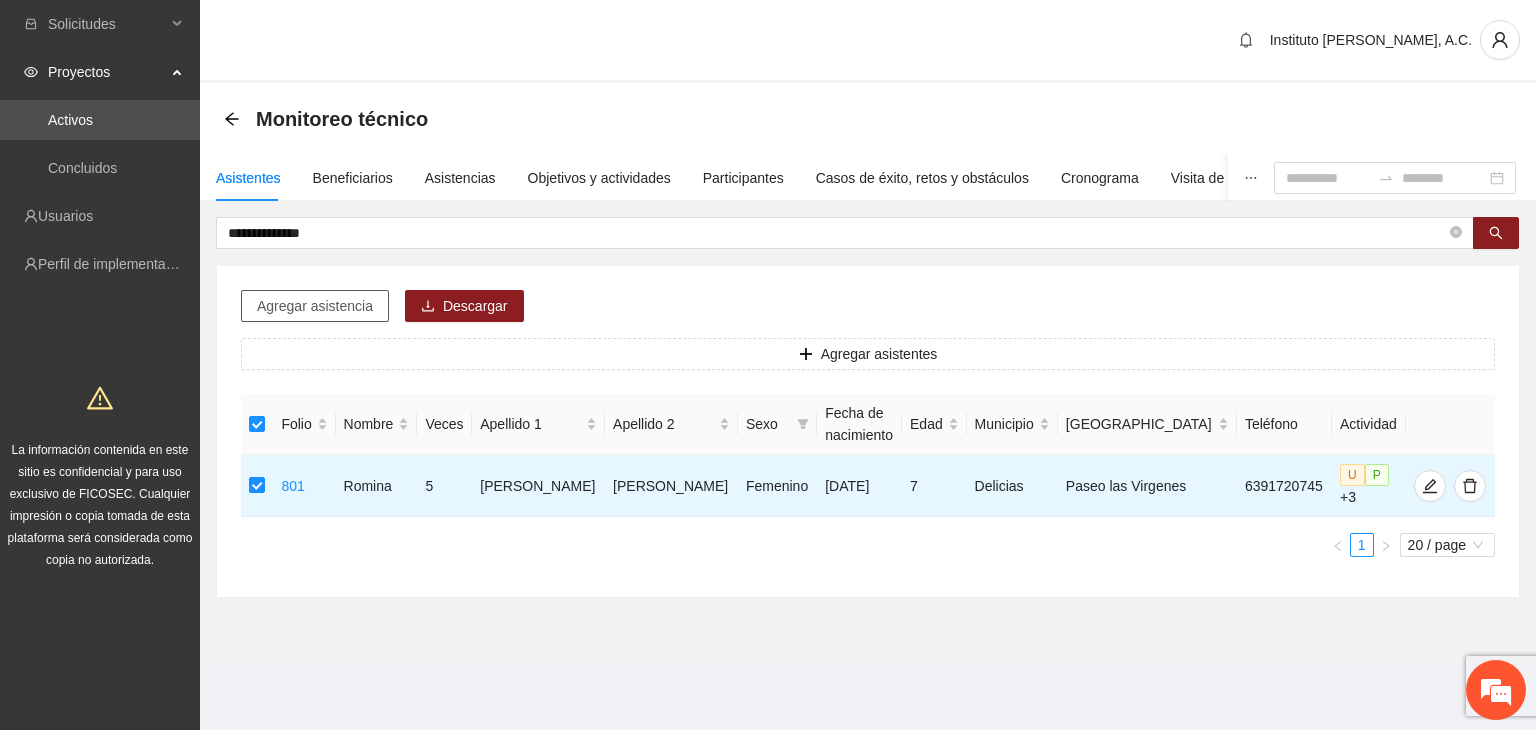 click on "Agregar asistencia" at bounding box center [315, 306] 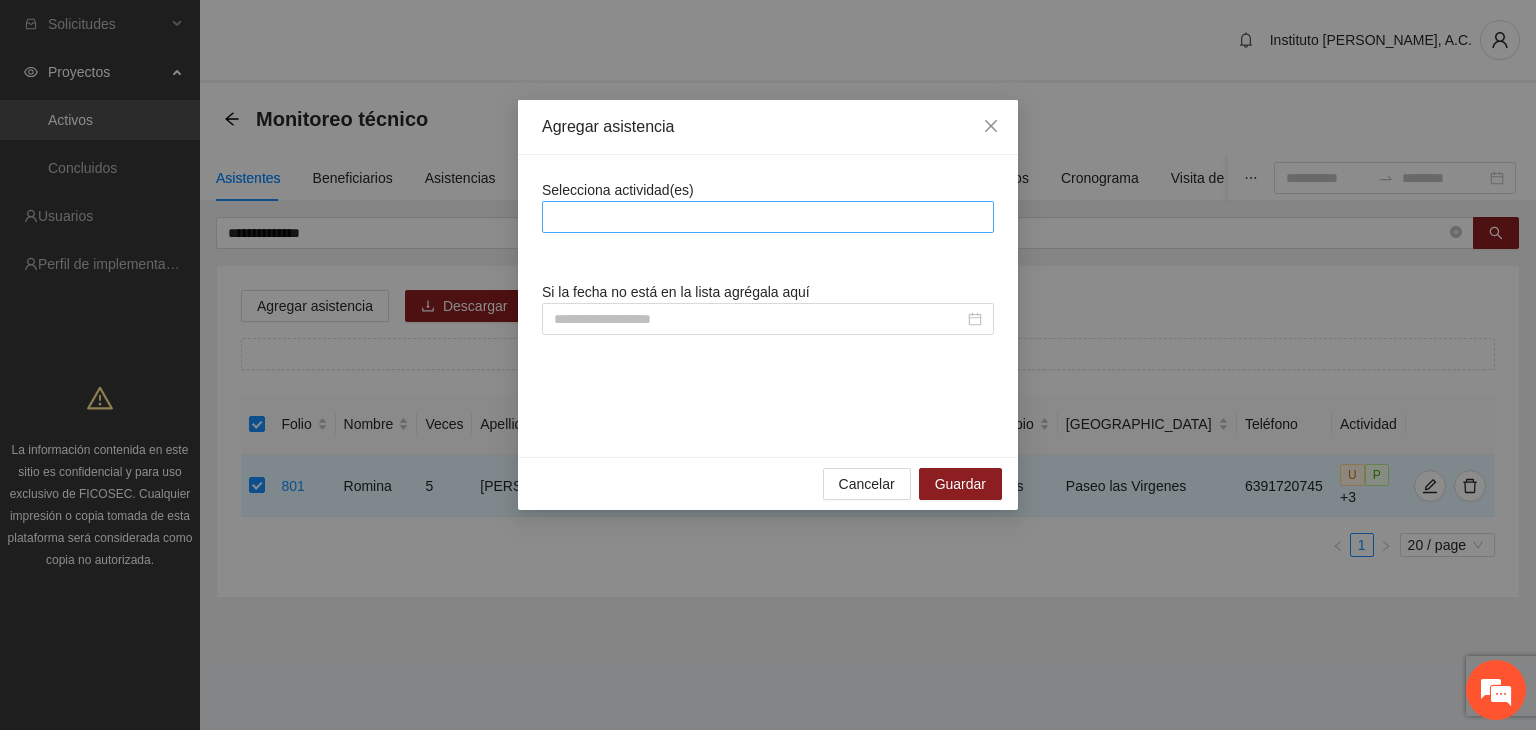 click at bounding box center (768, 217) 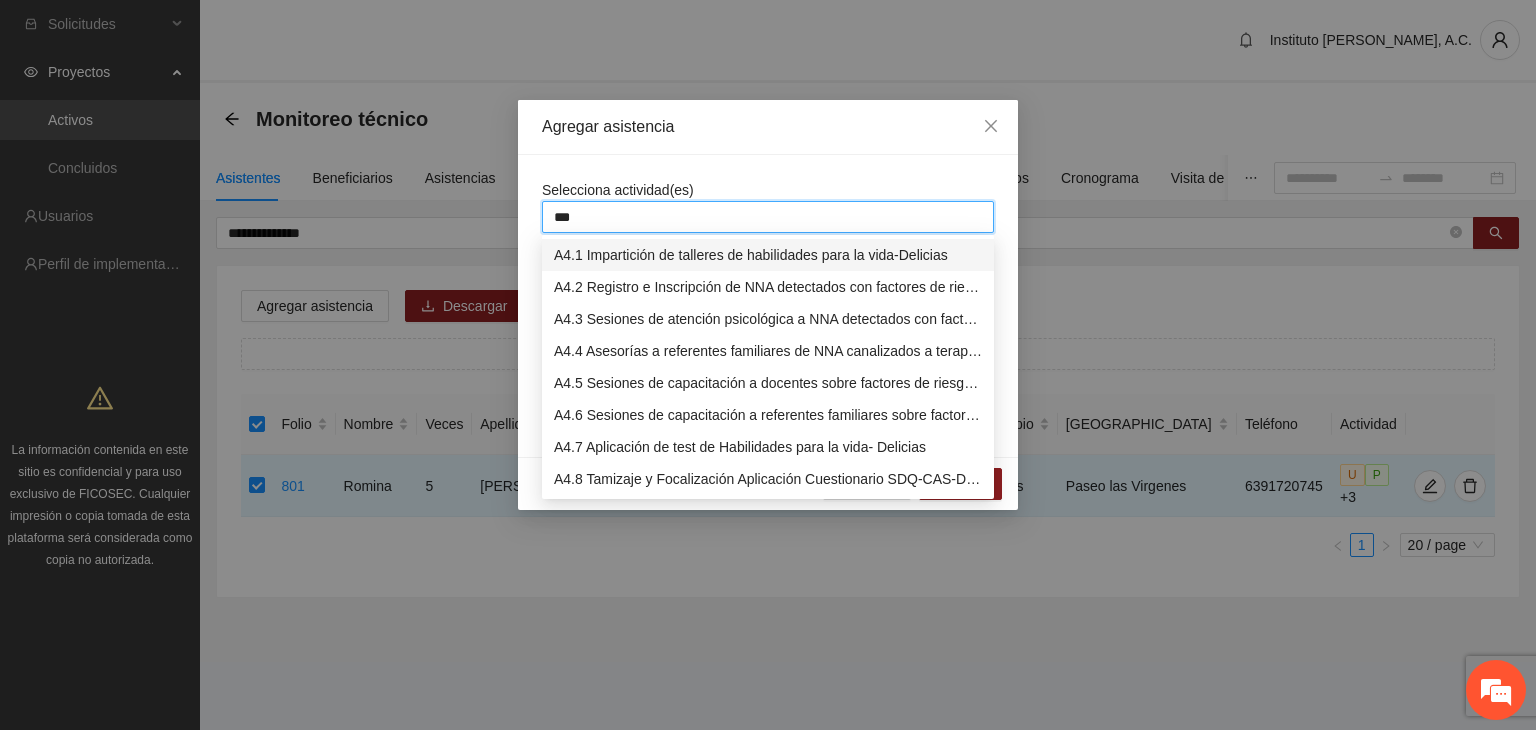 type on "****" 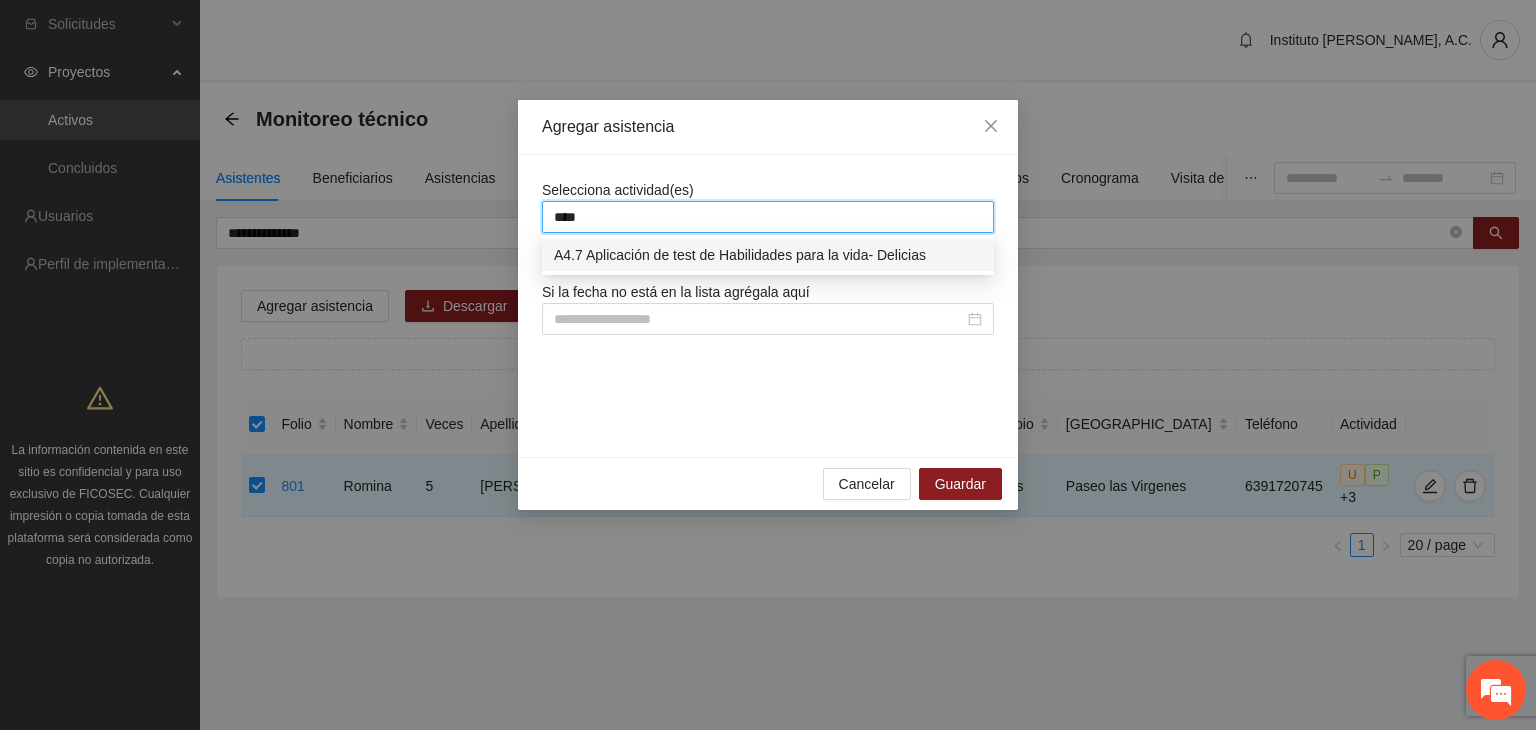 type 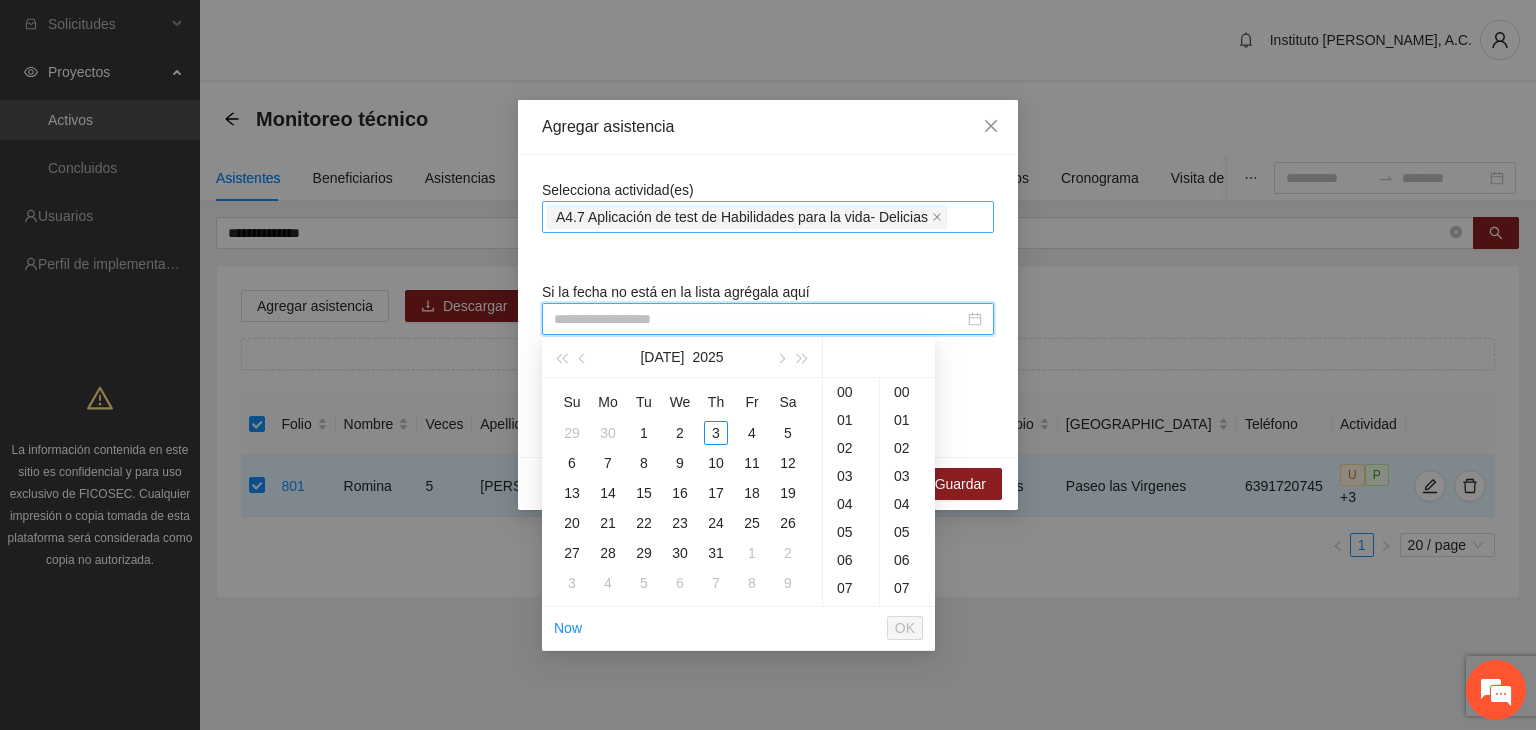 paste on "**********" 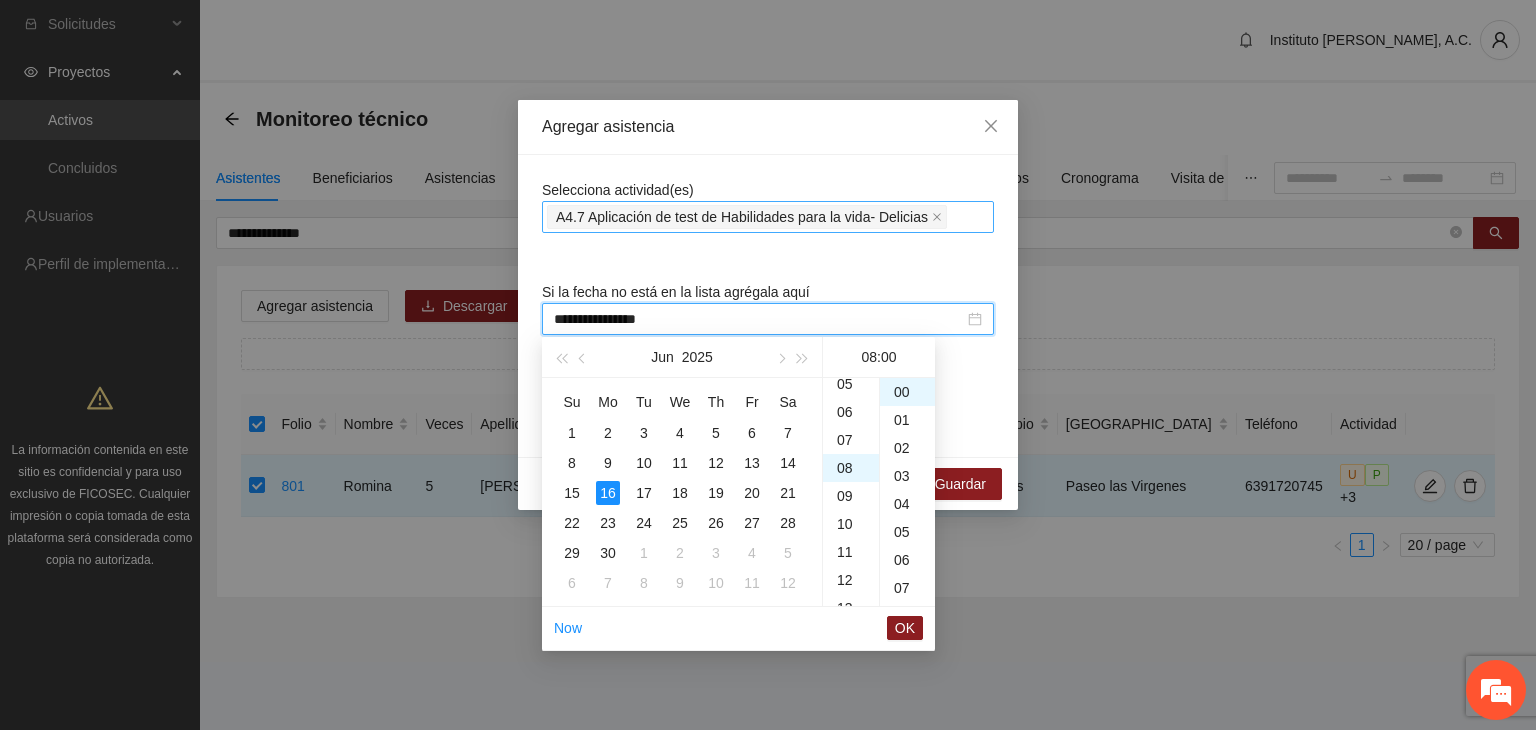 scroll, scrollTop: 224, scrollLeft: 0, axis: vertical 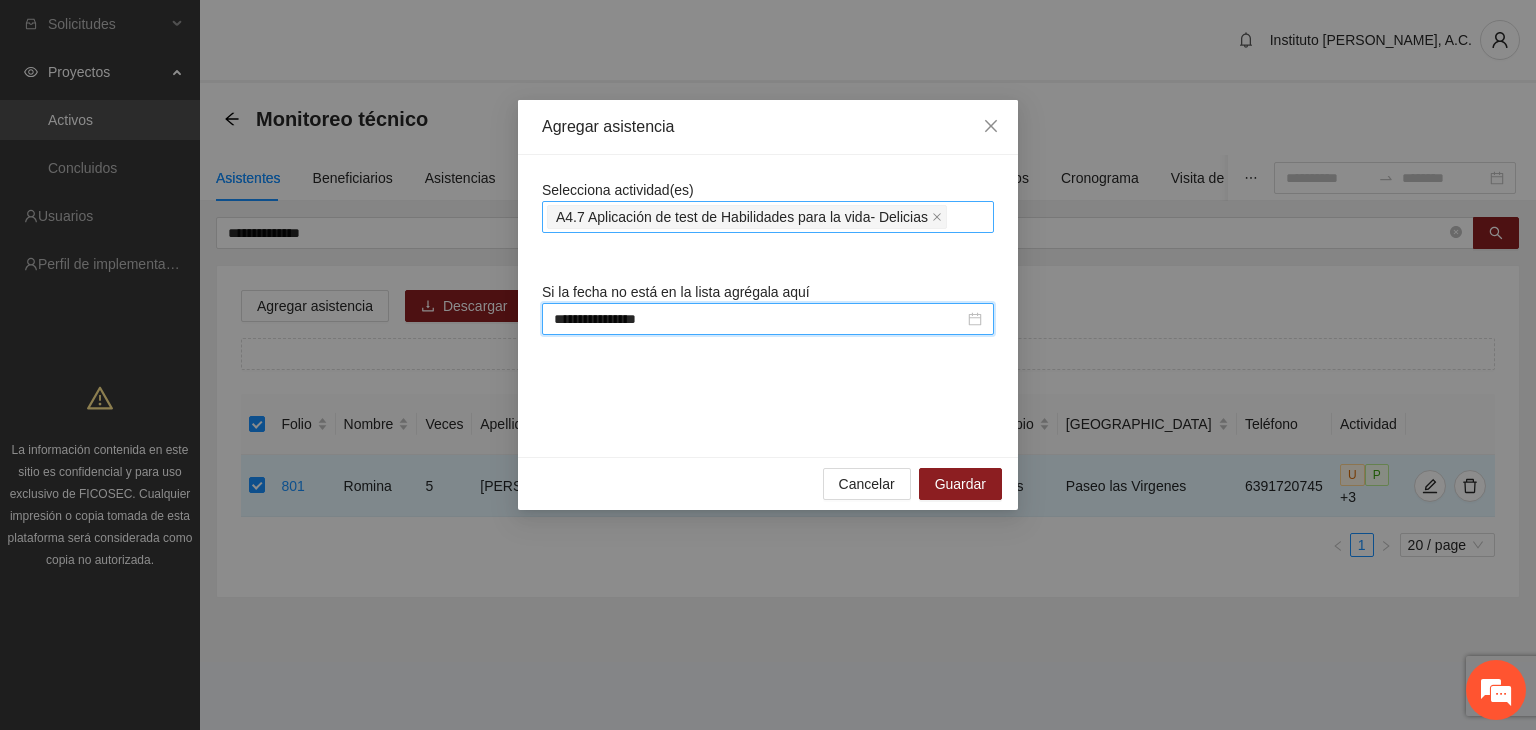 type on "**********" 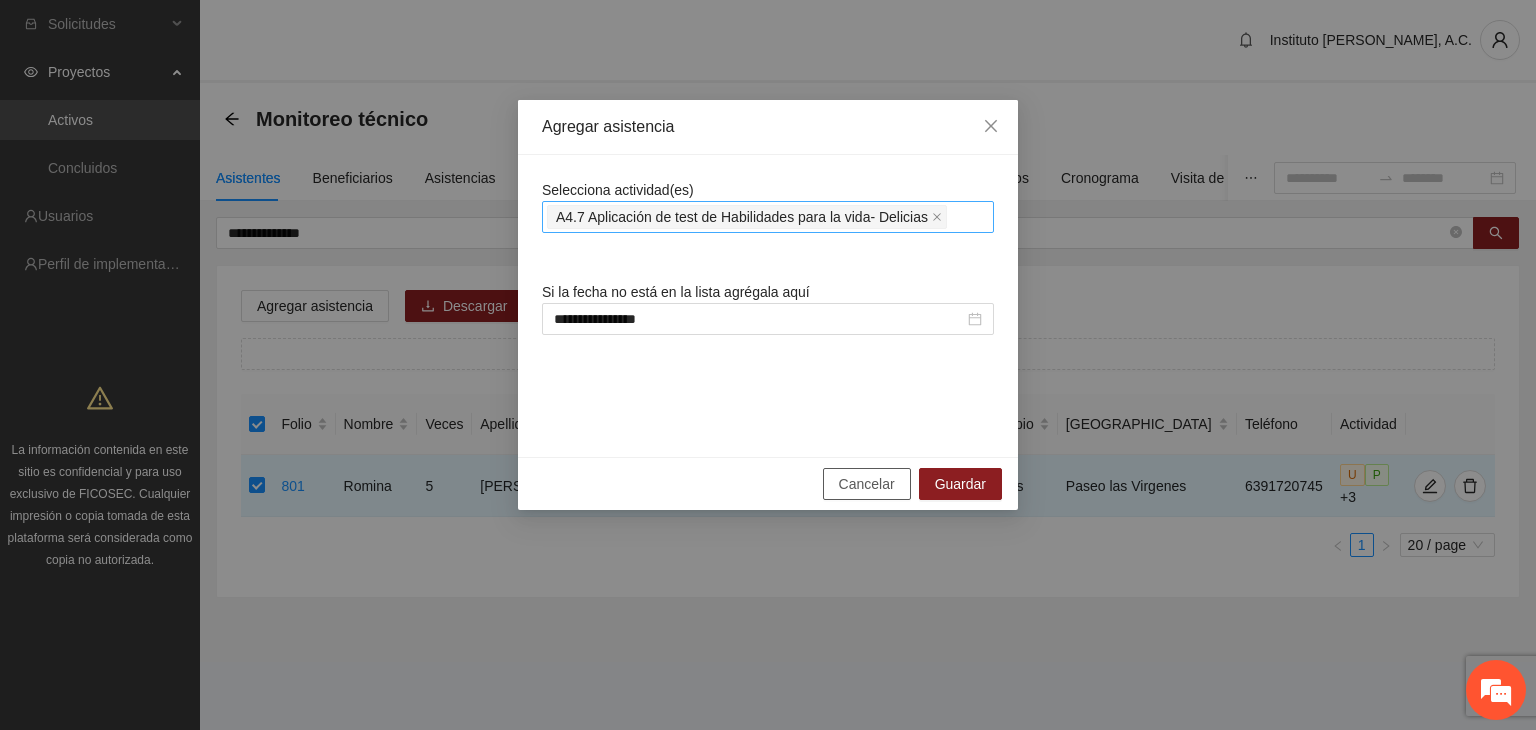 type 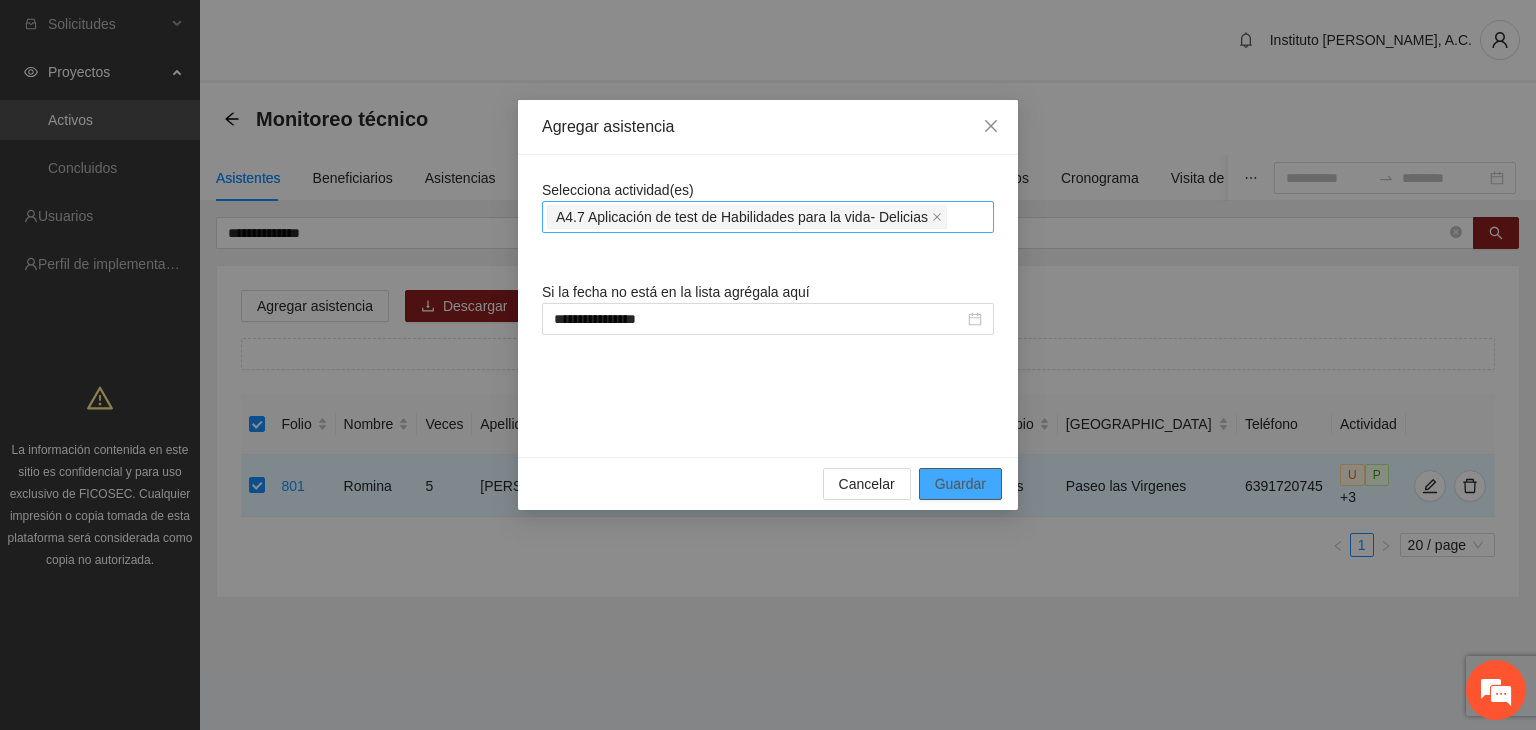 type 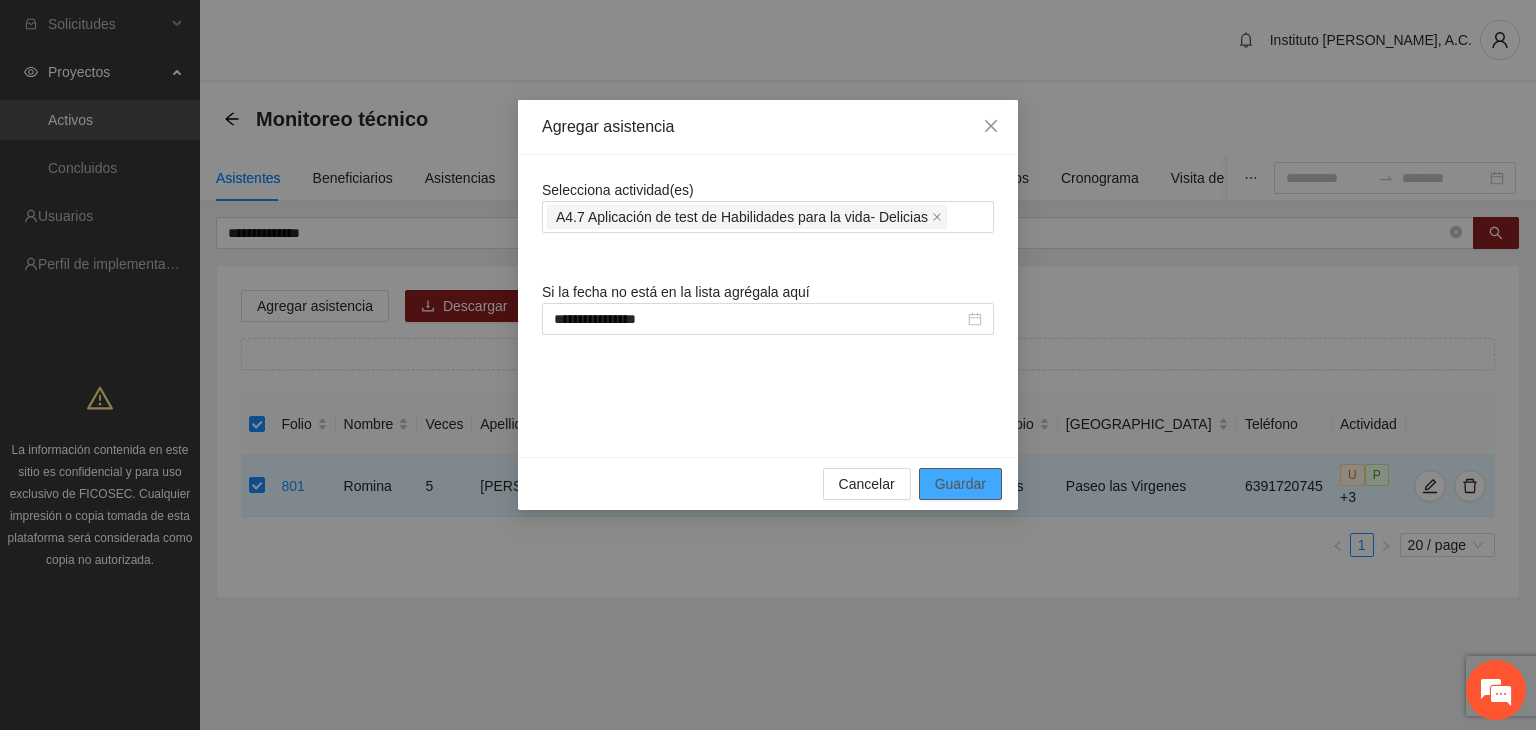 click on "Guardar" at bounding box center [960, 484] 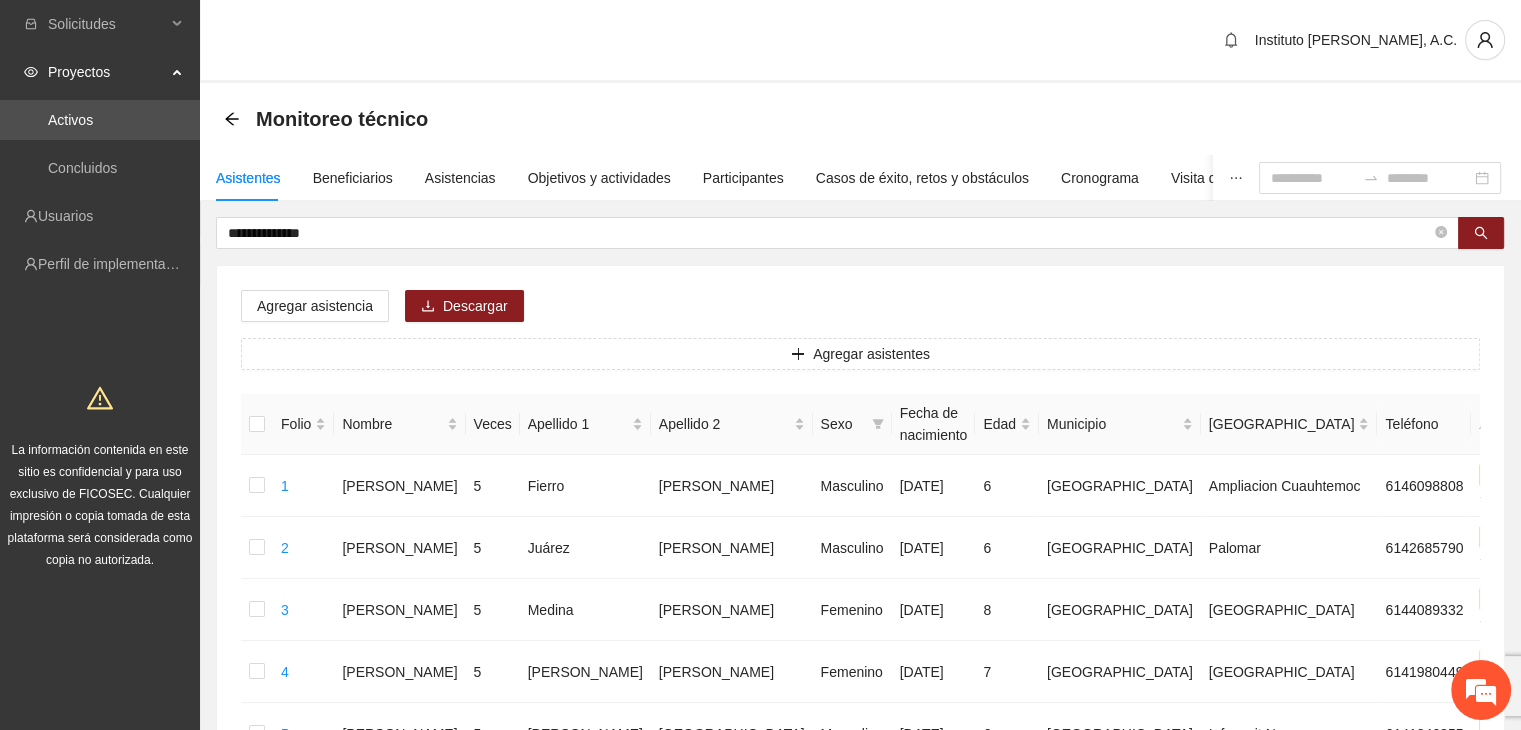 drag, startPoint x: 330, startPoint y: 238, endPoint x: 201, endPoint y: 230, distance: 129.24782 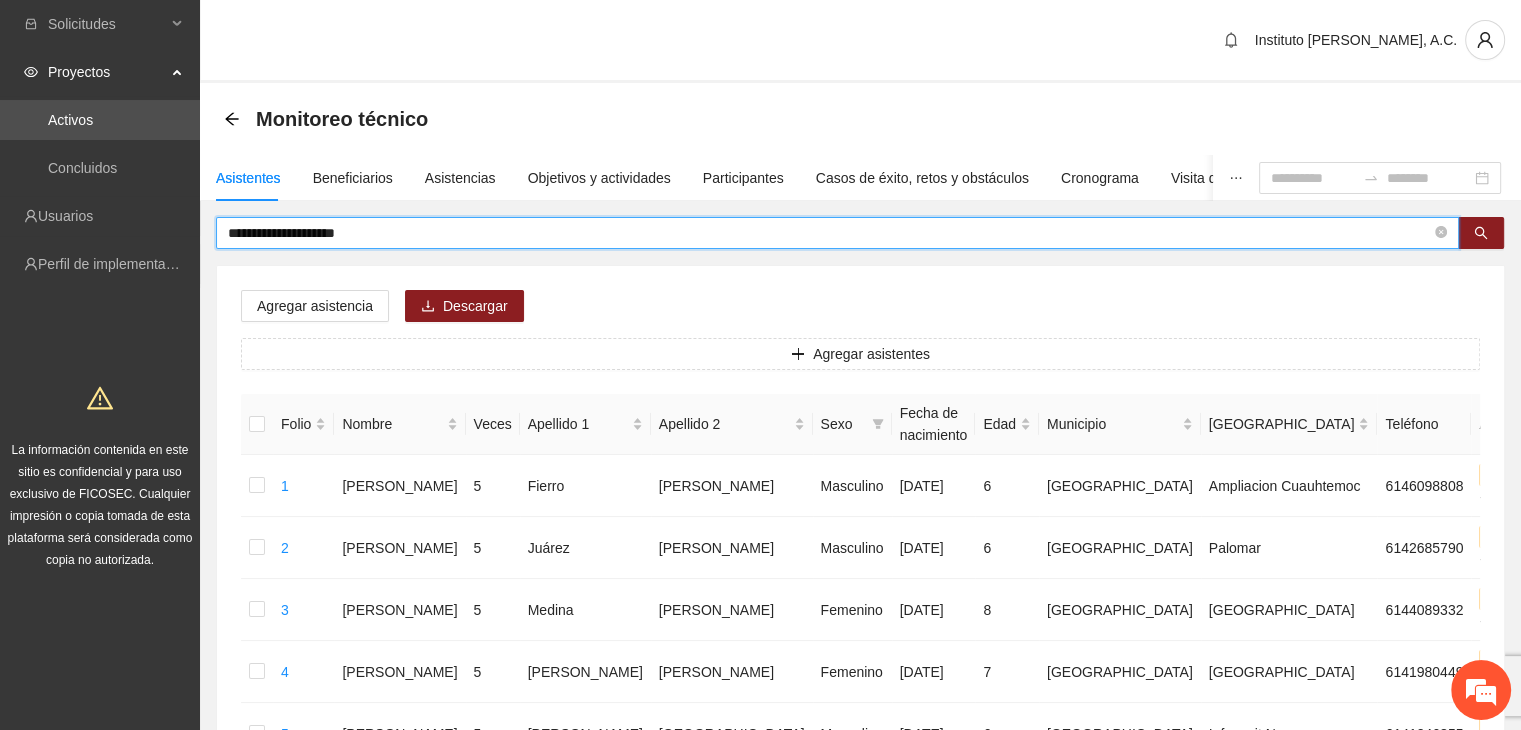 type on "**********" 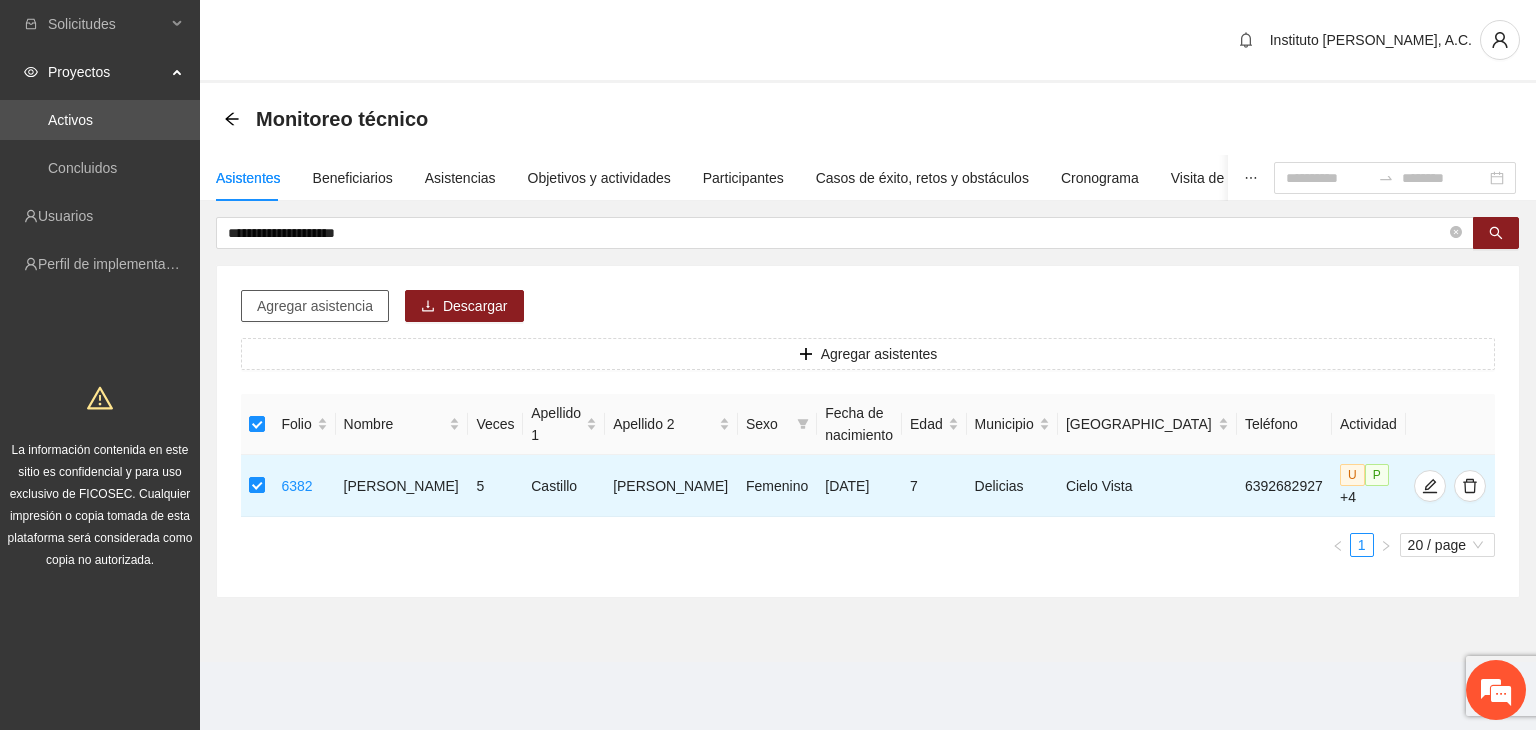 click on "Agregar asistencia" at bounding box center [315, 306] 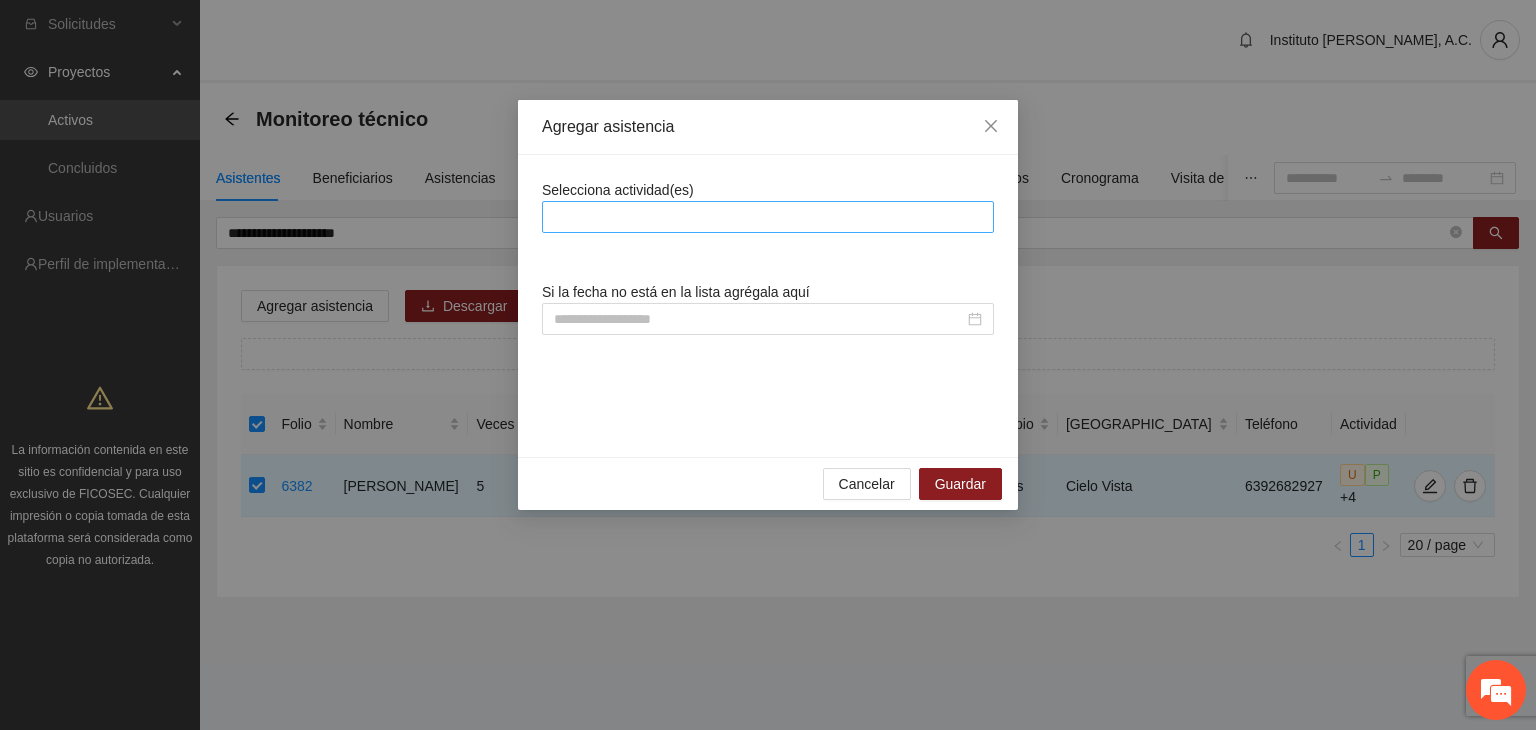 click at bounding box center (768, 217) 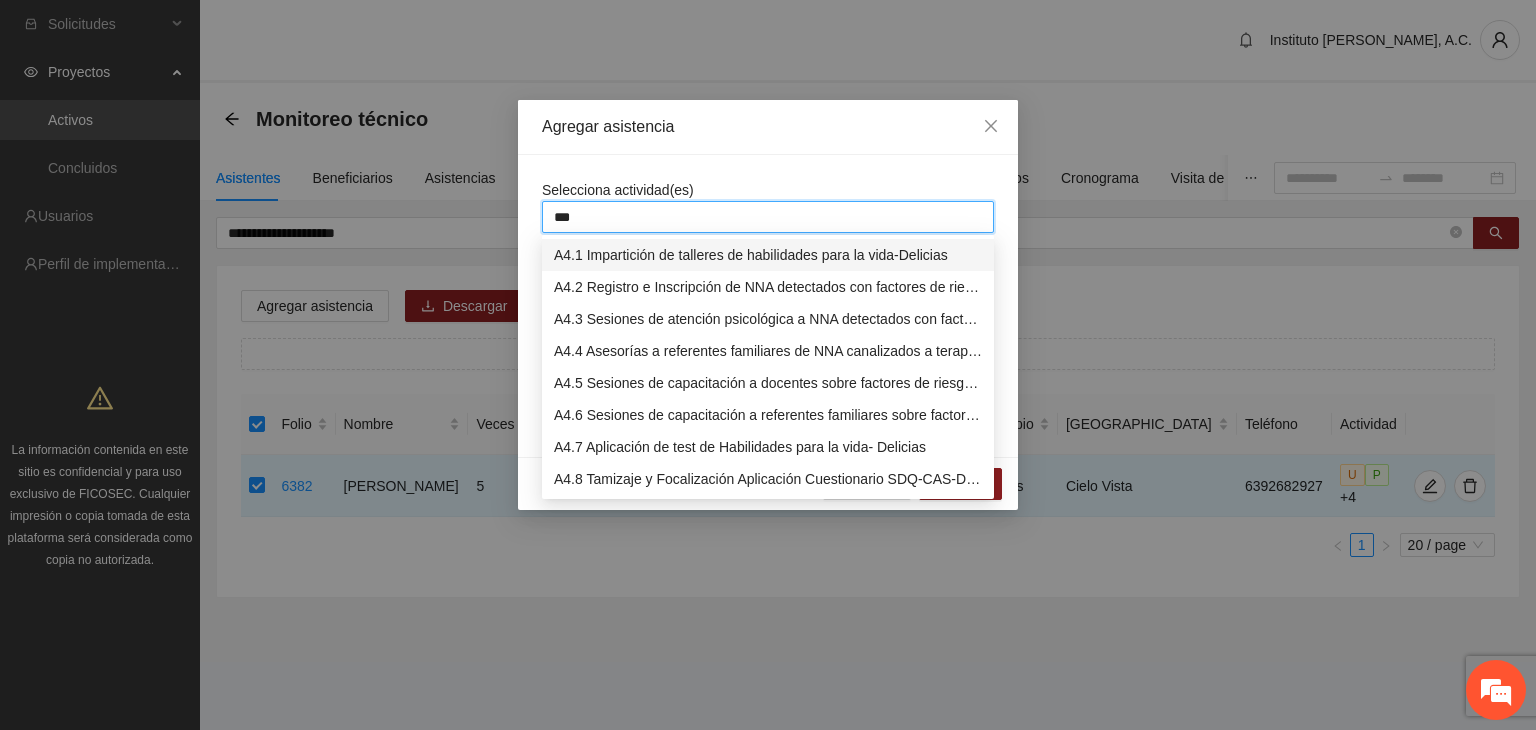 type on "****" 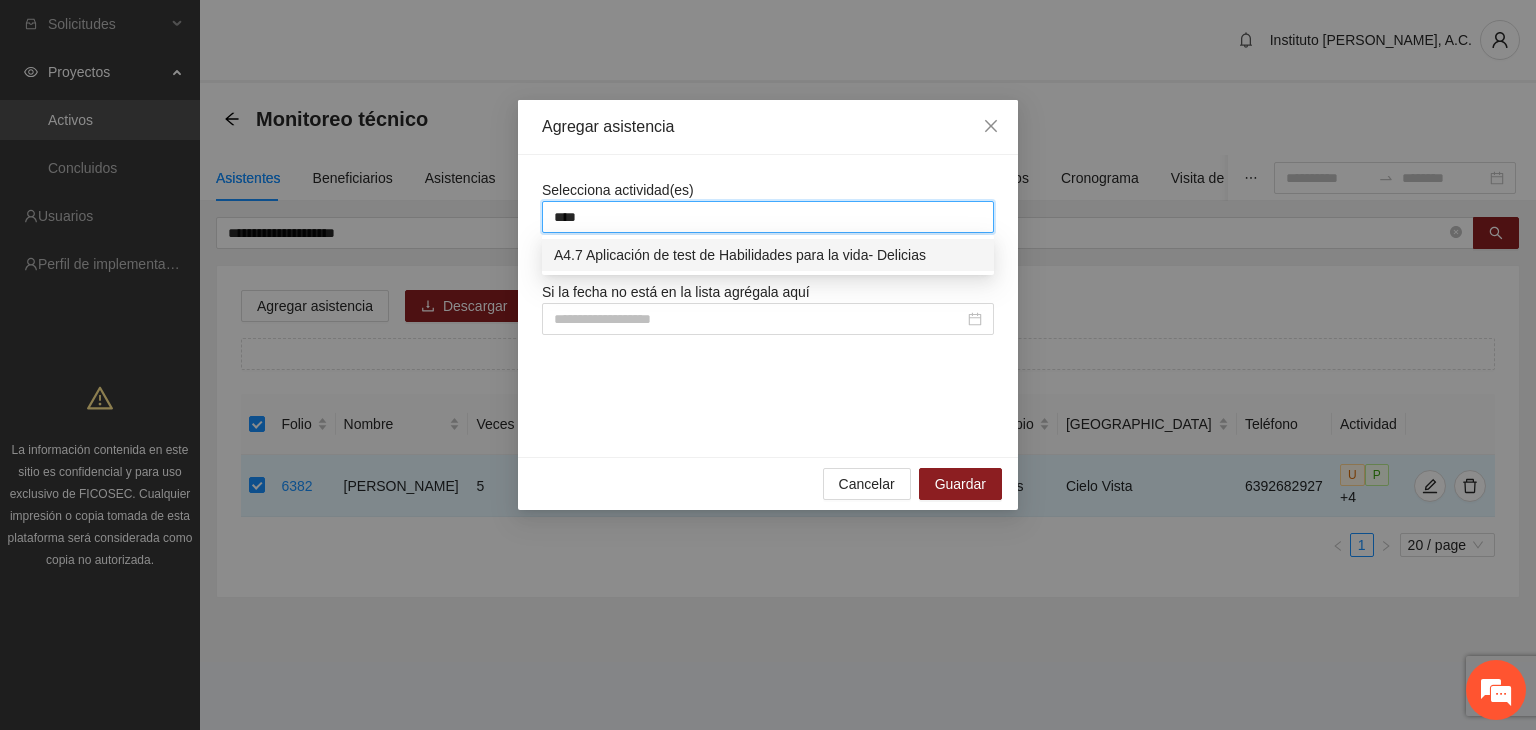 type 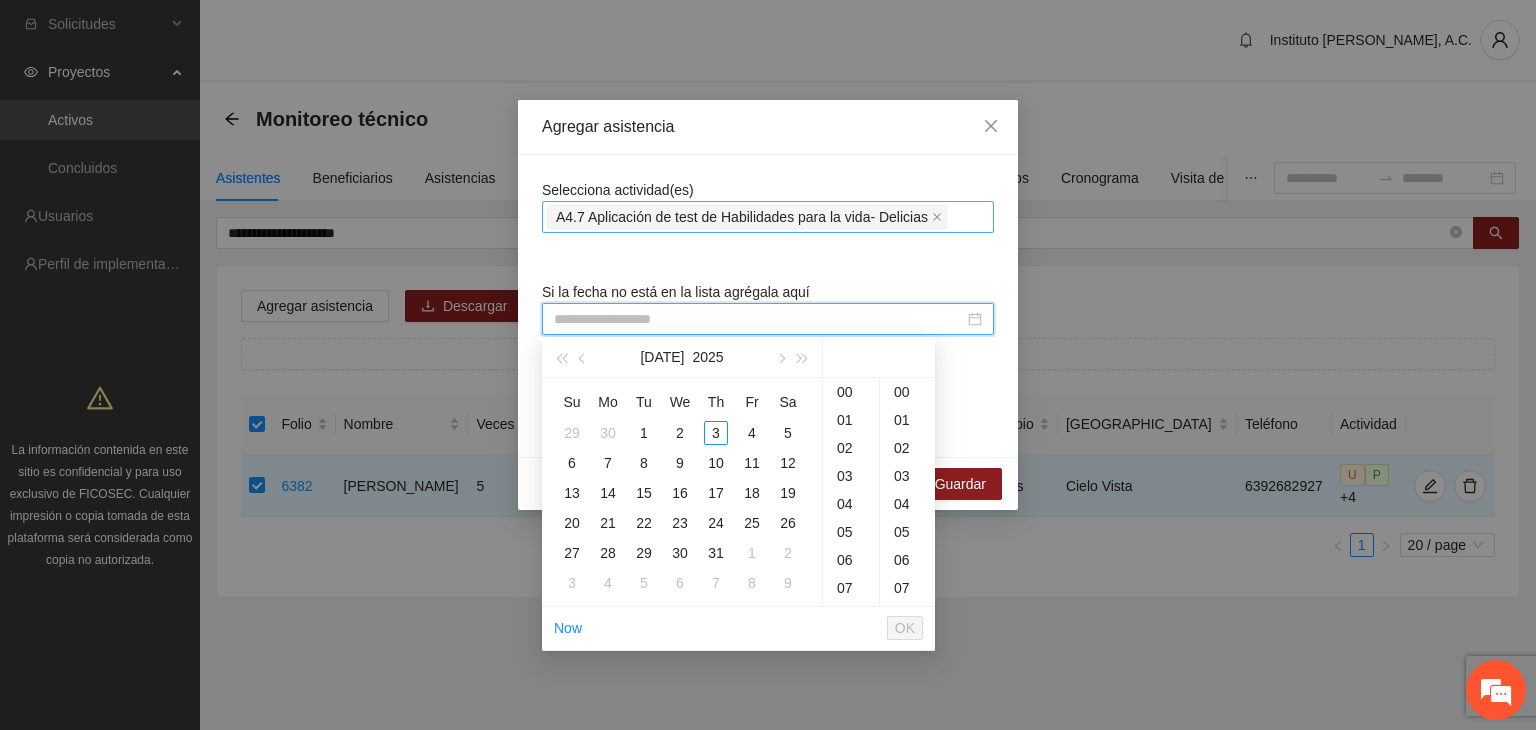 paste on "**********" 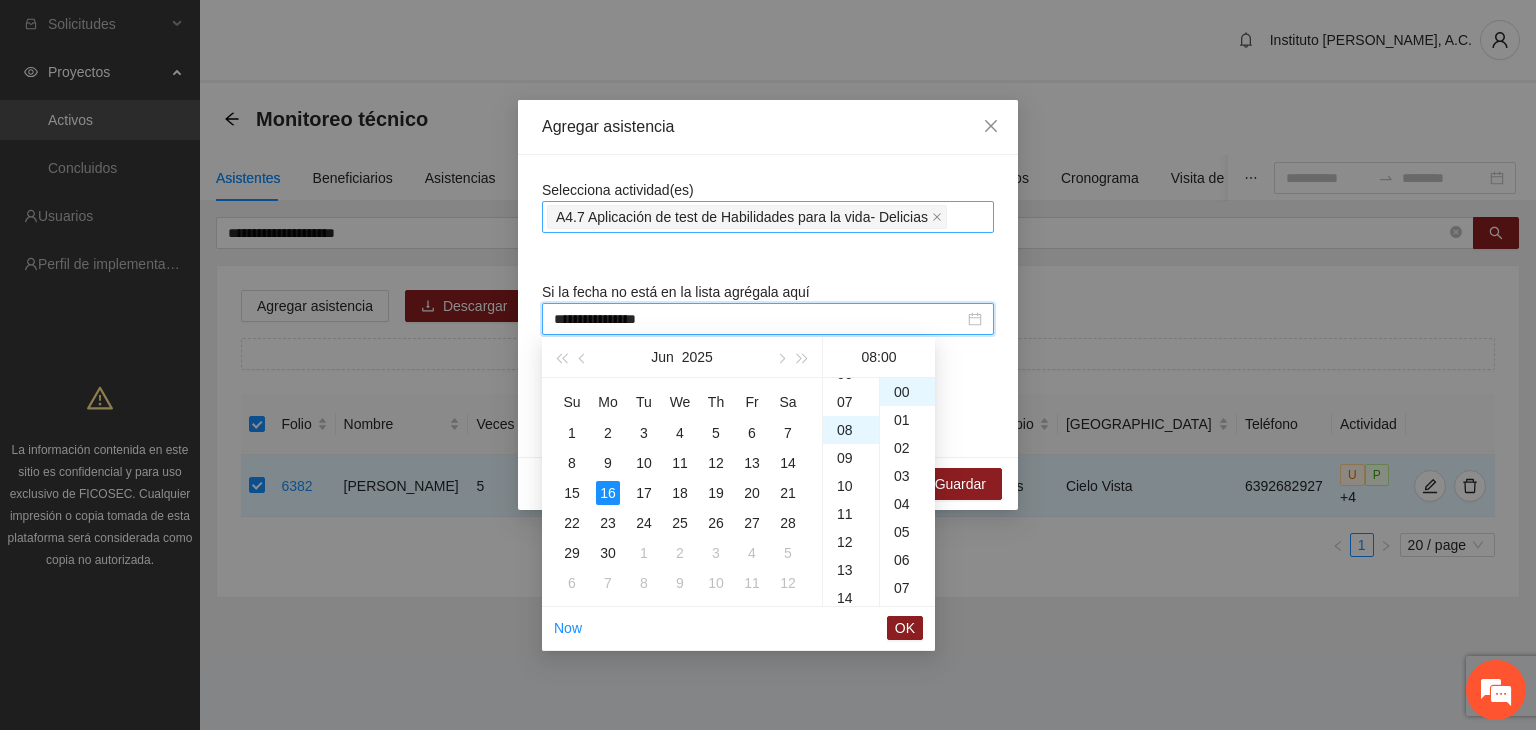 scroll, scrollTop: 224, scrollLeft: 0, axis: vertical 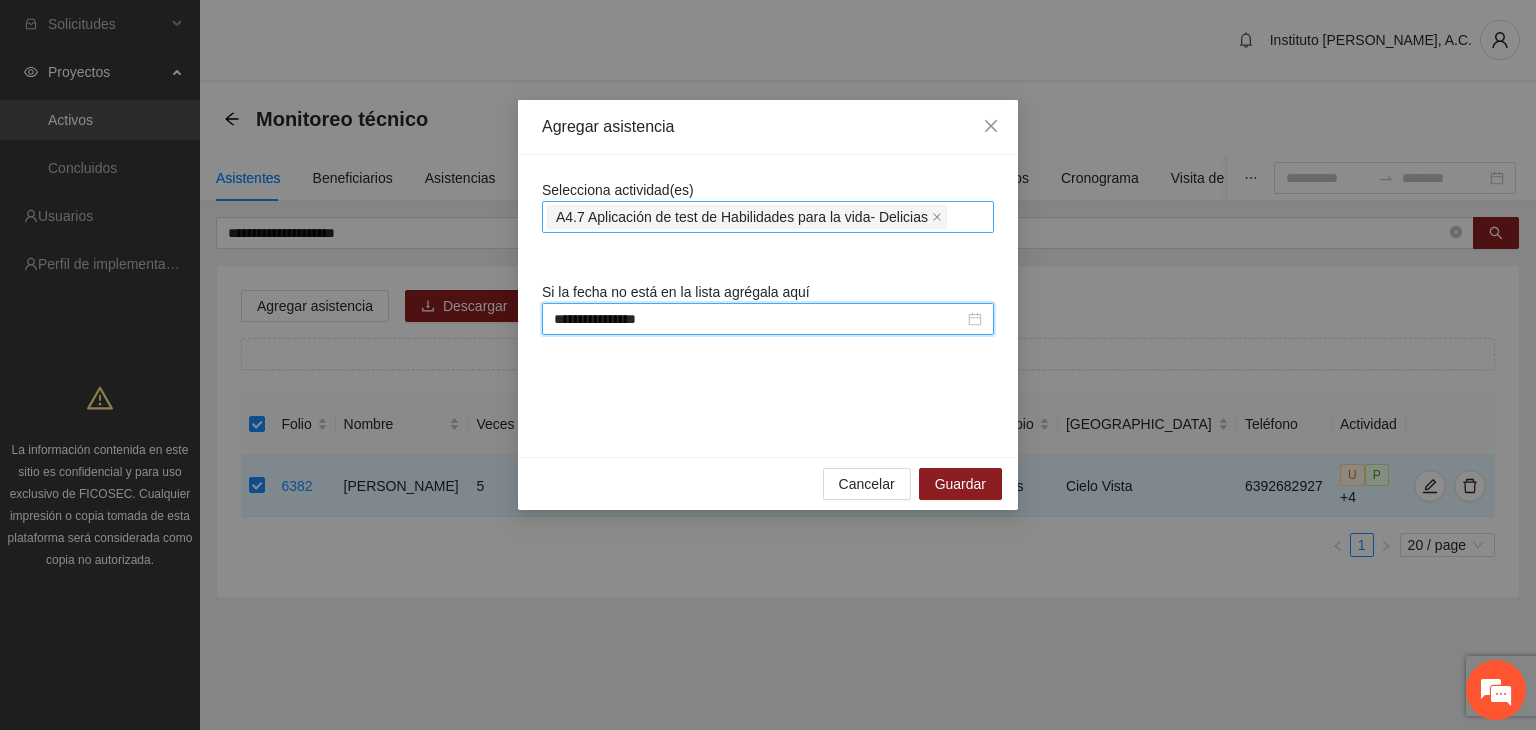 type on "**********" 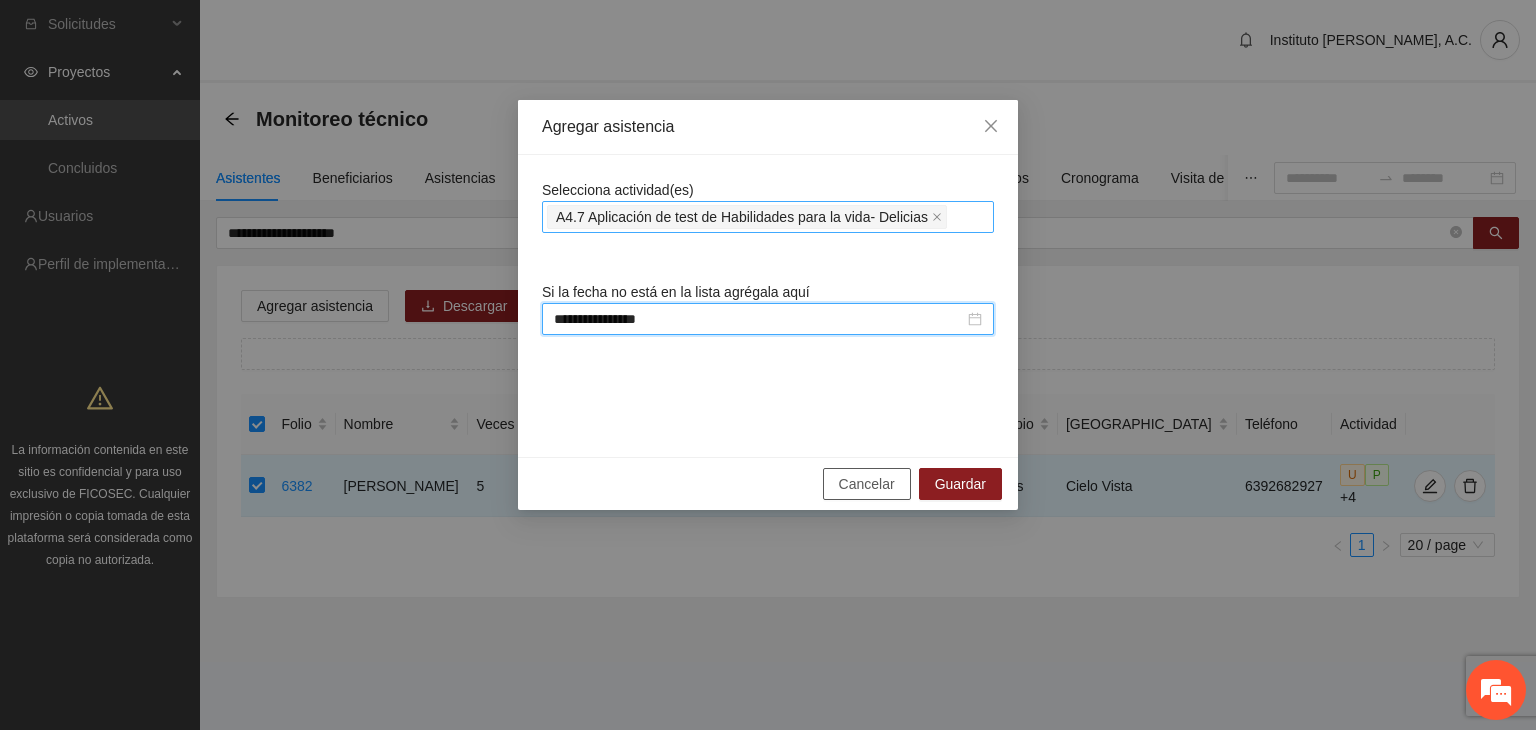 type 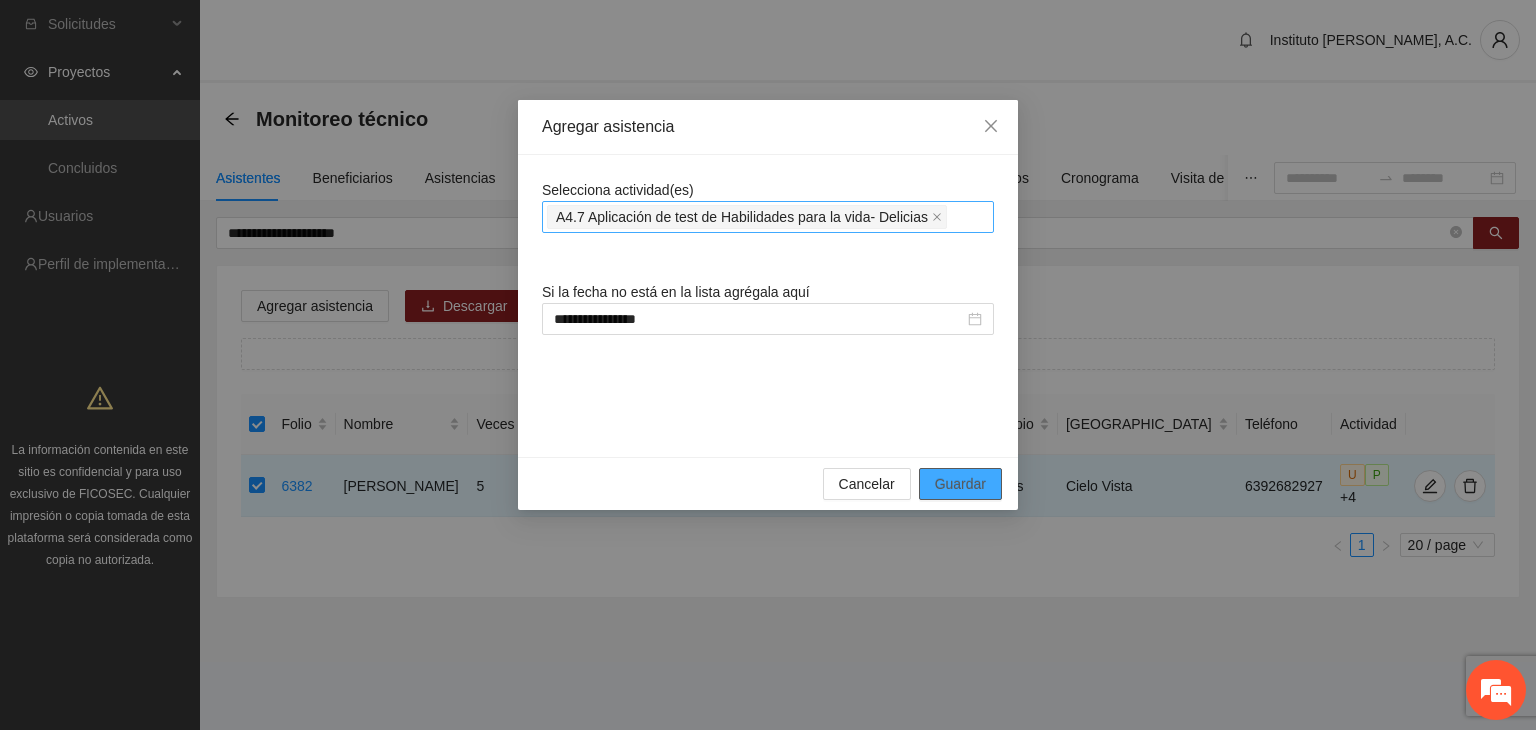 type 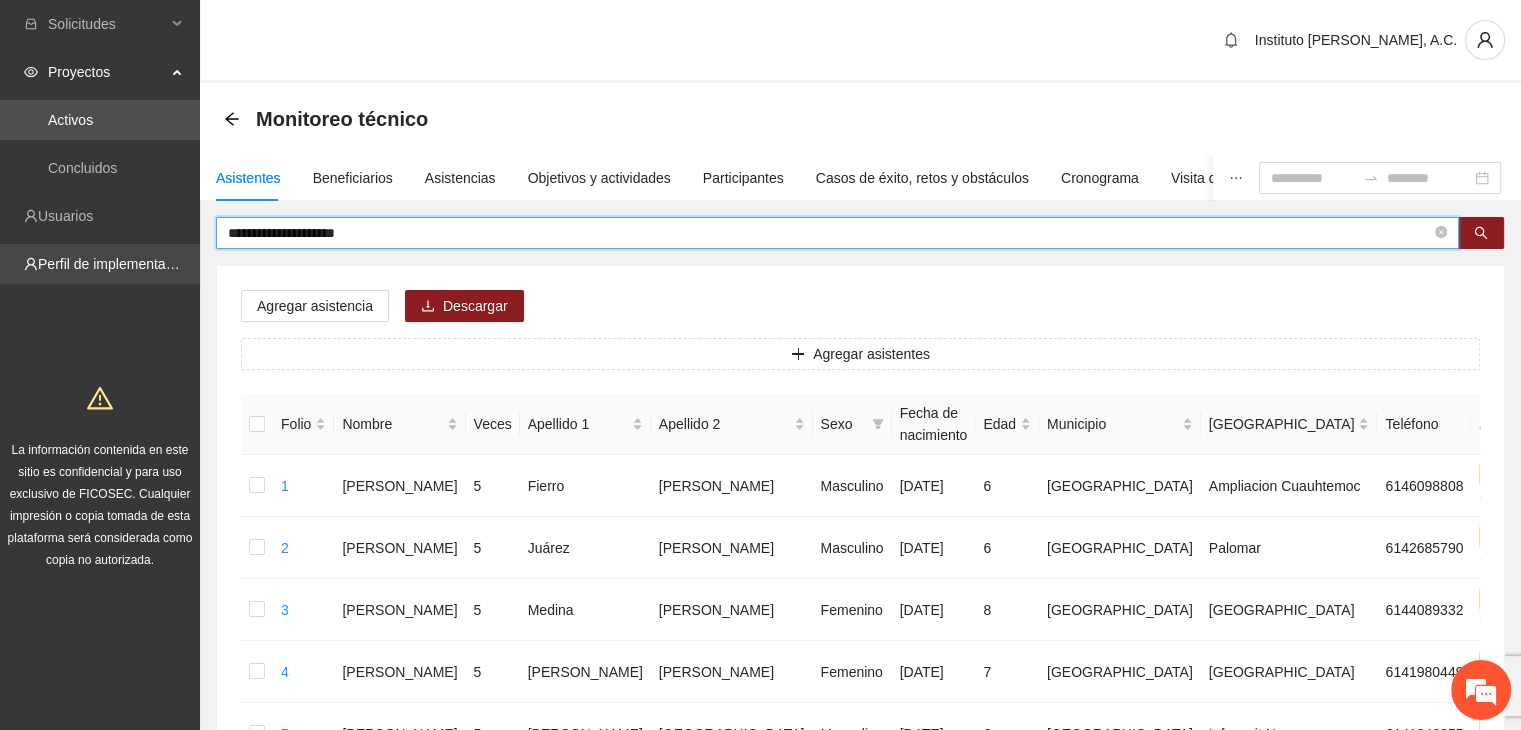drag, startPoint x: 370, startPoint y: 228, endPoint x: 155, endPoint y: 249, distance: 216.02315 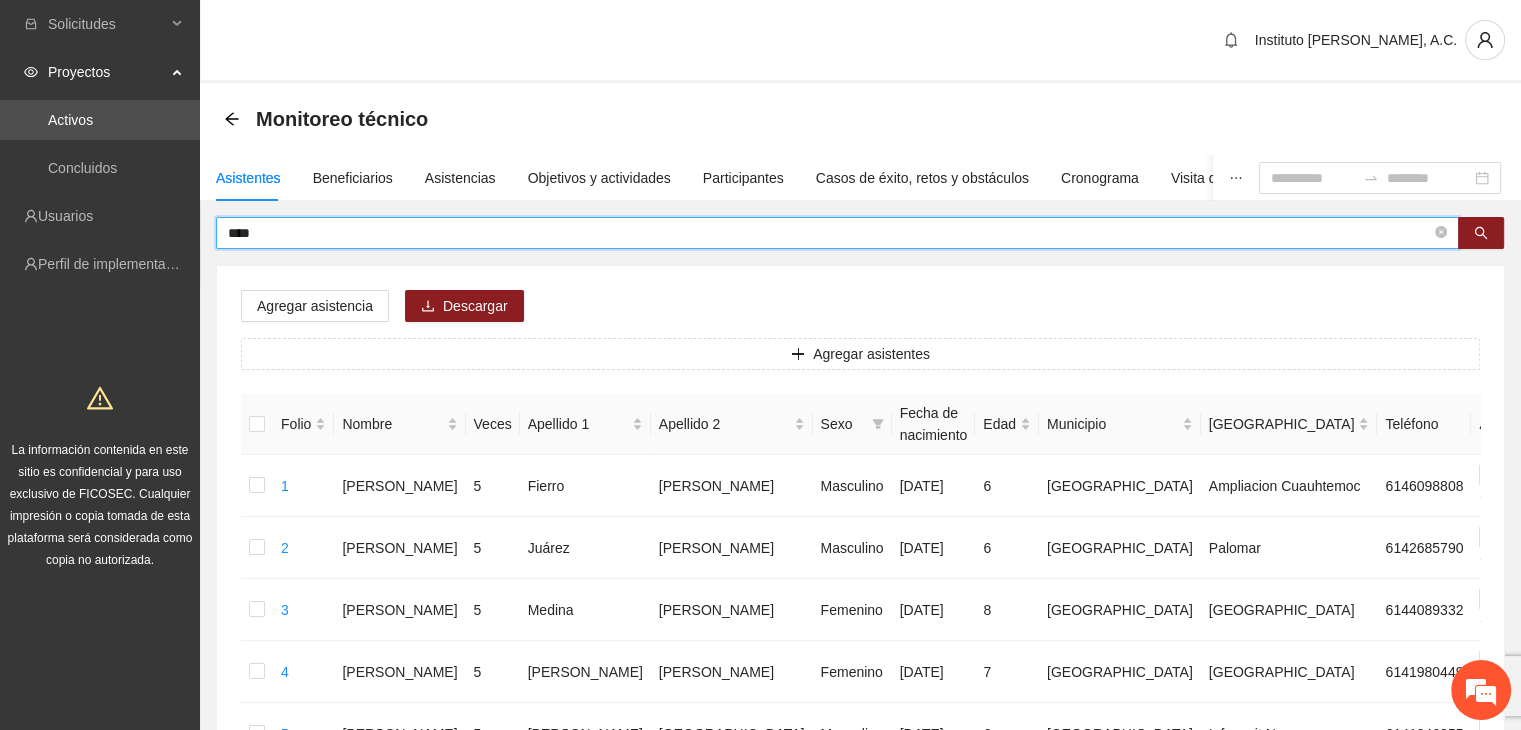 click on "***" at bounding box center (829, 233) 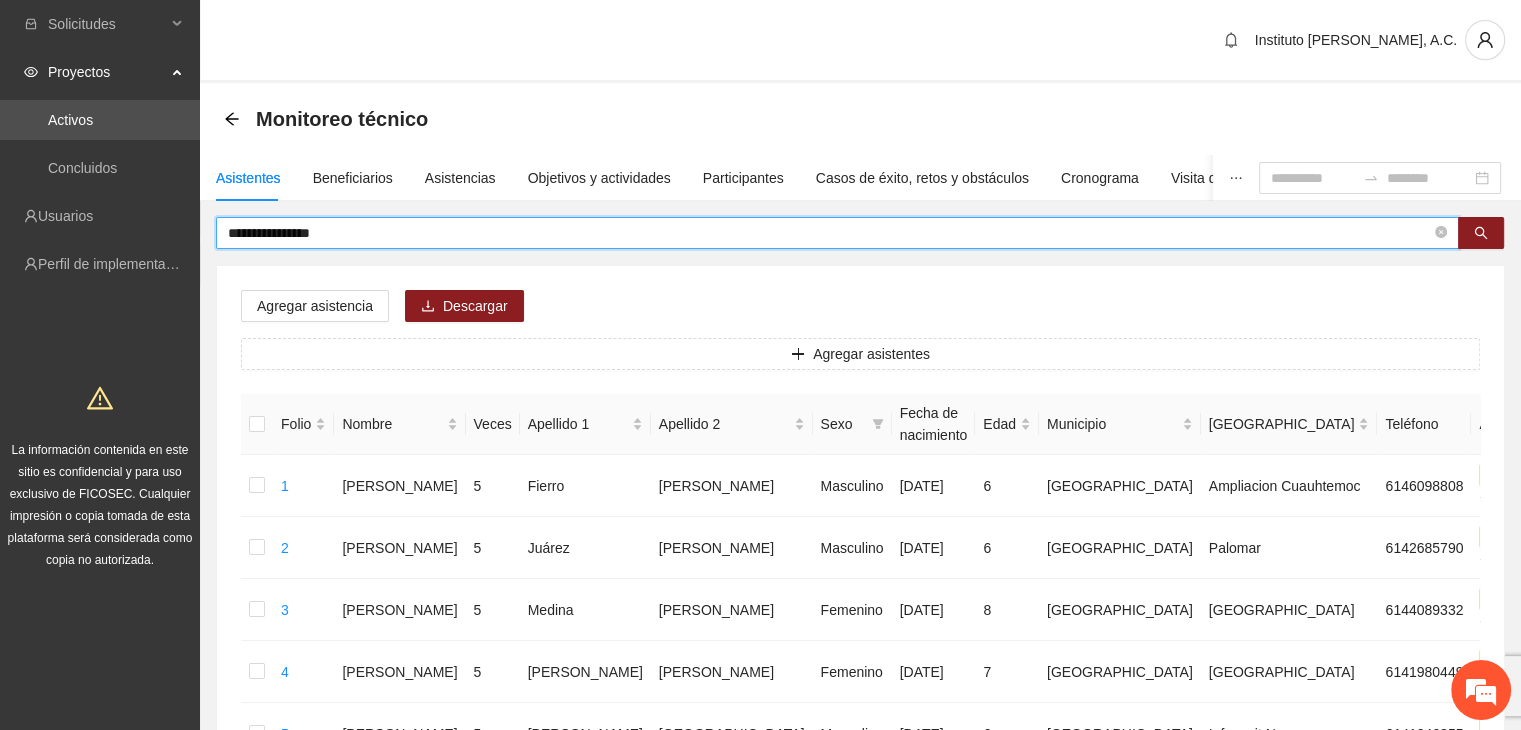 type on "**********" 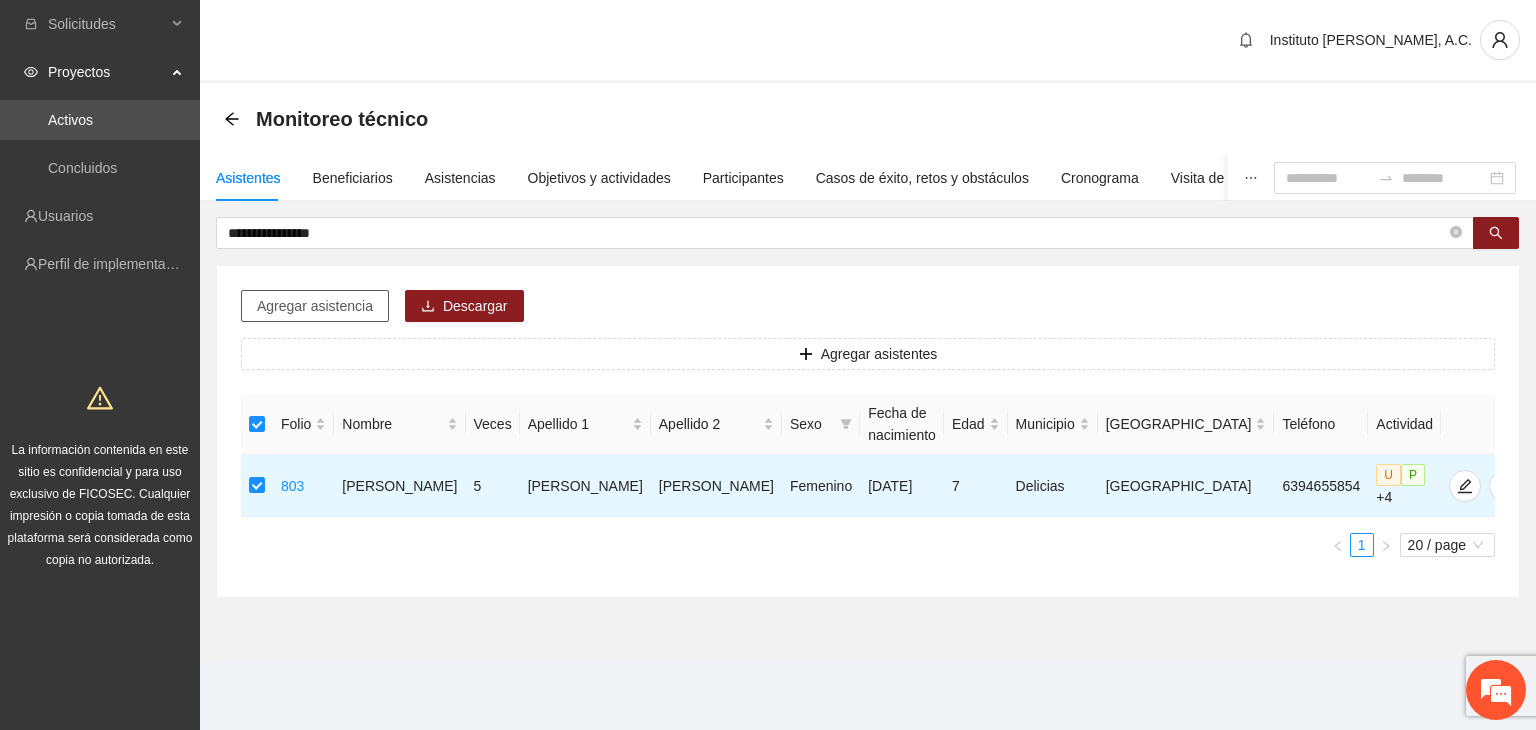 click on "Agregar asistencia" at bounding box center (315, 306) 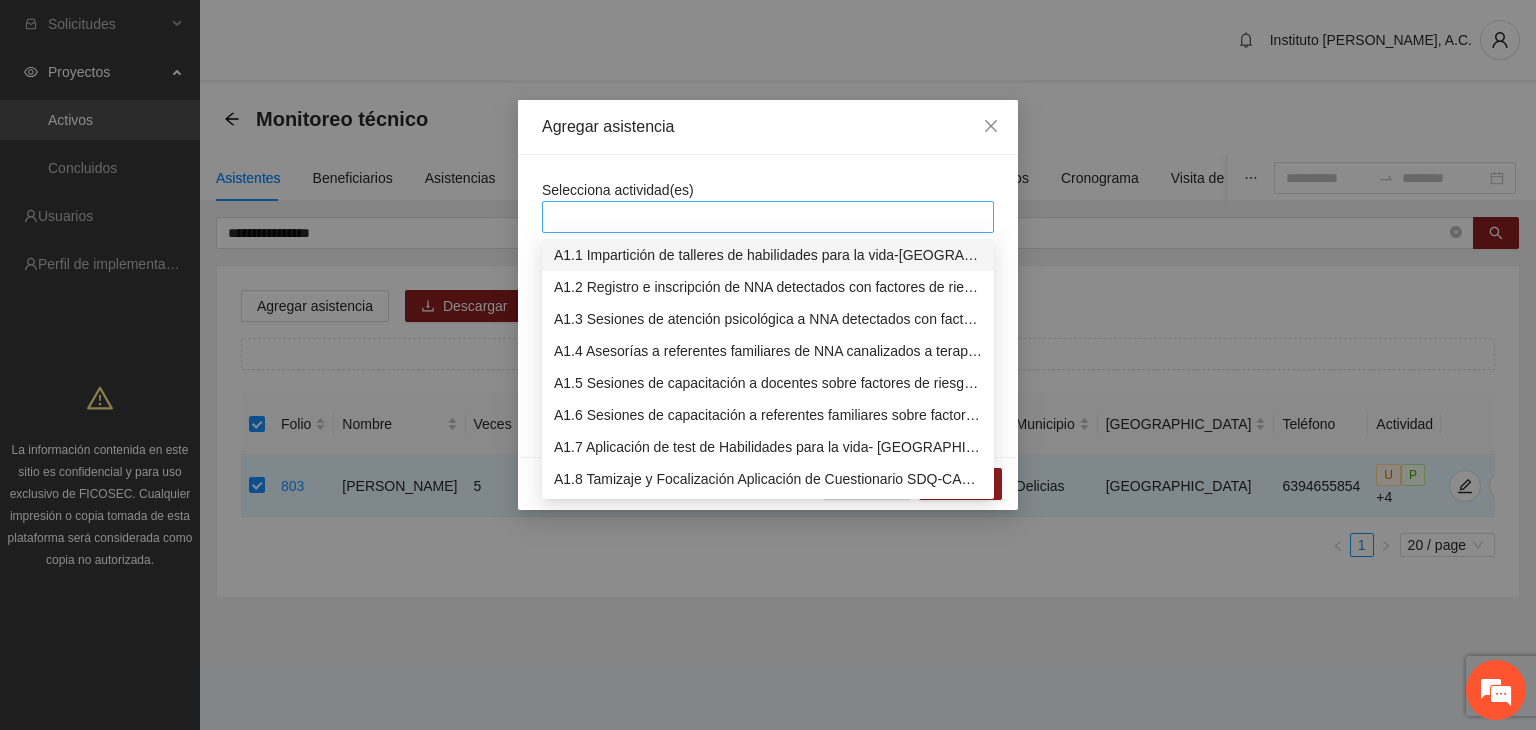 click at bounding box center [768, 217] 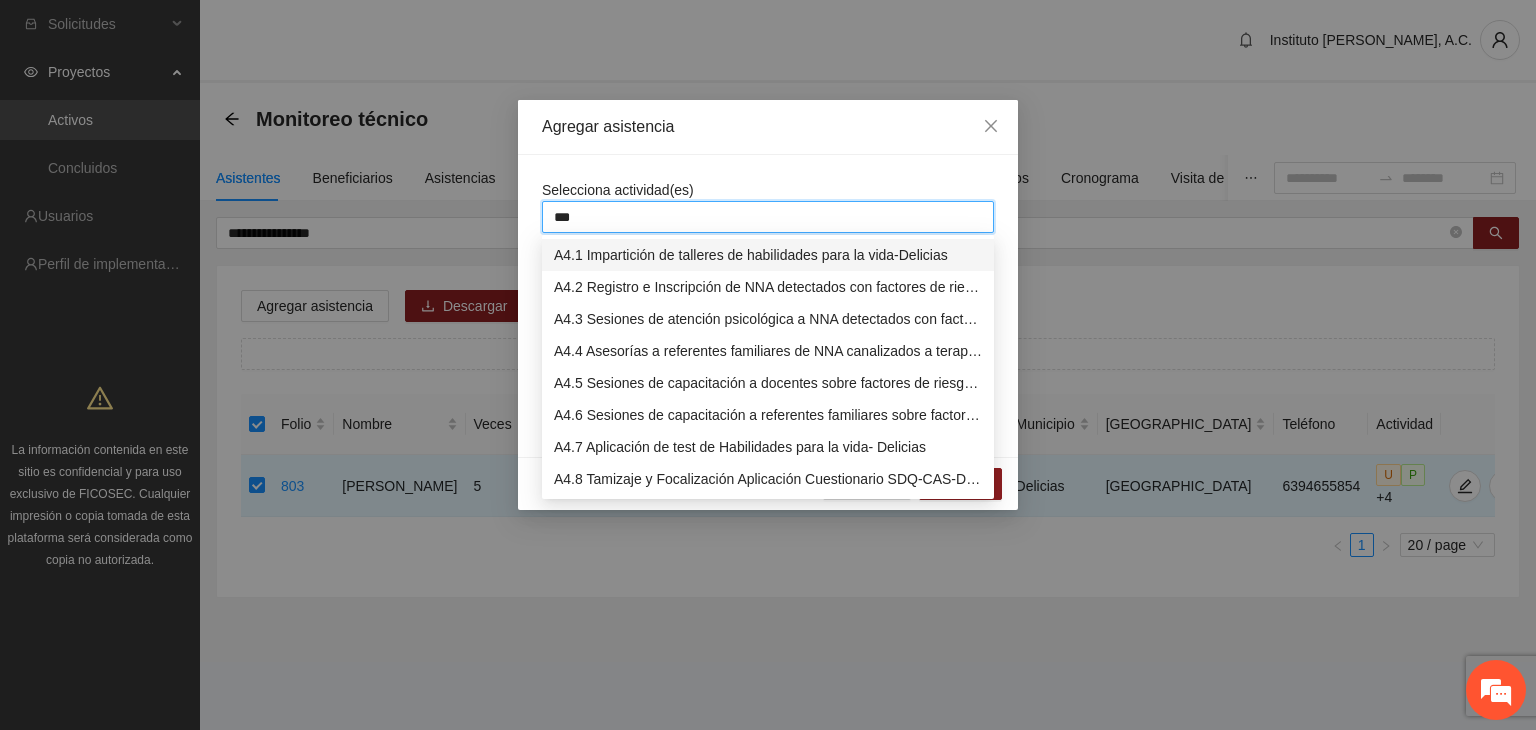 type on "****" 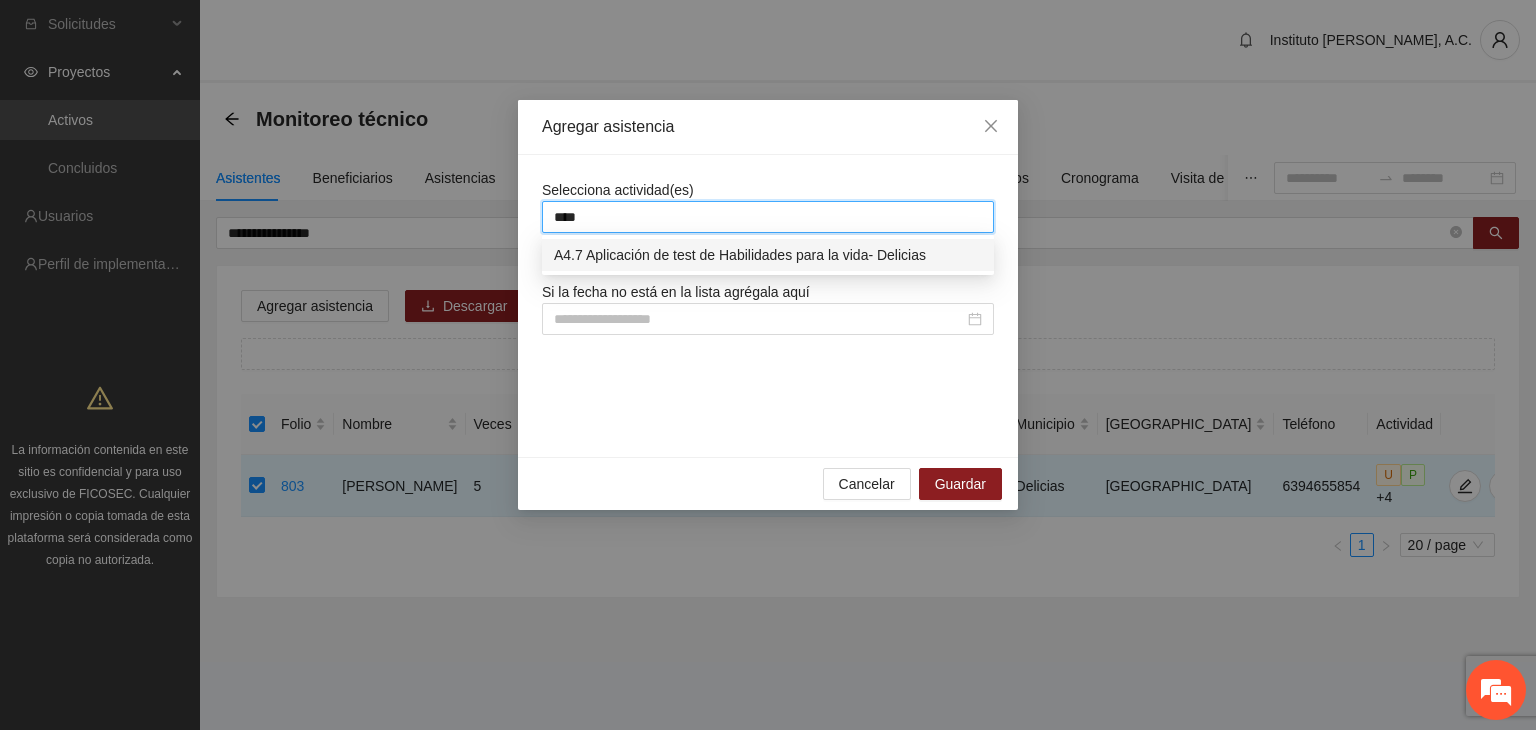type 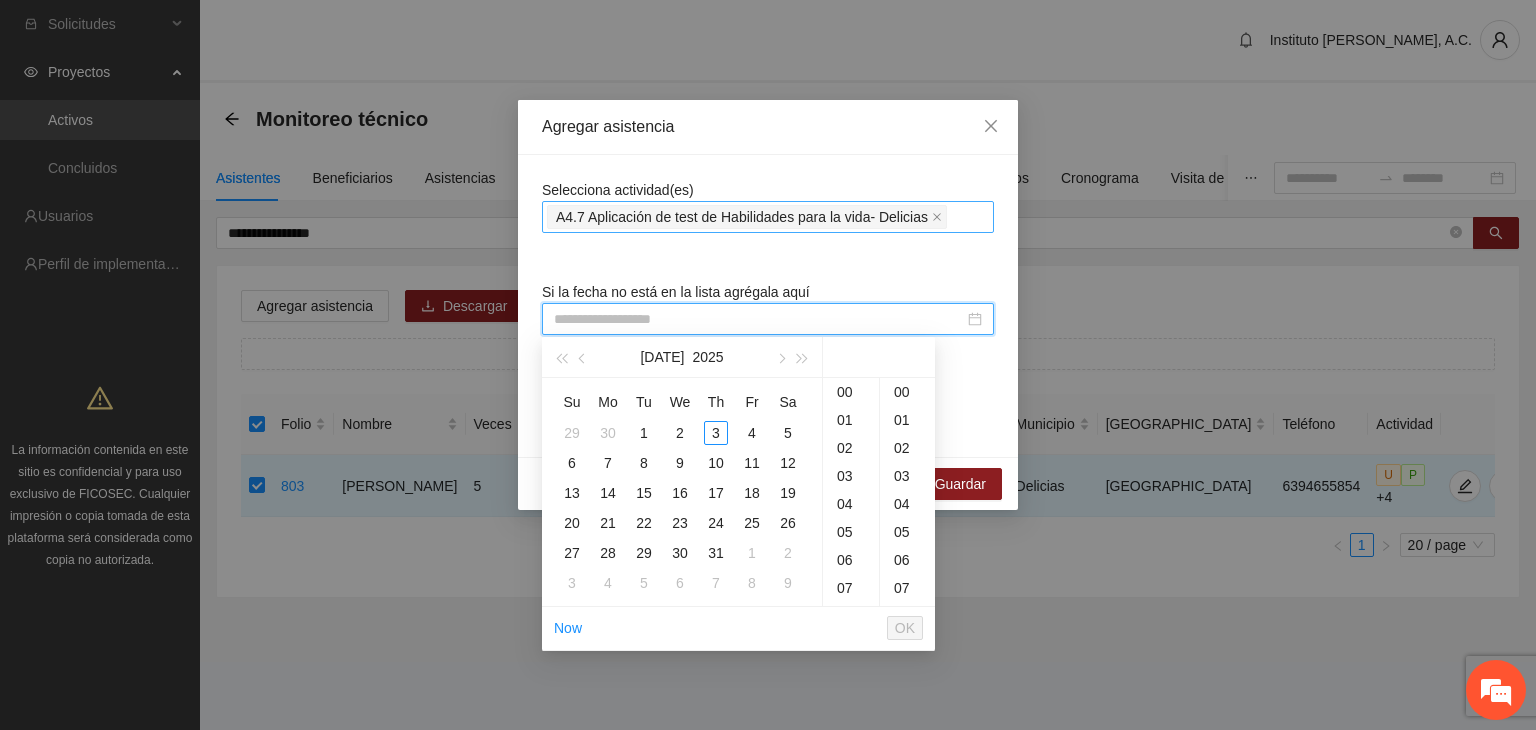paste on "**********" 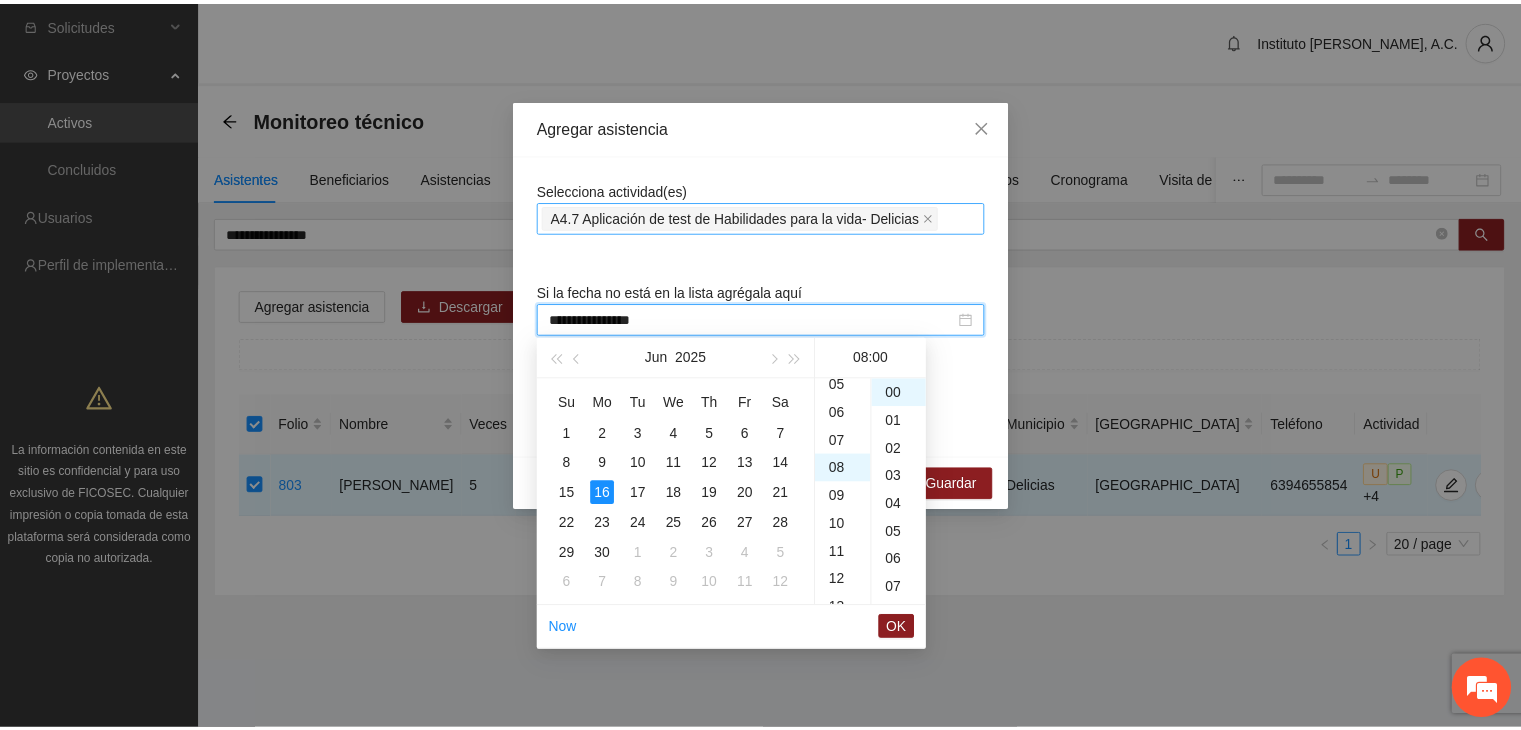 scroll, scrollTop: 224, scrollLeft: 0, axis: vertical 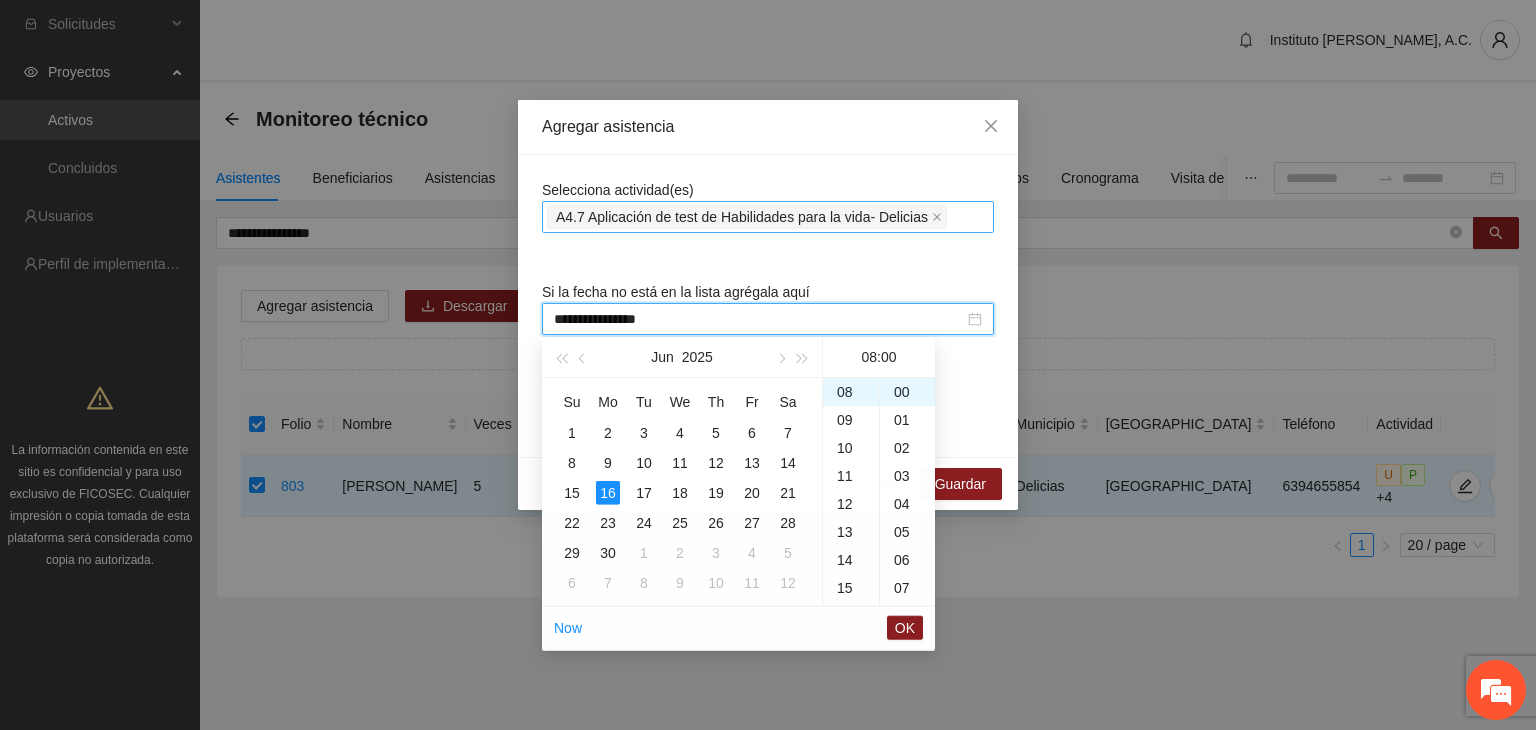 type on "**********" 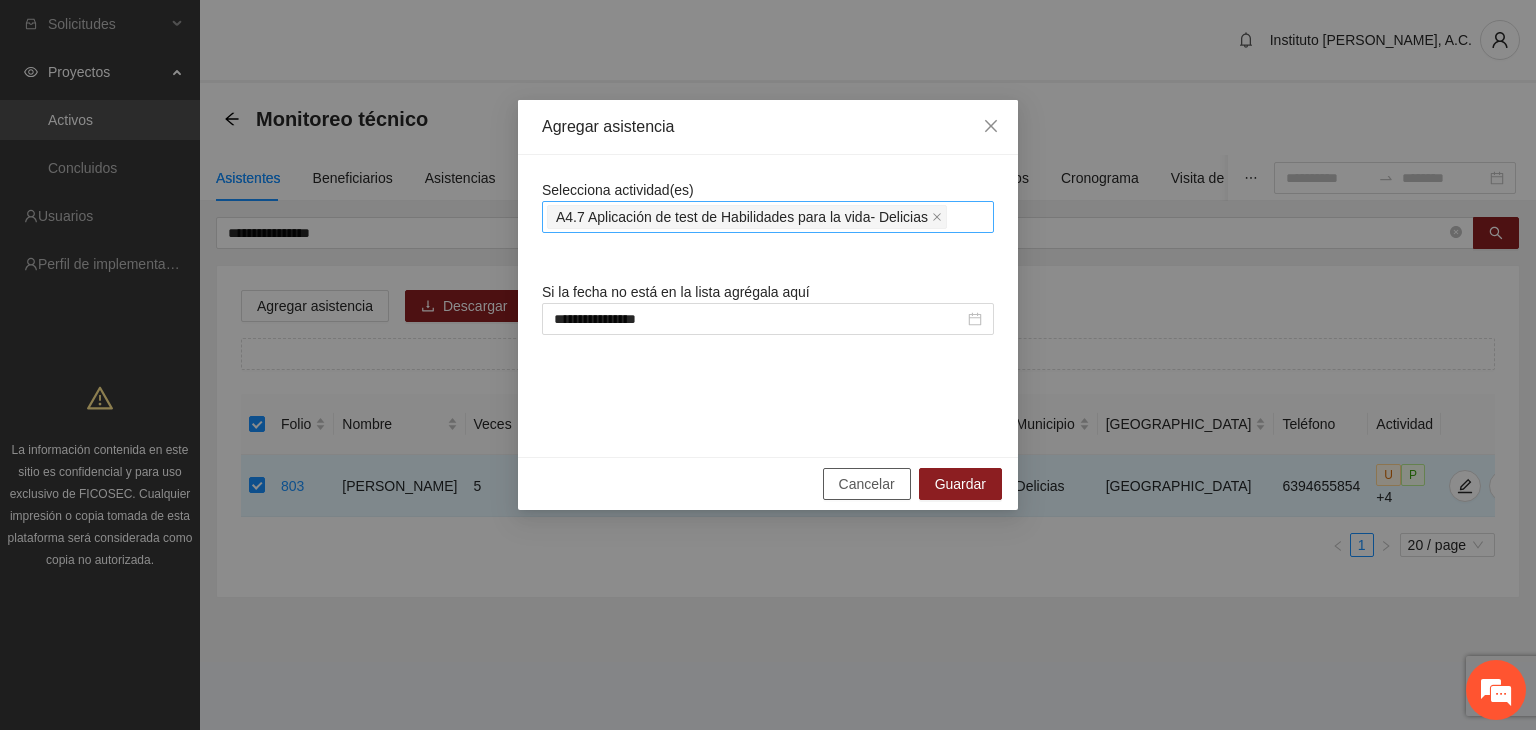 type 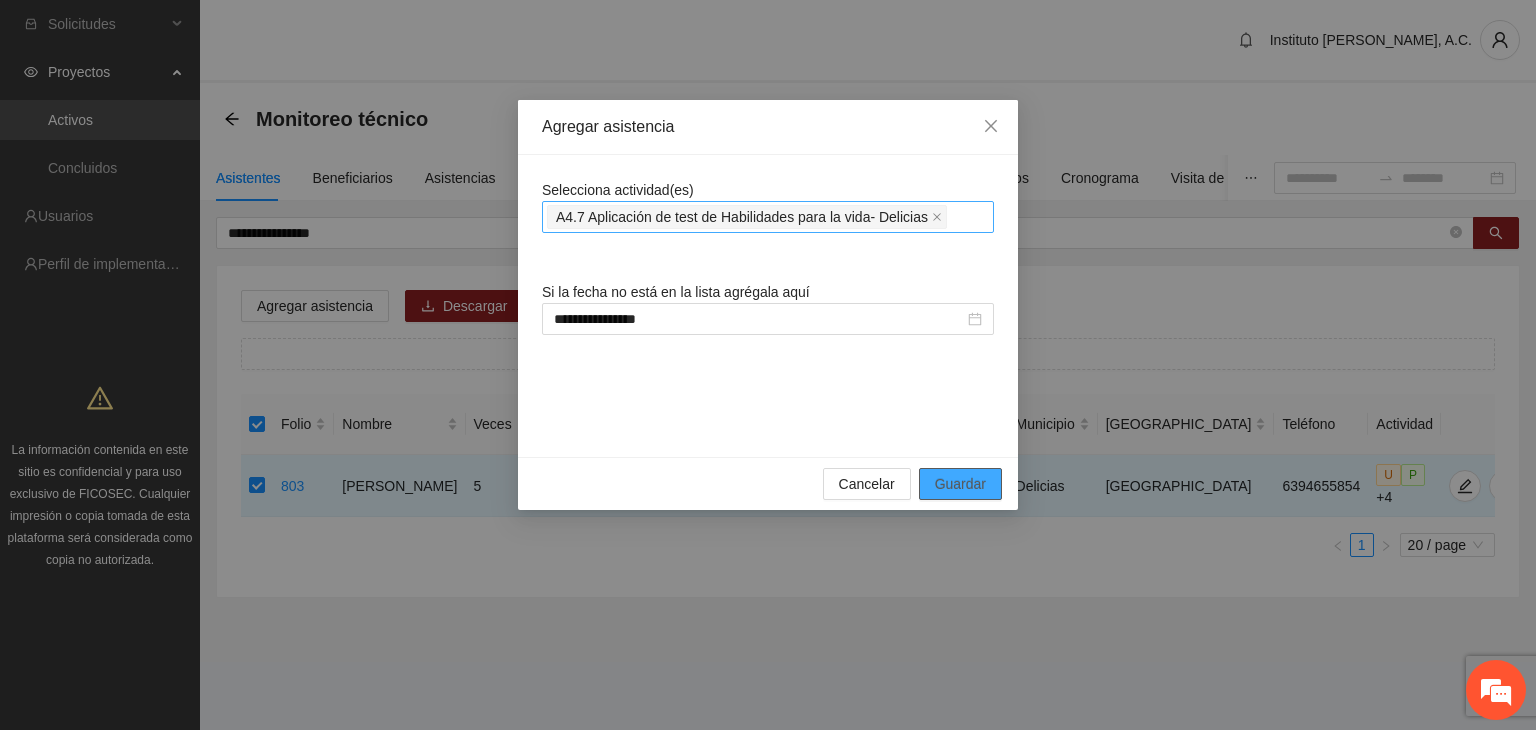 type 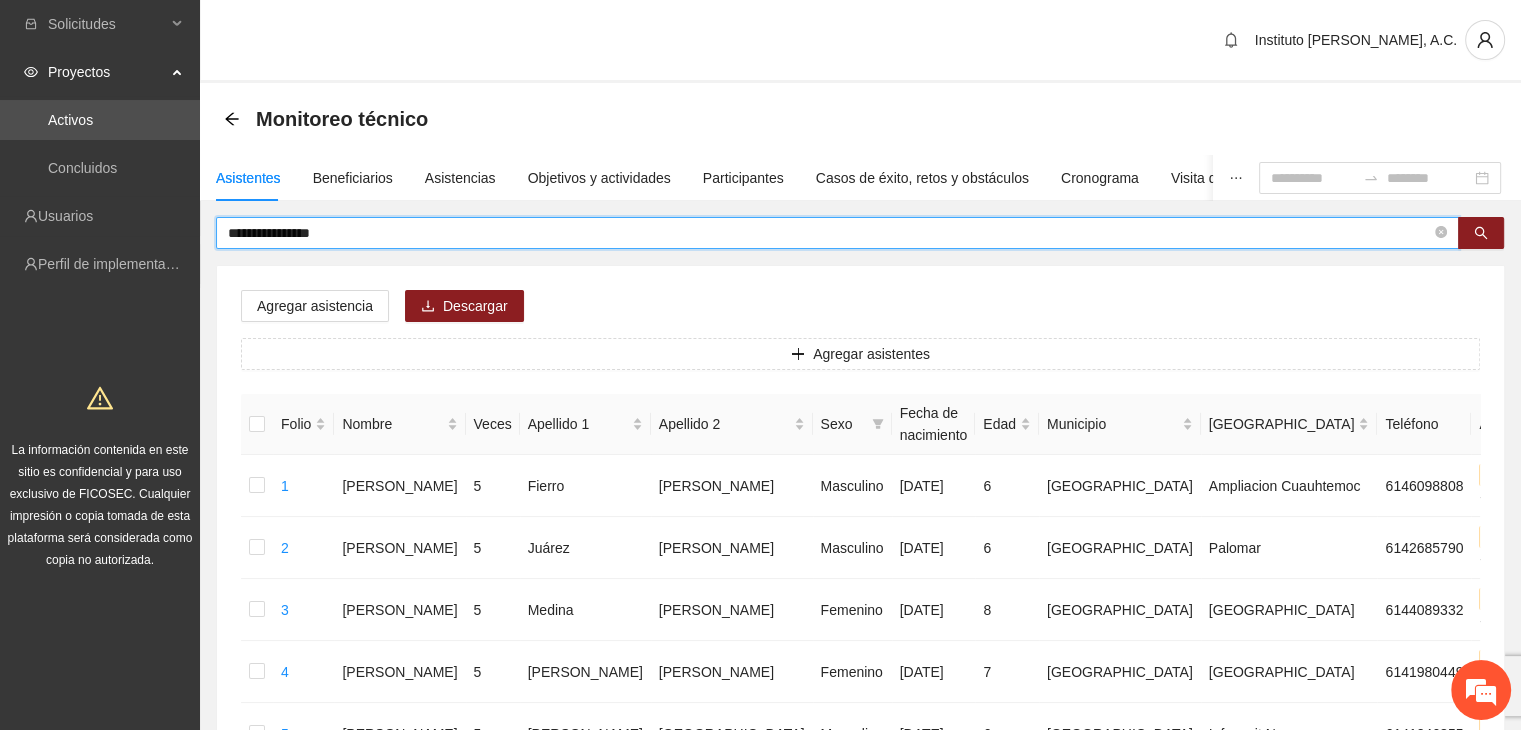 click on "**********" at bounding box center [829, 233] 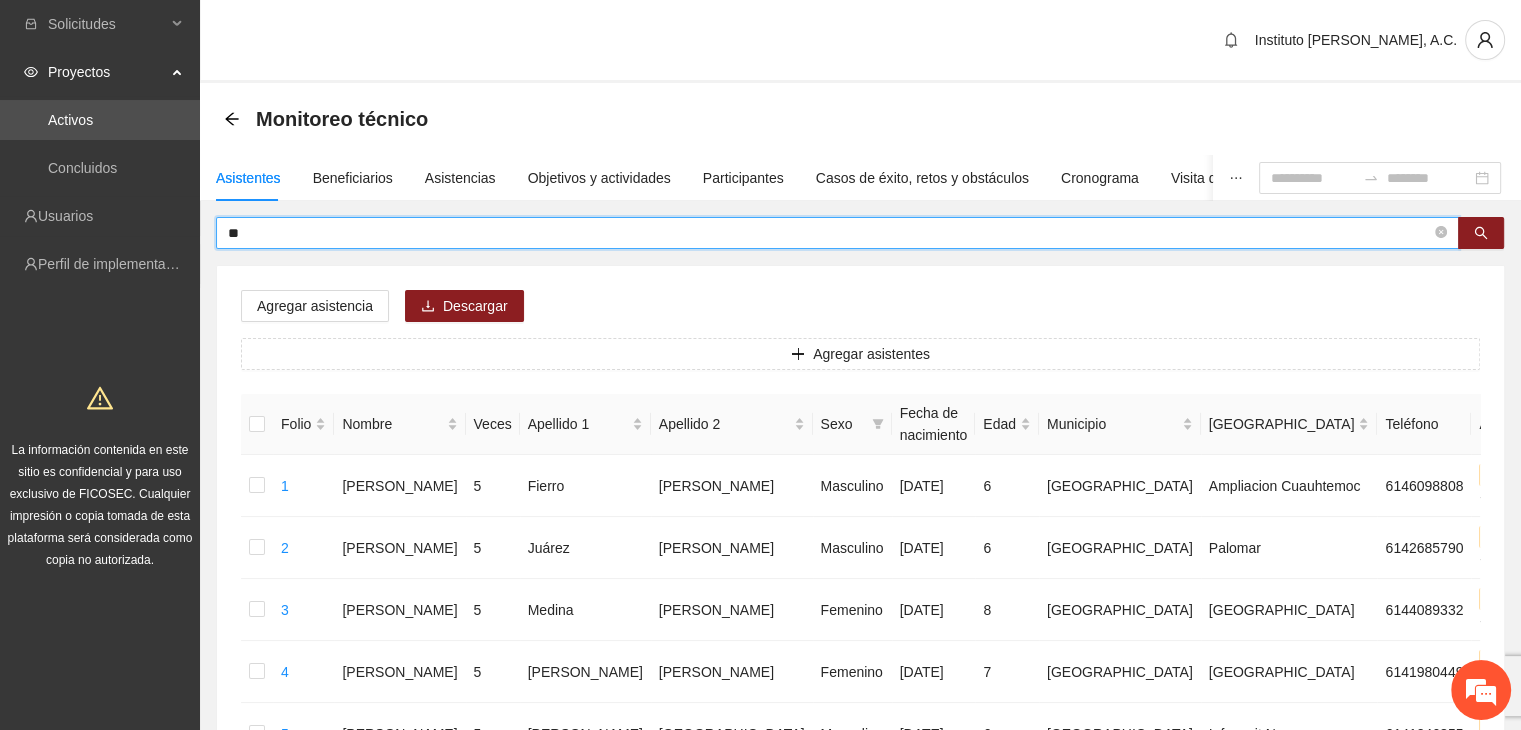 type on "*" 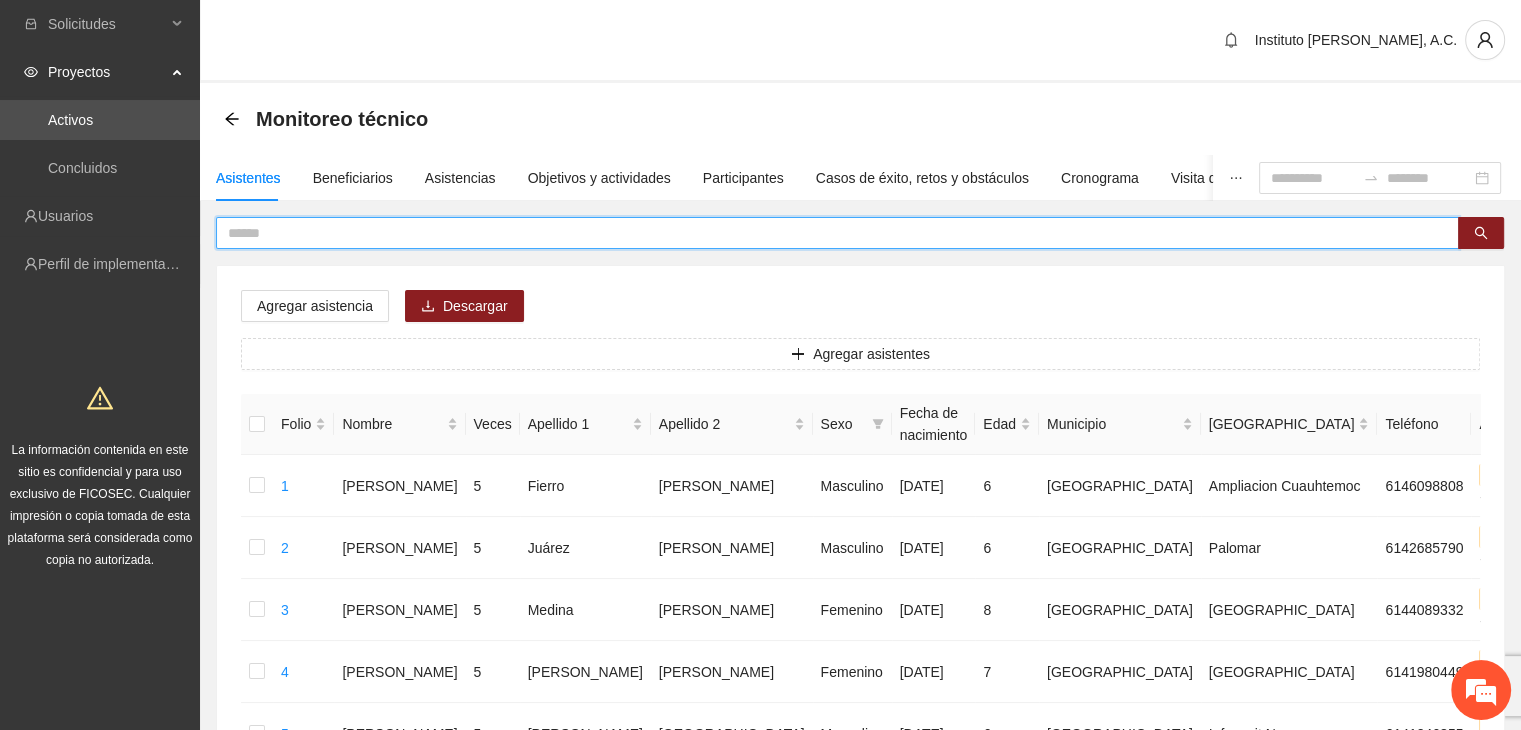 click at bounding box center (829, 233) 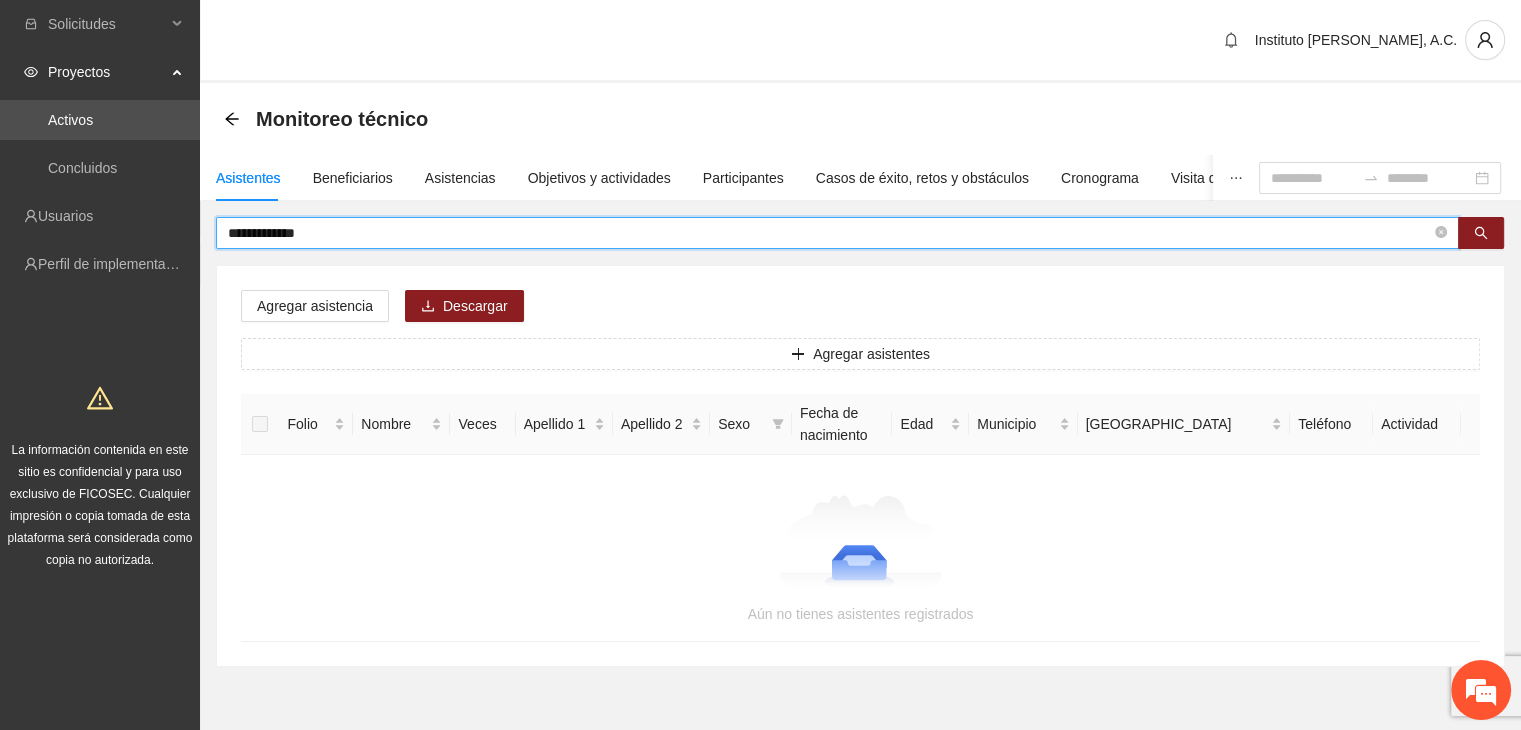 type on "**********" 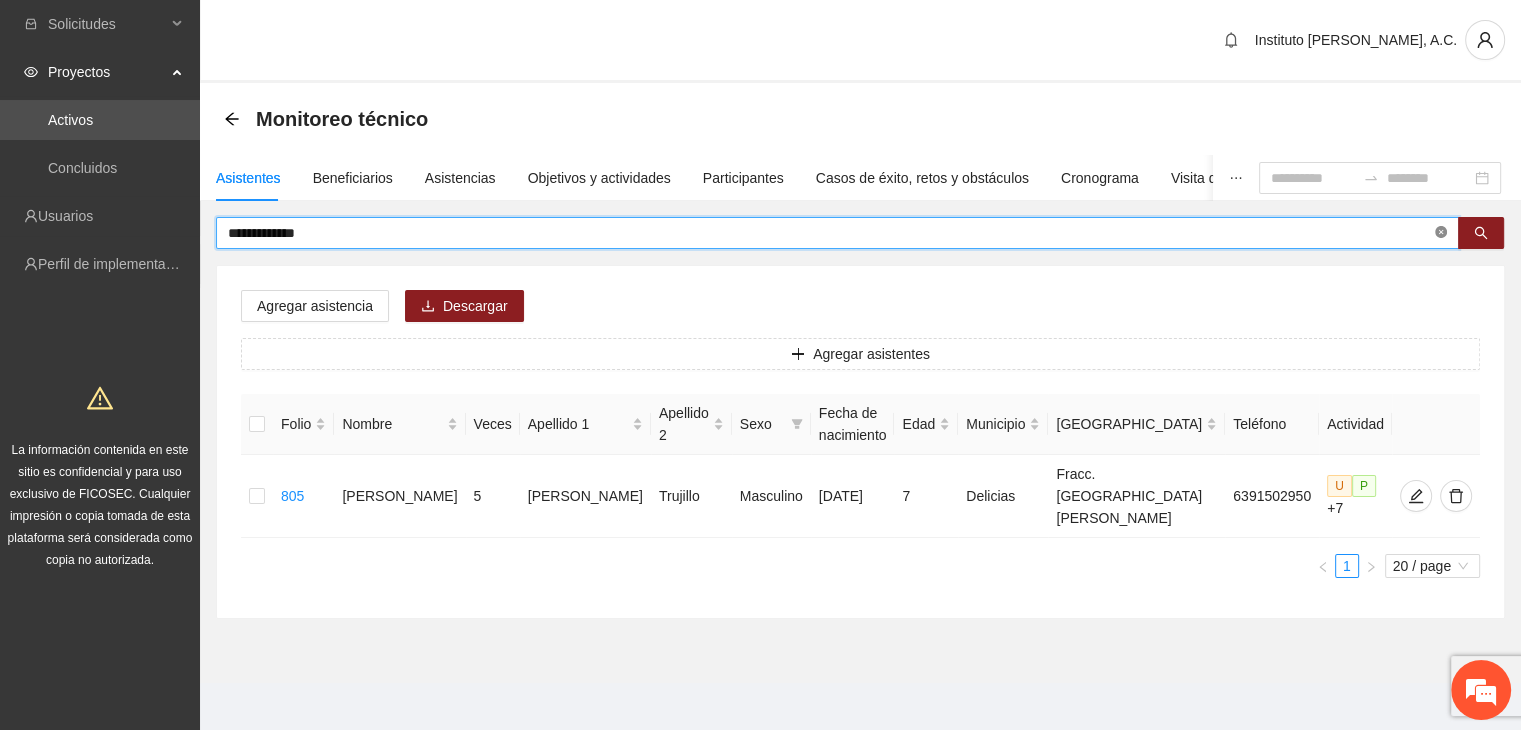 click 